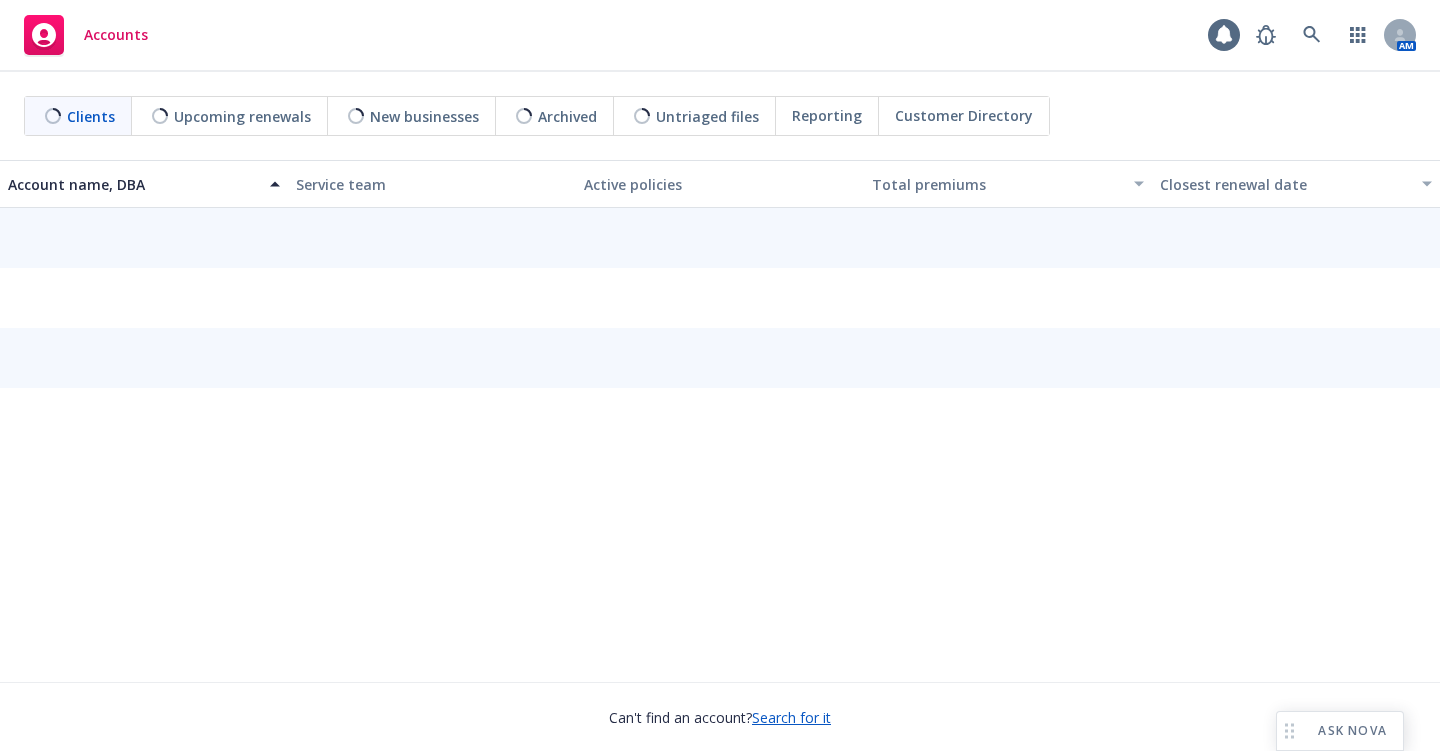 scroll, scrollTop: 0, scrollLeft: 0, axis: both 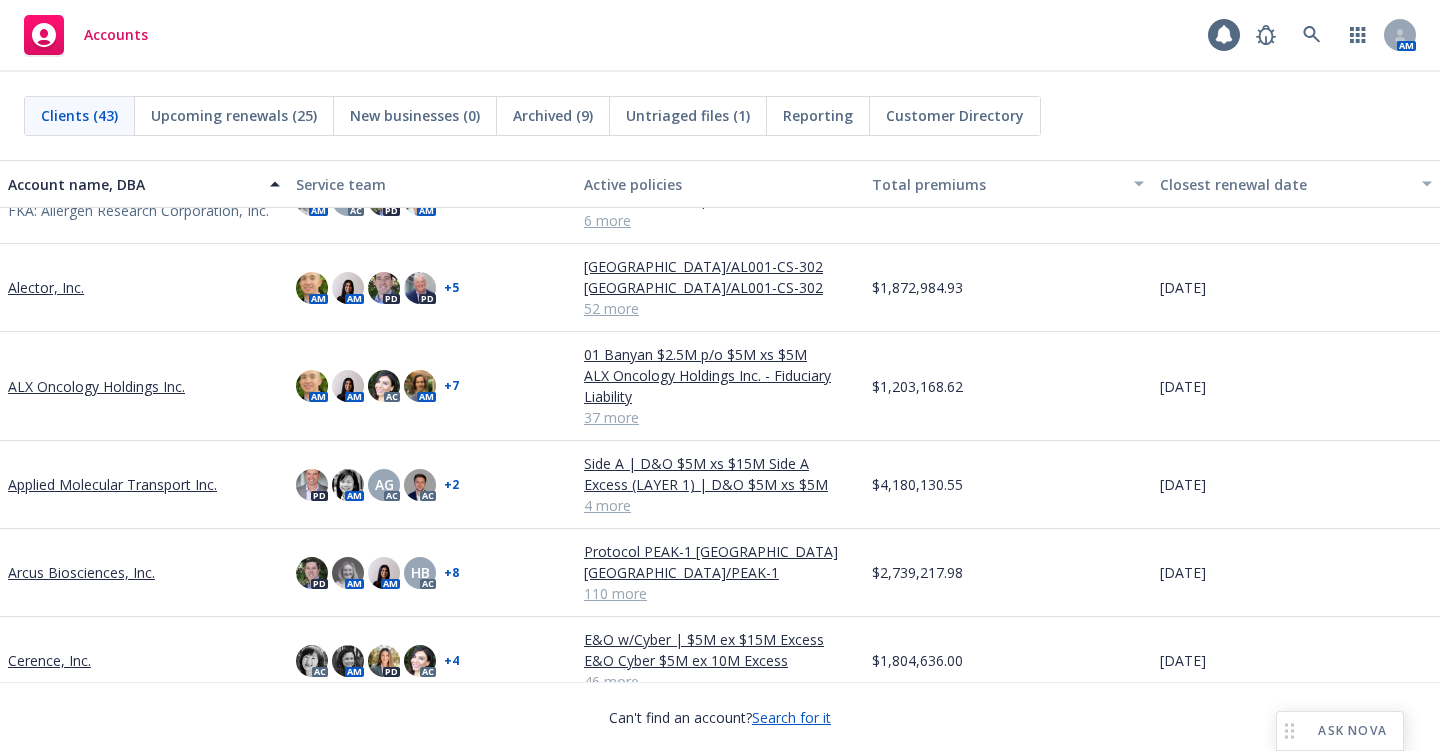 click on "ALX Oncology Holdings Inc." at bounding box center [96, 386] 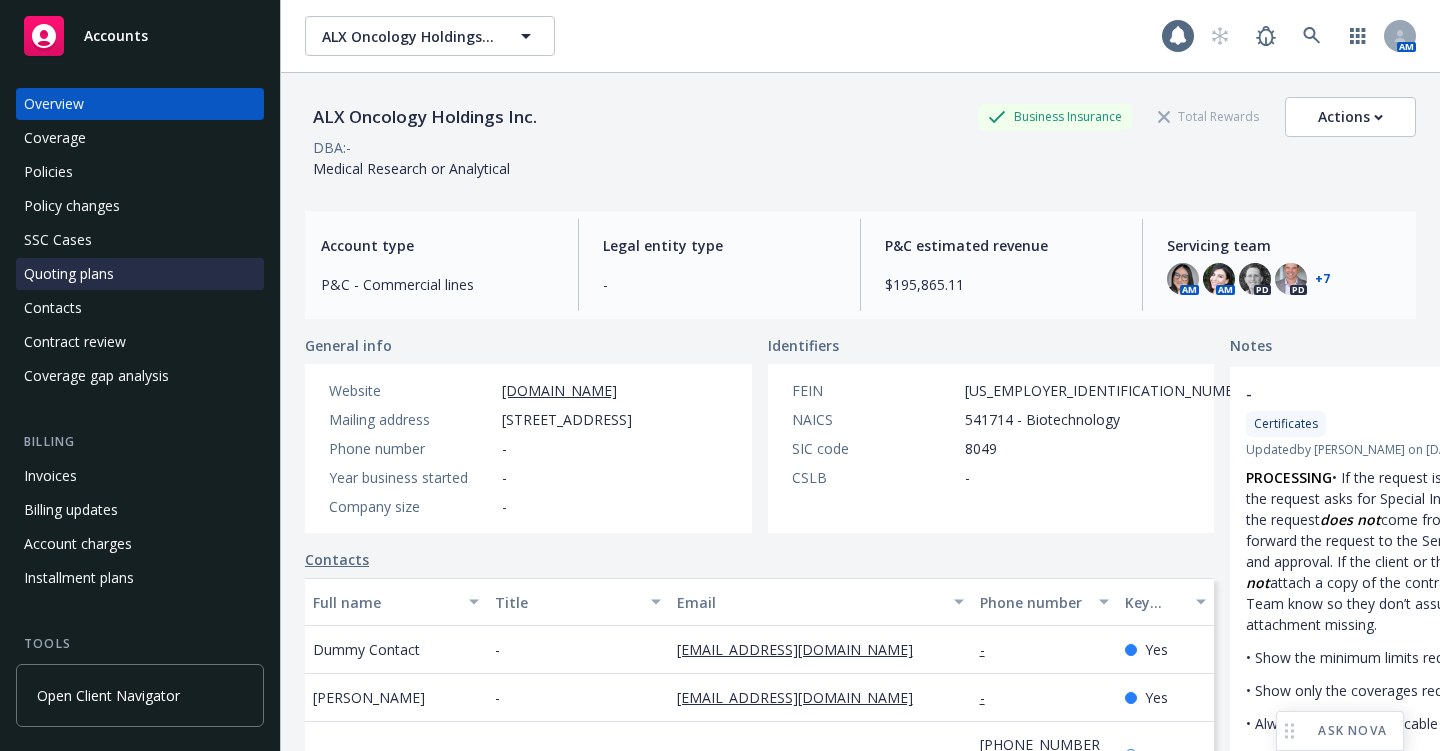 click on "Quoting plans" at bounding box center (69, 274) 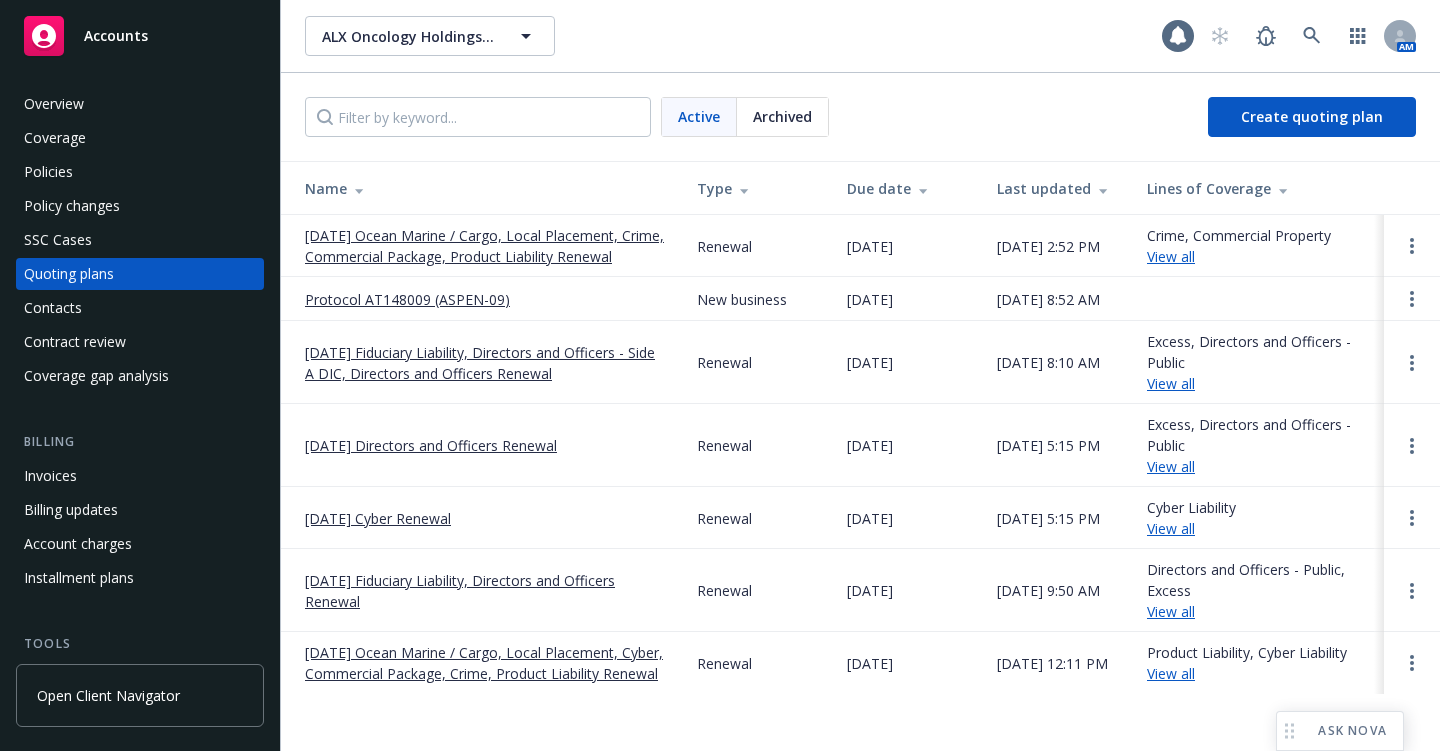 click on "[DATE] Directors and Officers Renewal" at bounding box center [431, 445] 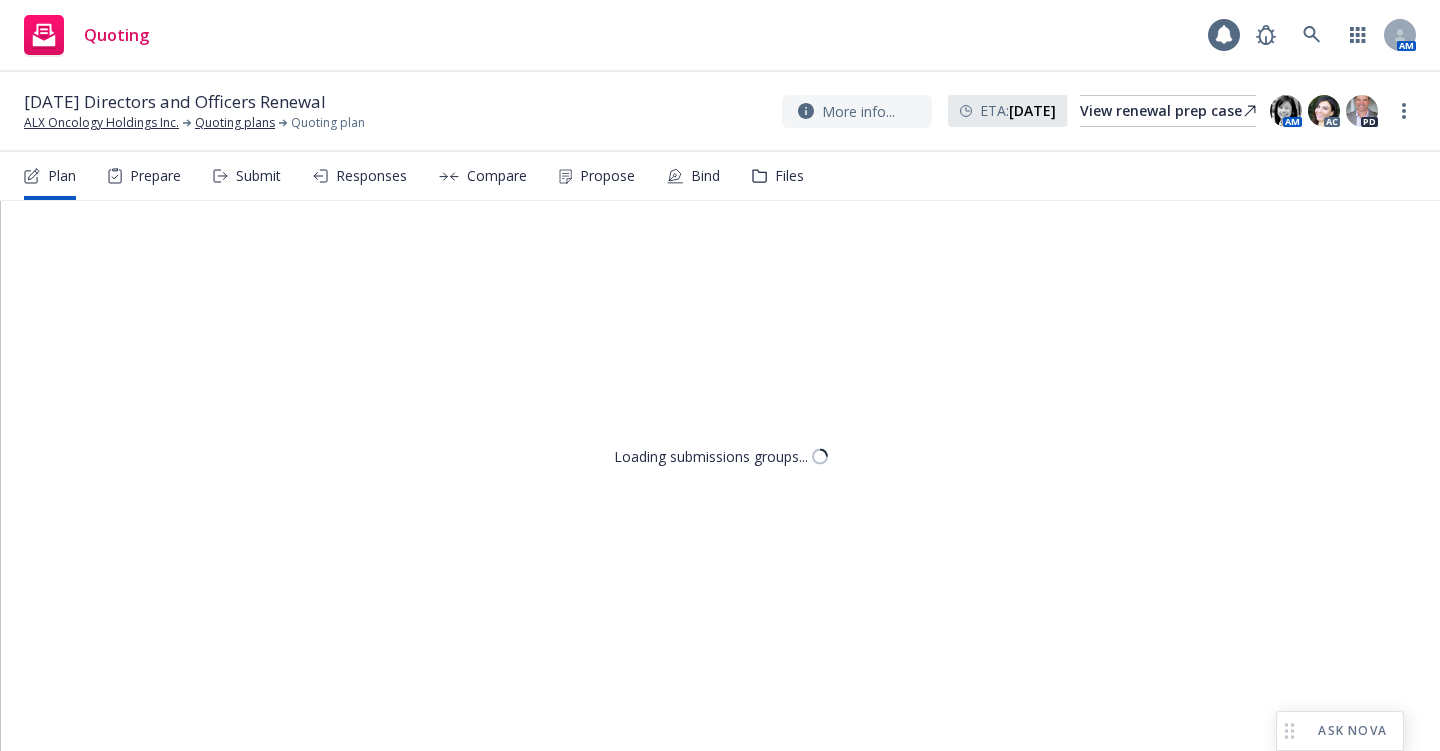 scroll, scrollTop: 0, scrollLeft: 0, axis: both 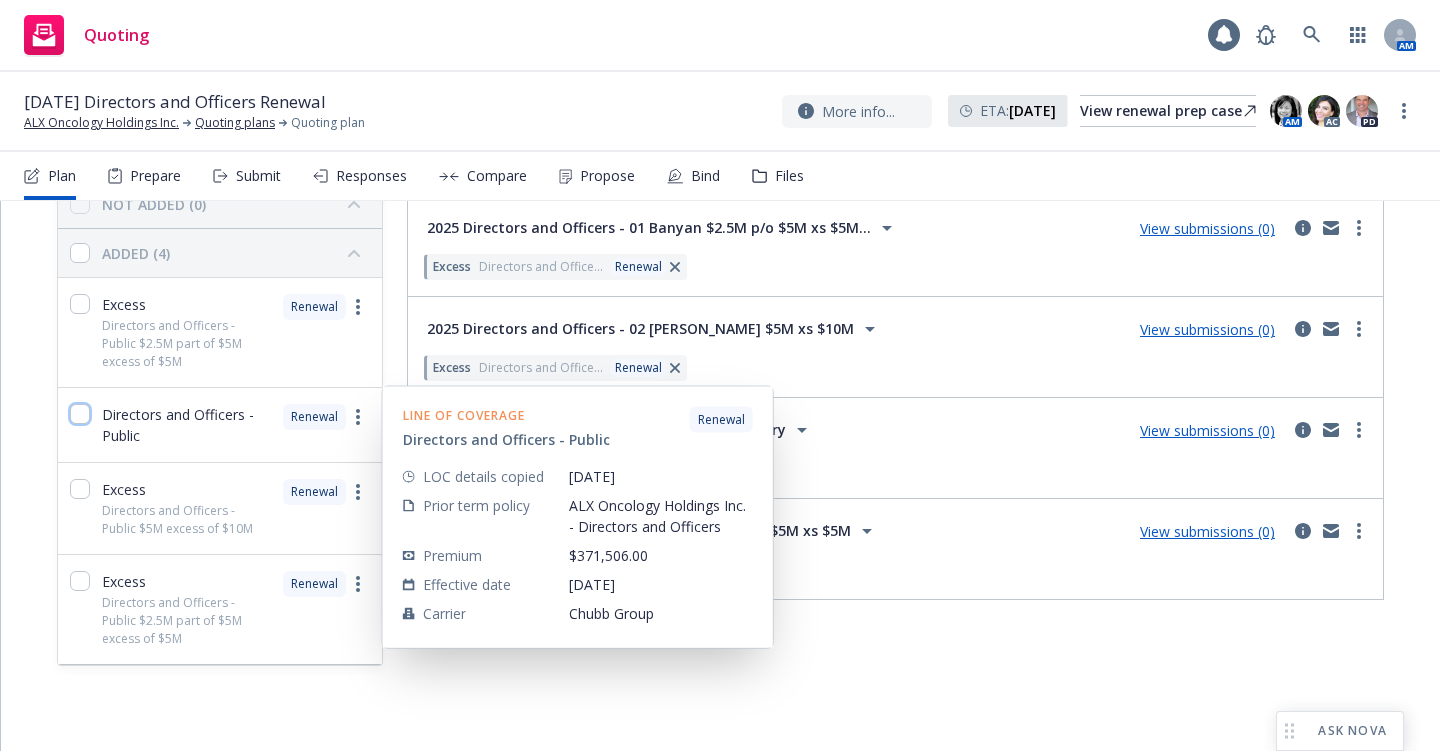 click at bounding box center (80, 414) 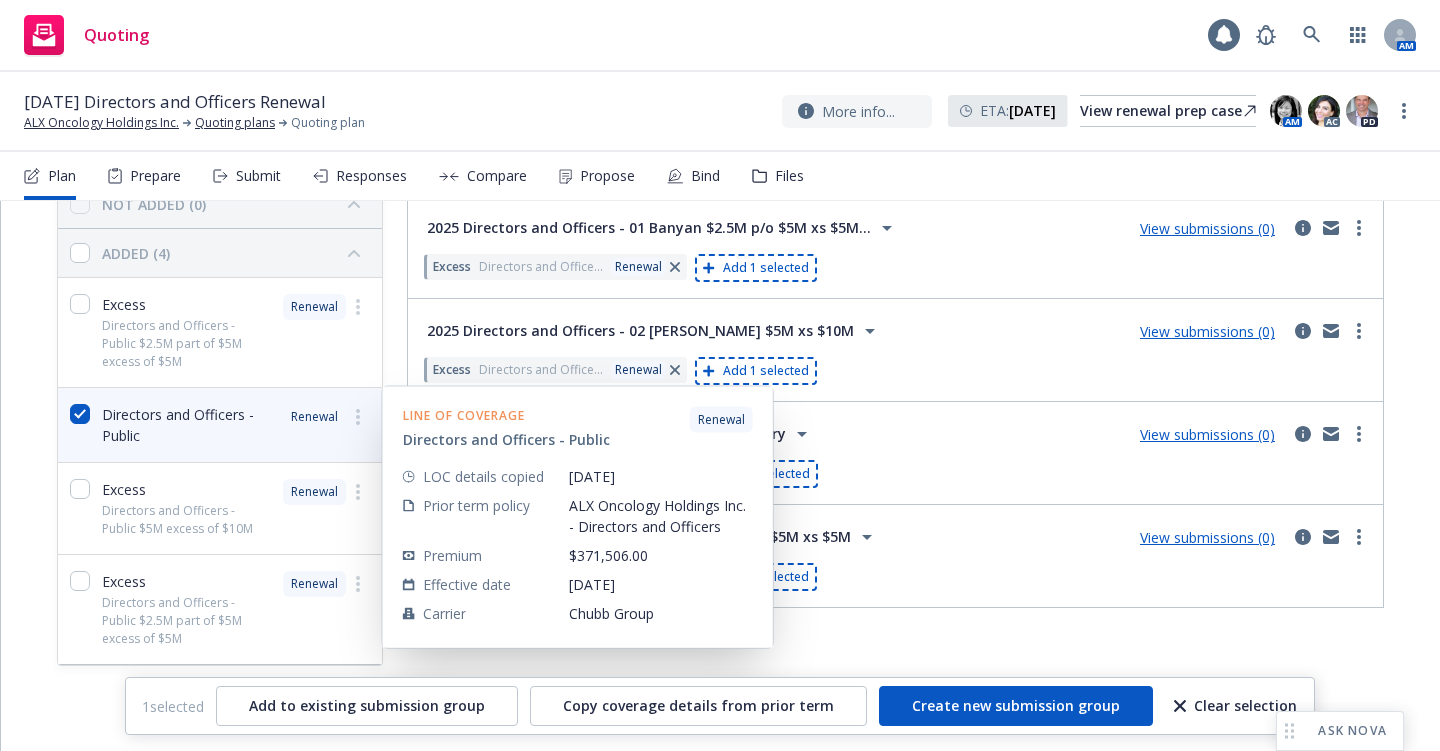 click on "Directors and Officers - Public" at bounding box center [186, 425] 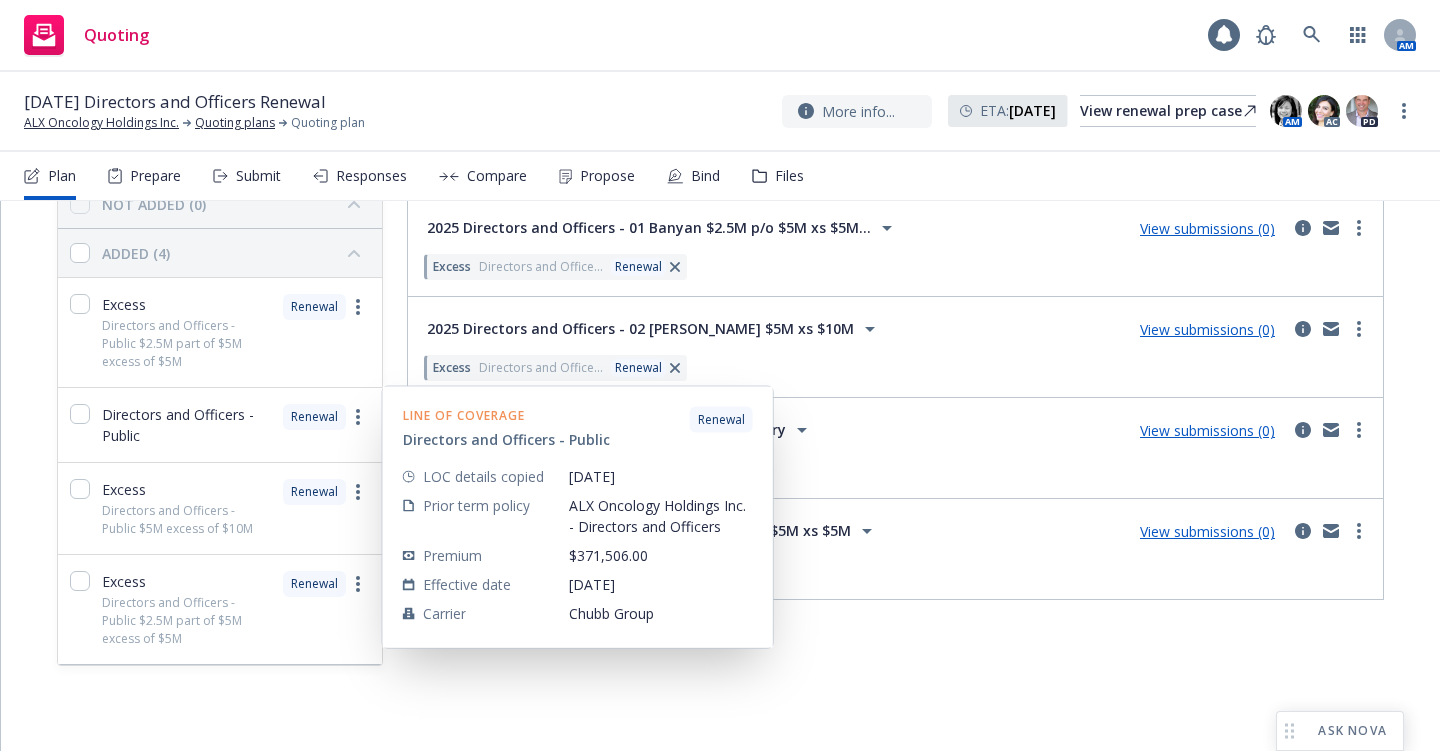 click on "Directors and Officers - Public" at bounding box center (186, 425) 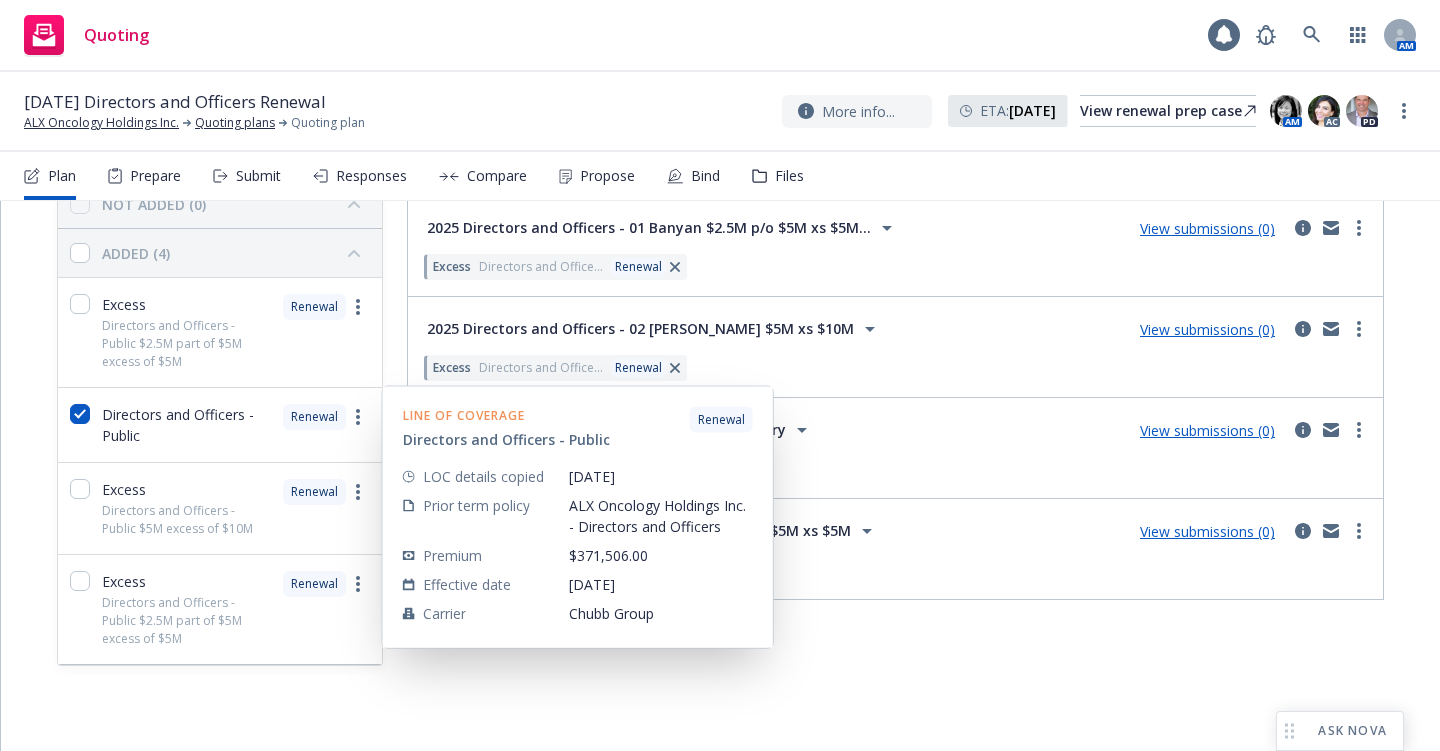 checkbox on "true" 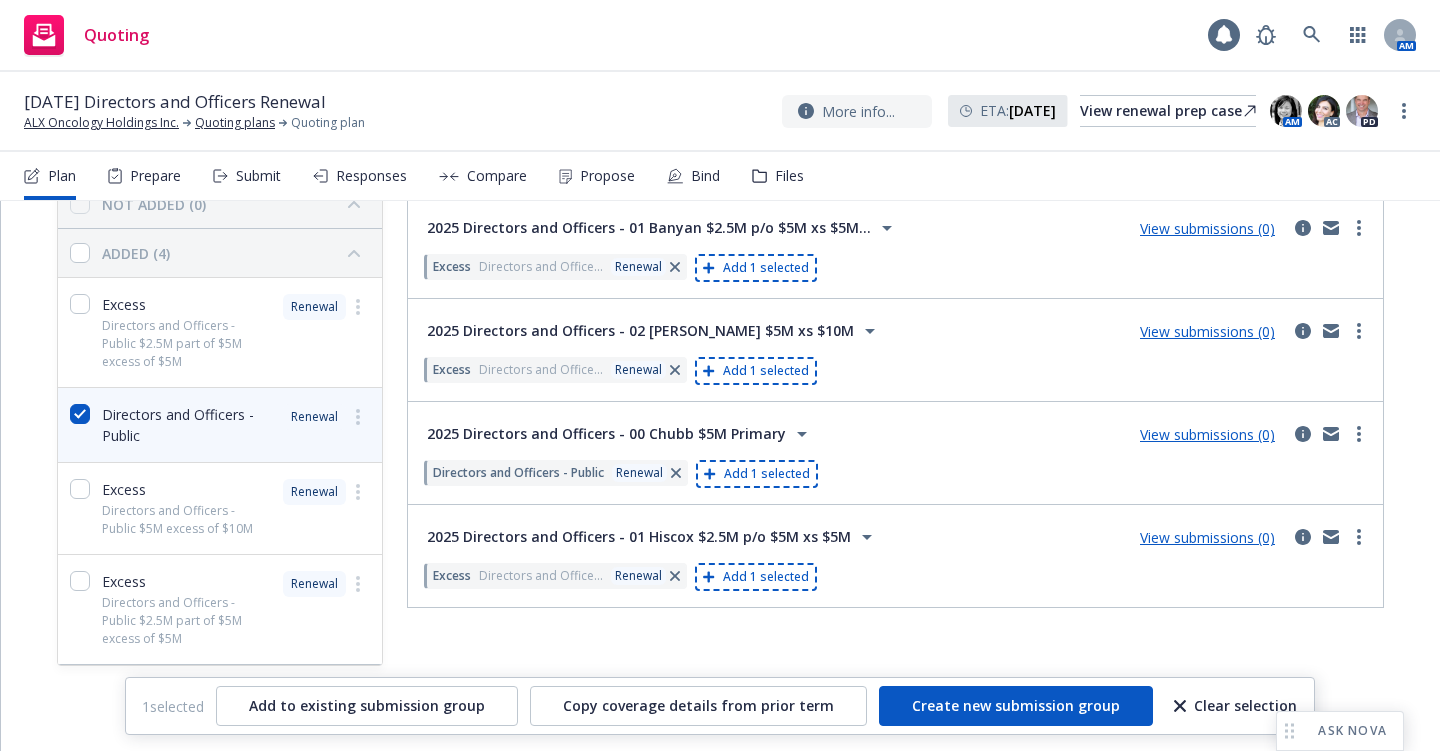 click on "View submissions (0)" at bounding box center [1207, 434] 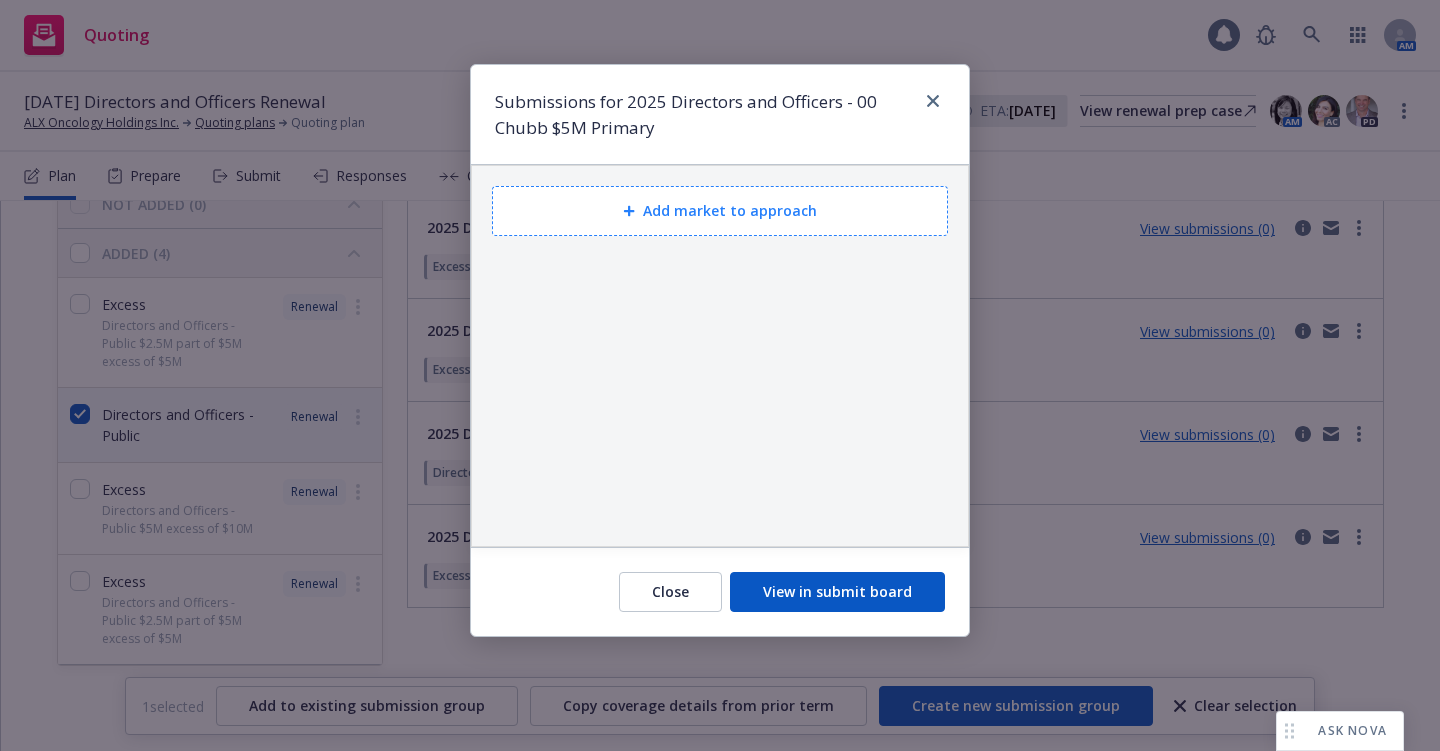 click 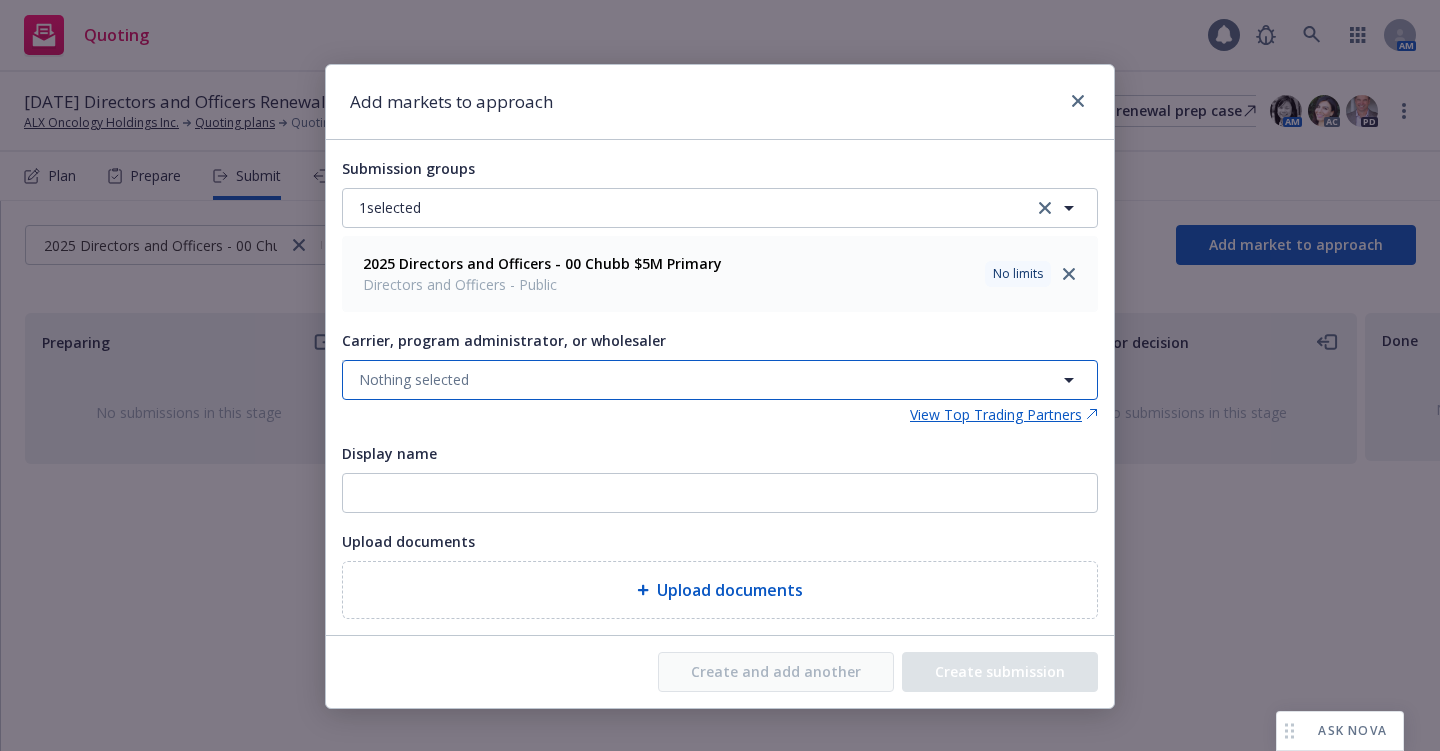 click on "Nothing selected" at bounding box center (720, 380) 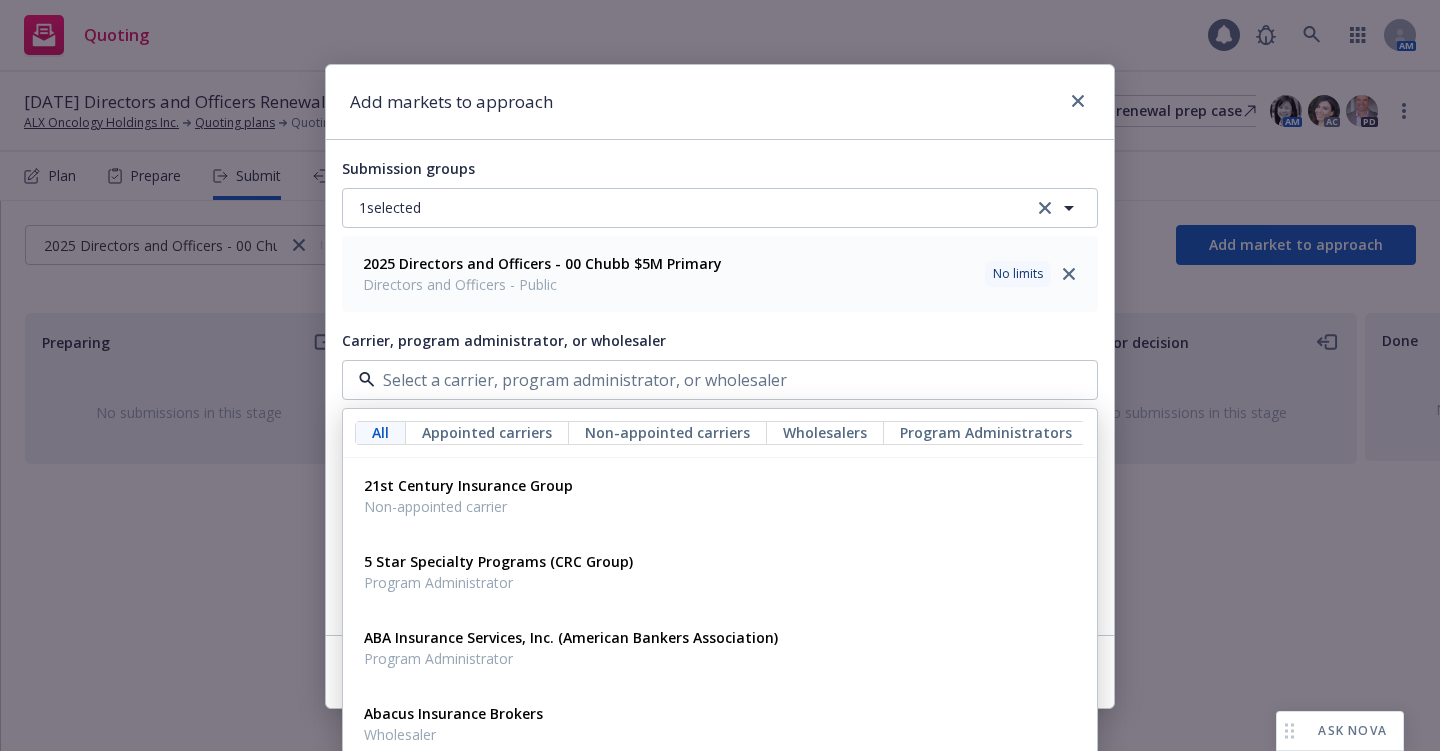 click at bounding box center (716, 380) 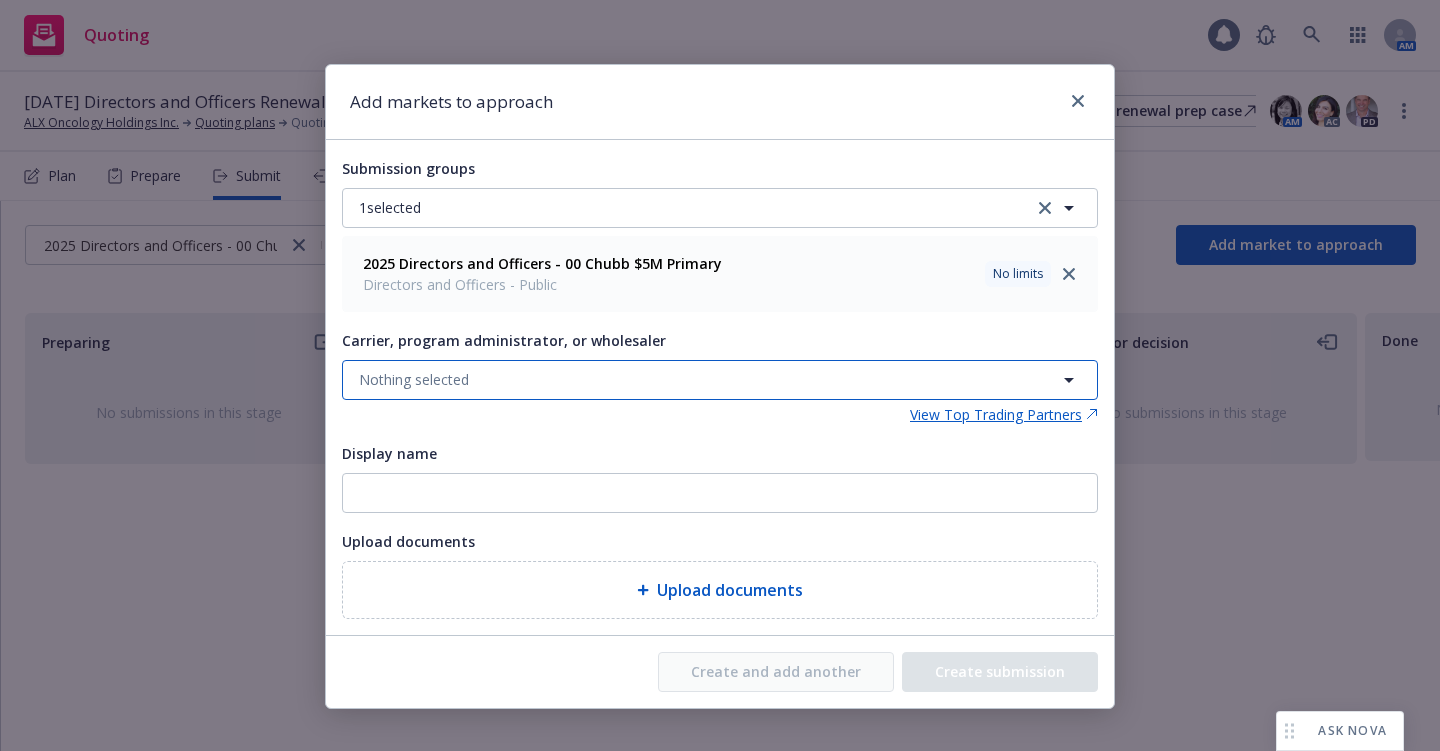 click on "Nothing selected" at bounding box center [720, 380] 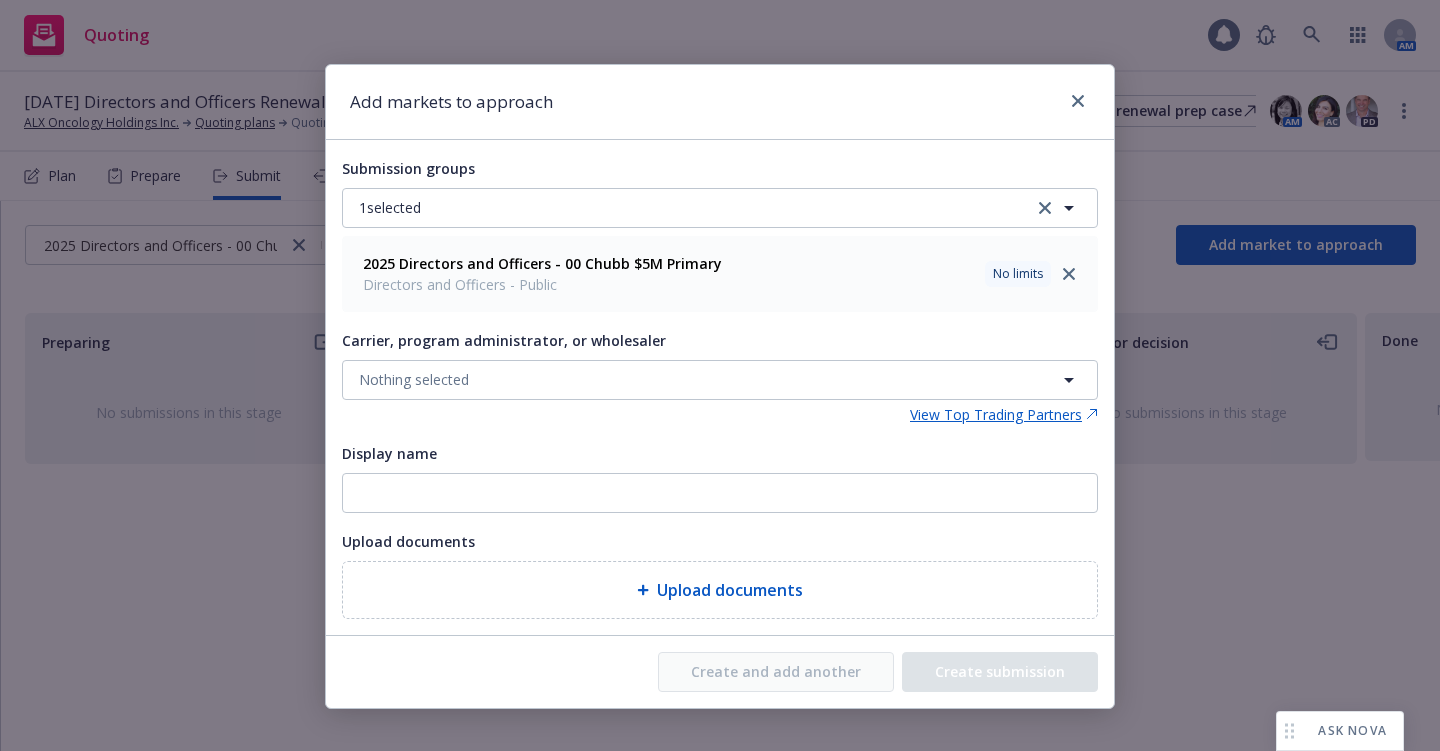 click at bounding box center (0, 0) 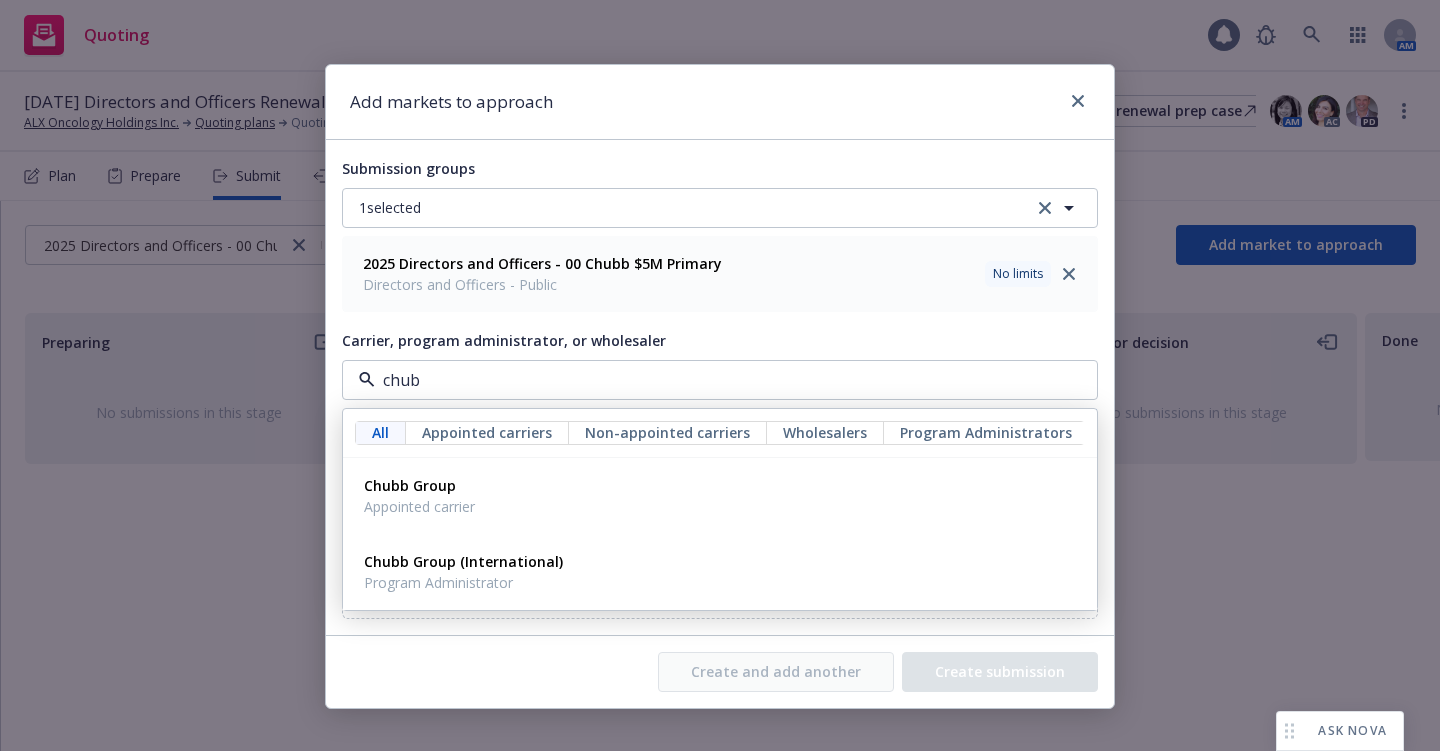 type on "chubb" 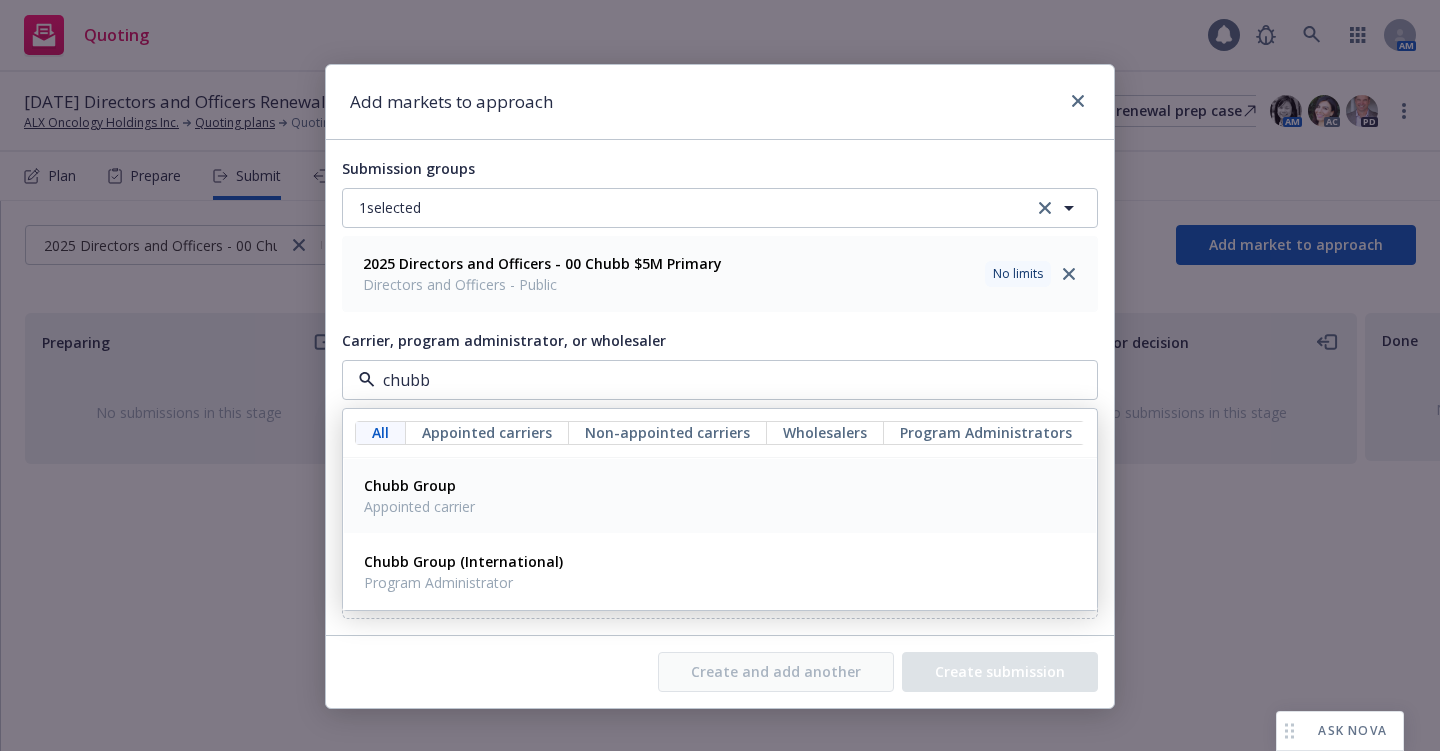 click on "Chubb Group" at bounding box center (410, 485) 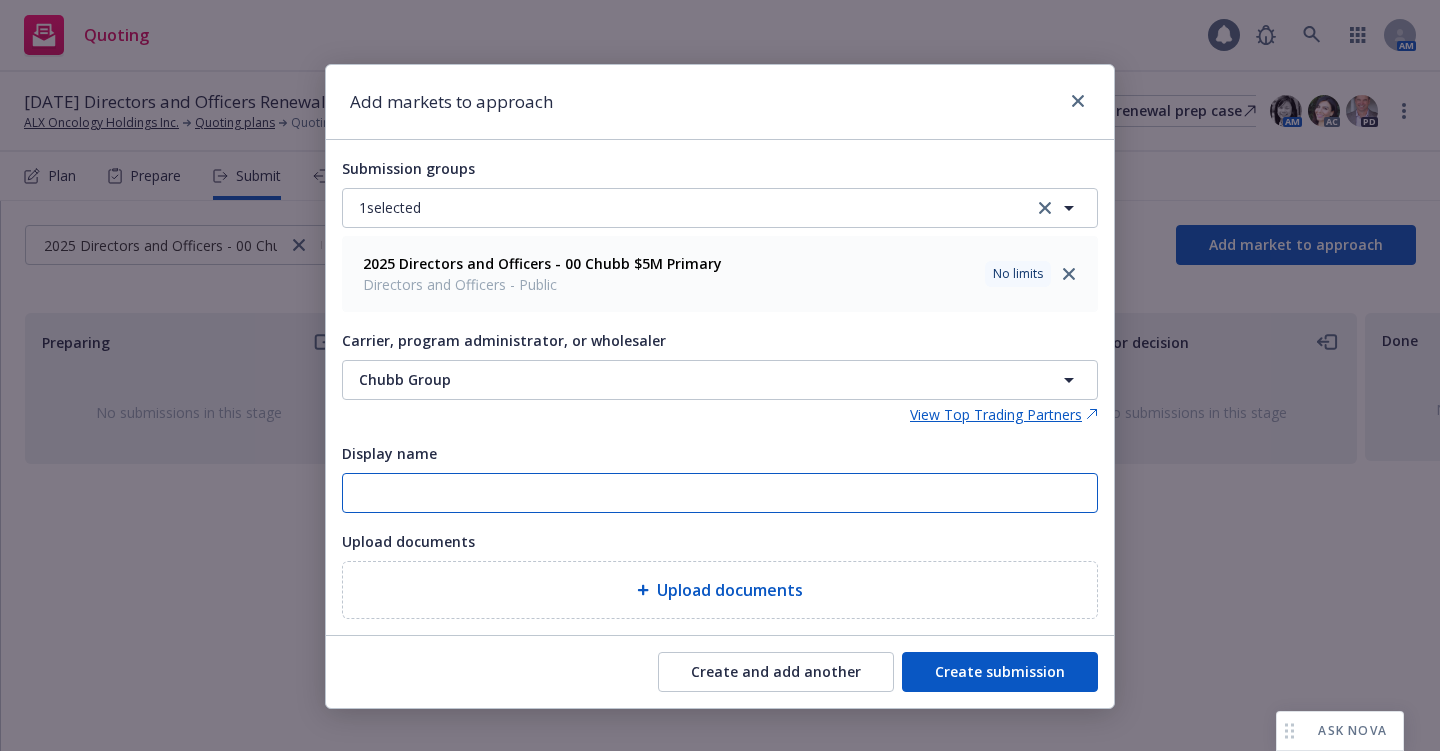 click on "Display name" at bounding box center [720, 493] 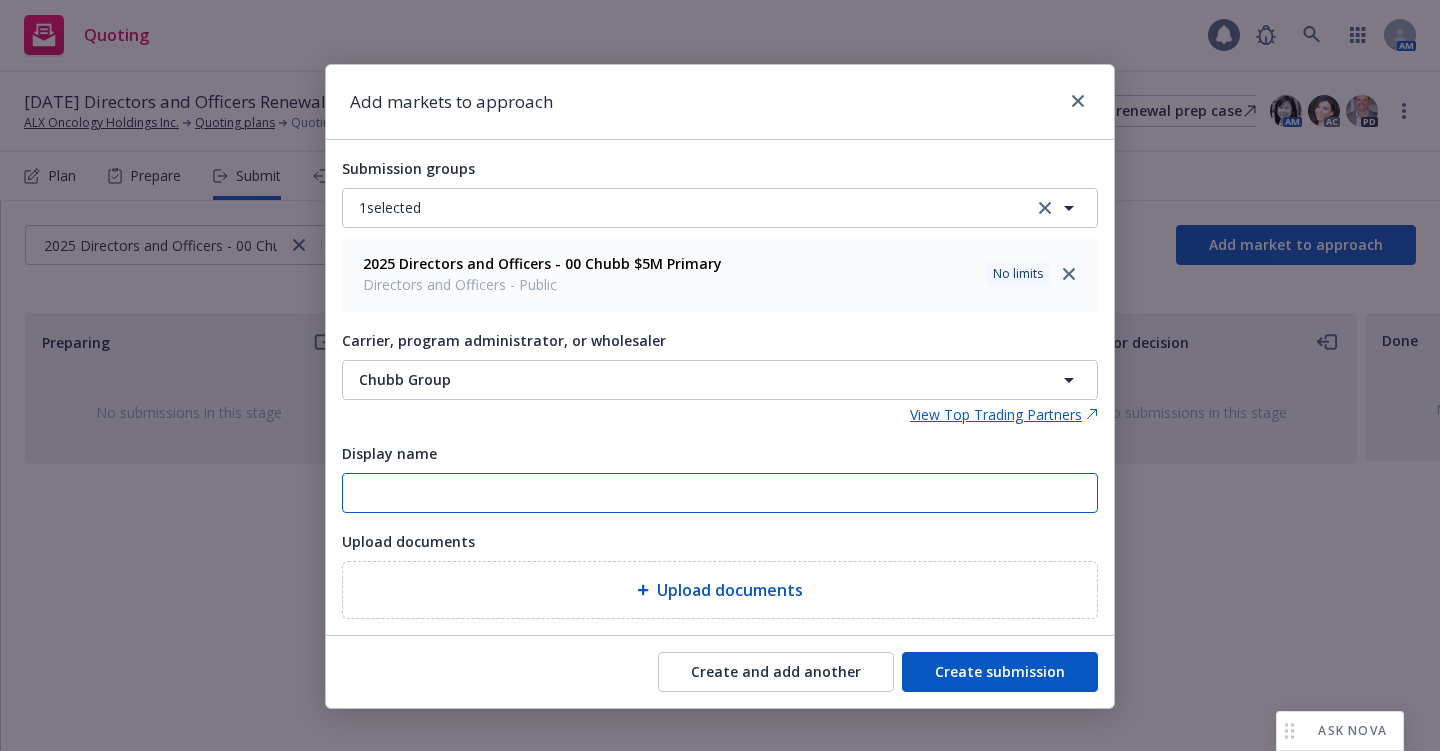 click on "Display name" at bounding box center (720, 493) 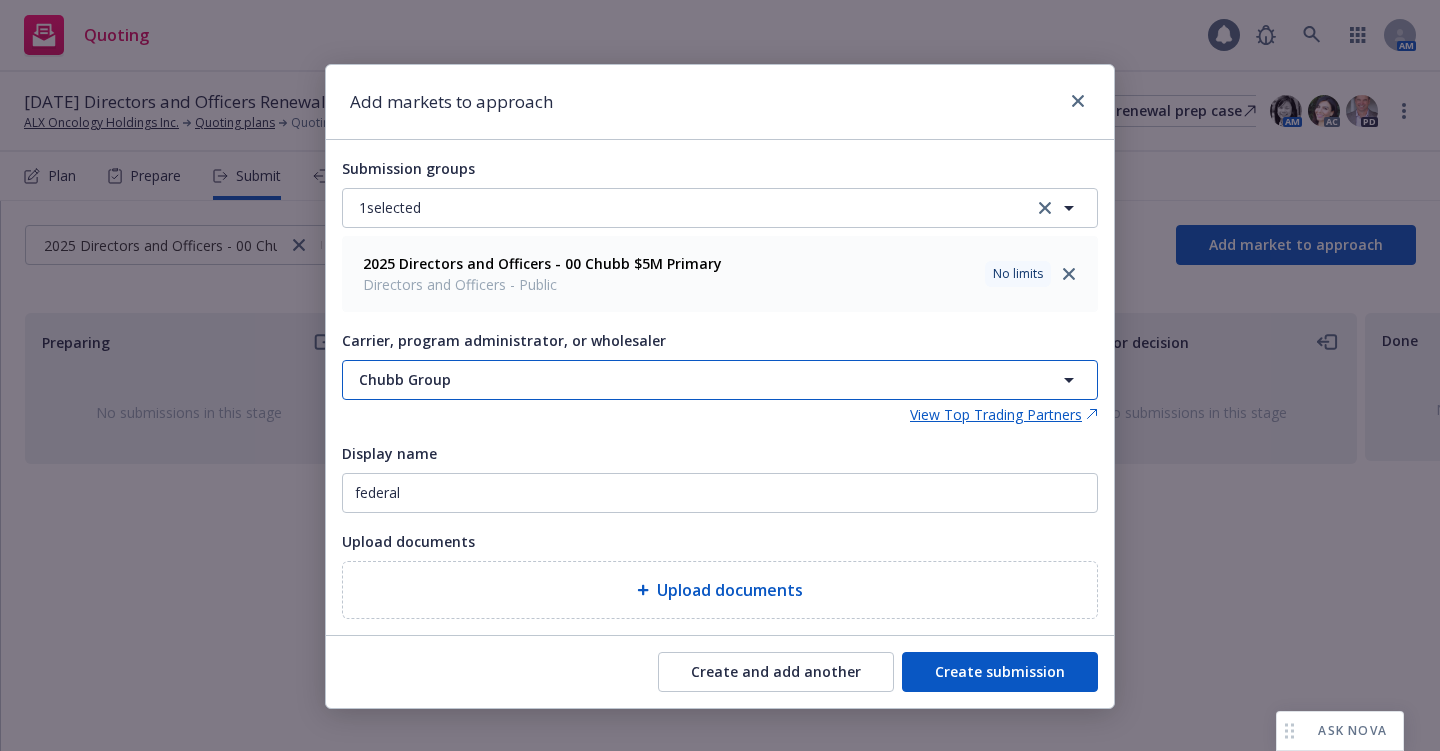 click 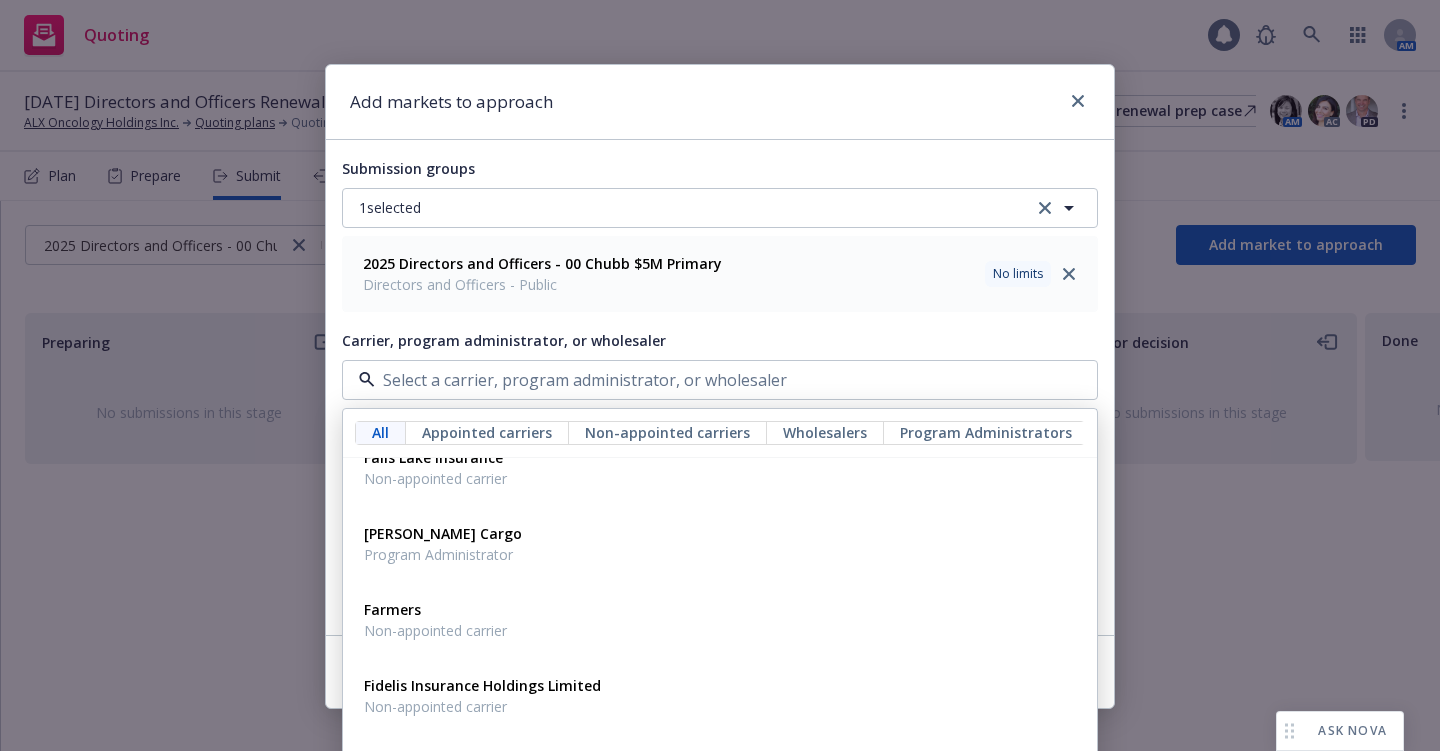 scroll, scrollTop: 19900, scrollLeft: 0, axis: vertical 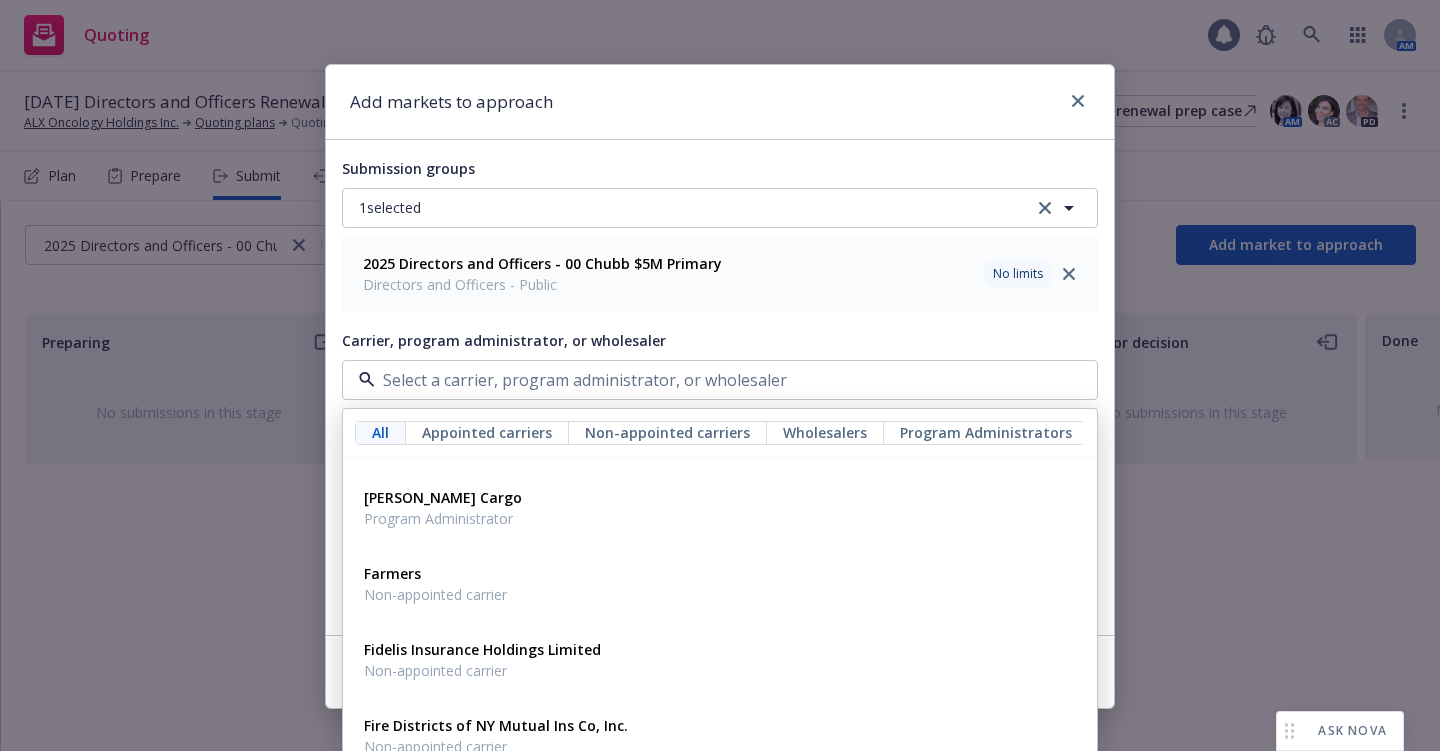 click on "2025 Directors and Officers - 00 Chubb $5M Primary  Directors and Officers - Public No limits" at bounding box center (720, 274) 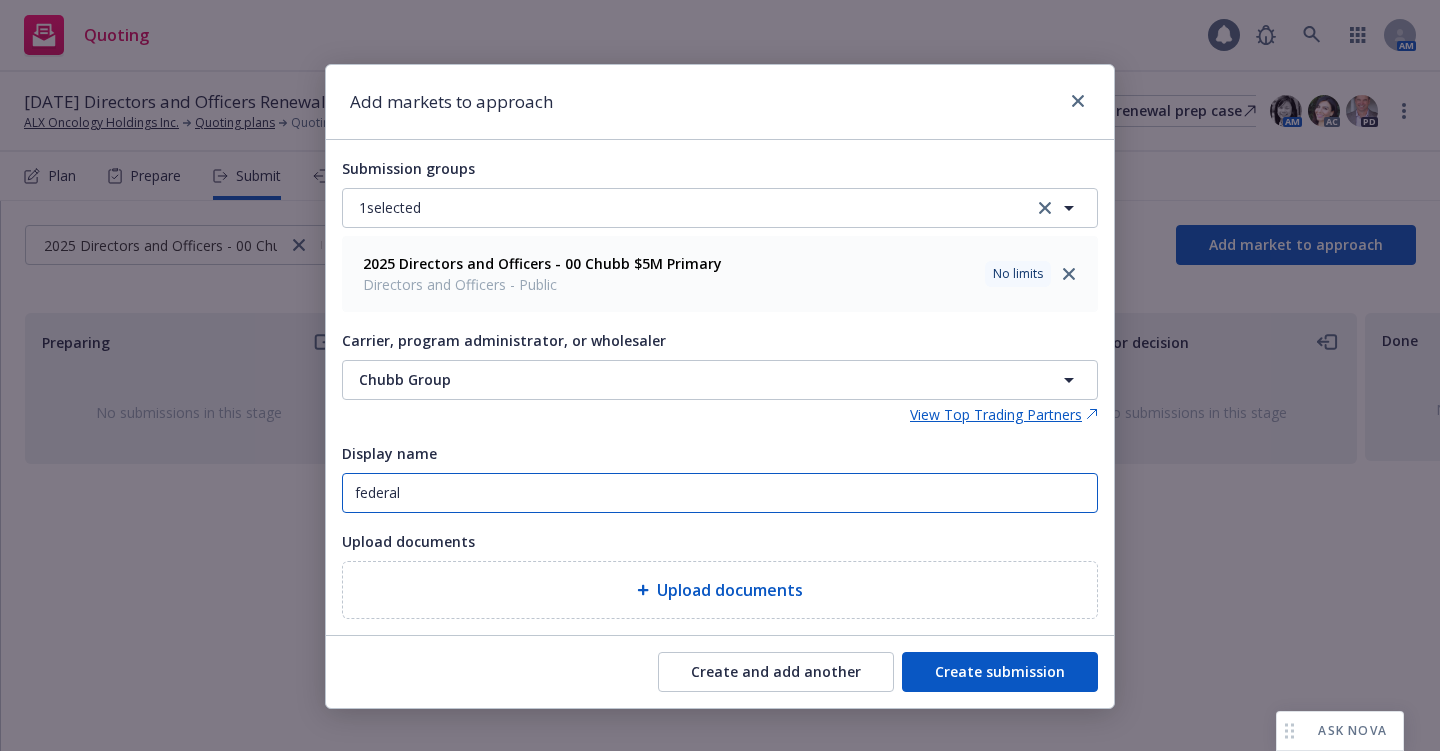 click on "federal" at bounding box center (720, 493) 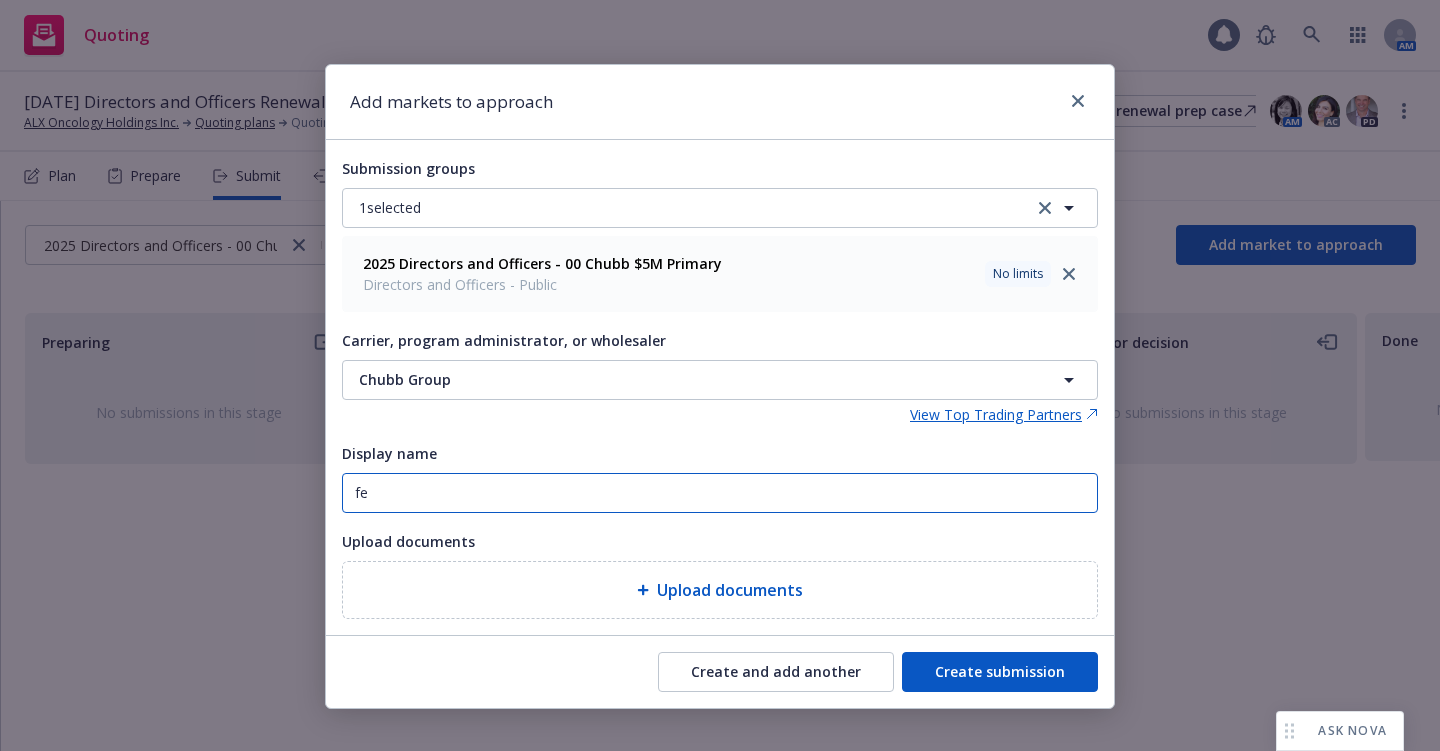 type on "f" 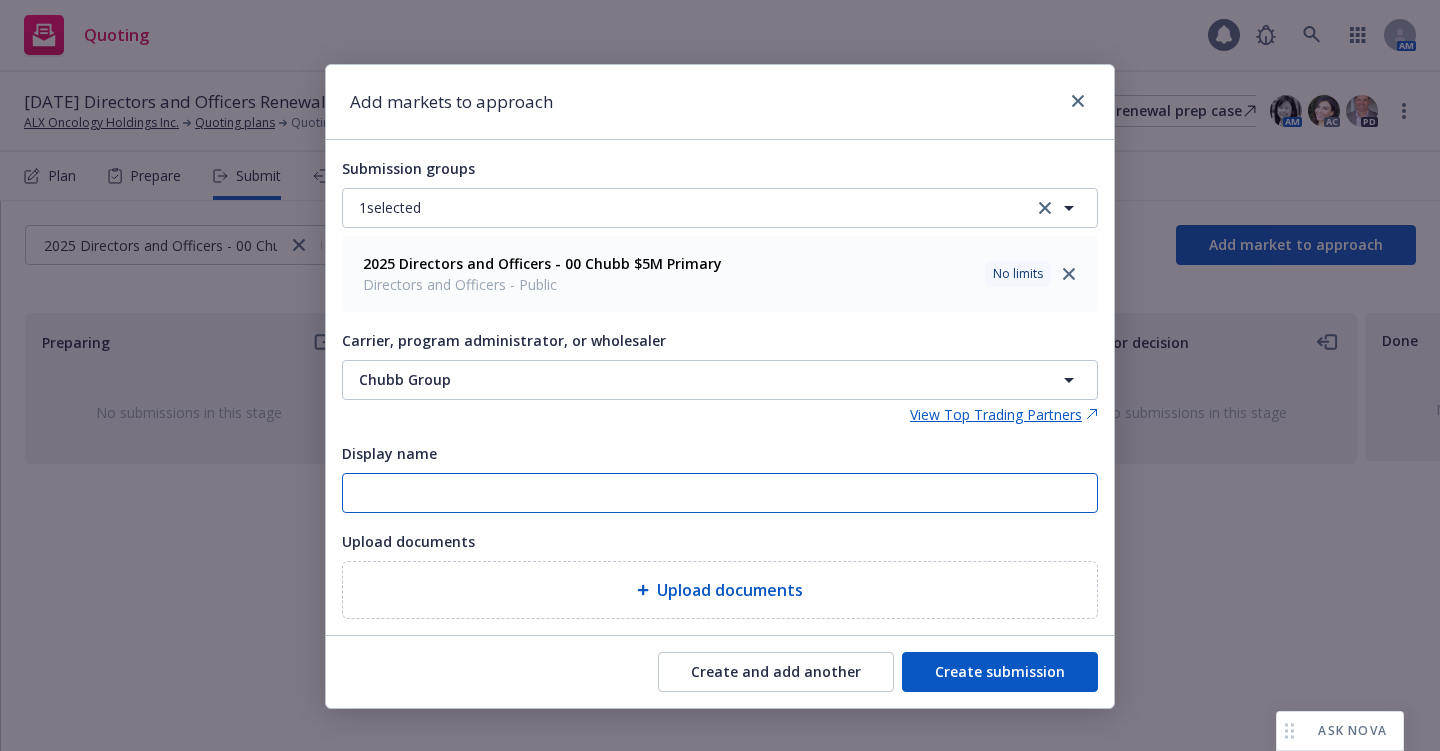 type 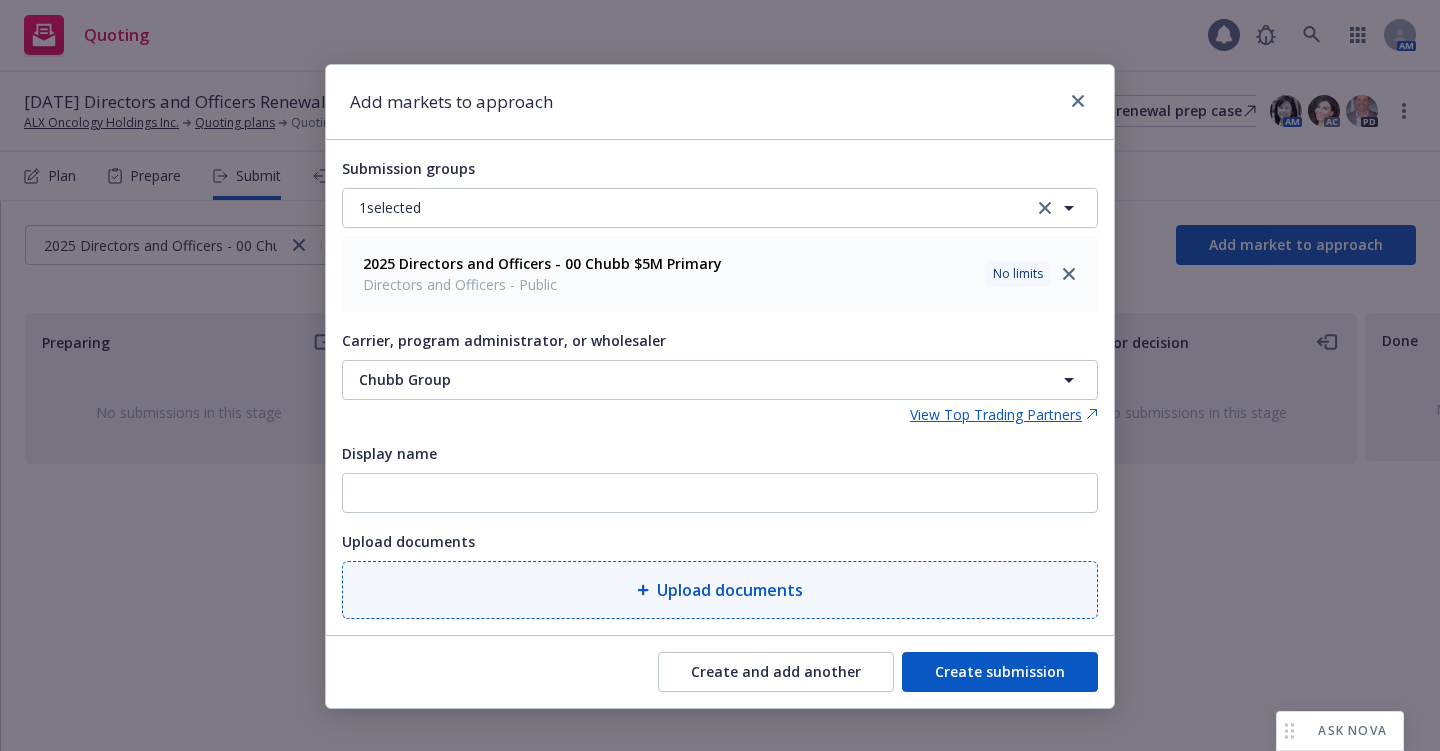 click 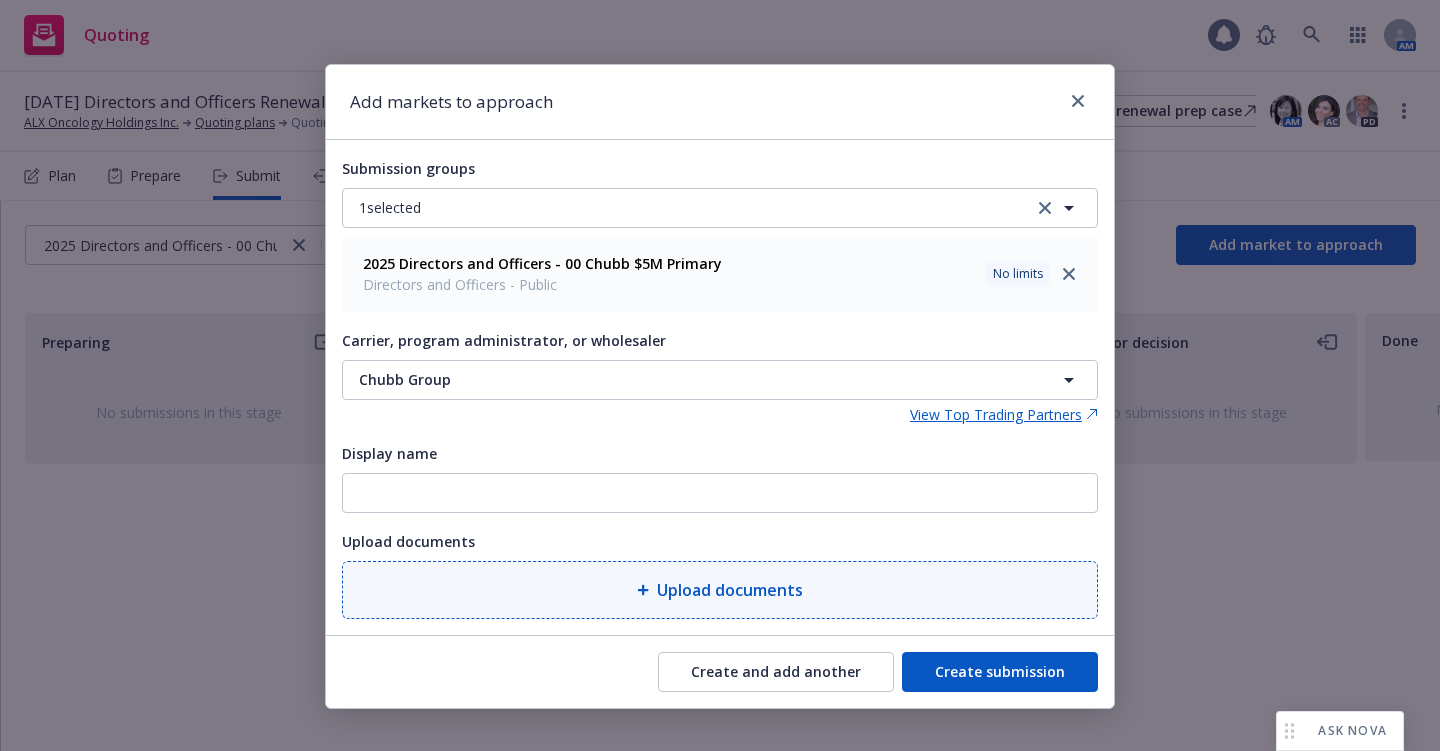 click 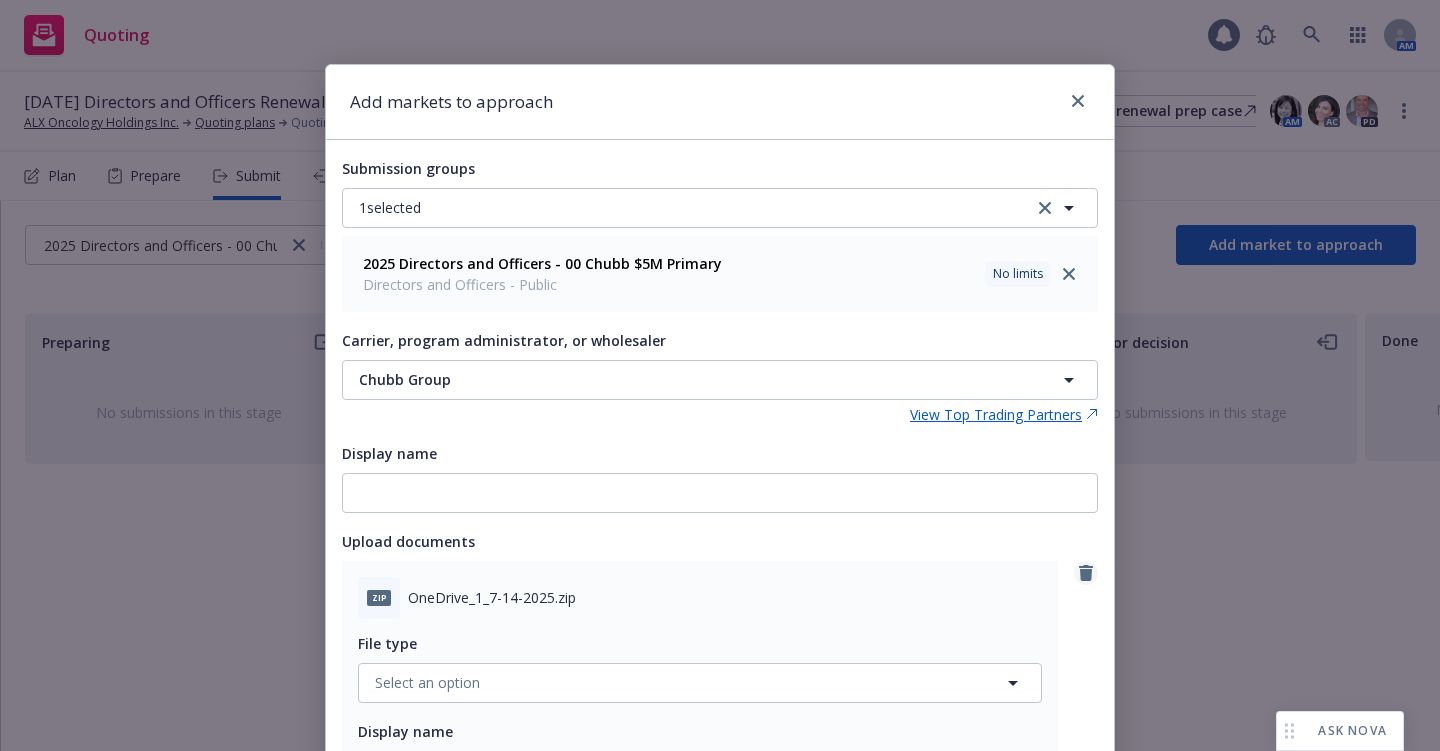 click 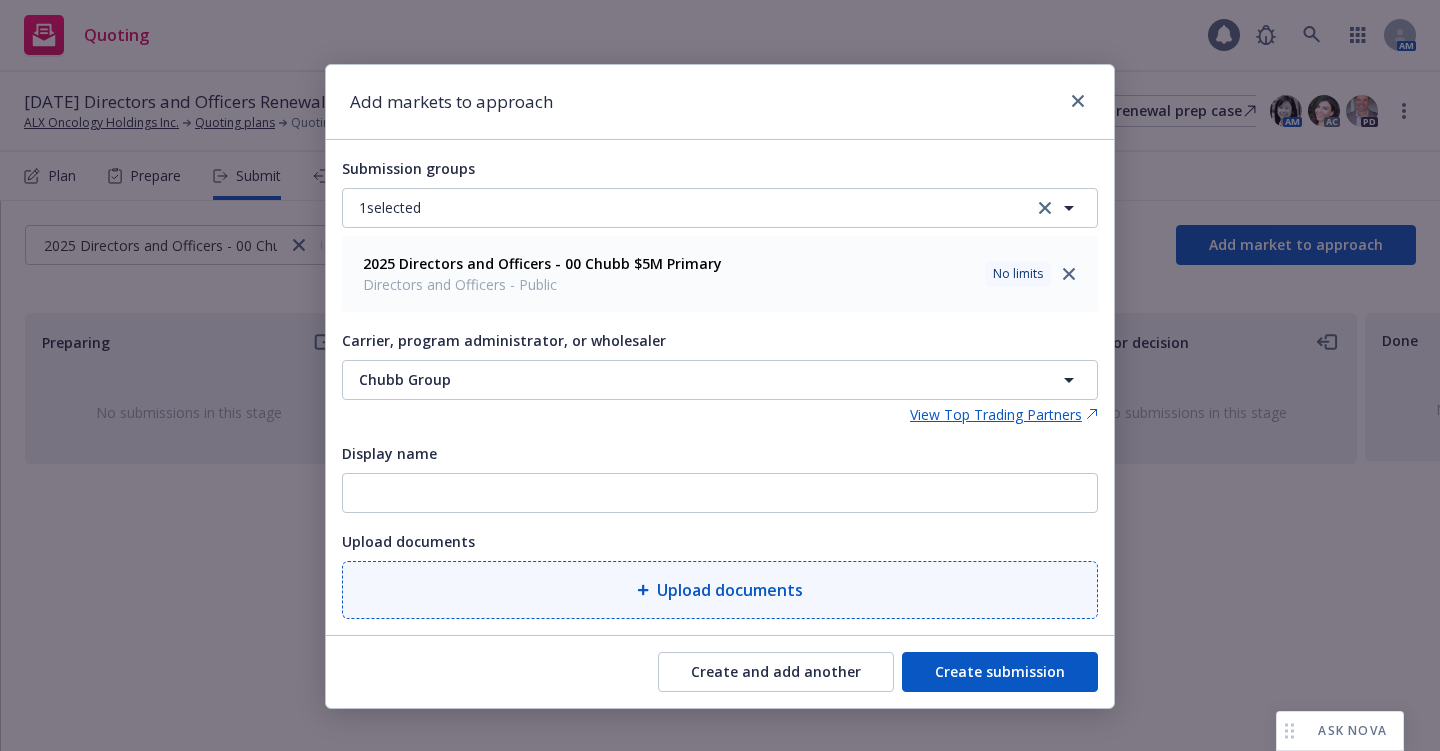 click on "Upload documents" at bounding box center (720, 590) 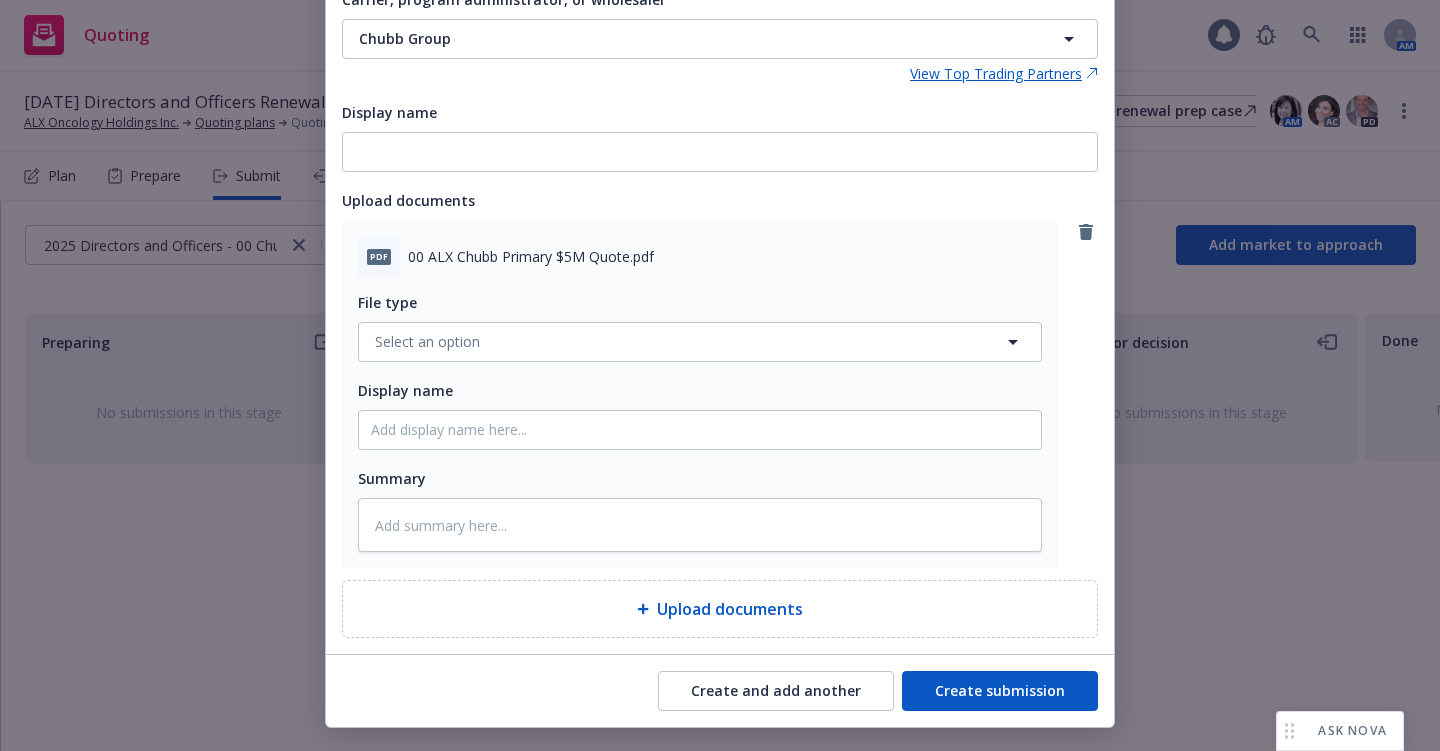 scroll, scrollTop: 380, scrollLeft: 0, axis: vertical 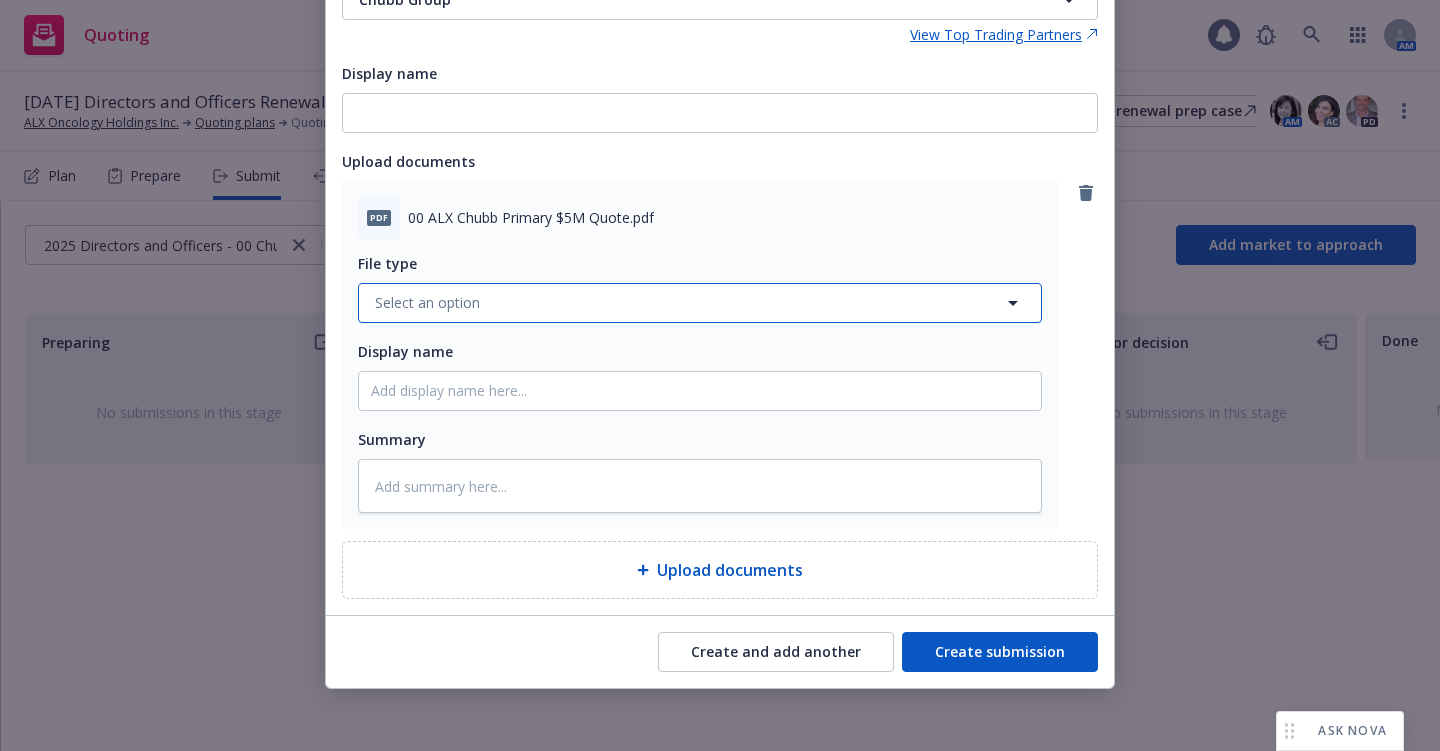click 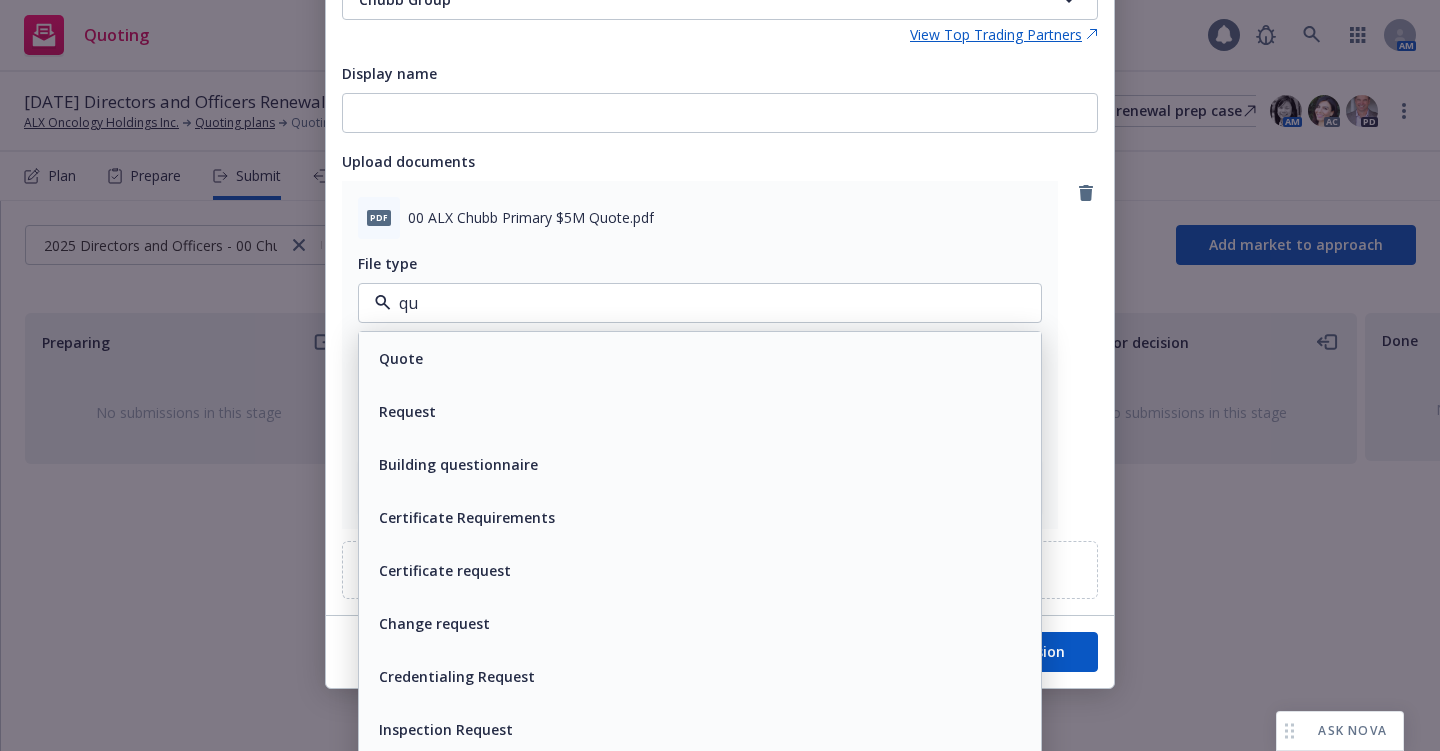 type on "quo" 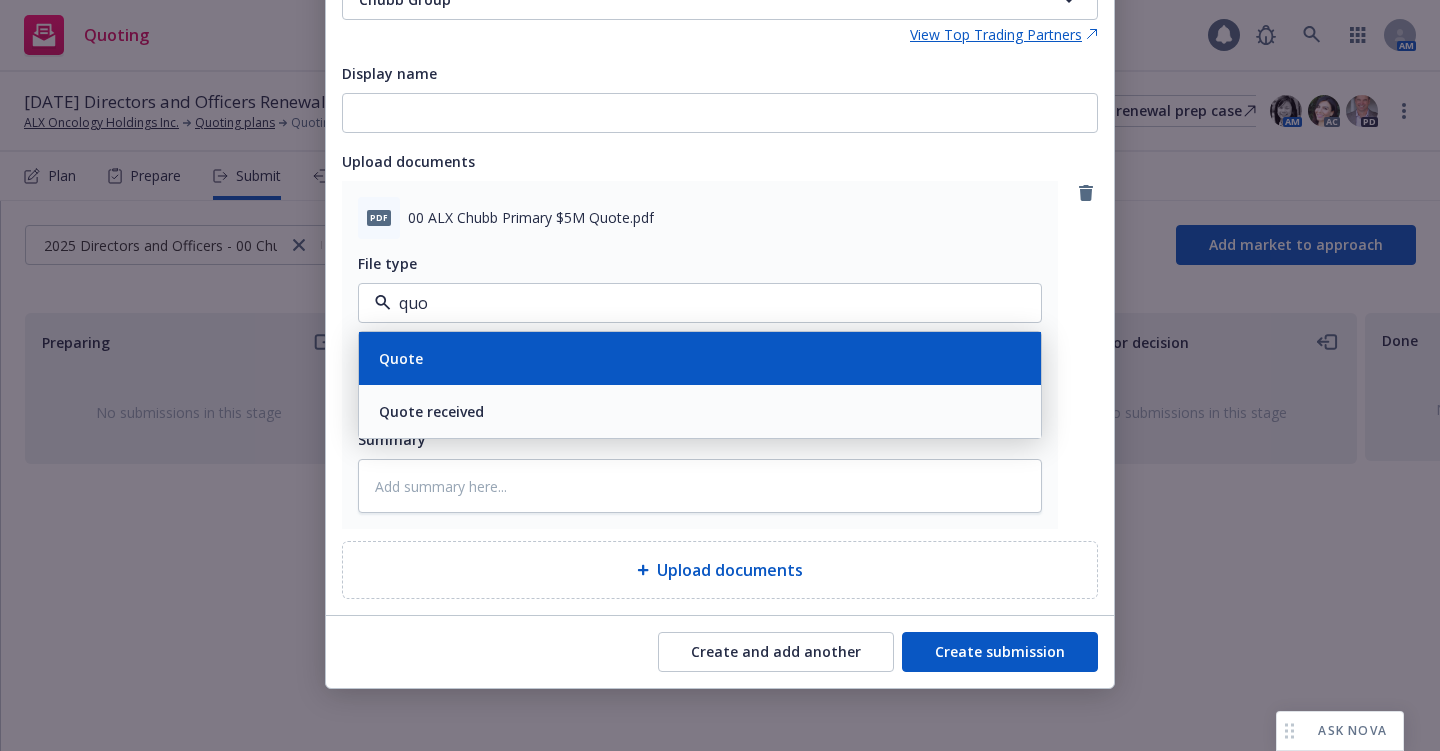 click on "Quote" at bounding box center [700, 358] 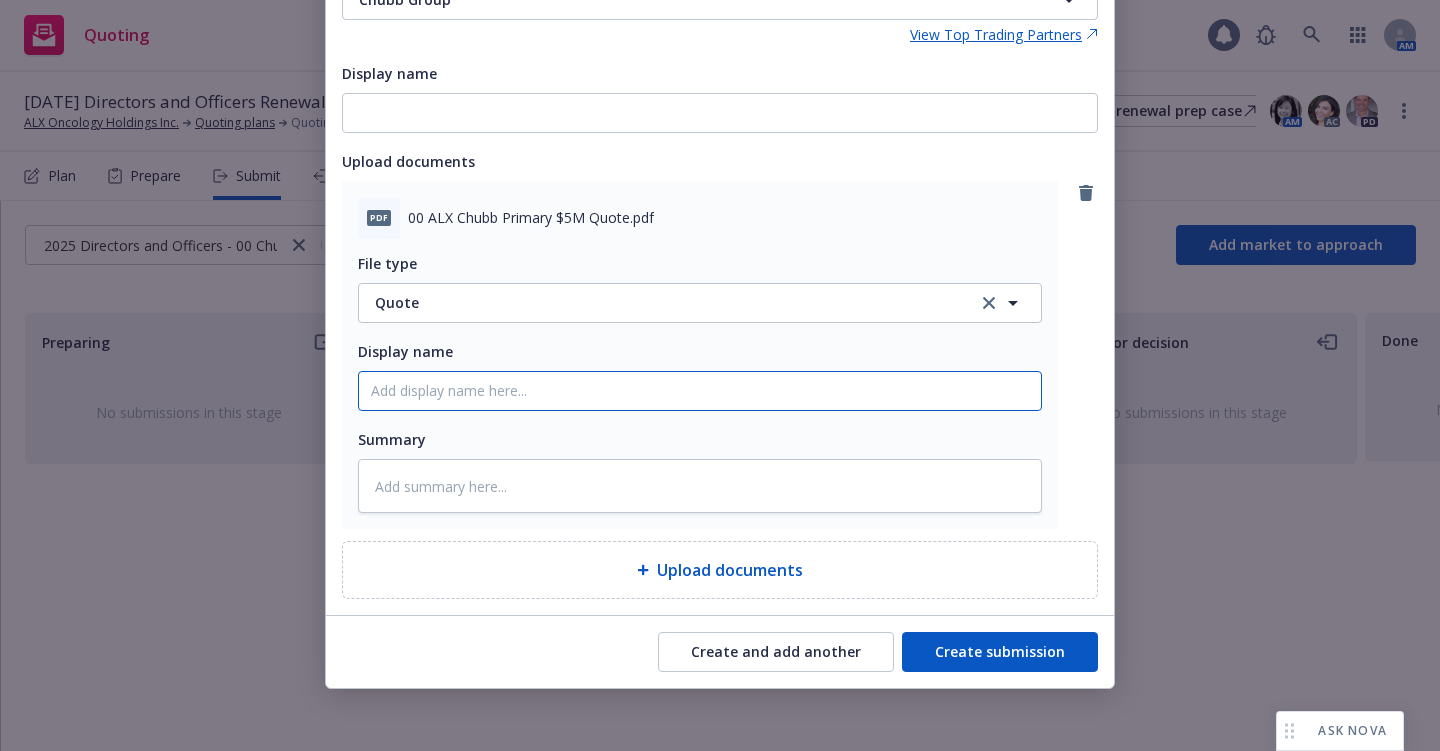 click on "Display name" at bounding box center (700, 391) 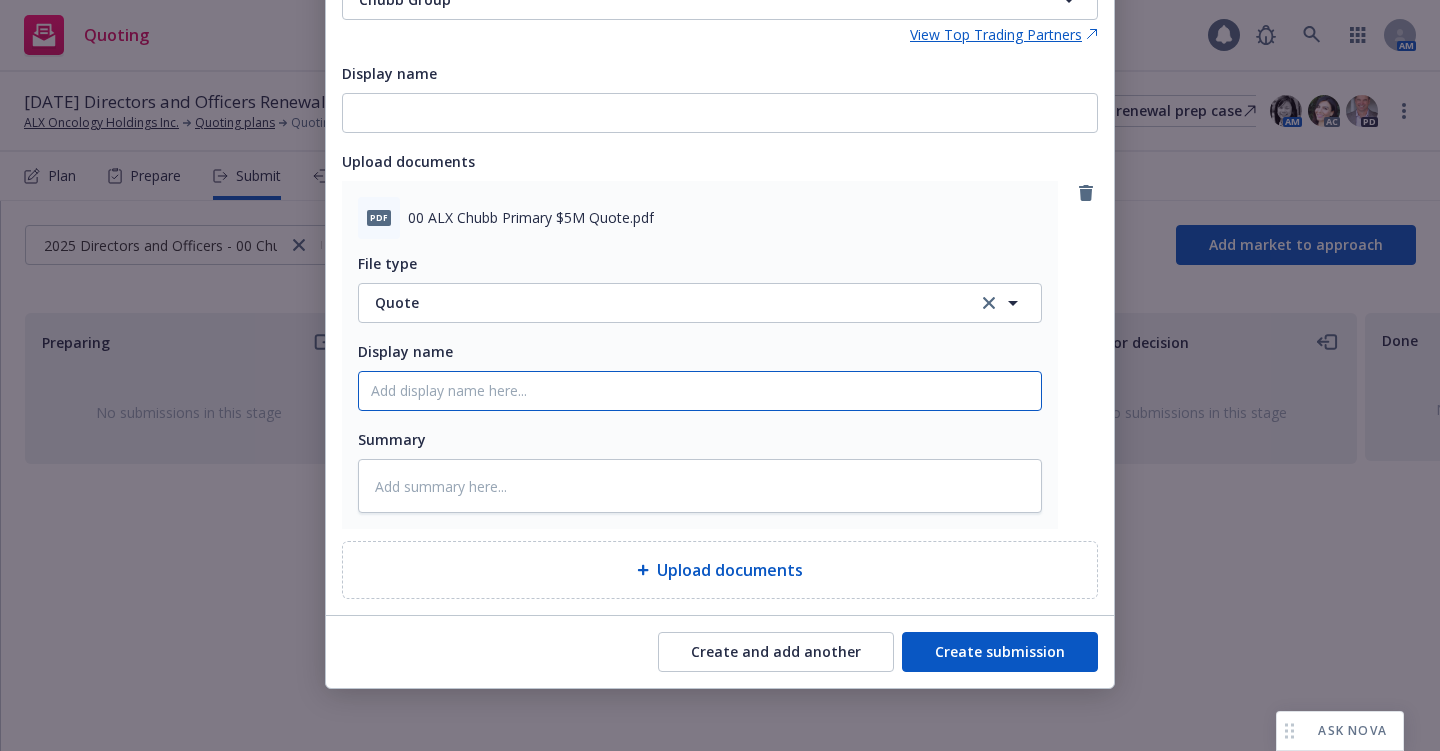 type on "x" 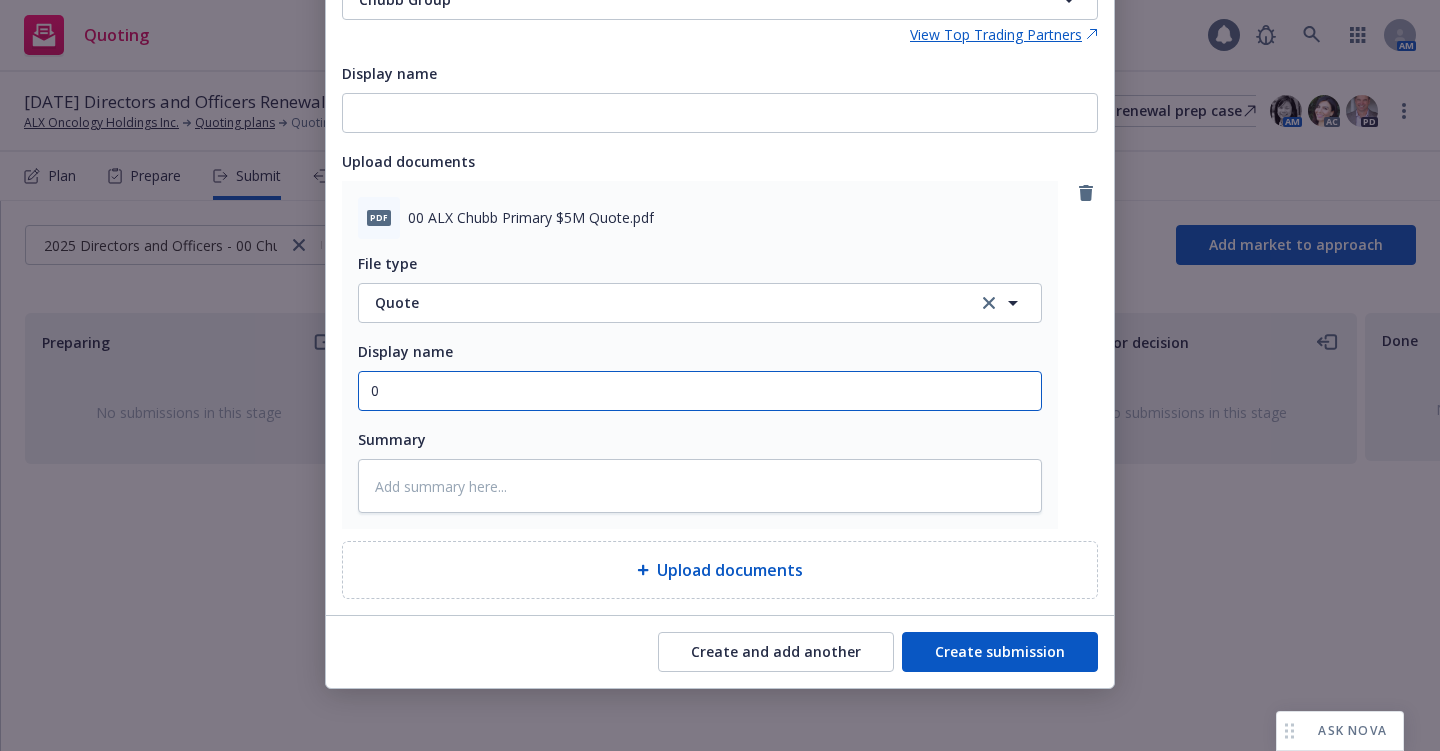 type on "x" 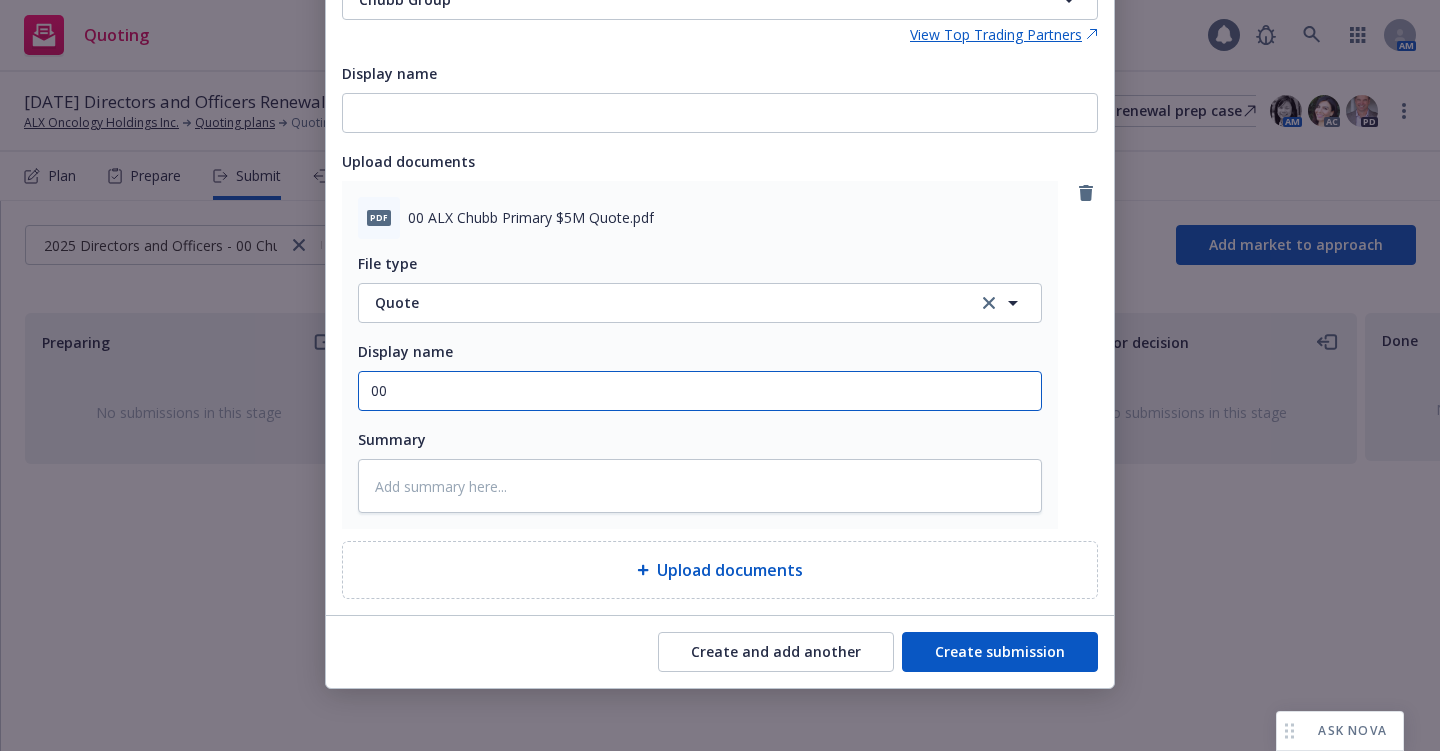 type on "x" 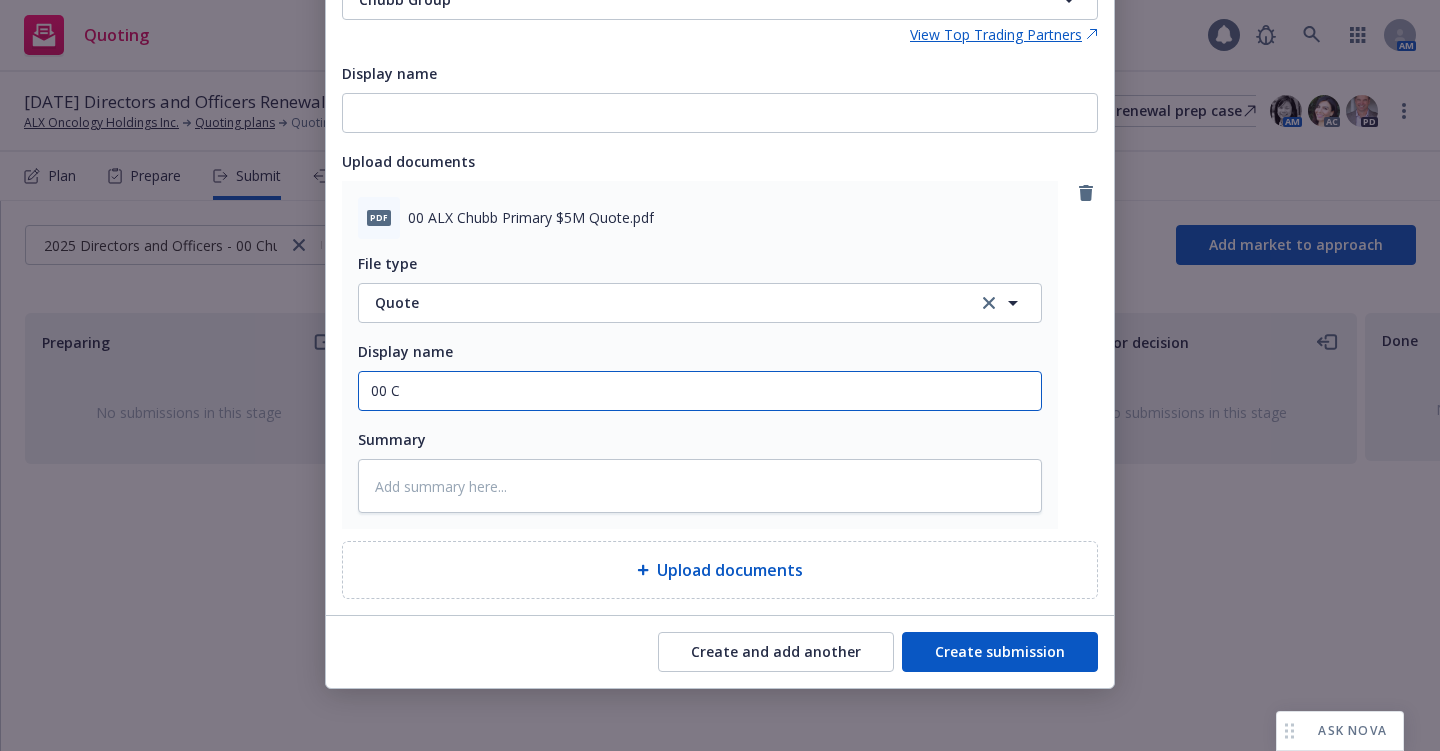 type on "x" 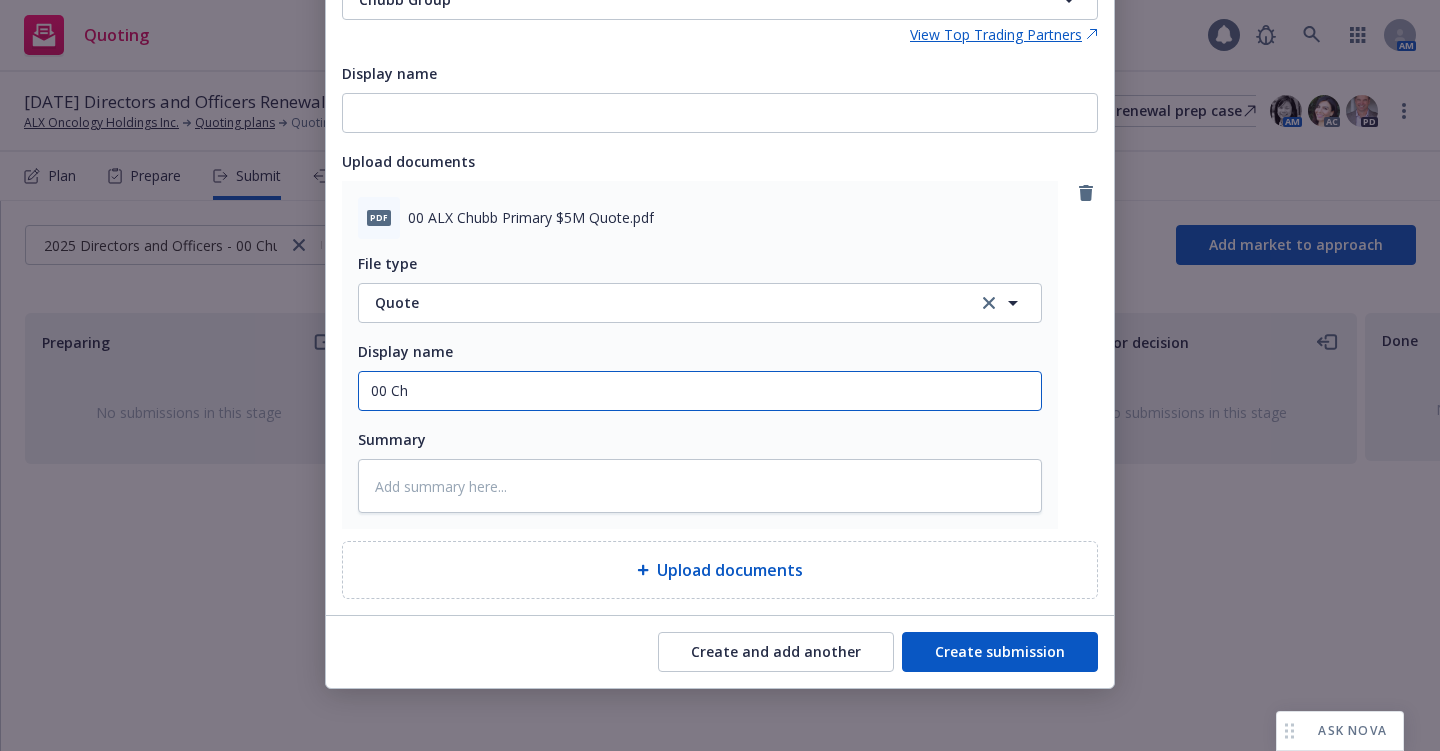 type on "x" 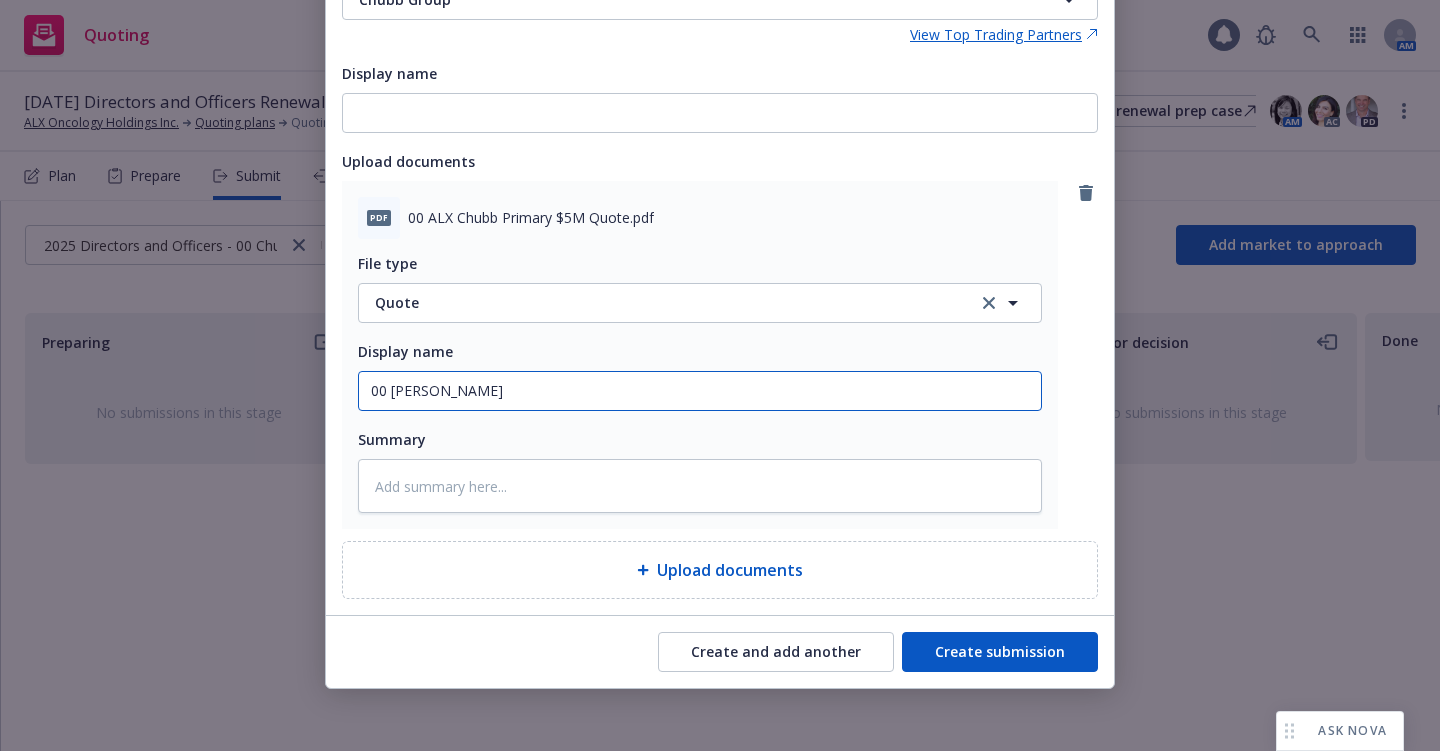 type on "x" 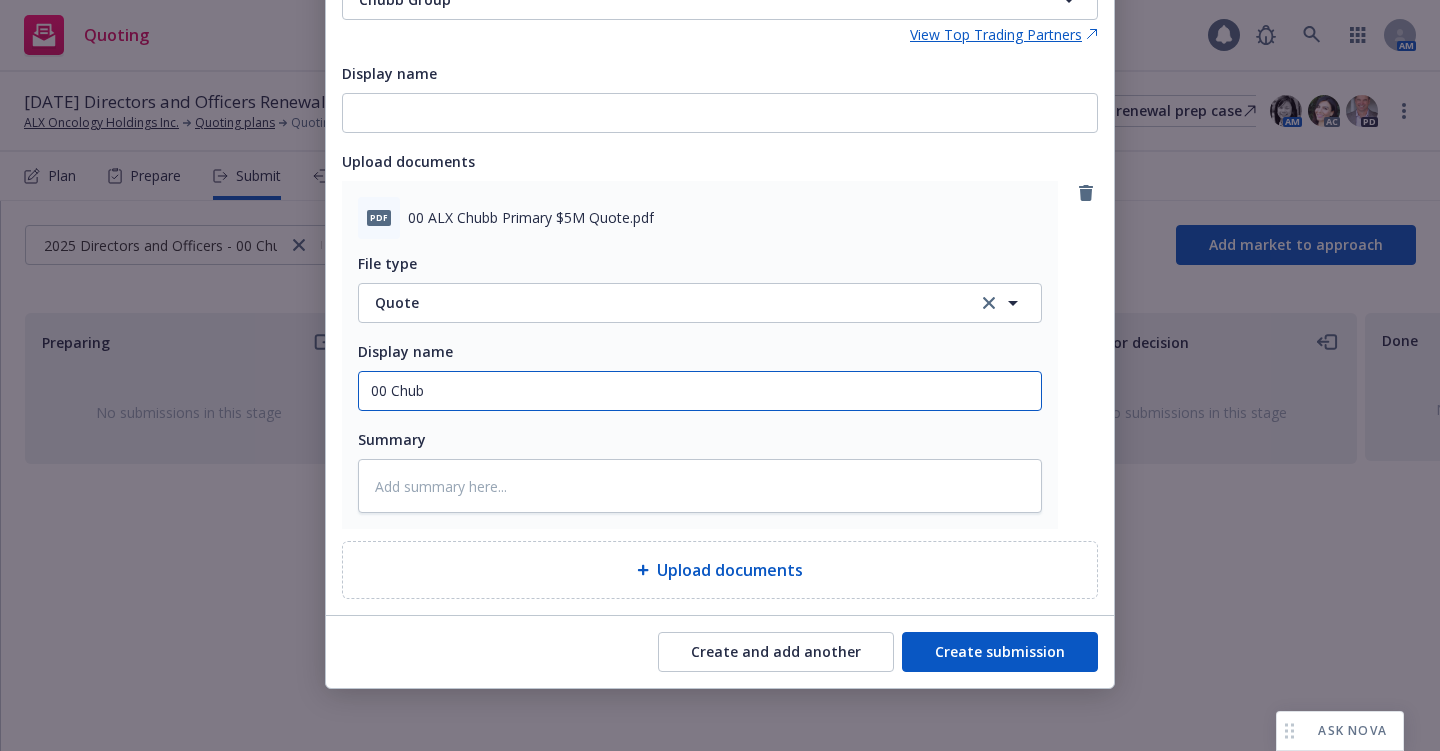 type on "x" 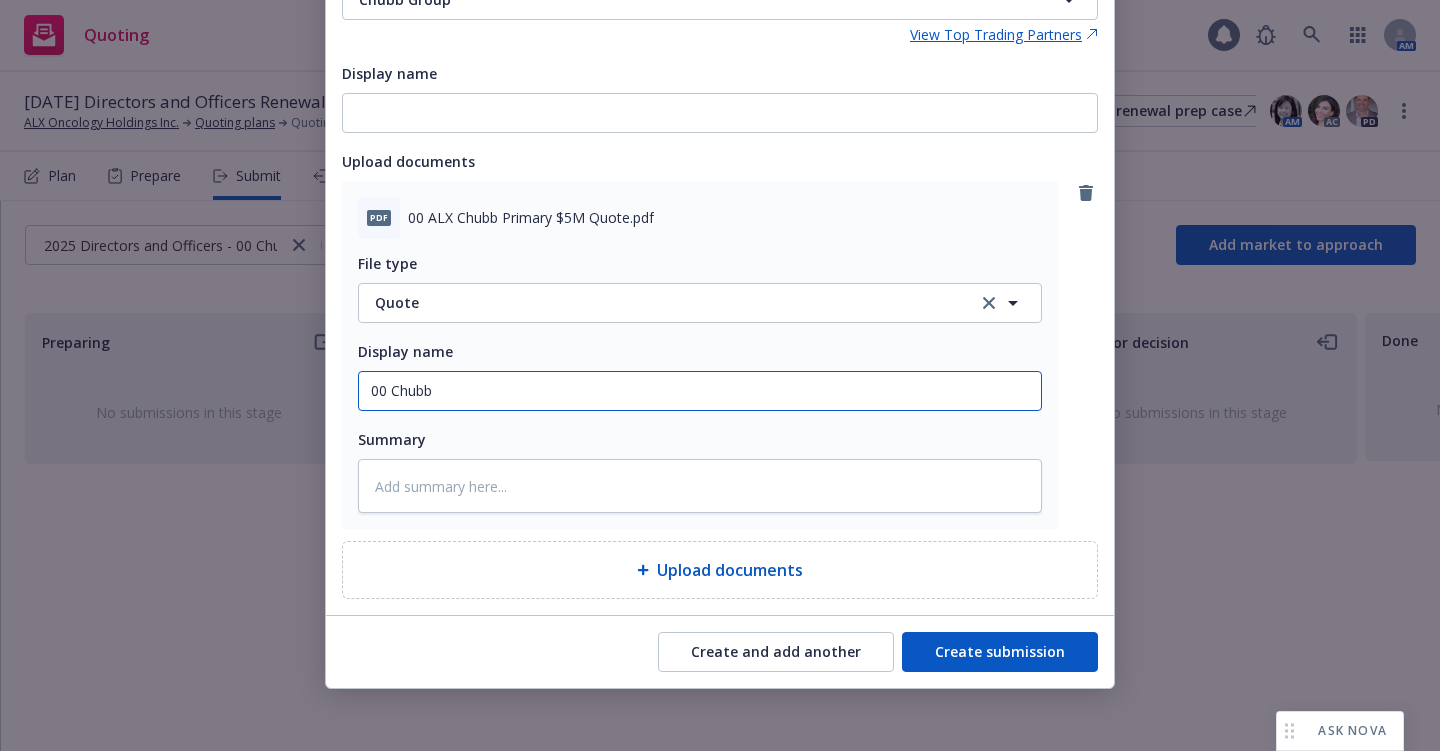 type on "x" 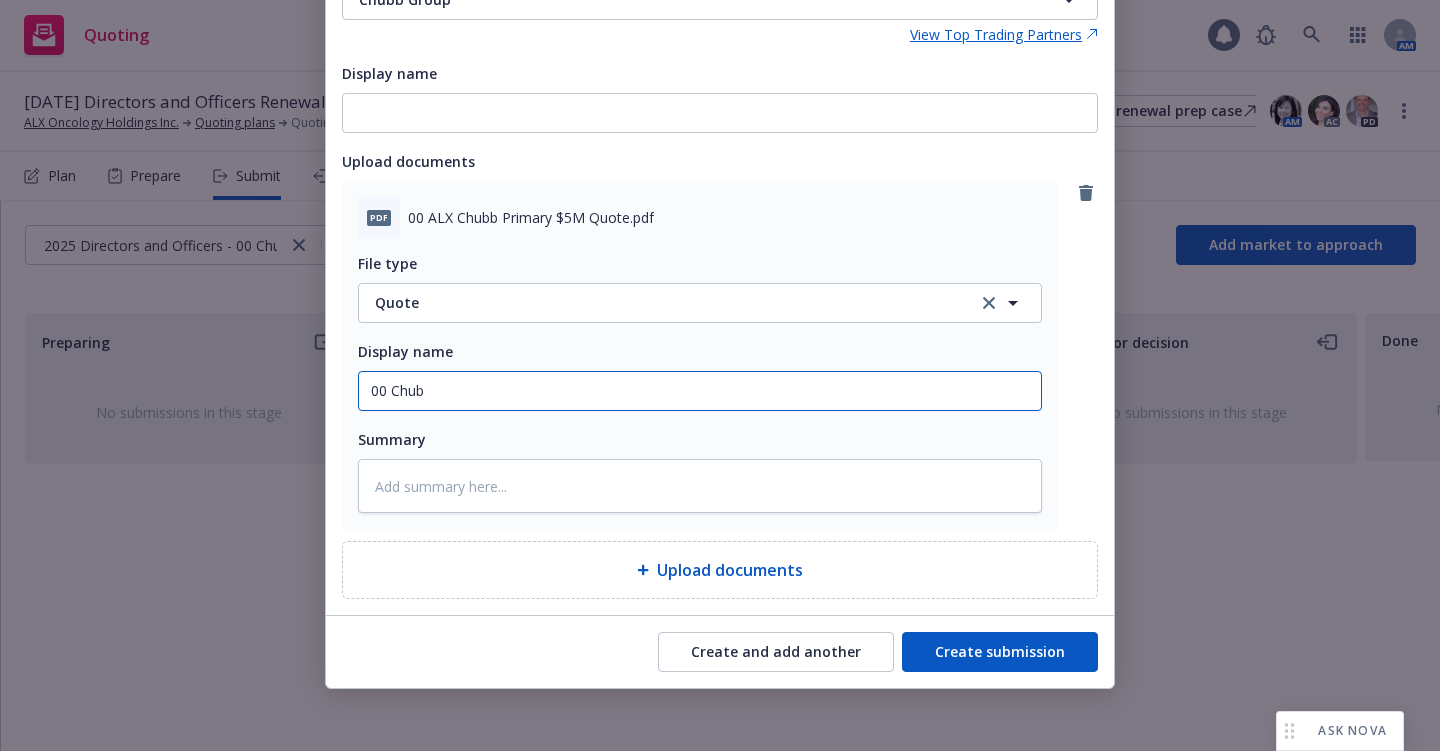 type on "x" 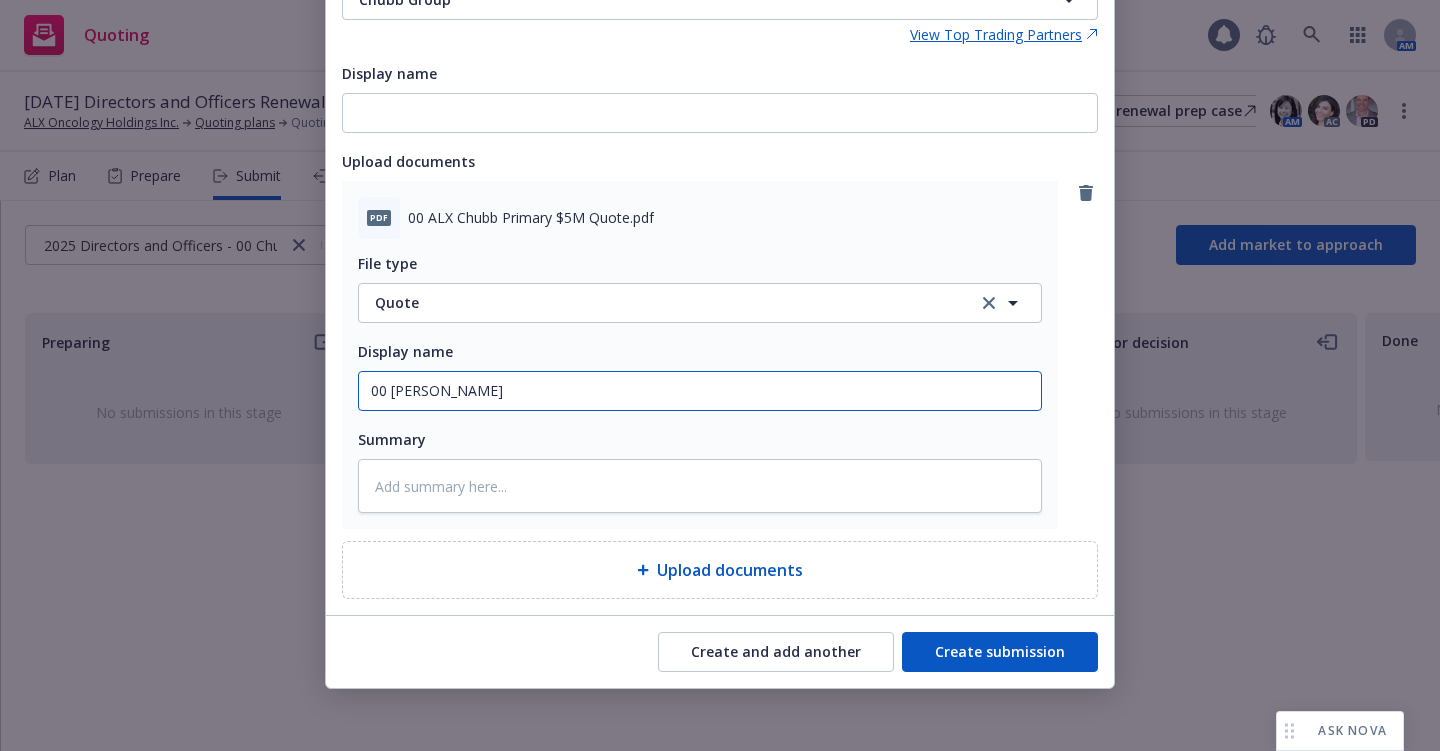 type on "x" 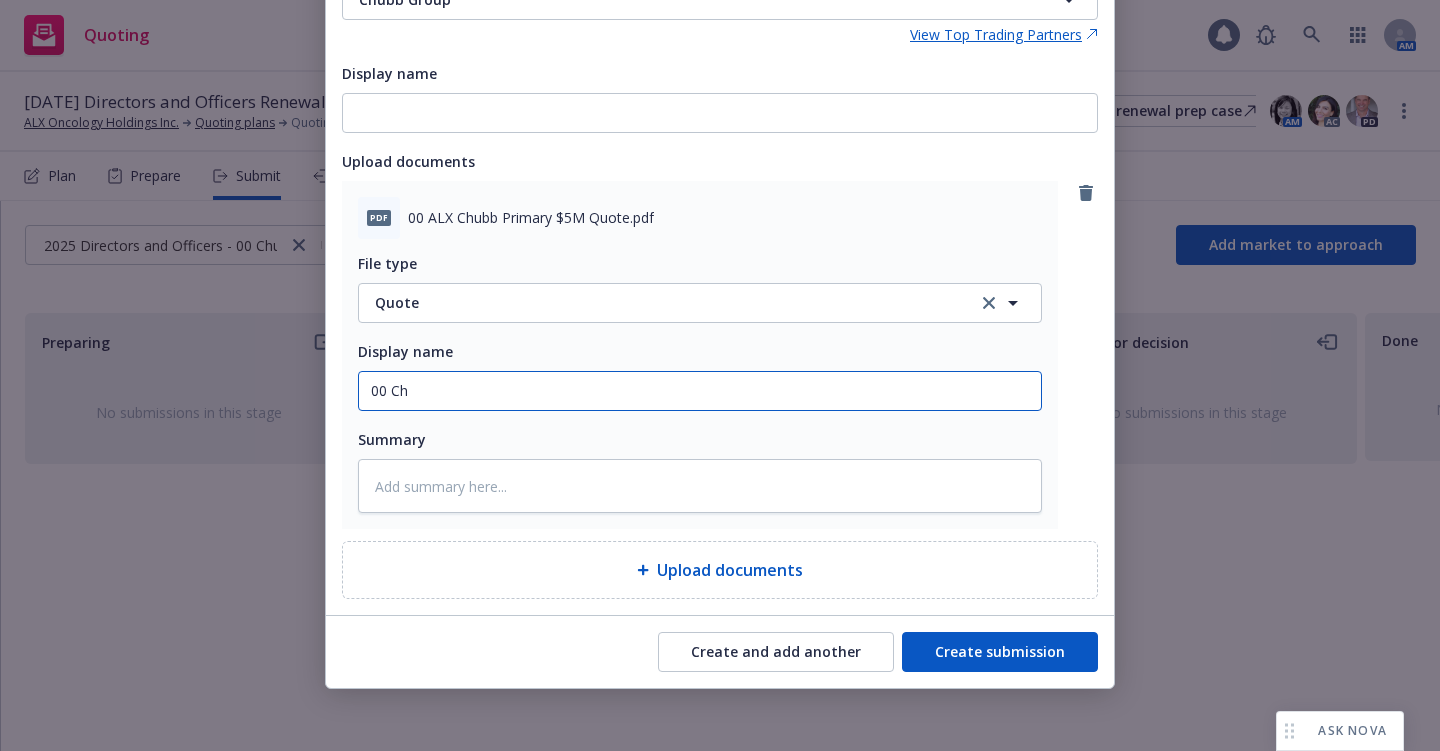 type on "x" 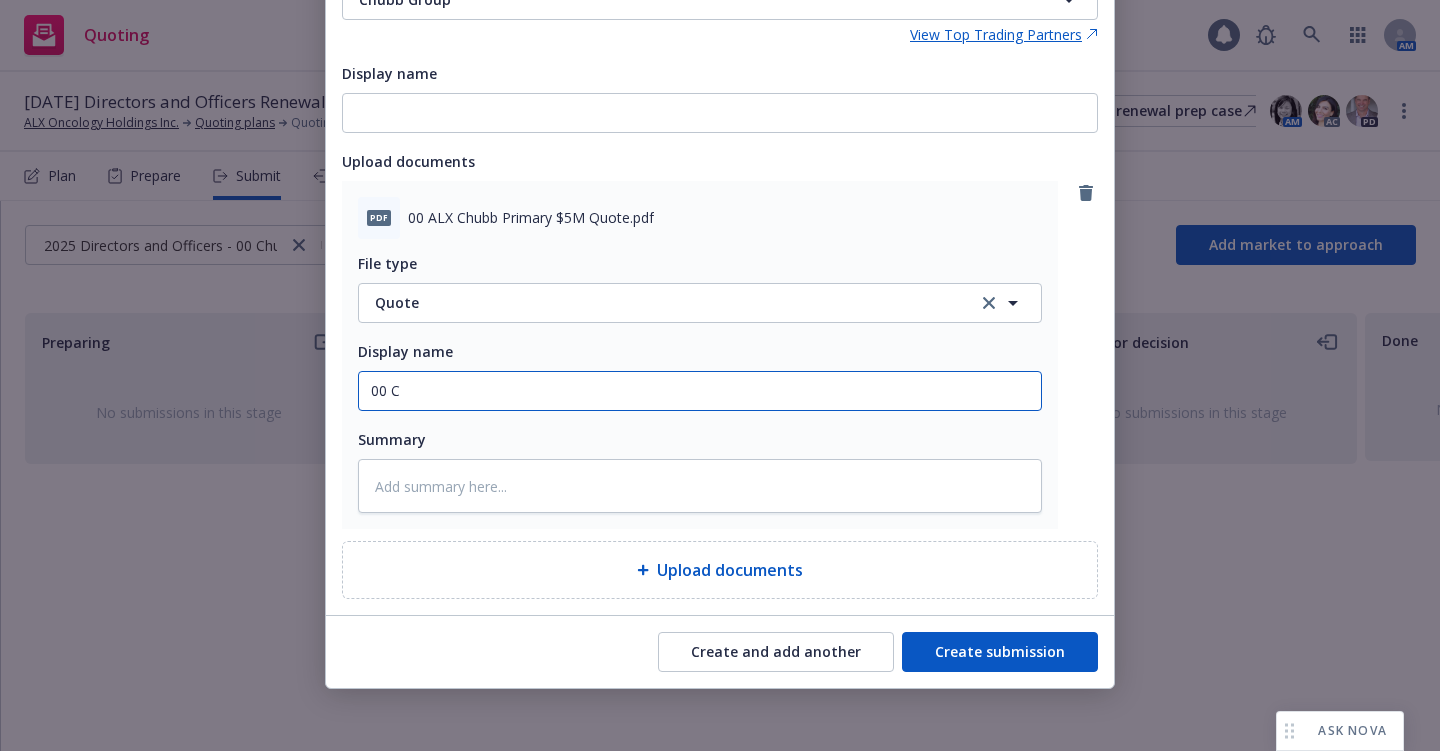 type on "x" 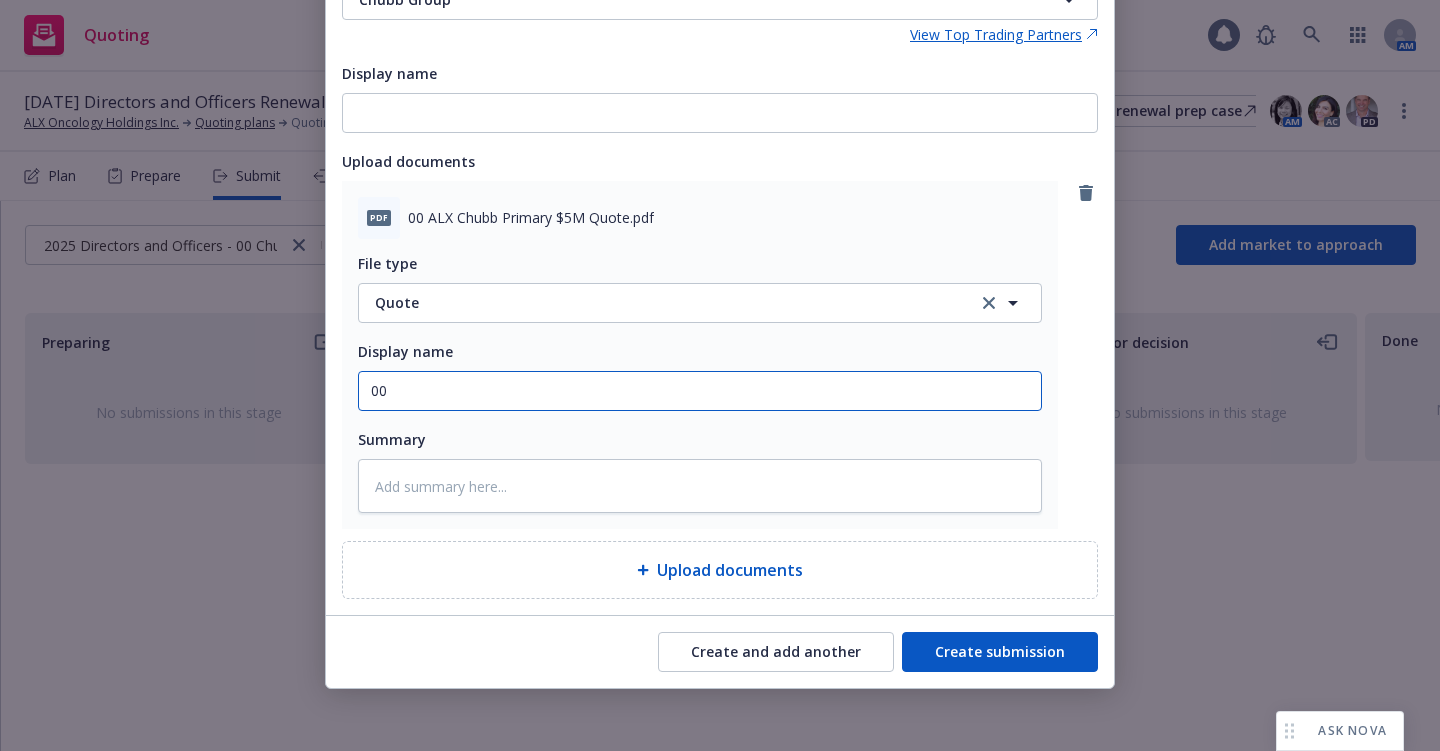 type on "x" 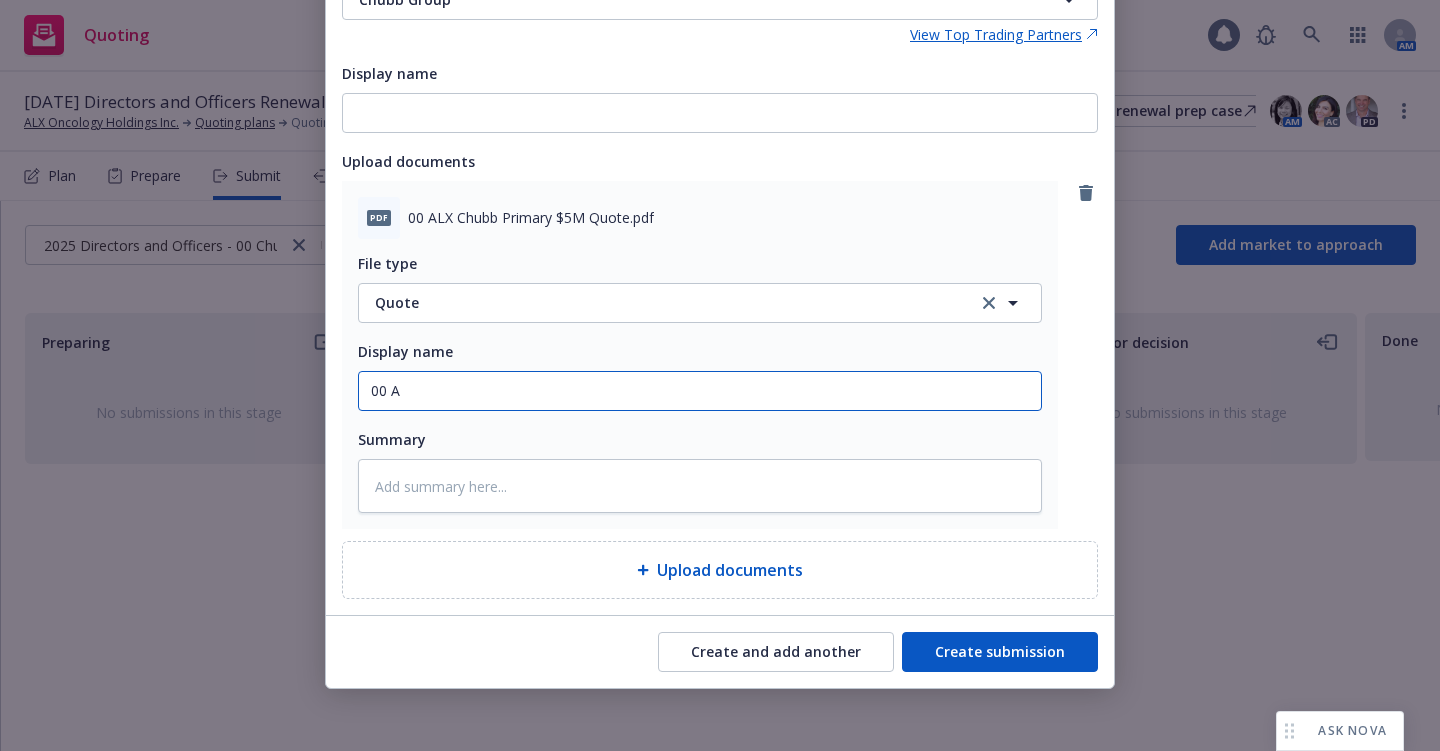 type on "x" 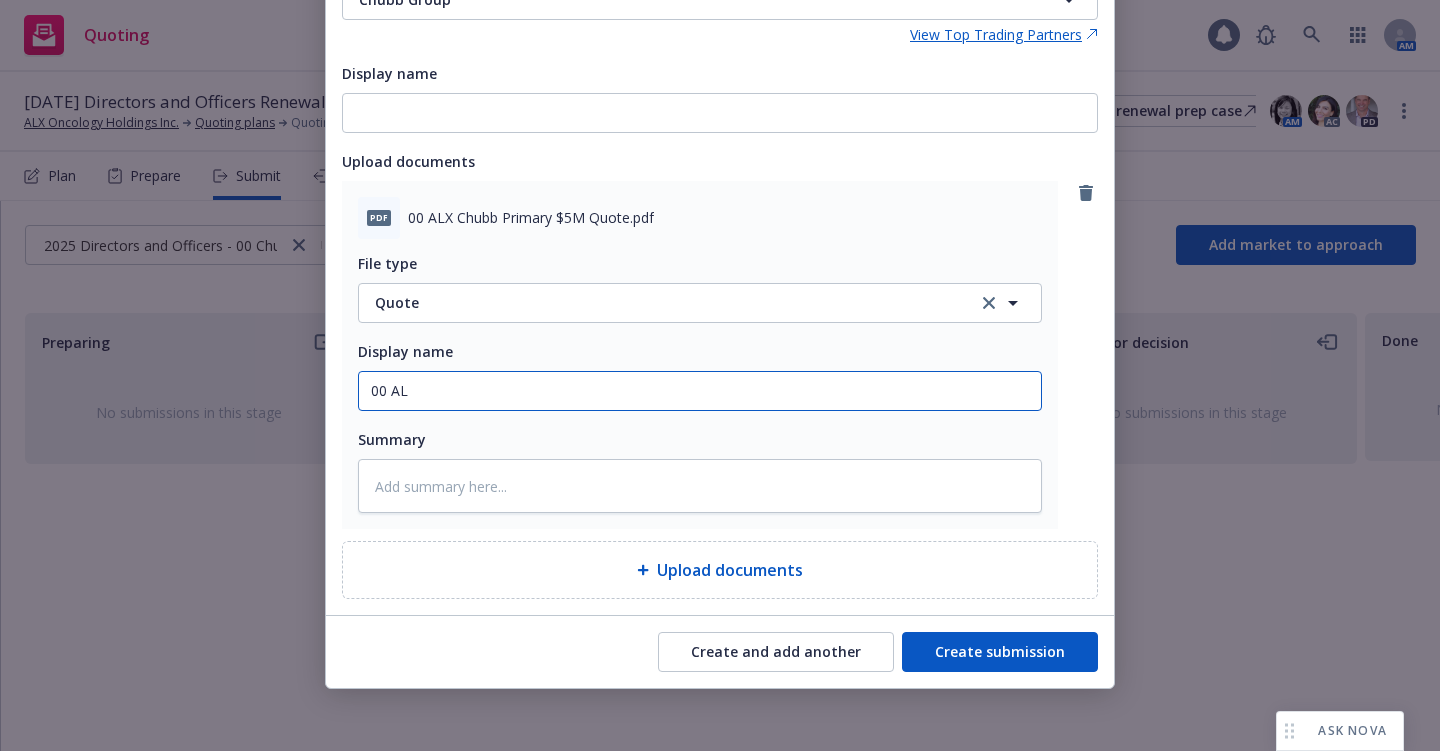 type on "x" 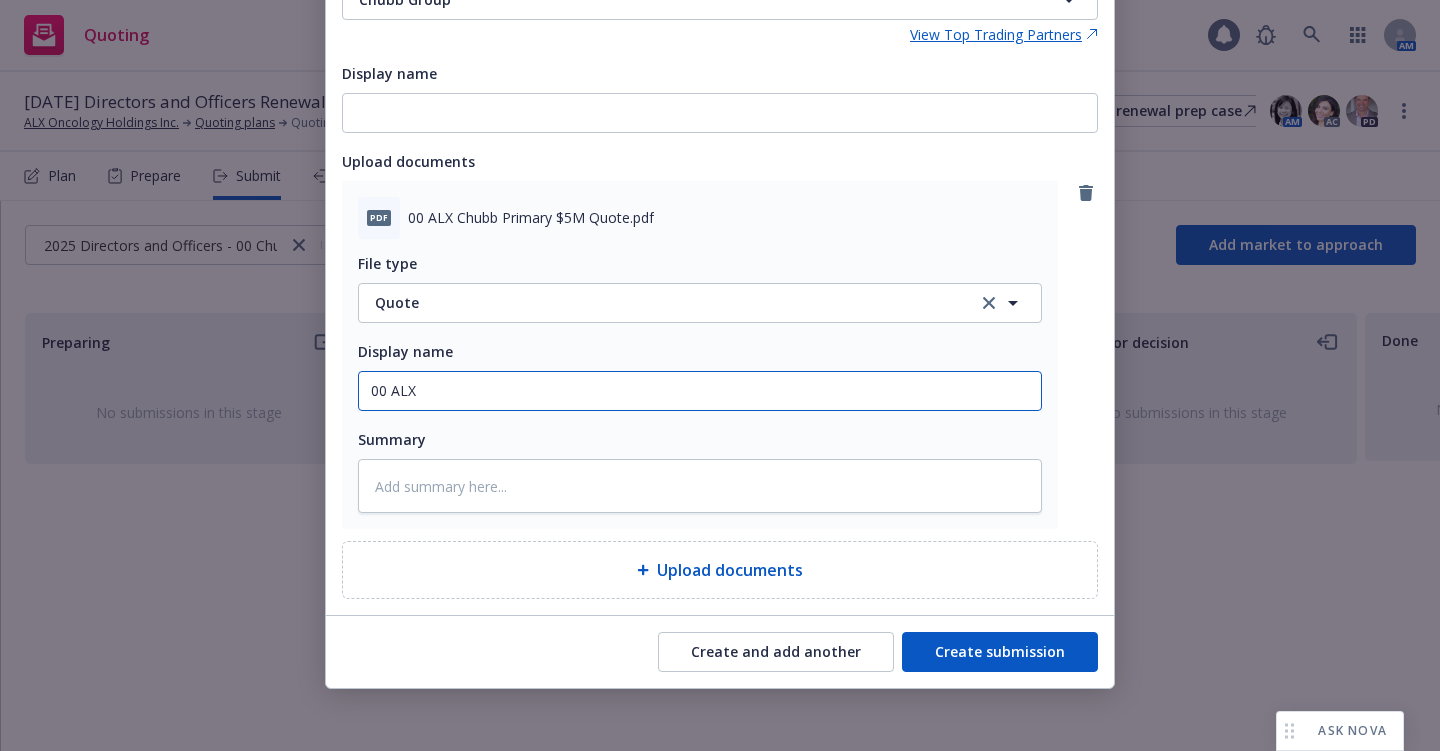 type on "x" 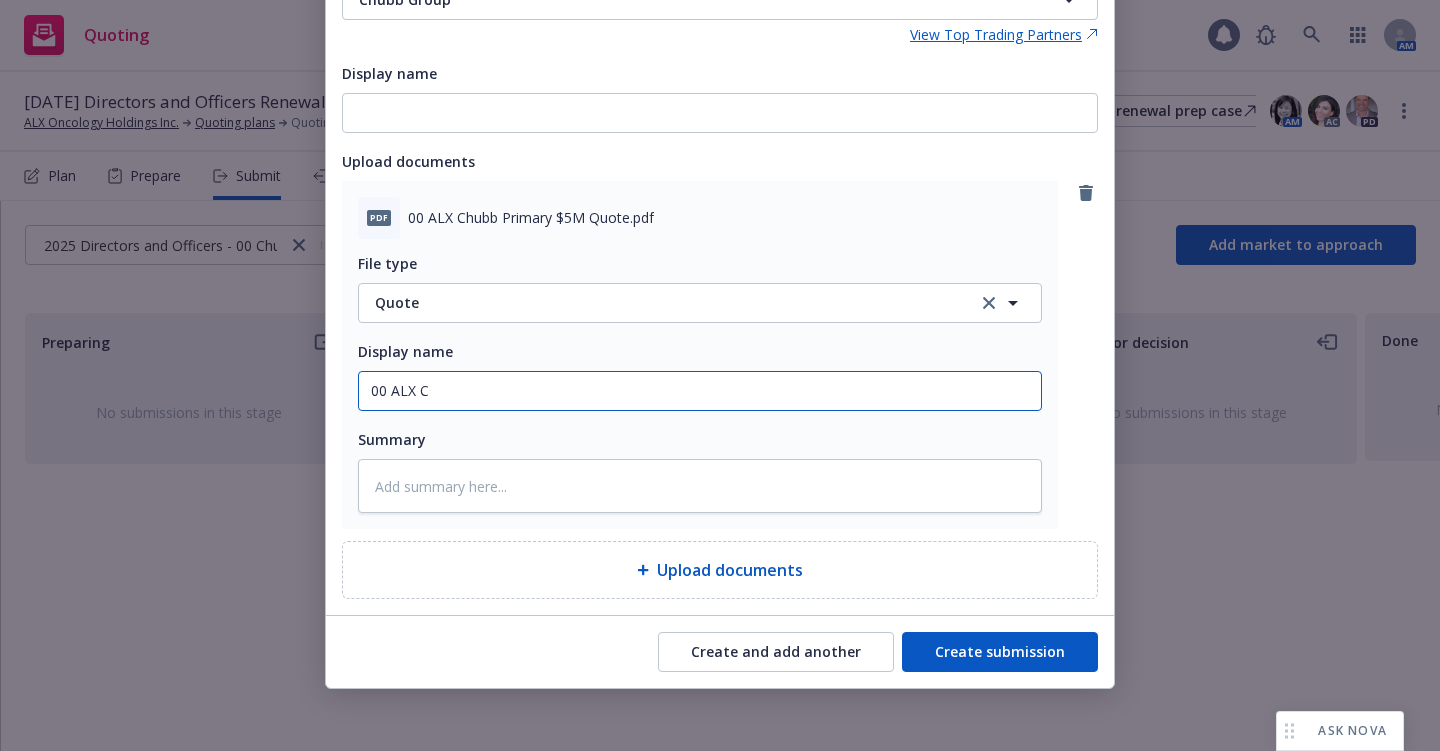 type on "x" 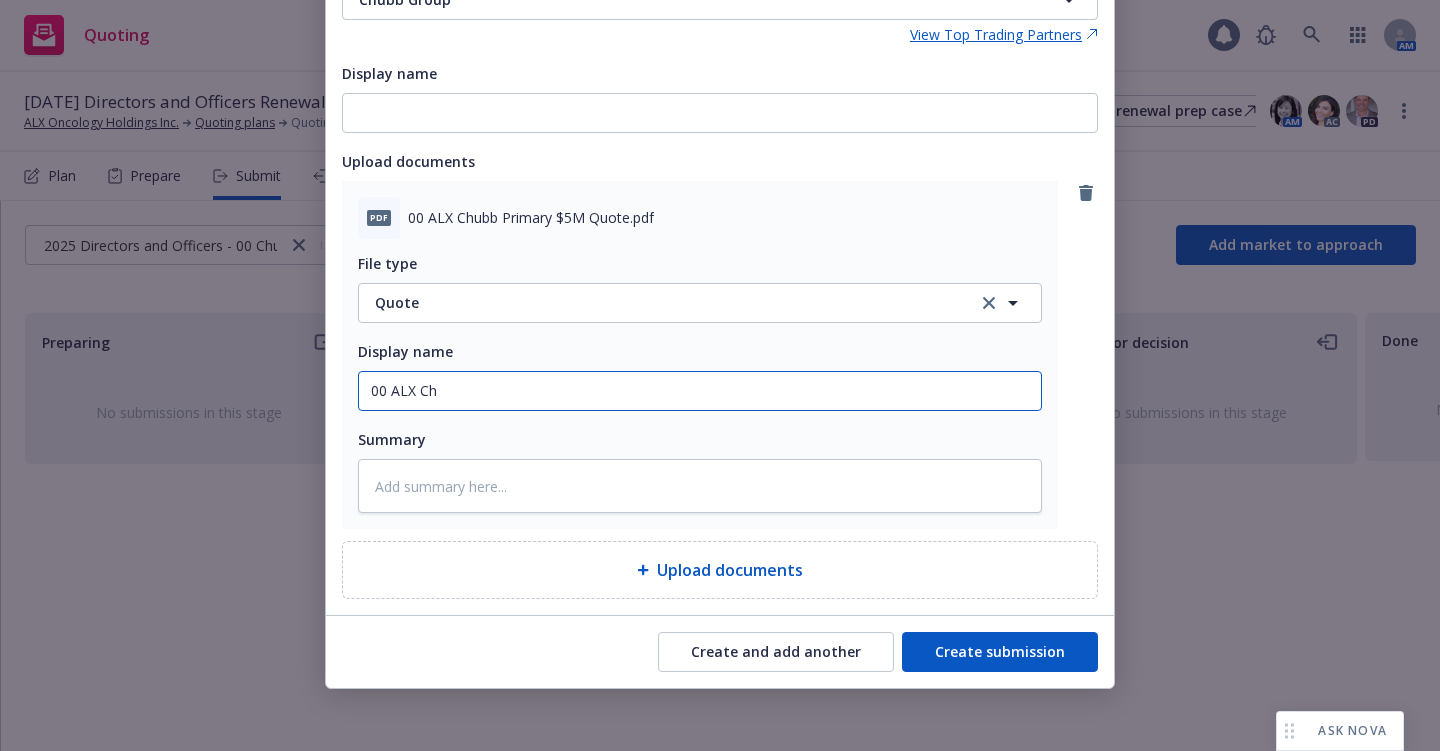 type on "x" 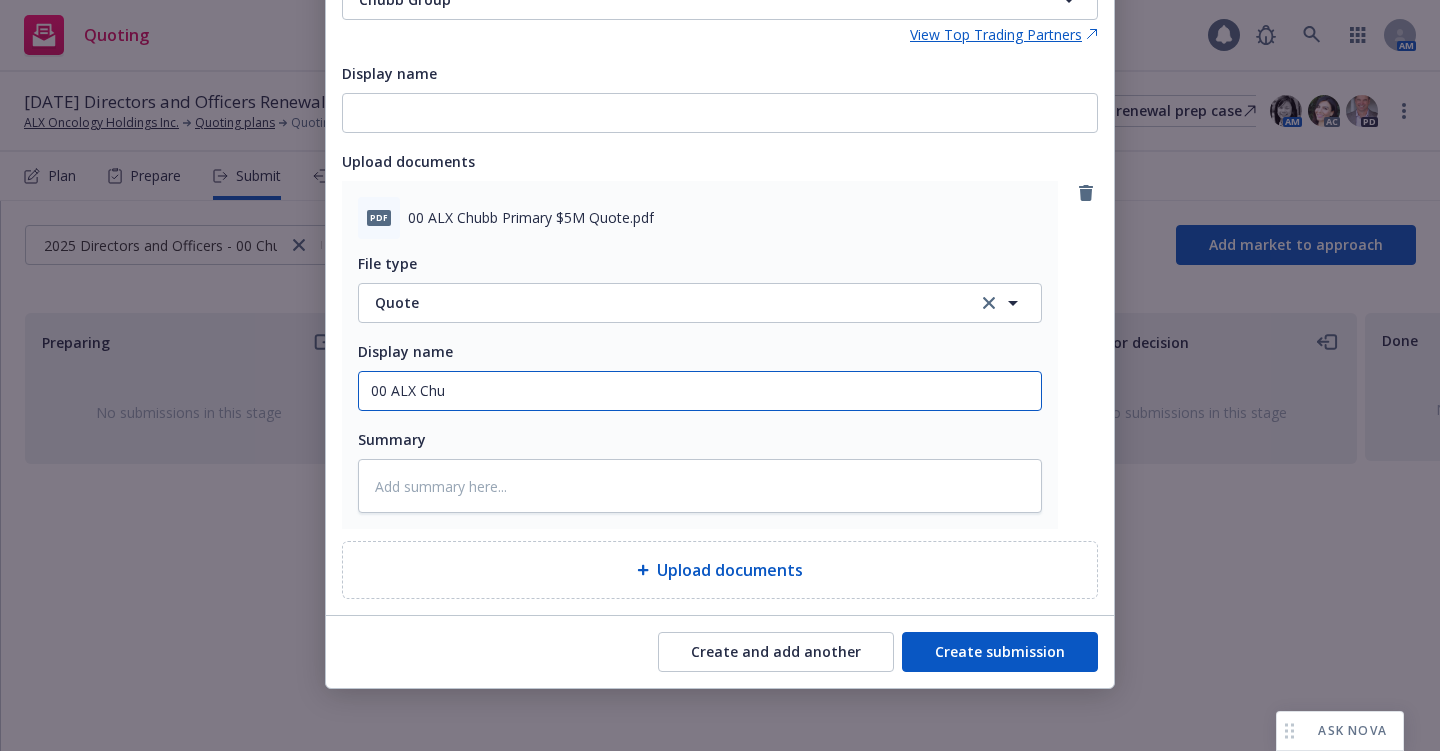 type on "x" 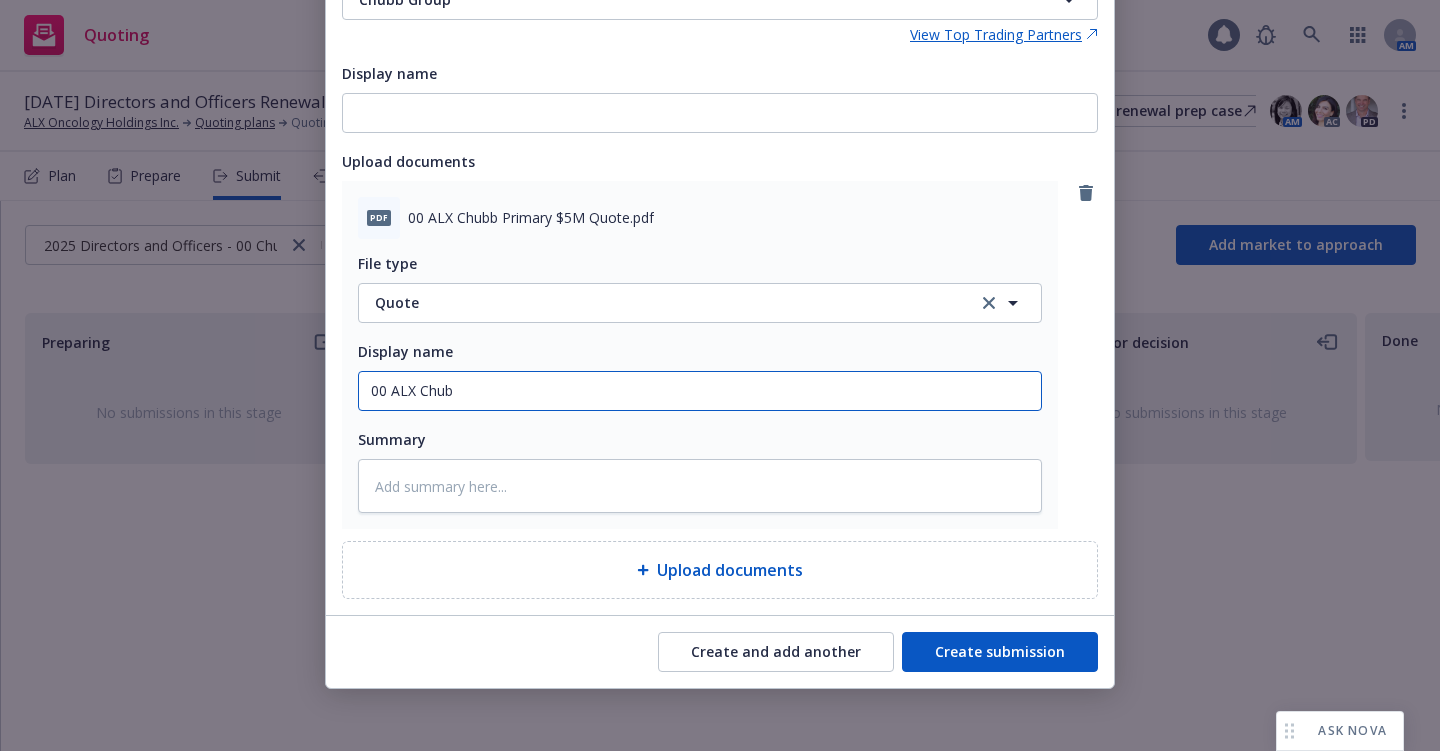 type on "x" 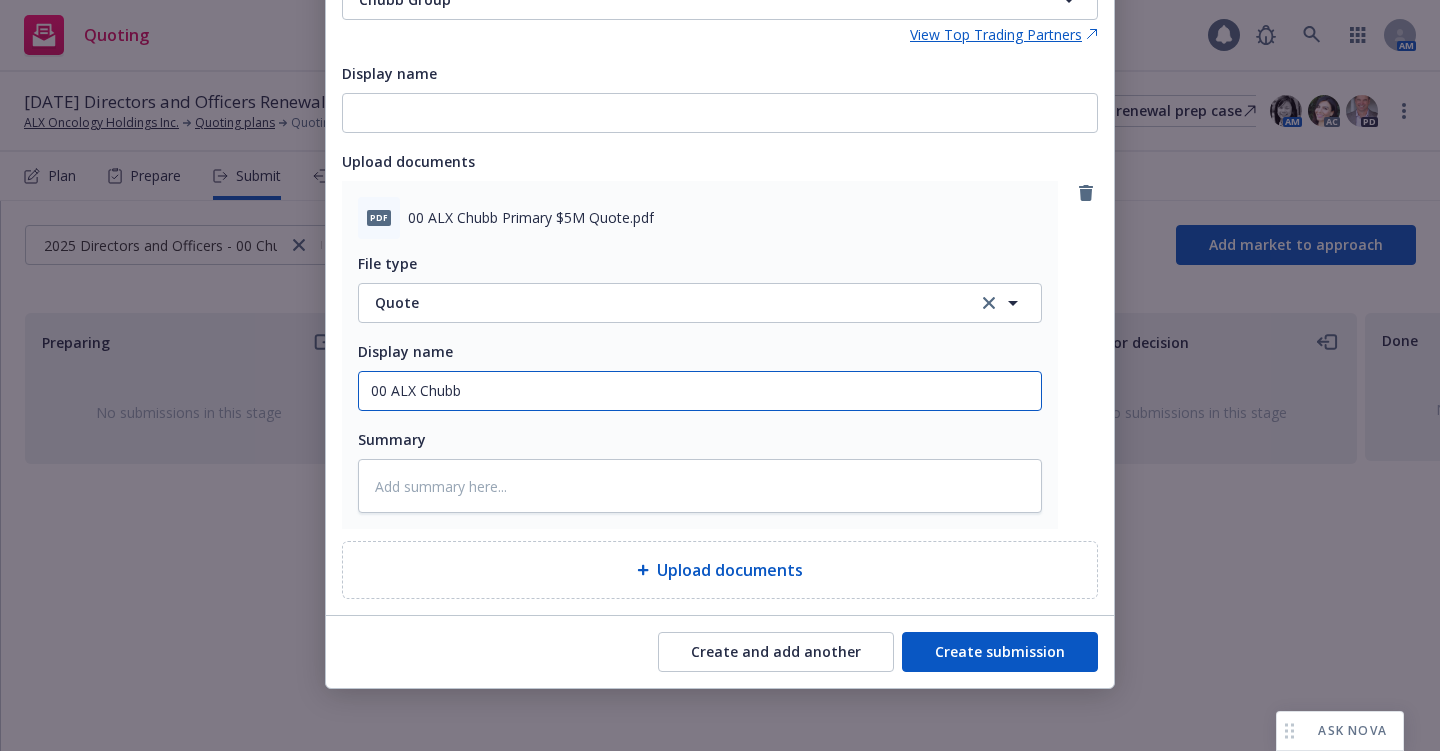 type on "x" 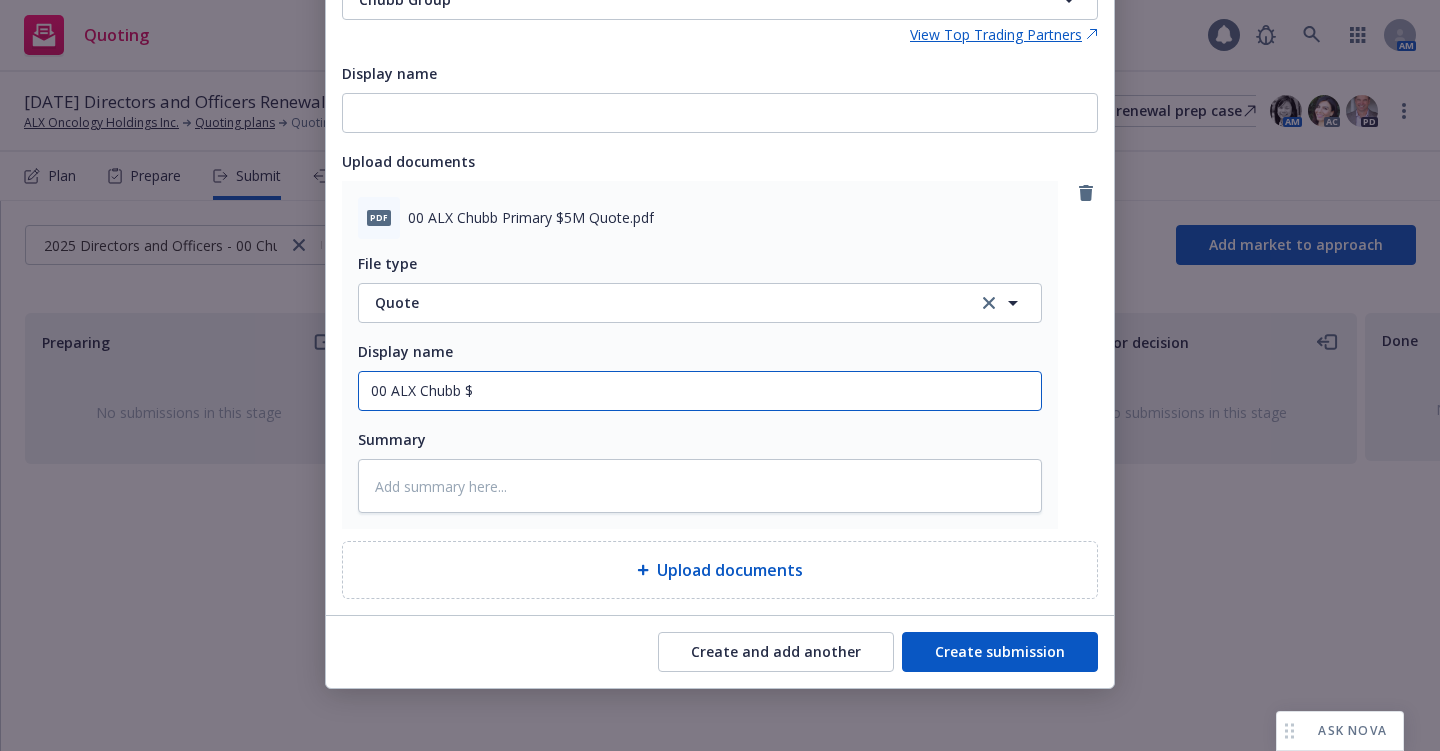 type on "x" 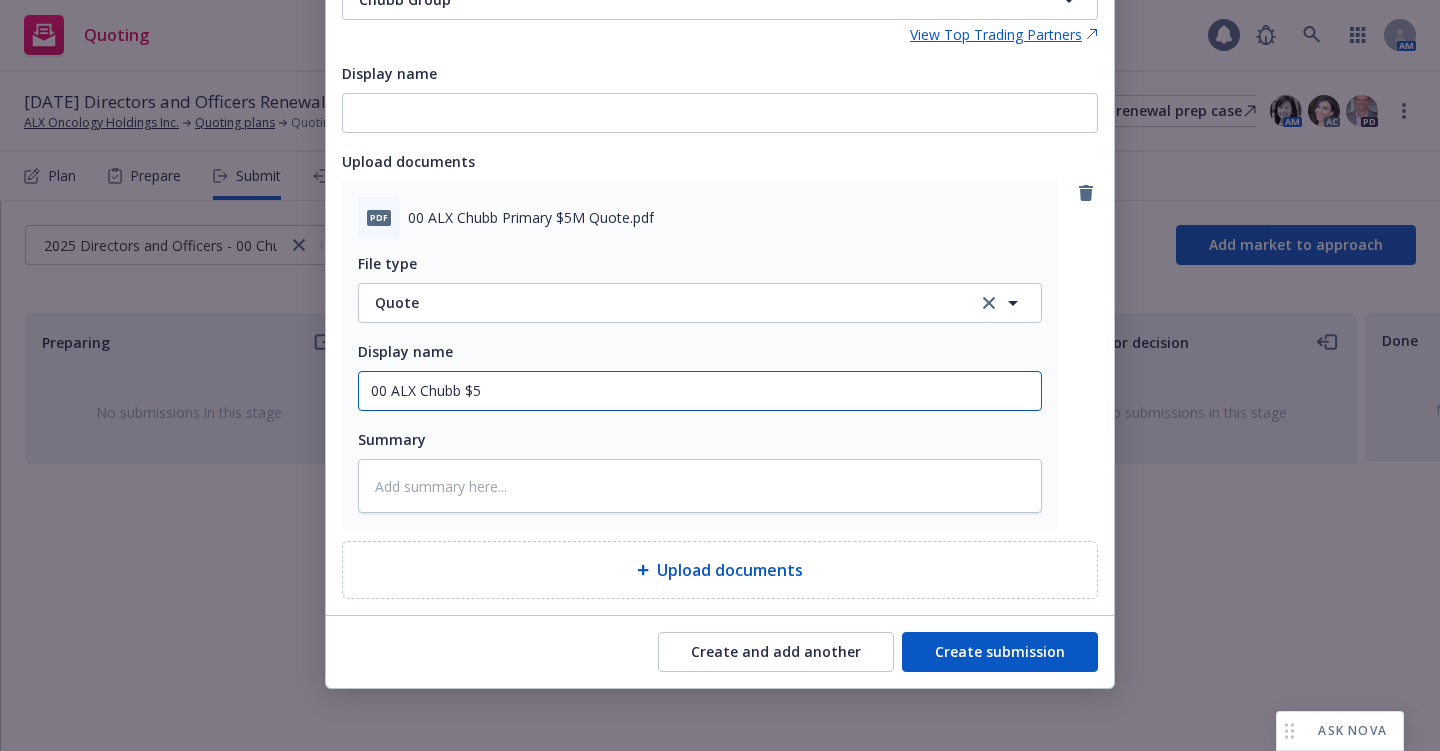 type on "x" 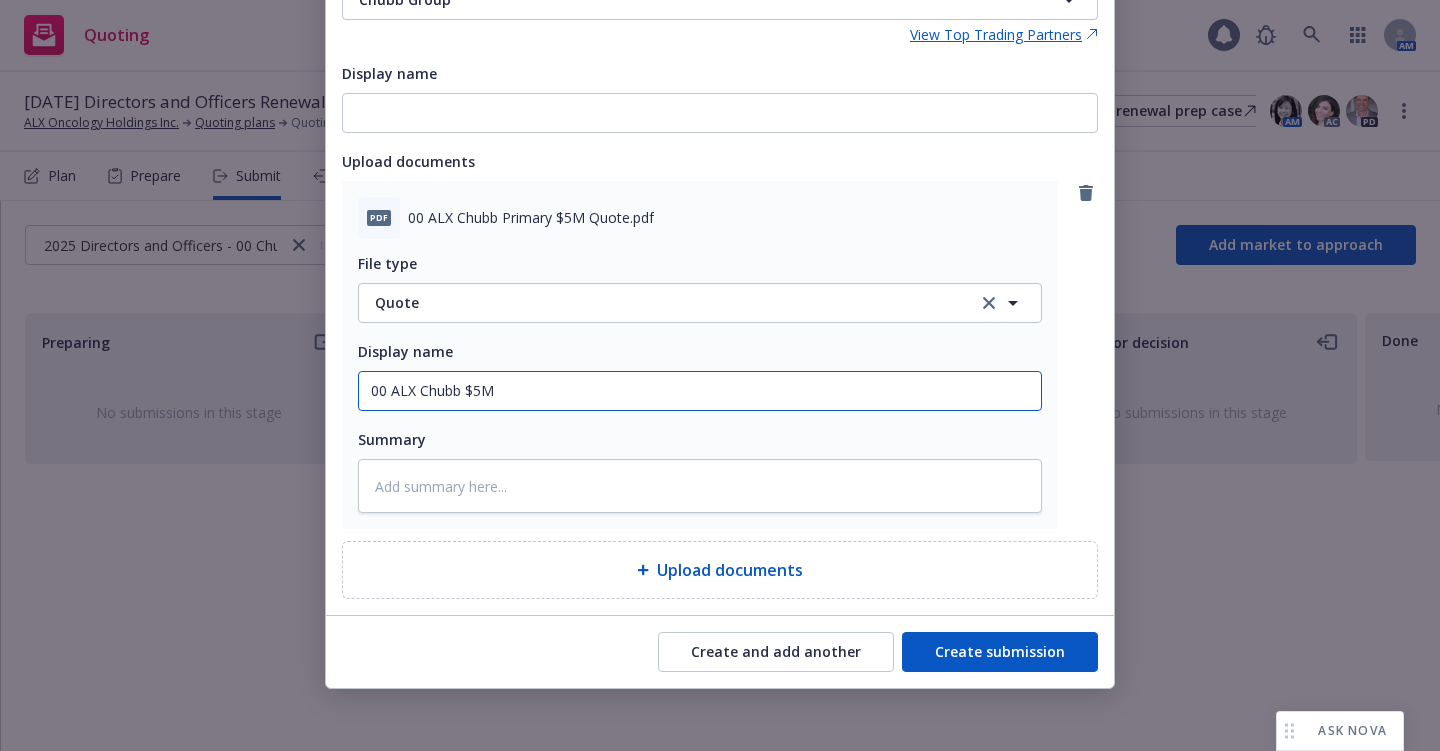 type on "x" 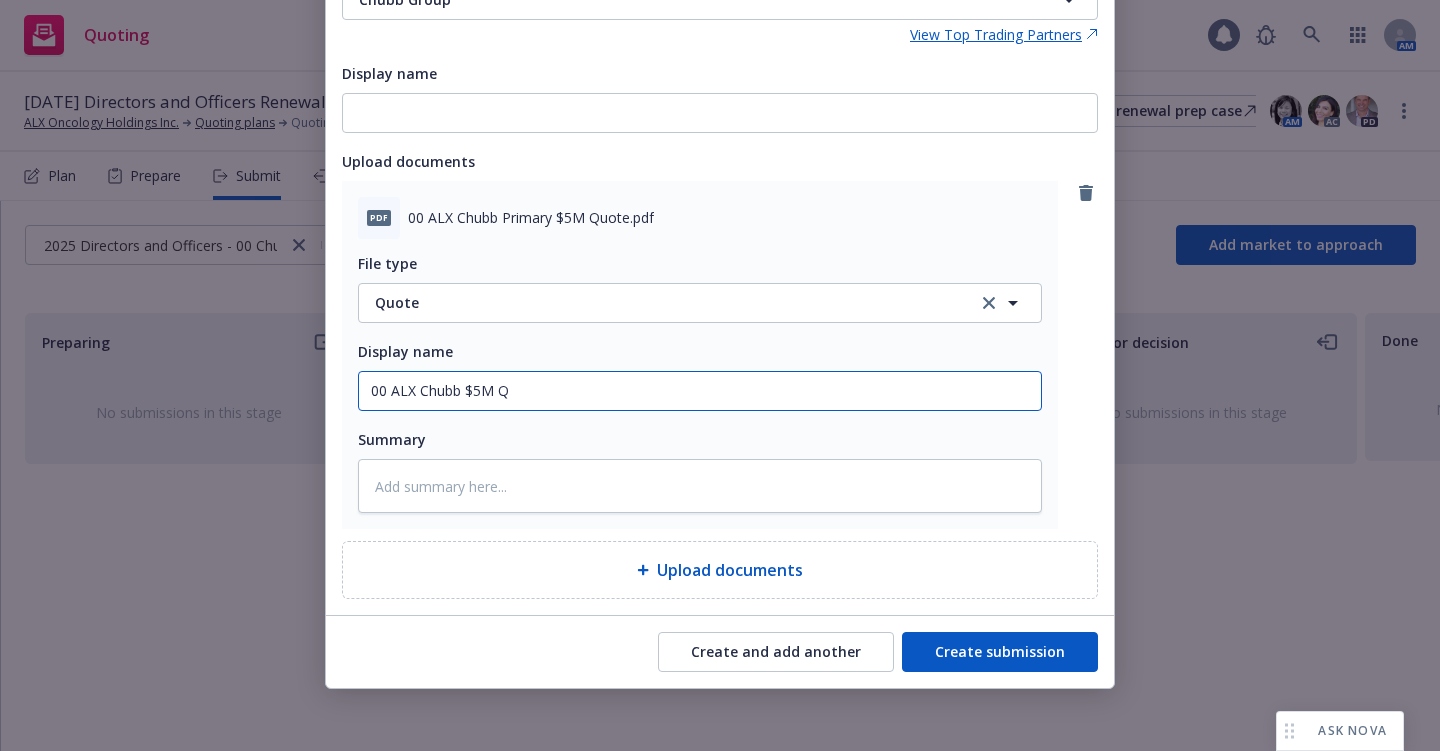 type on "x" 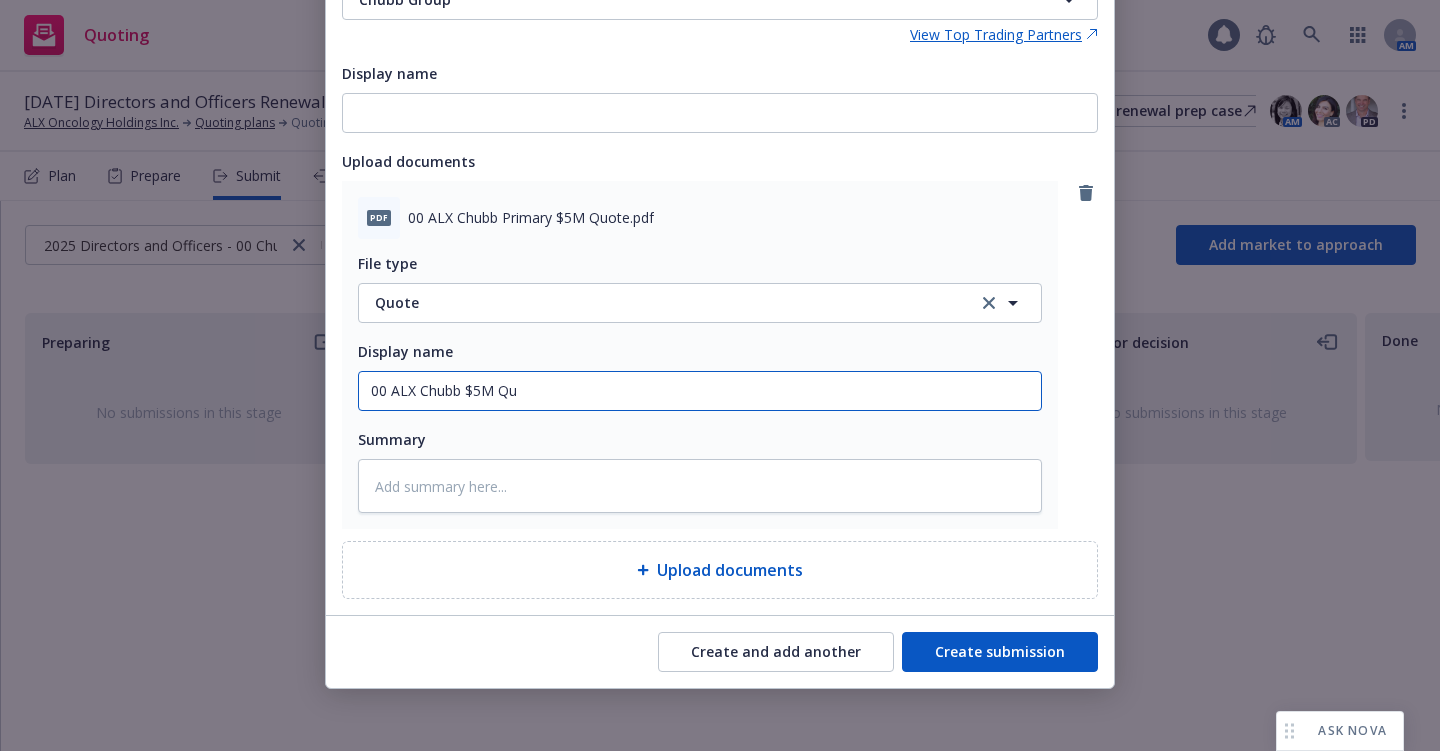 type on "00 ALX Chubb $5M Quo" 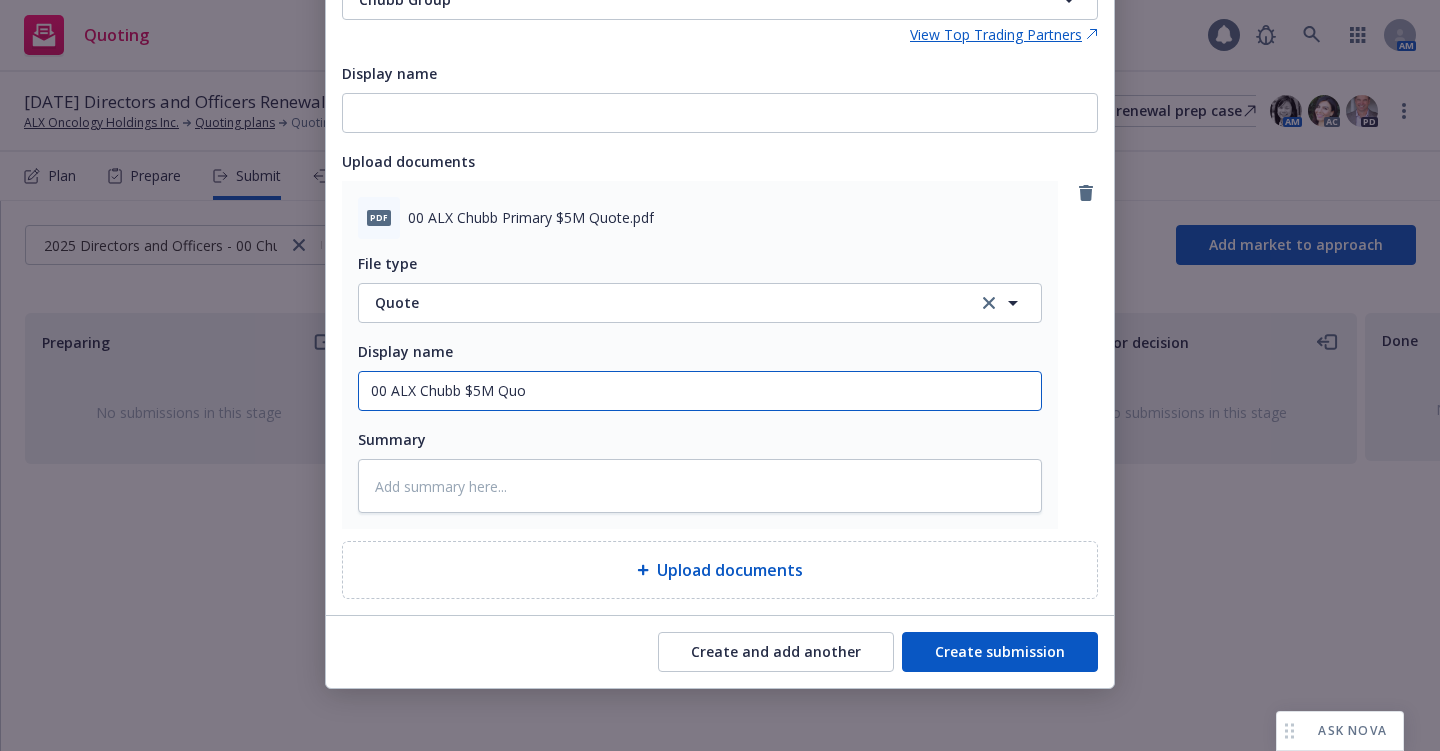 type on "x" 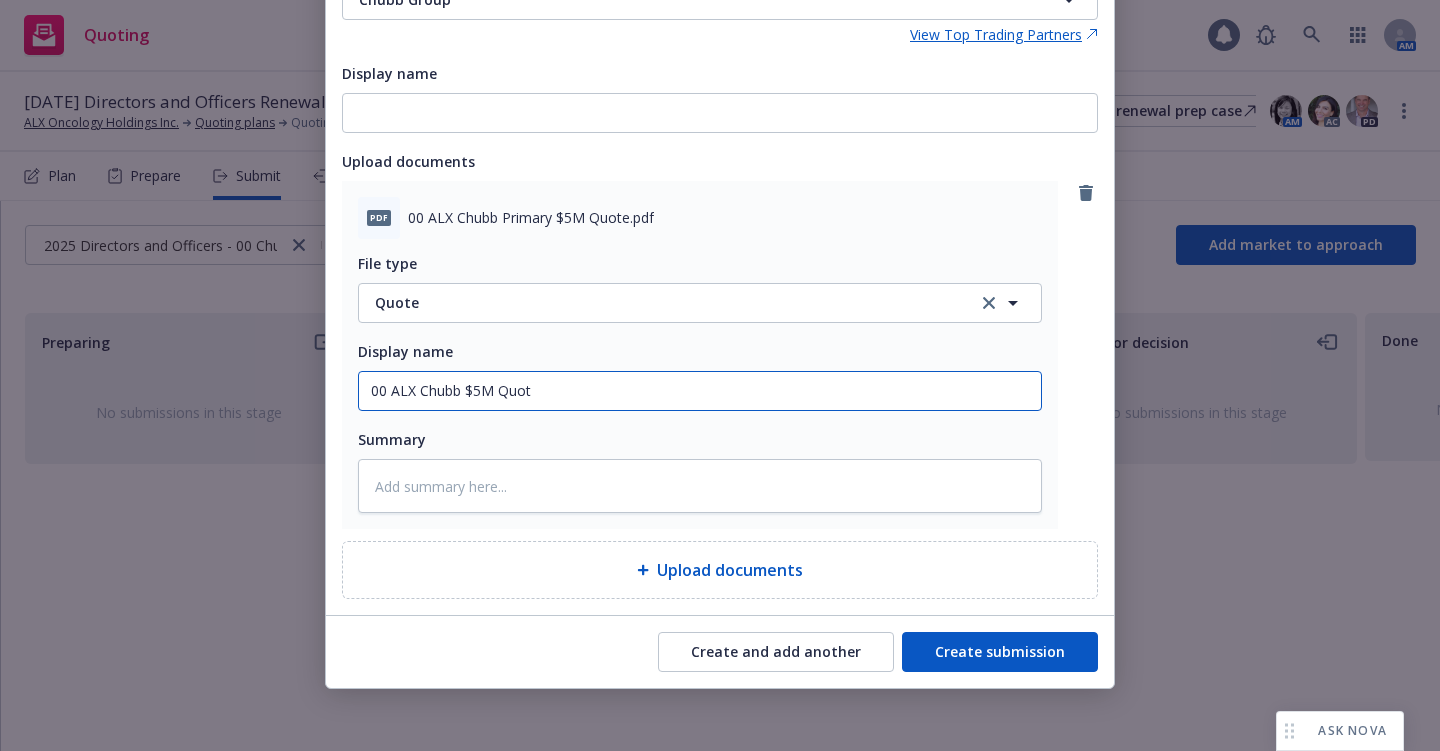 type on "x" 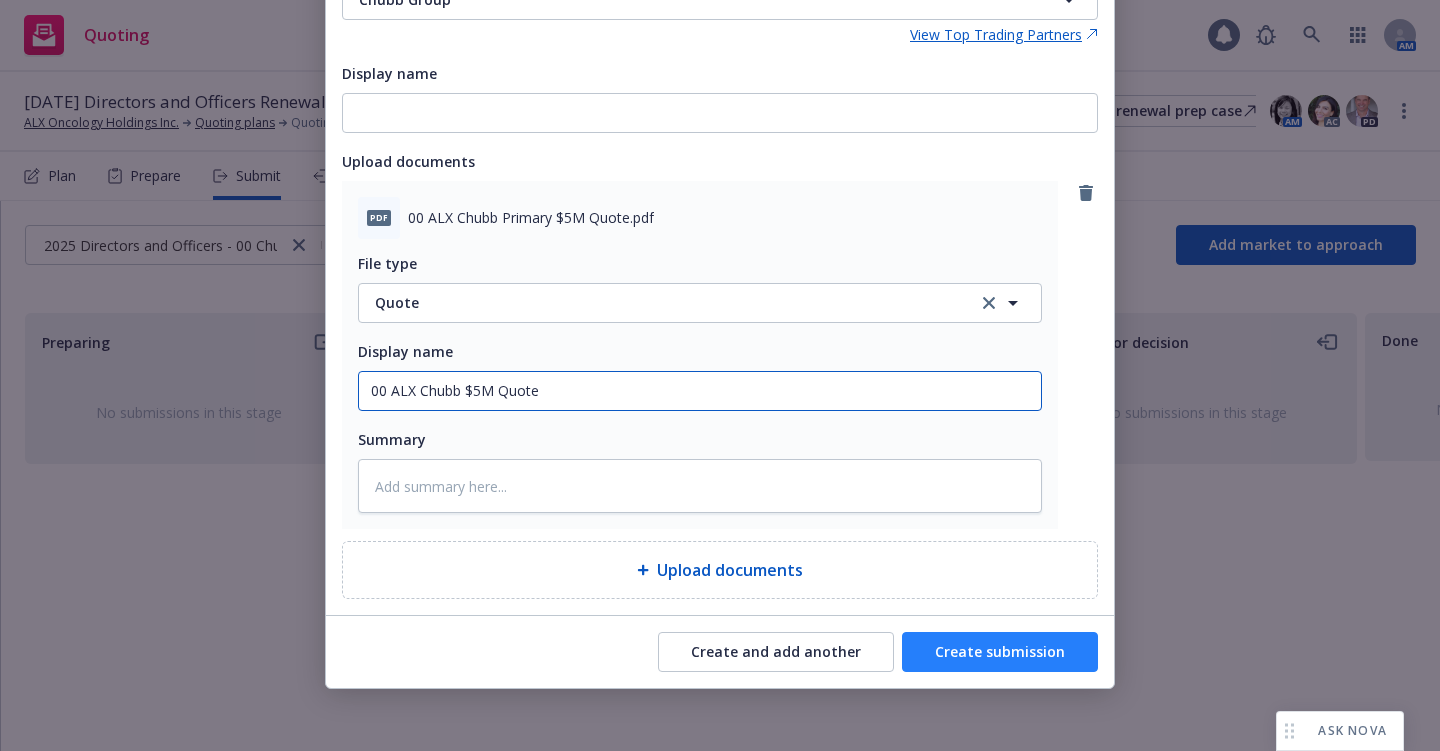 type on "00 ALX Chubb $5M Quote" 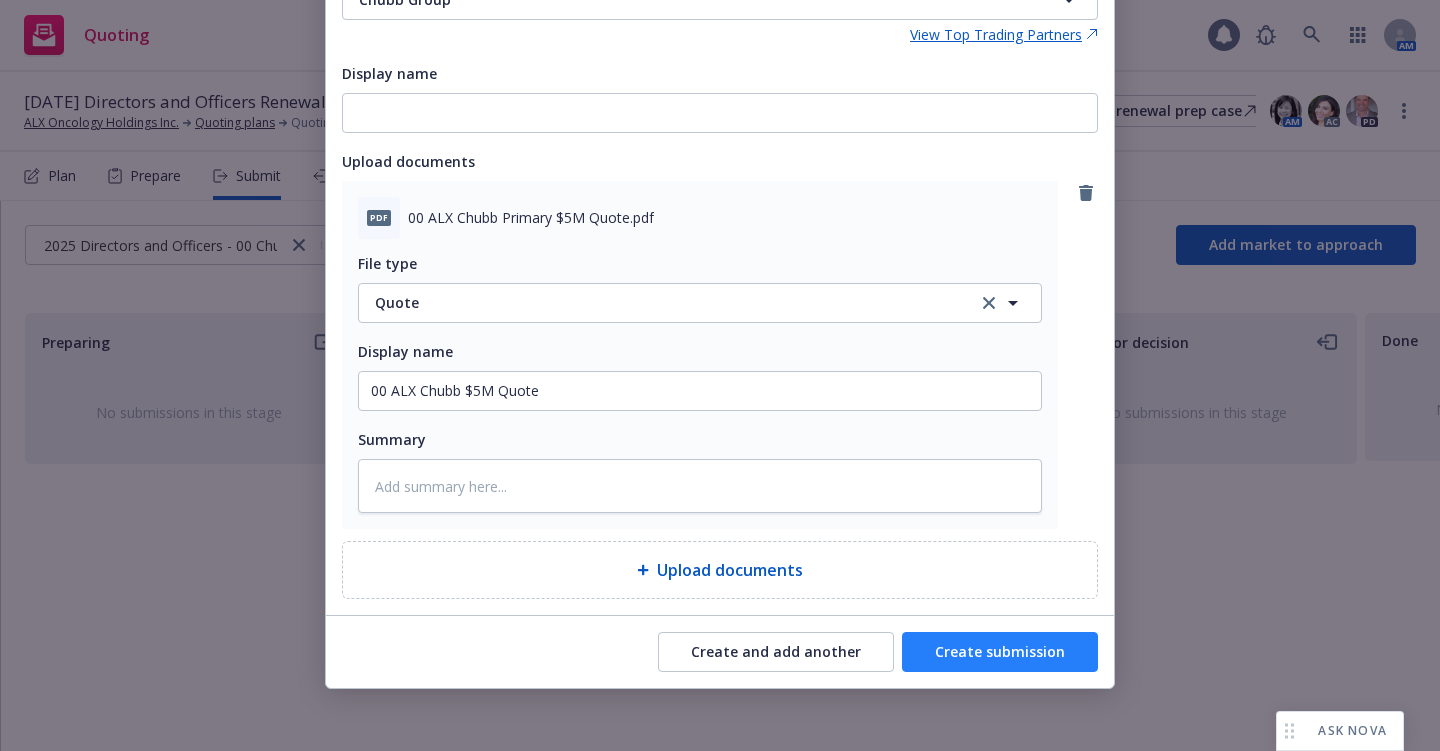 click on "Create submission" at bounding box center (1000, 652) 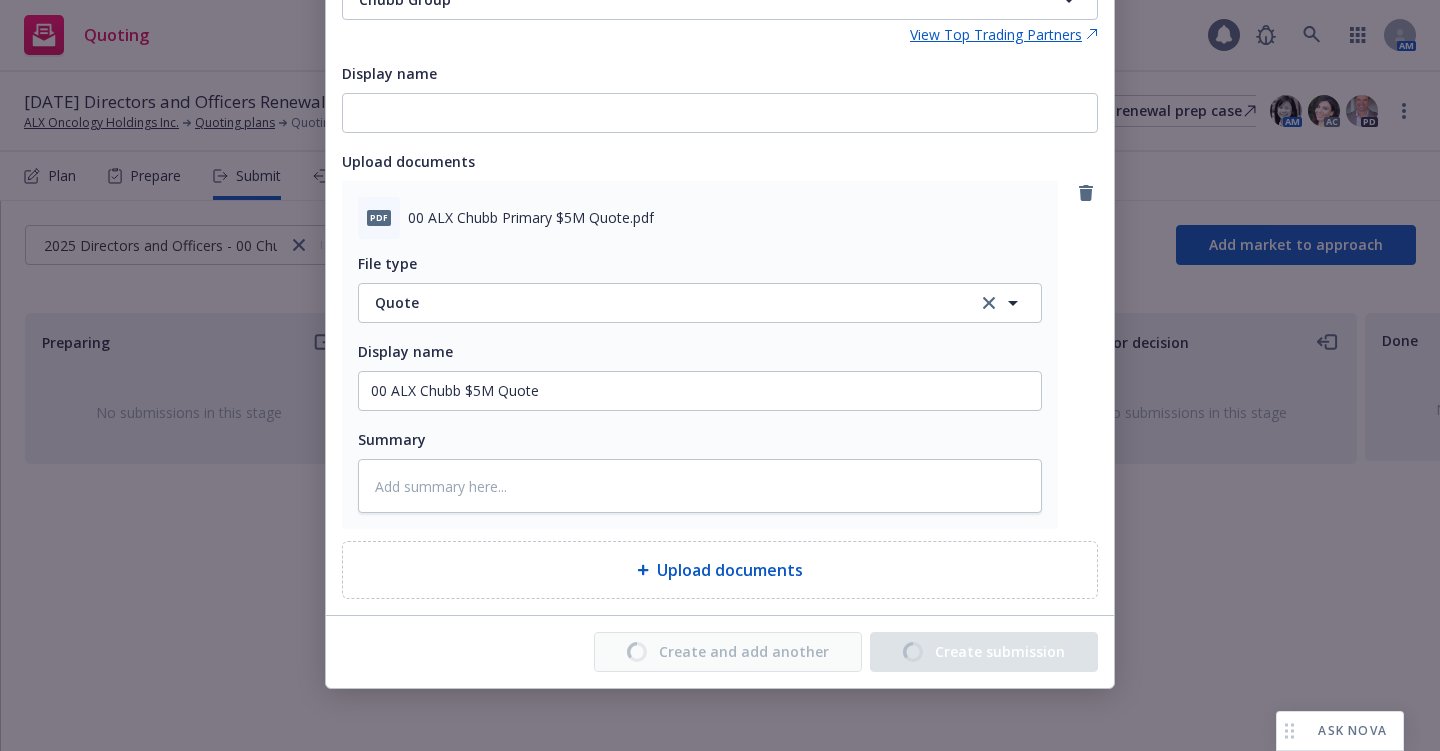 type on "x" 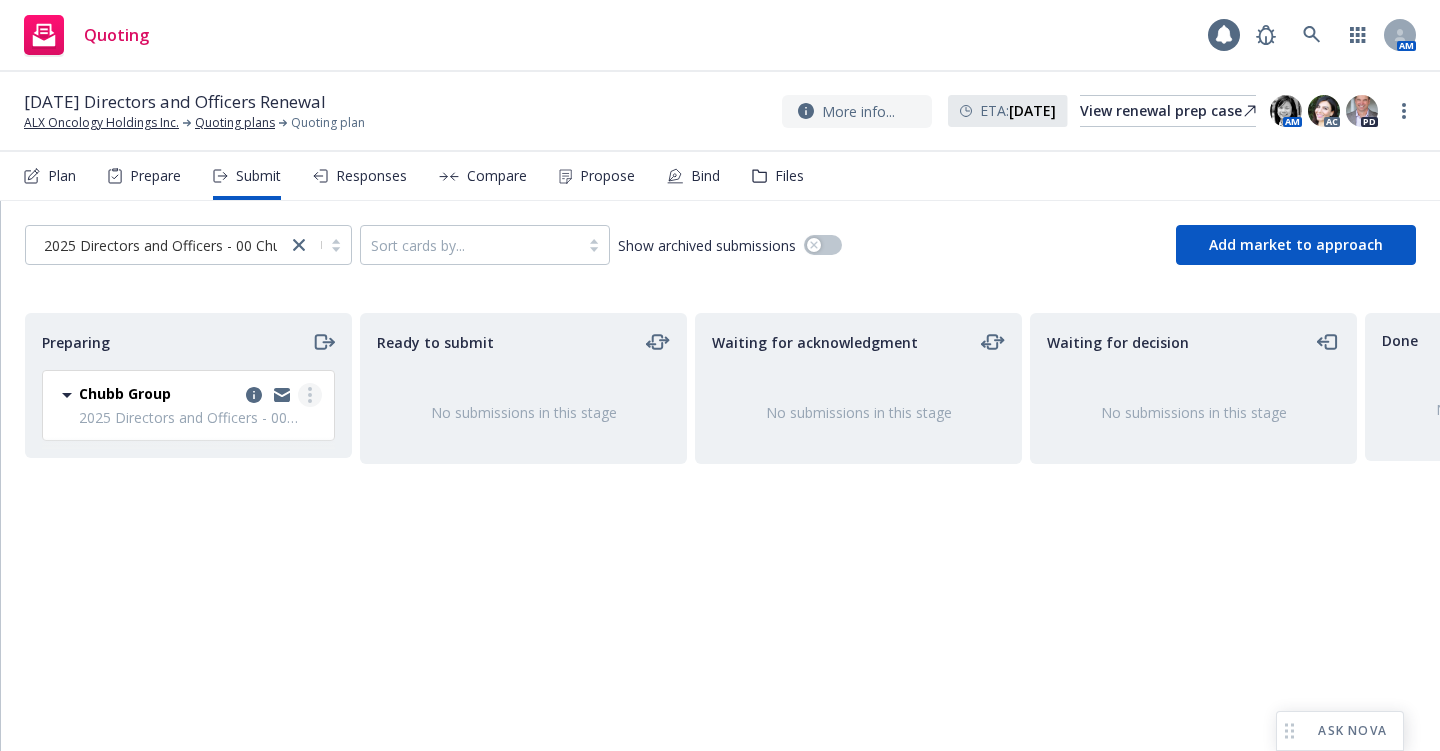 click at bounding box center [310, 395] 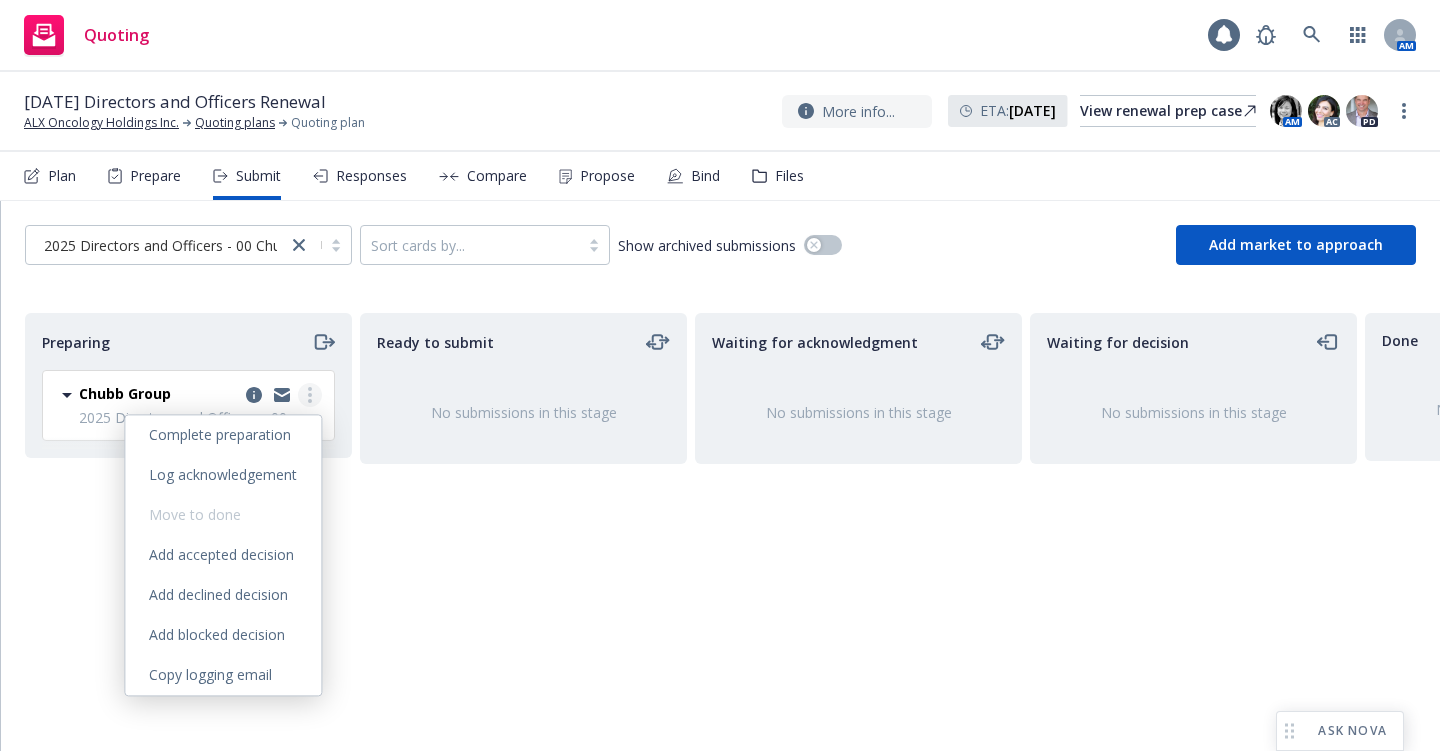 click at bounding box center (310, 395) 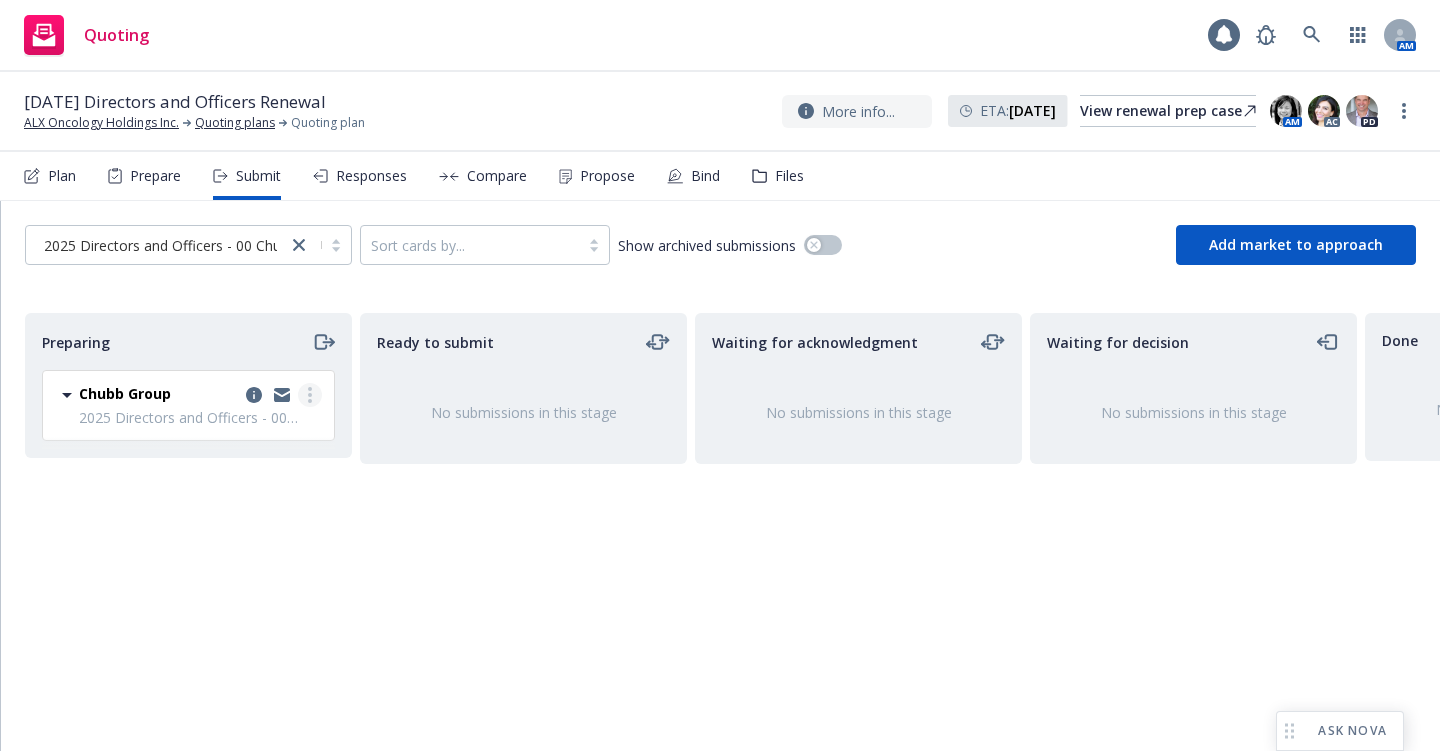 click 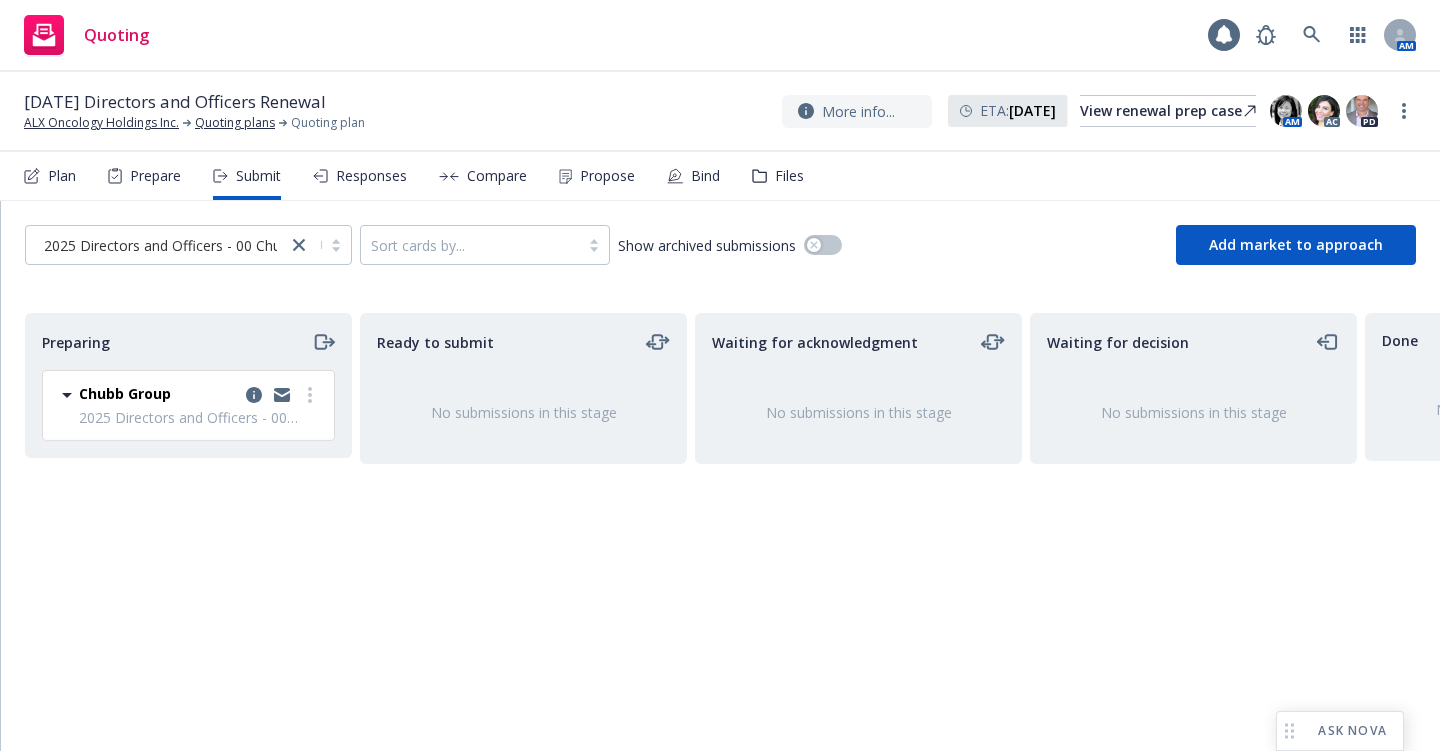 click on "Ready to submit No submissions in this stage" at bounding box center [523, 511] 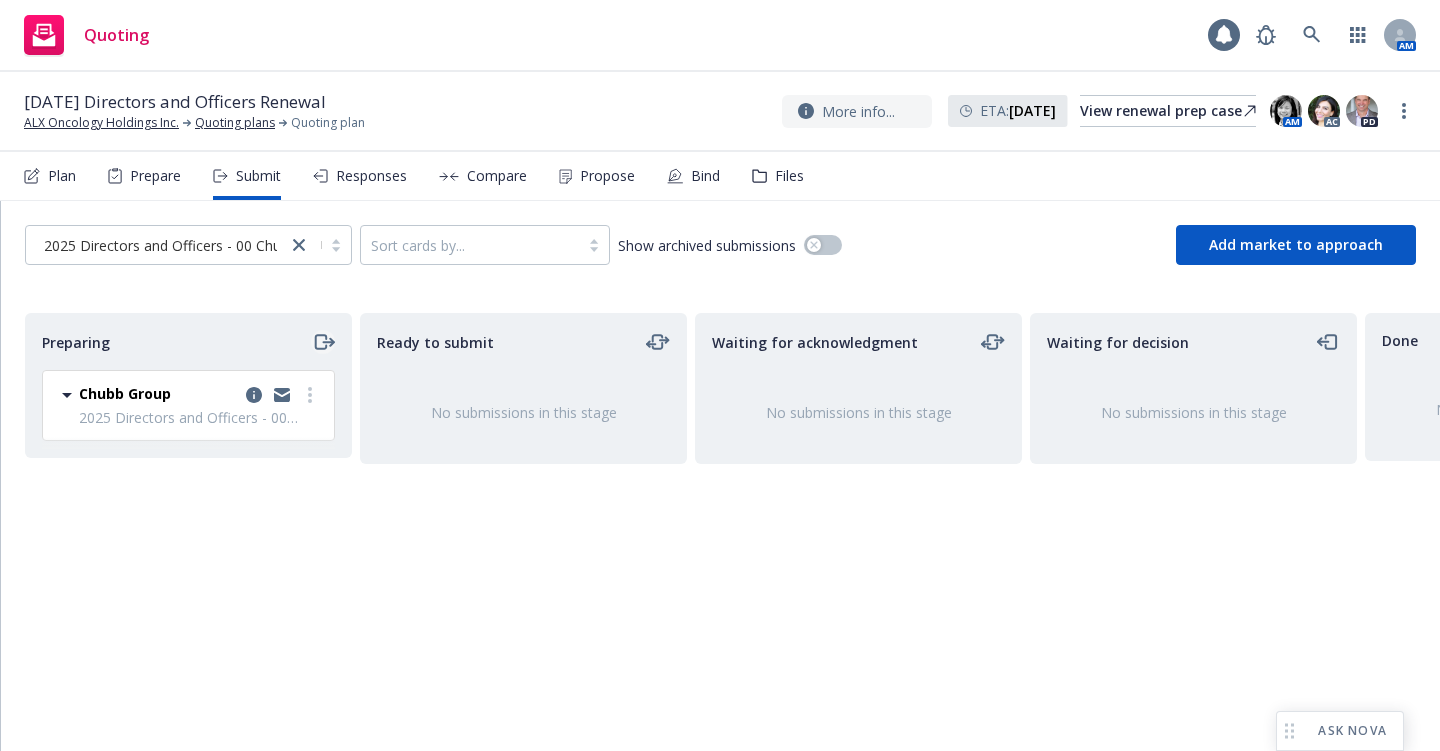 click 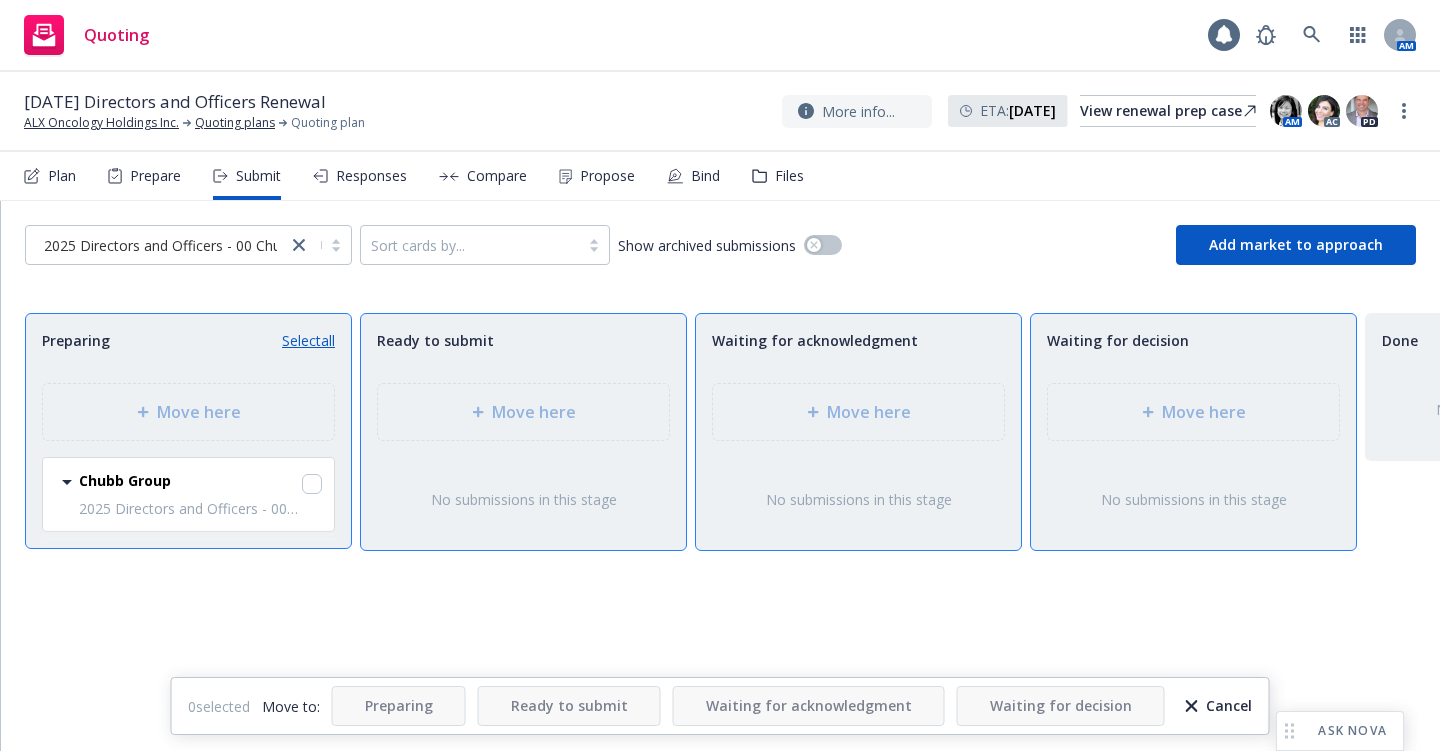 click on "07/16/25 Directors and Officers Renewal" at bounding box center [175, 102] 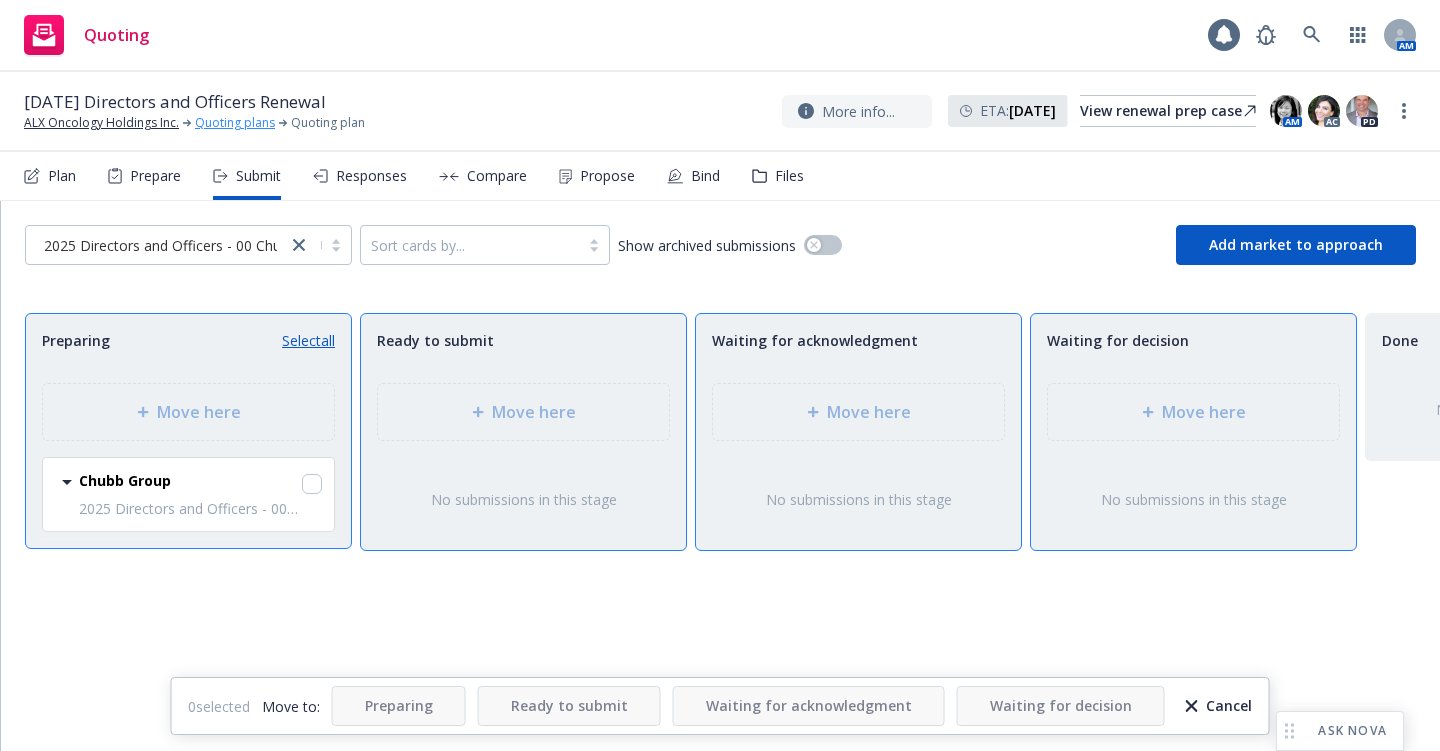 click on "Quoting plans" at bounding box center [235, 123] 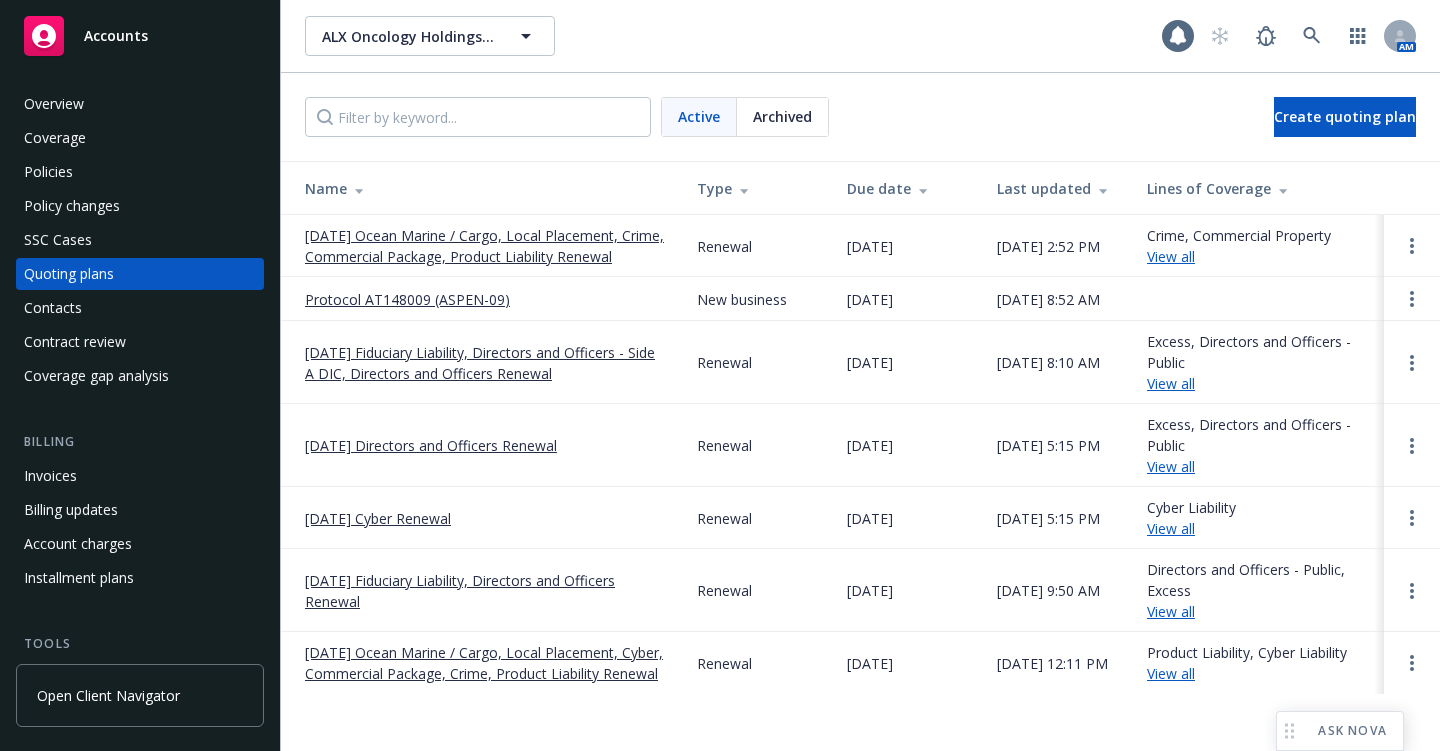 scroll, scrollTop: 0, scrollLeft: 0, axis: both 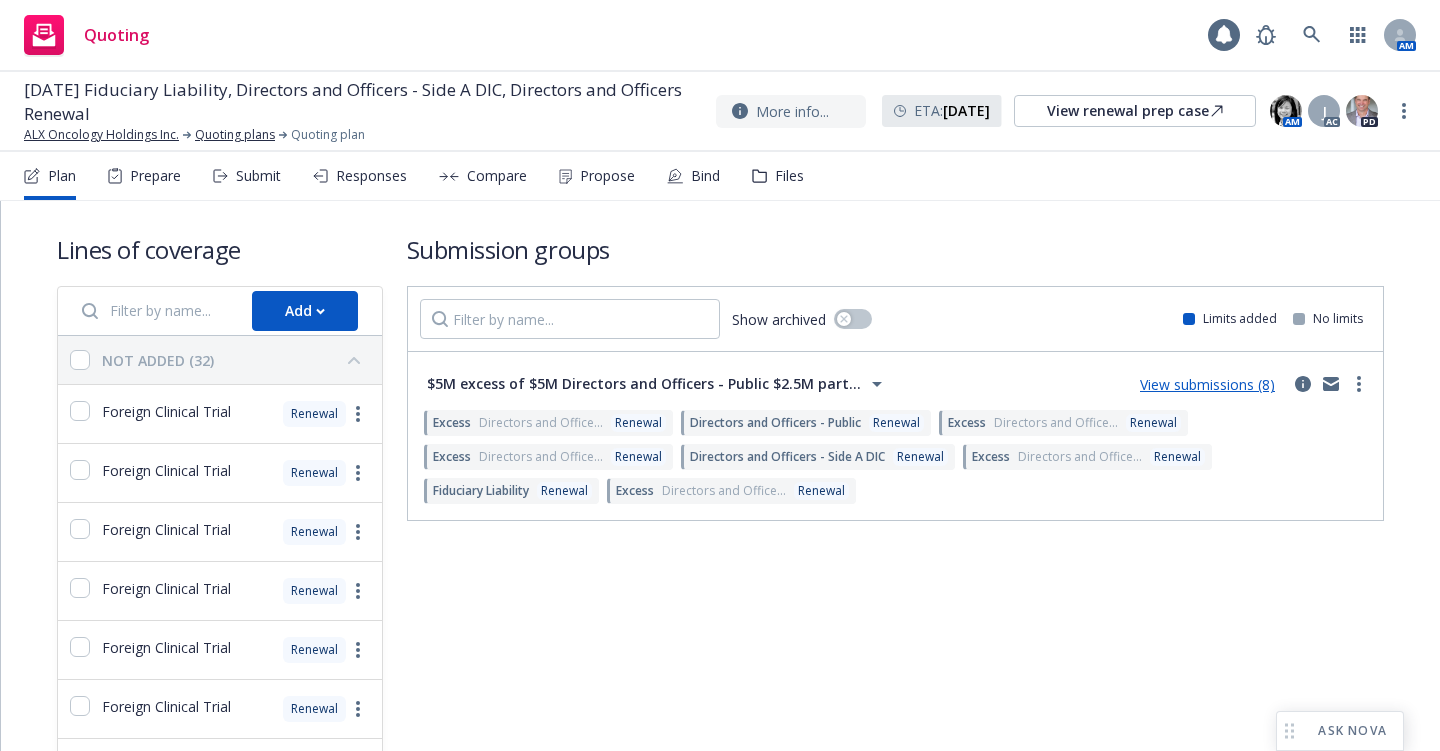 click on "View submissions (8)" at bounding box center (1207, 384) 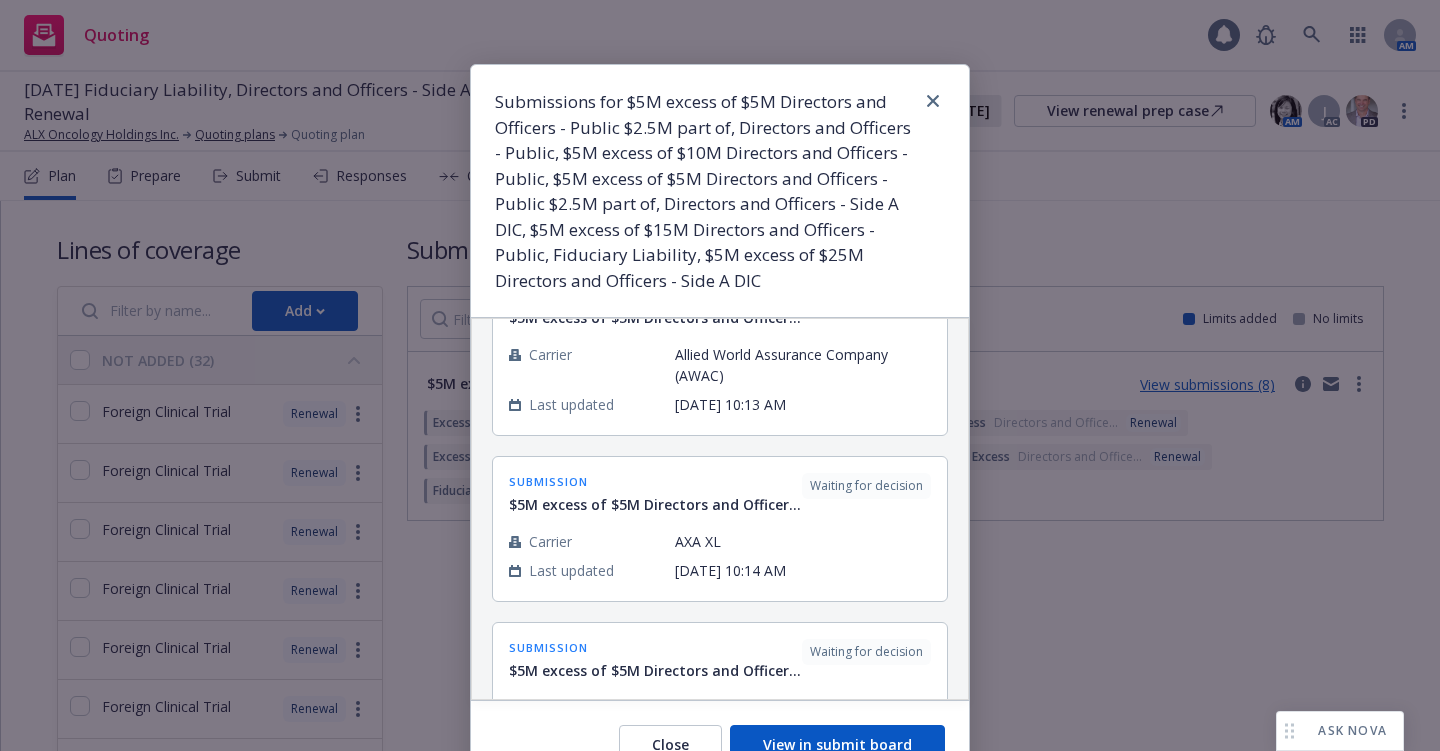 scroll, scrollTop: 1076, scrollLeft: 0, axis: vertical 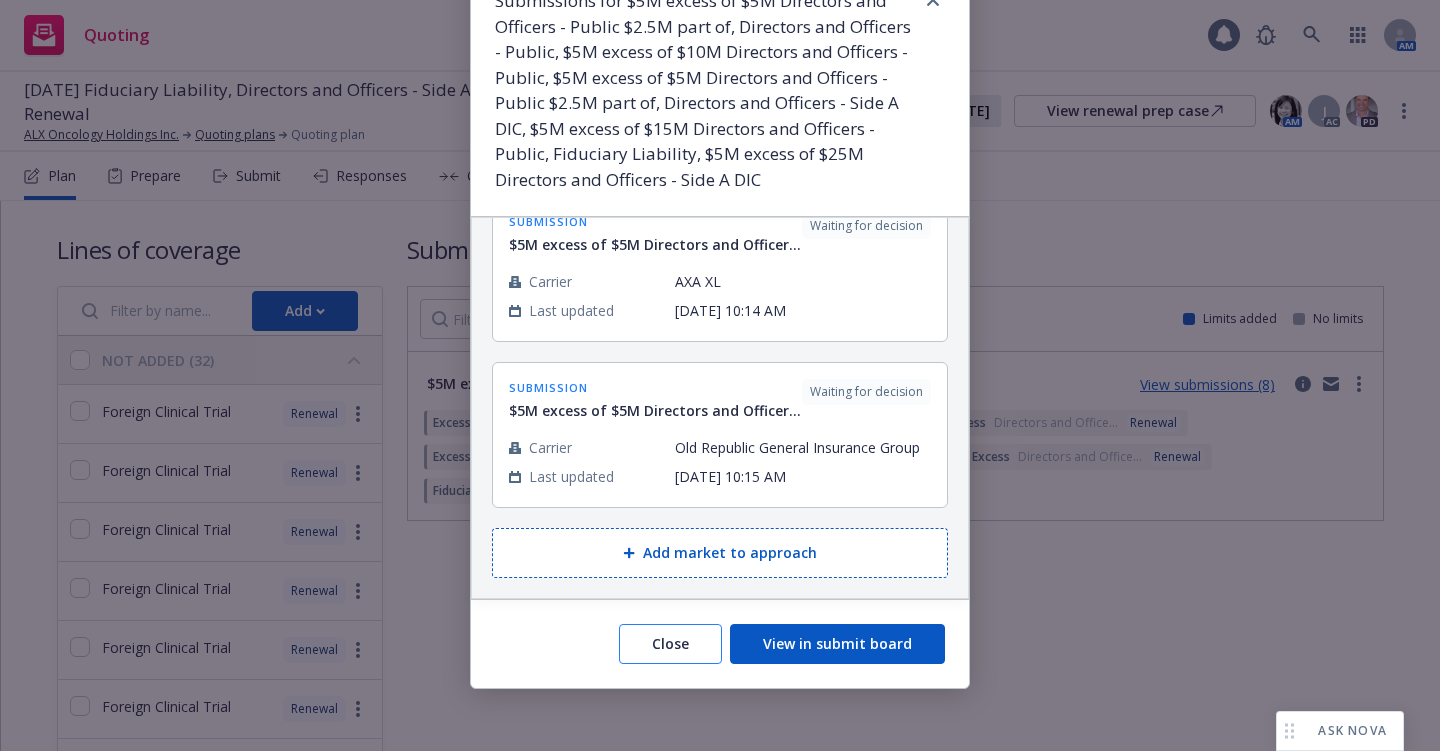 click on "Close" at bounding box center [670, 644] 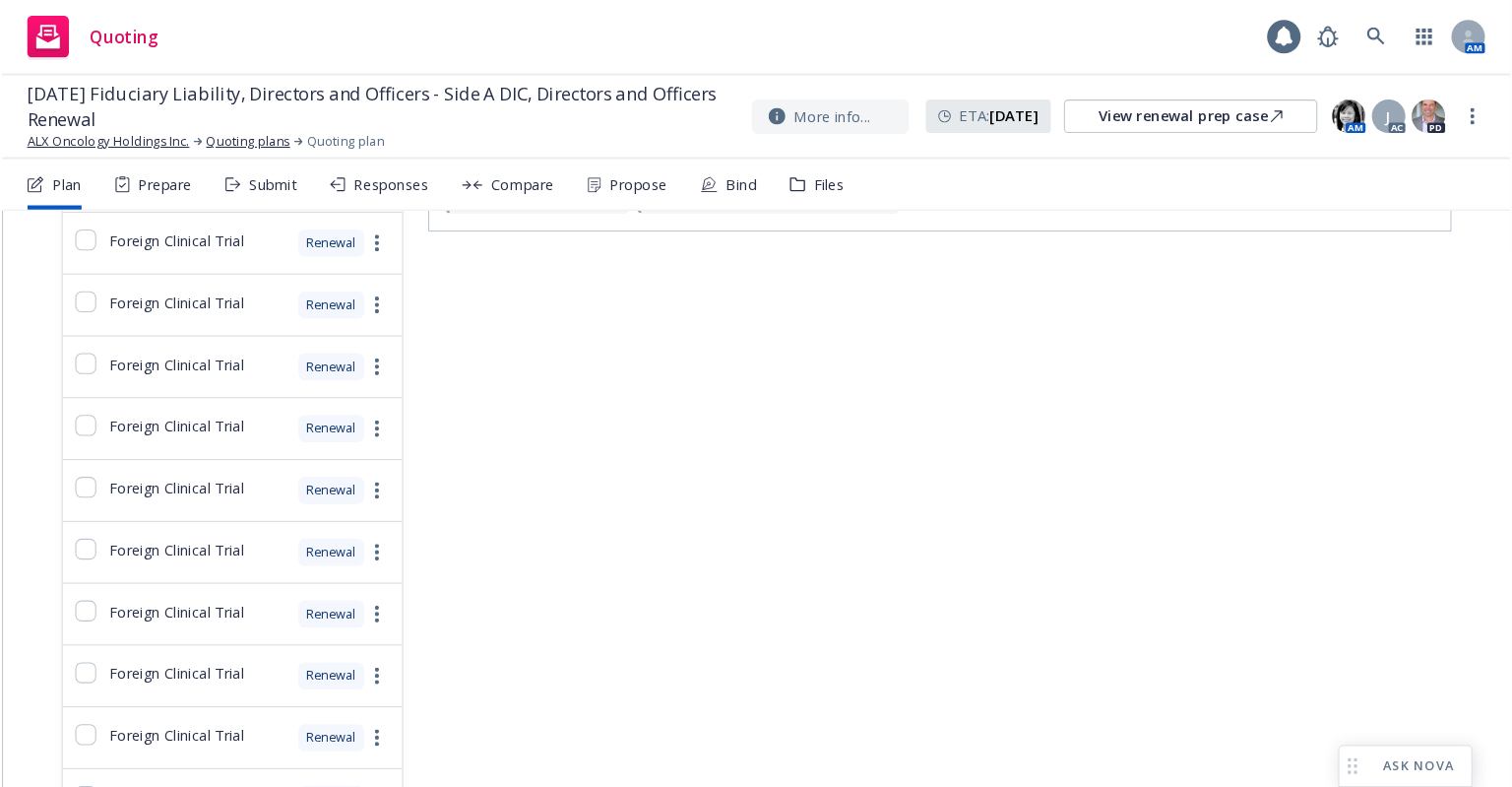scroll, scrollTop: 0, scrollLeft: 0, axis: both 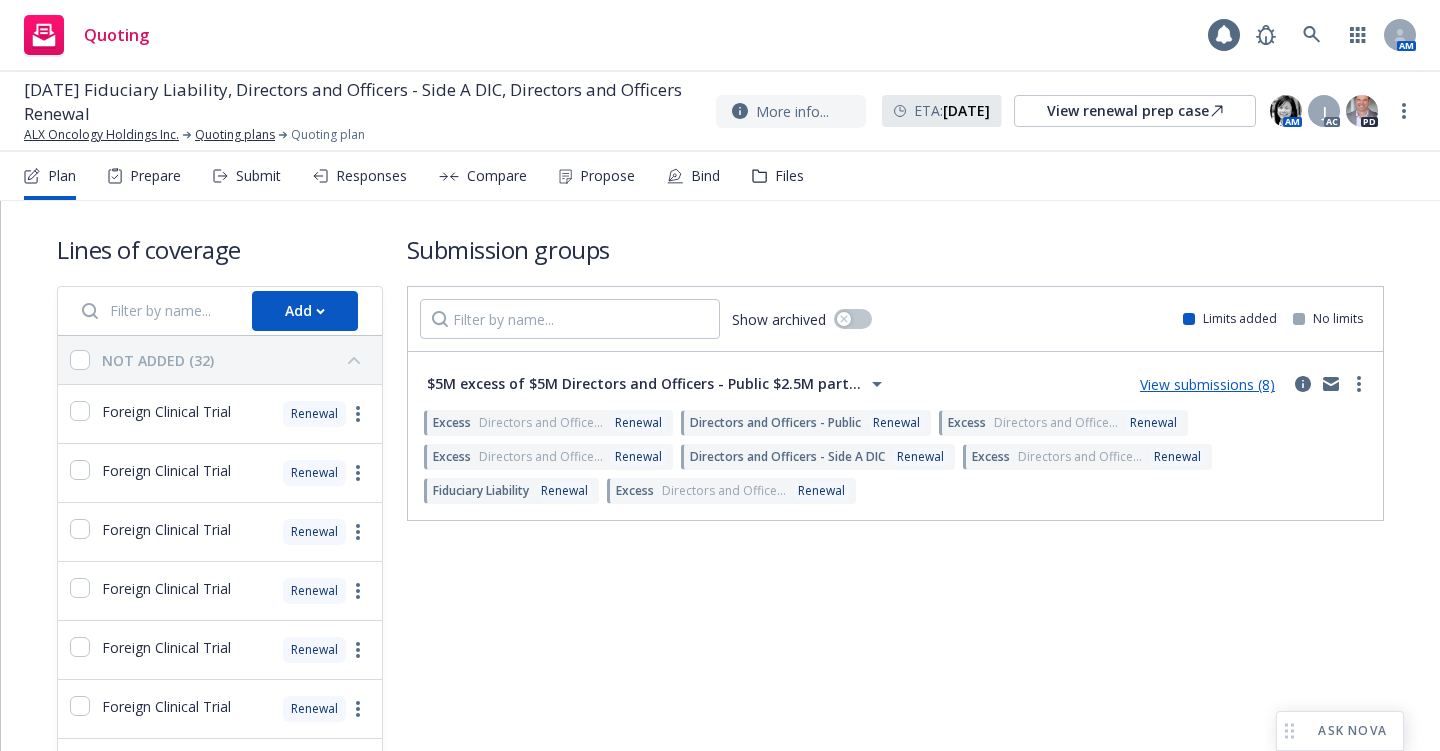 click on "Directors and Office..." at bounding box center (541, 423) 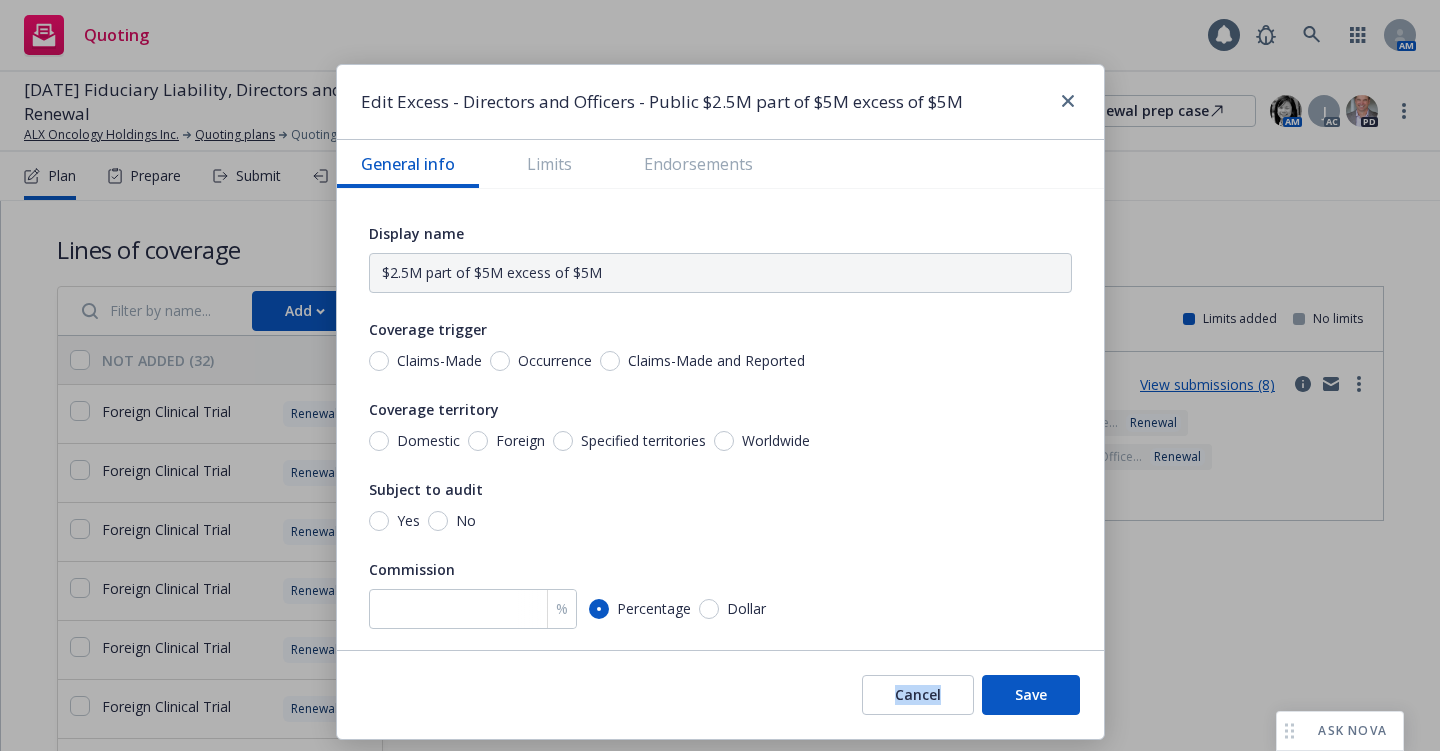 type on "x" 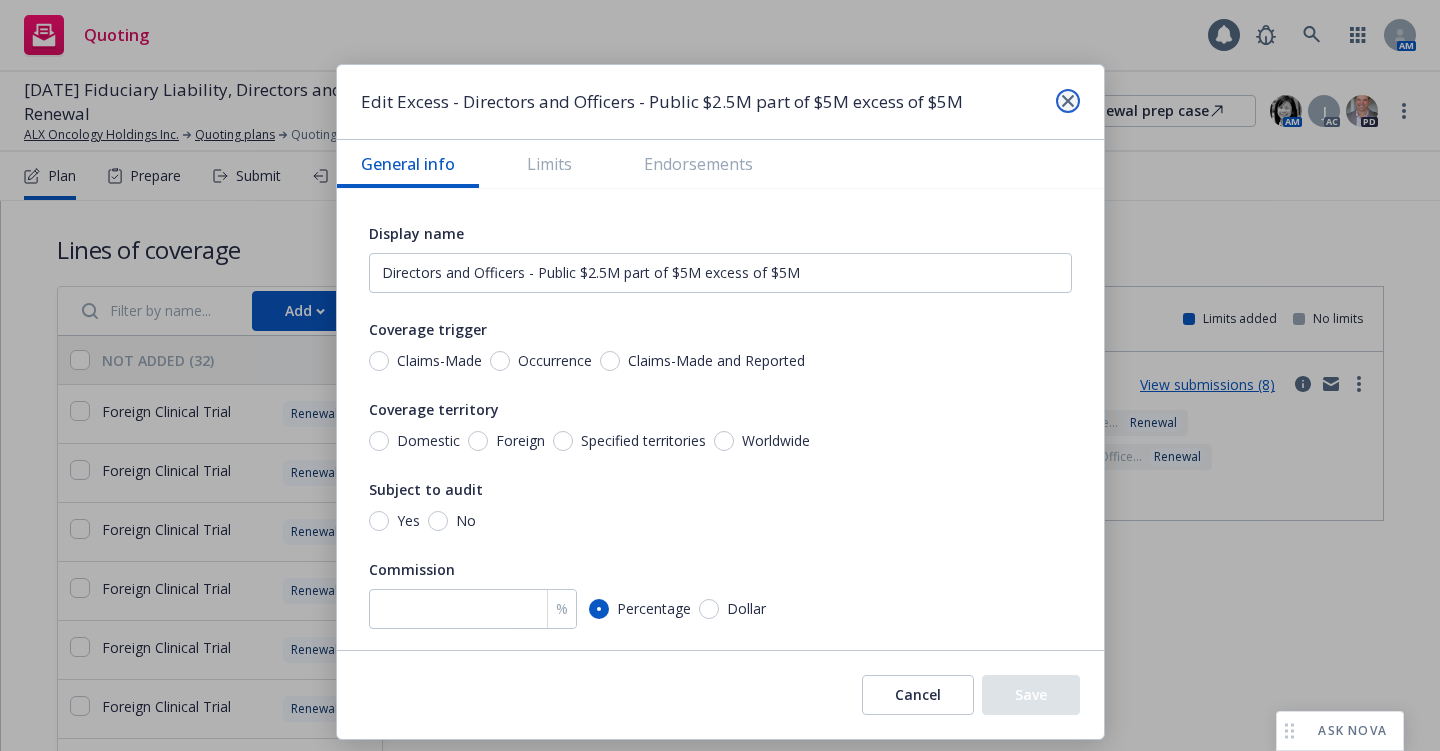 click 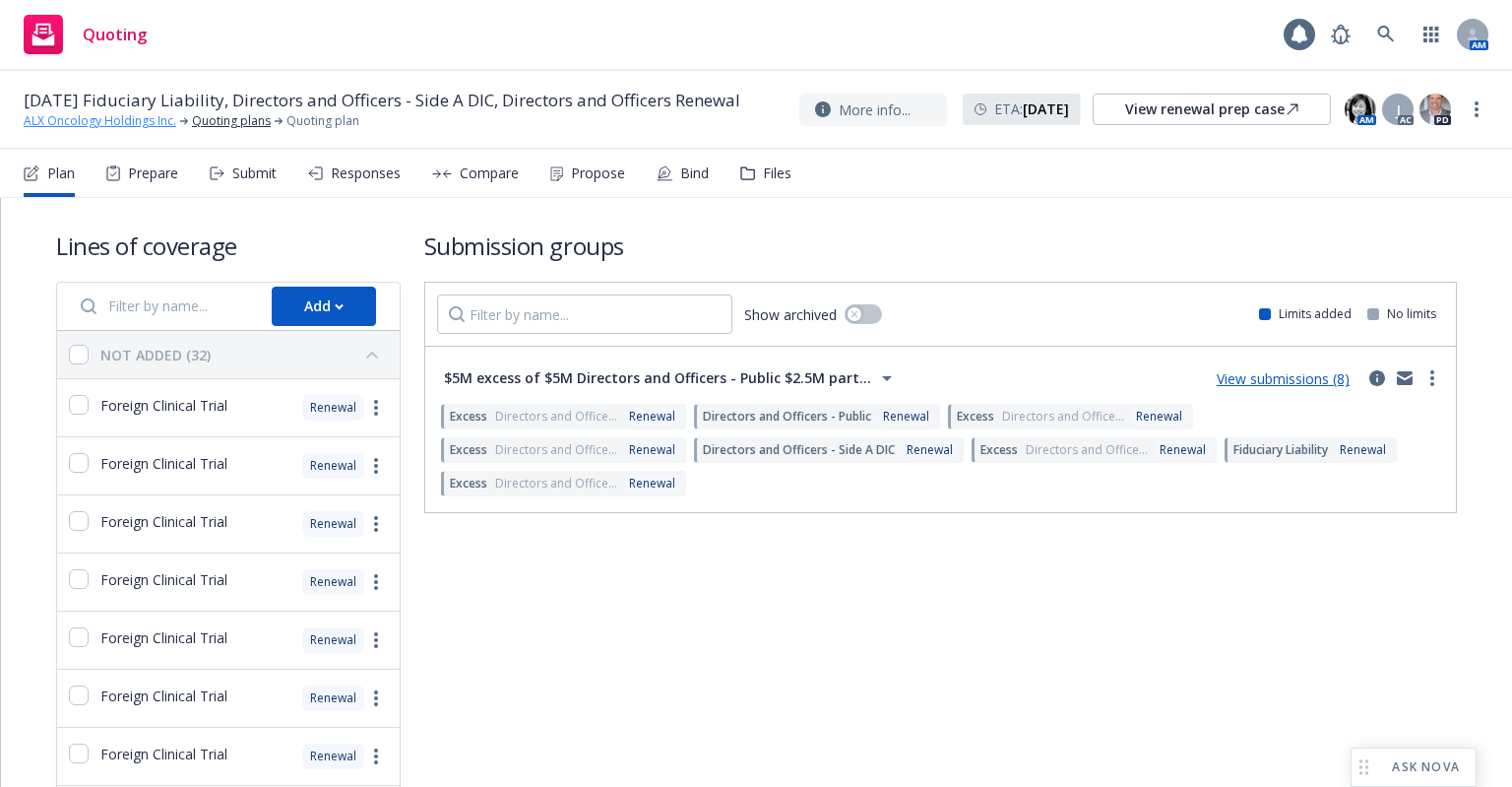 click on "ALX Oncology Holdings Inc." at bounding box center (99, 121) 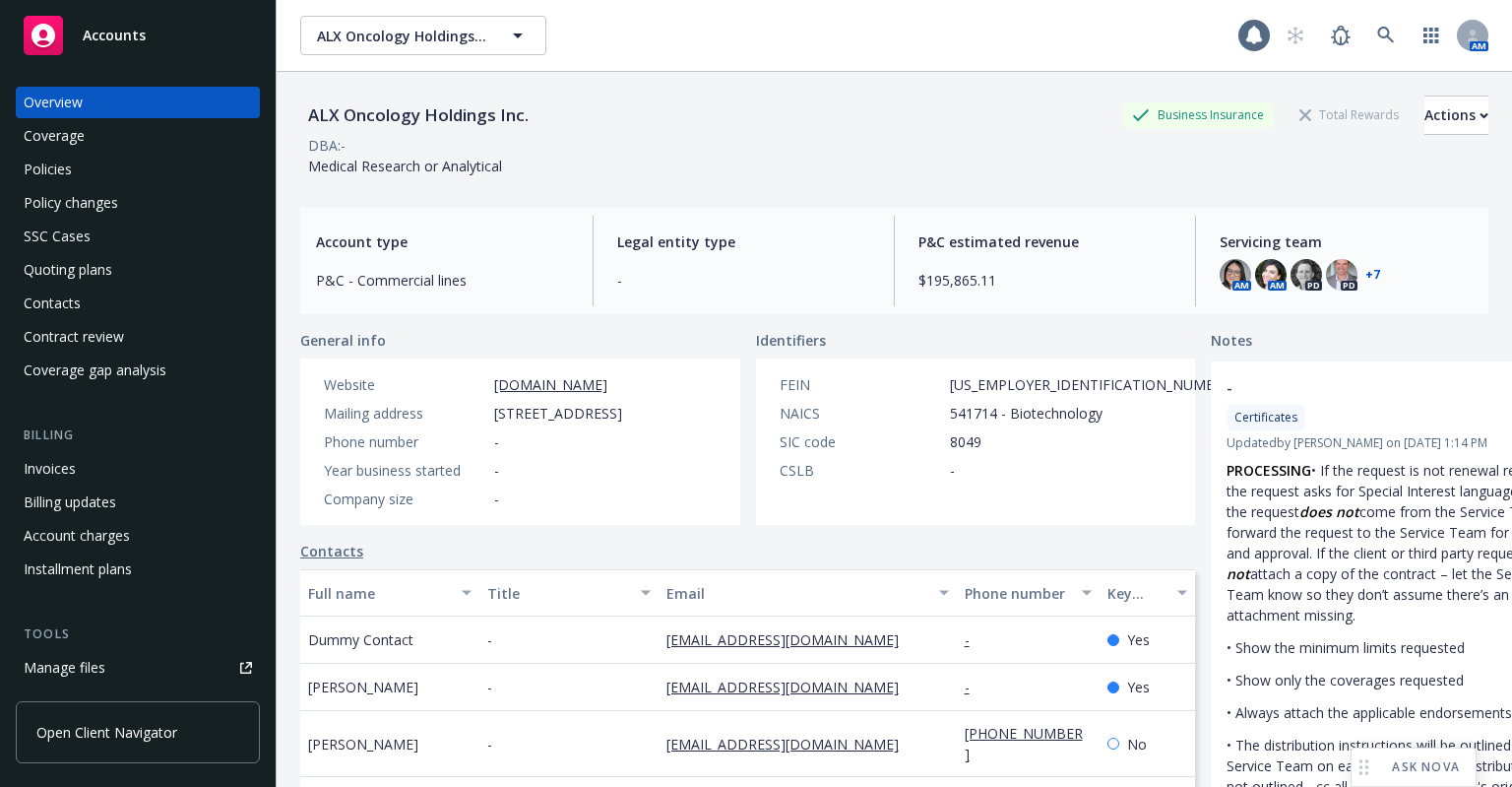 scroll, scrollTop: 0, scrollLeft: 0, axis: both 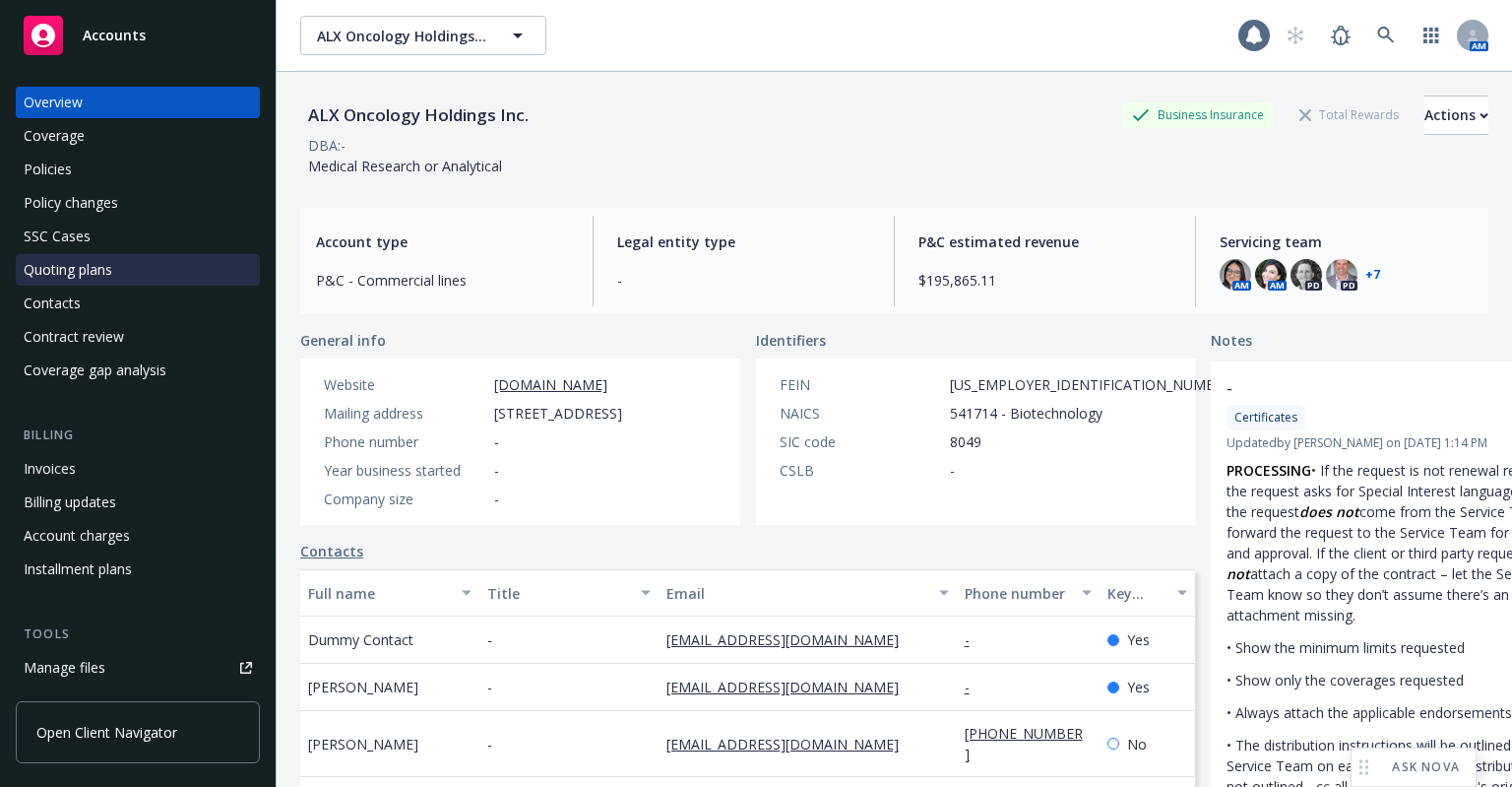 click on "Quoting plans" at bounding box center [68, 270] 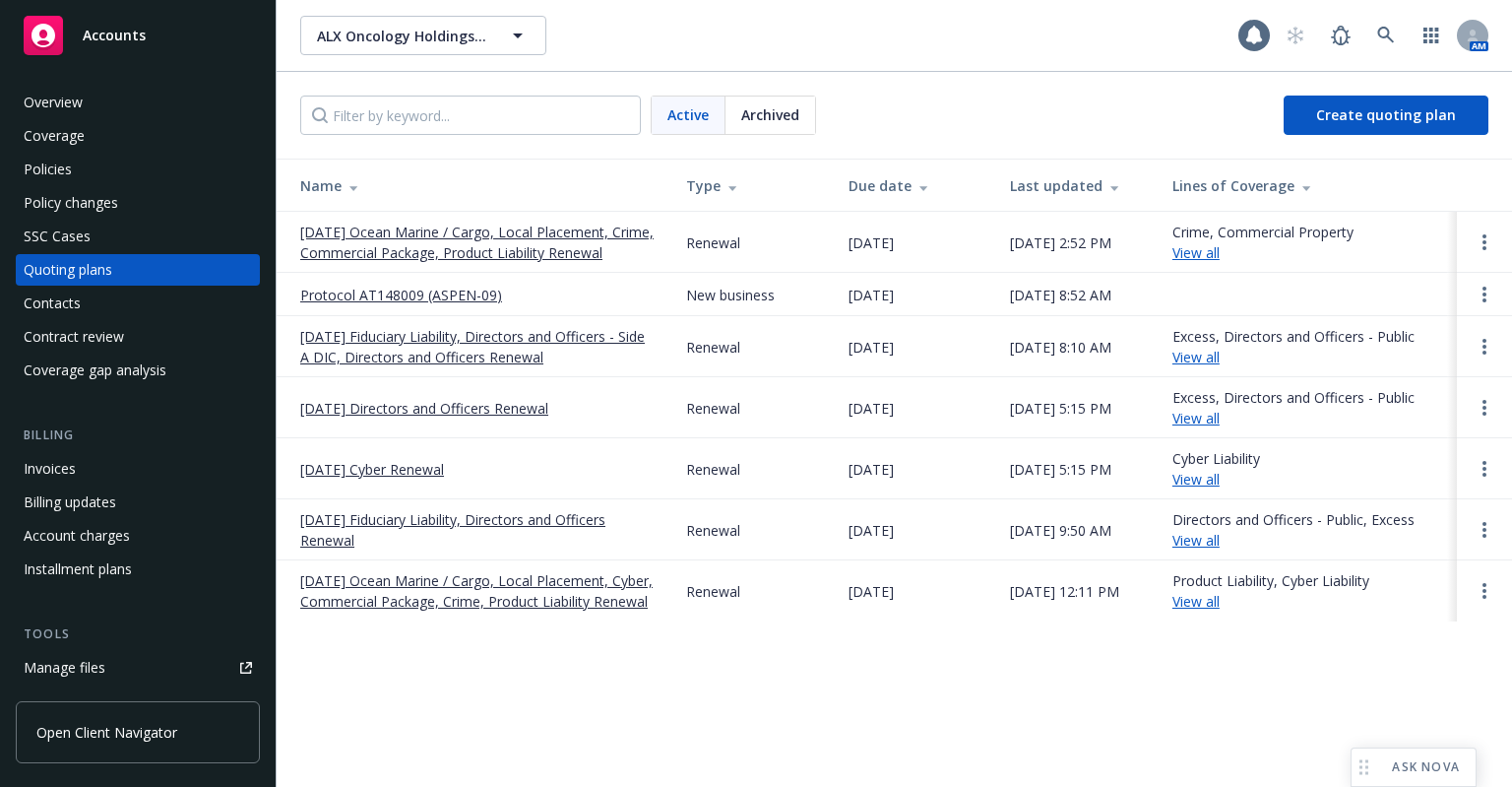 click on "[DATE] Directors and Officers Renewal" at bounding box center [424, 408] 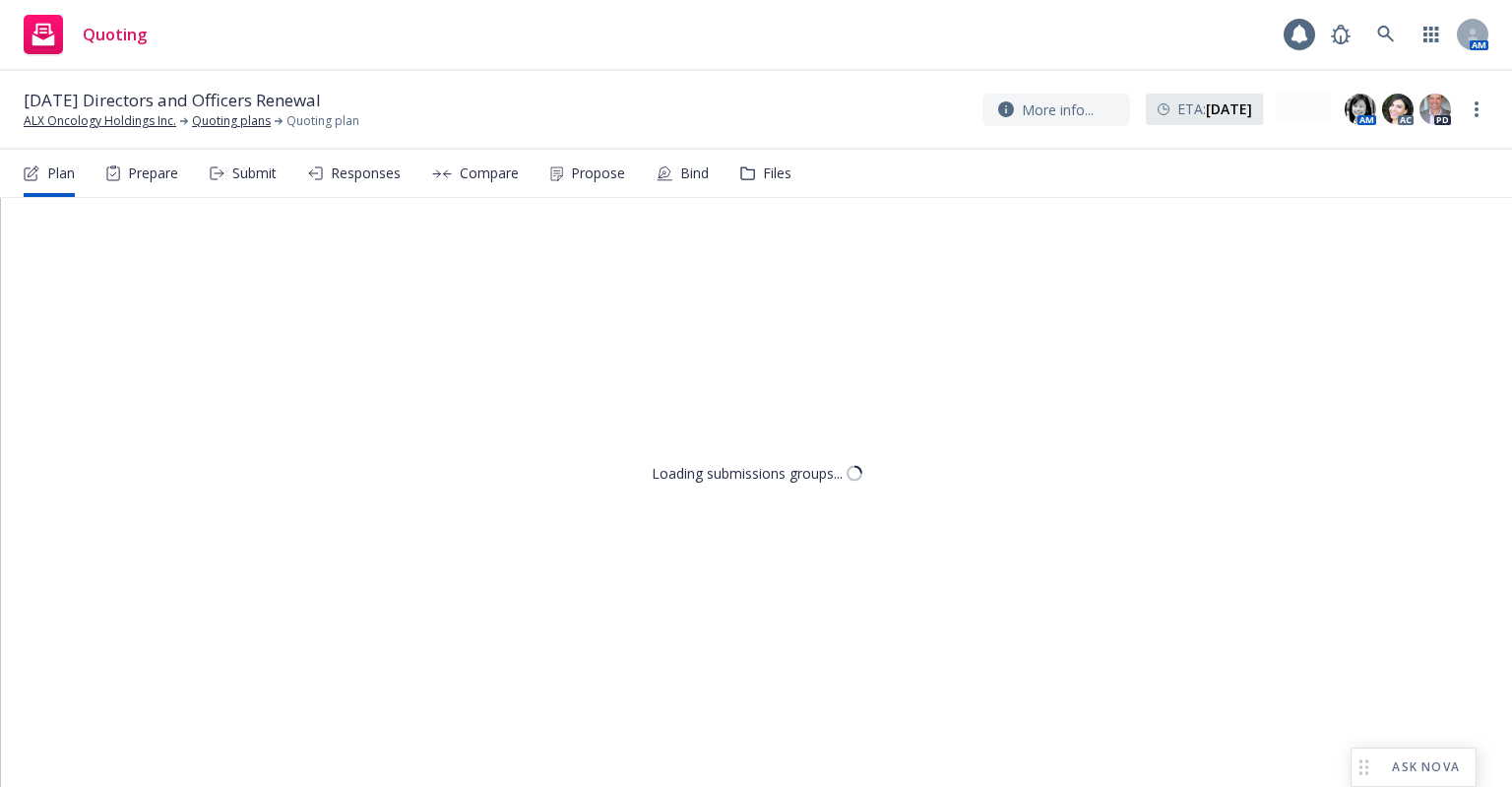 scroll, scrollTop: 0, scrollLeft: 0, axis: both 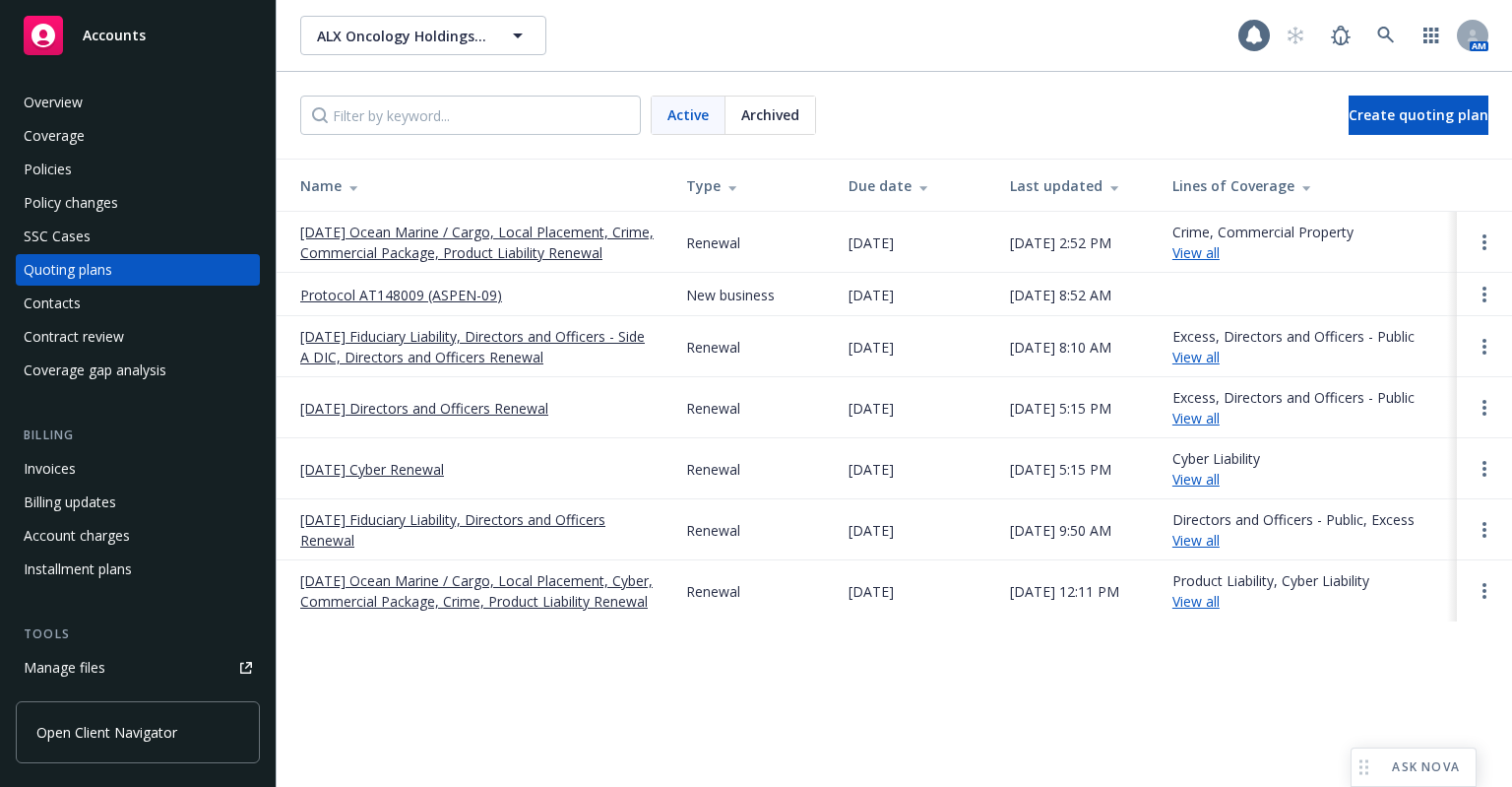 click on "[DATE] Fiduciary Liability, Directors and Officers - Side A DIC, Directors and Officers Renewal" at bounding box center [477, 347] 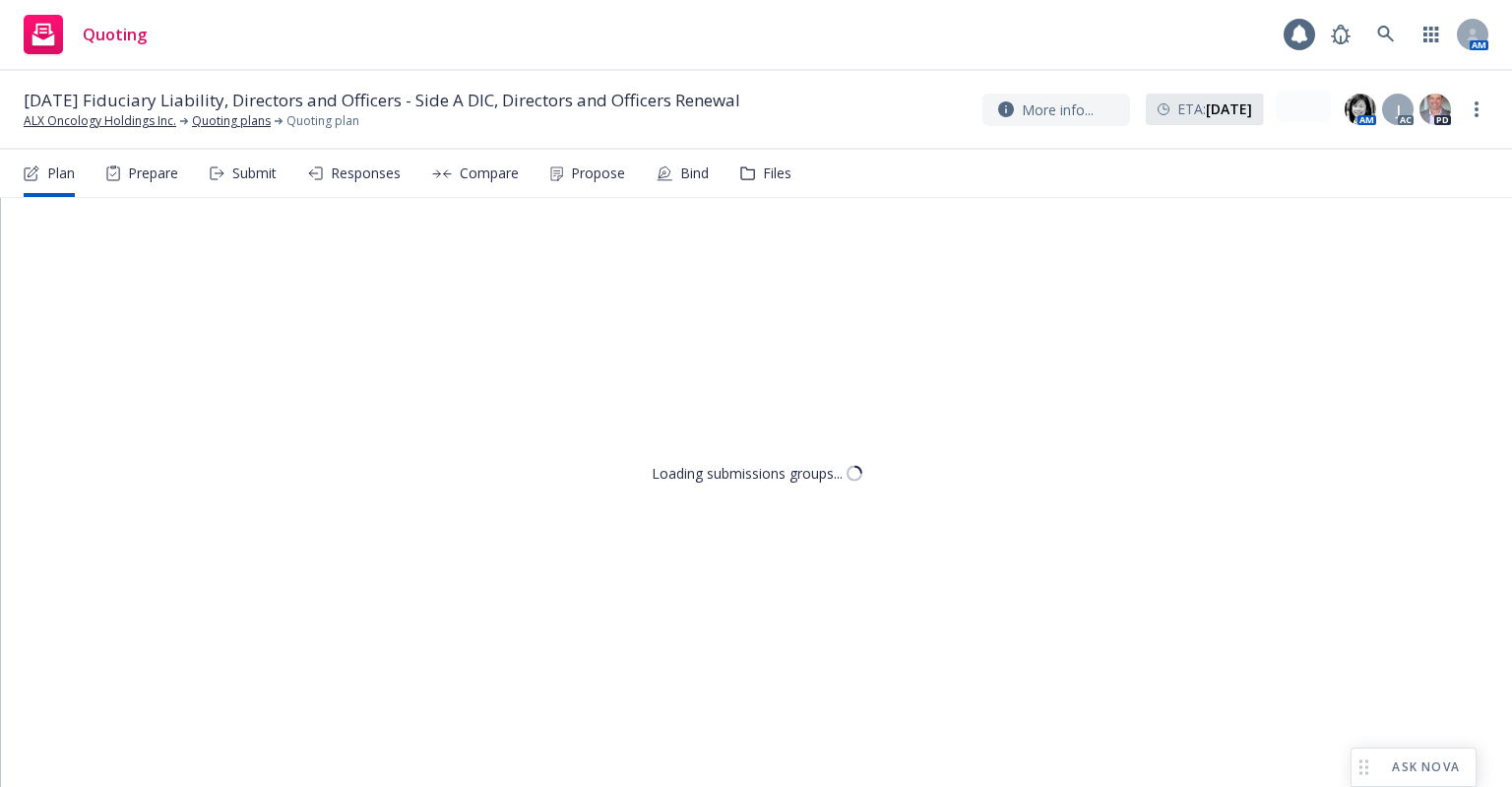 scroll, scrollTop: 0, scrollLeft: 0, axis: both 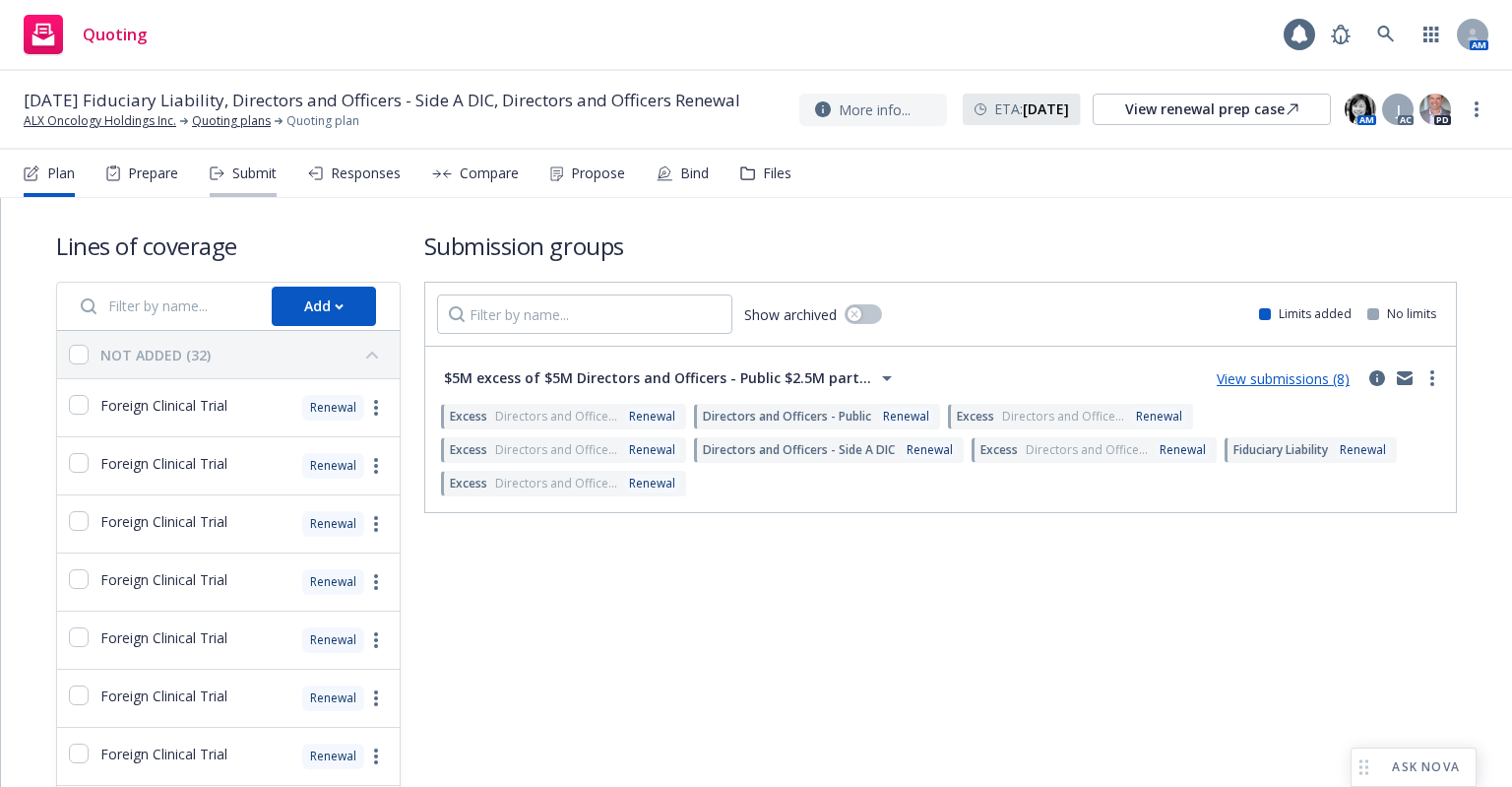 click on "Submit" at bounding box center [254, 173] 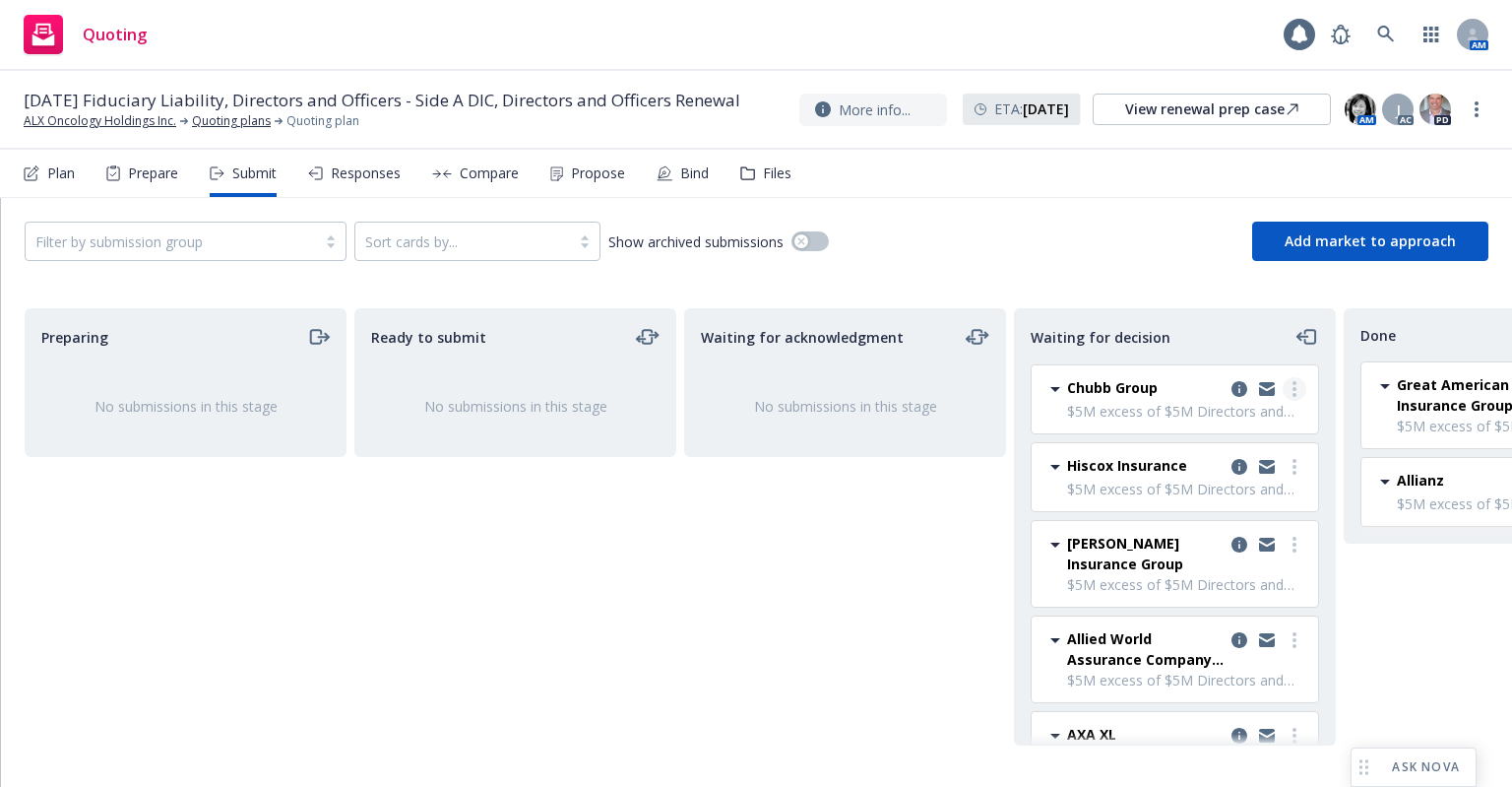 click at bounding box center (1294, 389) 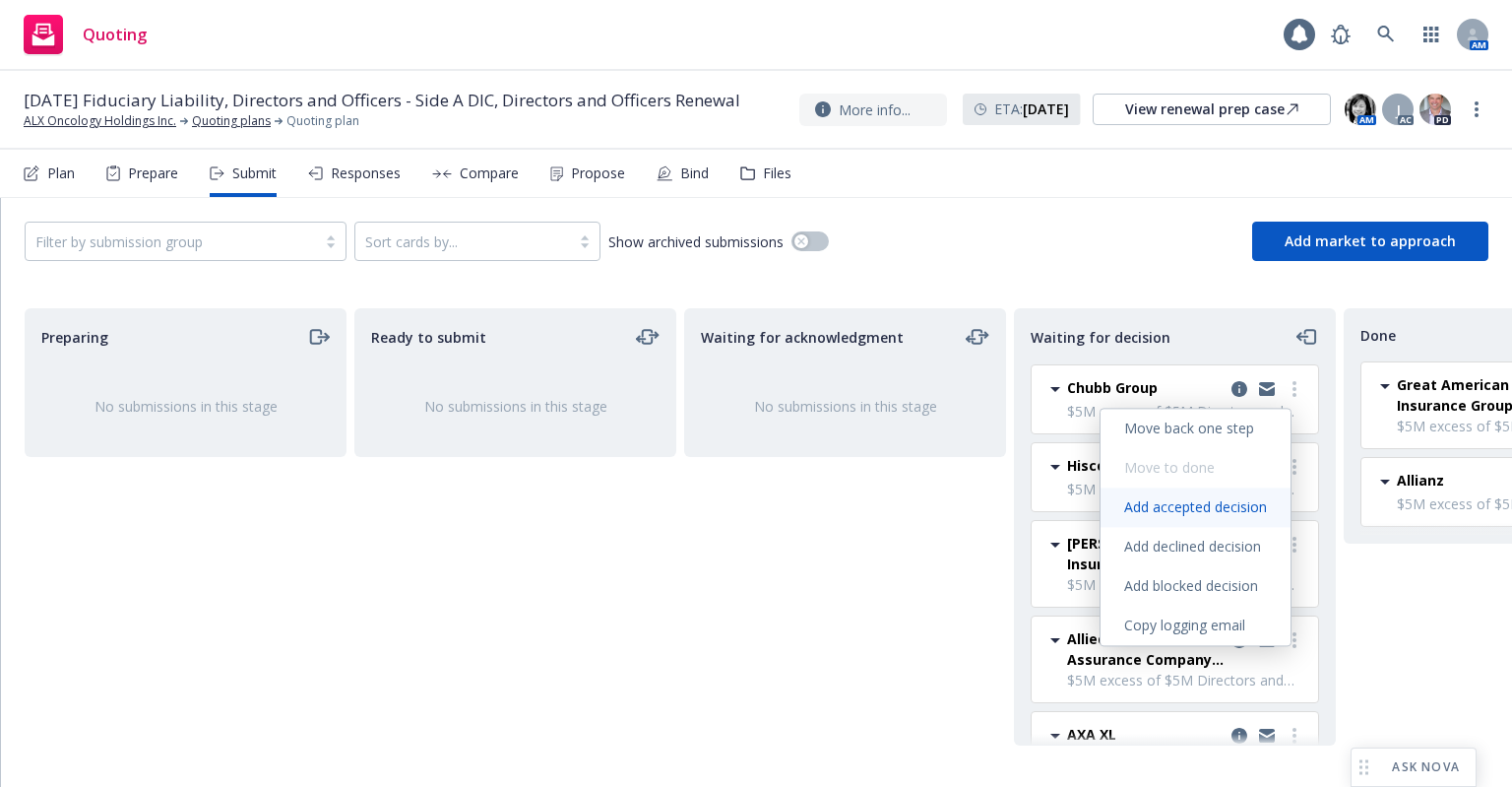 click on "Add accepted decision" at bounding box center [1195, 506] 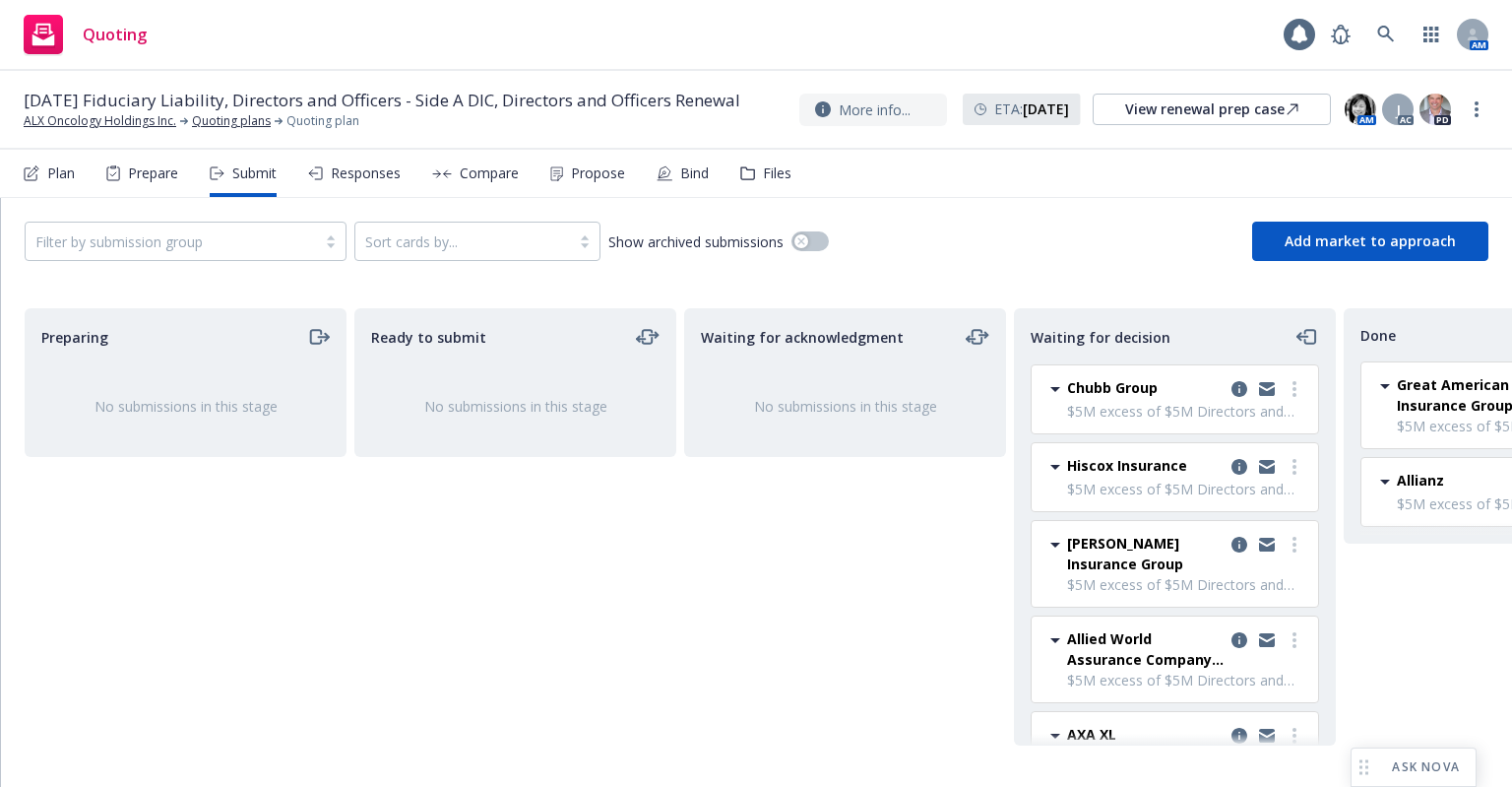 click on "Add accepted decision" at bounding box center (1195, 506) 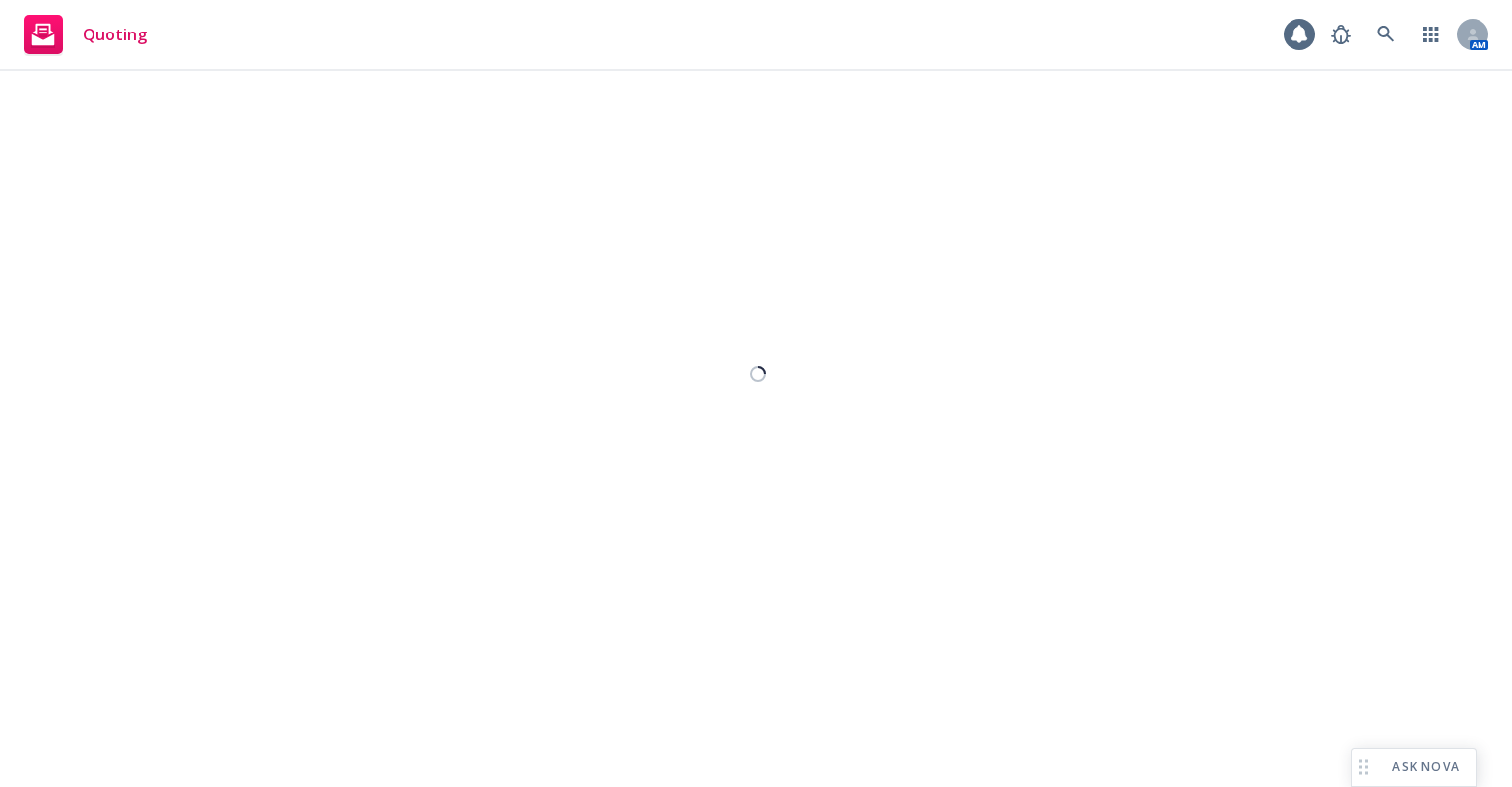 select on "12" 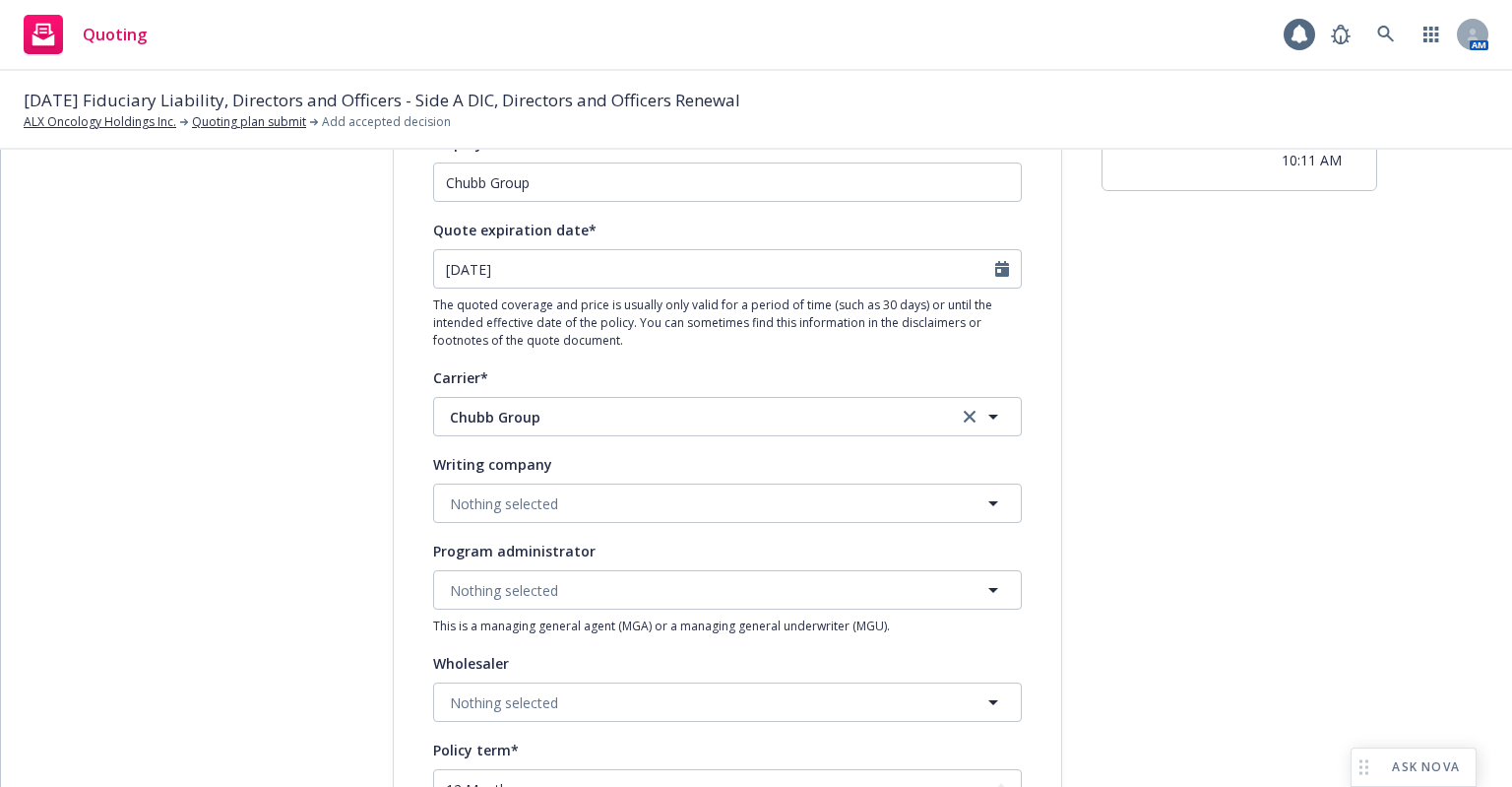 scroll, scrollTop: 197, scrollLeft: 0, axis: vertical 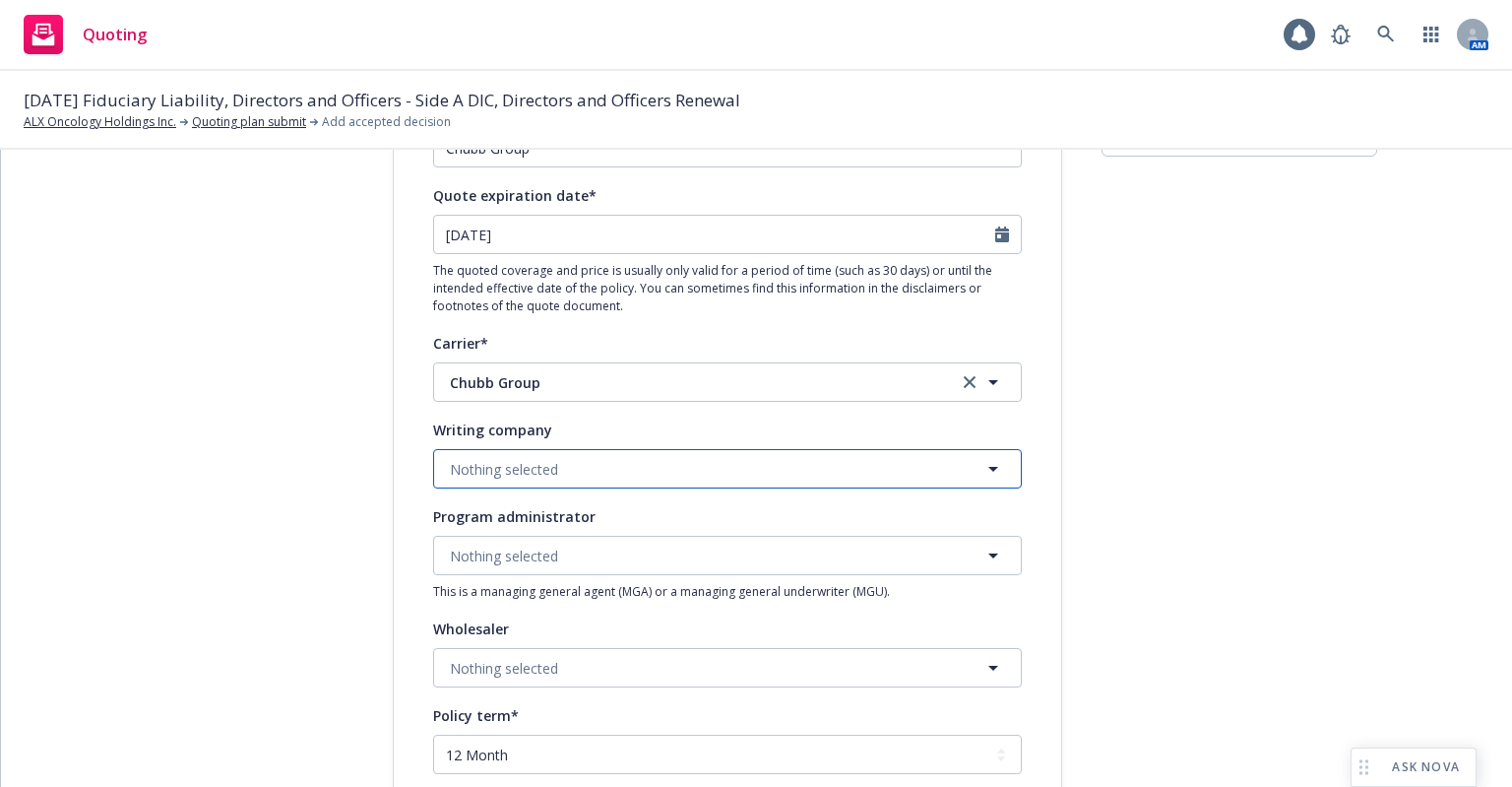 click on "Nothing selected" at bounding box center [727, 469] 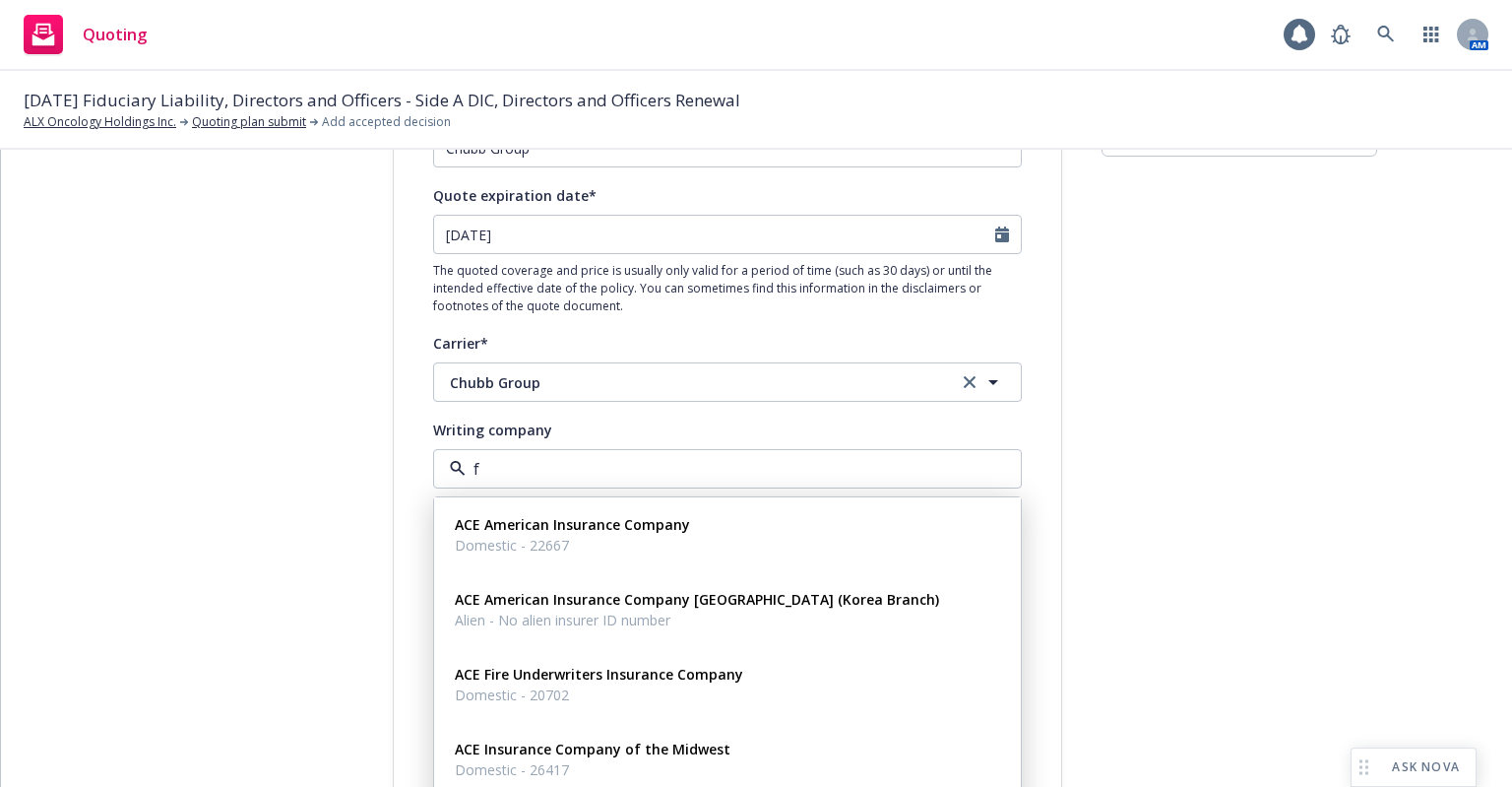 type on "fe" 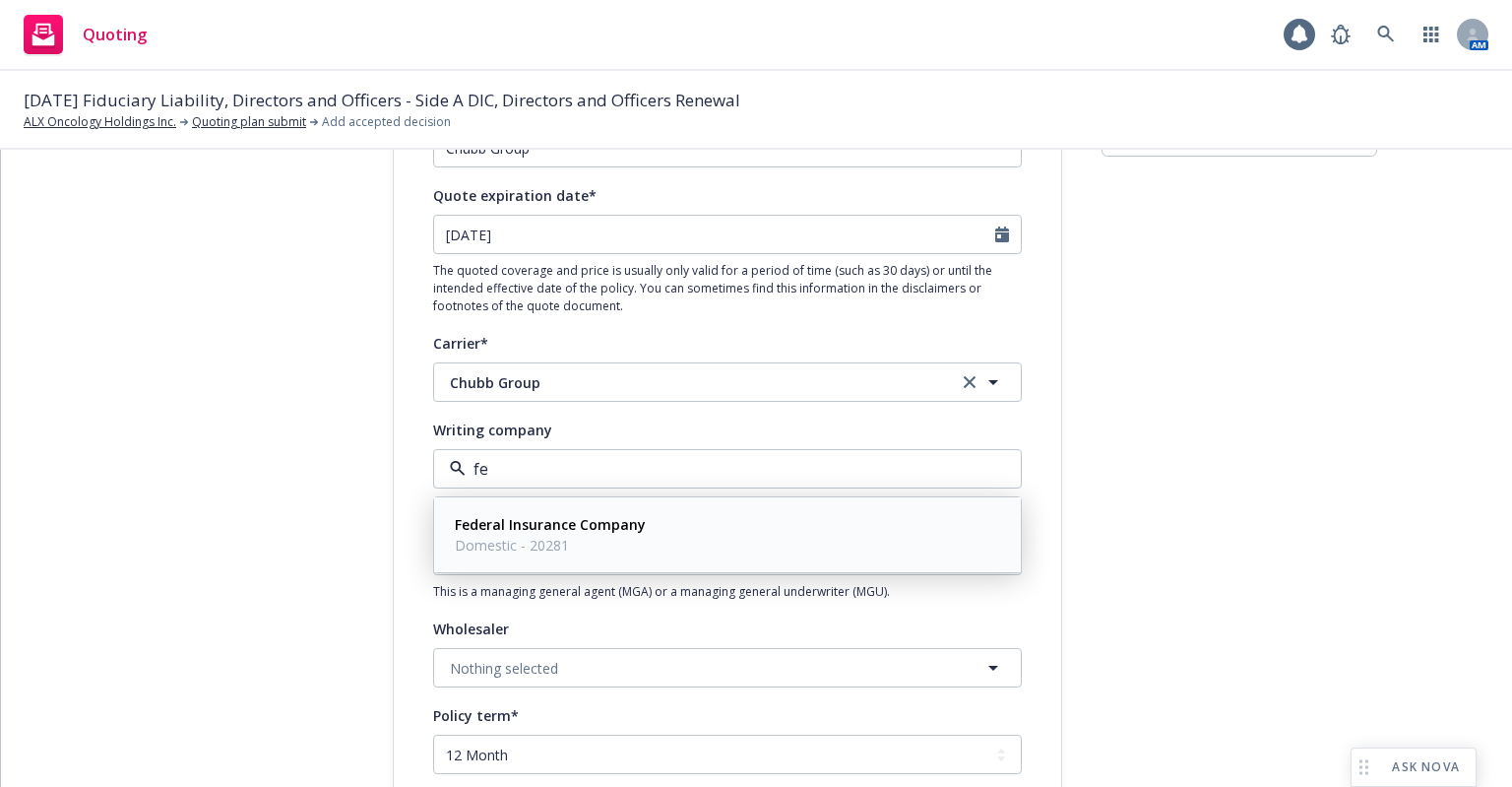 click on "Federal Insurance Company Domestic - 20281" at bounding box center (727, 535) 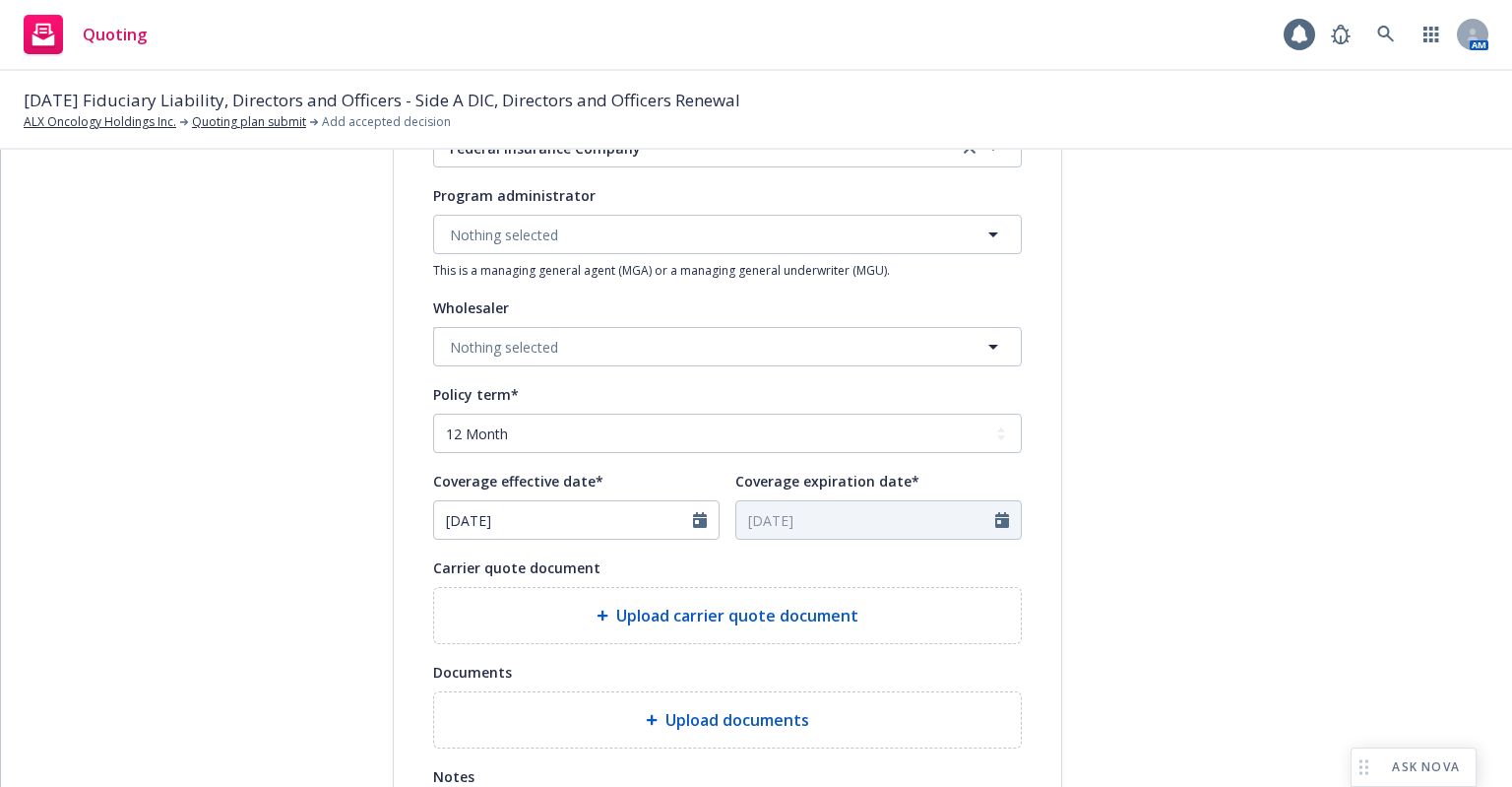 scroll, scrollTop: 763, scrollLeft: 0, axis: vertical 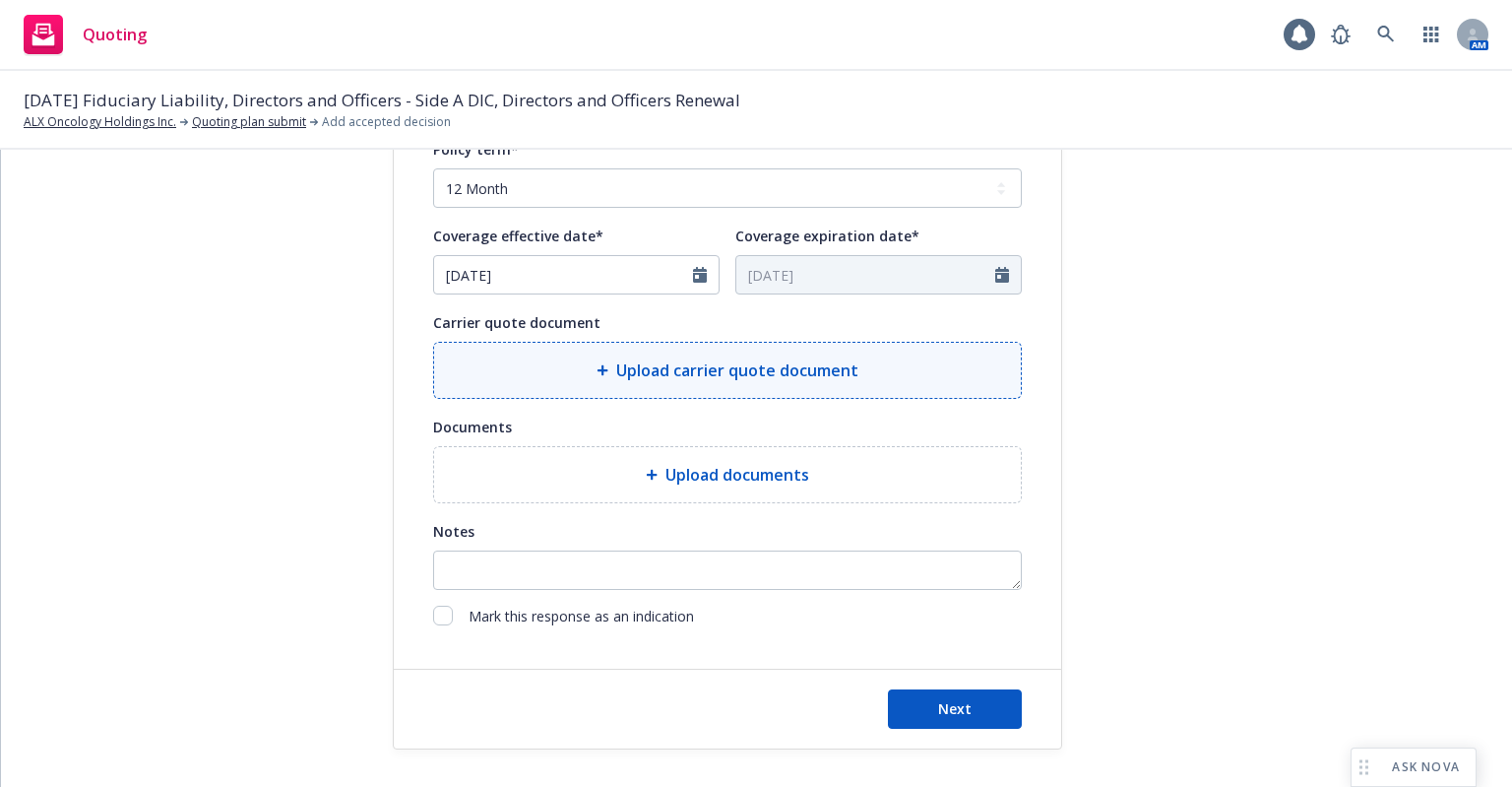 click 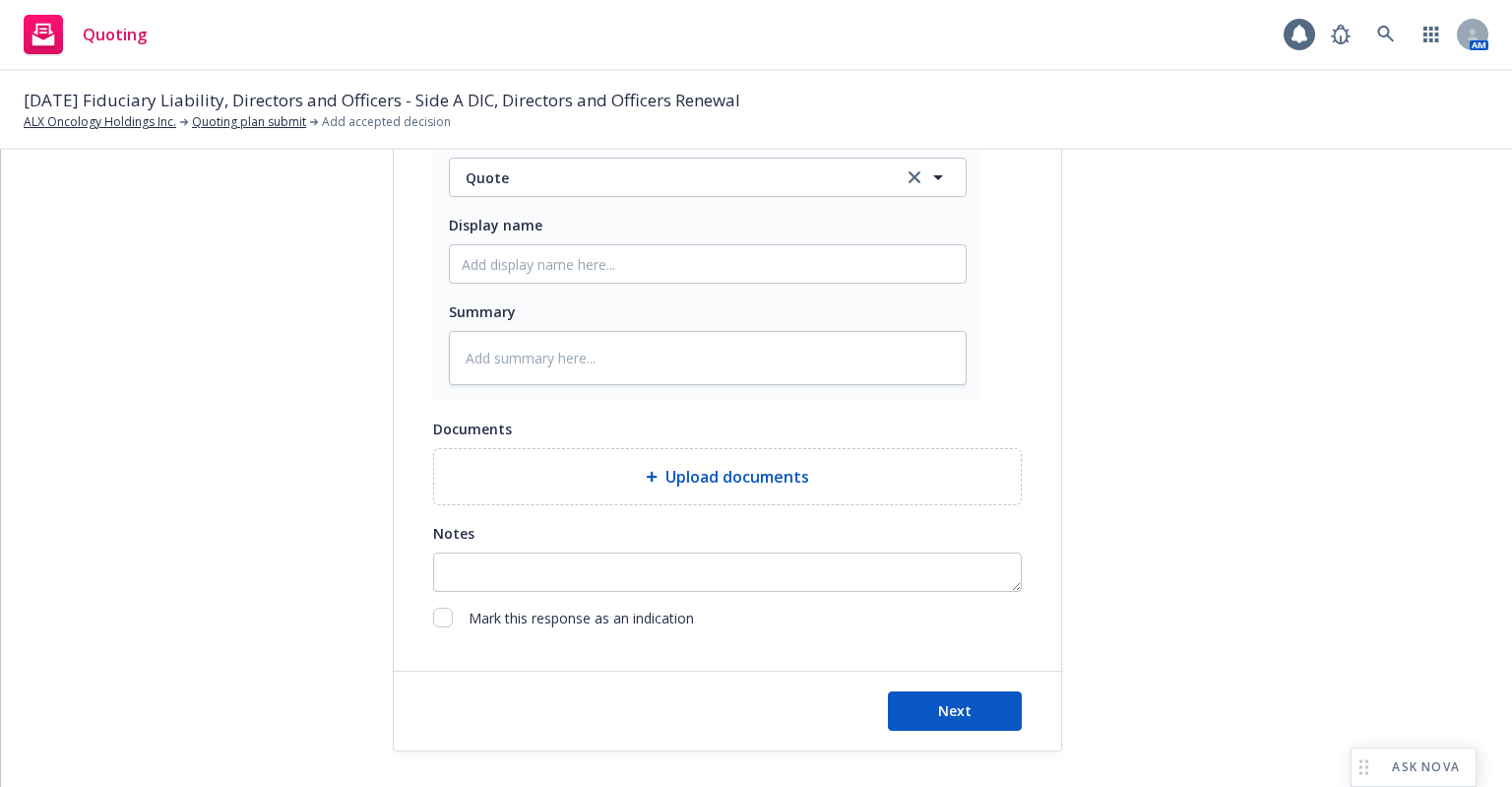 scroll, scrollTop: 1050, scrollLeft: 0, axis: vertical 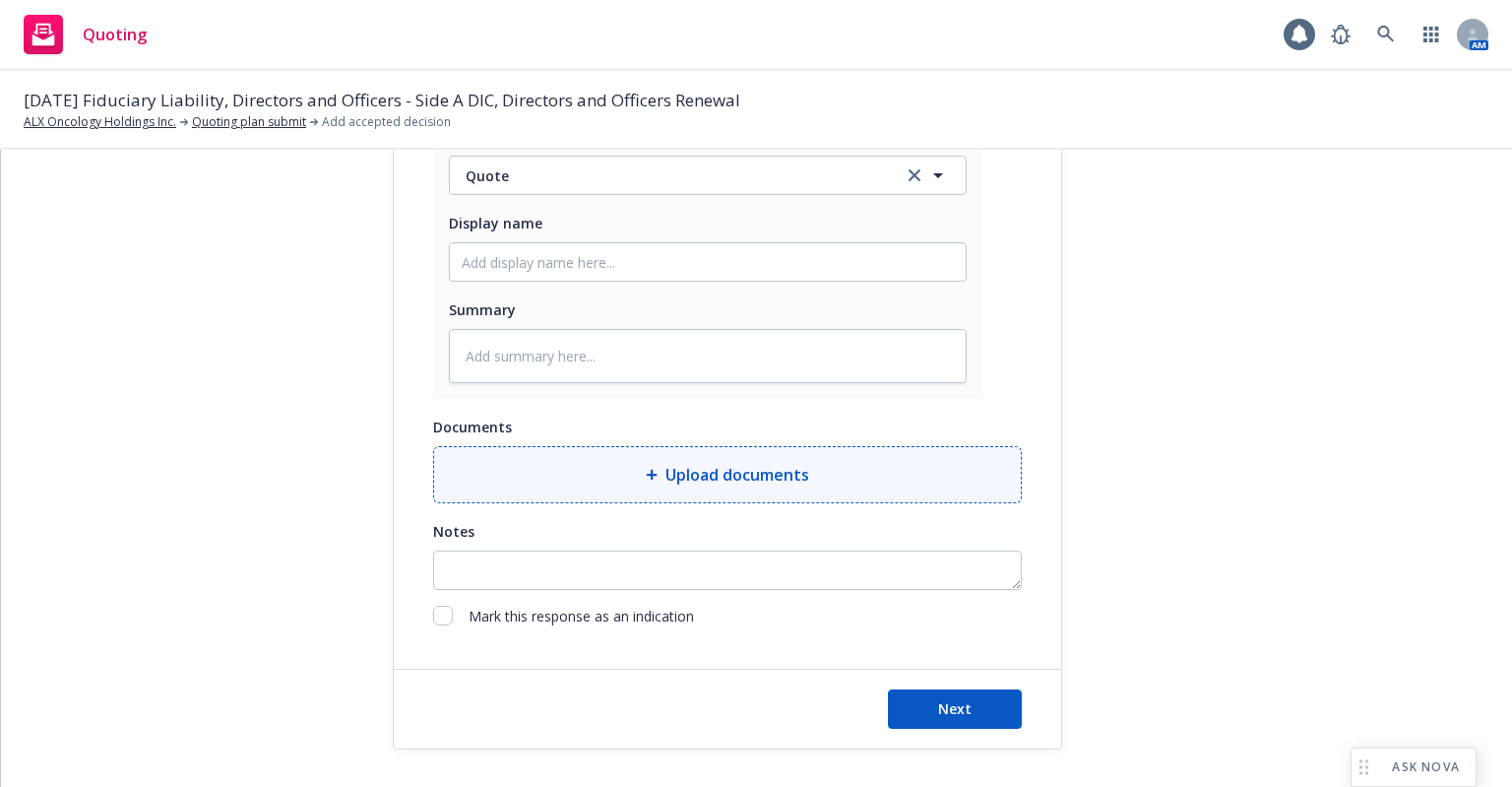 click 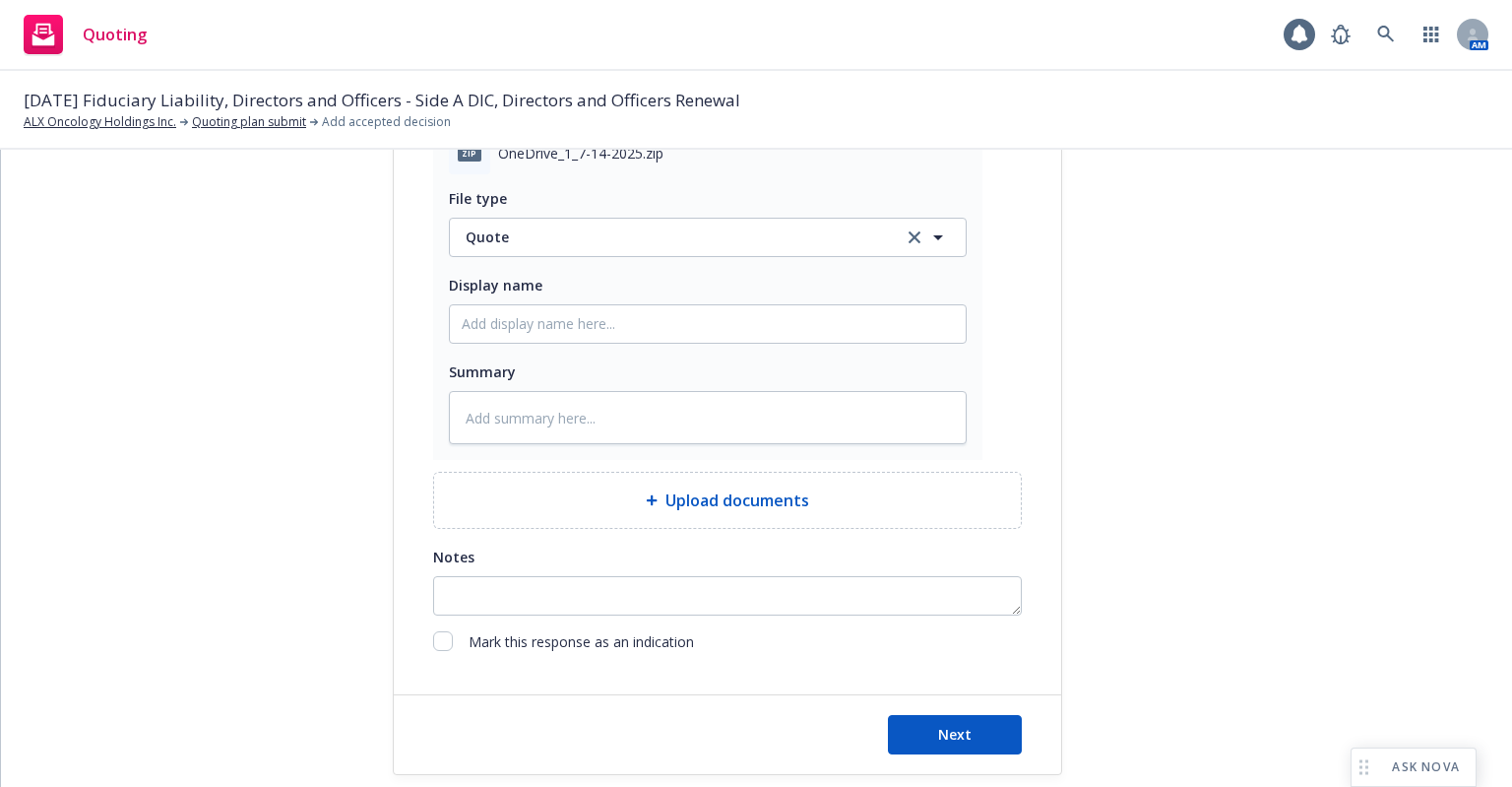 scroll, scrollTop: 1406, scrollLeft: 0, axis: vertical 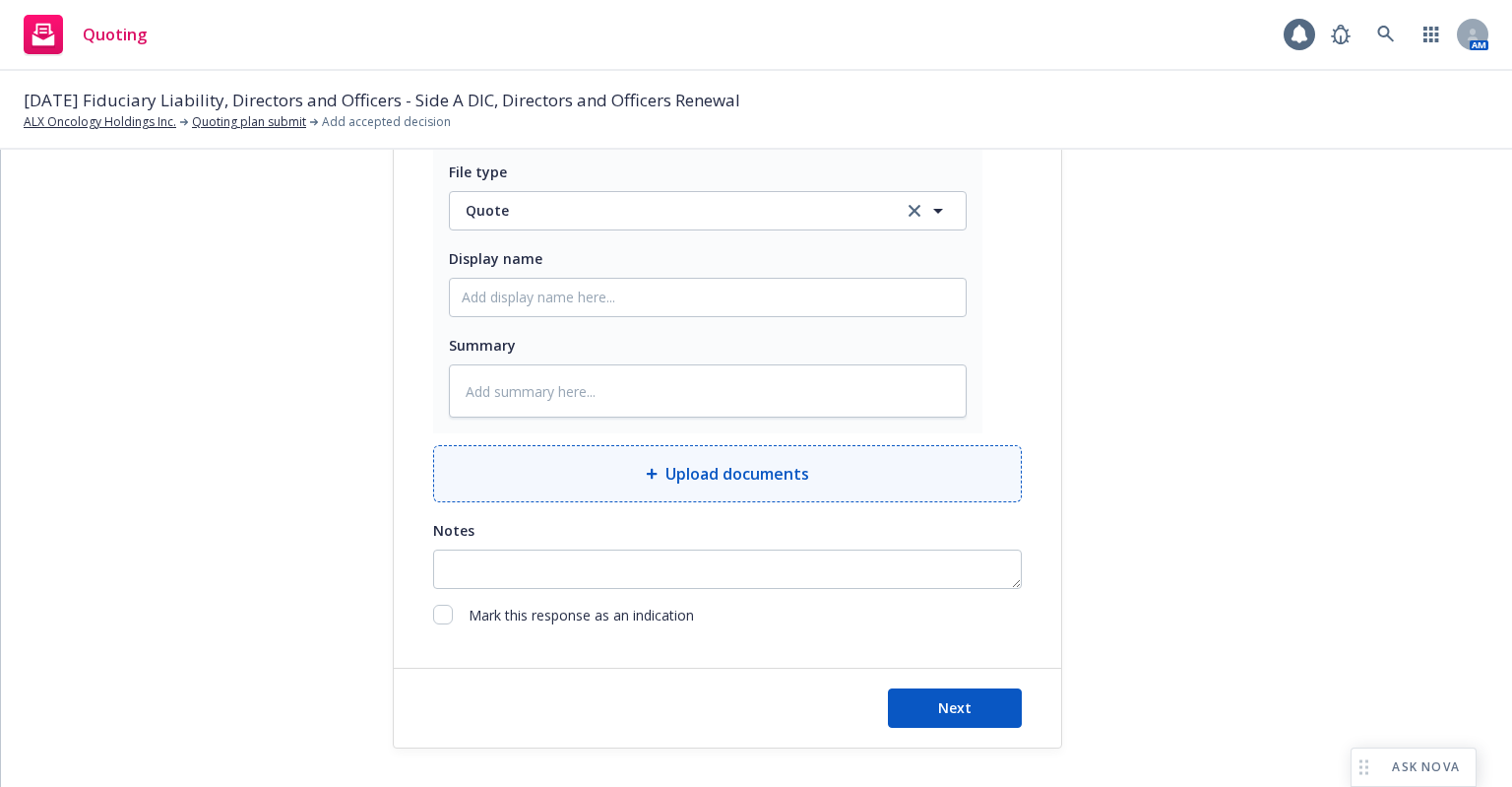 click on "Upload documents" at bounding box center (737, 474) 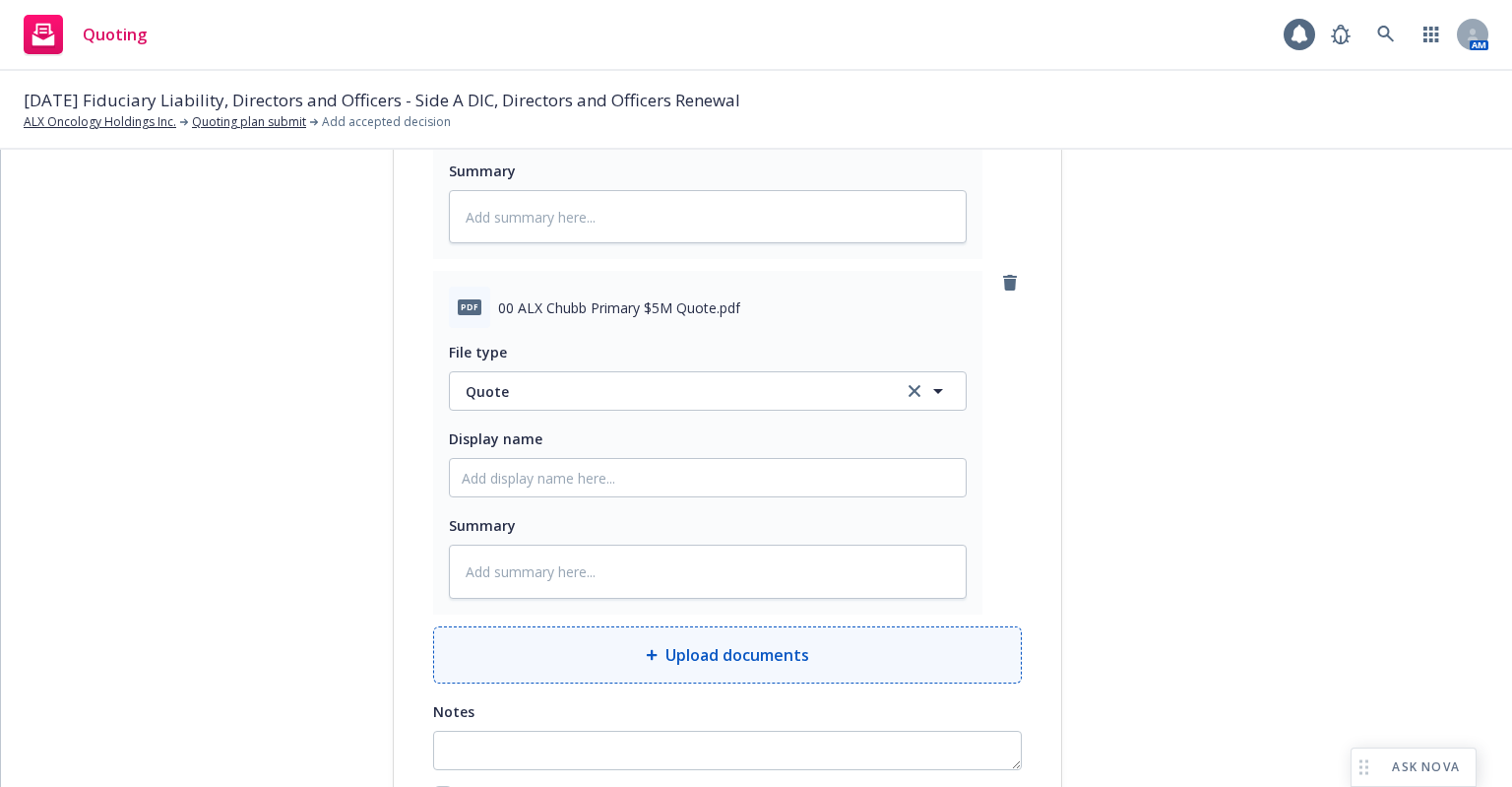 scroll, scrollTop: 1603, scrollLeft: 0, axis: vertical 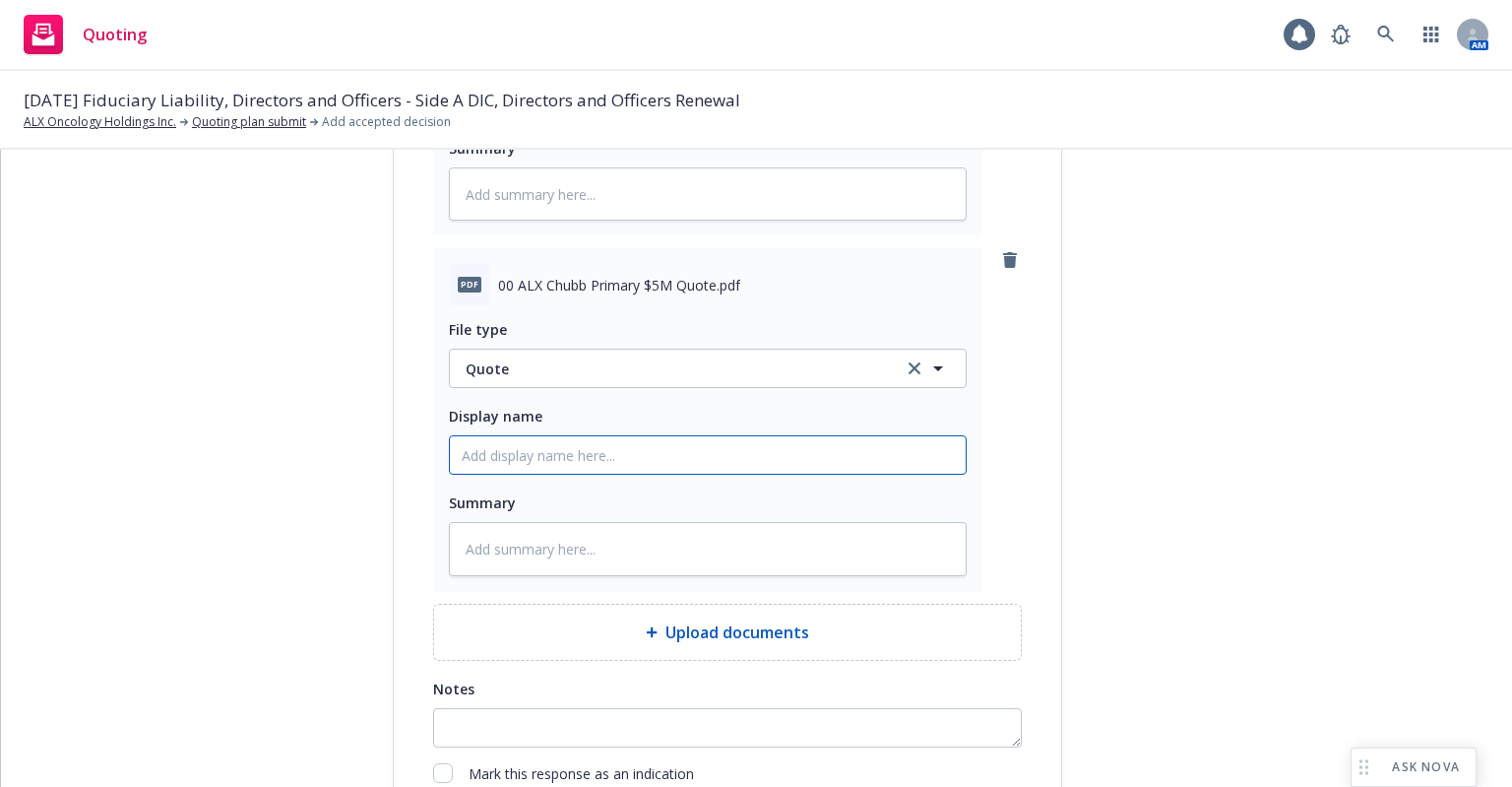 click on "Display name" at bounding box center [708, -291] 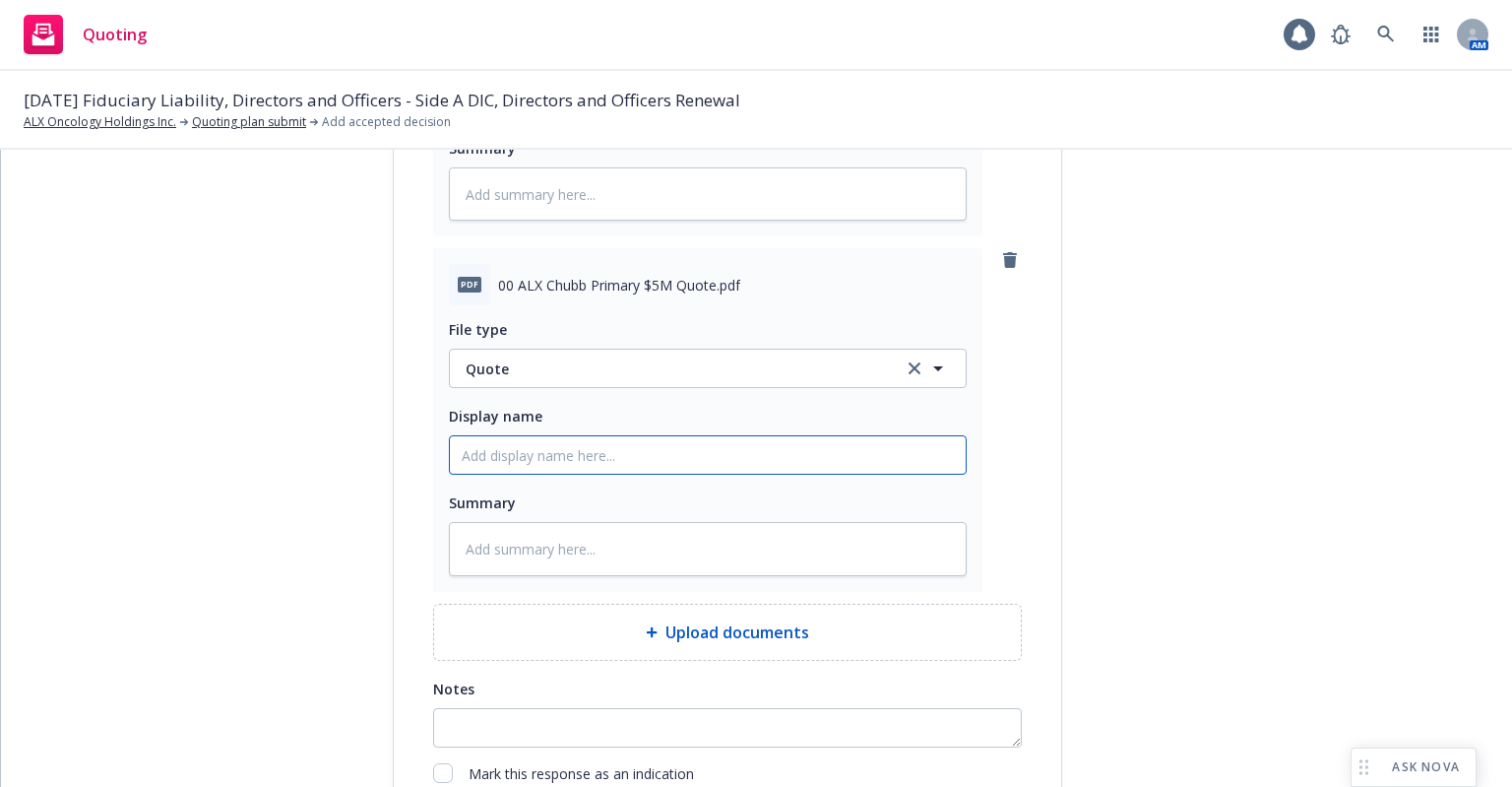 type on "x" 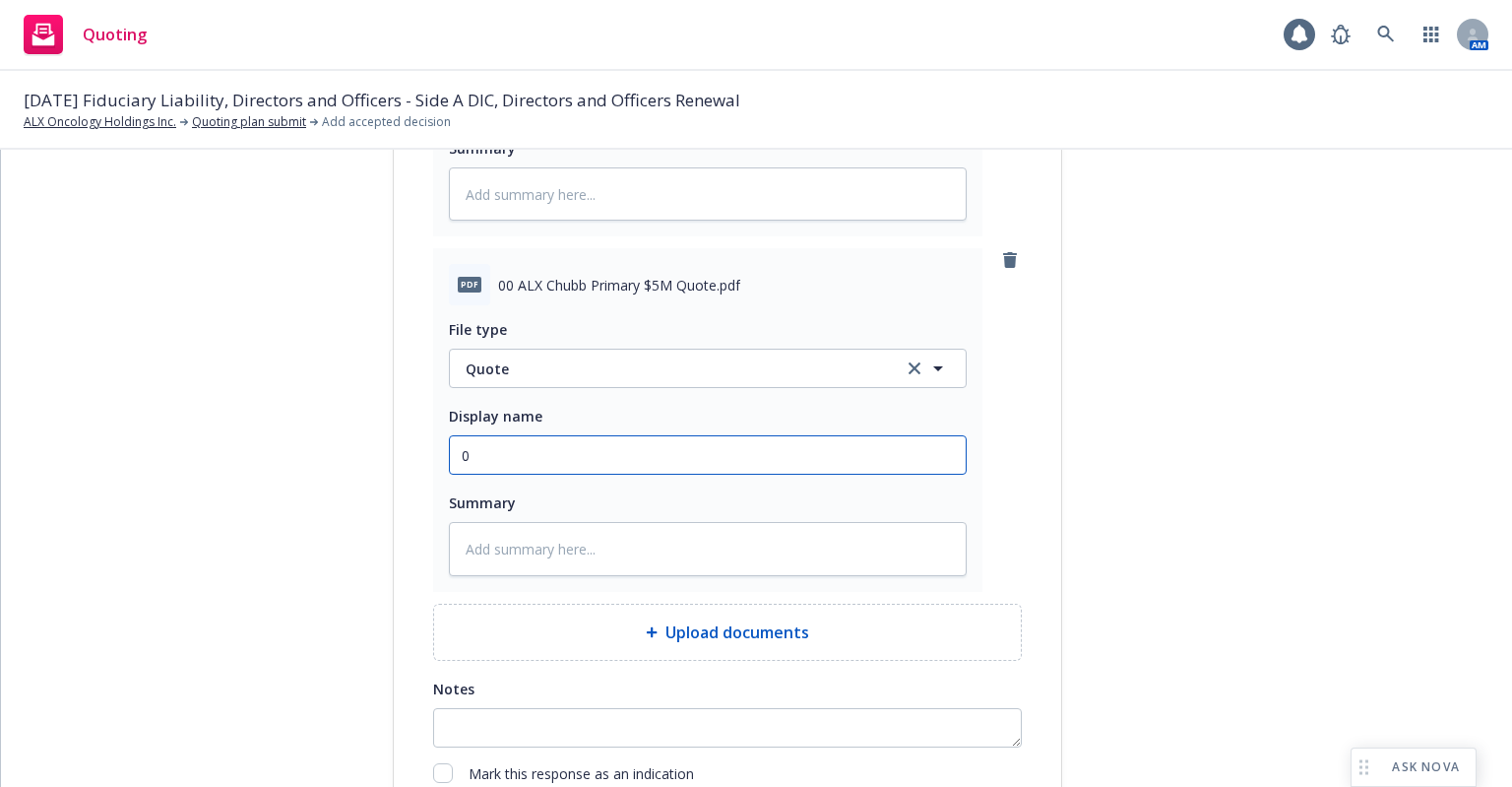 type on "x" 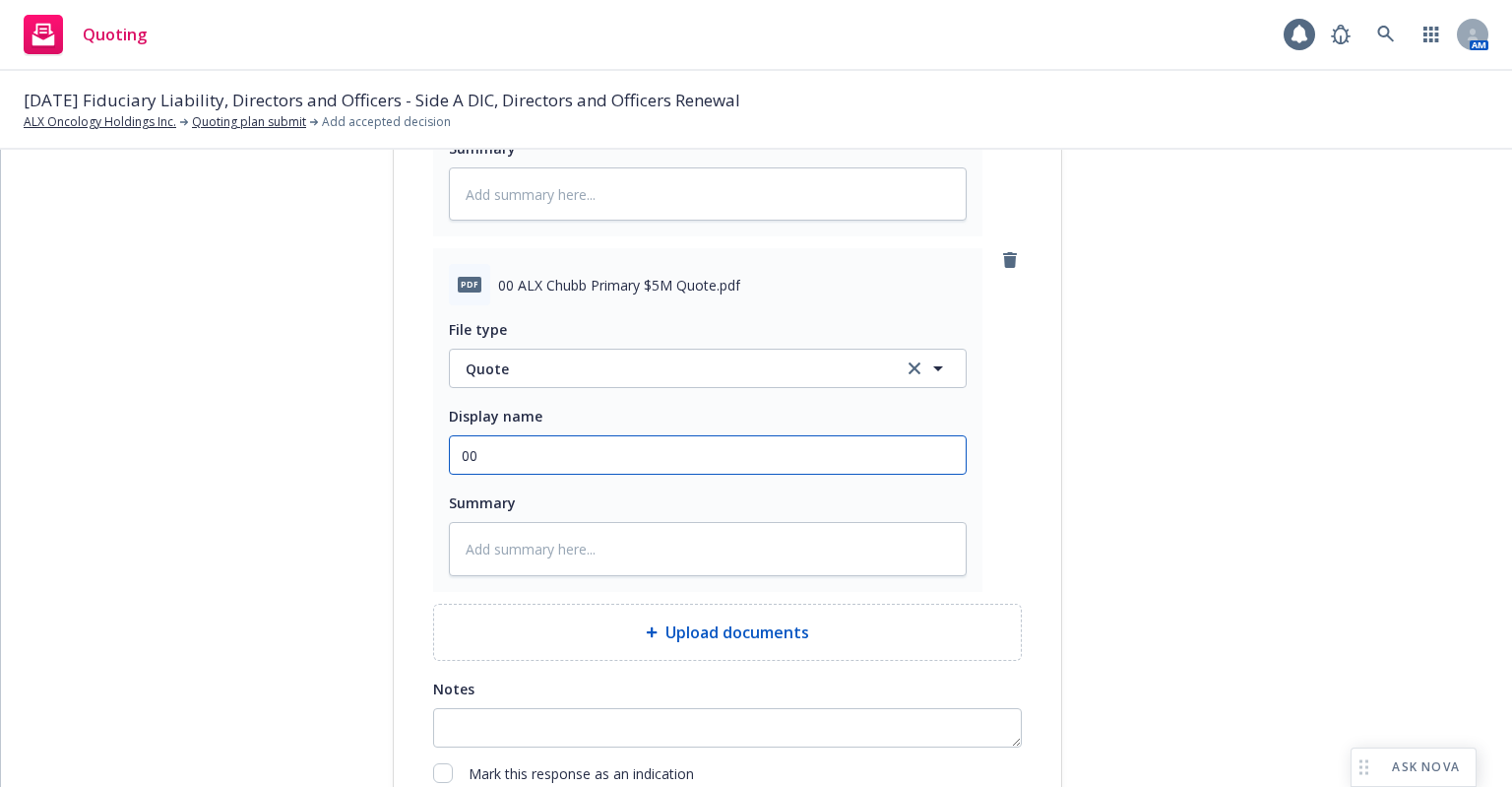 type on "x" 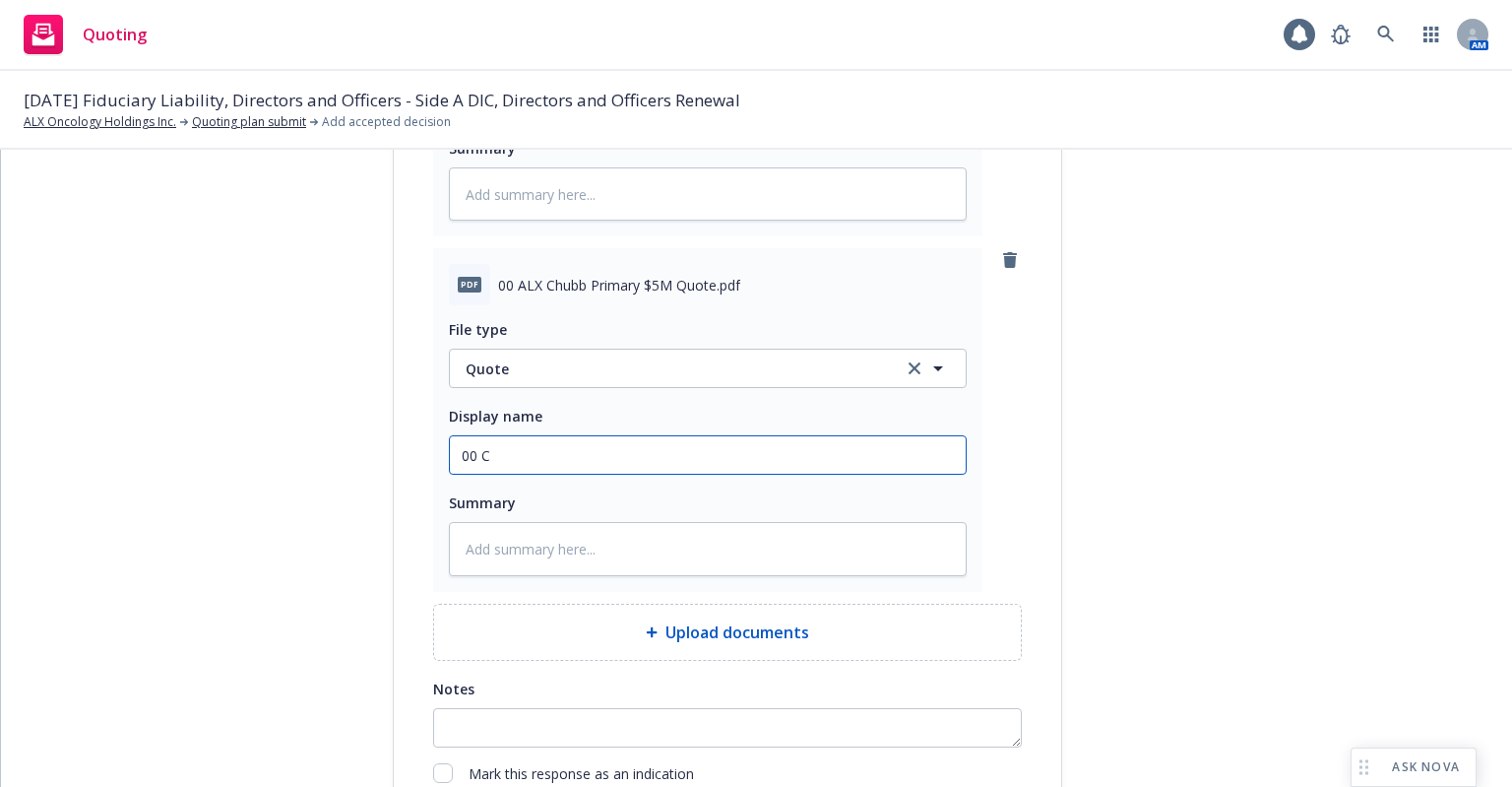 type on "x" 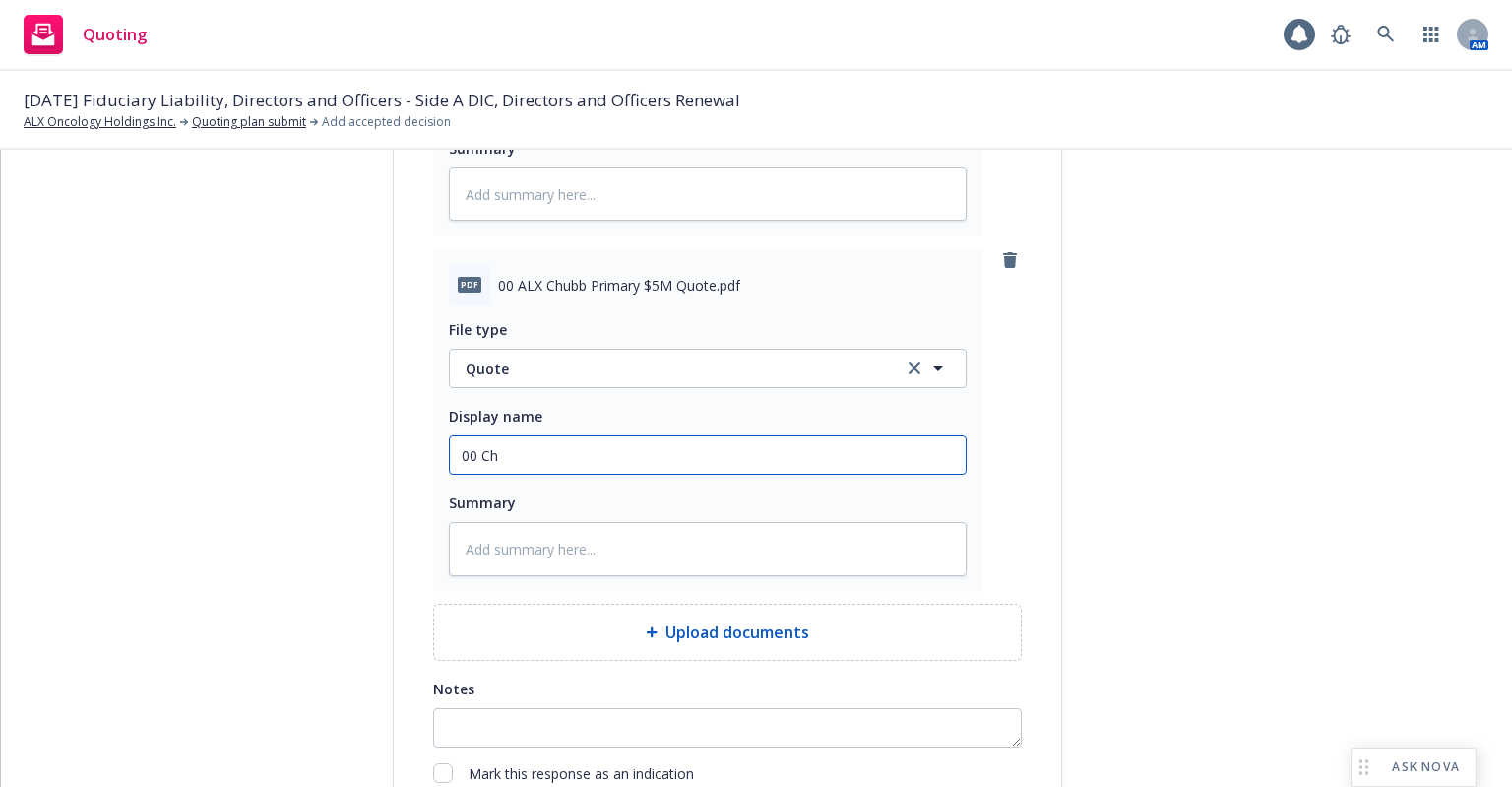 type on "x" 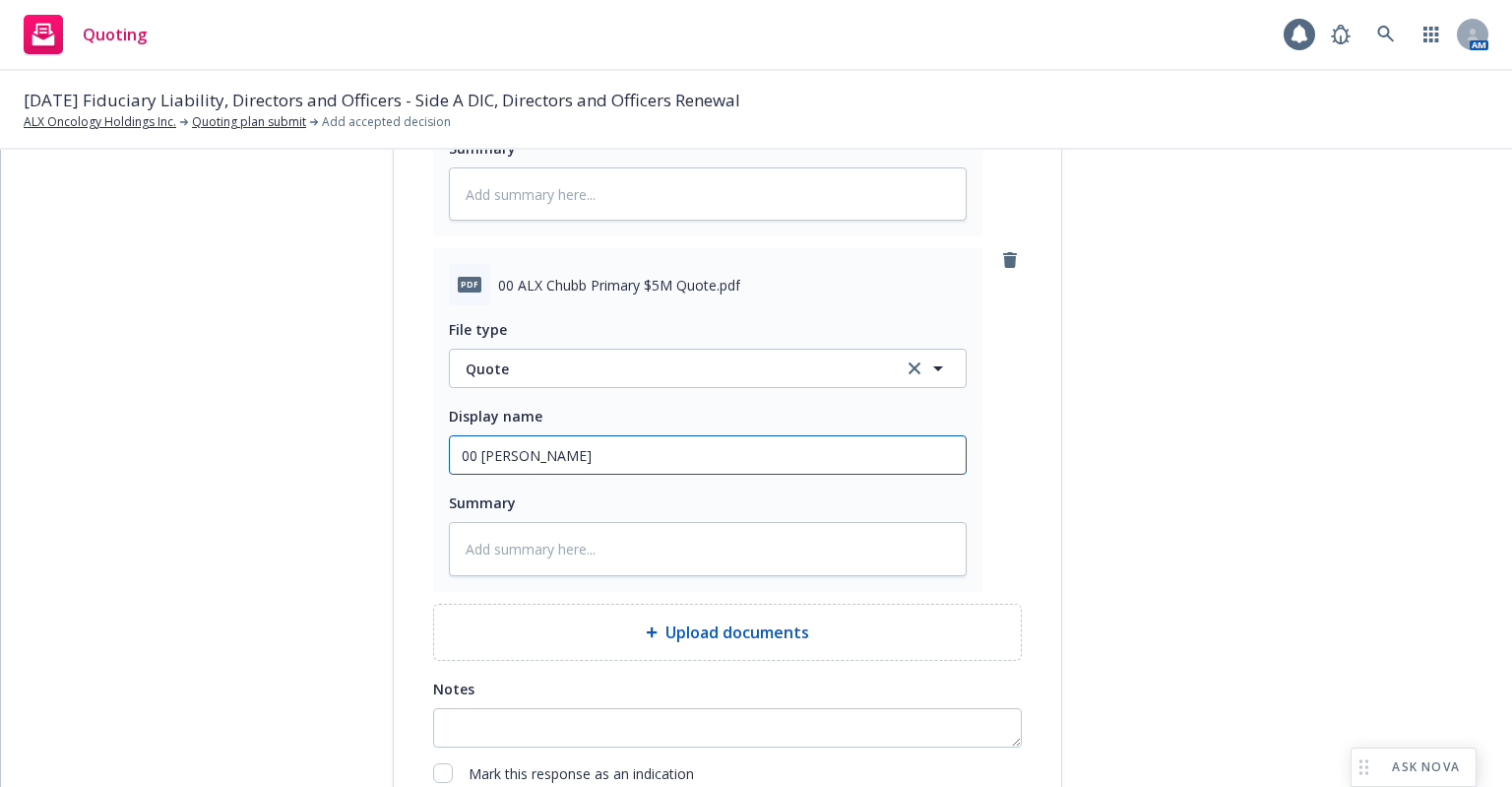 type on "x" 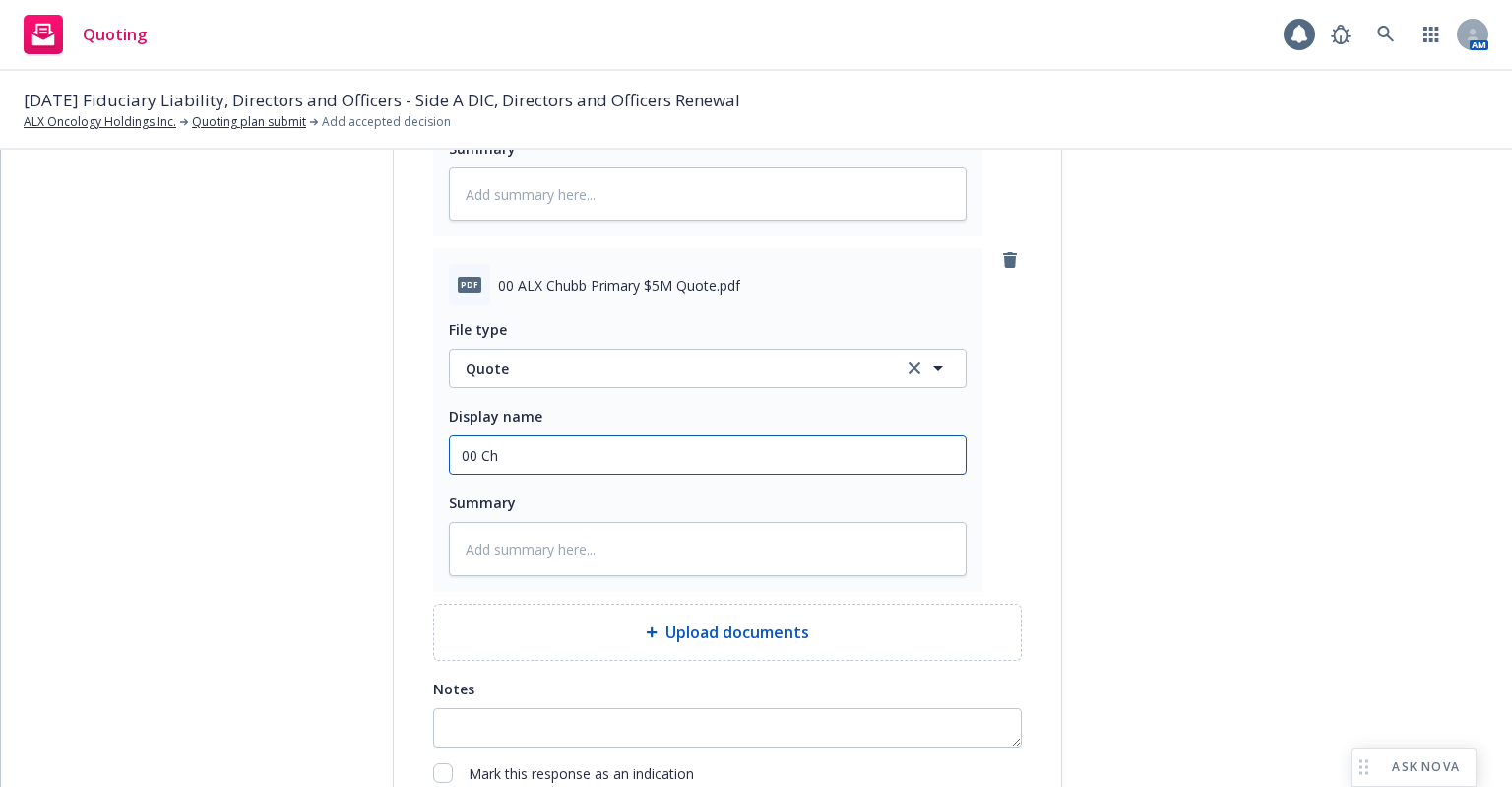 type on "x" 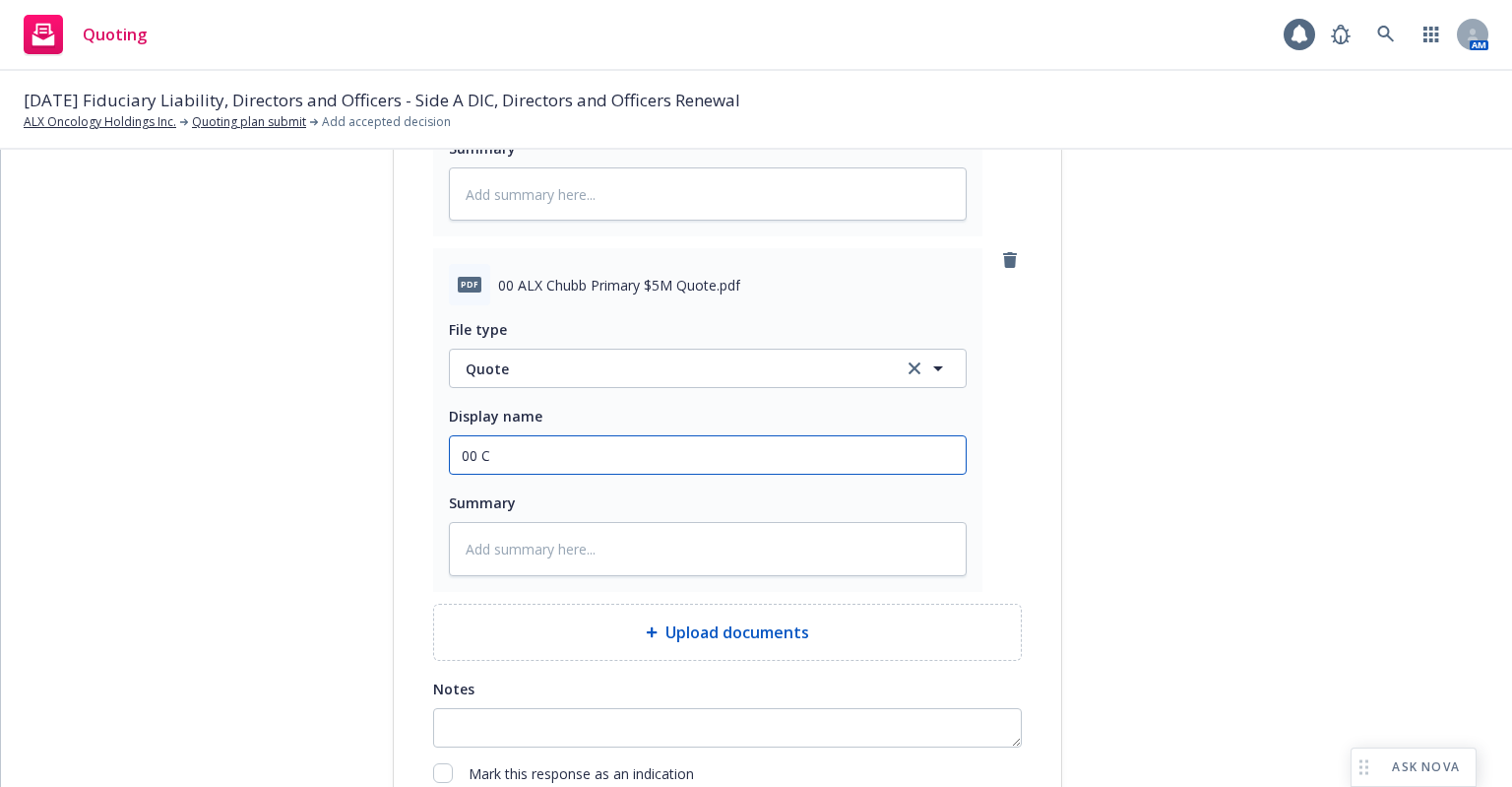 type on "x" 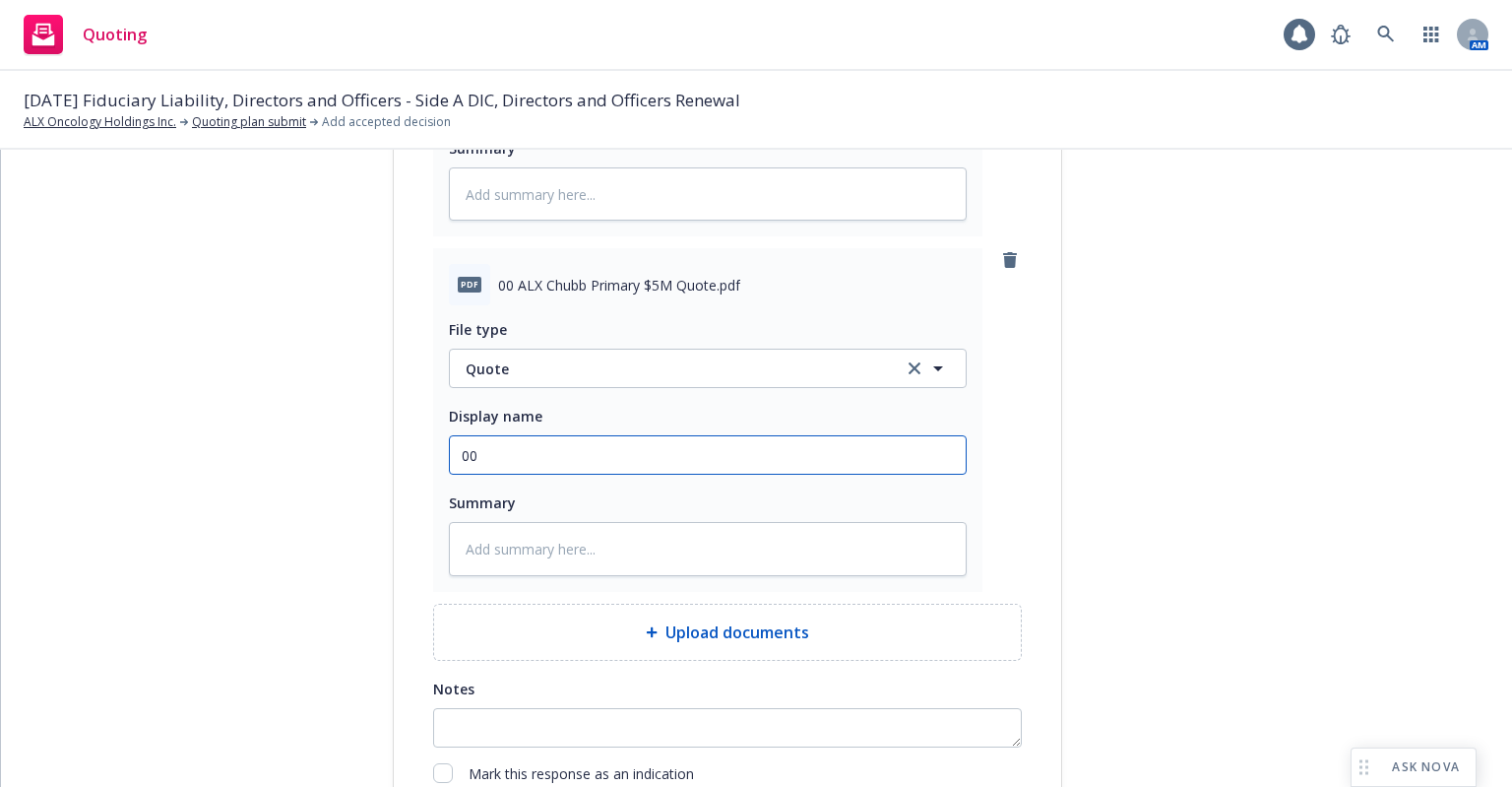 type on "x" 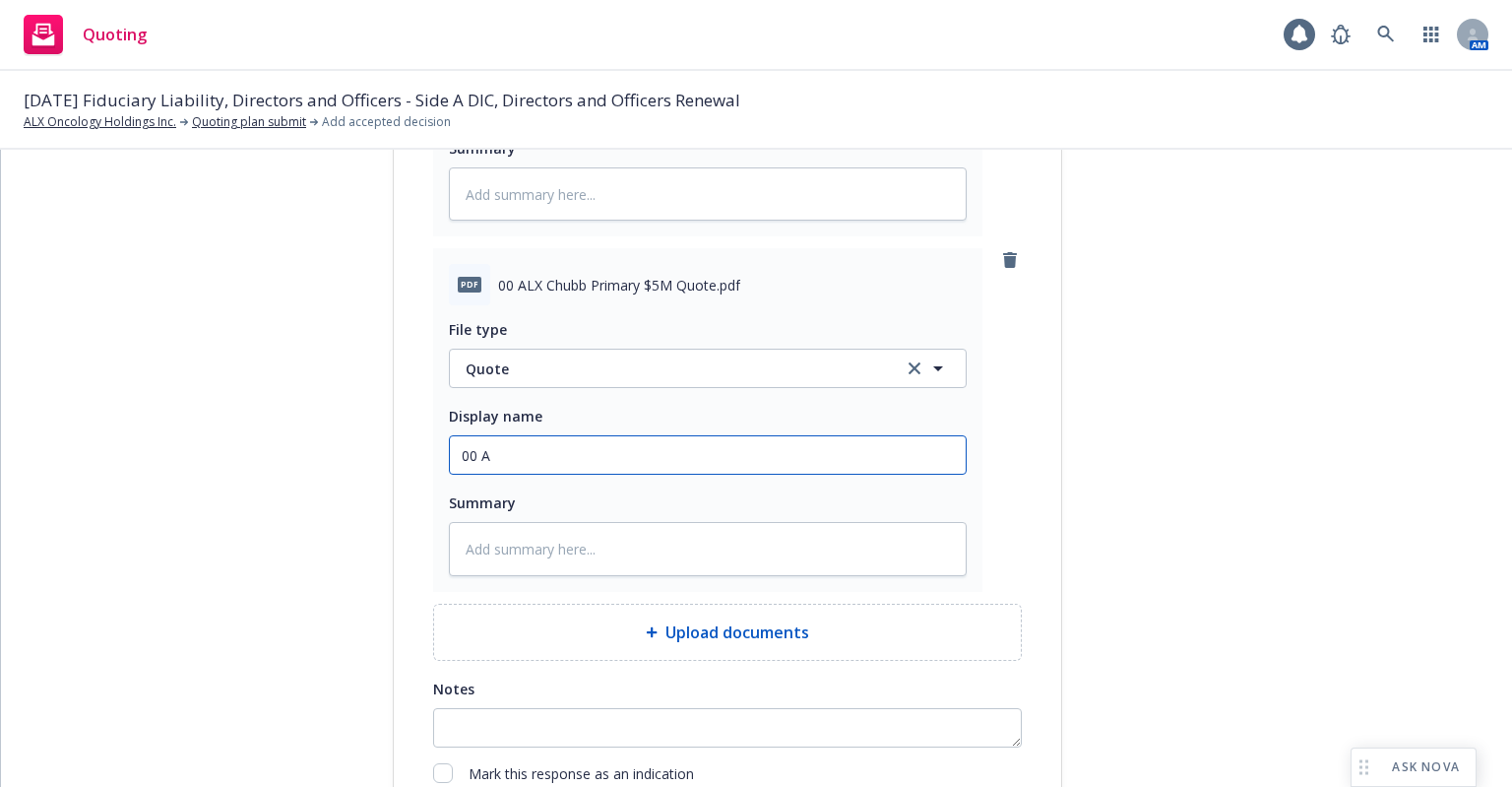 type on "00 AL" 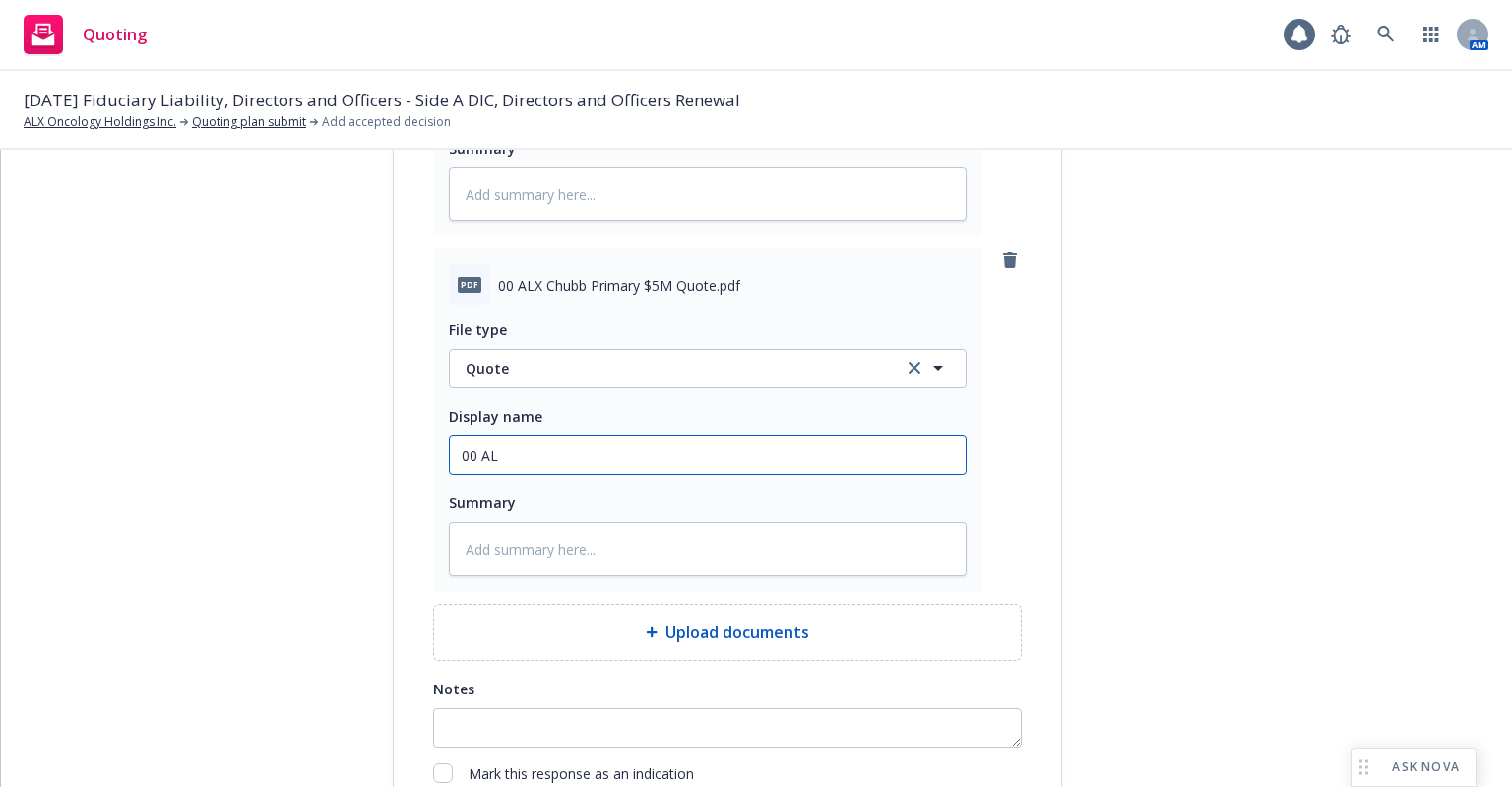 type on "x" 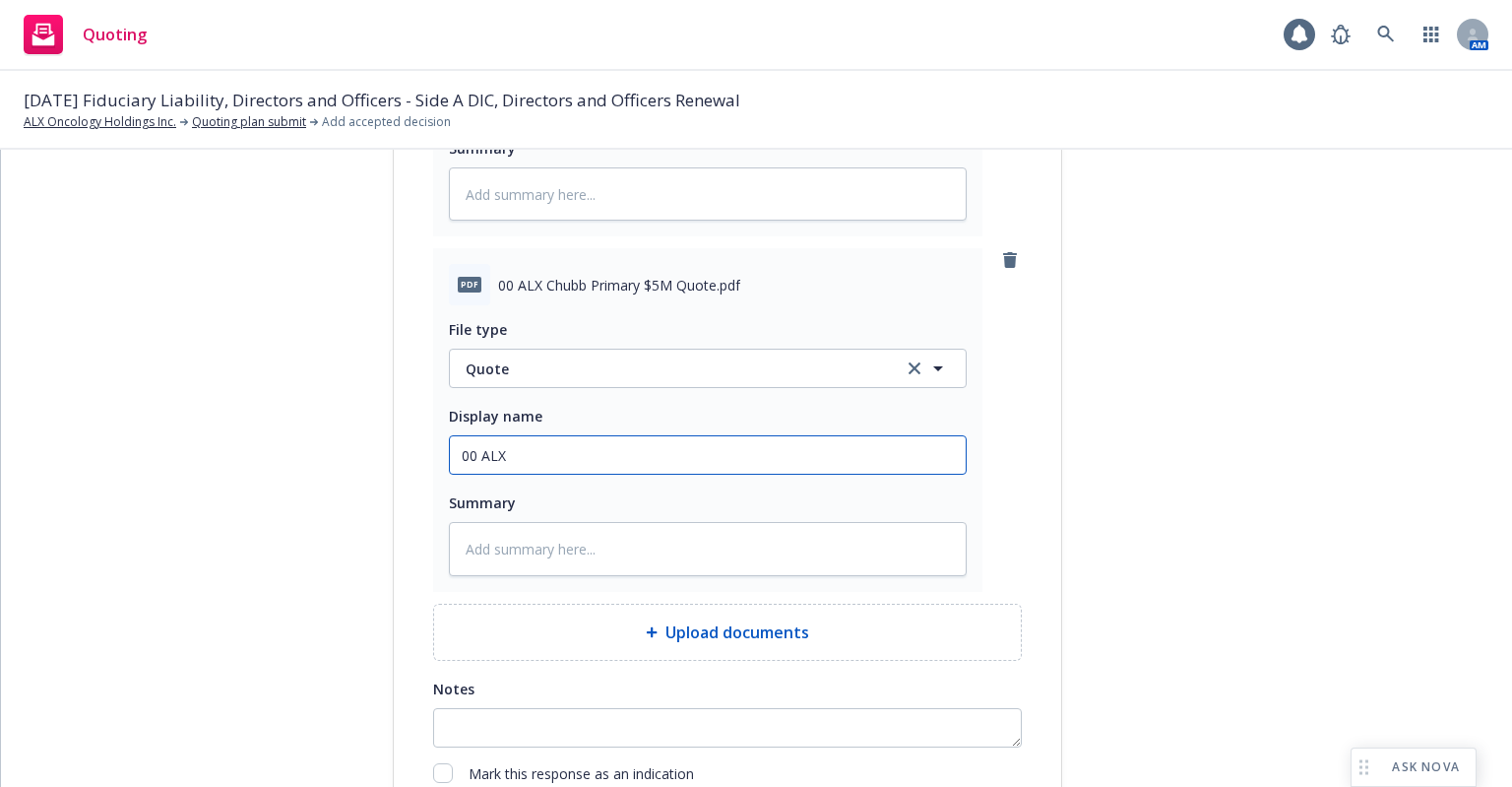 type on "00 ALX" 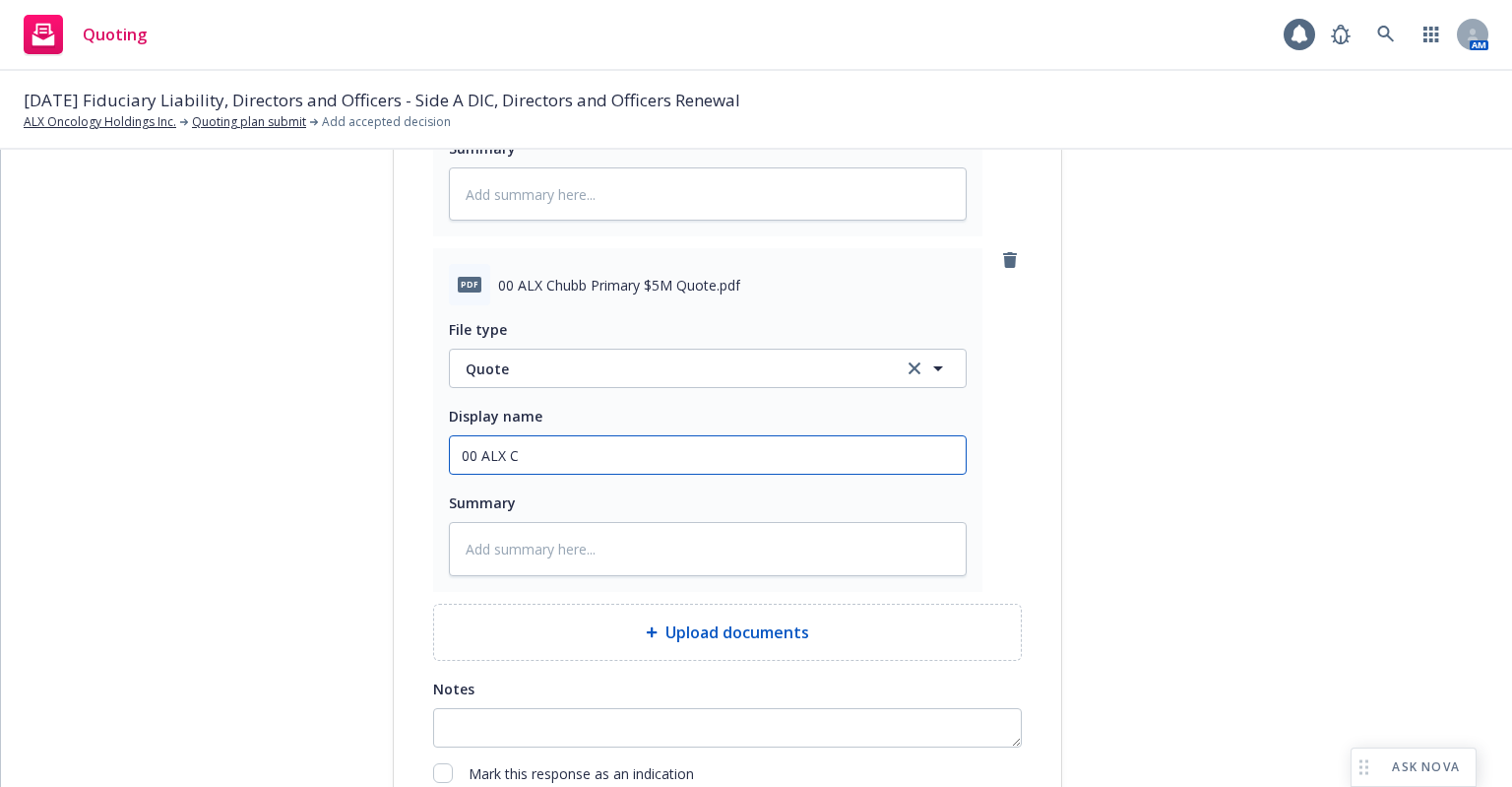 type on "x" 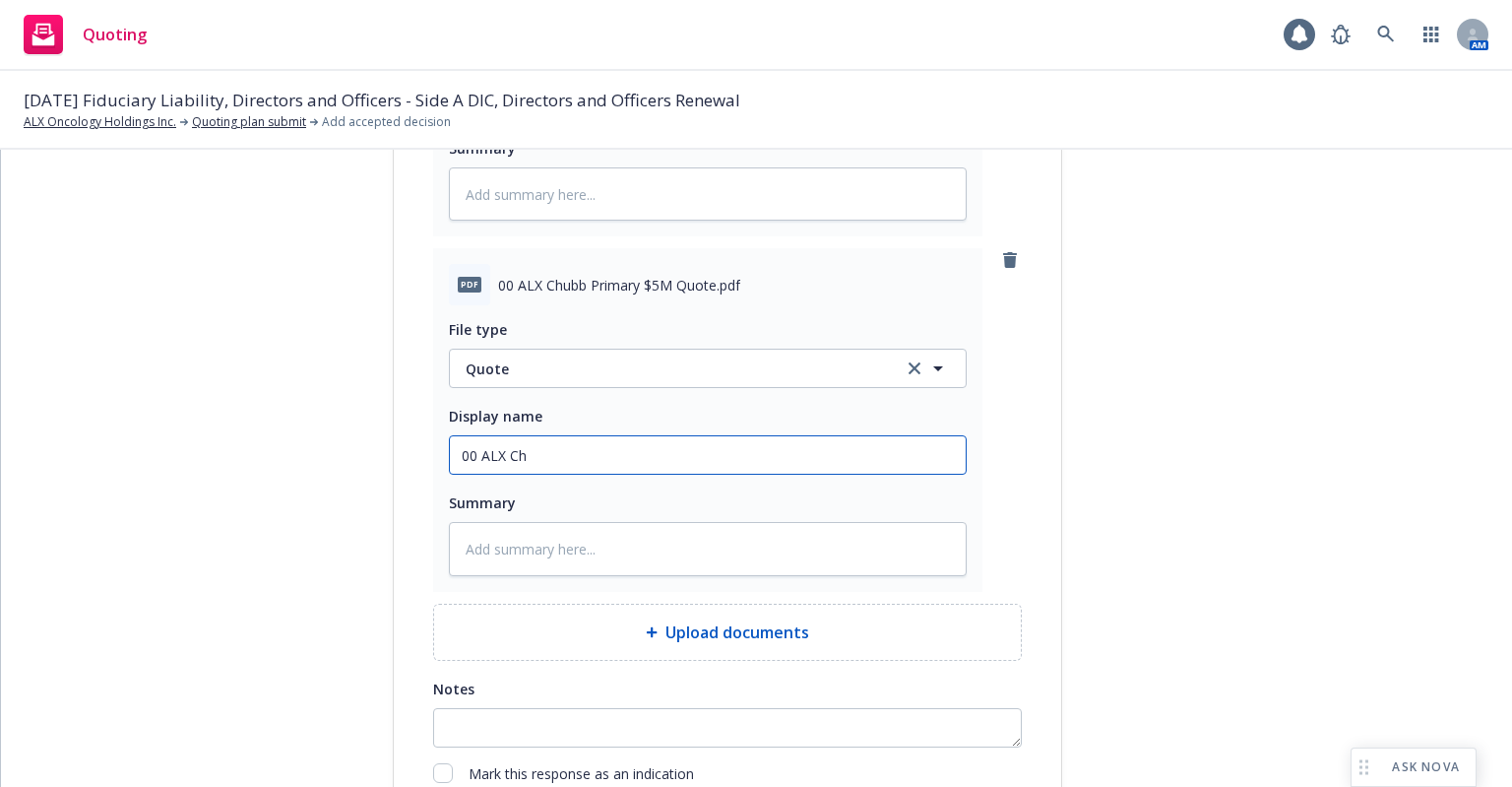 type on "x" 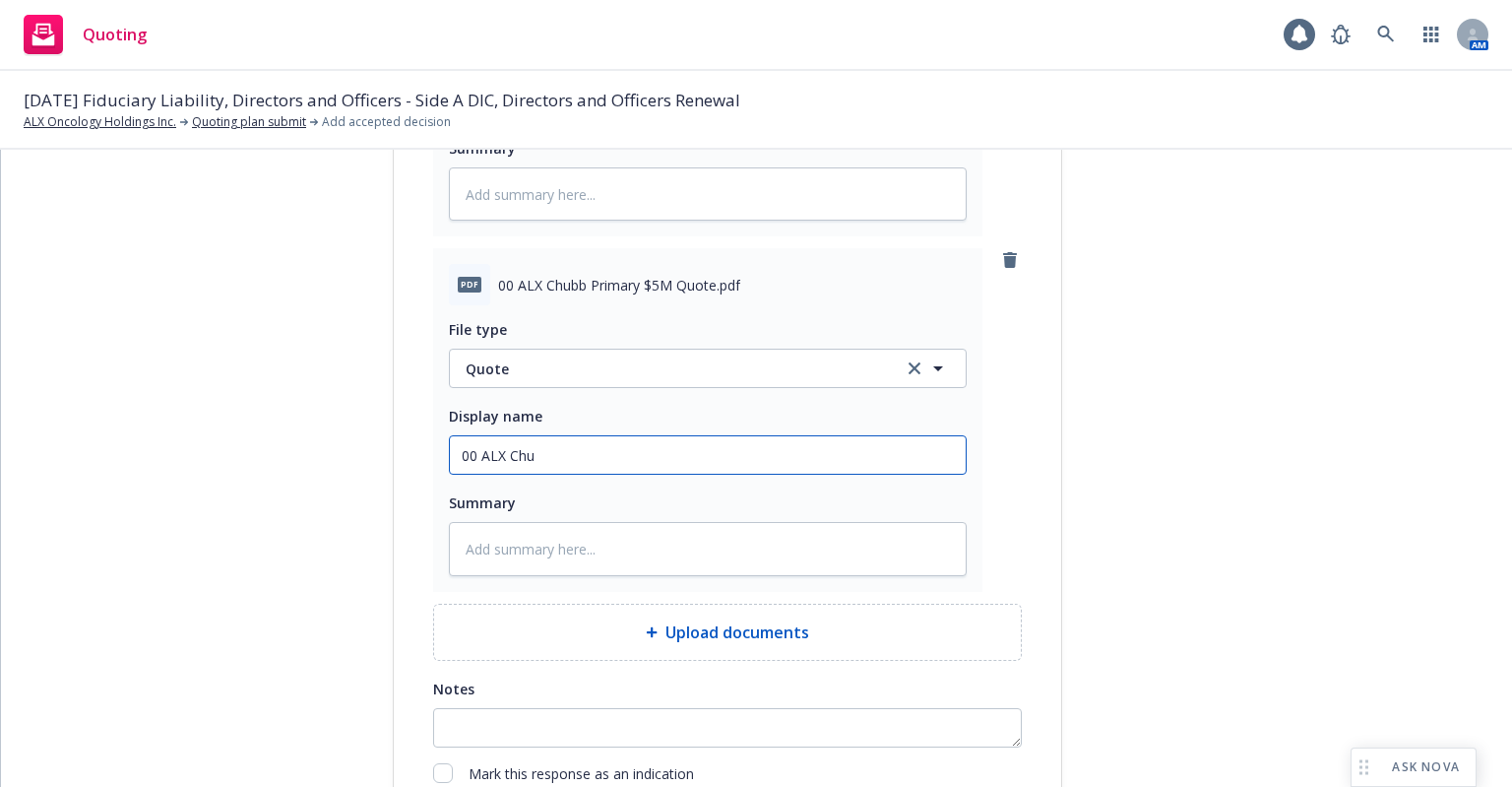 type on "x" 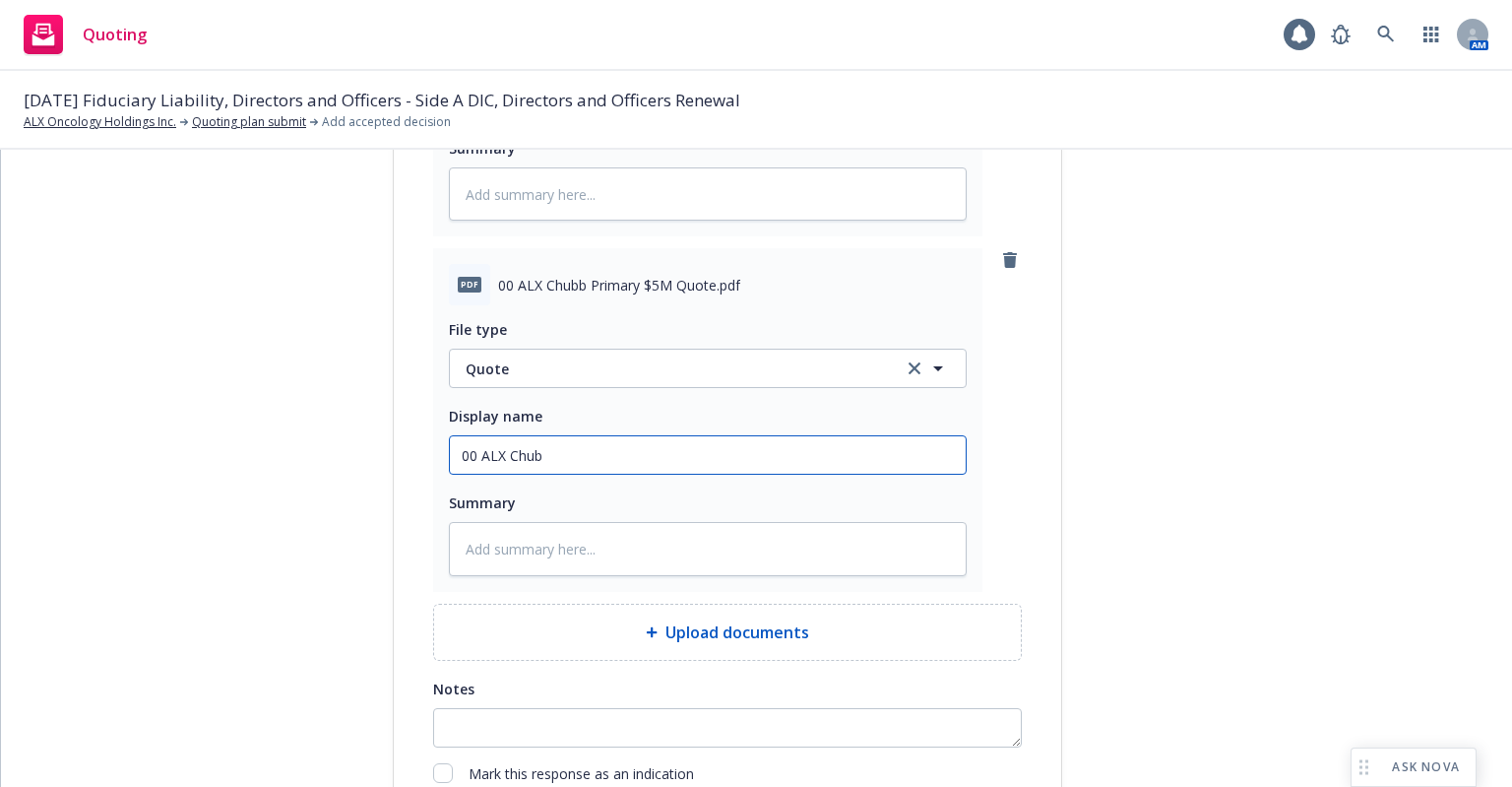 type on "x" 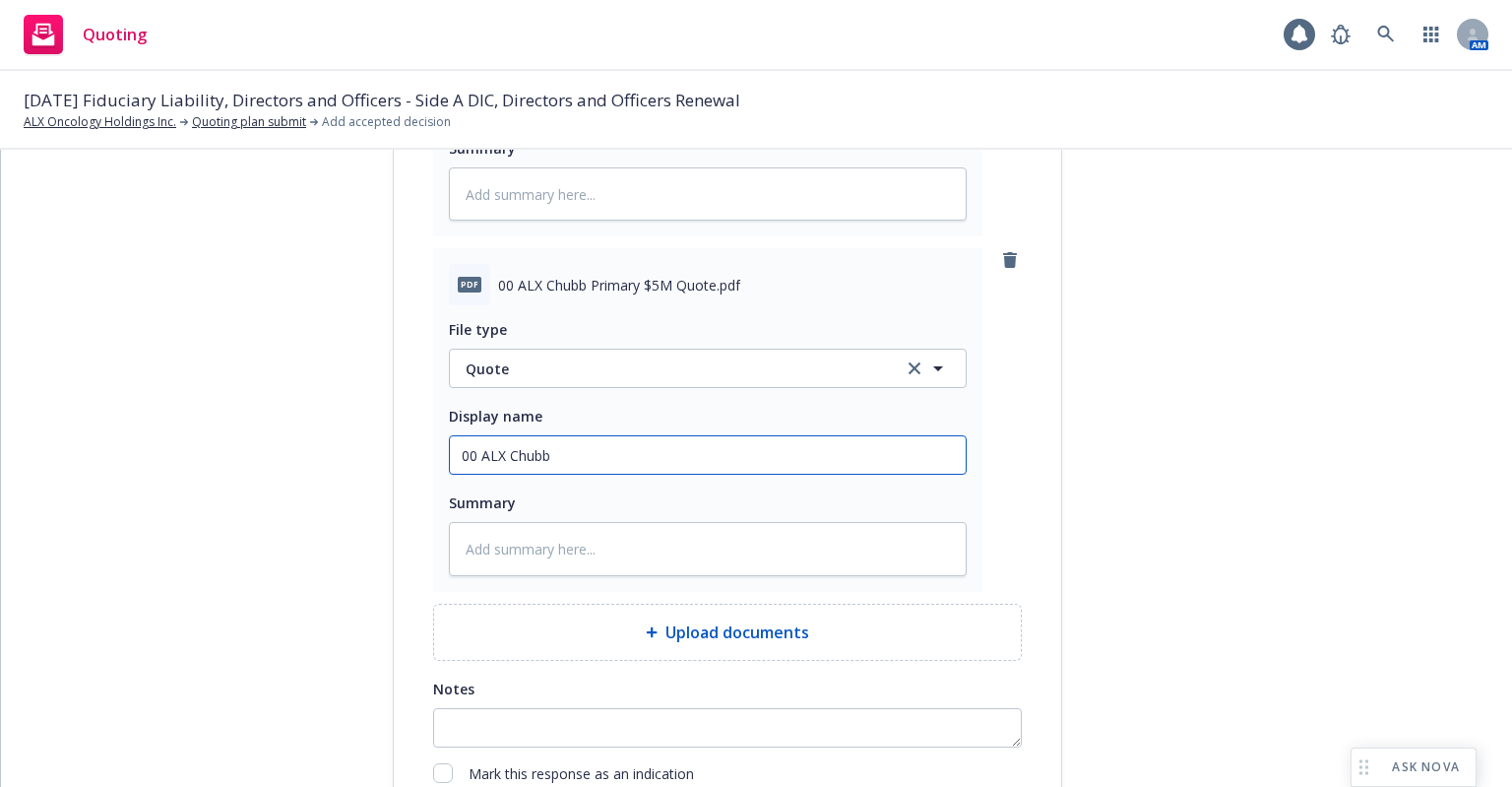 type on "x" 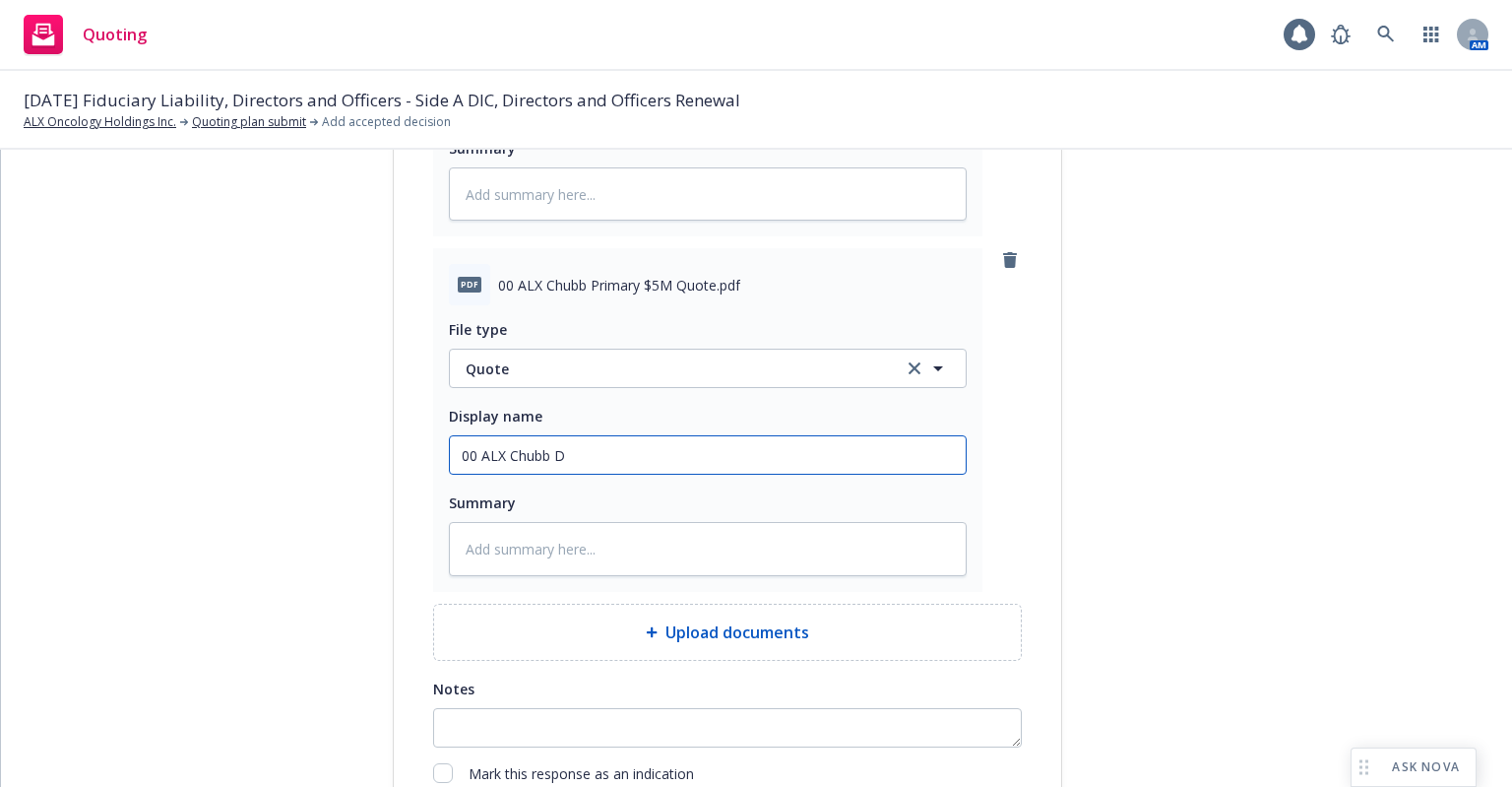 type on "x" 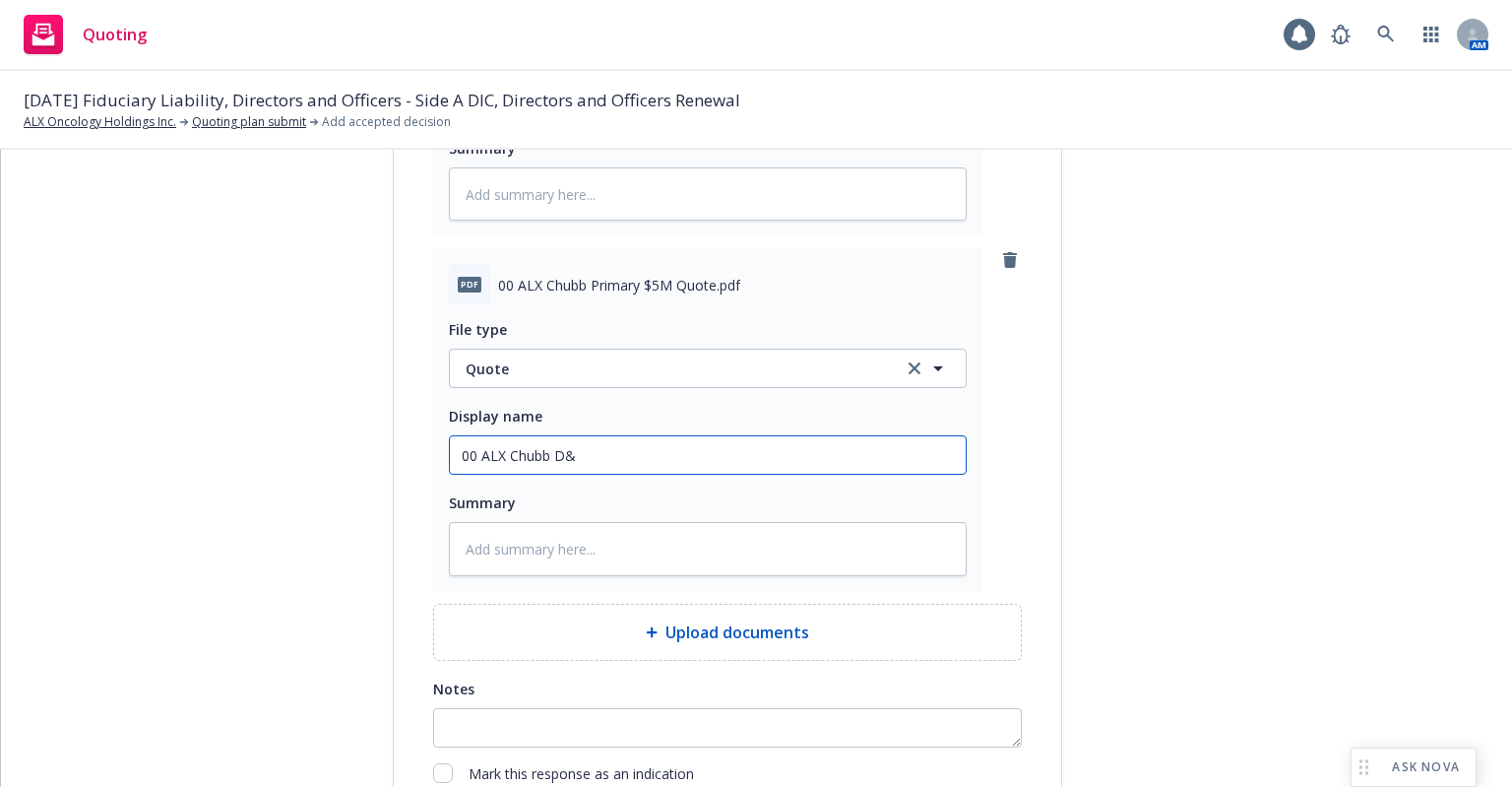 type on "x" 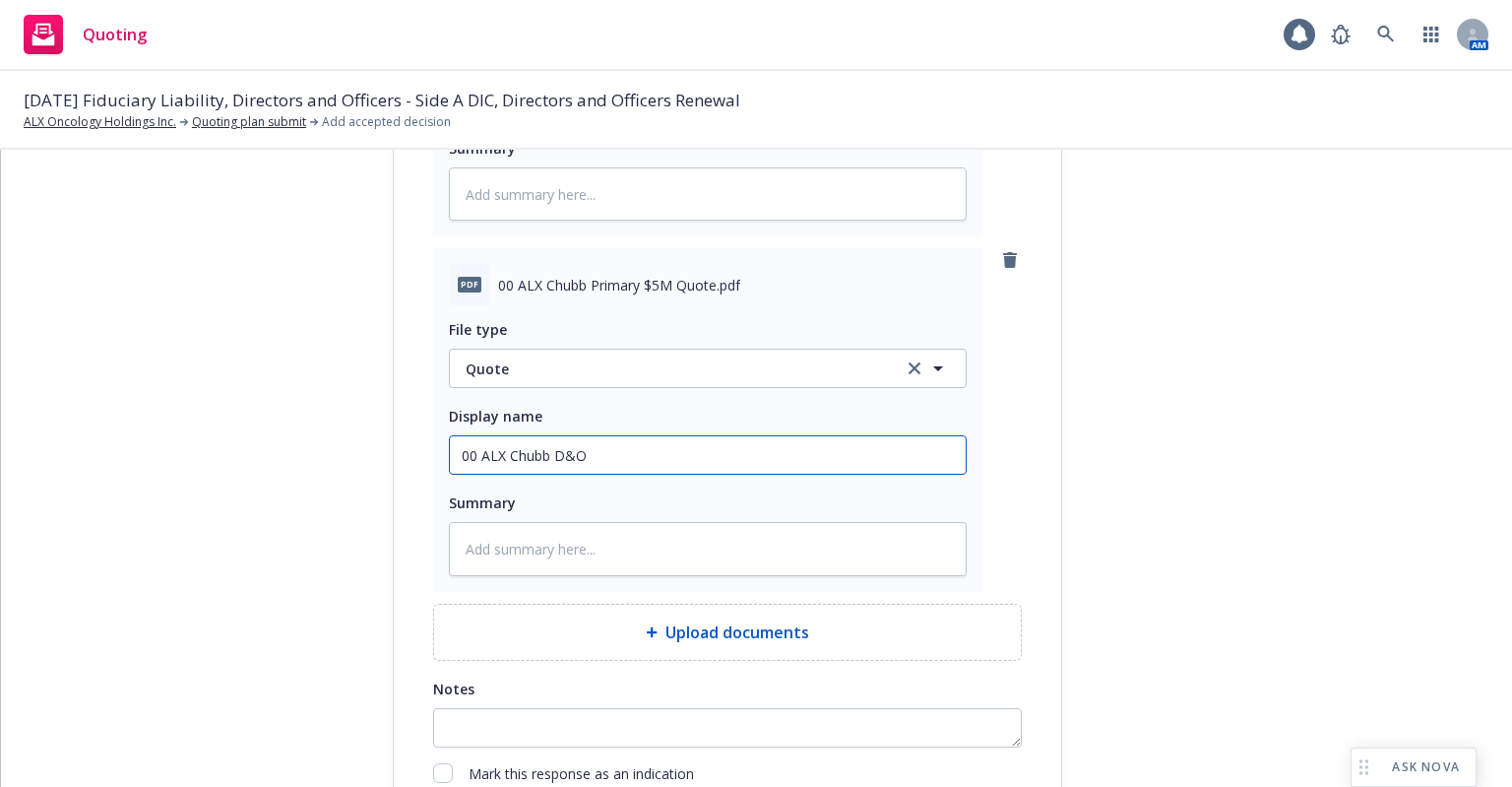 type on "00 ALX Chubb D&O" 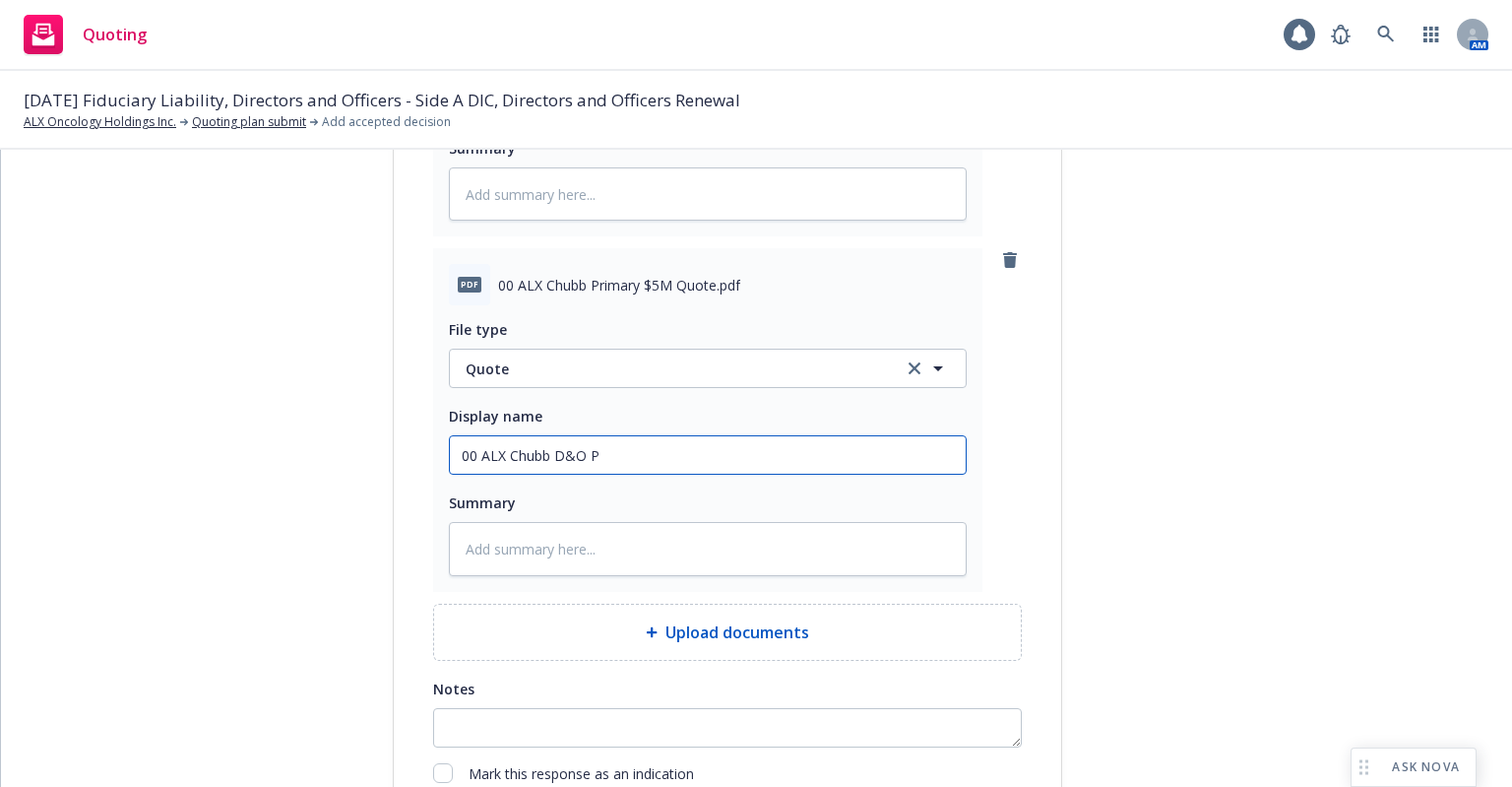type on "x" 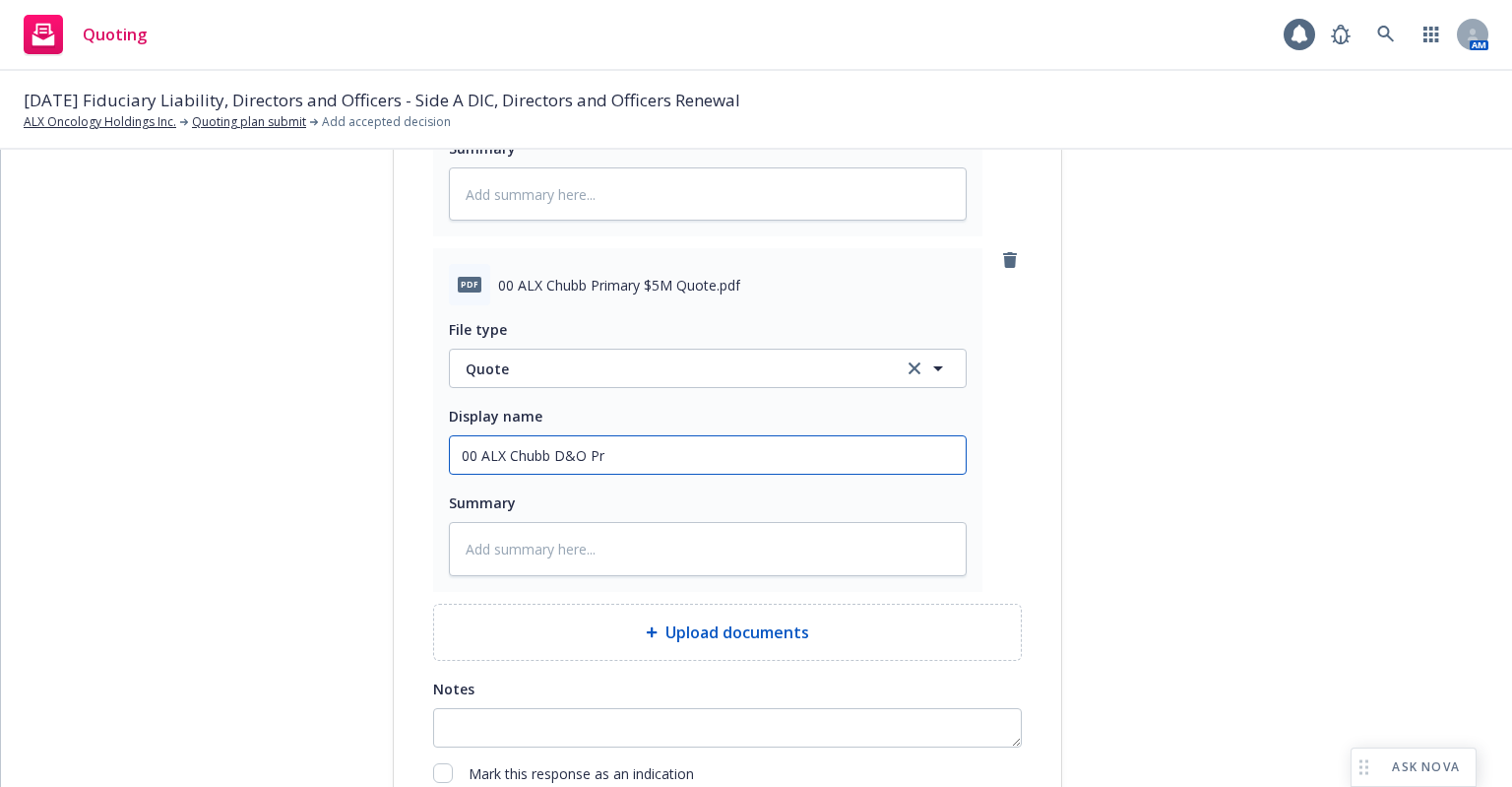 type on "x" 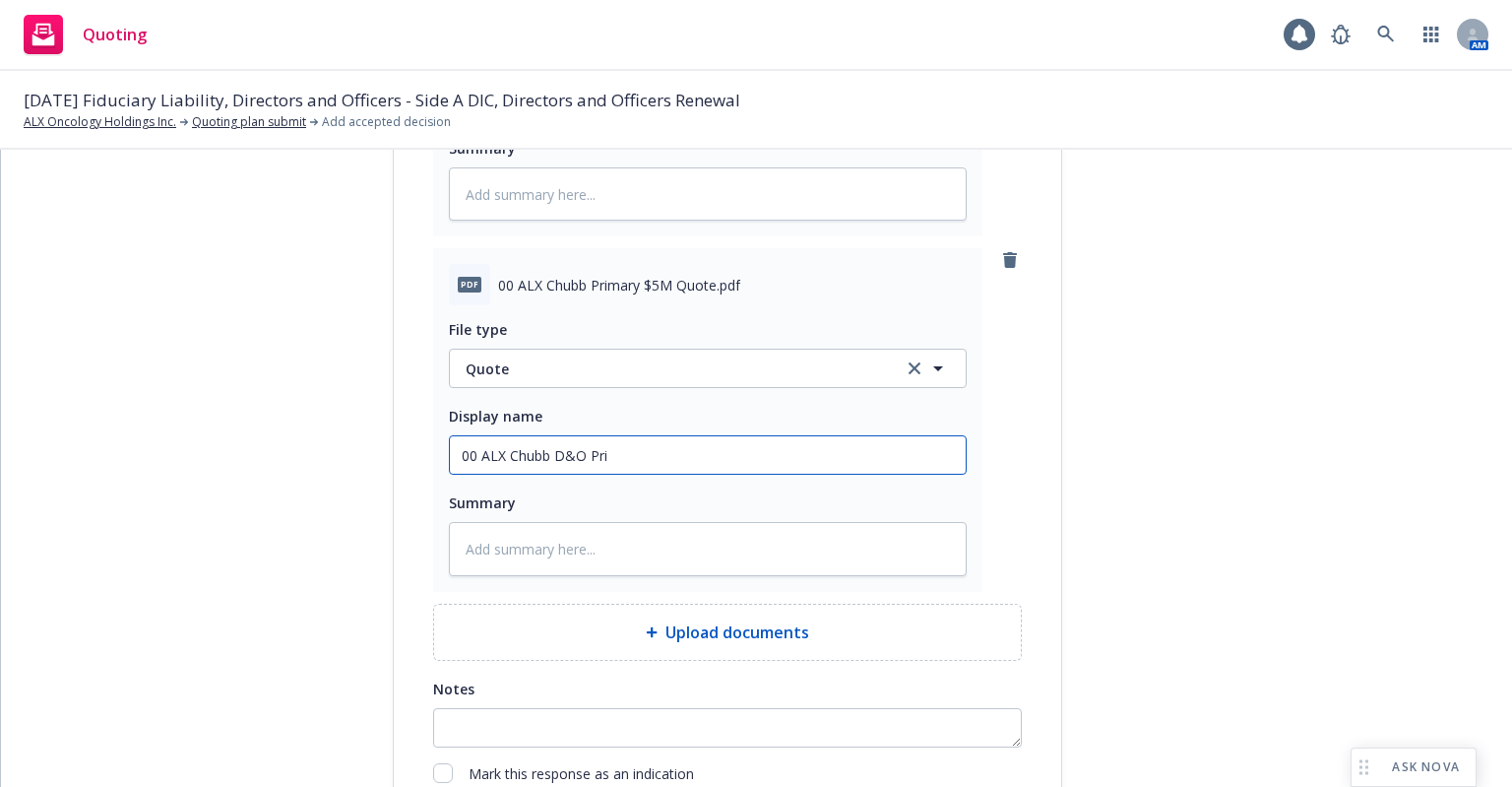type on "x" 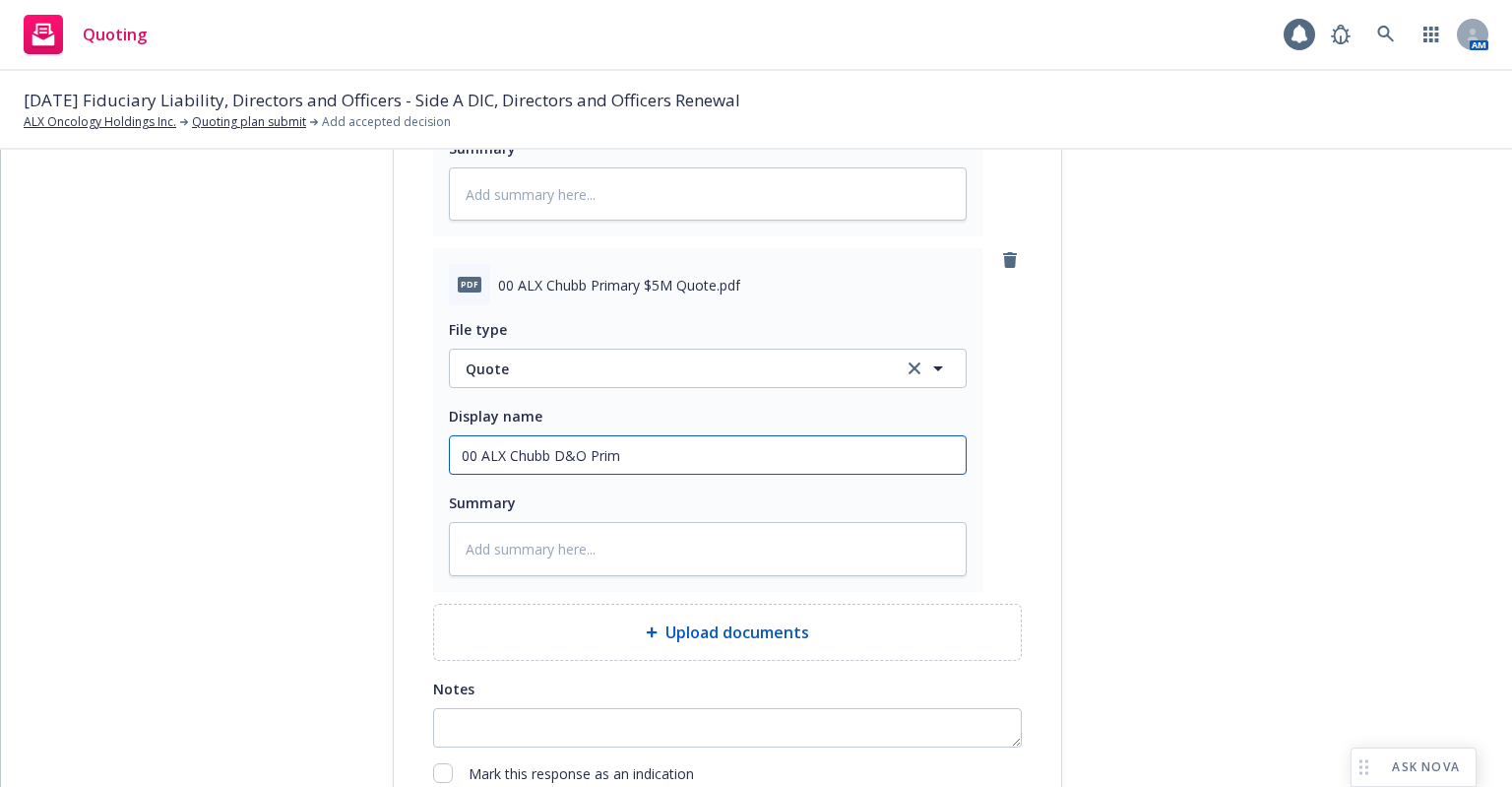 type on "x" 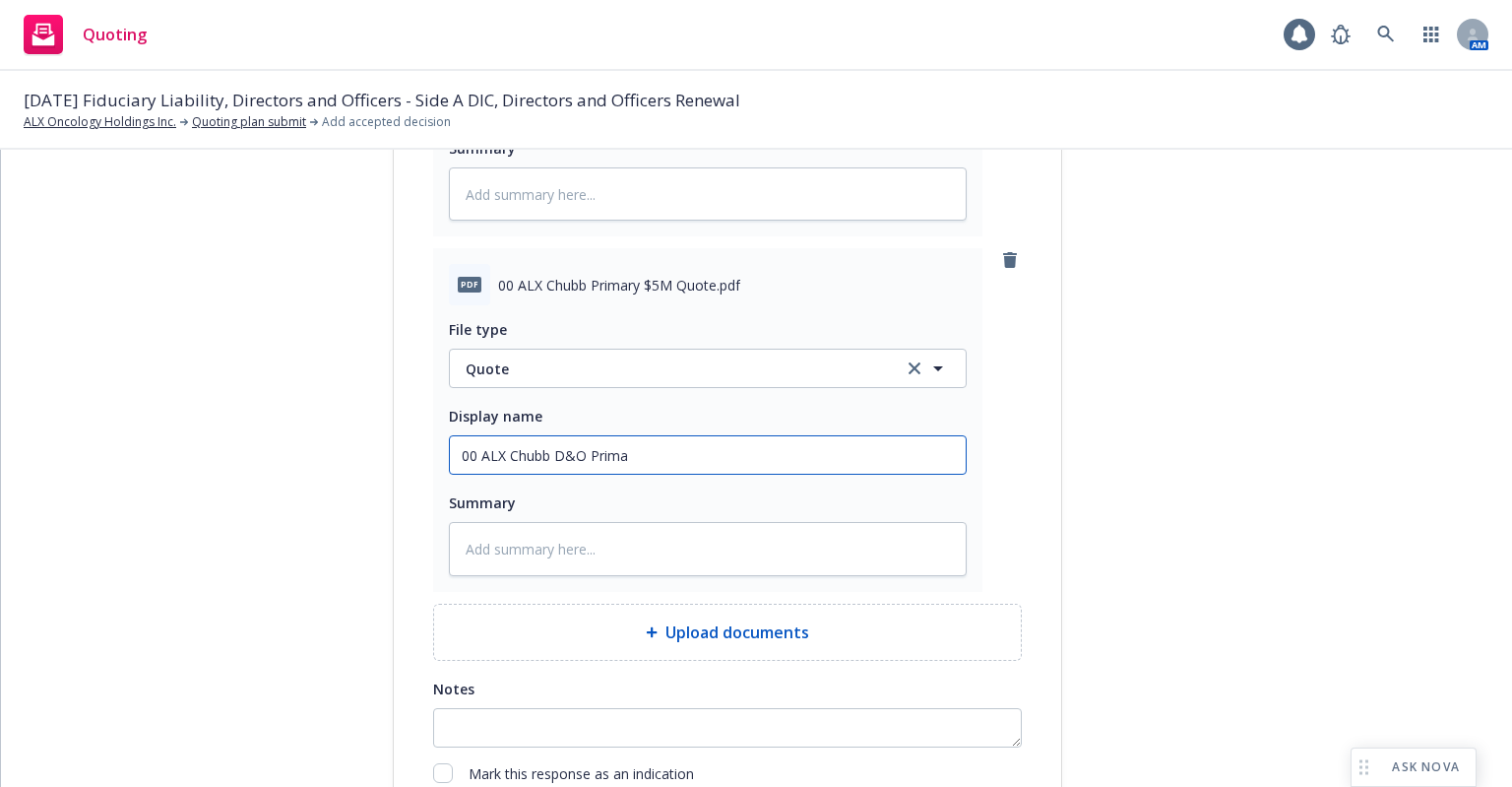 type on "x" 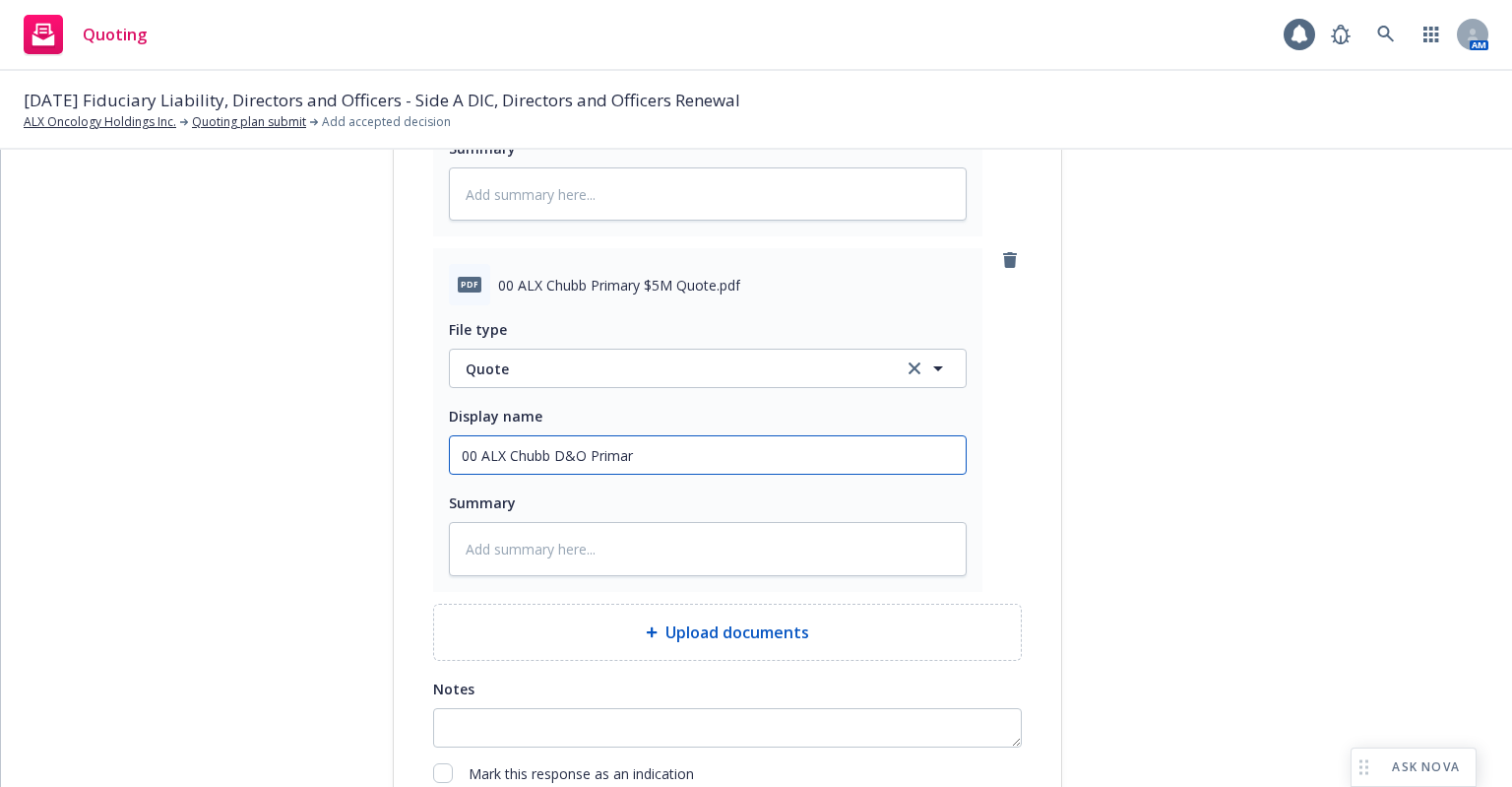 type on "x" 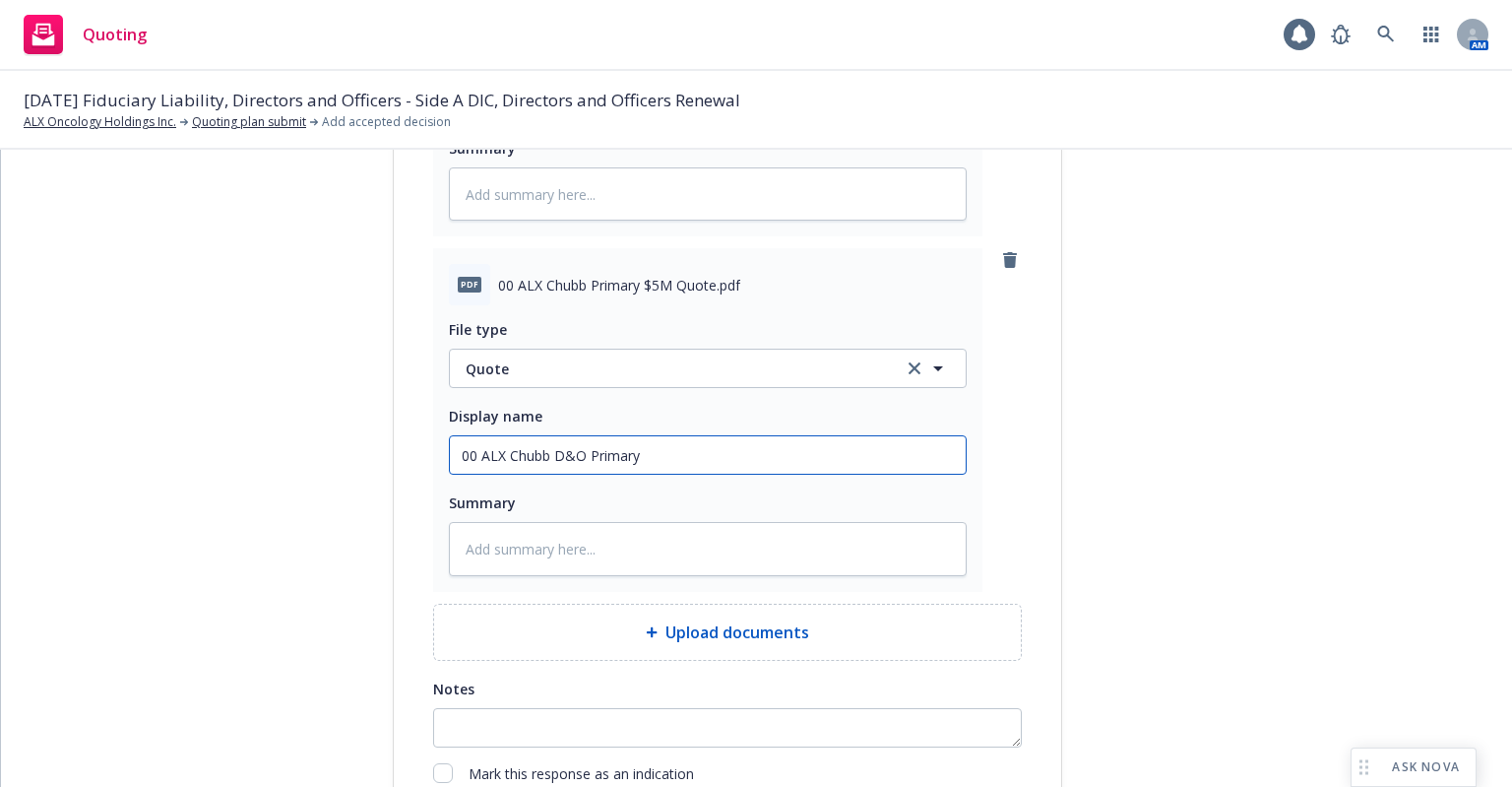 type on "00 ALX Chubb D&O Primary" 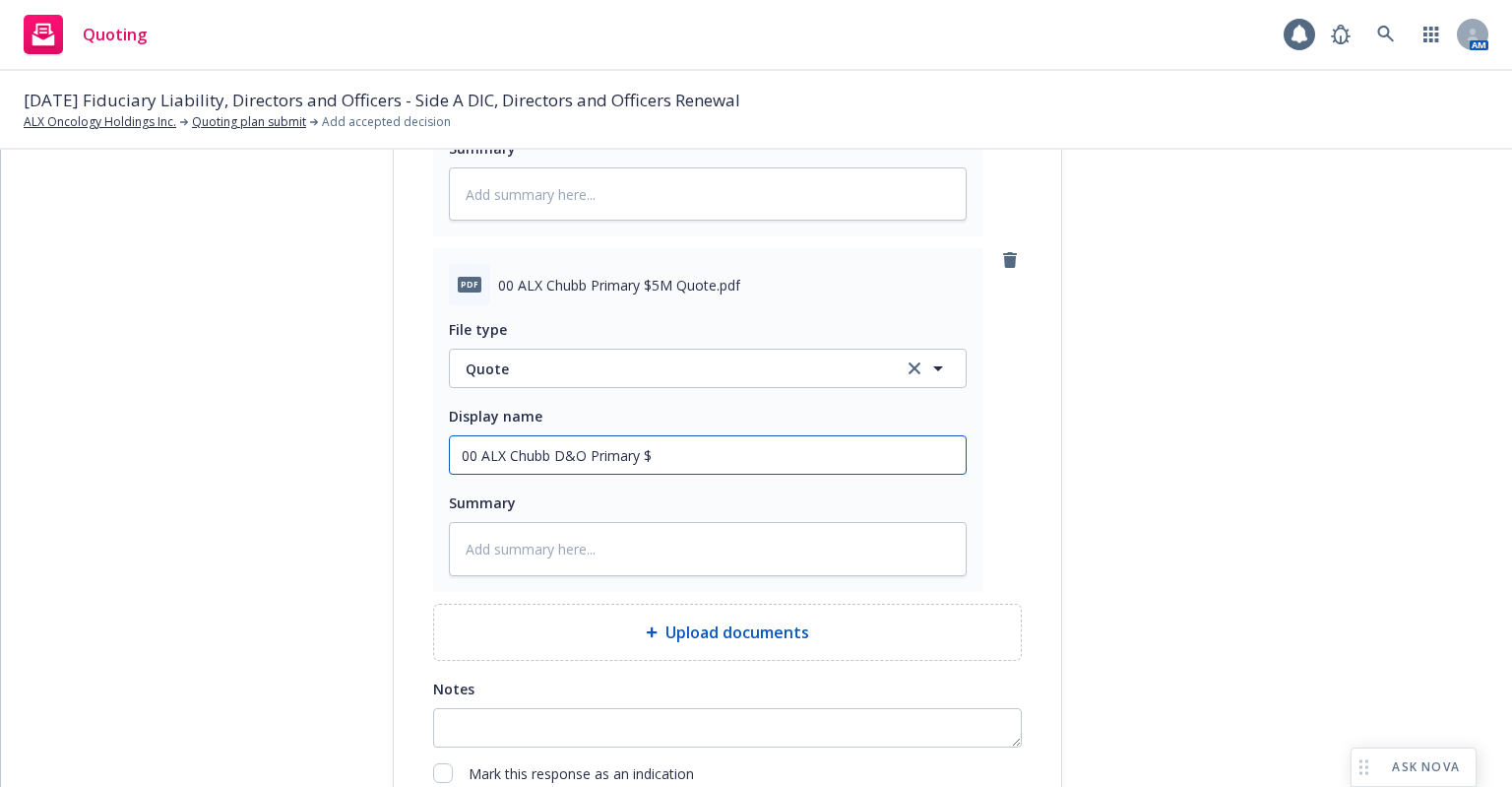 type on "x" 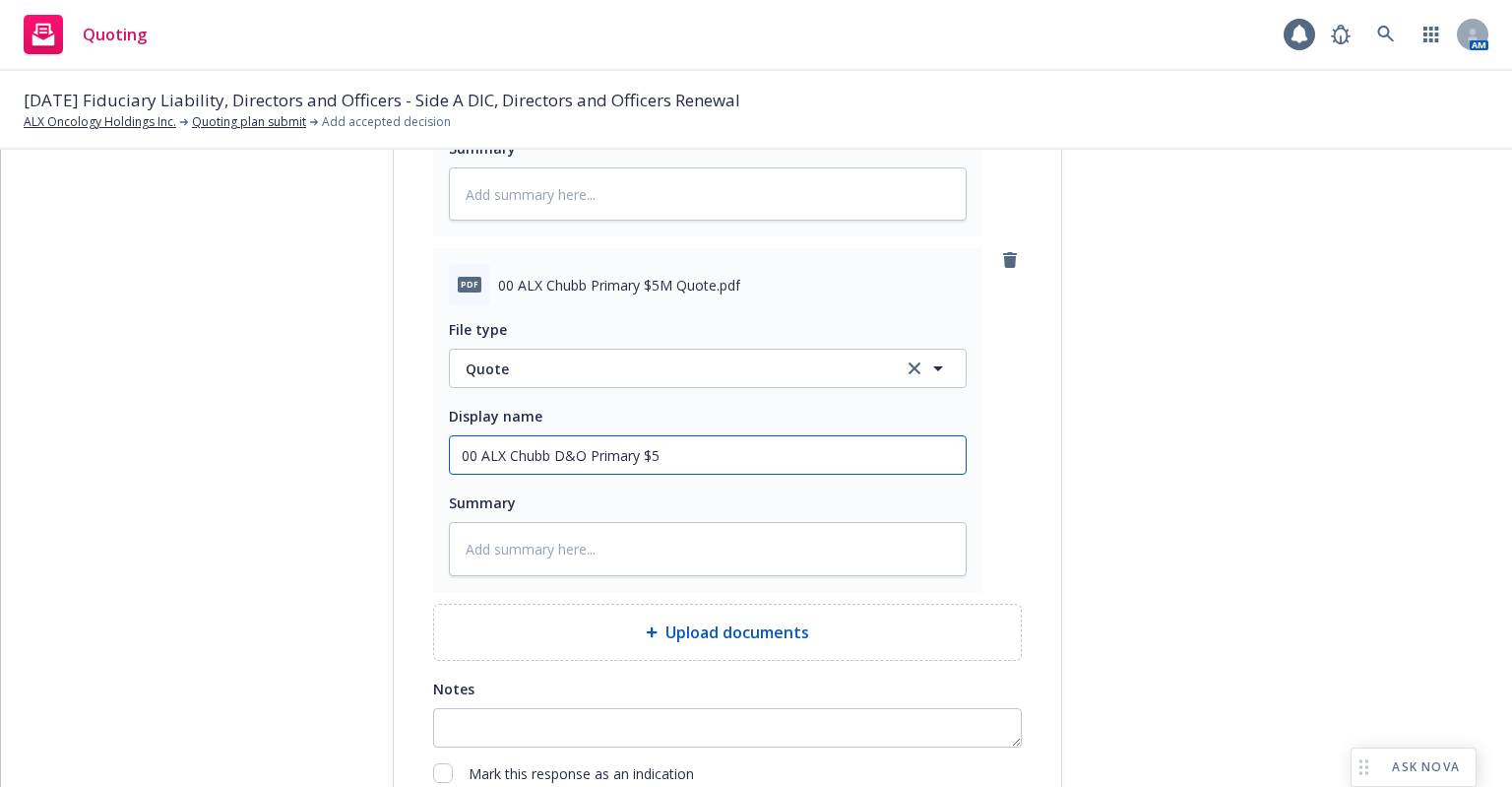 type on "x" 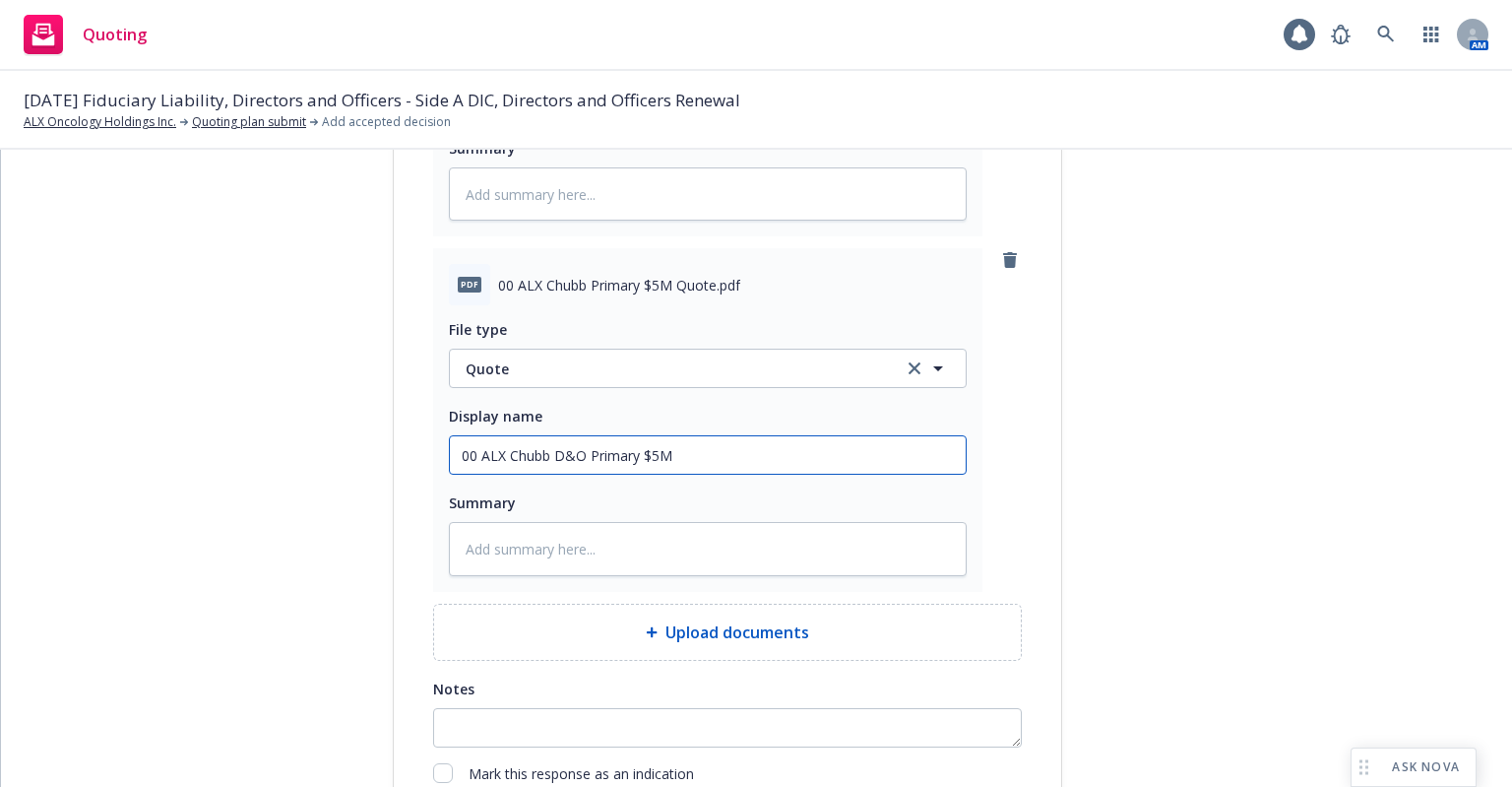 type on "x" 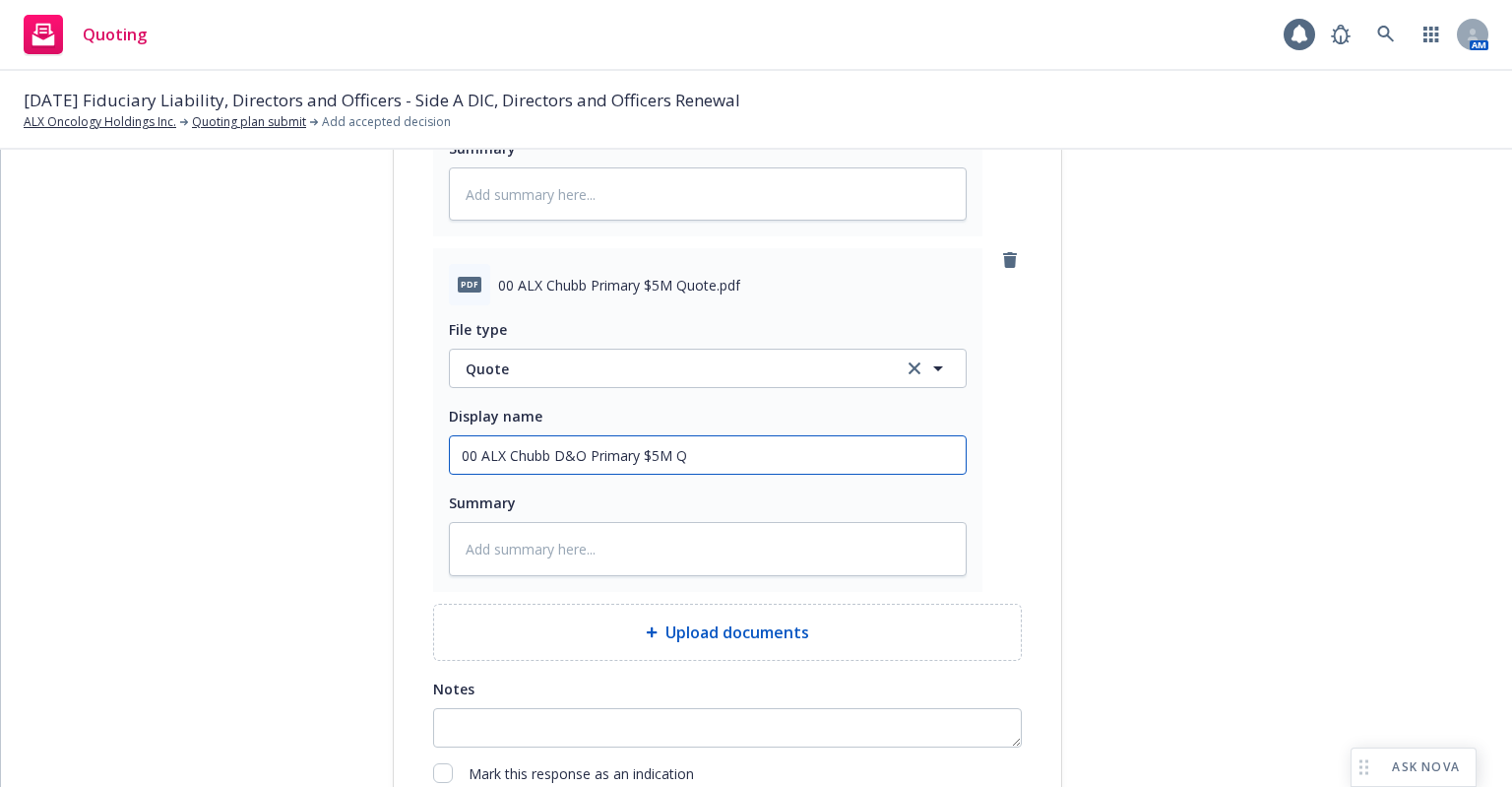 type on "x" 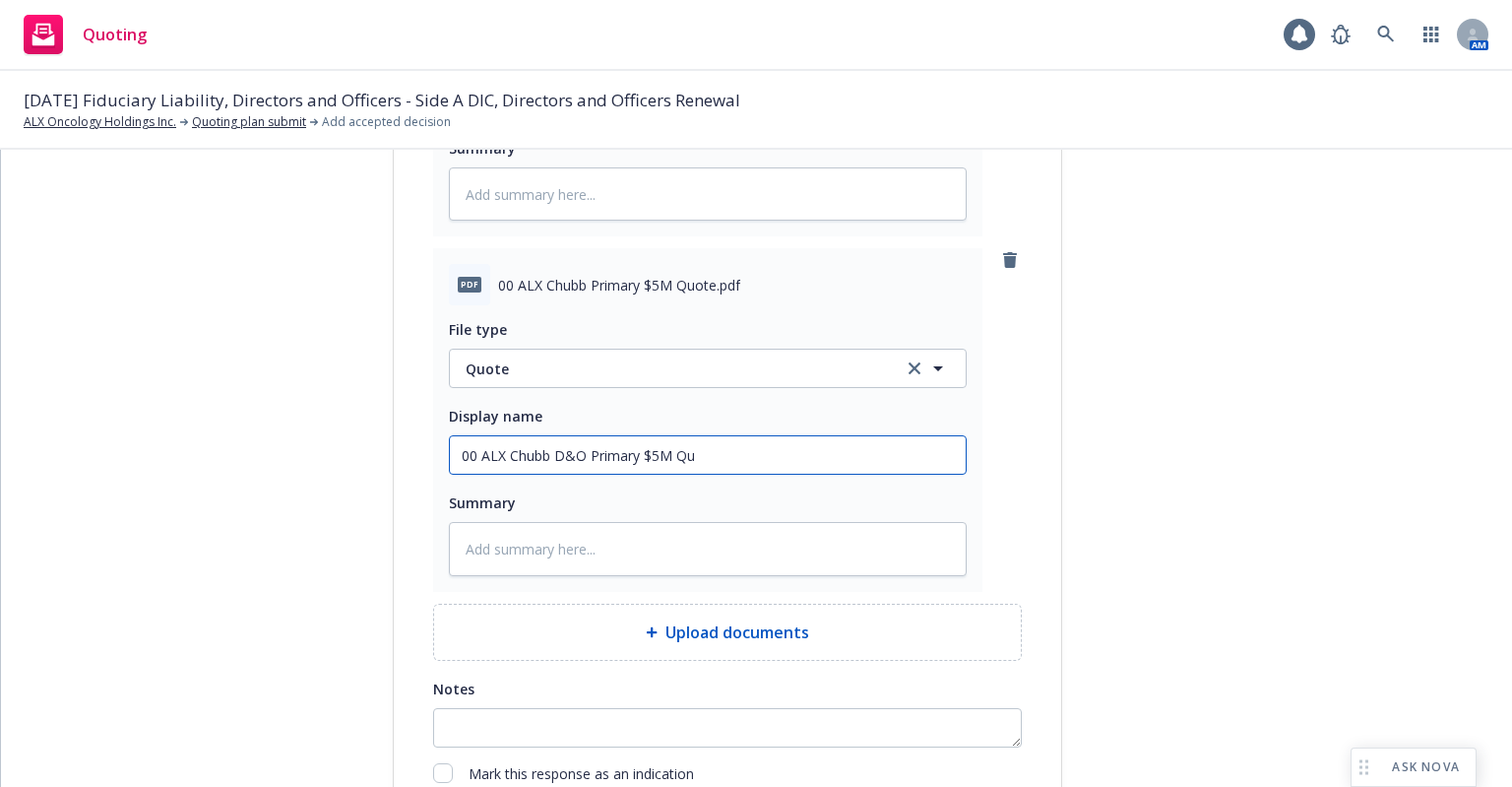 type on "x" 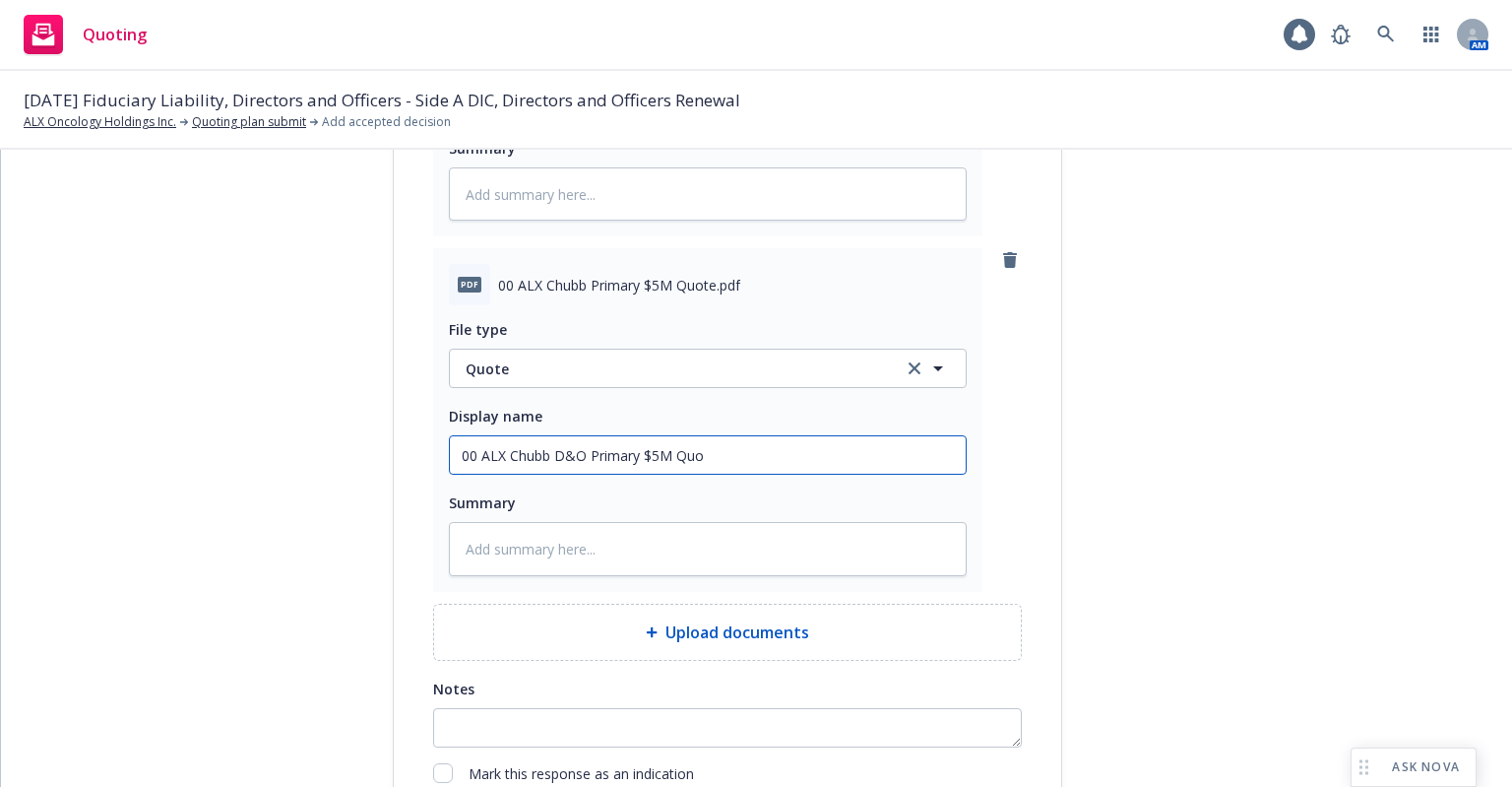 type on "x" 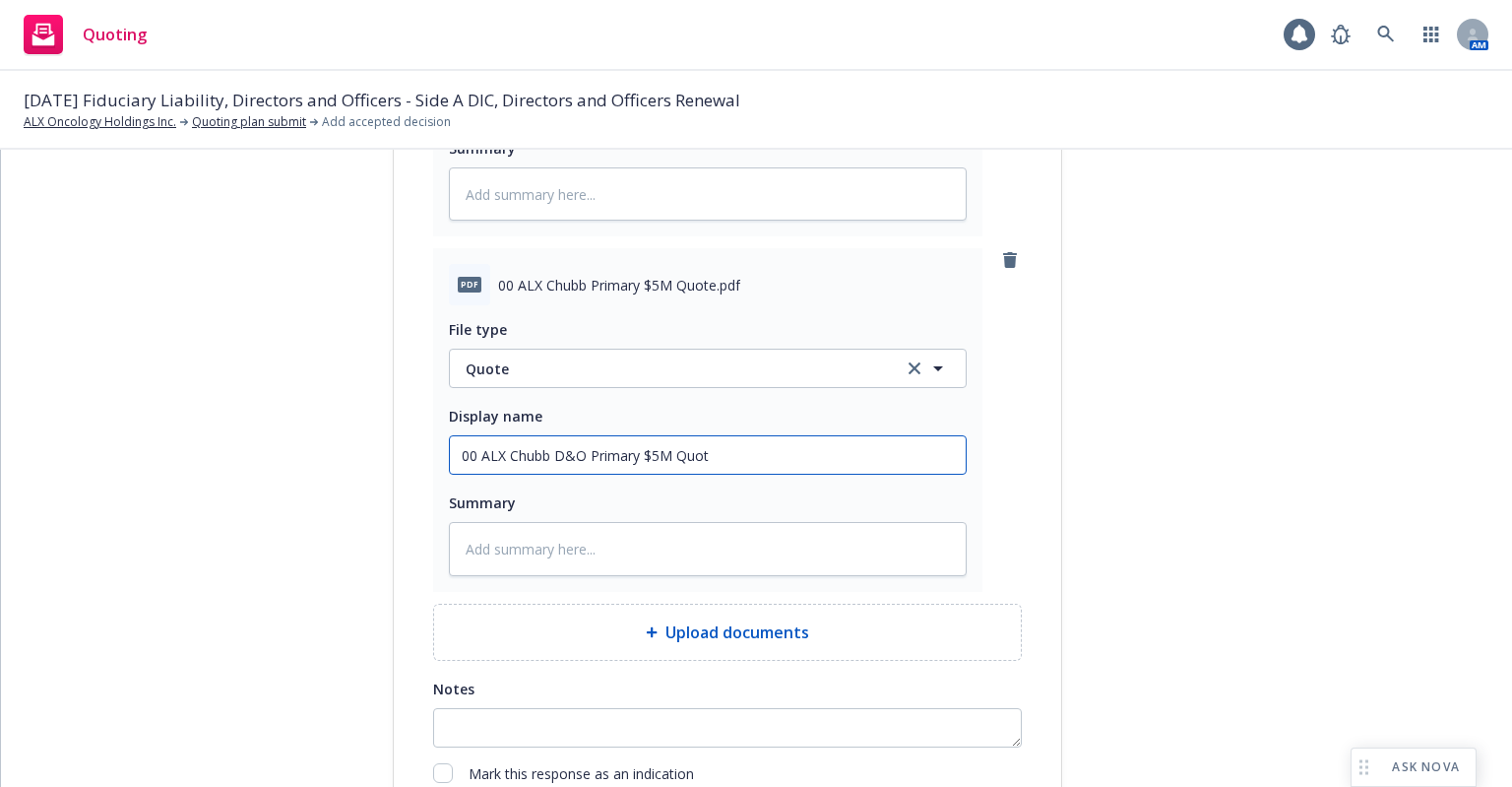 type on "x" 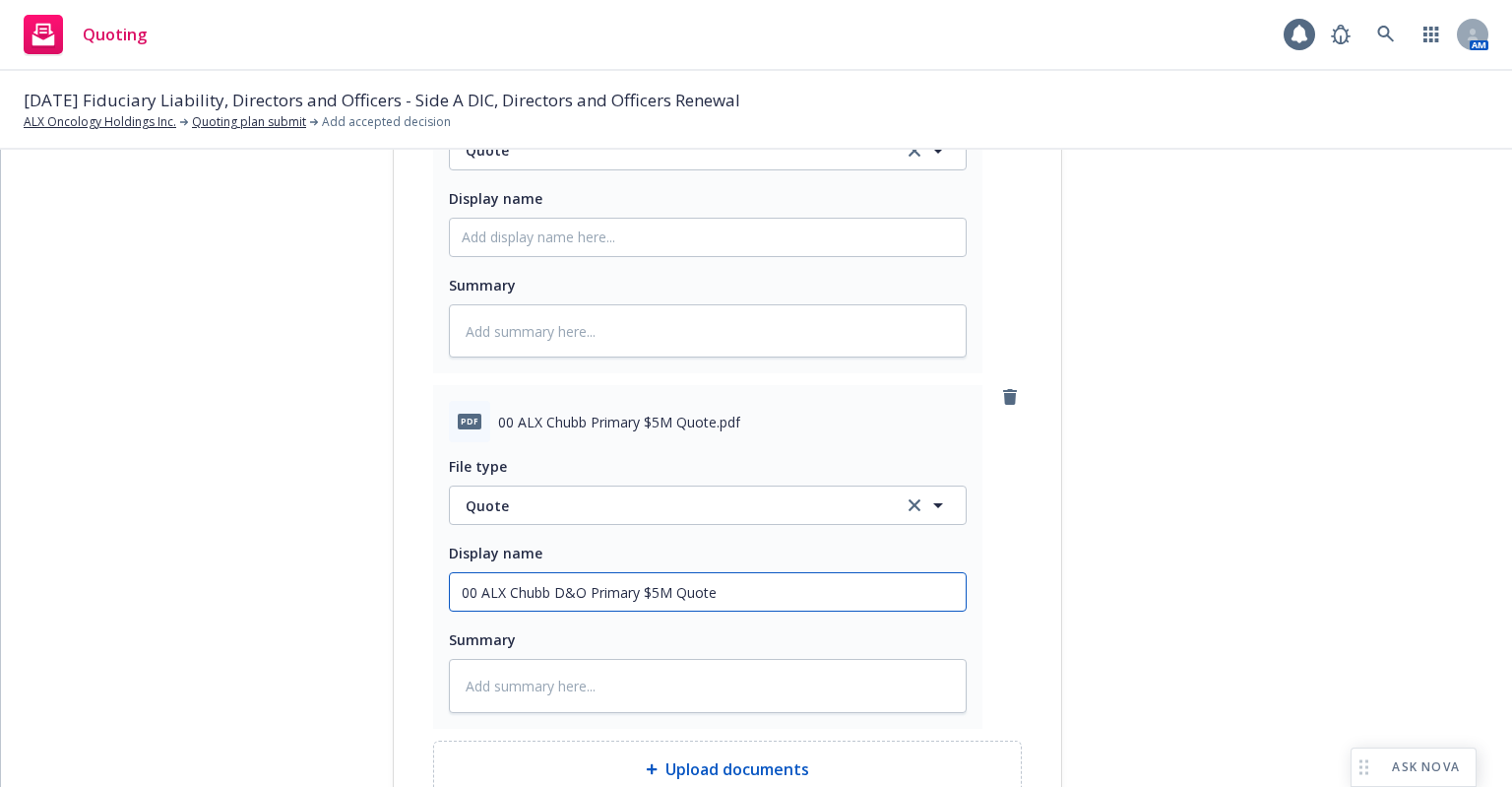 scroll, scrollTop: 1761, scrollLeft: 0, axis: vertical 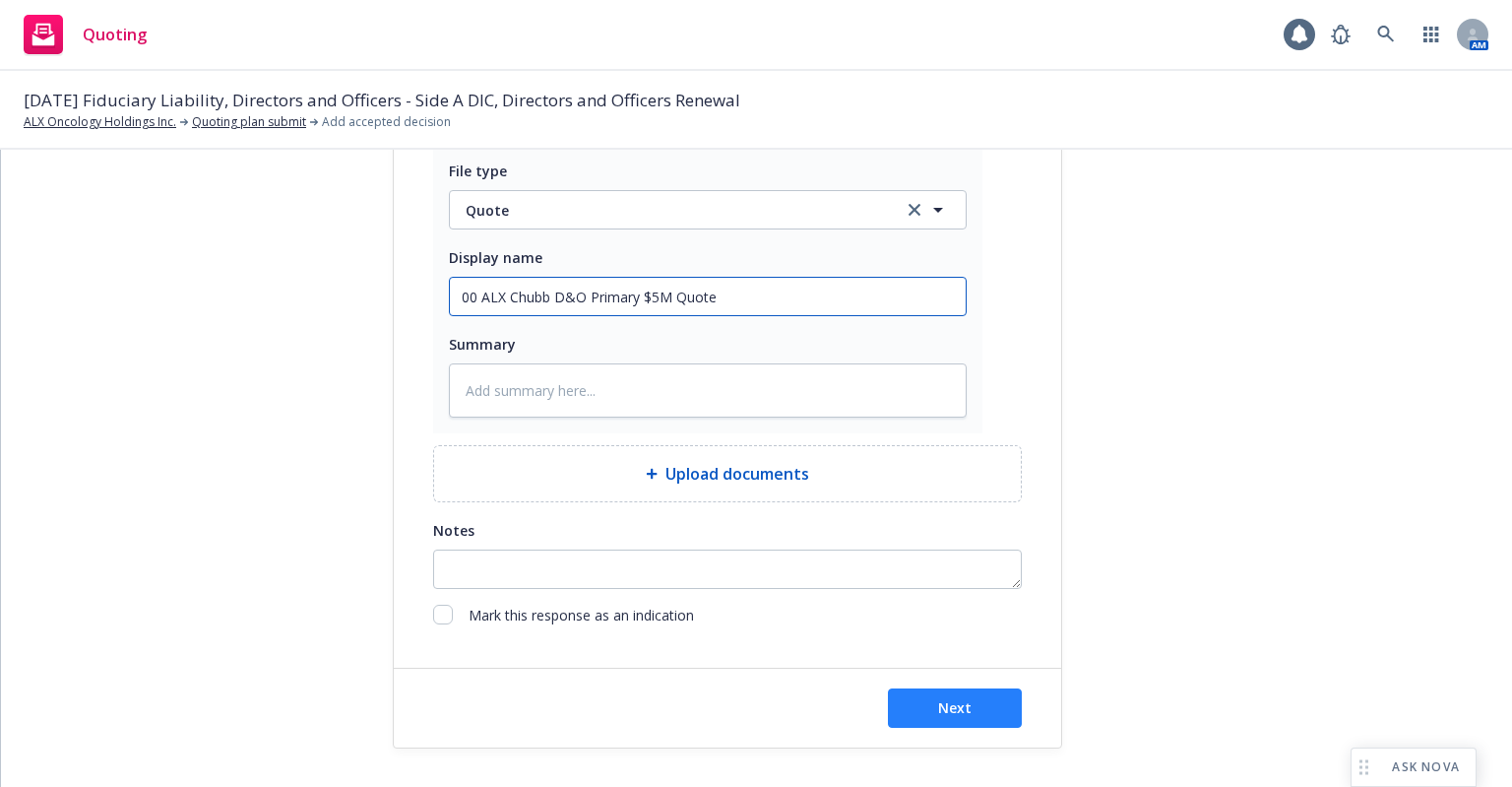type on "00 ALX Chubb D&O Primary $5M Quote" 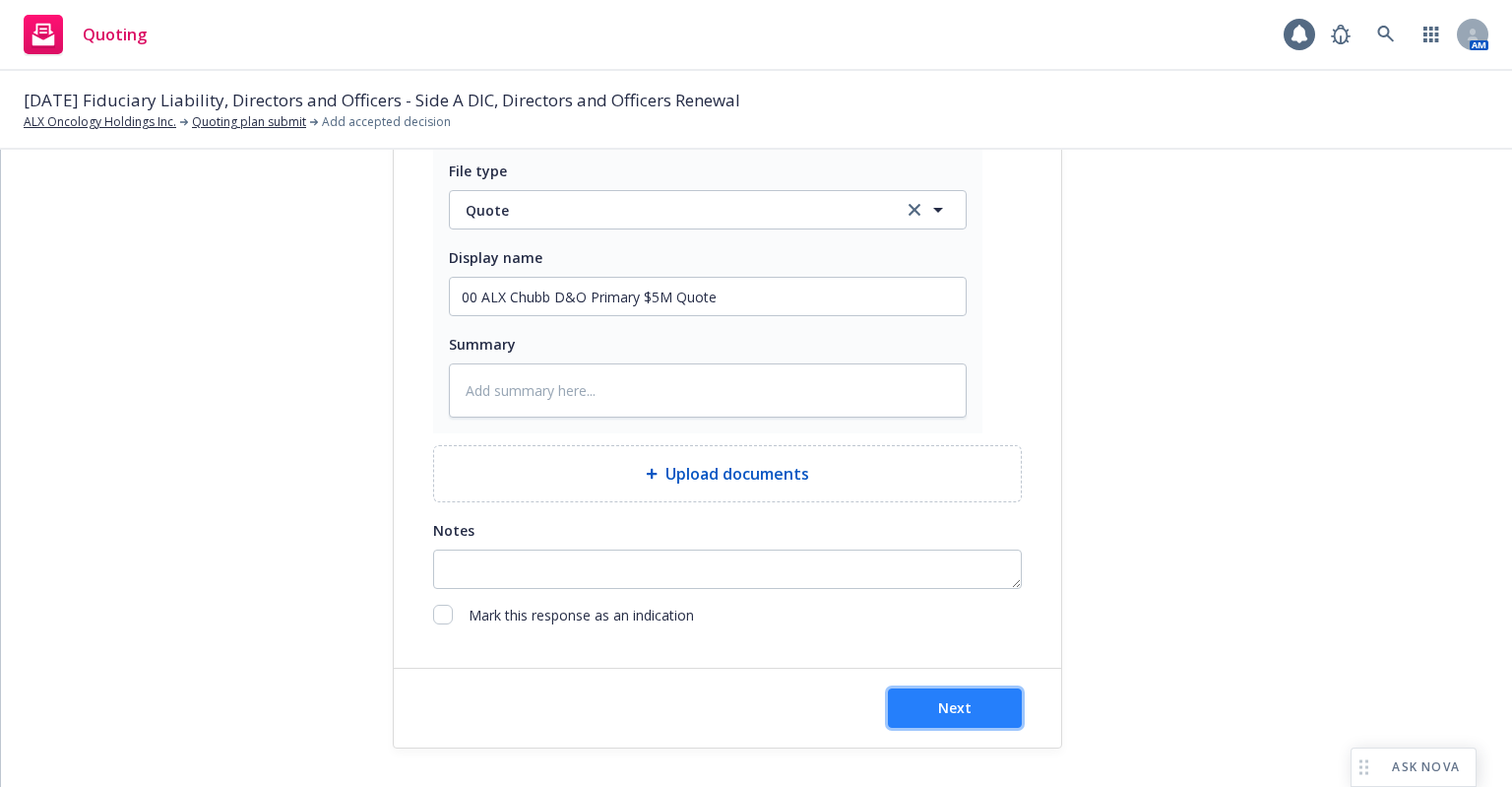 click on "Next" at bounding box center (955, 707) 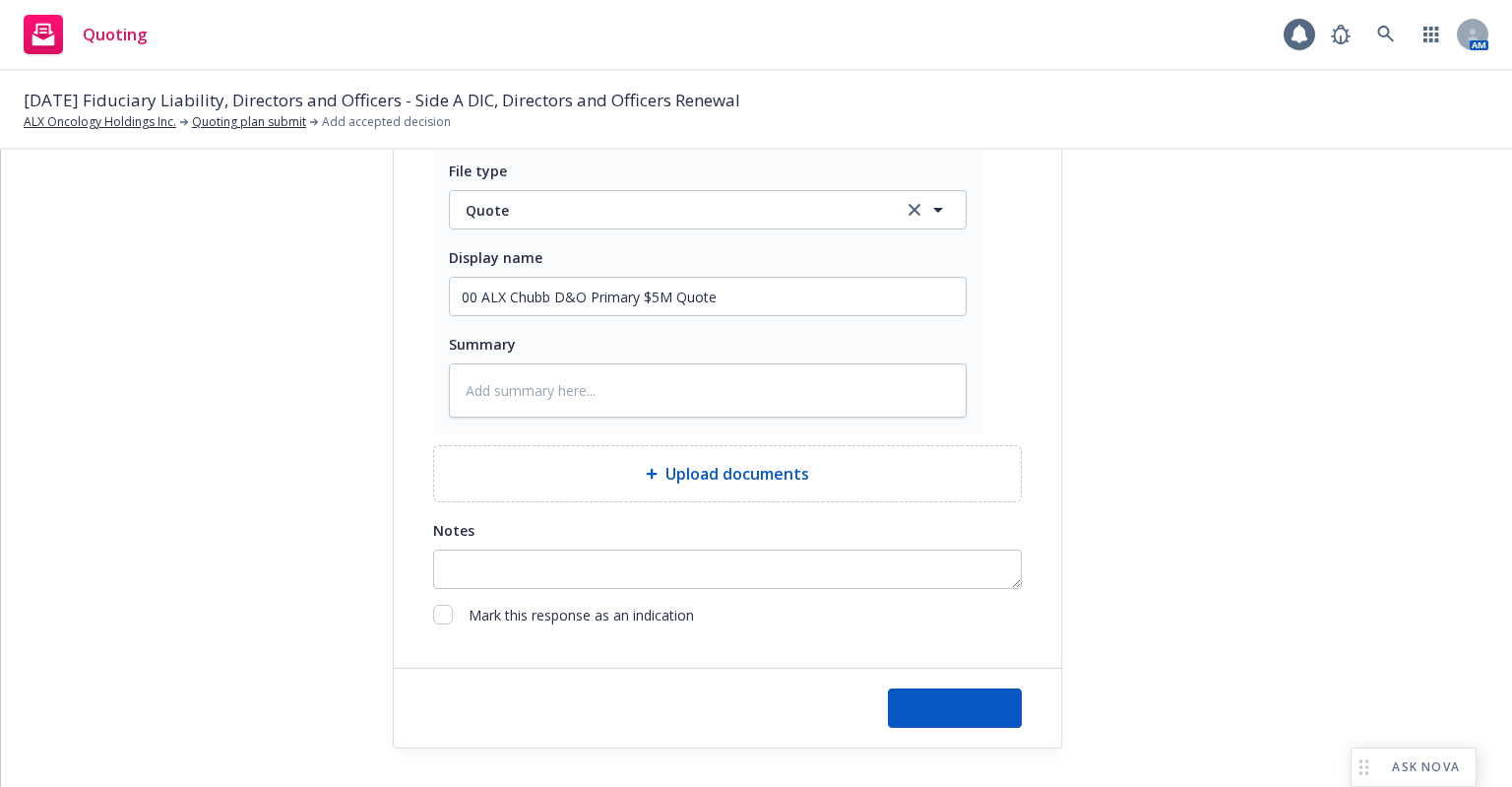 type on "x" 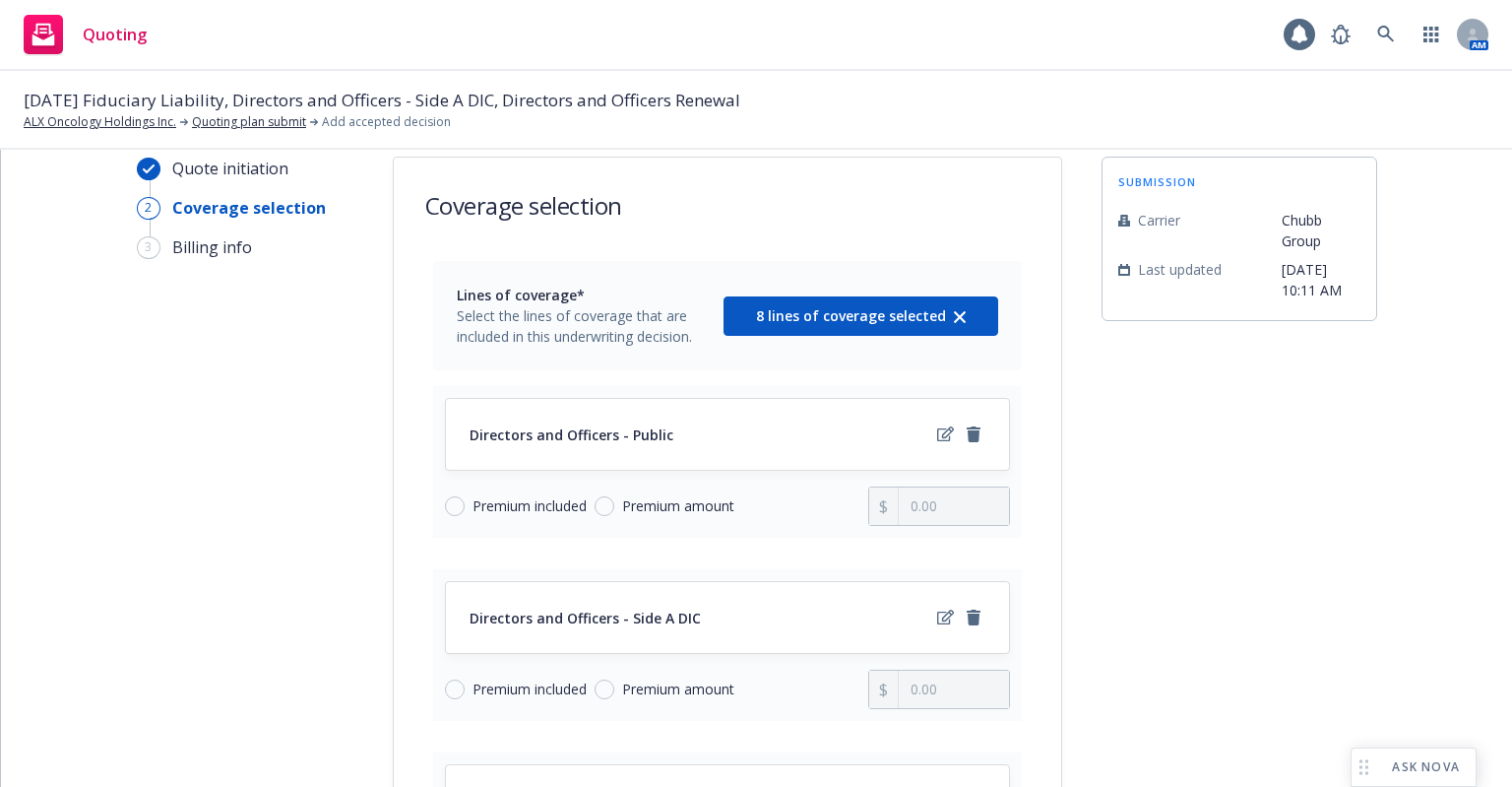 scroll, scrollTop: 0, scrollLeft: 0, axis: both 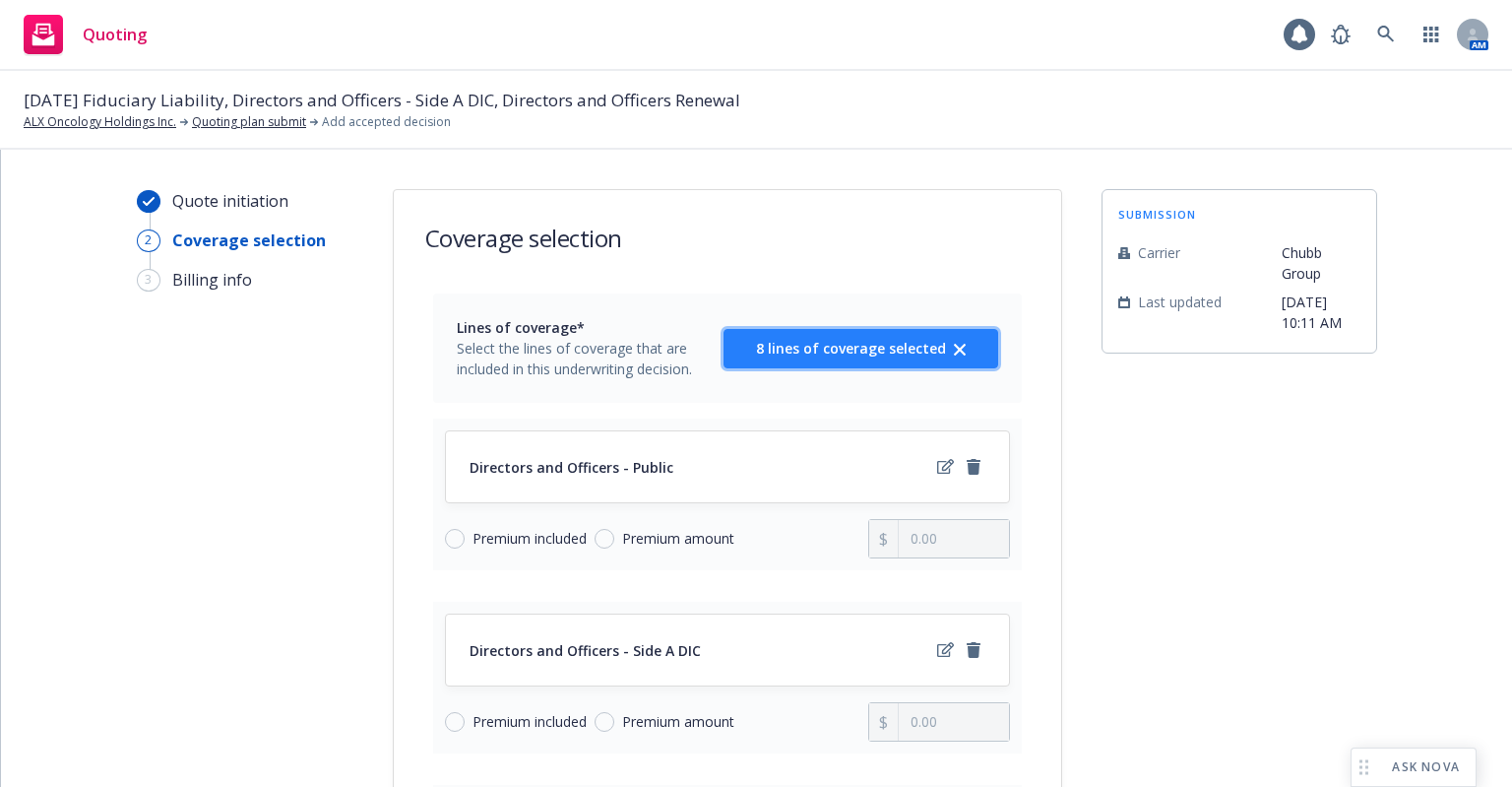 click on "8 lines of coverage selected" at bounding box center [850, 348] 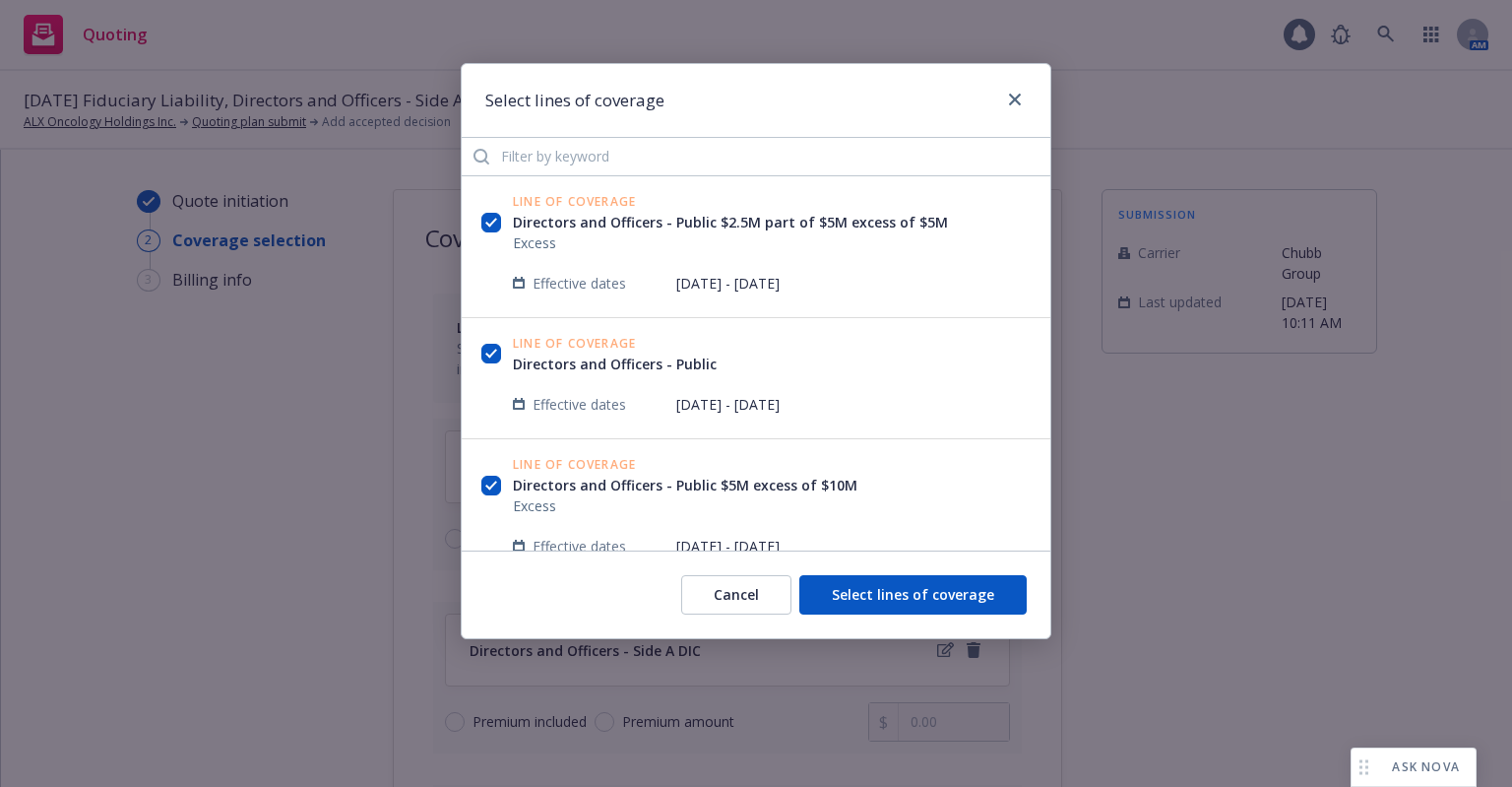 click on "Line of Coverage Directors and Officers - Public Effective dates [DATE] - [DATE]" at bounding box center (756, 378) 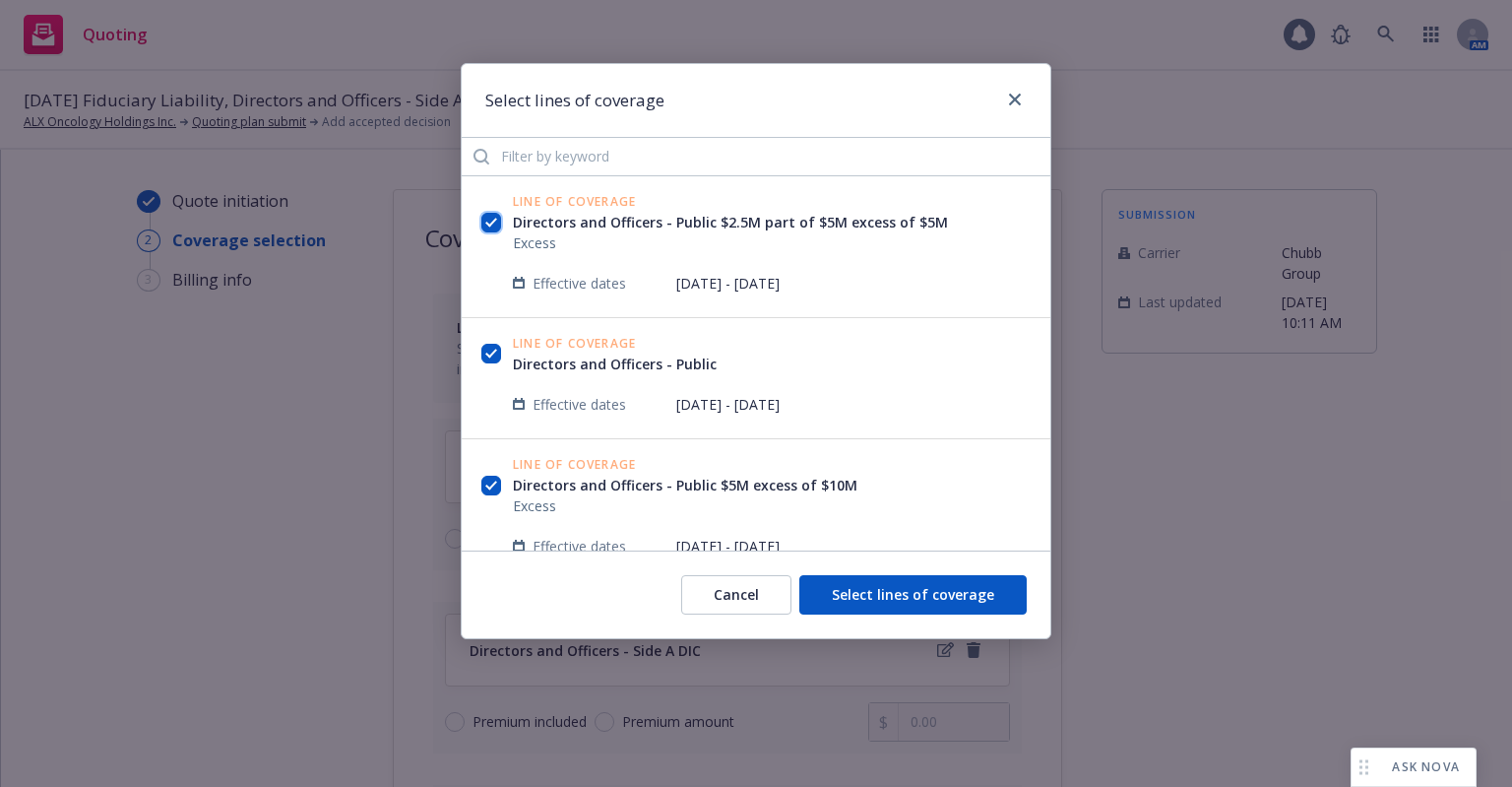 drag, startPoint x: 492, startPoint y: 224, endPoint x: 497, endPoint y: 251, distance: 27.45906 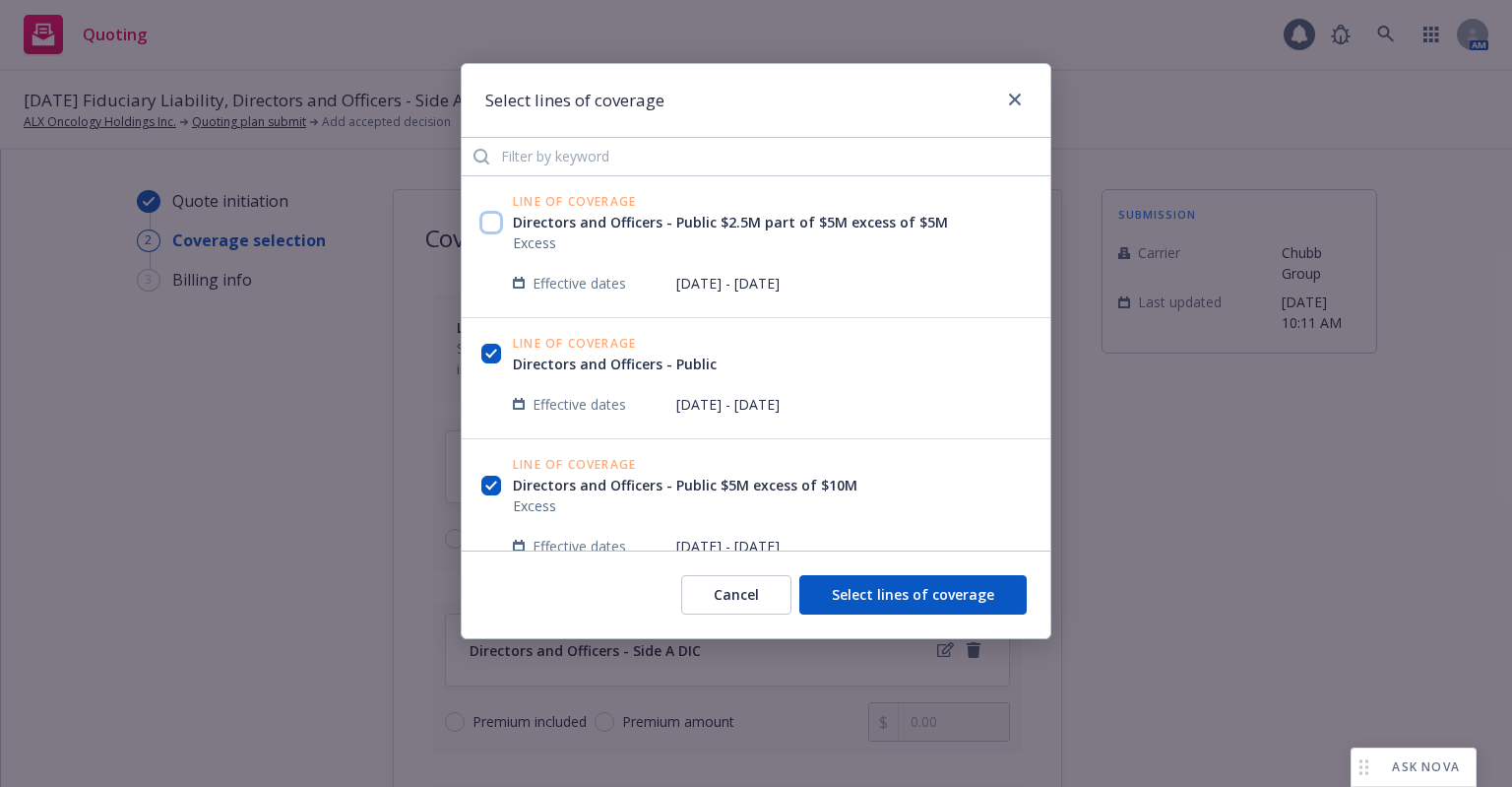 checkbox on "false" 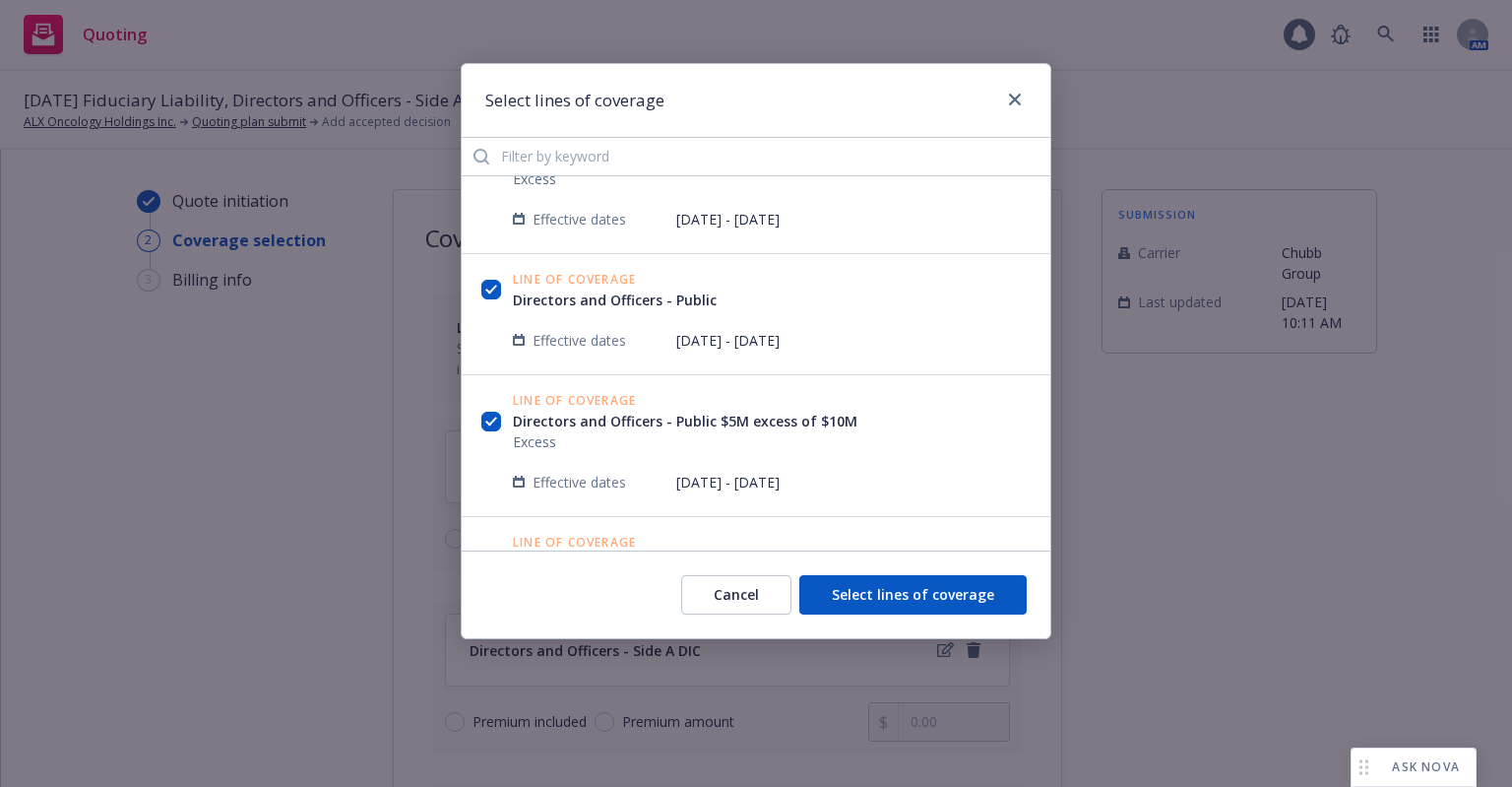 scroll, scrollTop: 98, scrollLeft: 0, axis: vertical 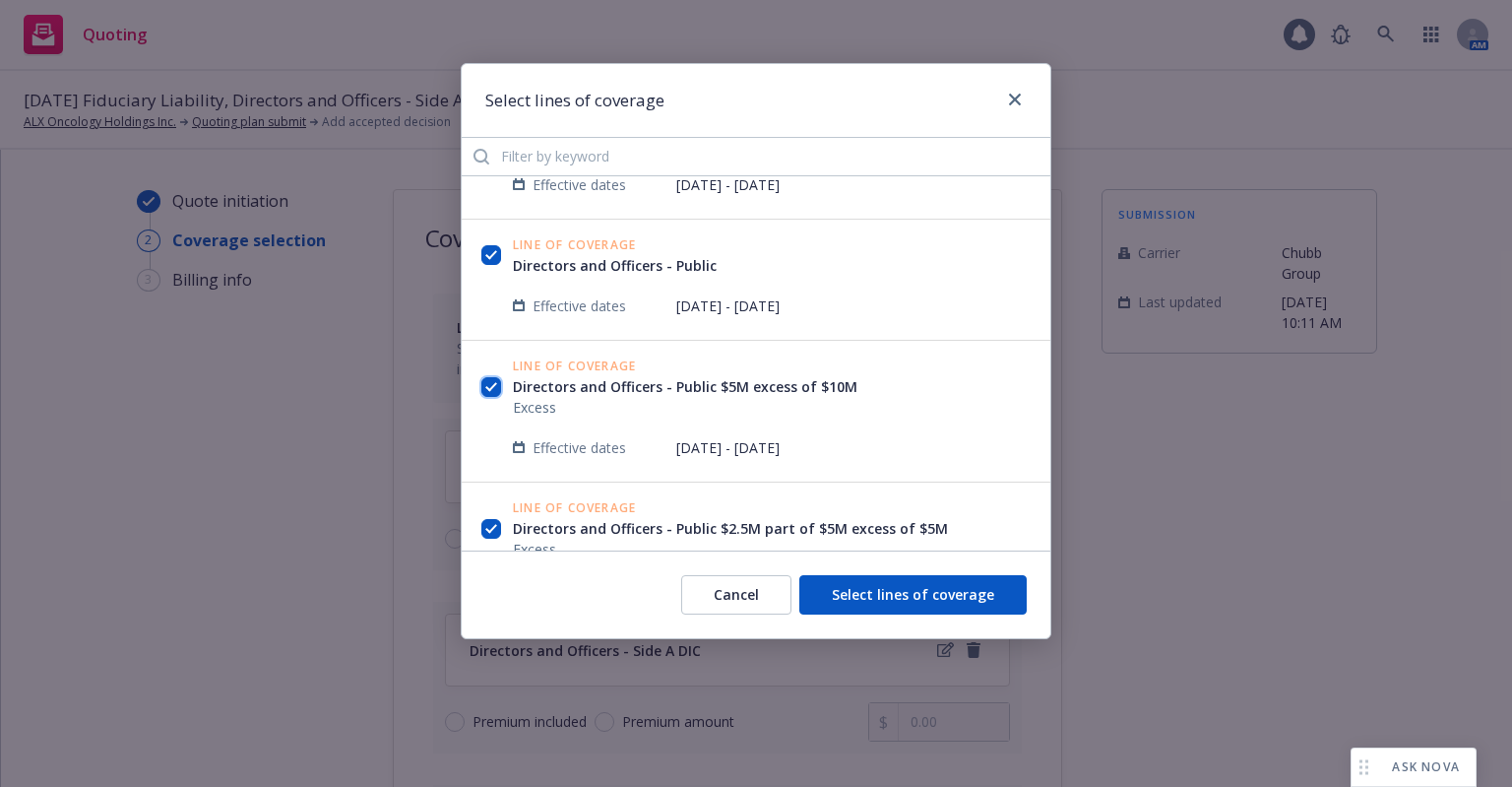 click at bounding box center (491, 387) 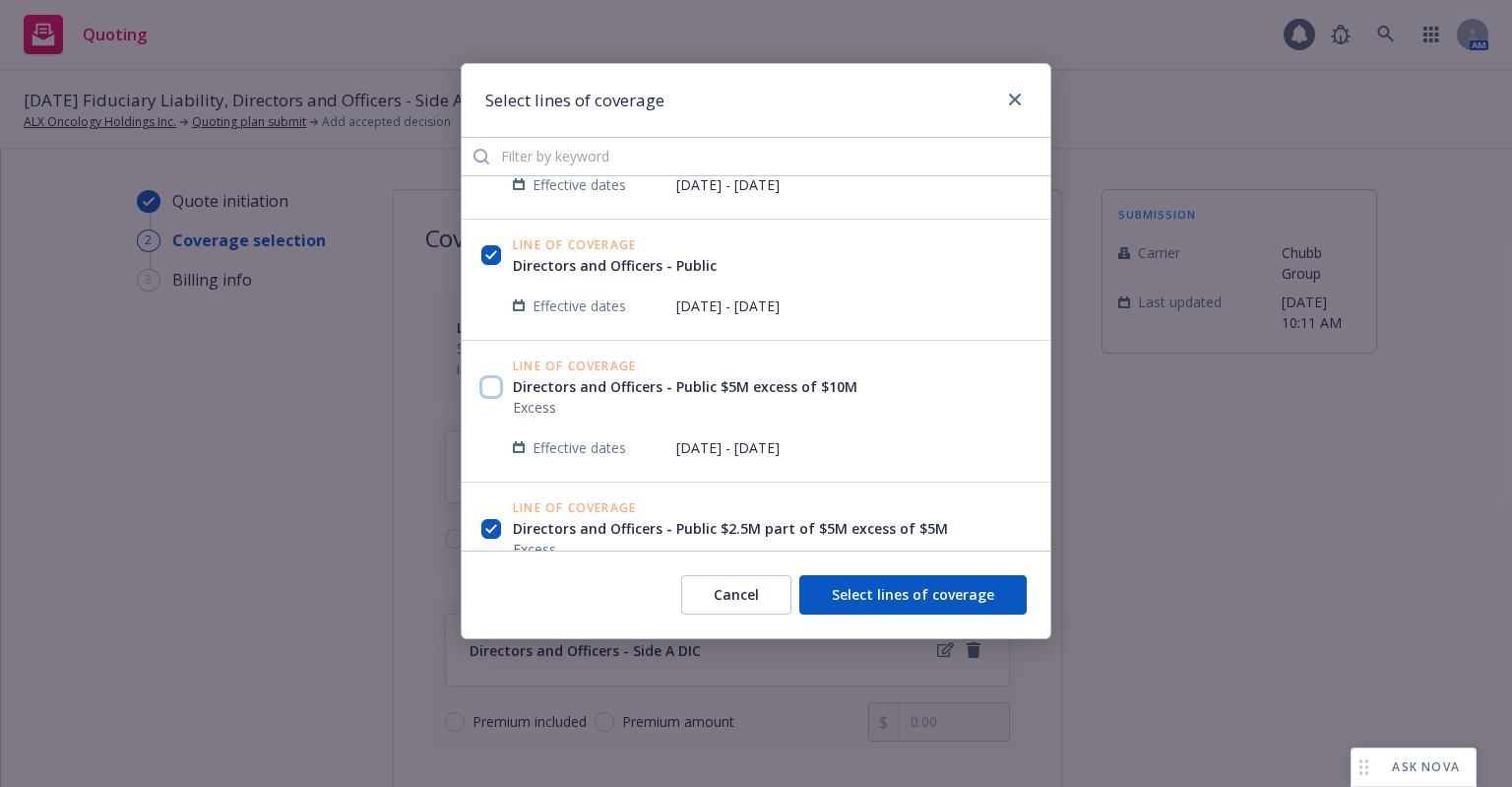 checkbox on "false" 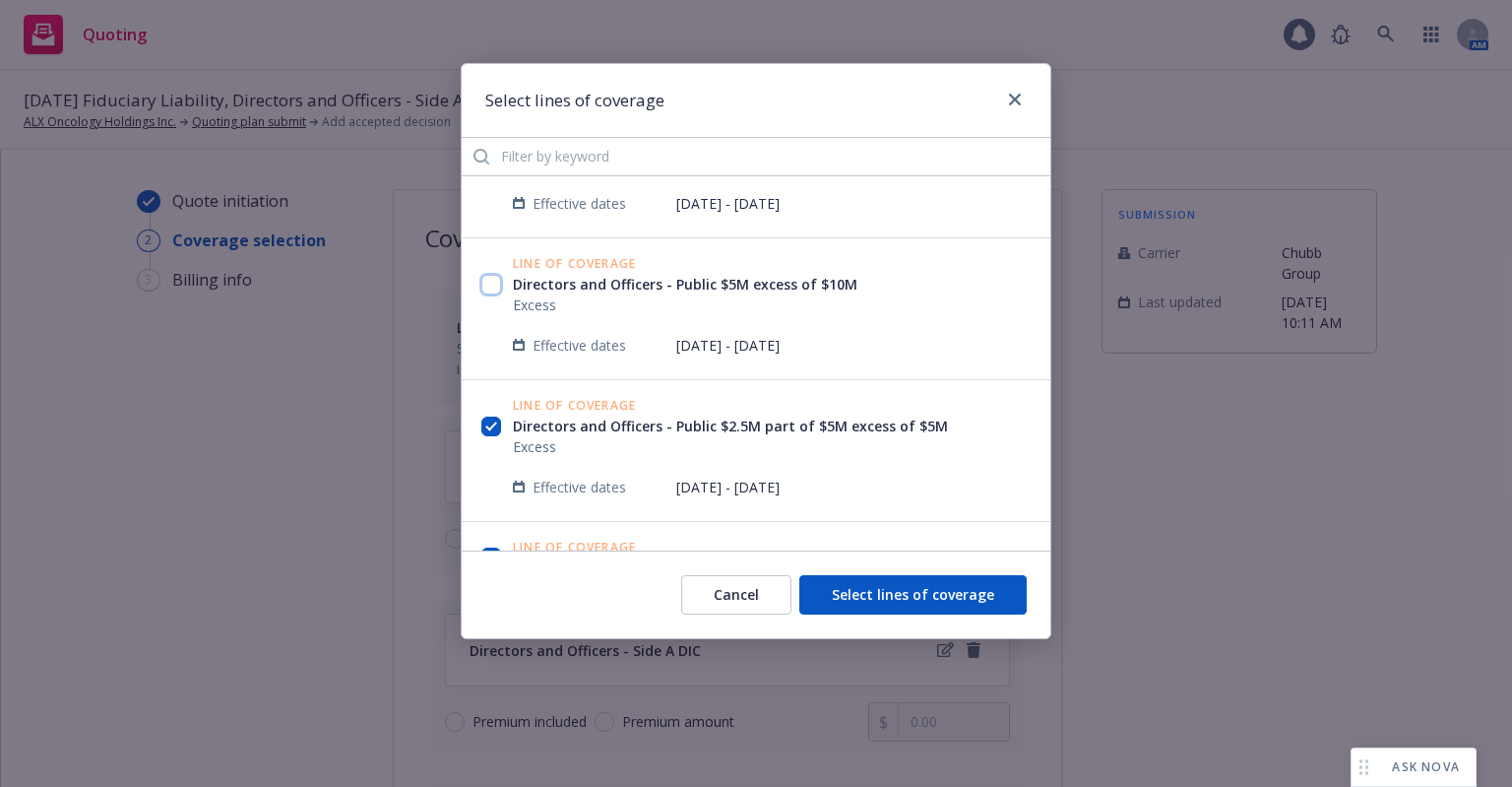 scroll, scrollTop: 295, scrollLeft: 0, axis: vertical 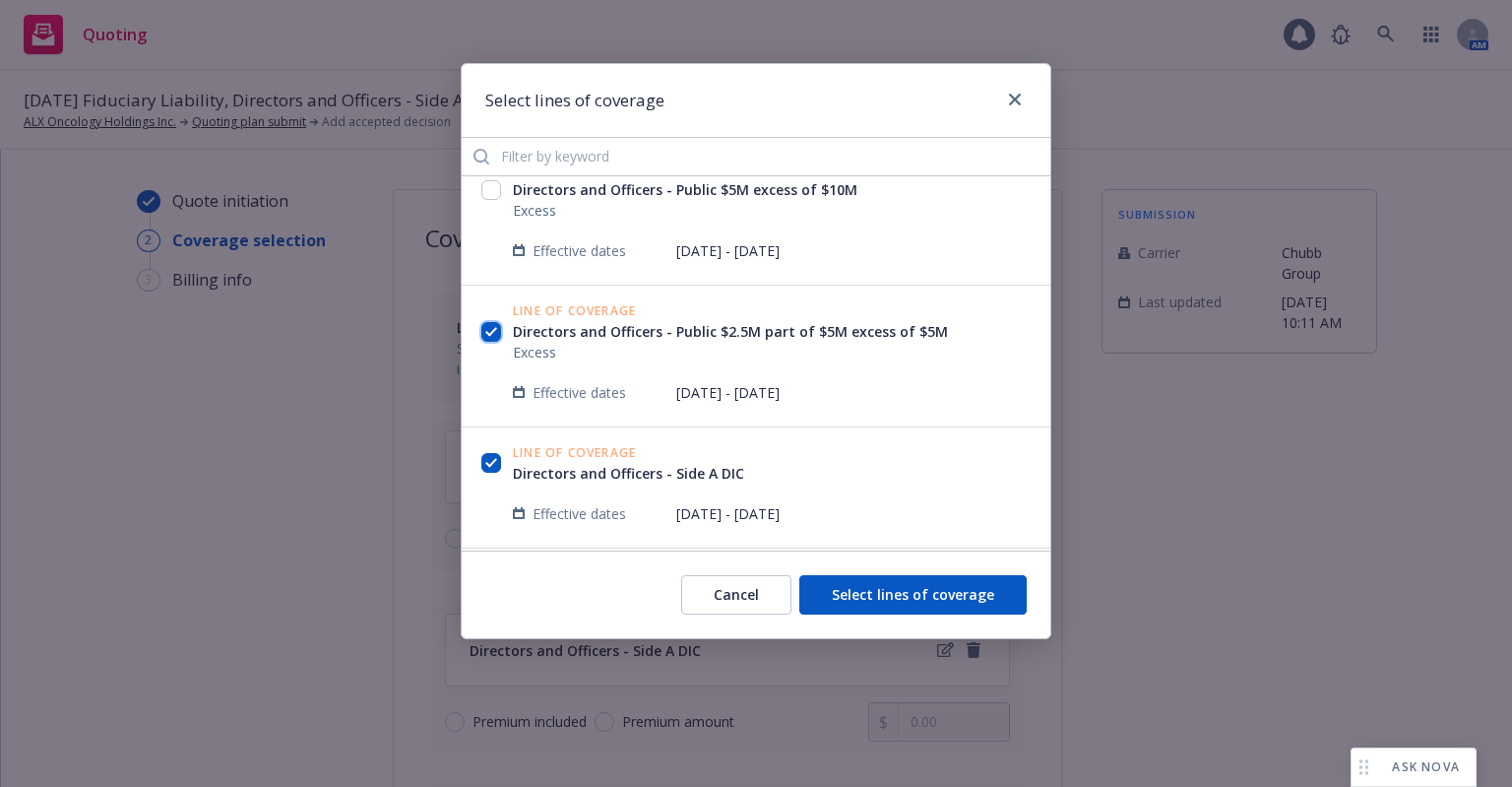 click at bounding box center [491, 332] 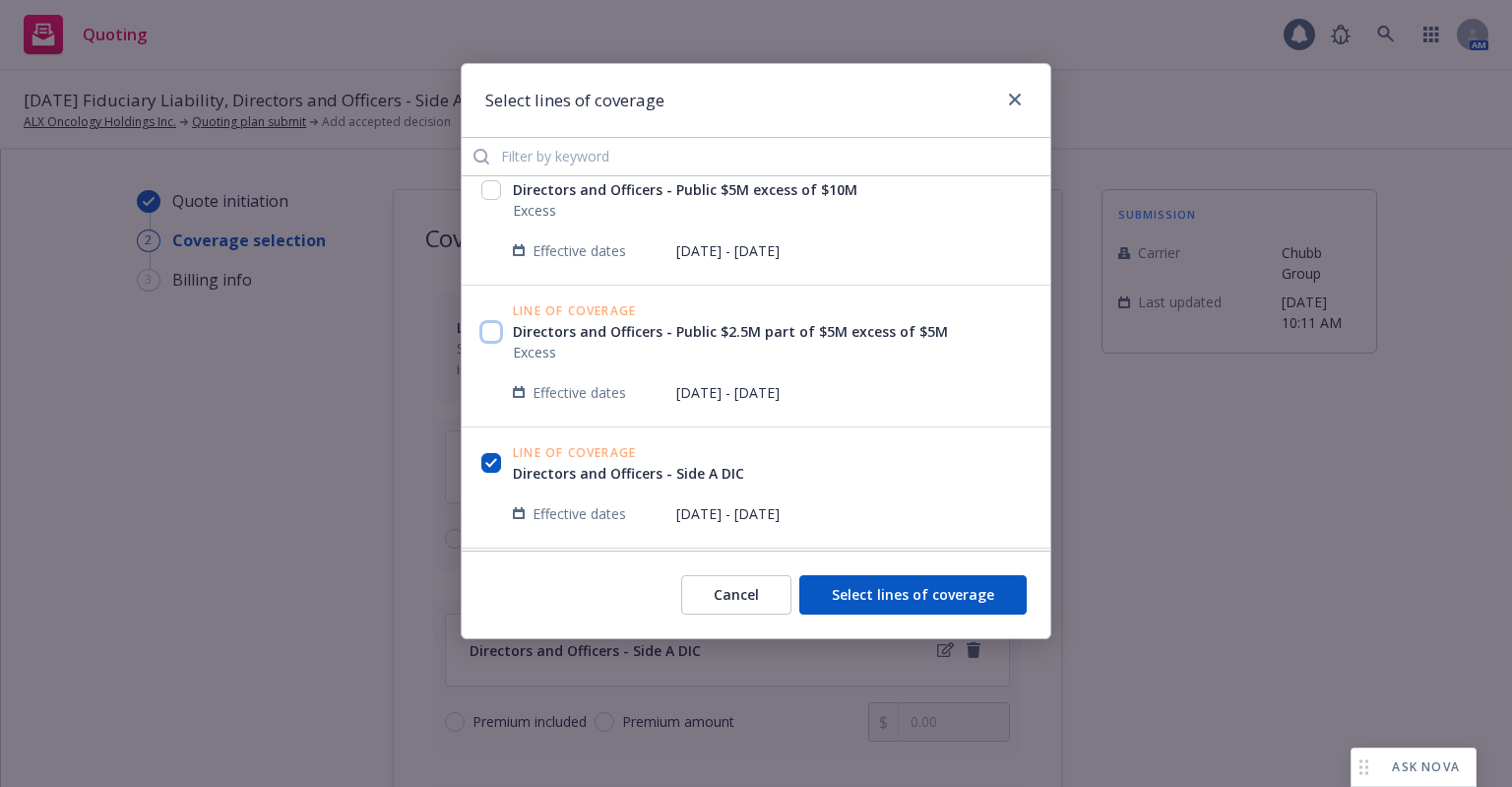checkbox on "false" 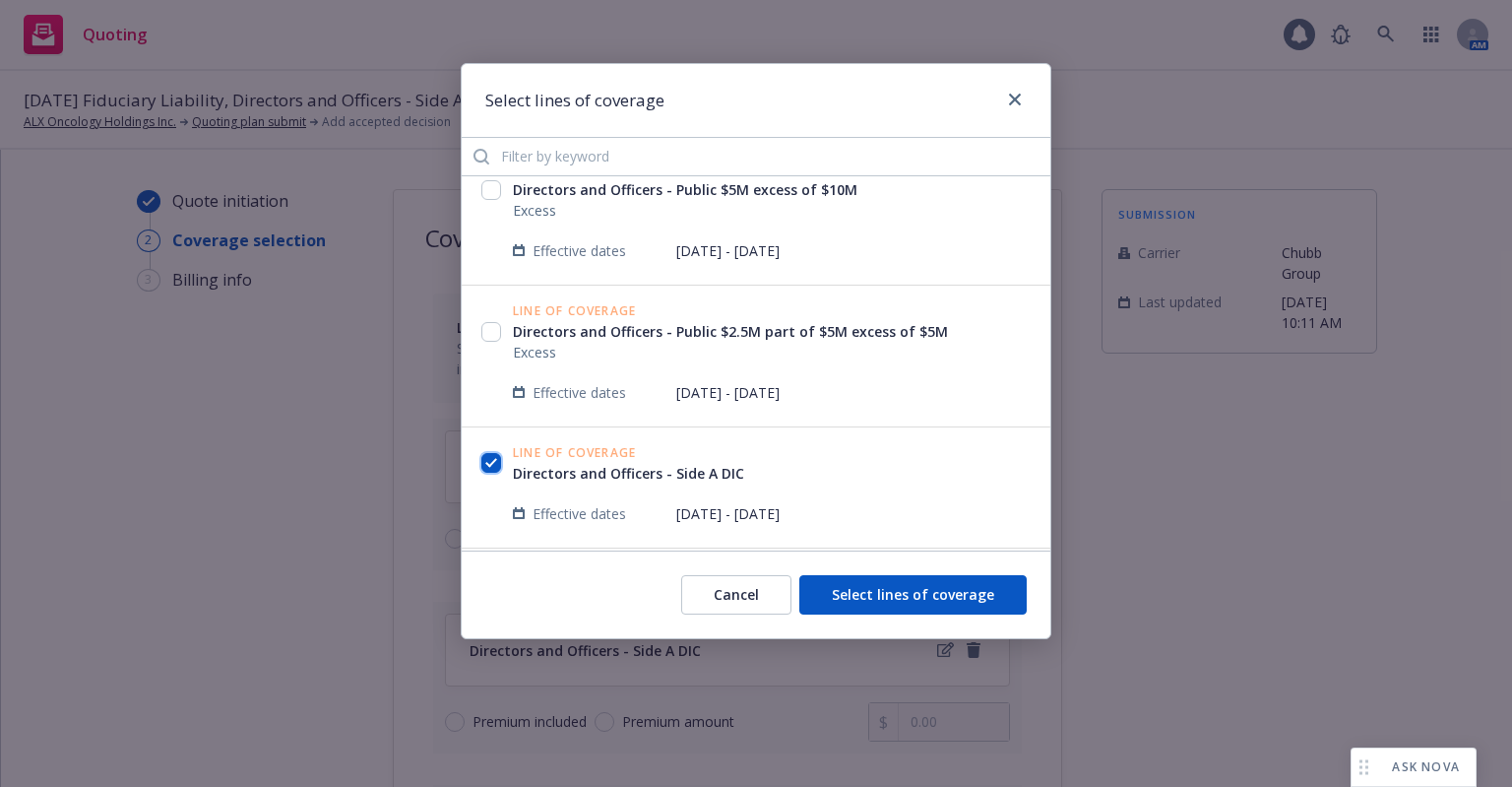 click at bounding box center (491, 463) 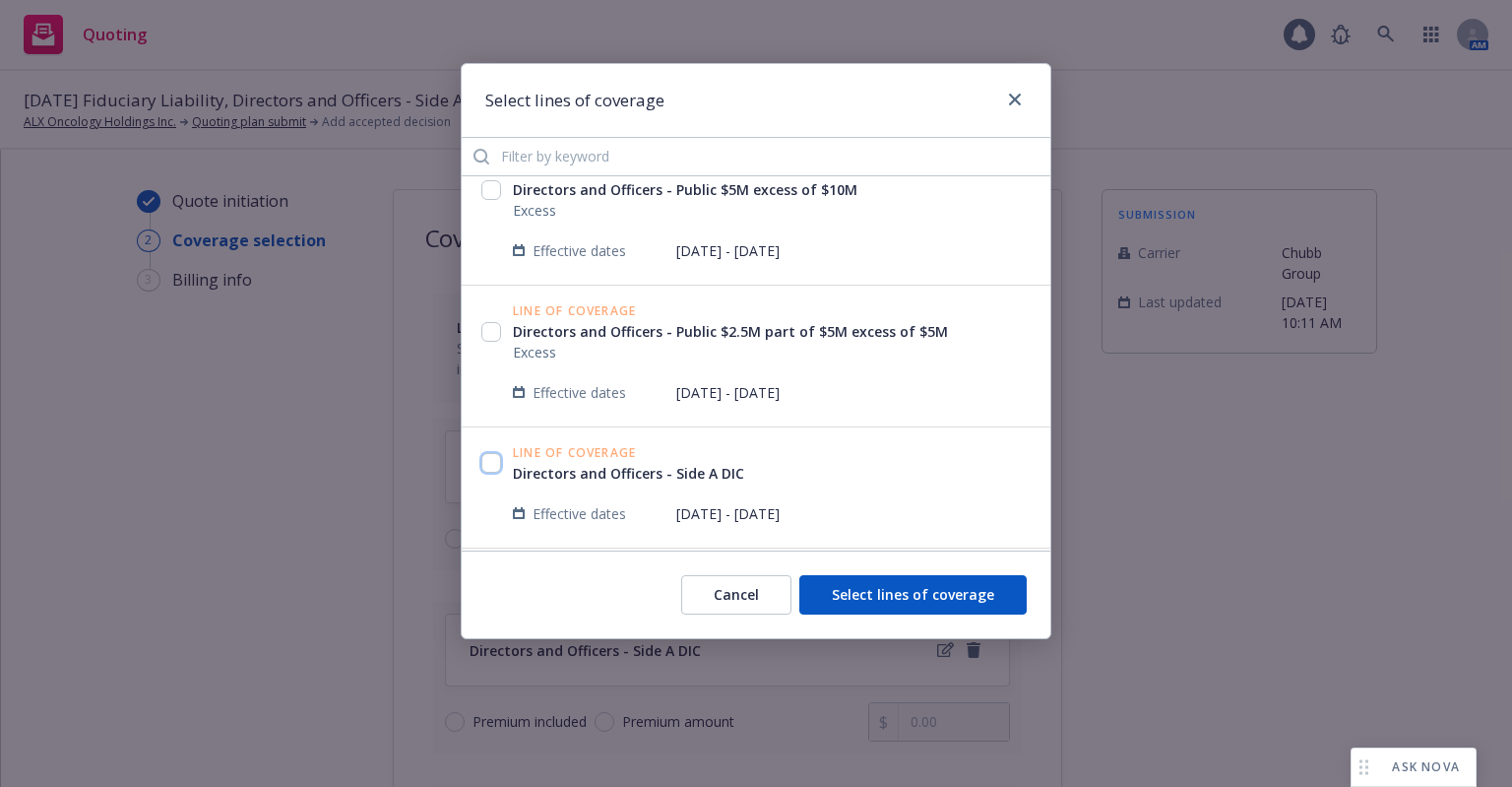 click at bounding box center (491, 463) 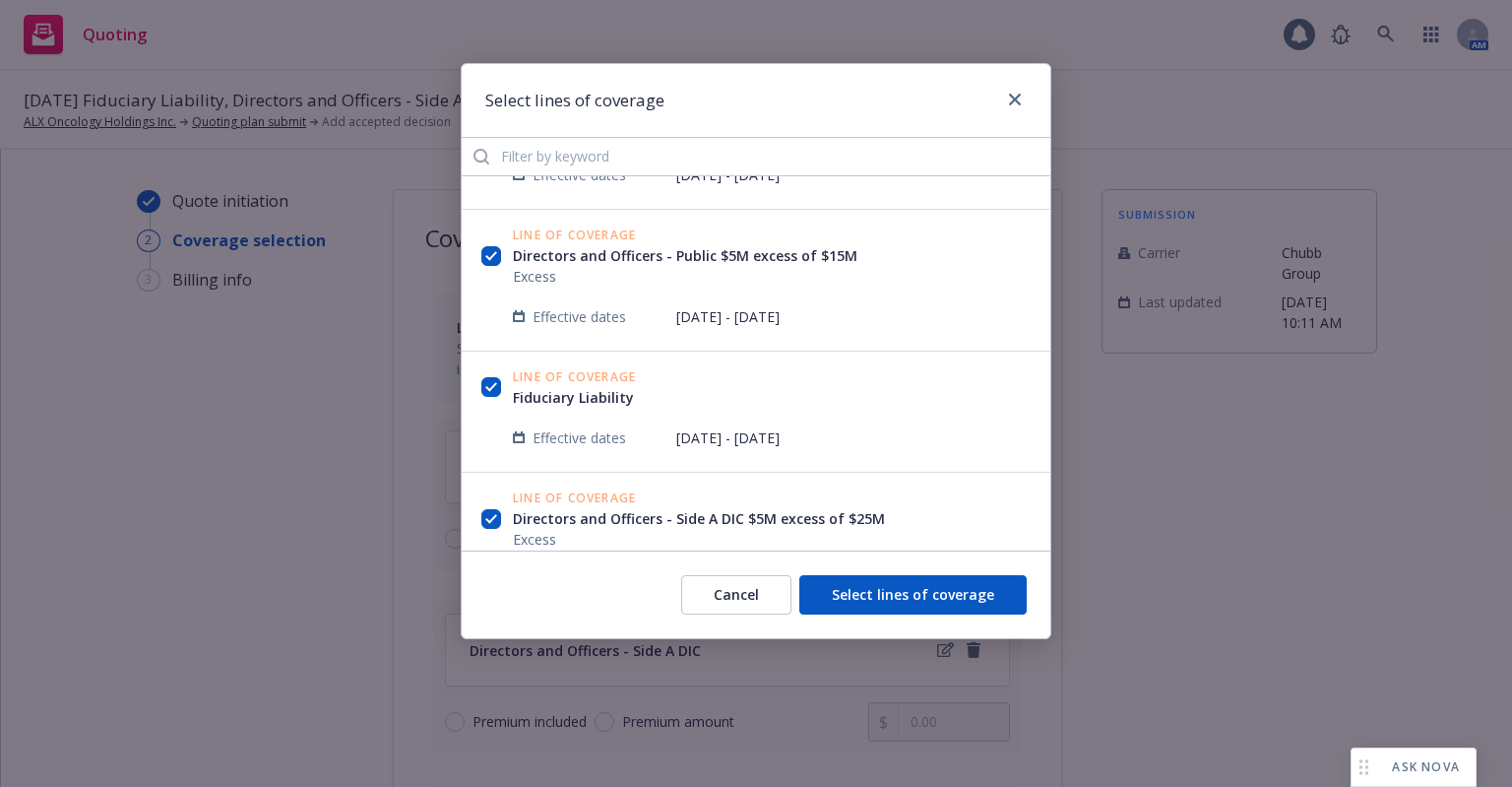scroll, scrollTop: 591, scrollLeft: 0, axis: vertical 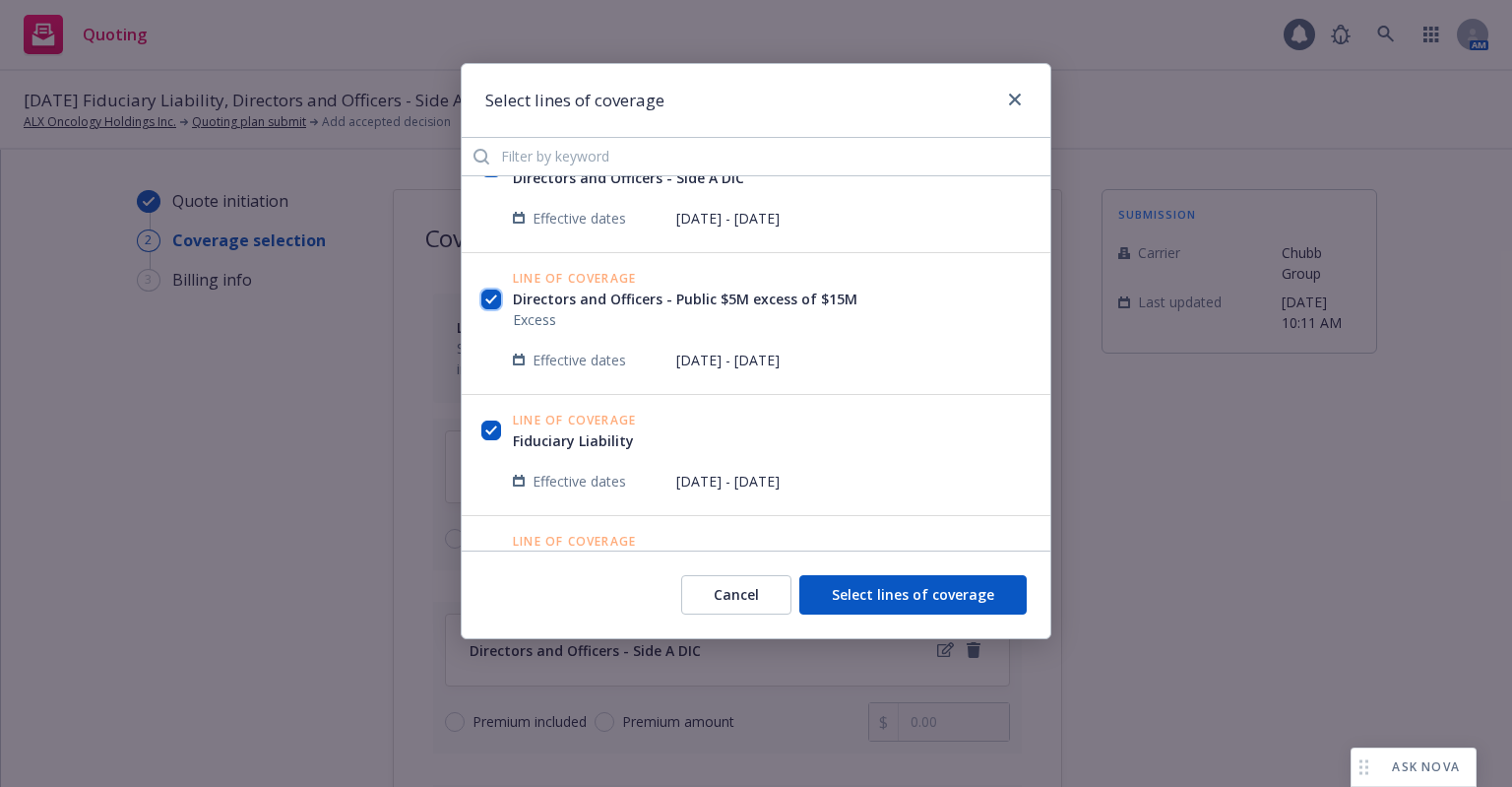 click at bounding box center [491, 299] 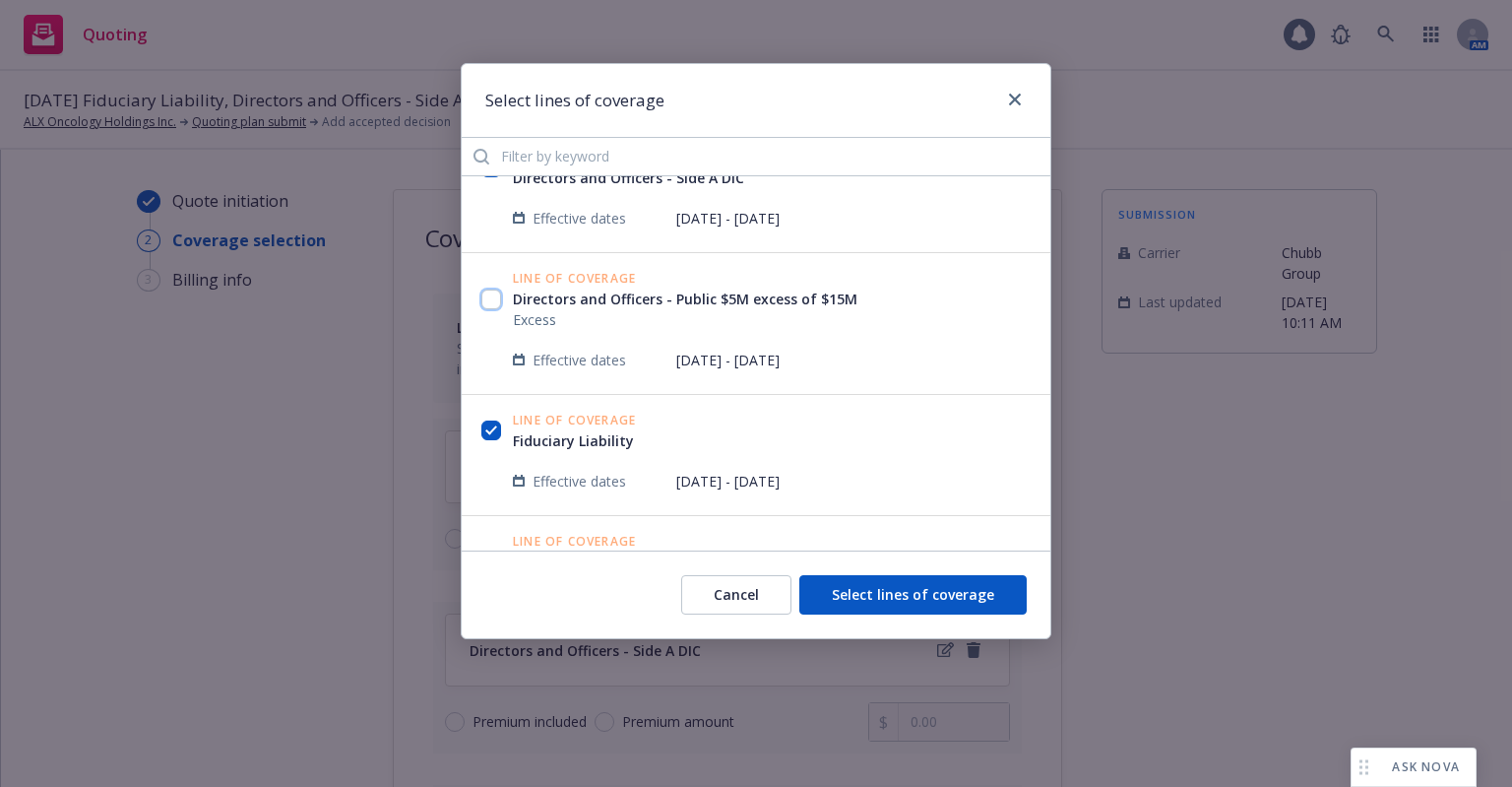checkbox on "false" 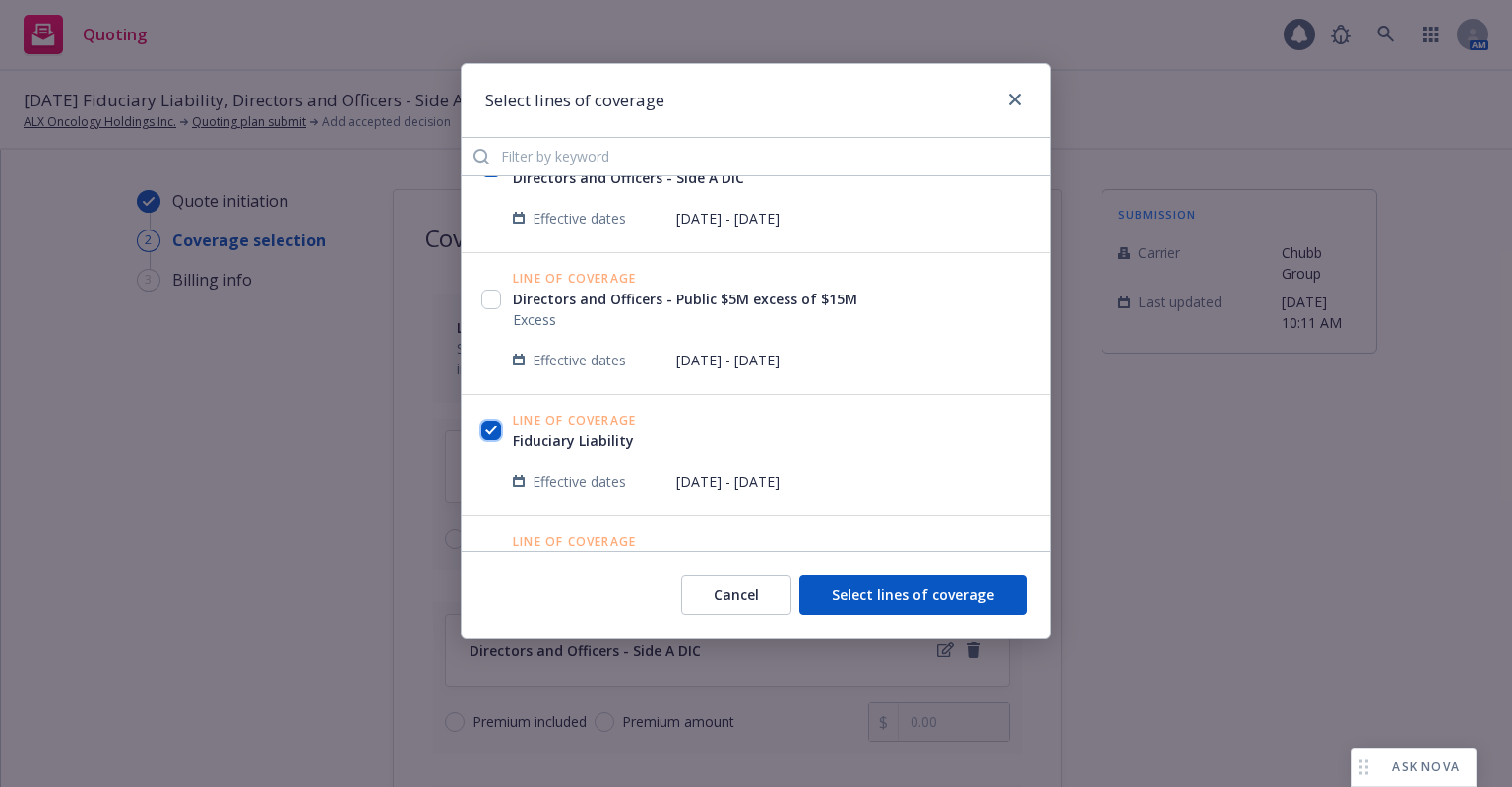 click at bounding box center [491, 430] 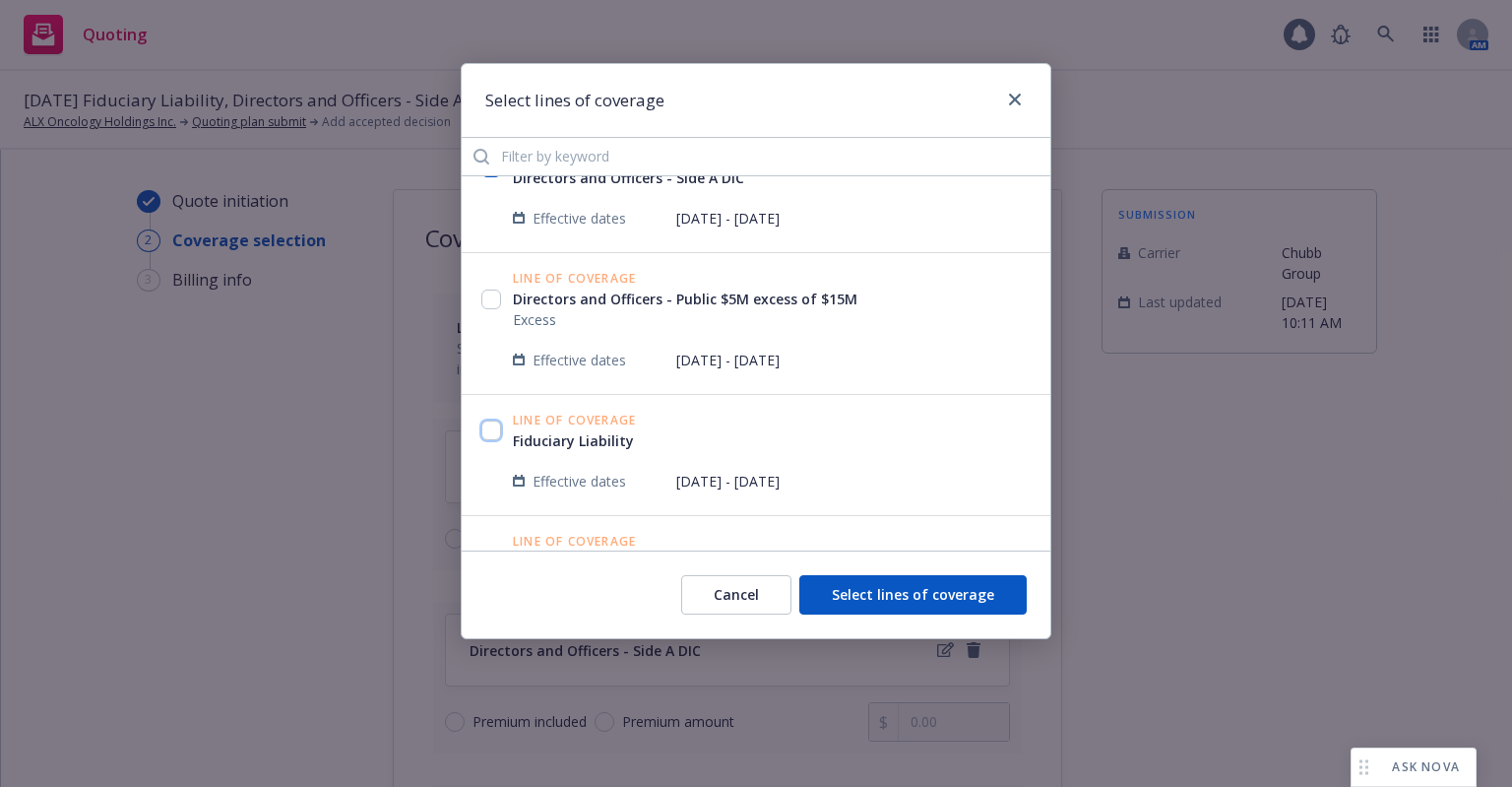 checkbox on "false" 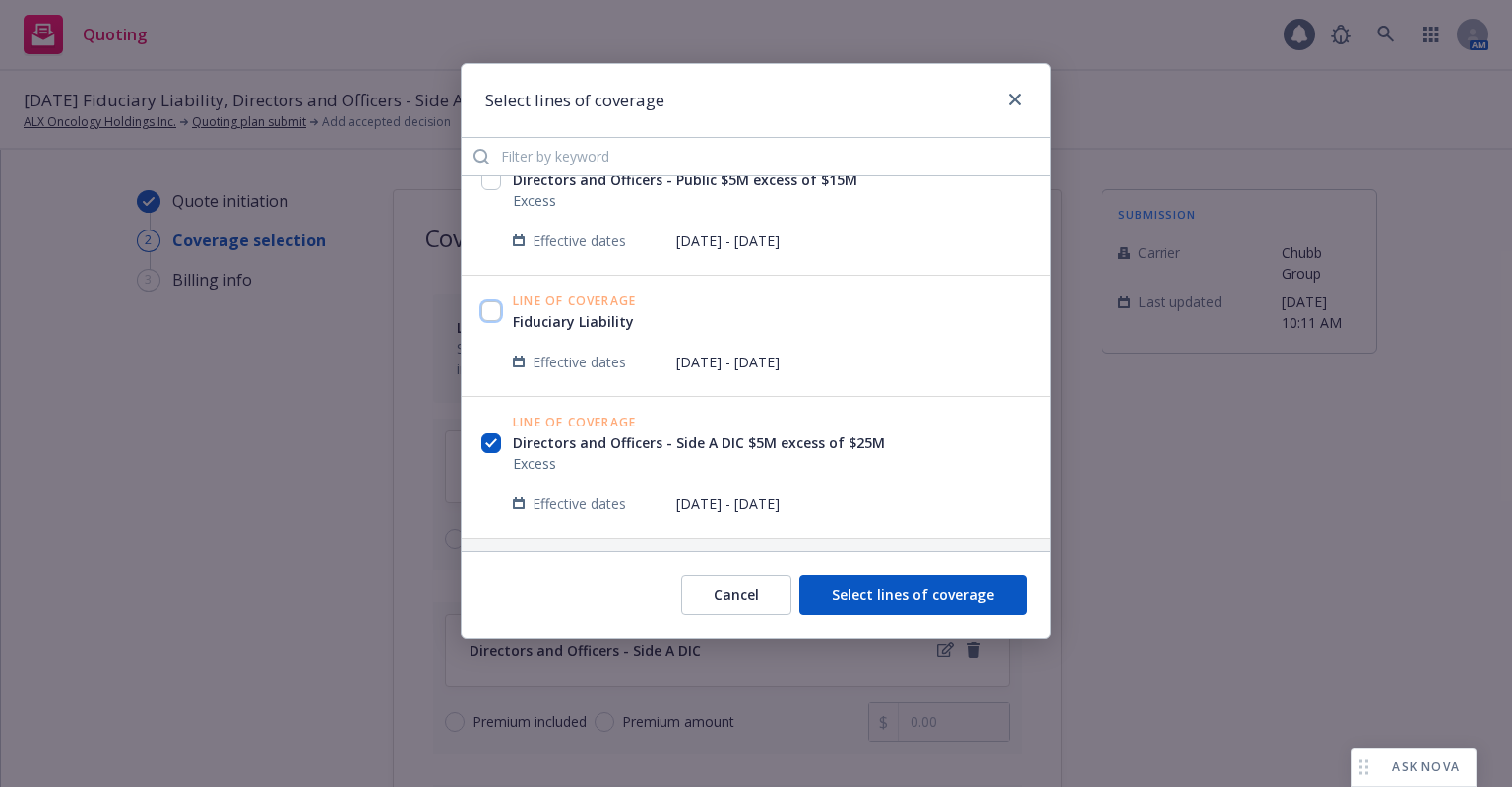 scroll, scrollTop: 712, scrollLeft: 0, axis: vertical 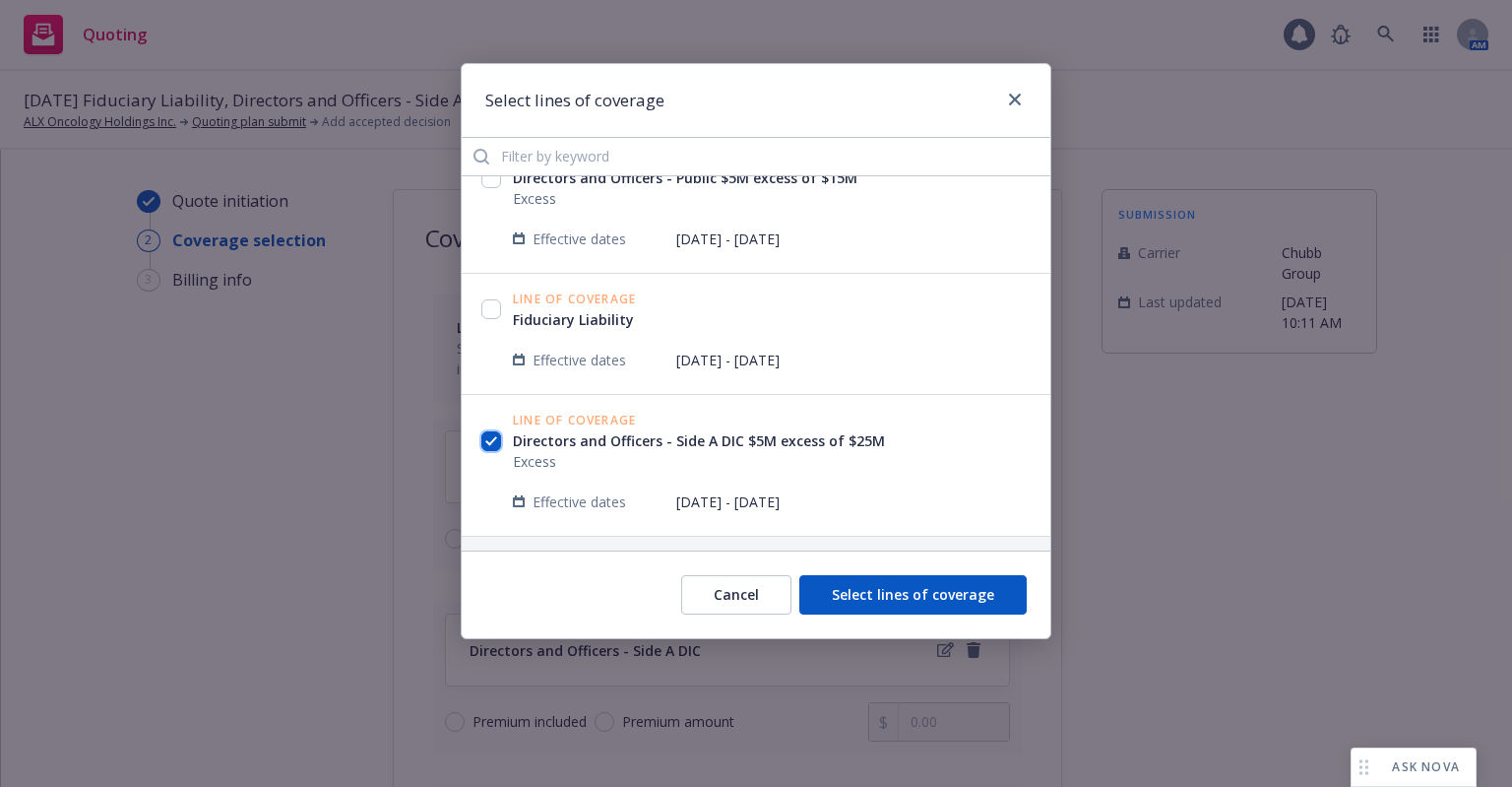 click at bounding box center (491, 441) 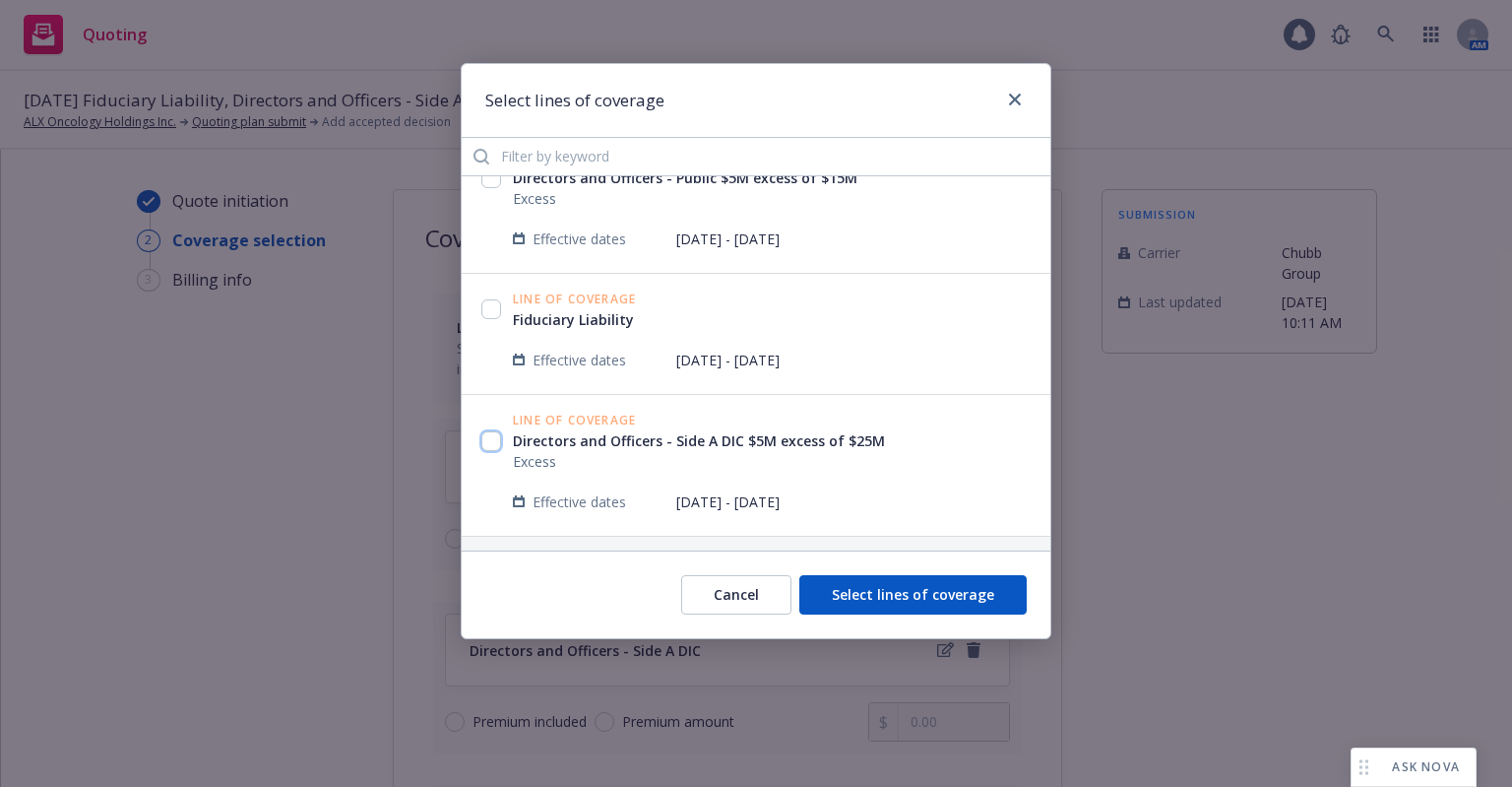 checkbox on "false" 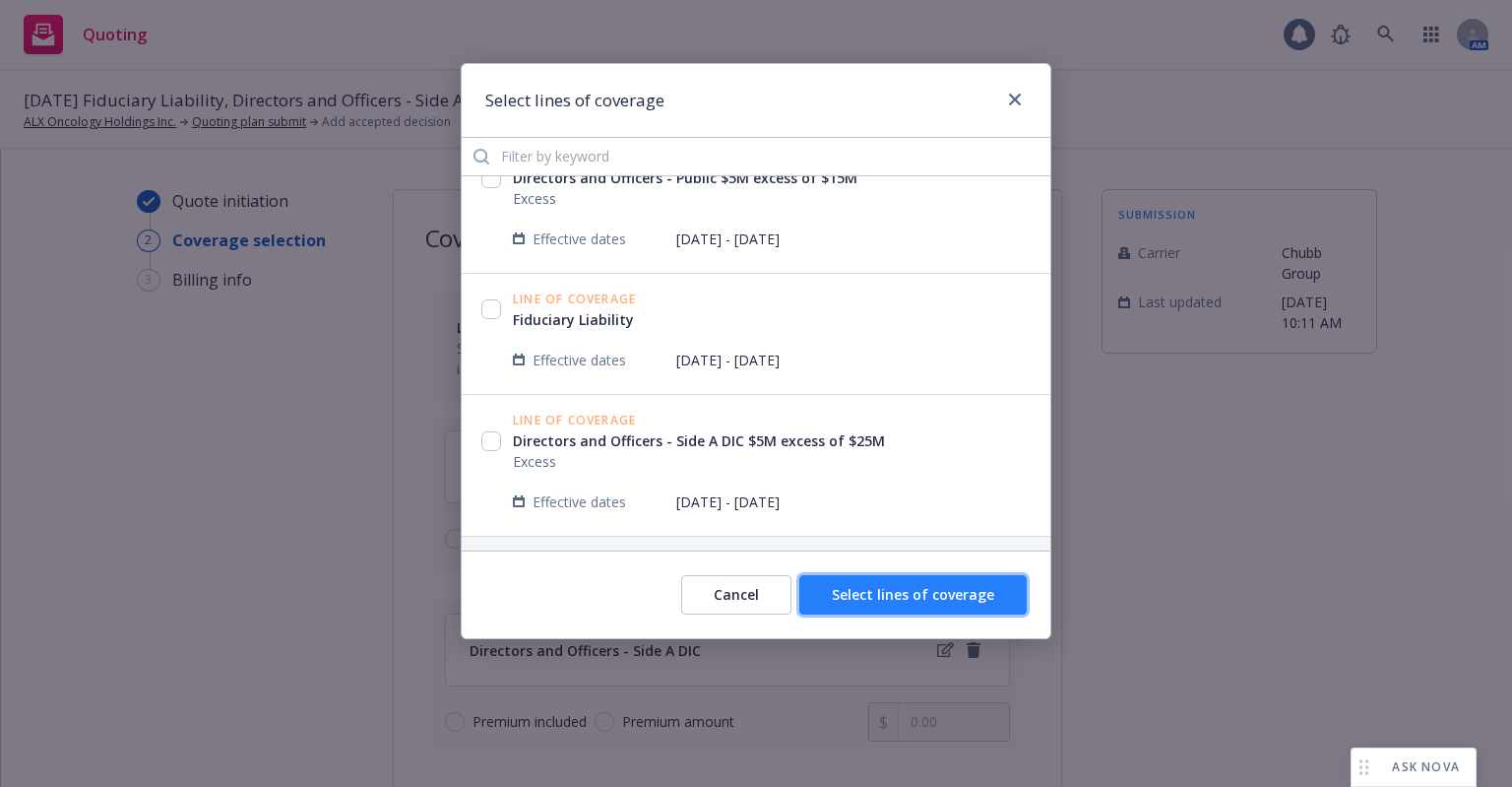 click on "Select lines of coverage" at bounding box center (913, 594) 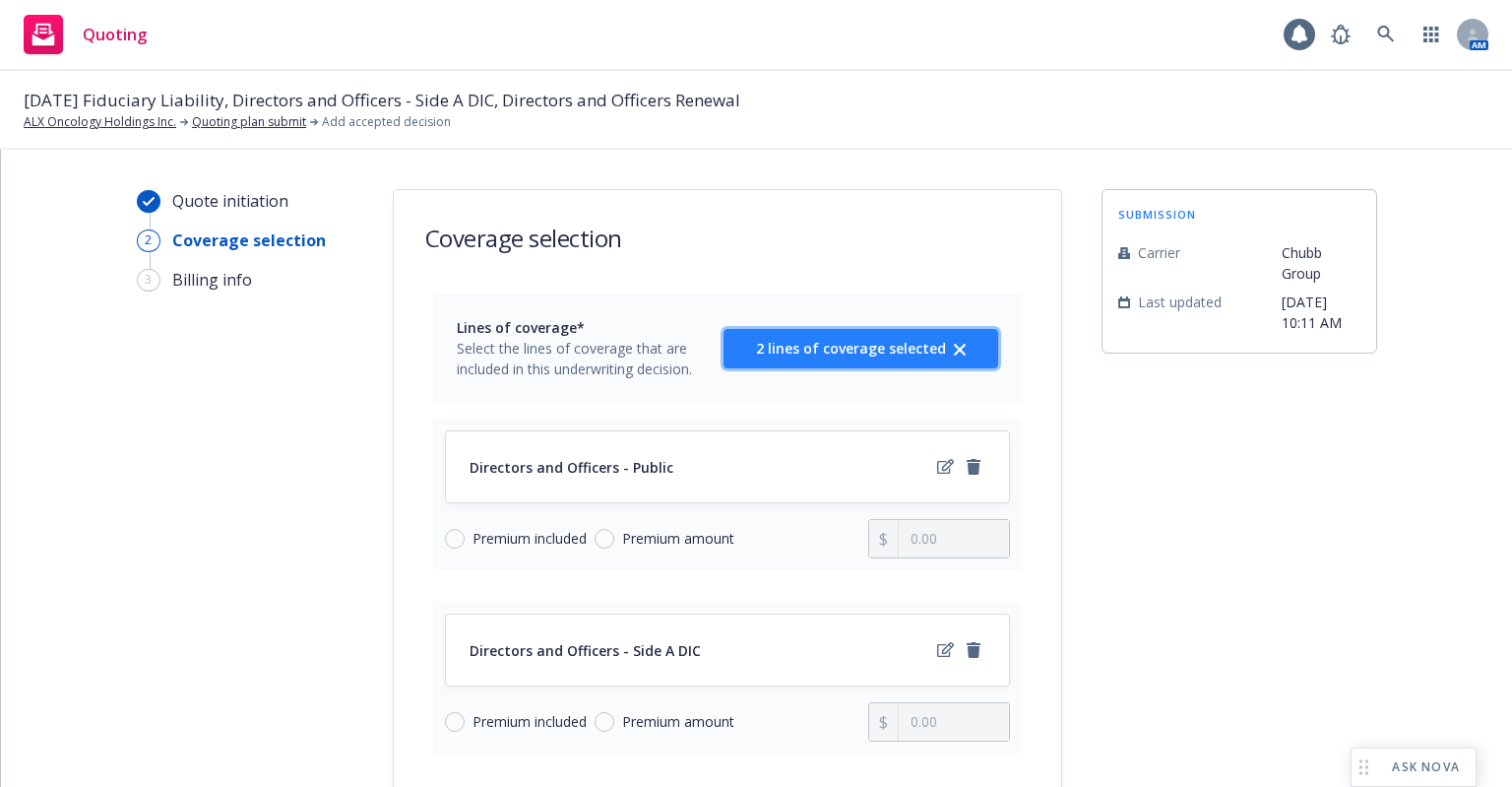 click on "2 lines of coverage selected" at bounding box center [850, 348] 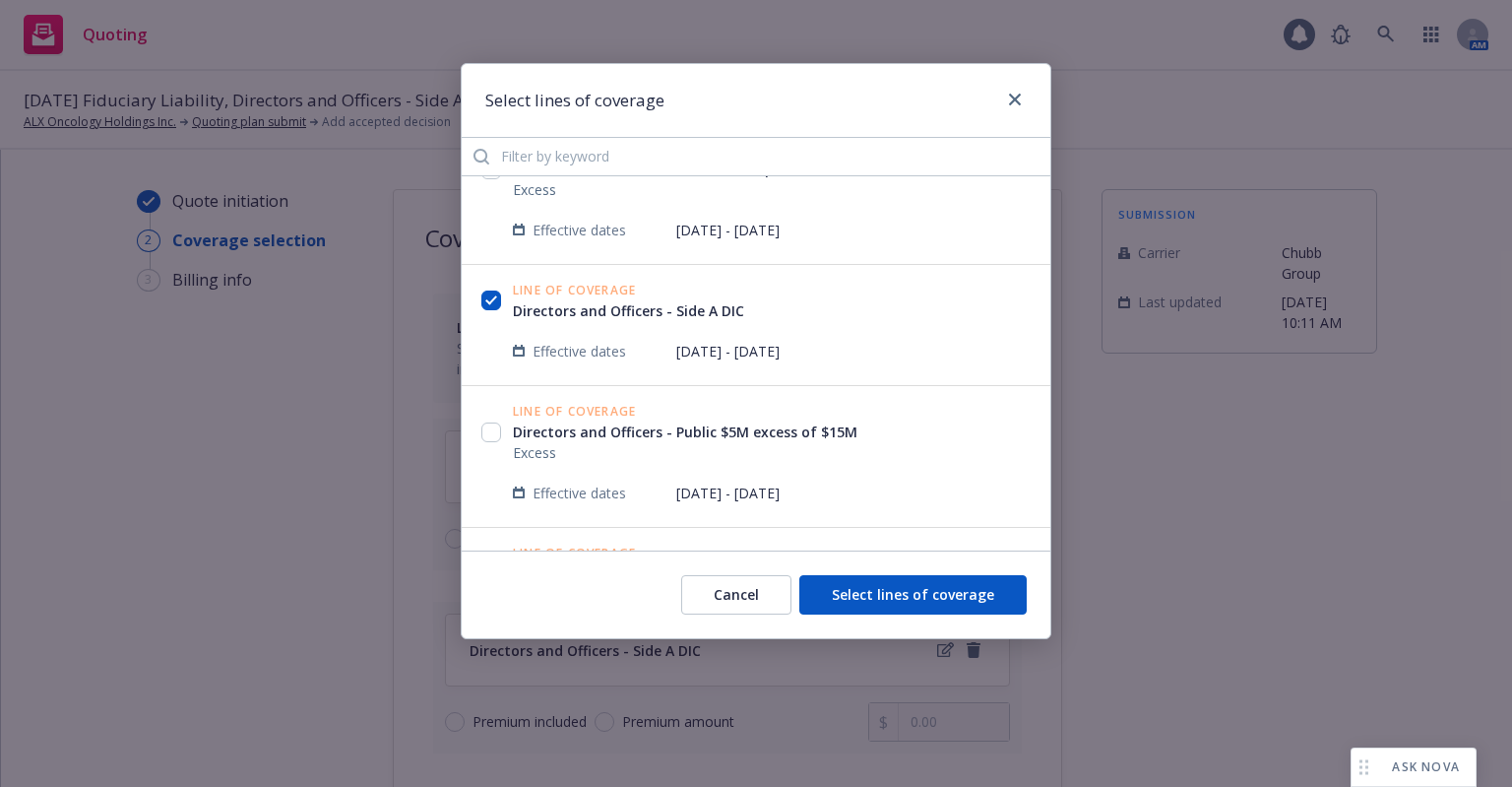 scroll, scrollTop: 492, scrollLeft: 0, axis: vertical 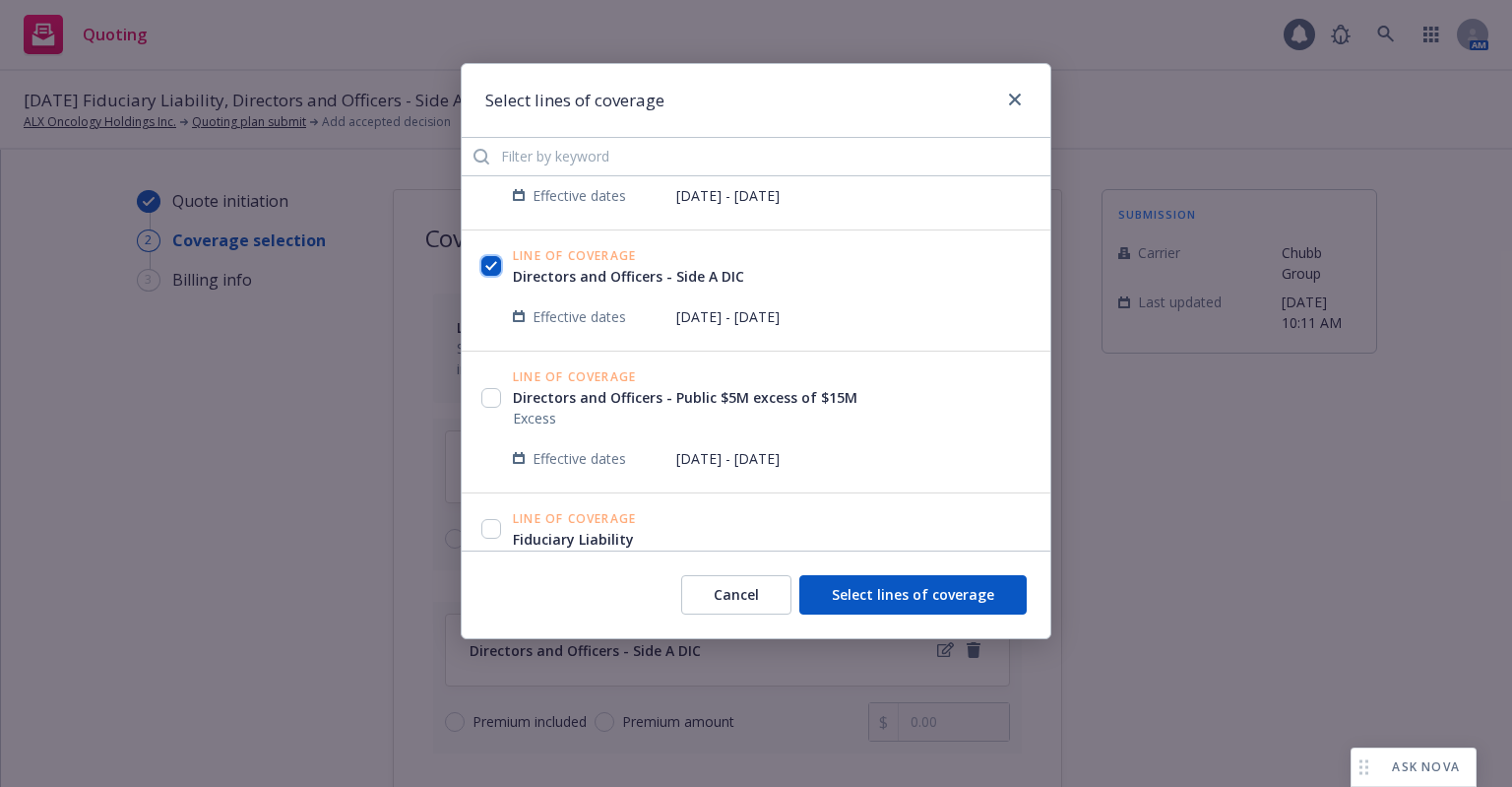 click at bounding box center [491, 266] 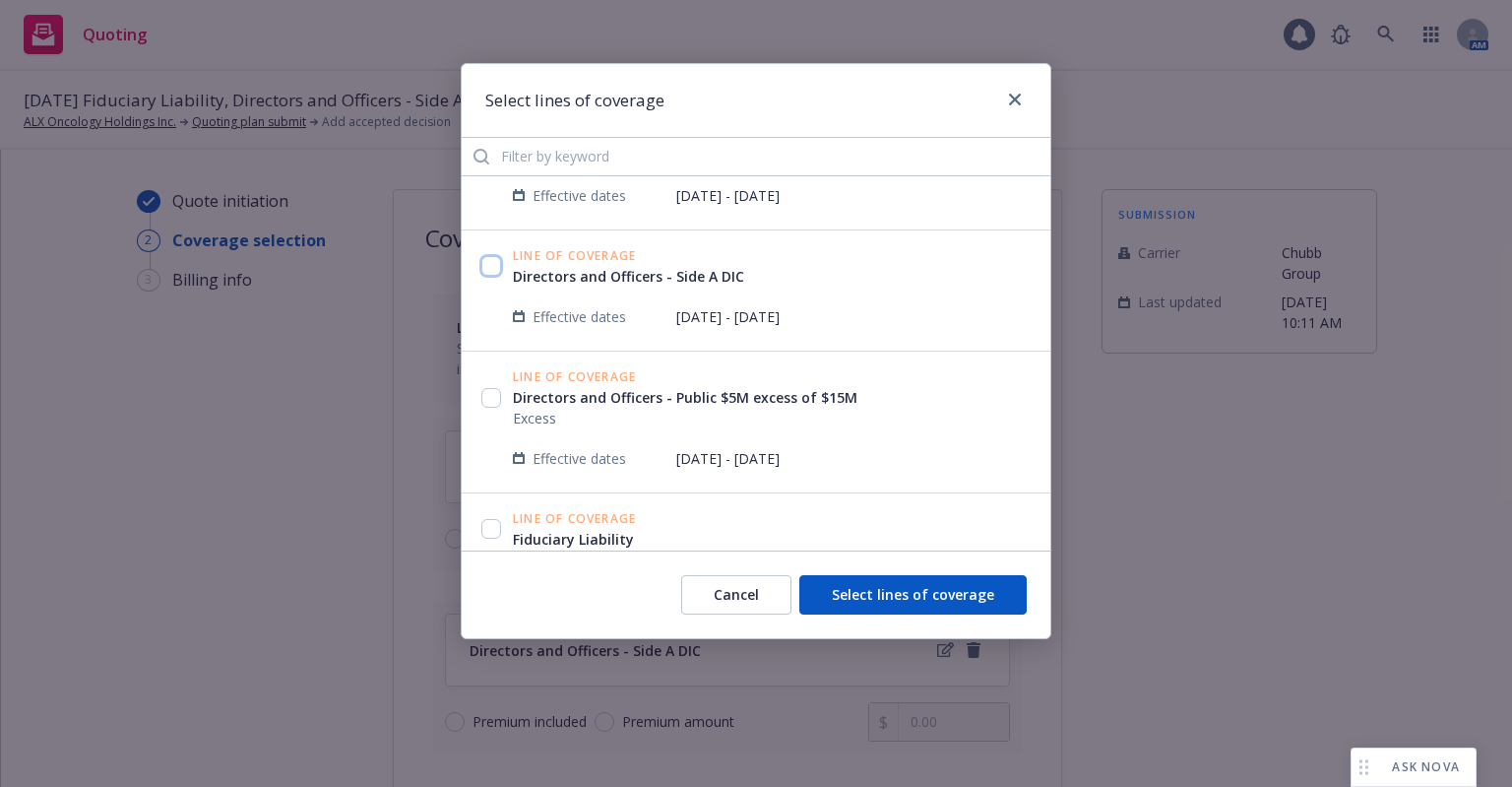 checkbox on "false" 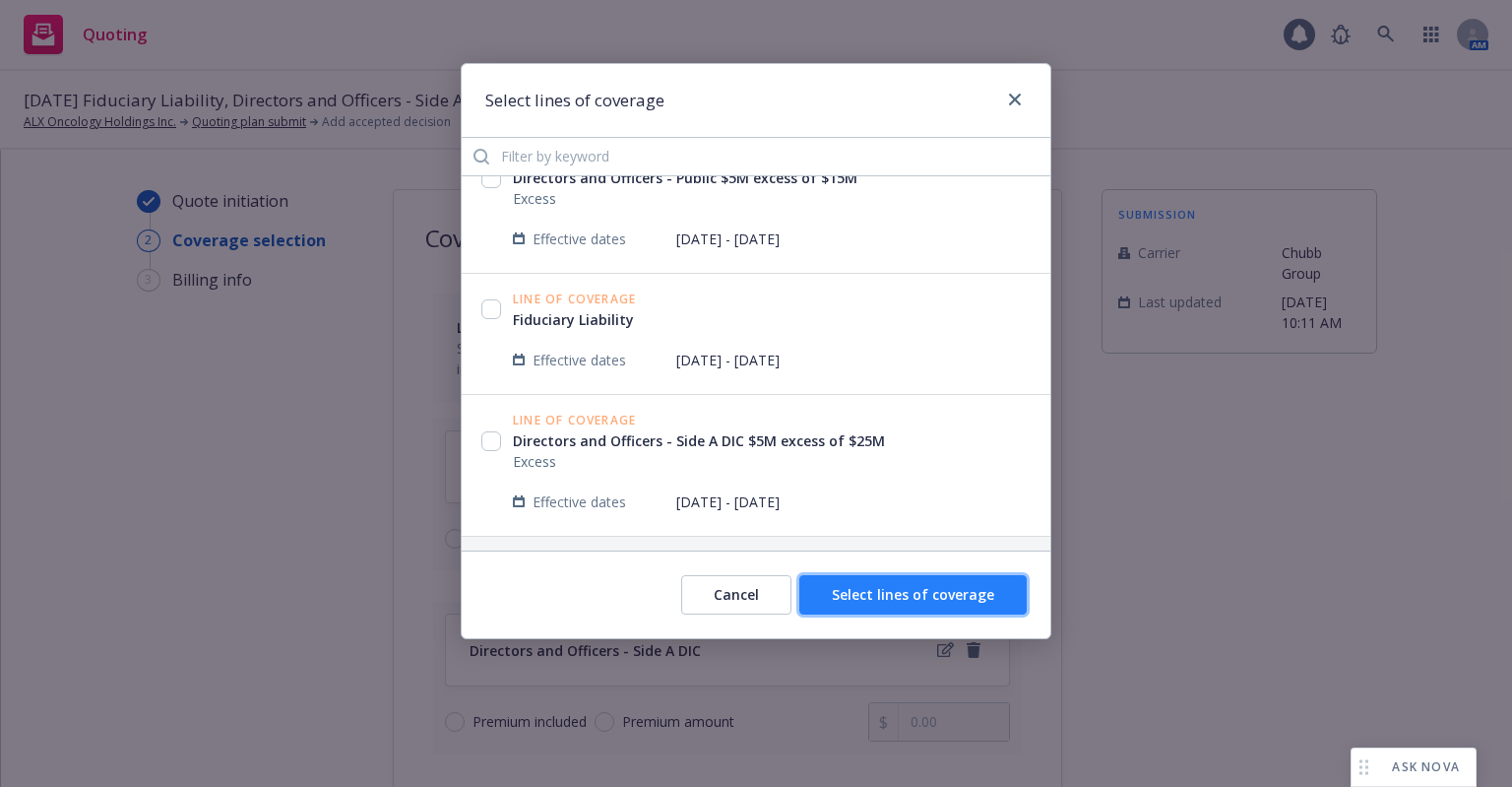 click on "Select lines of coverage" at bounding box center [913, 595] 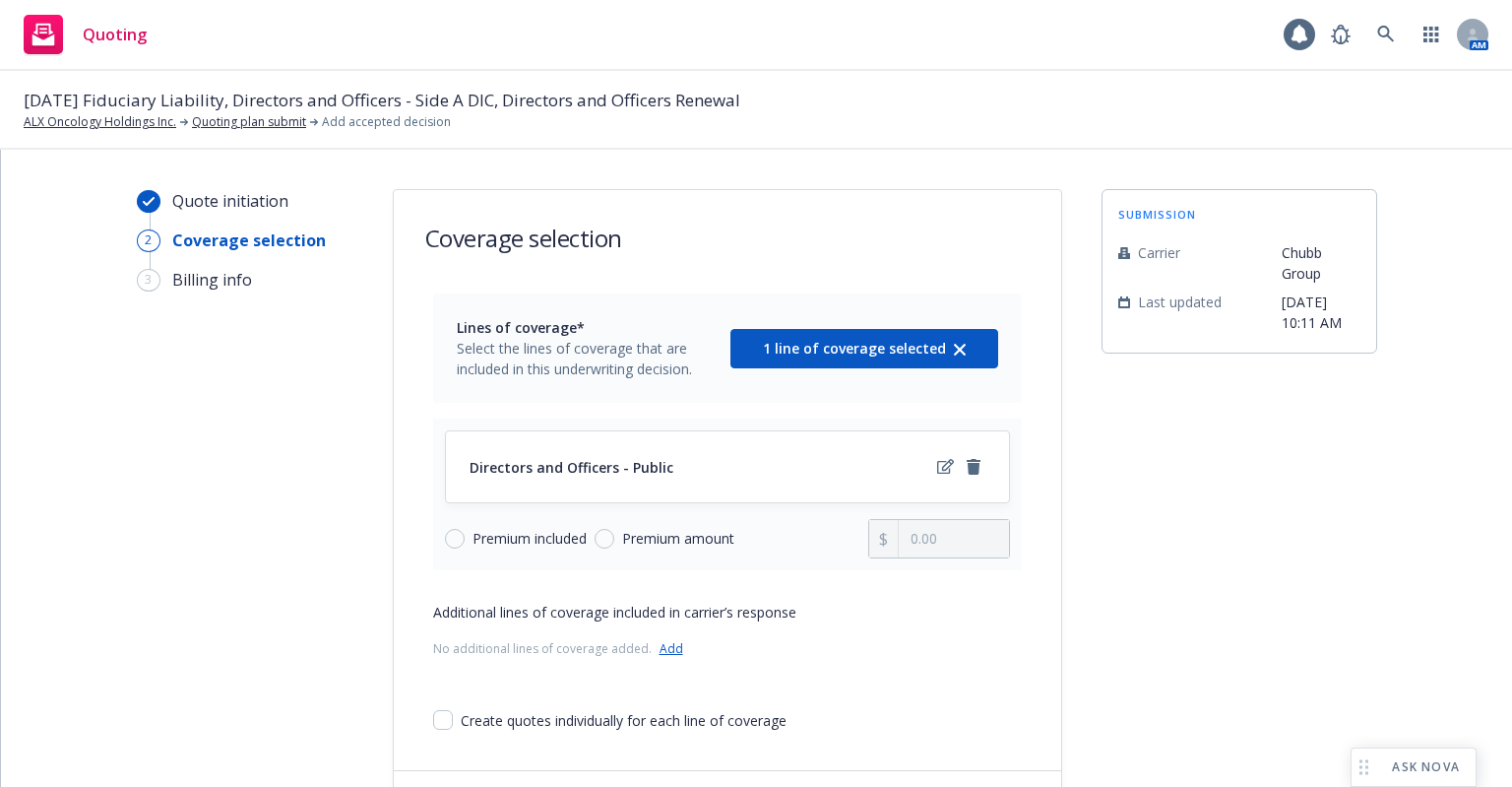scroll, scrollTop: 102, scrollLeft: 0, axis: vertical 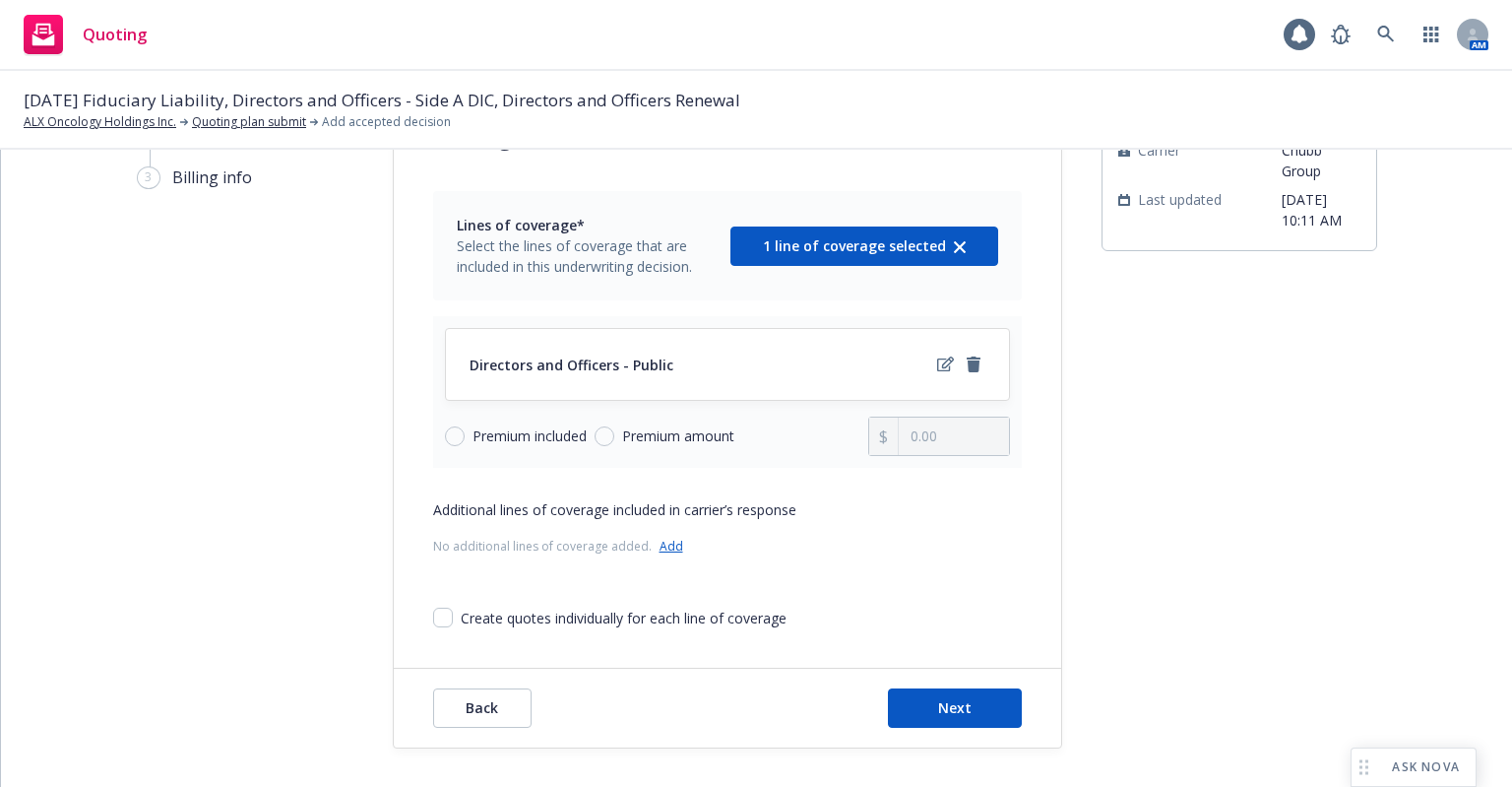 click on "Premium amount" at bounding box center [678, 436] 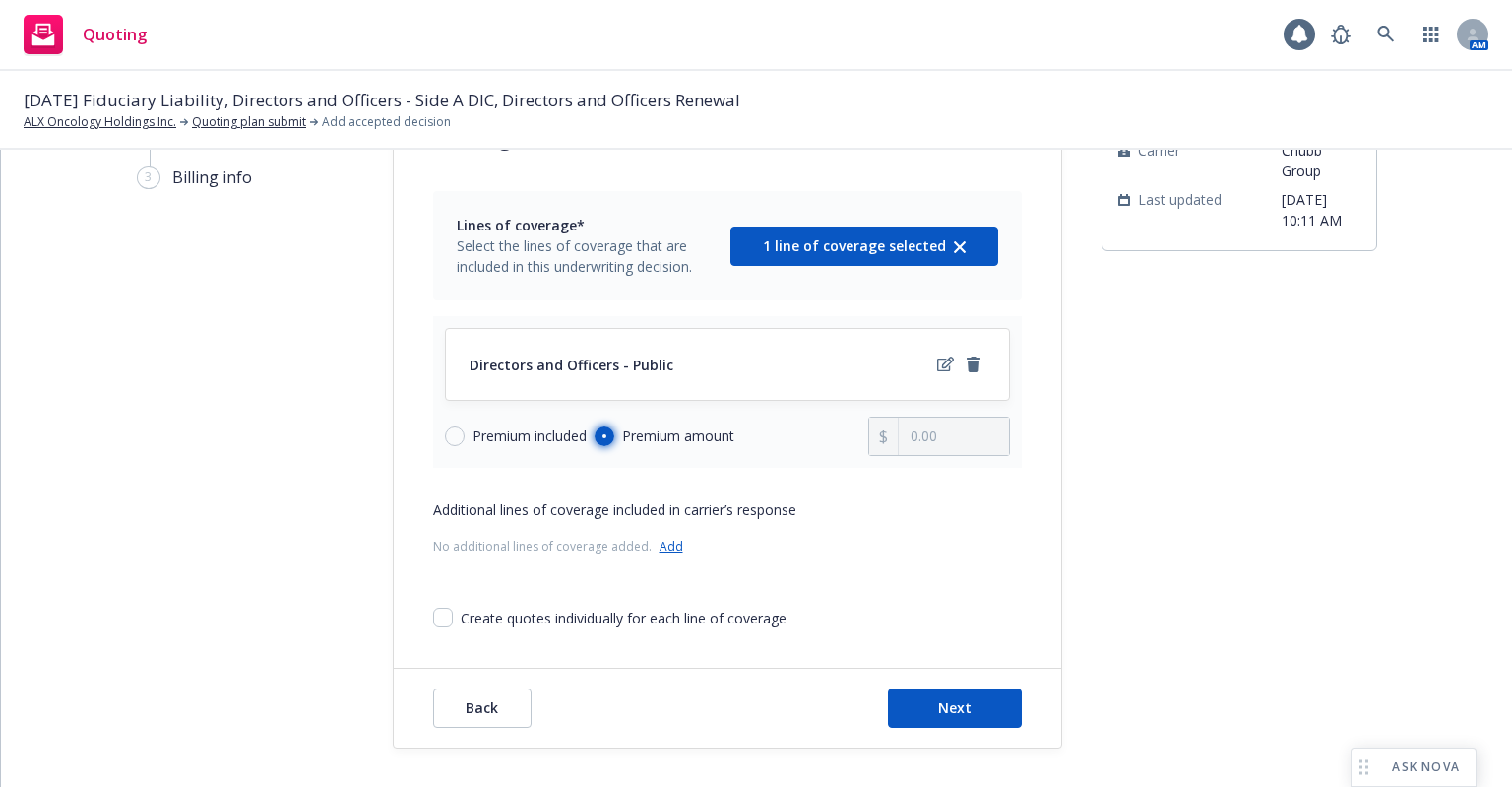 radio on "true" 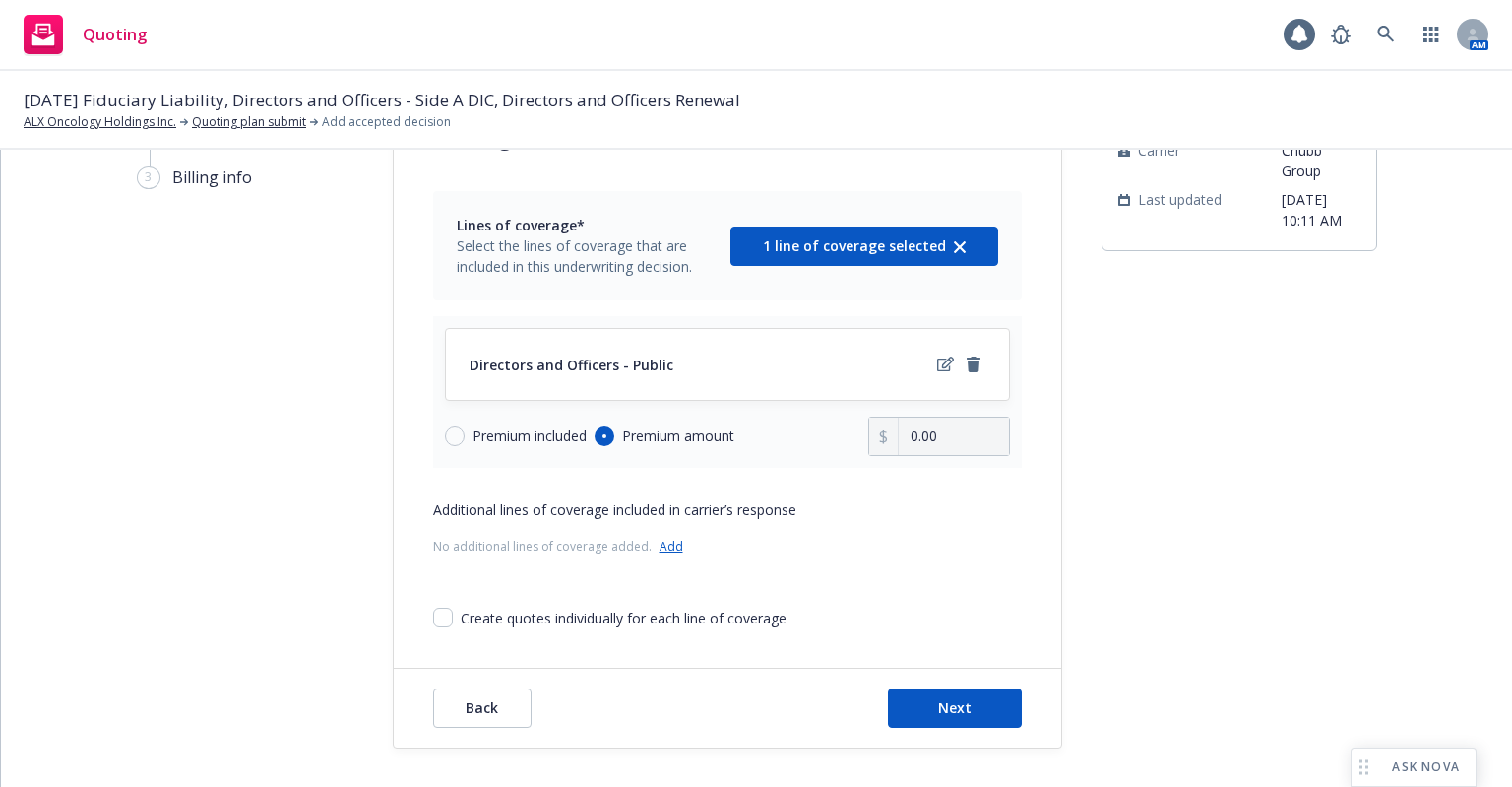 click on "Premium amount" at bounding box center (678, 436) 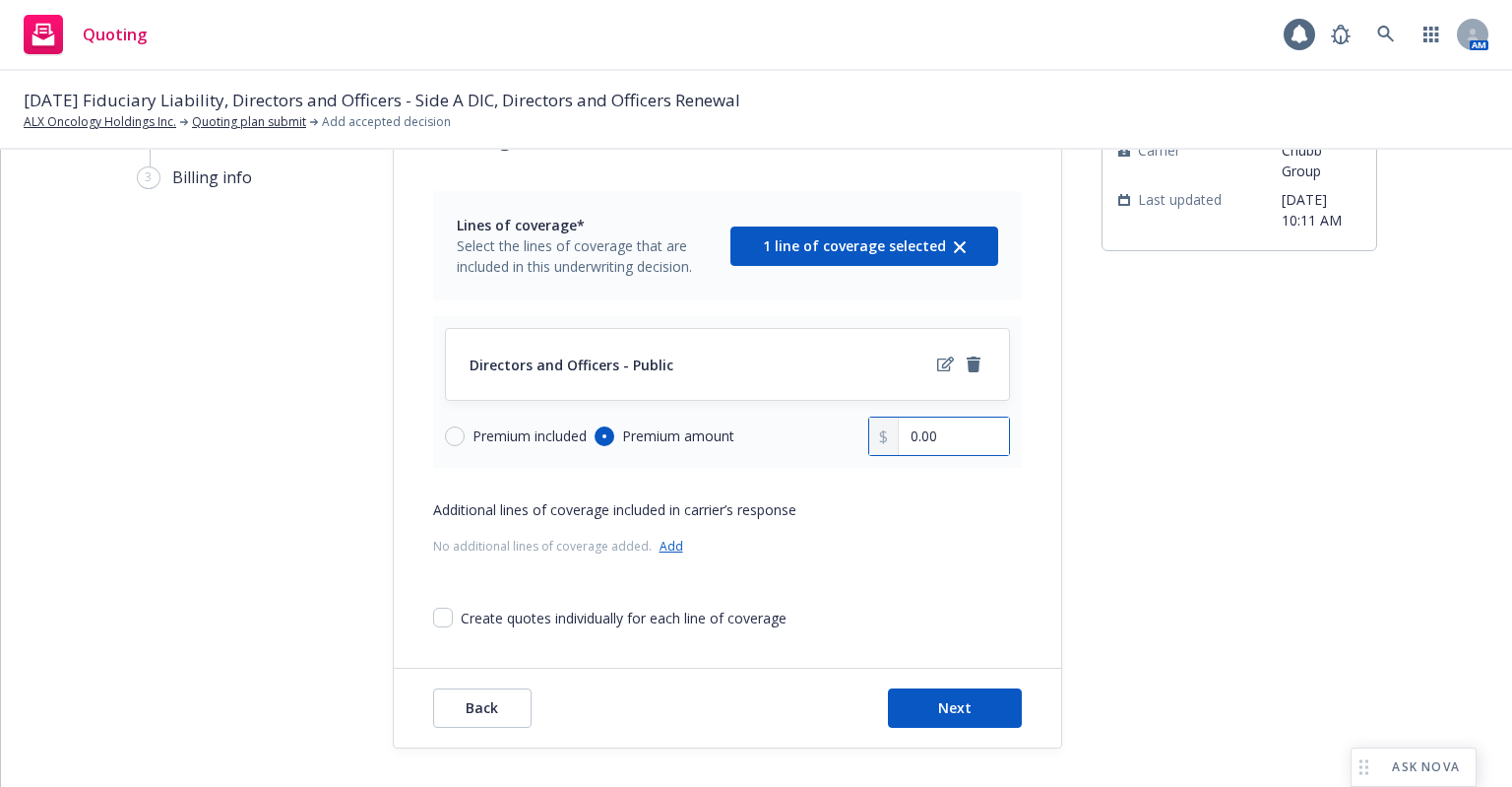 click on "0.00" at bounding box center (953, 436) 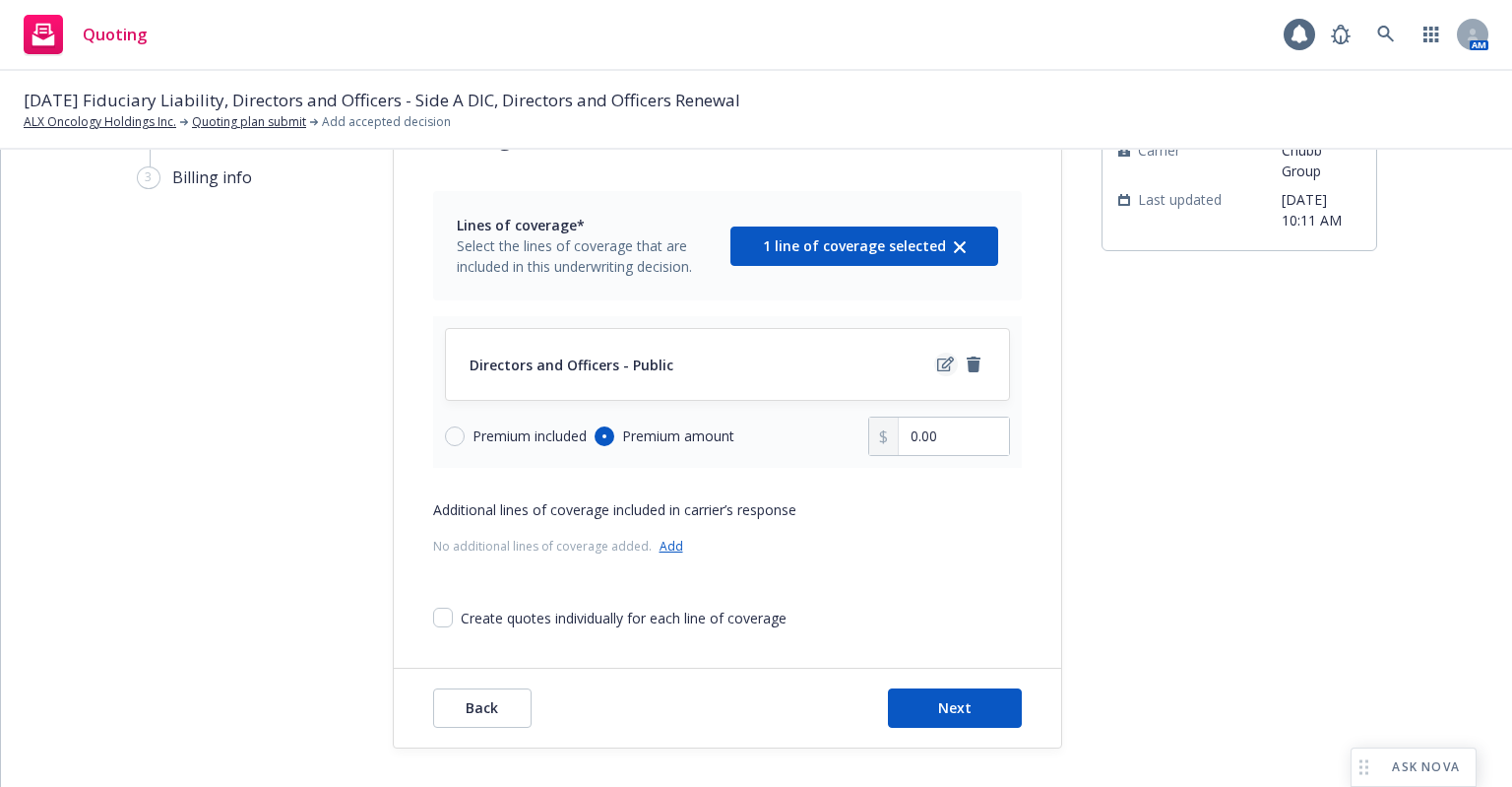 click 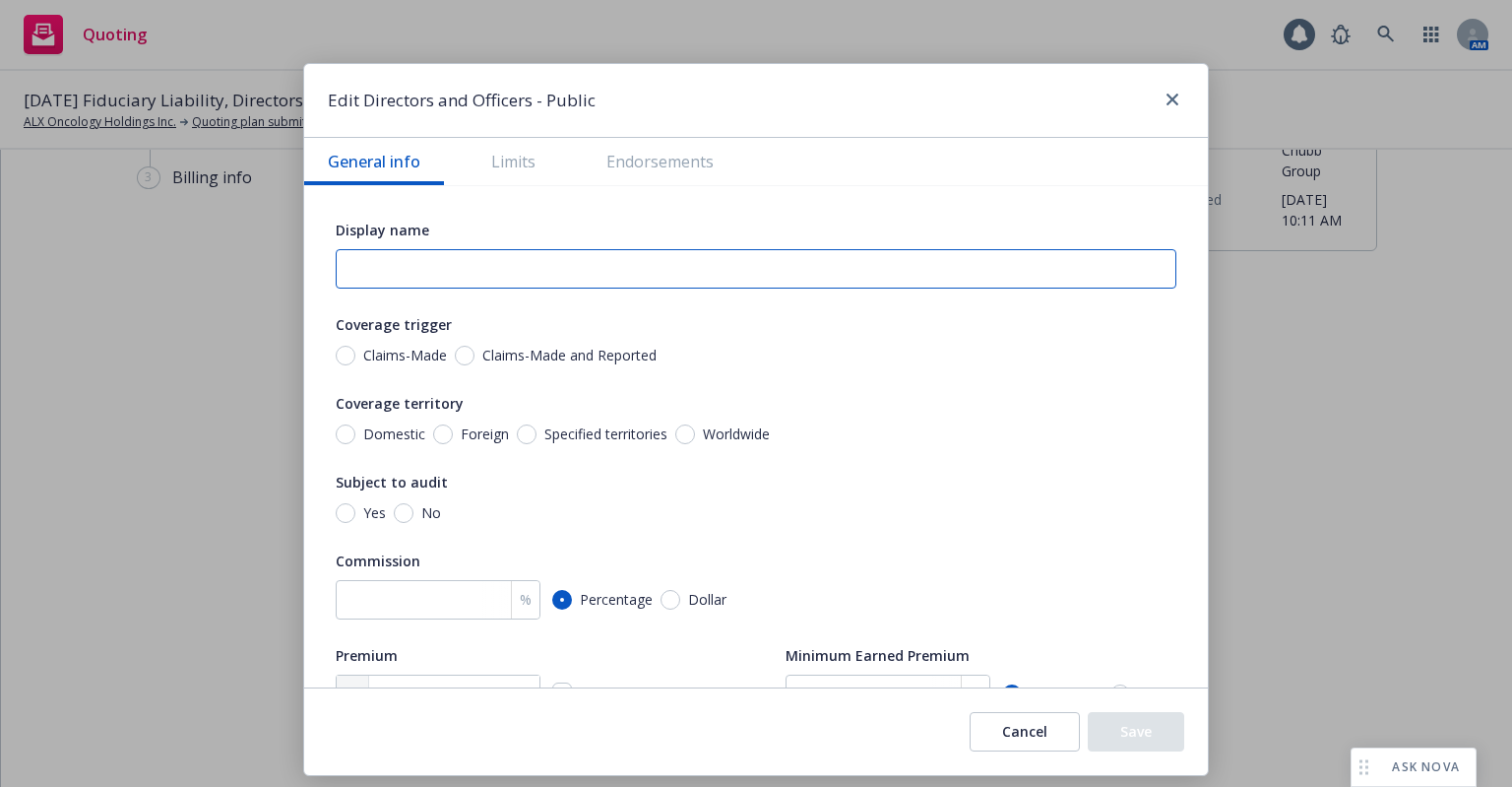 click at bounding box center [756, 269] 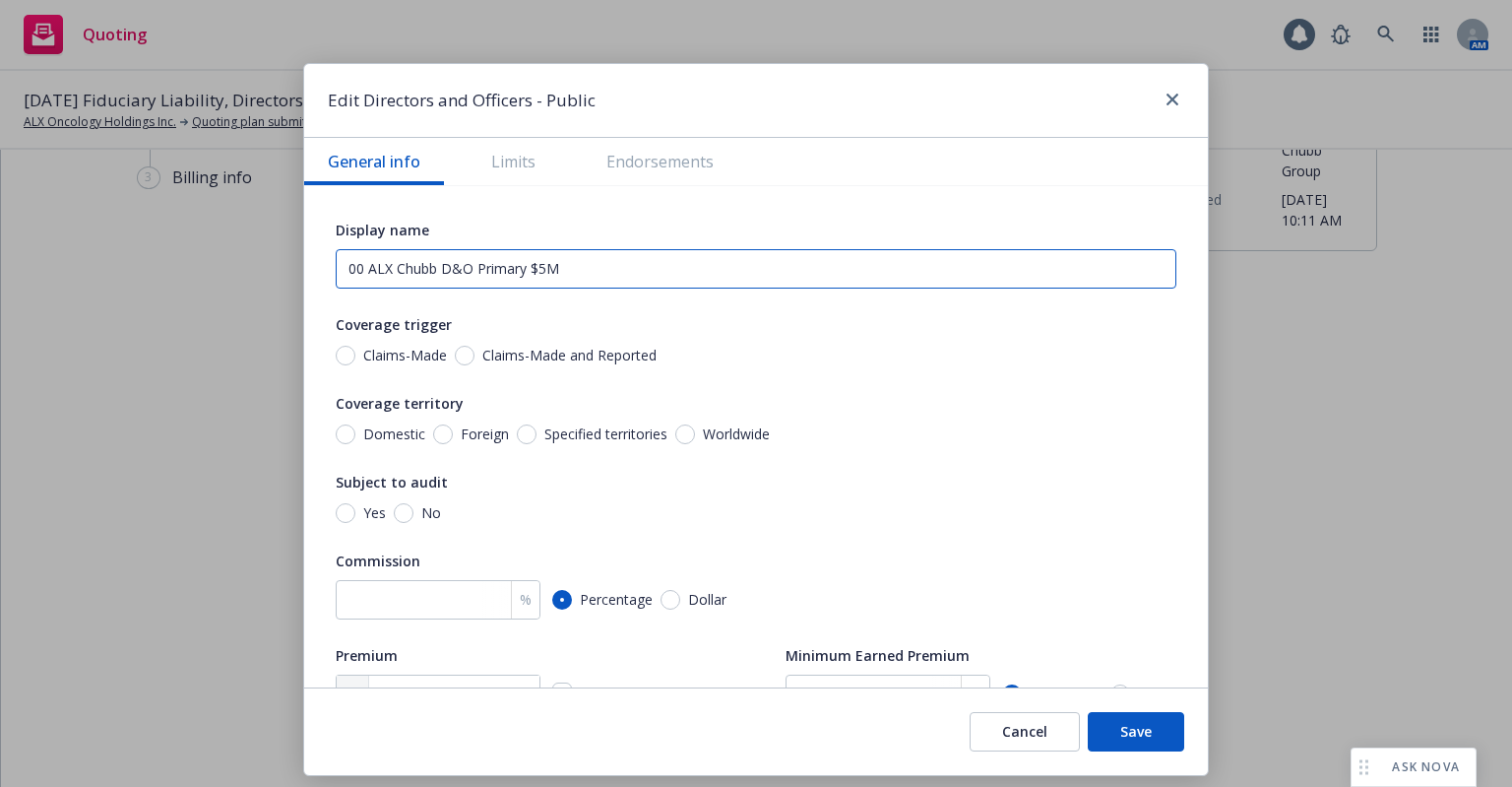 type on "00 ALX Chubb D&O Primary $5M" 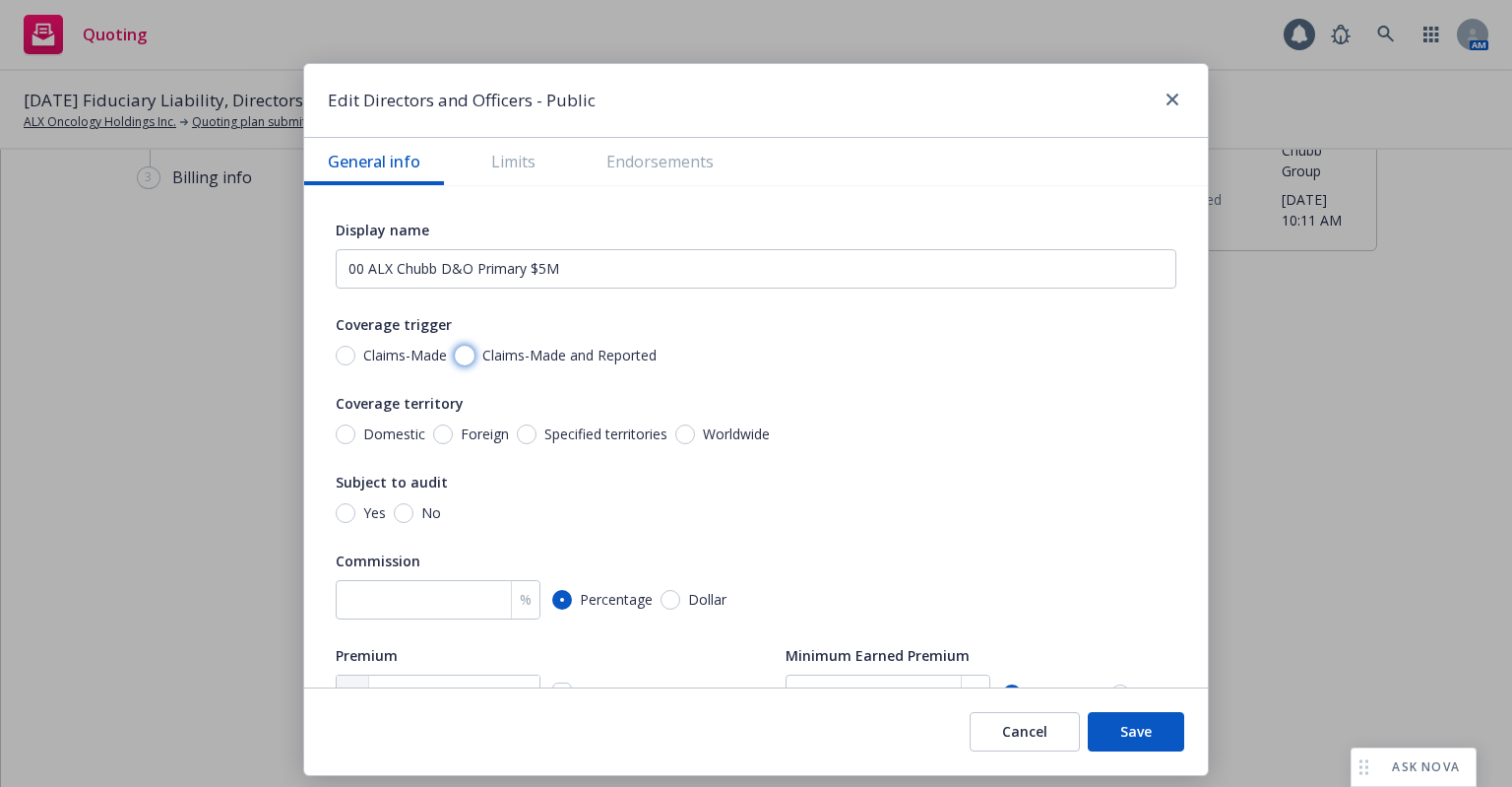 click on "Claims-Made and Reported" at bounding box center [465, 356] 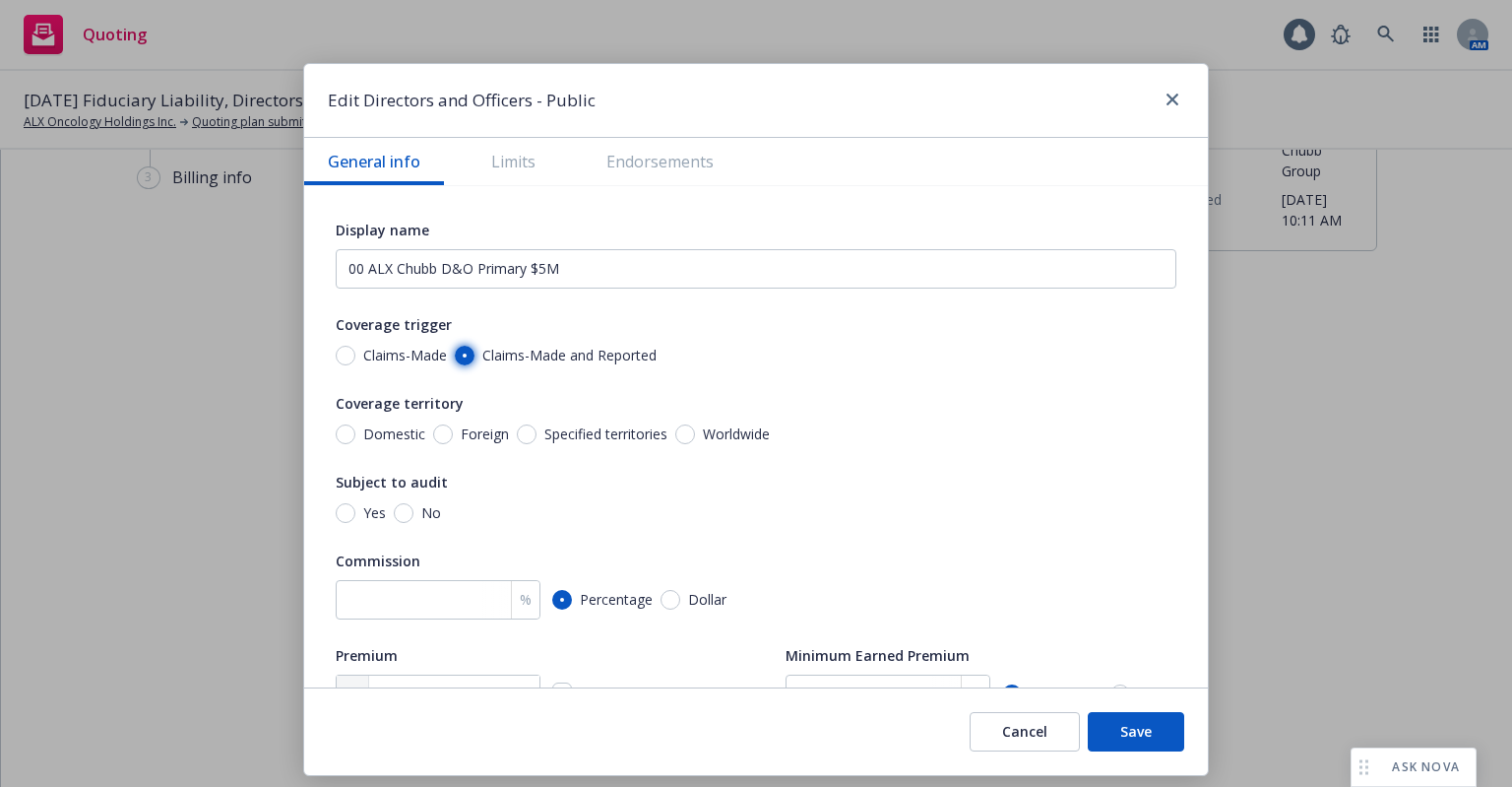 radio on "true" 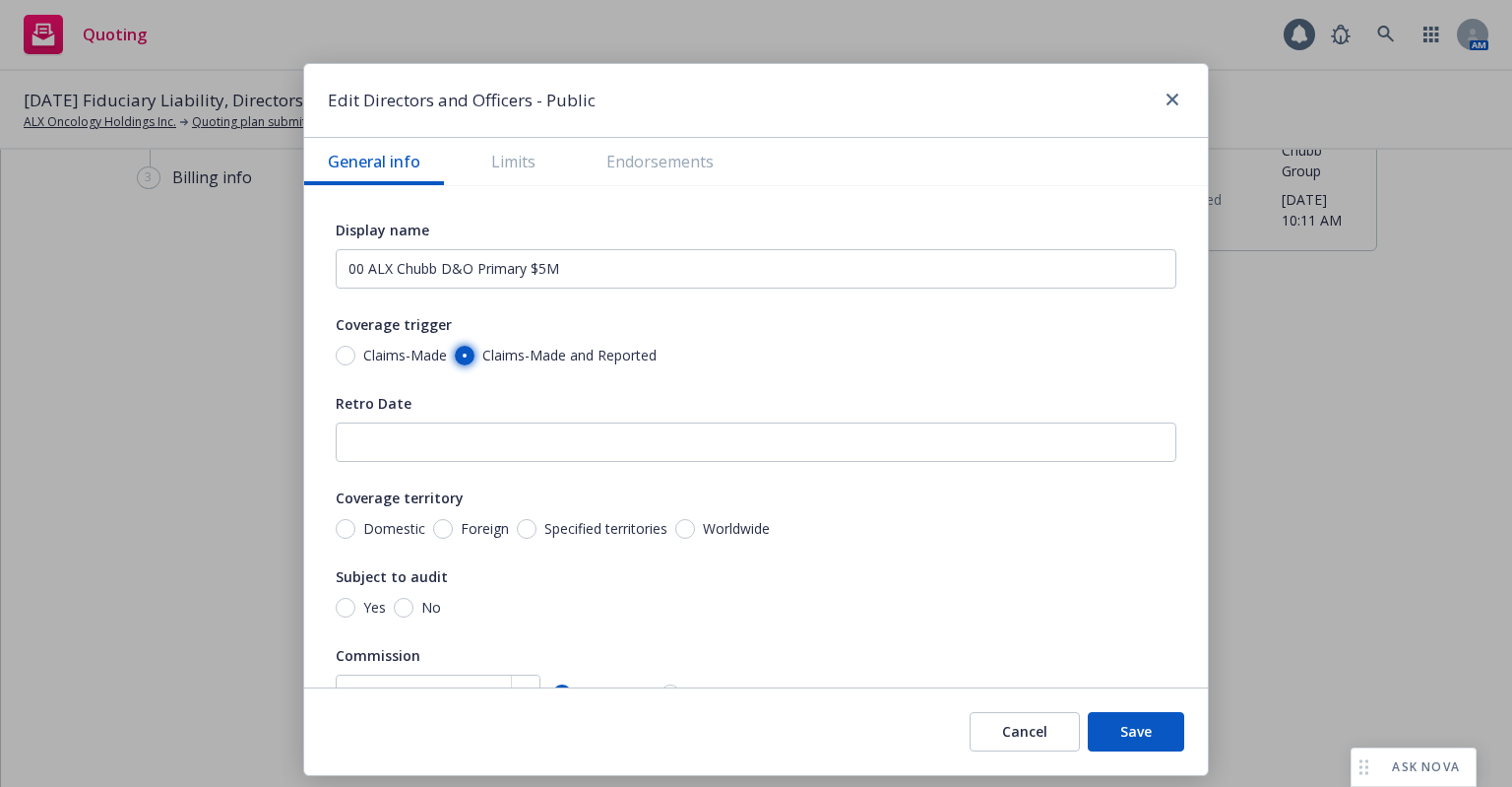 scroll, scrollTop: 98, scrollLeft: 0, axis: vertical 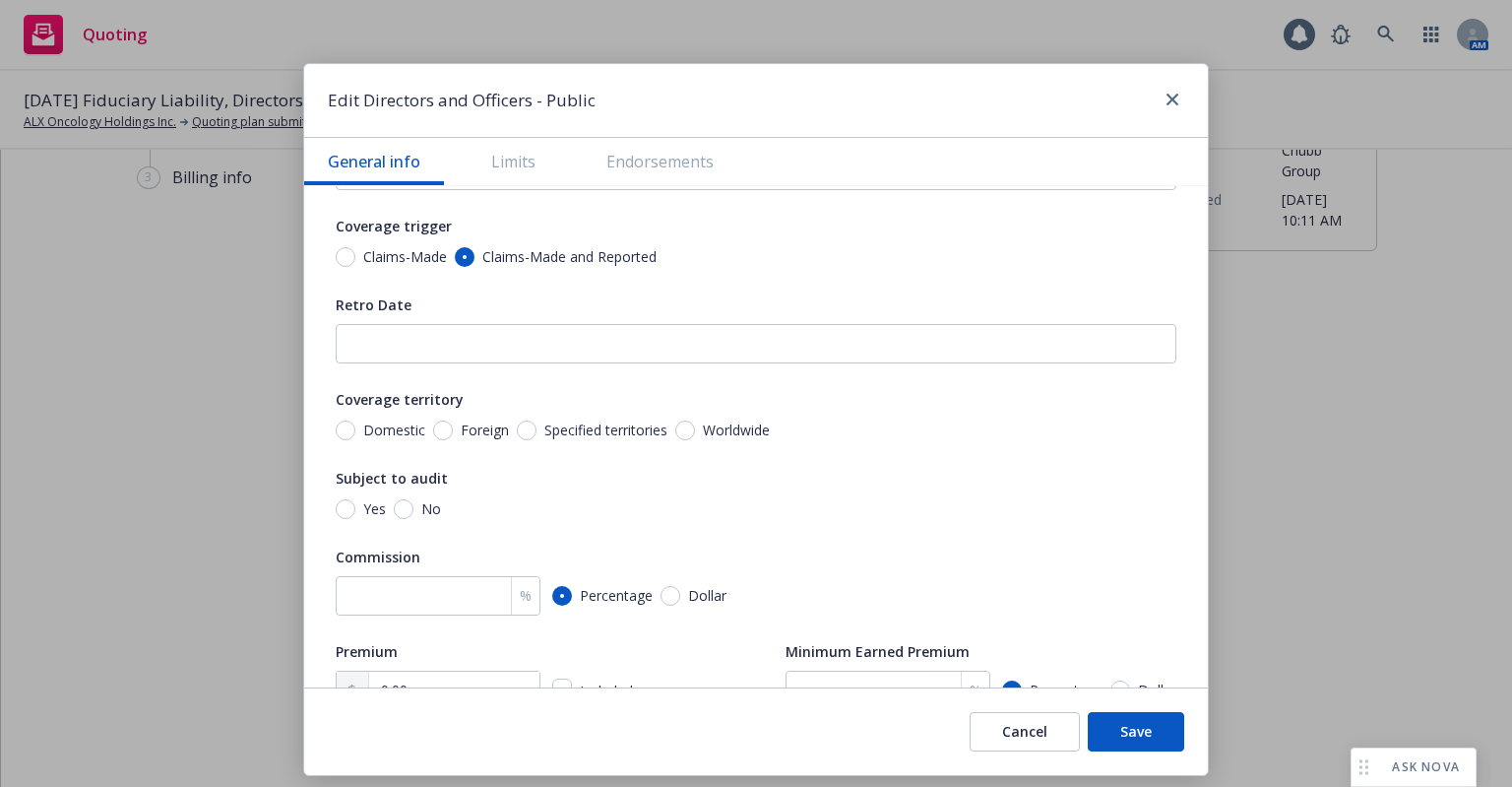 click on "Worldwide" at bounding box center (736, 430) 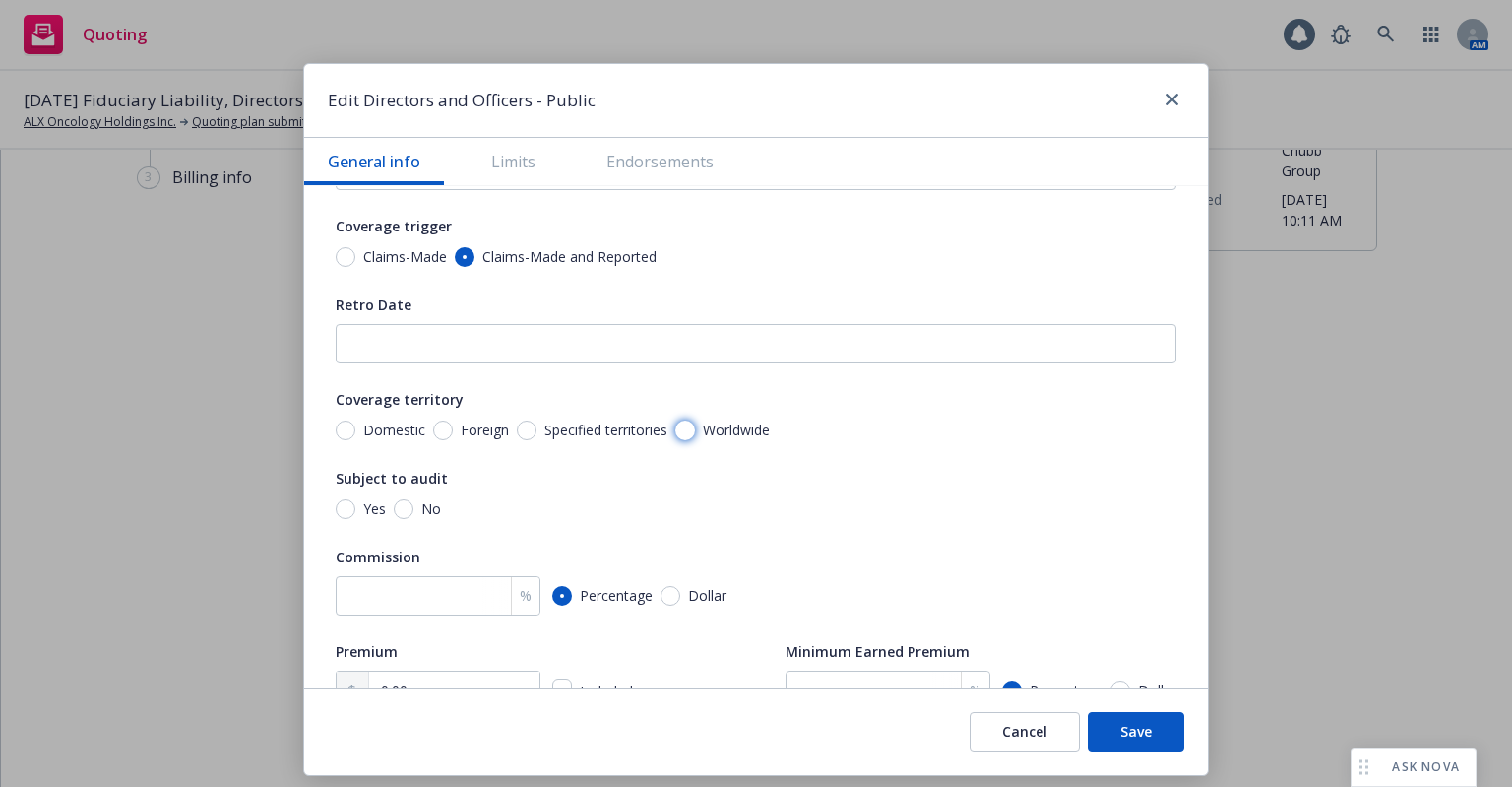 click on "Worldwide" at bounding box center (685, 430) 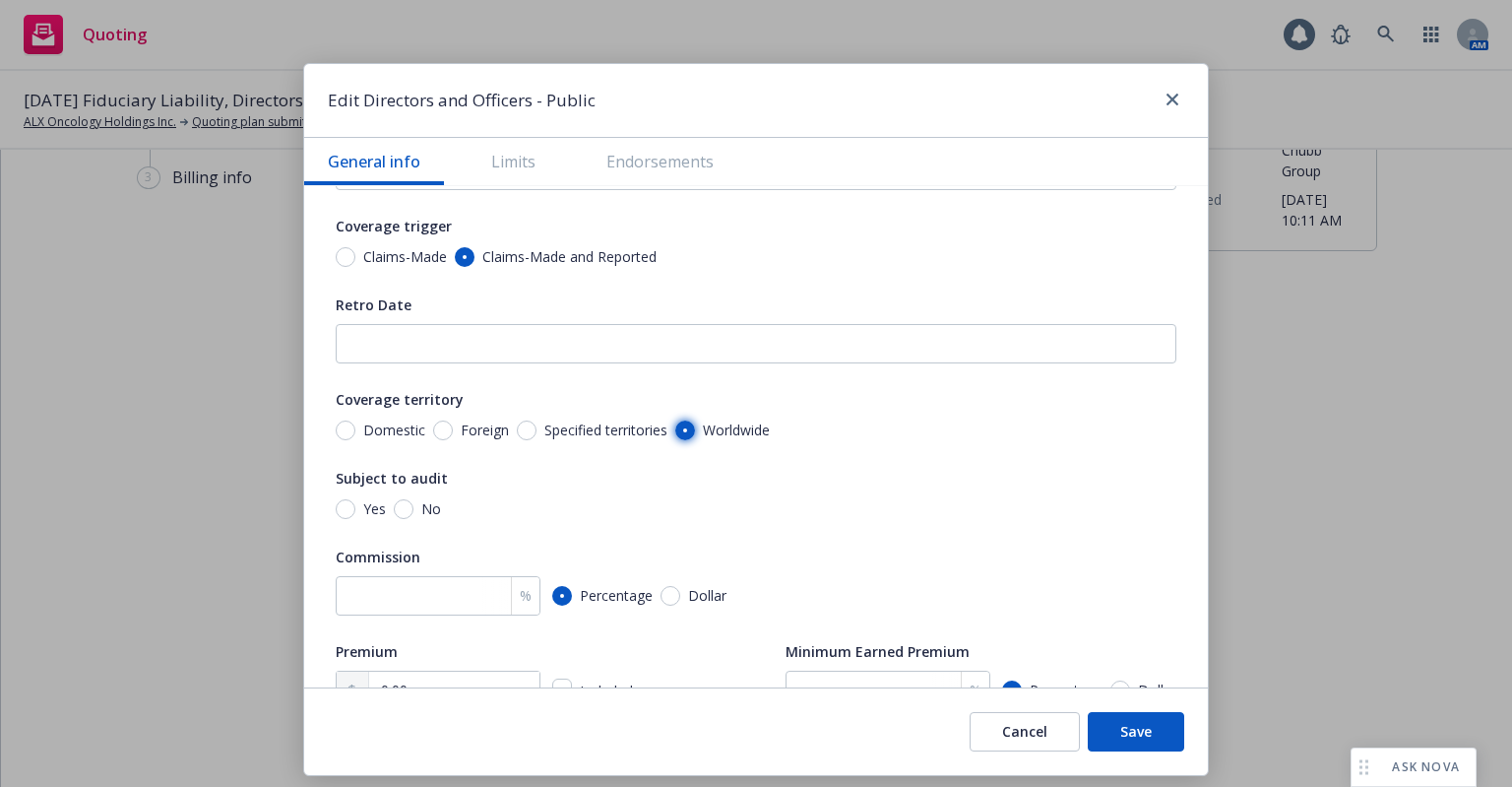 radio on "true" 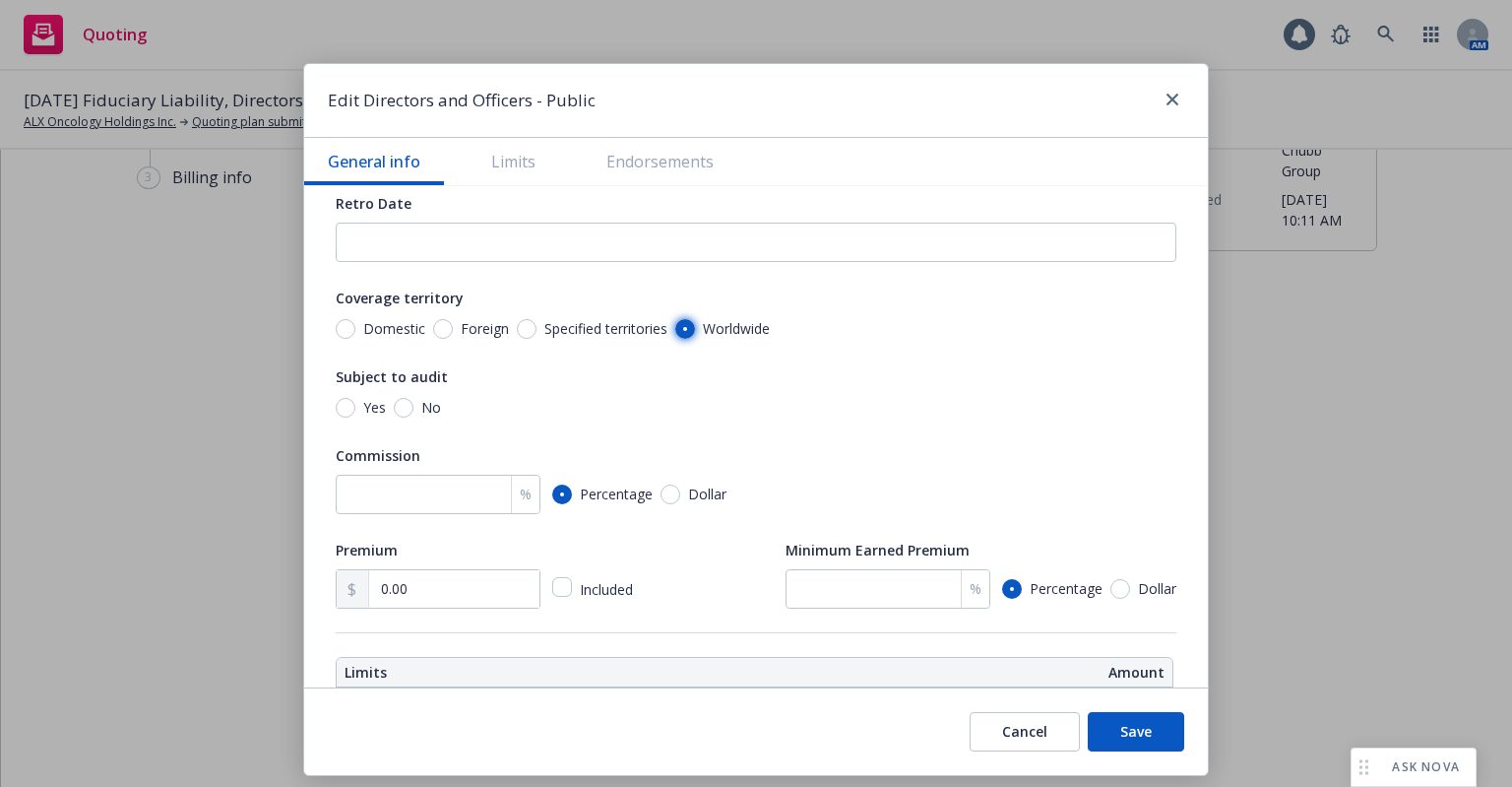 scroll, scrollTop: 295, scrollLeft: 0, axis: vertical 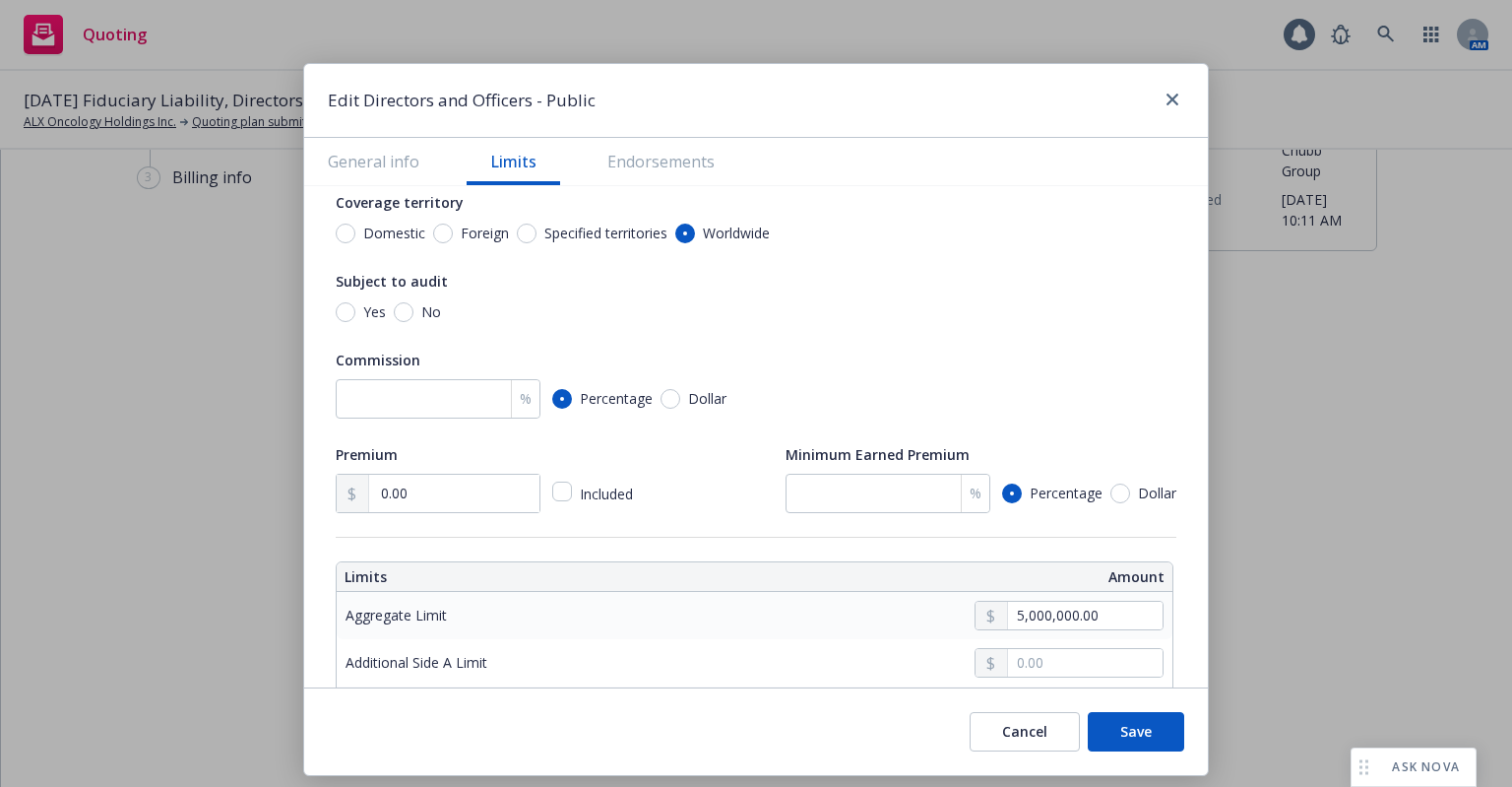click on "No" at bounding box center (431, 312) 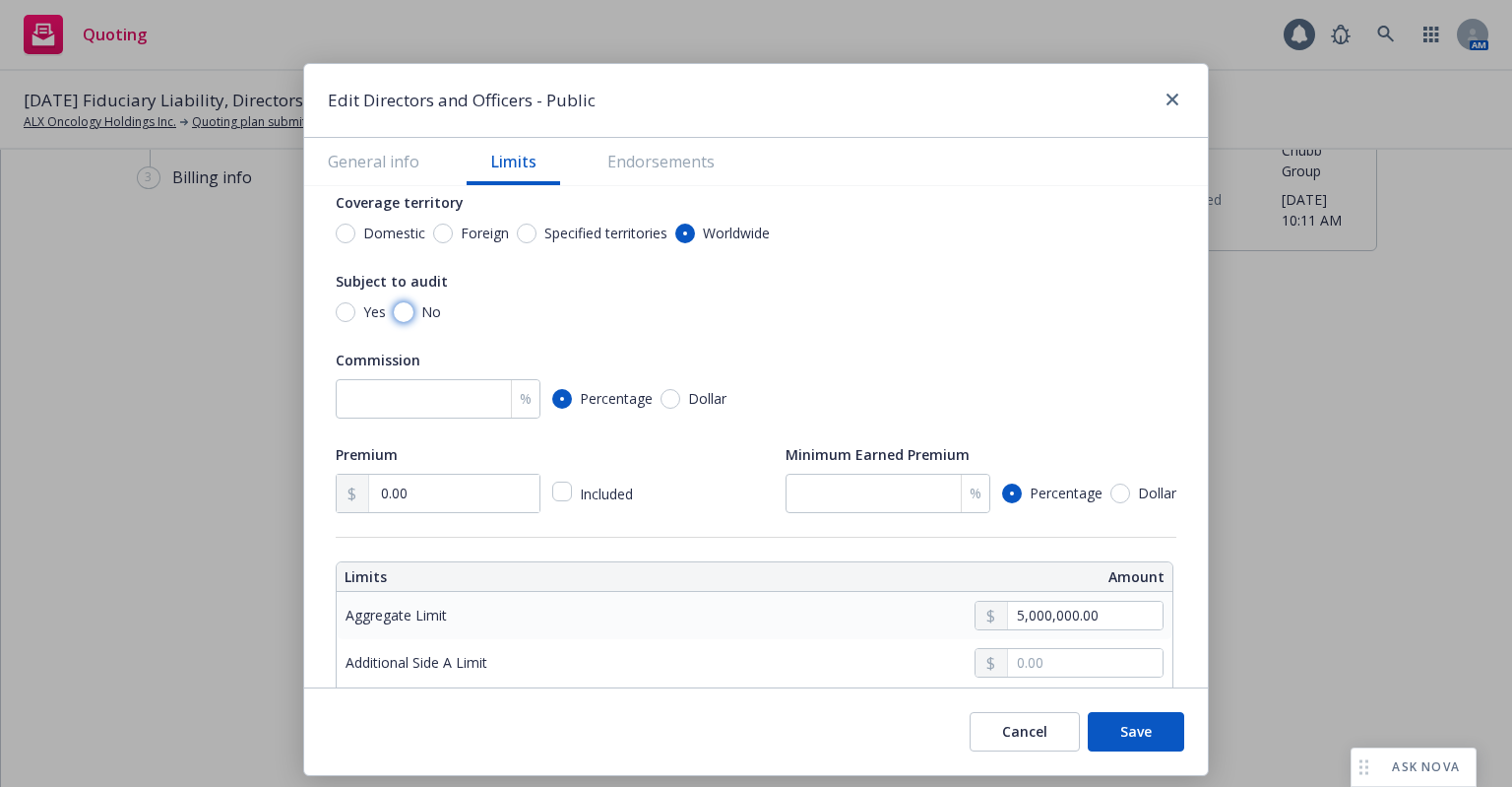 click on "No" at bounding box center (404, 312) 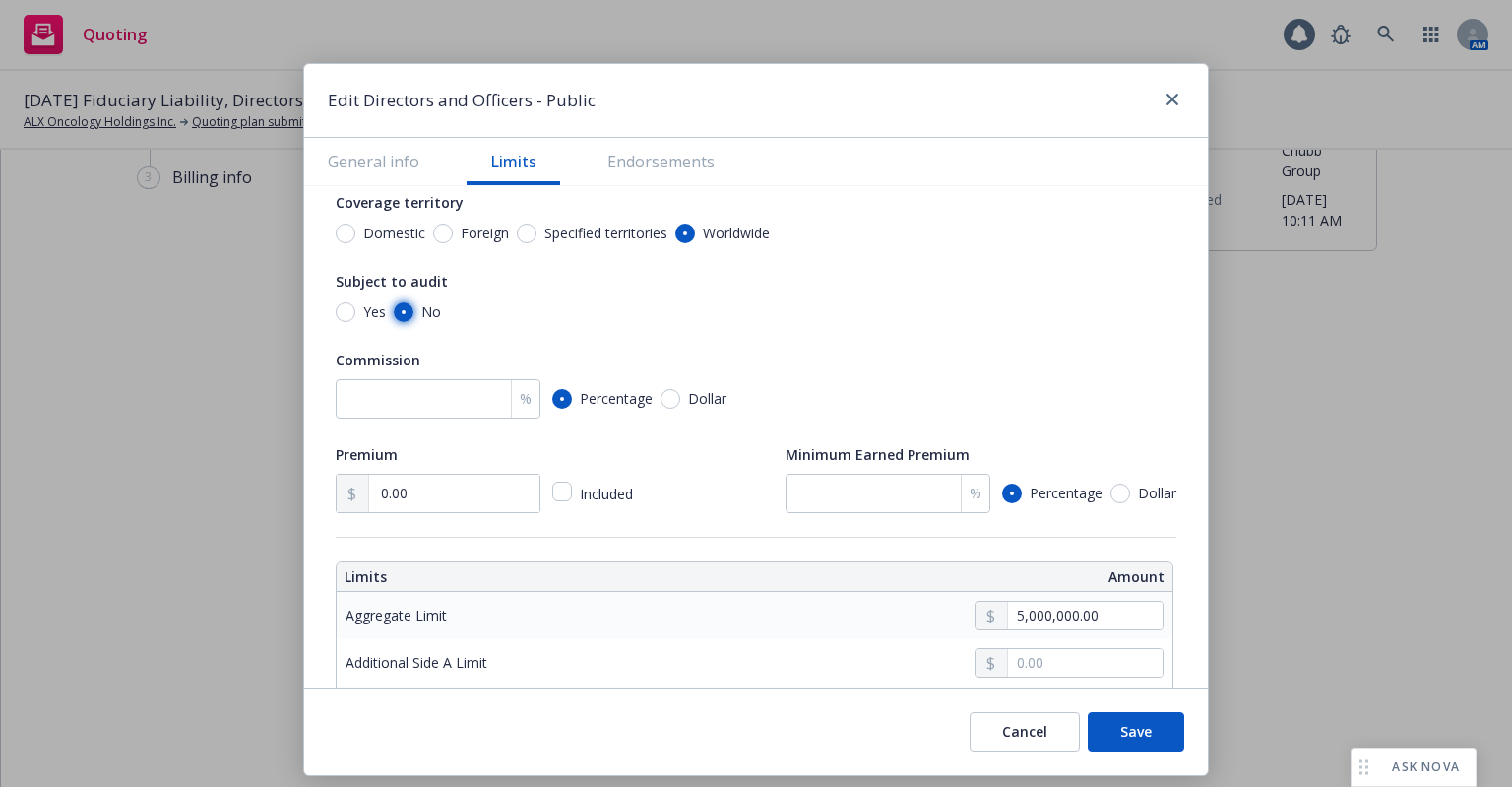 radio on "true" 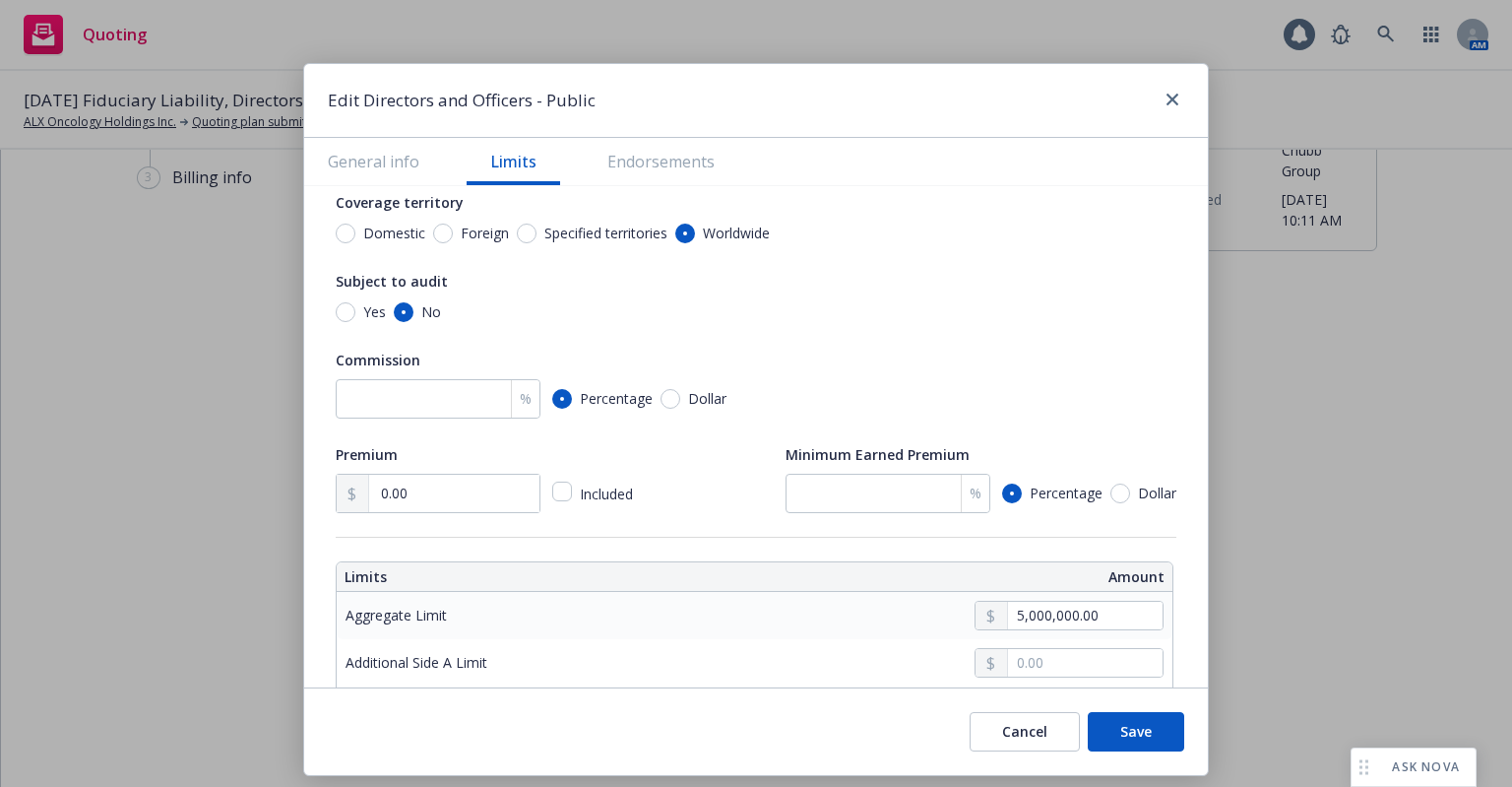 click on "%" at bounding box center (525, 399) 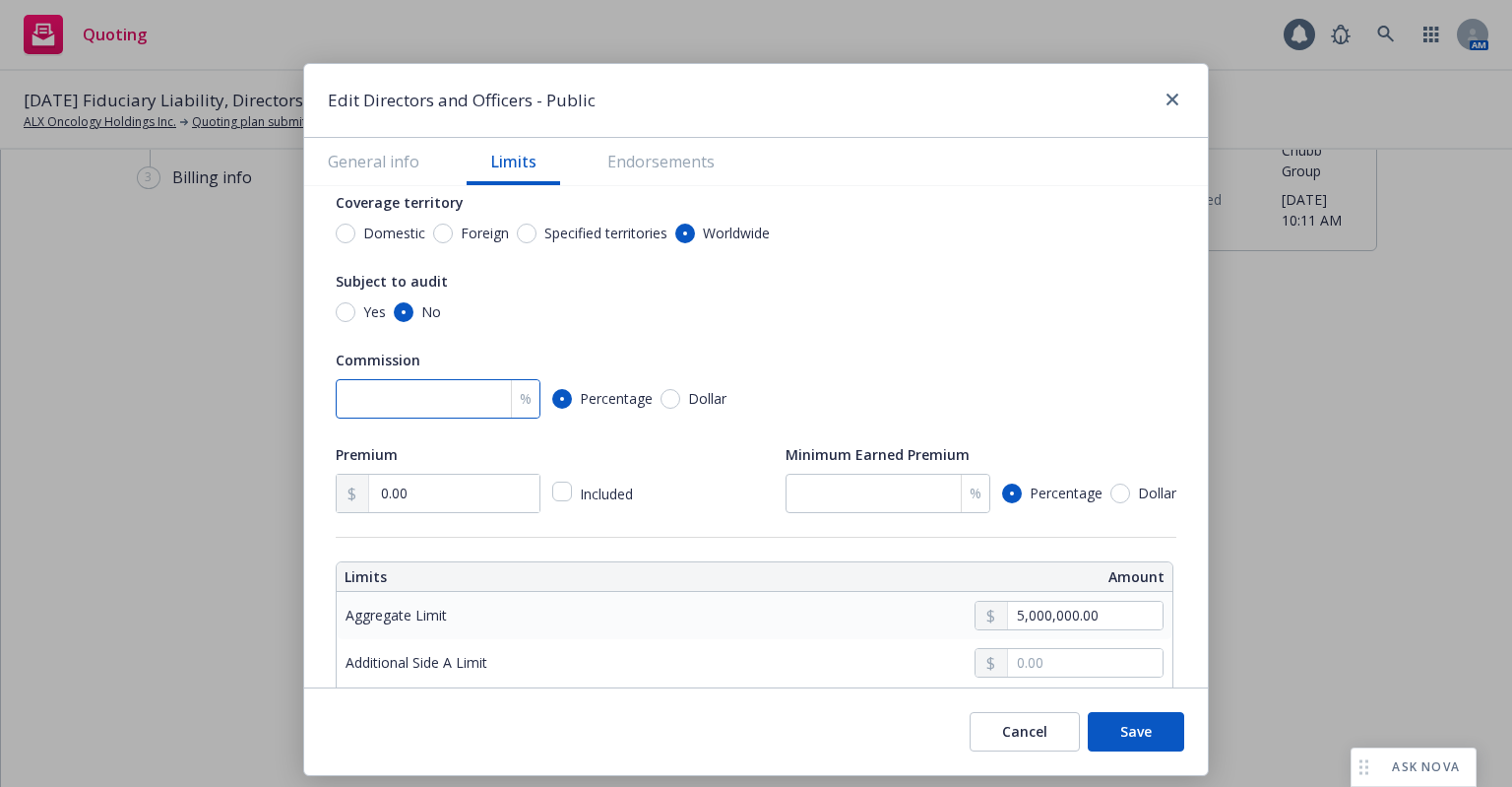 click at bounding box center (438, 399) 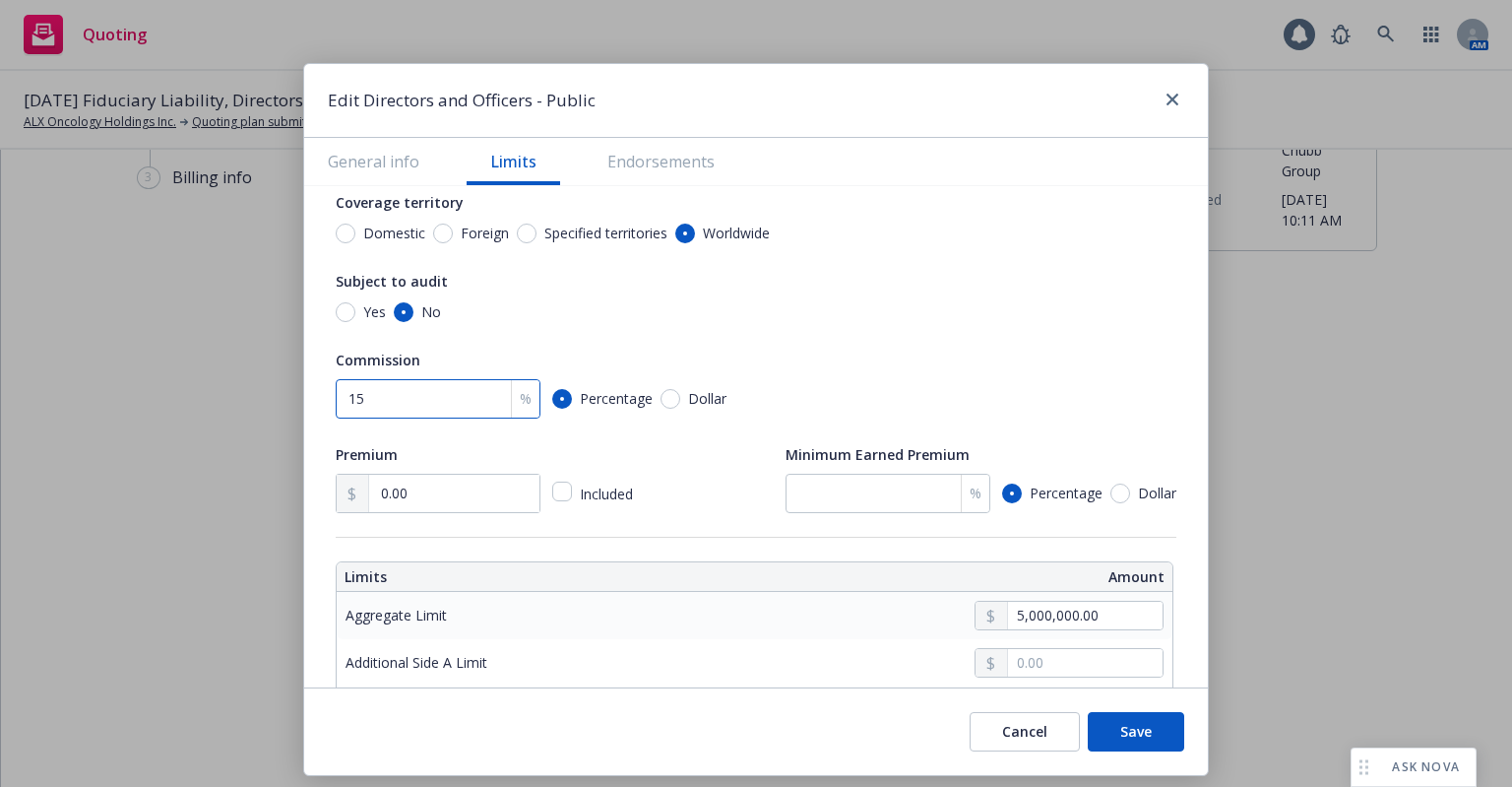 type on "15" 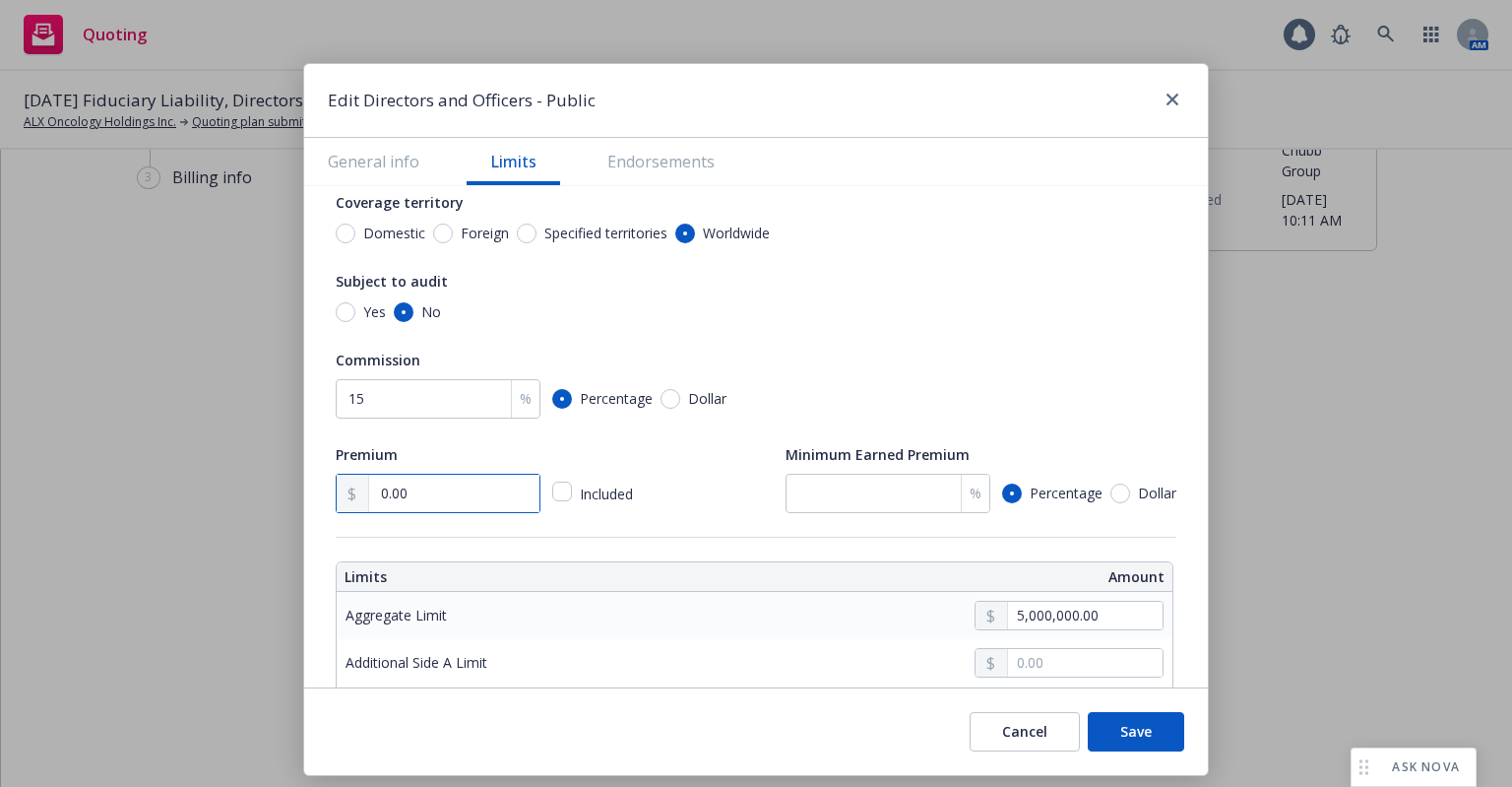 click on "0.00" at bounding box center (454, 493) 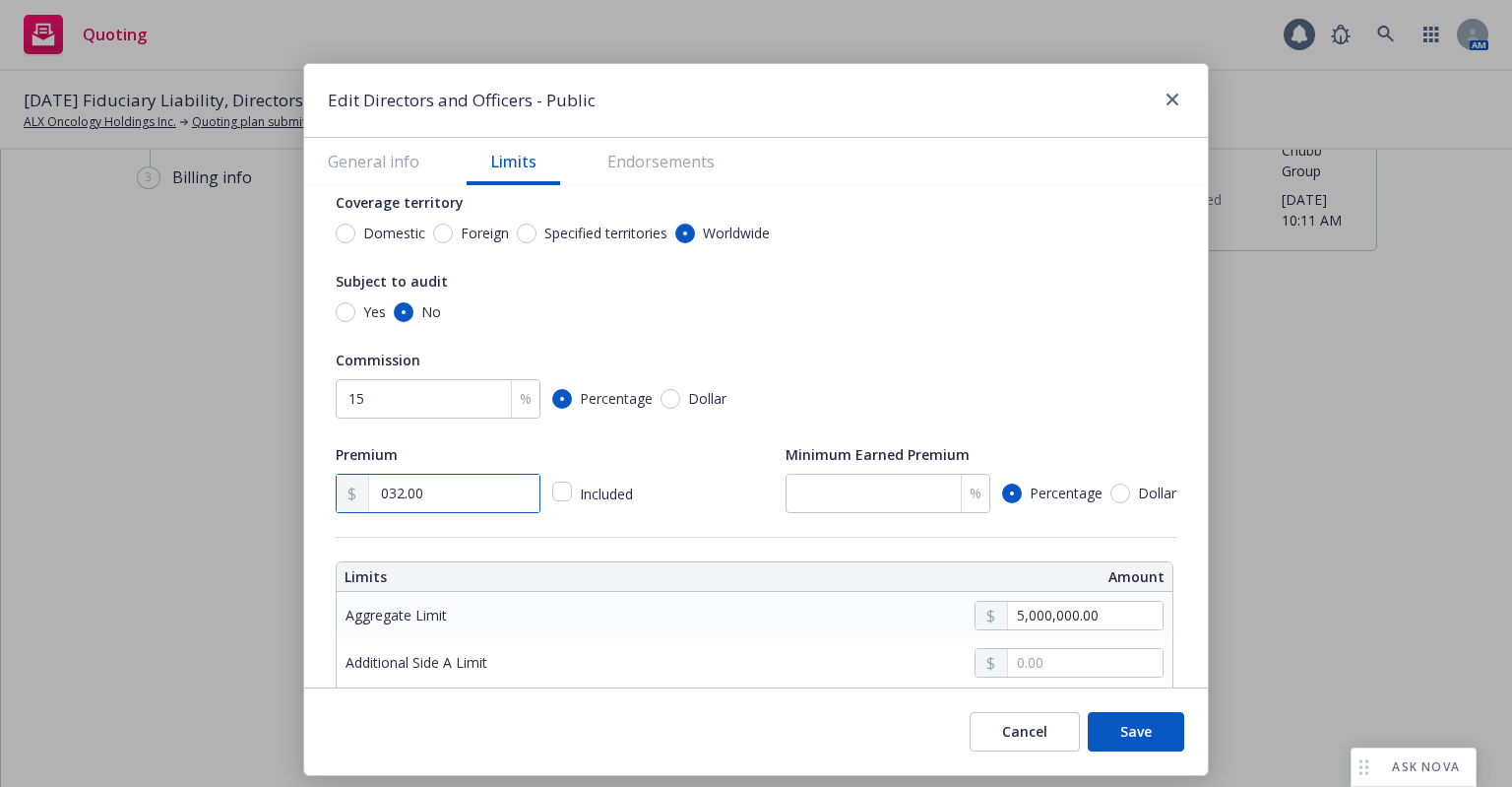 type on "03.00" 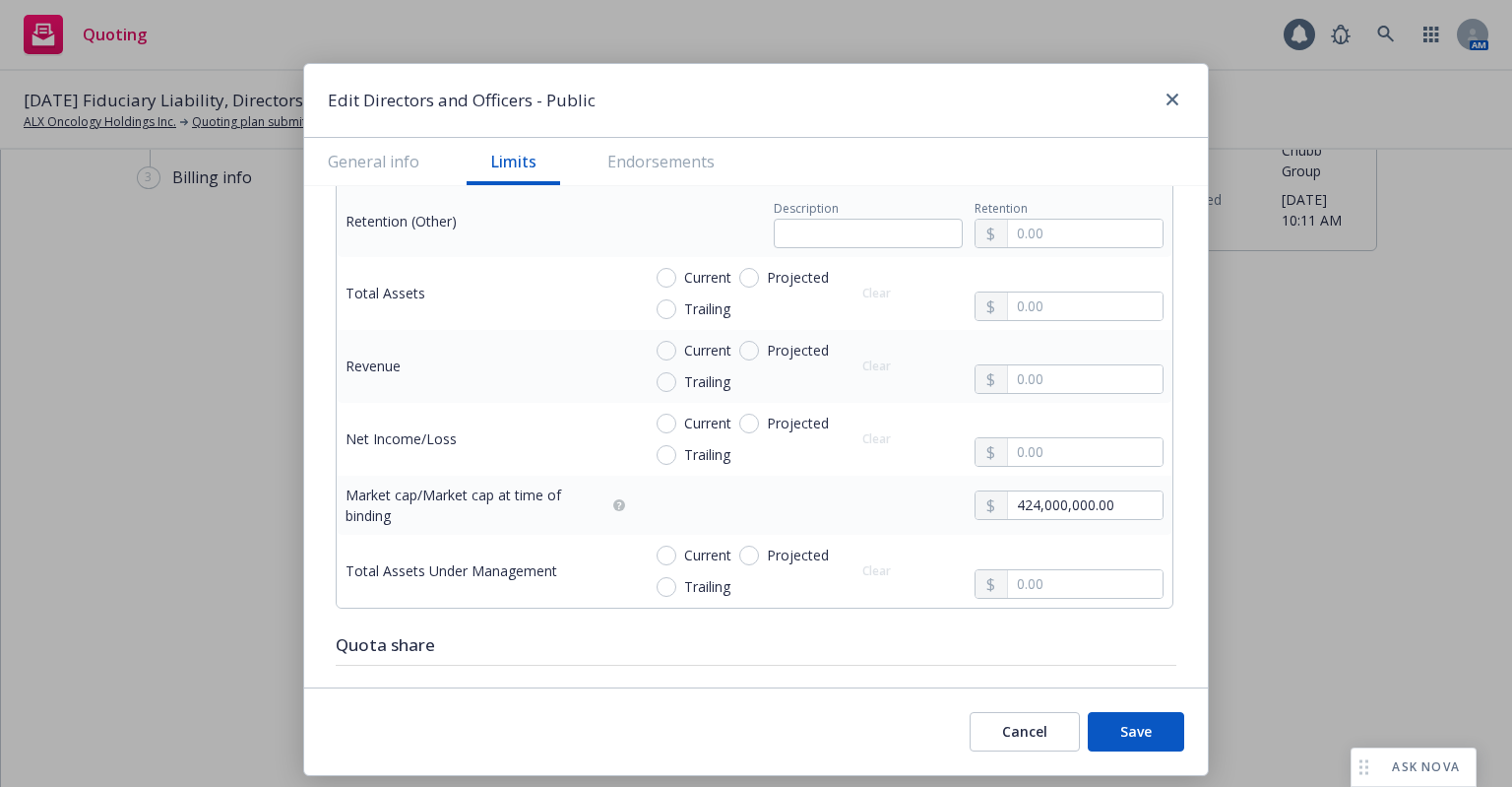 scroll, scrollTop: 1083, scrollLeft: 0, axis: vertical 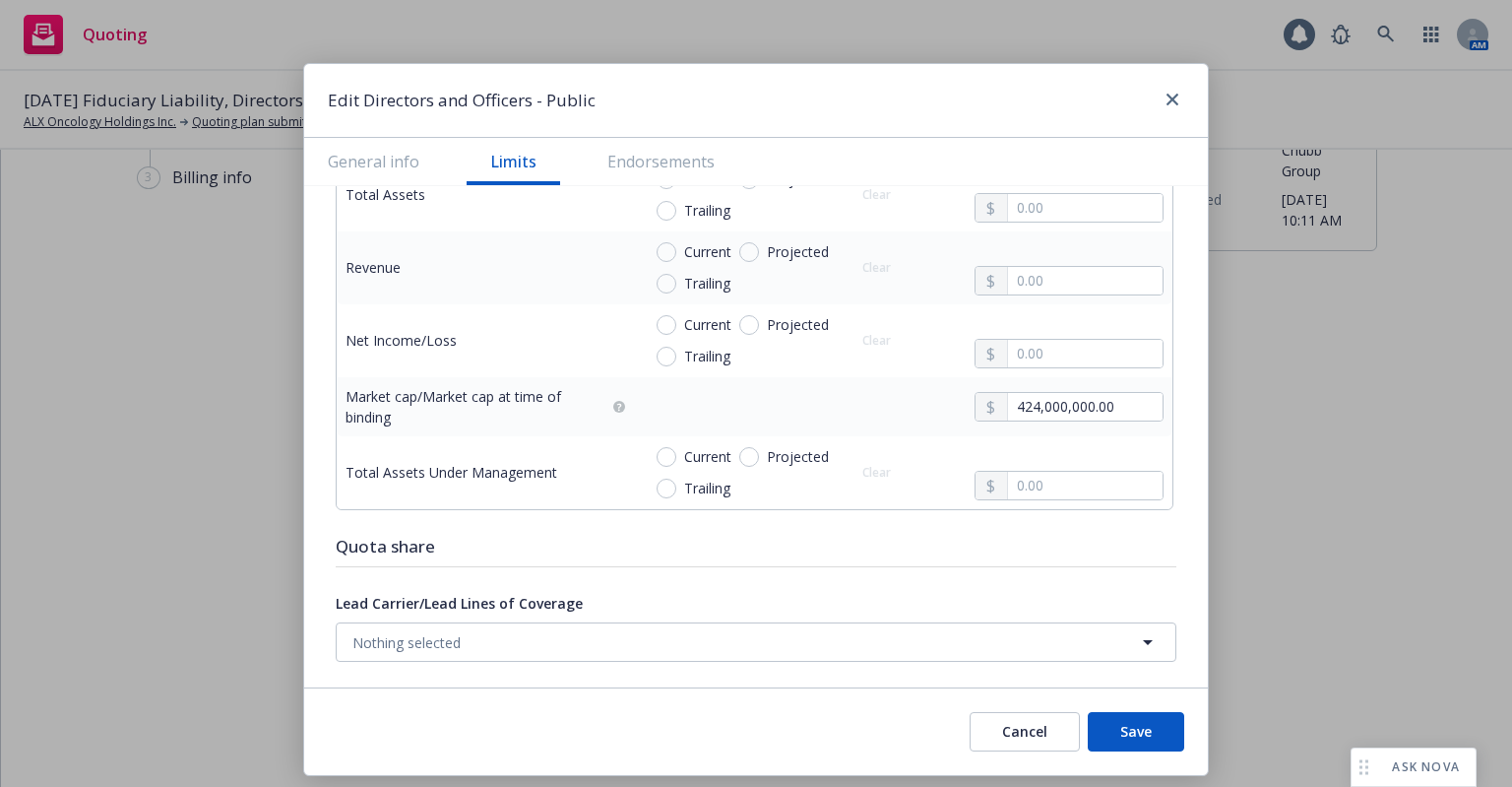 type on "324,800.00" 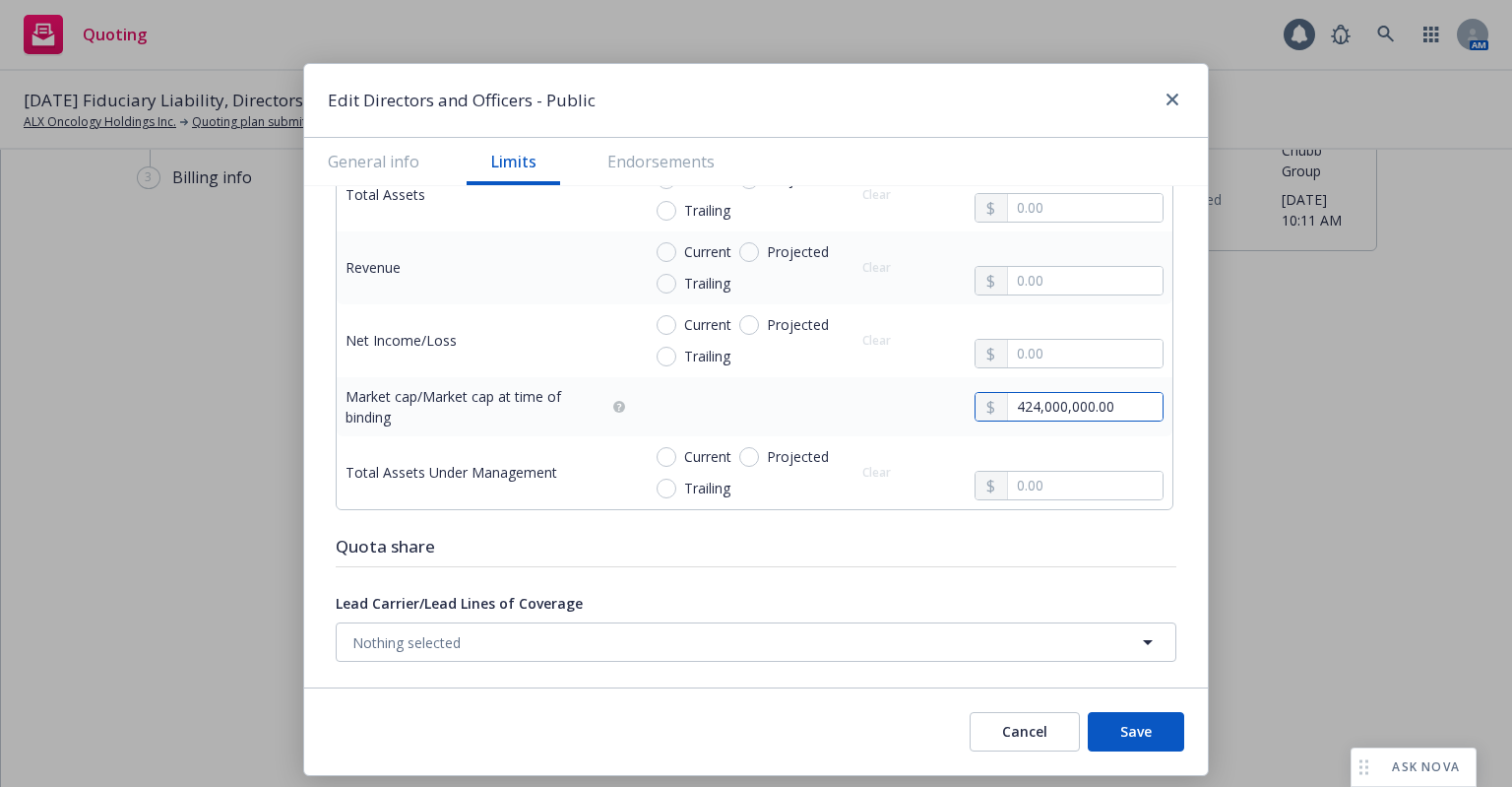 drag, startPoint x: 1083, startPoint y: 405, endPoint x: 902, endPoint y: 408, distance: 181.02486 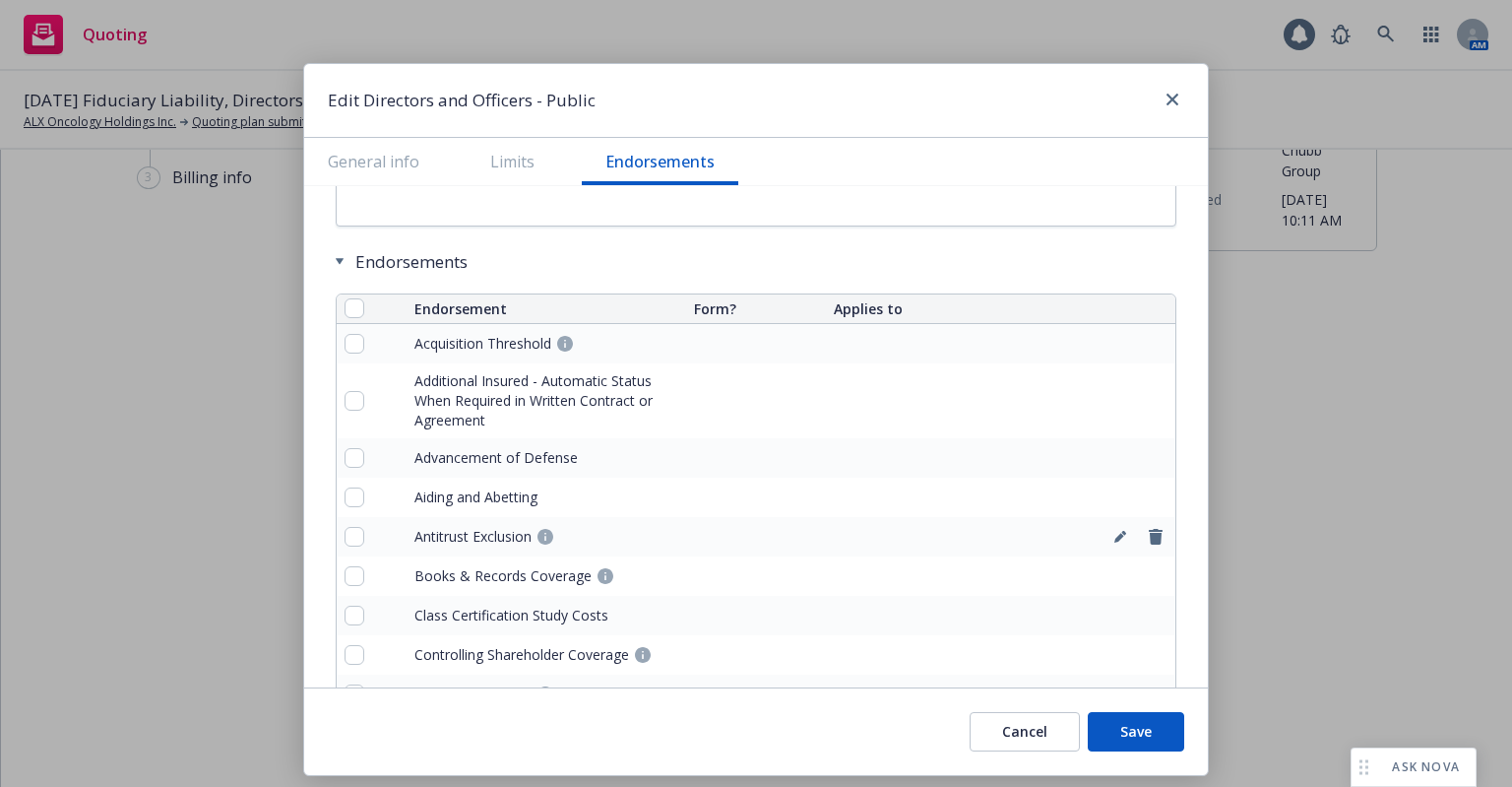 scroll, scrollTop: 1748, scrollLeft: 0, axis: vertical 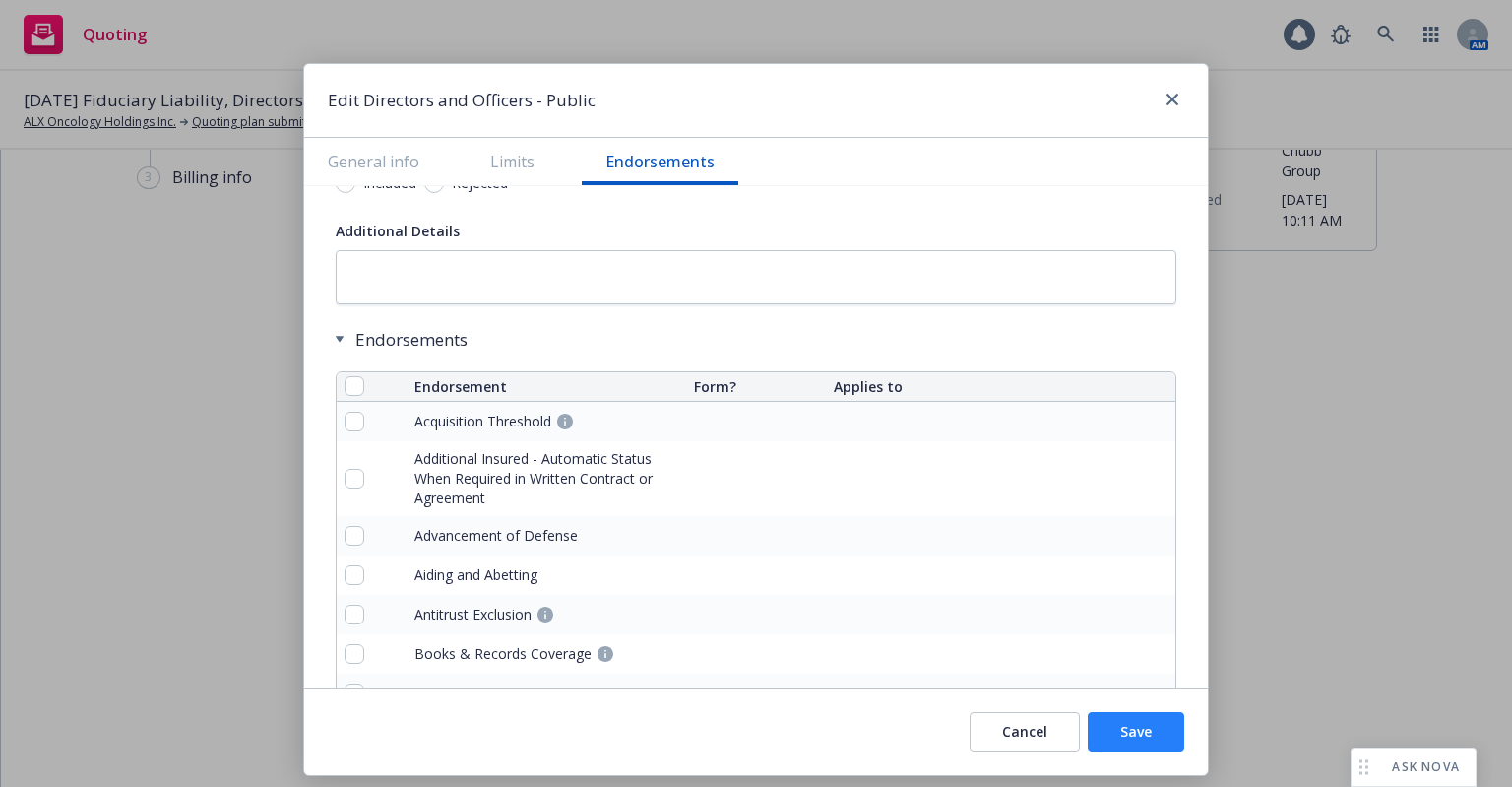 type on "25,076,000.00" 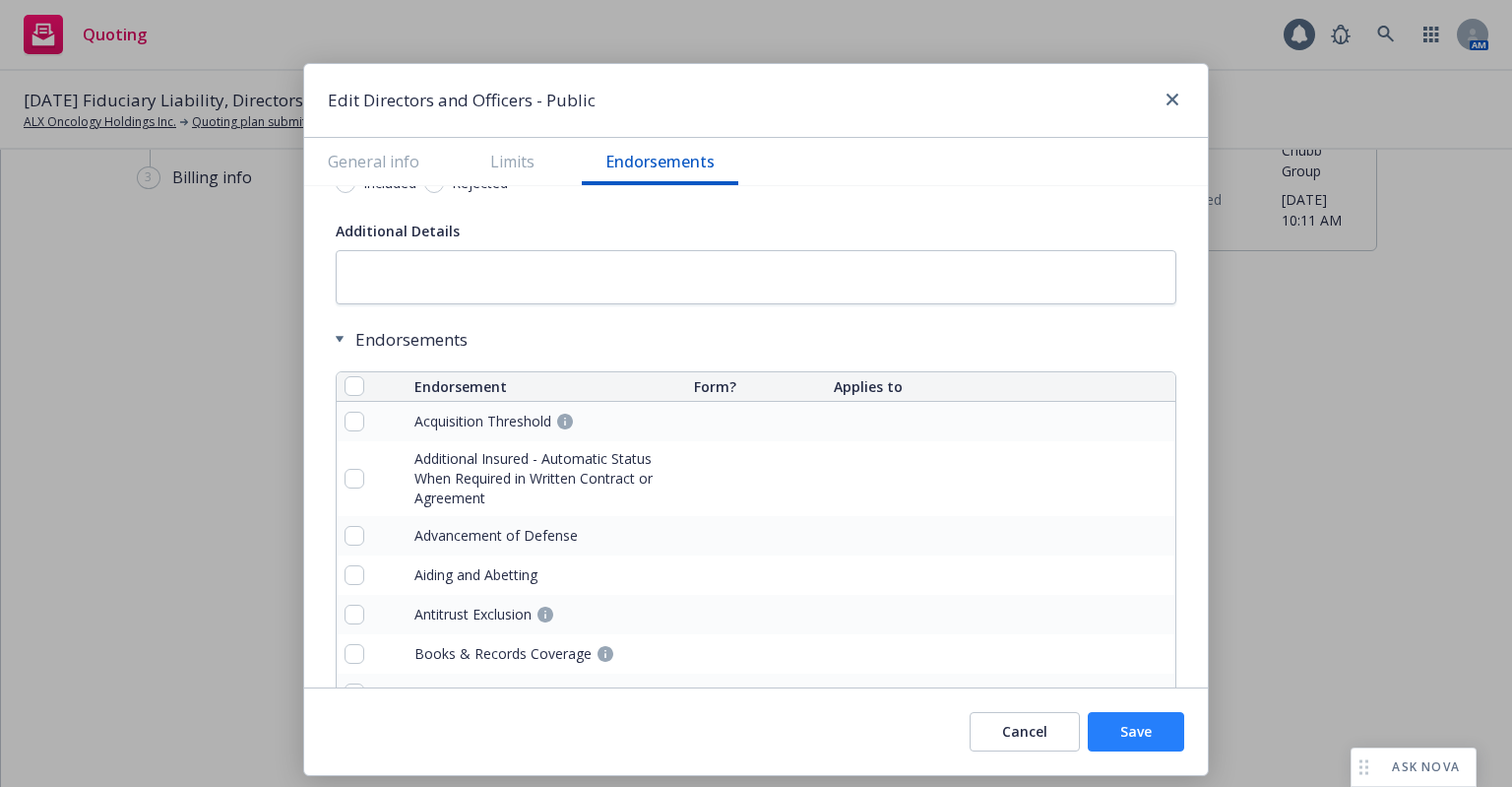 click on "Save" at bounding box center (1136, 732) 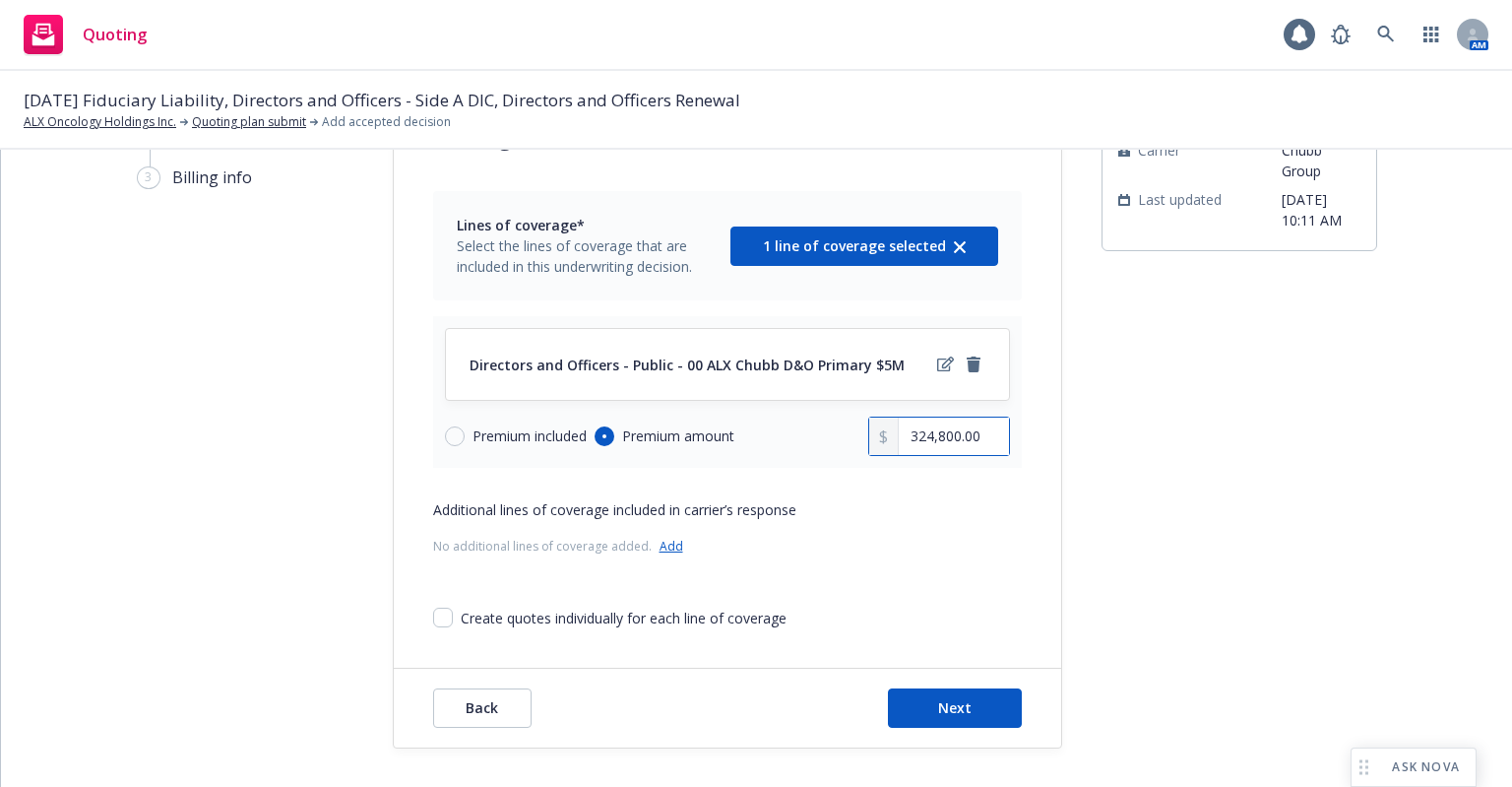 click on "324,800.00" at bounding box center (953, 436) 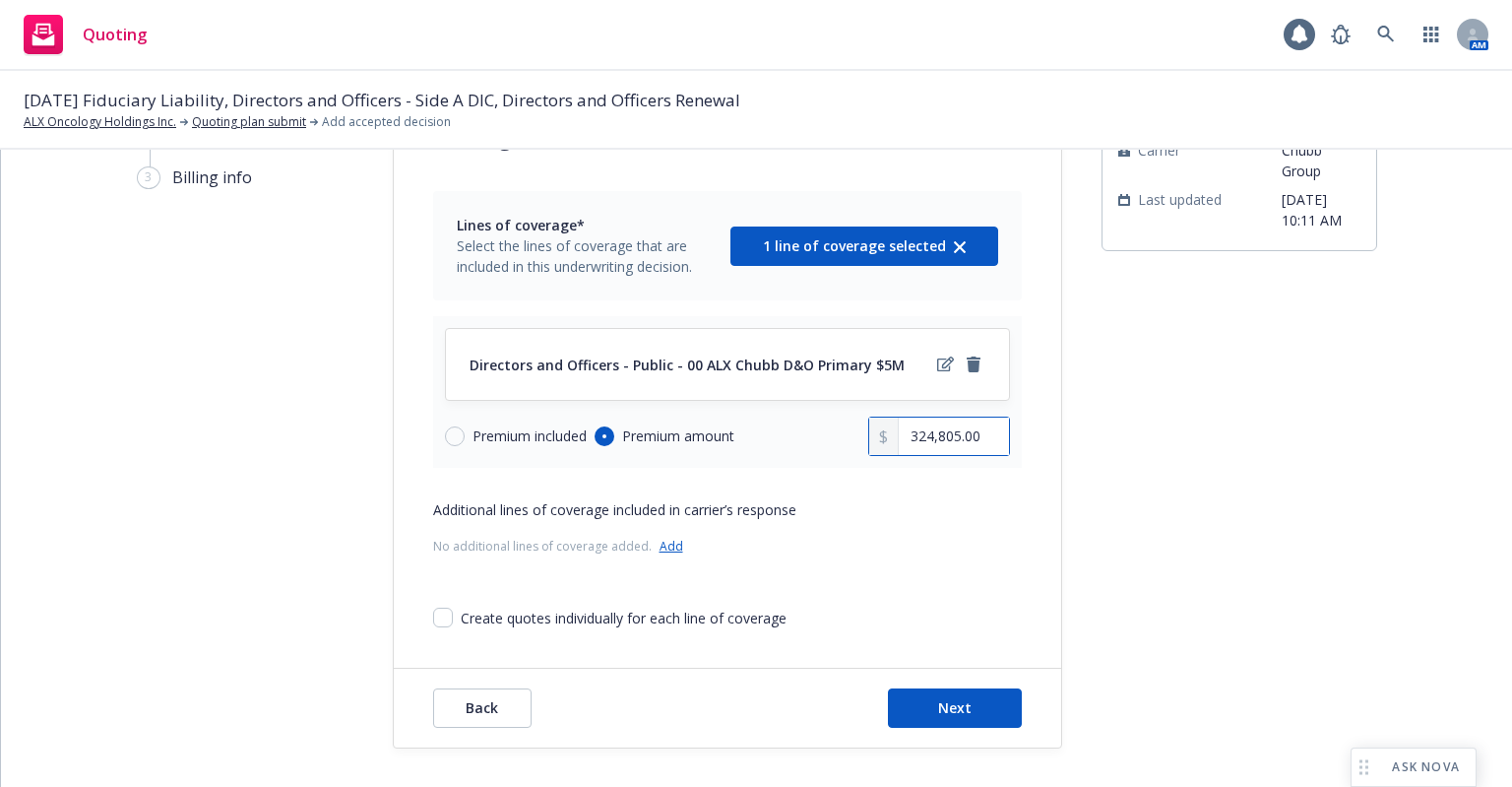 type on "324,805.00" 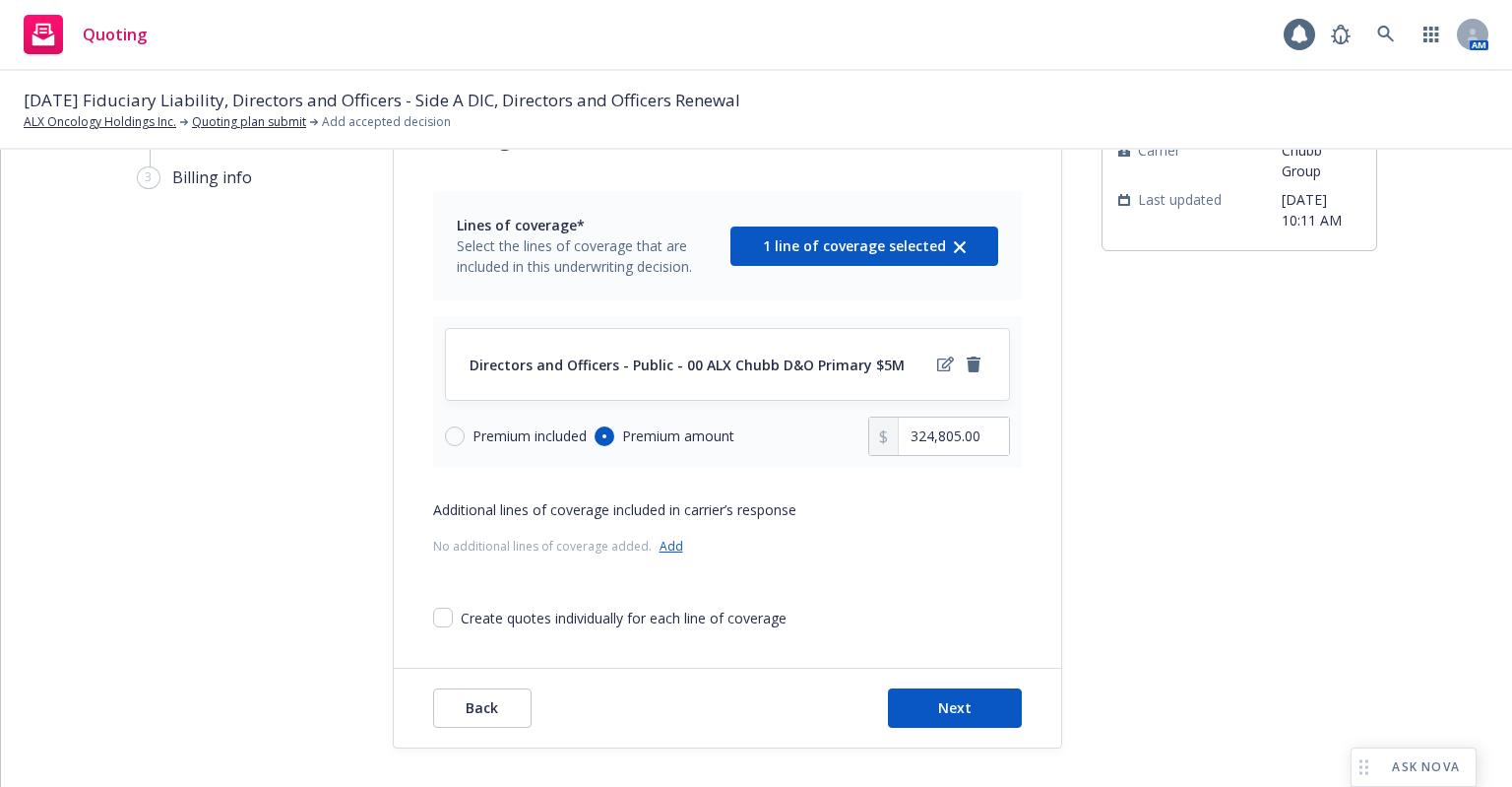 click on "Additional lines of coverage included in carrier’s response No additional lines of coverage added. Add" at bounding box center (727, 530) 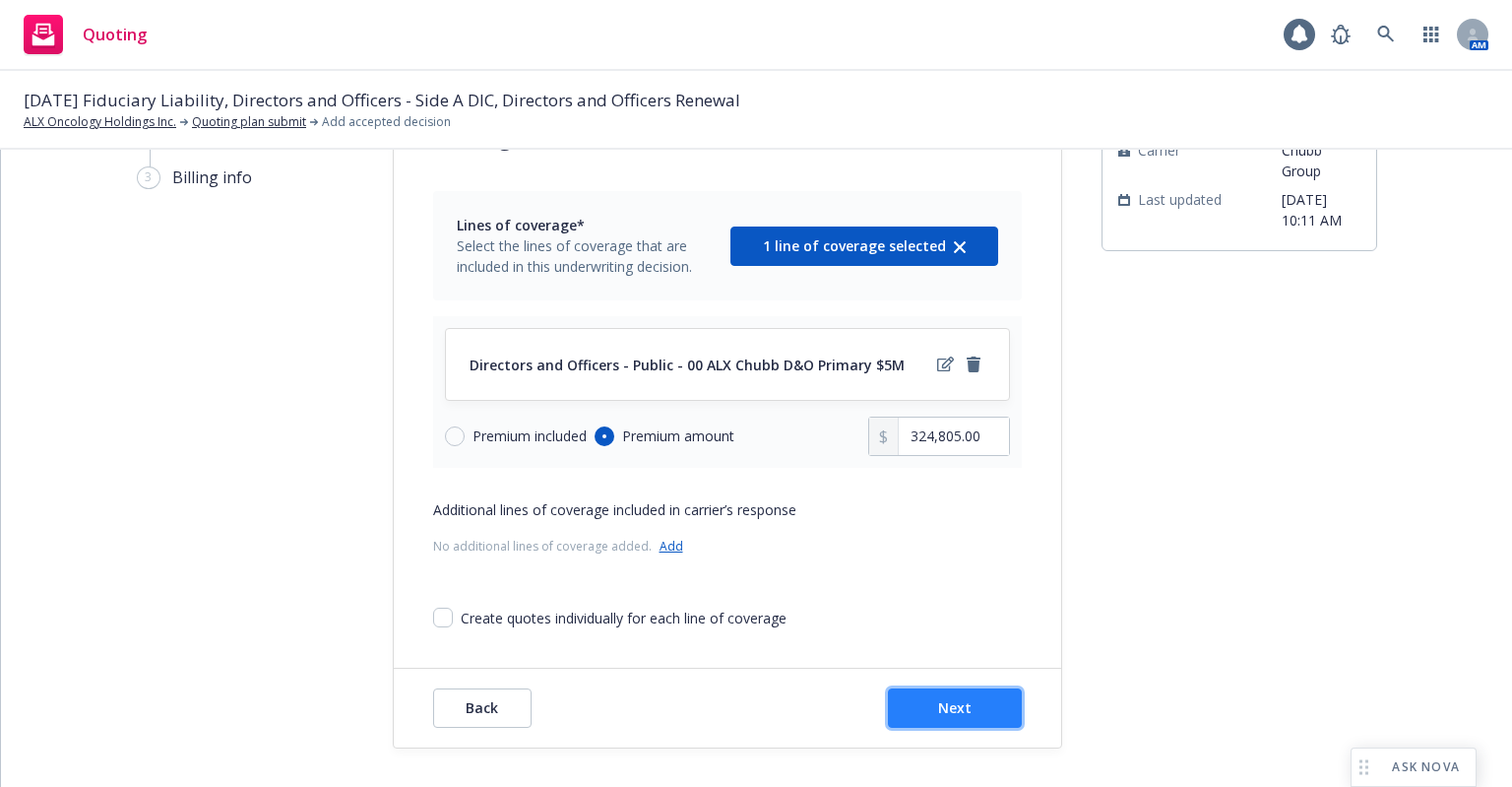 click on "Next" at bounding box center (955, 707) 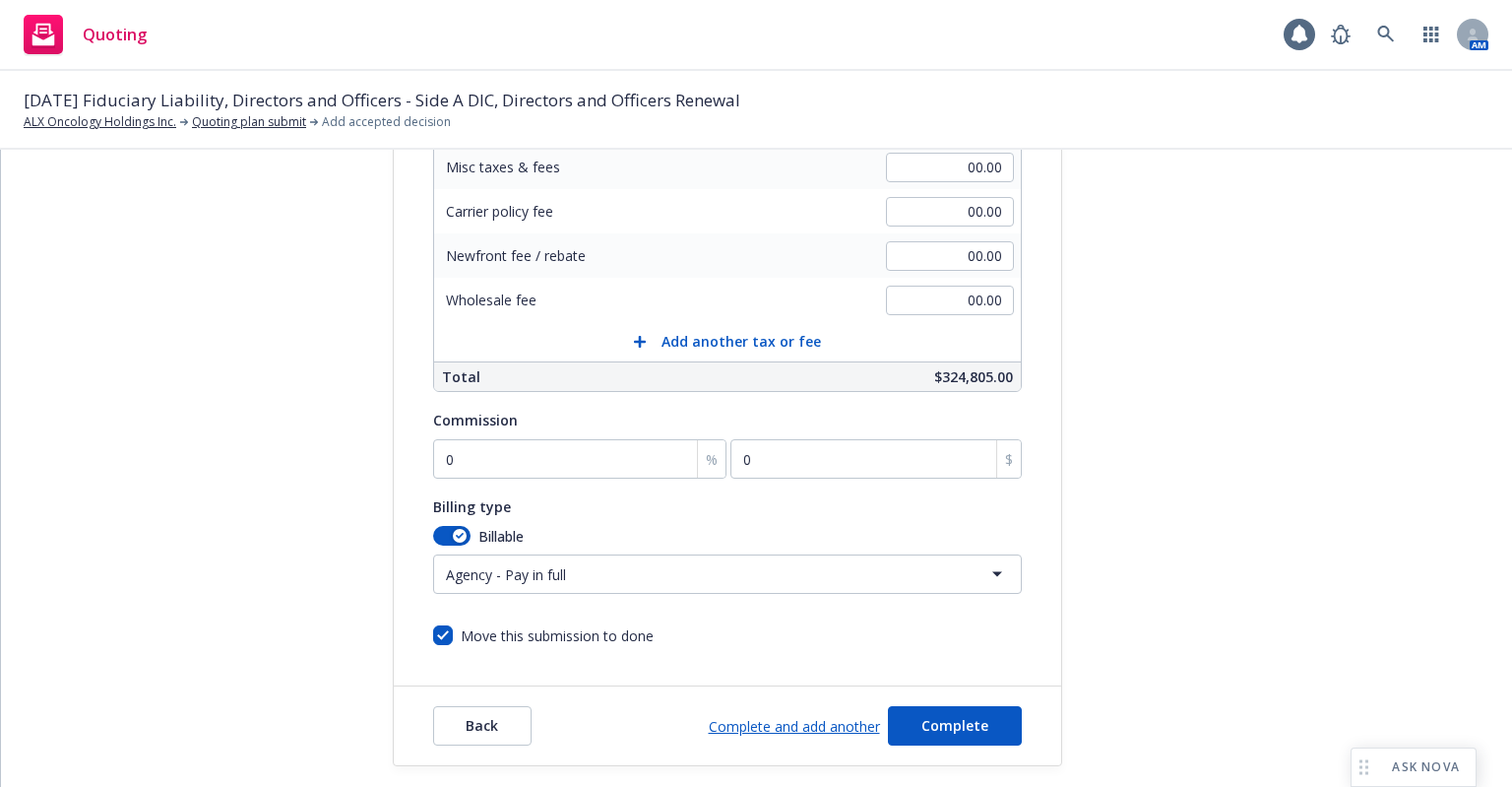 scroll, scrollTop: 447, scrollLeft: 0, axis: vertical 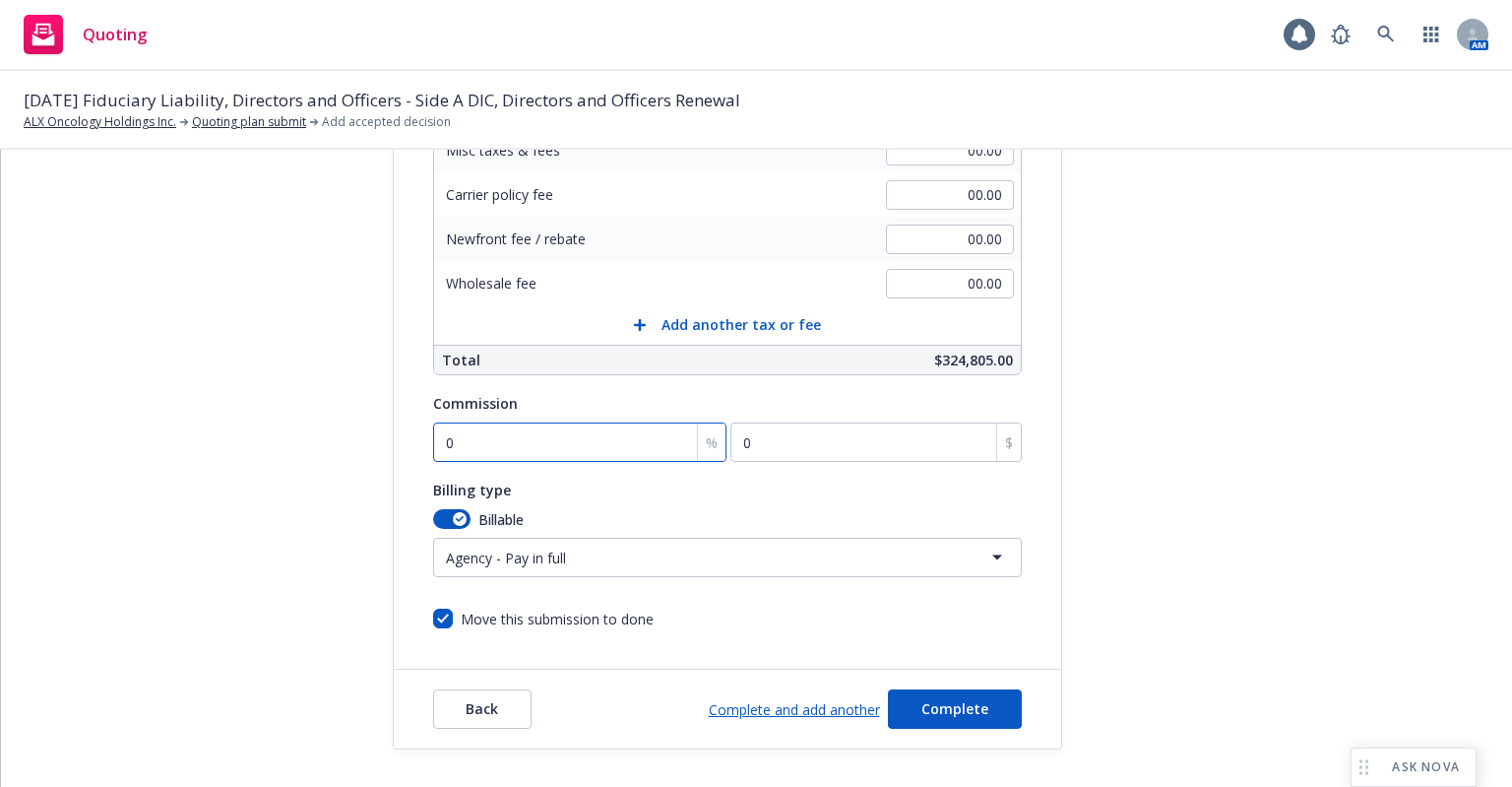 click on "0" at bounding box center (580, 442) 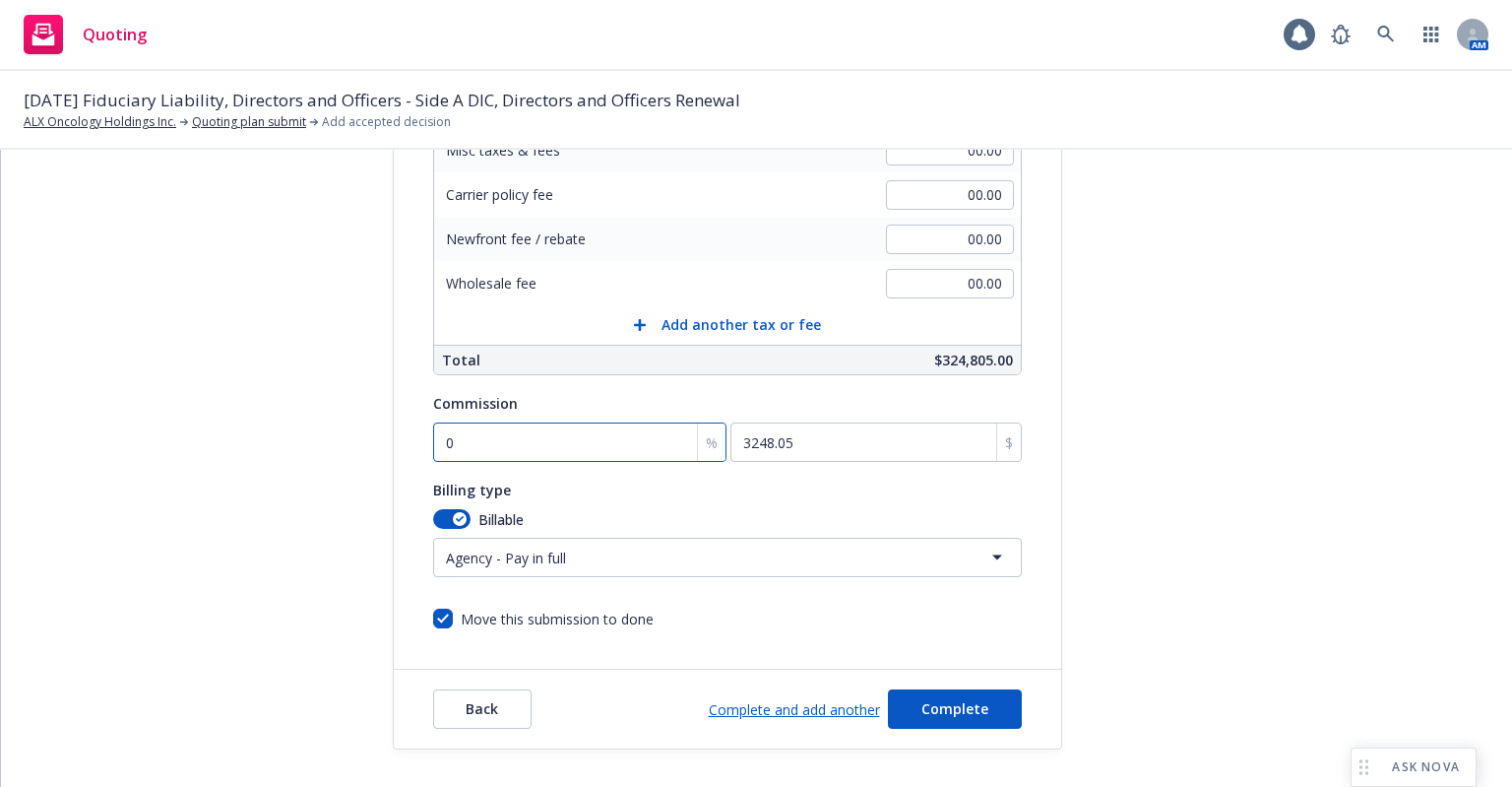 type on "1" 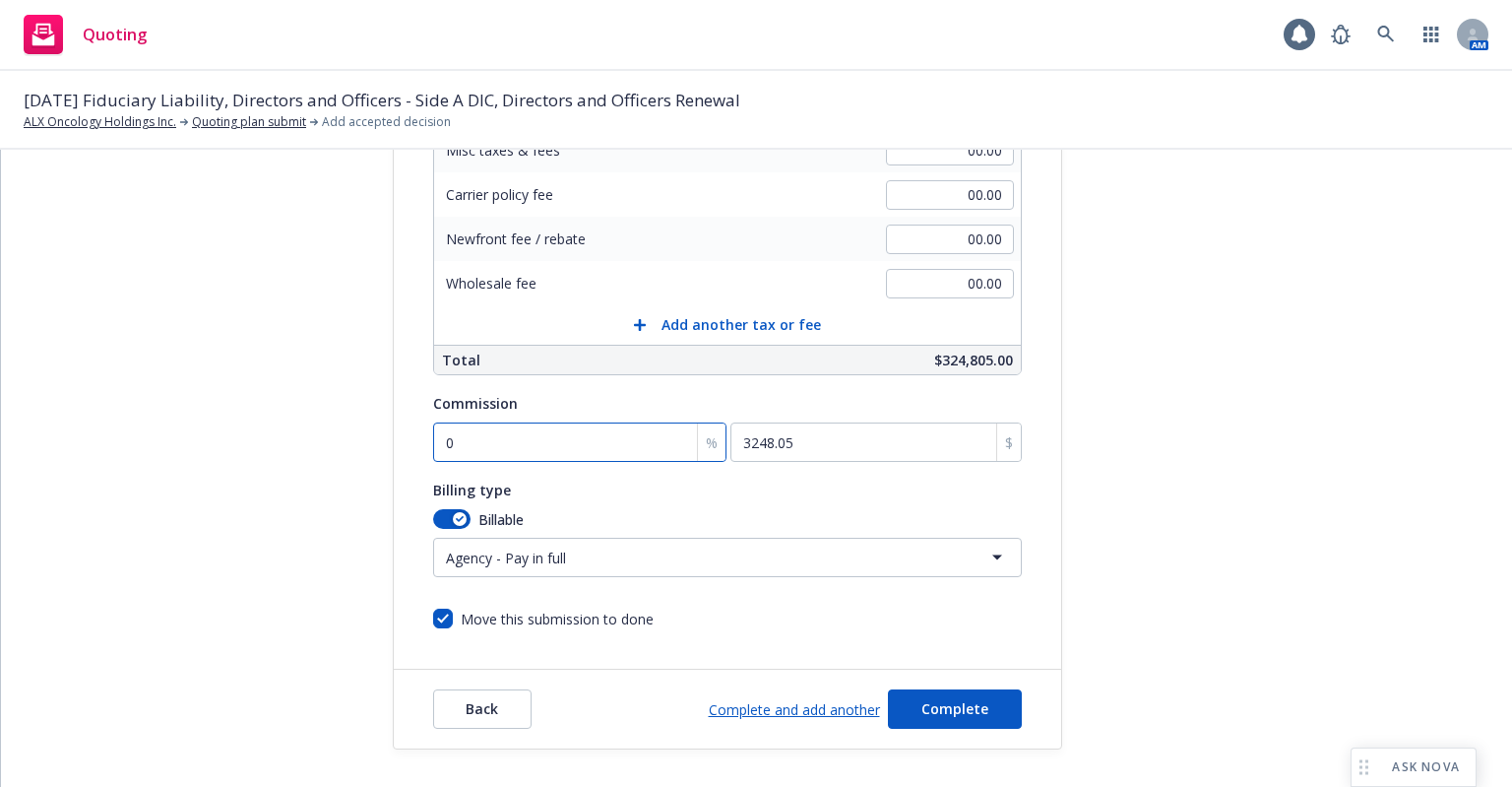 type on "3248.05" 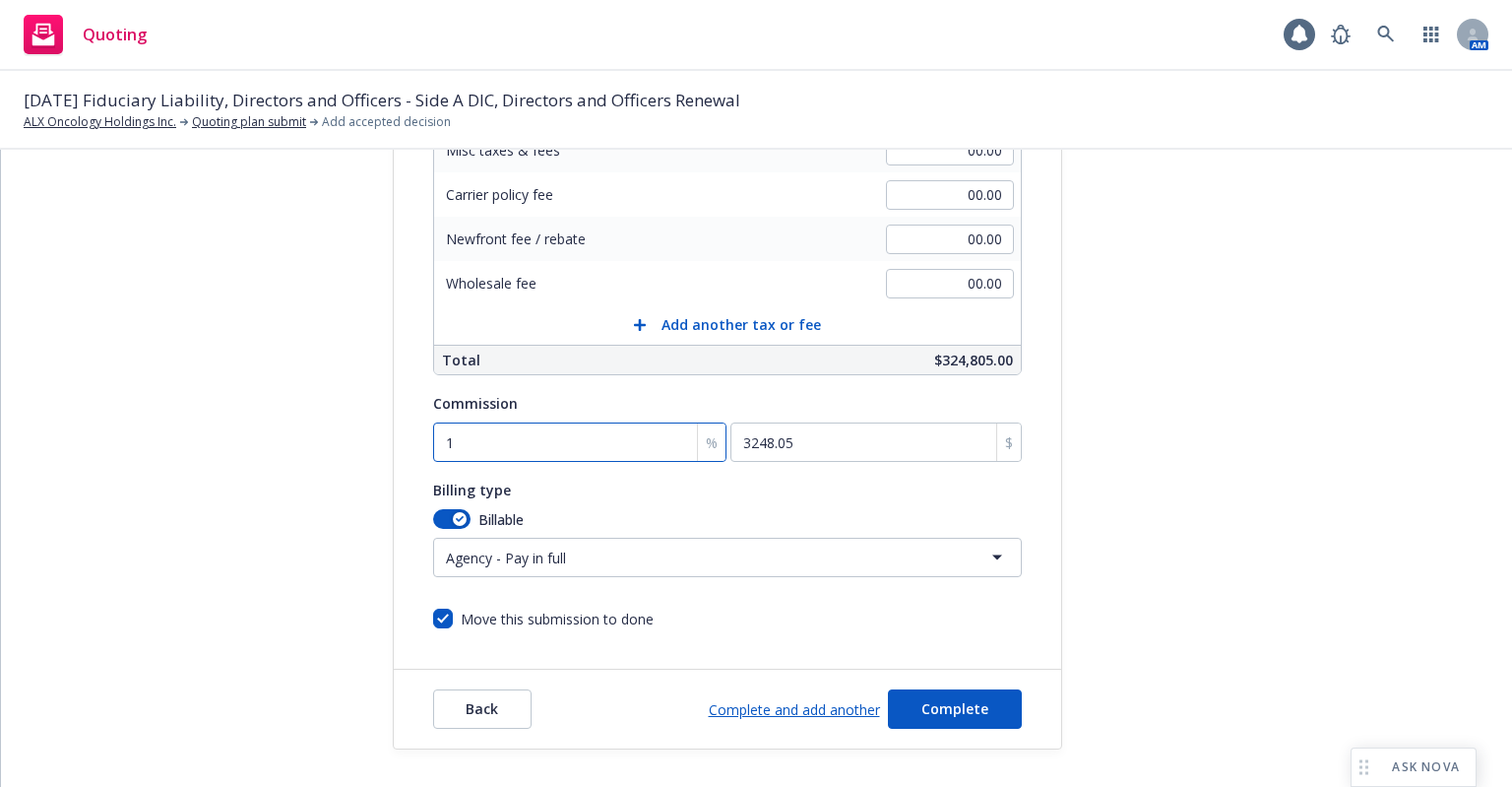 type on "15" 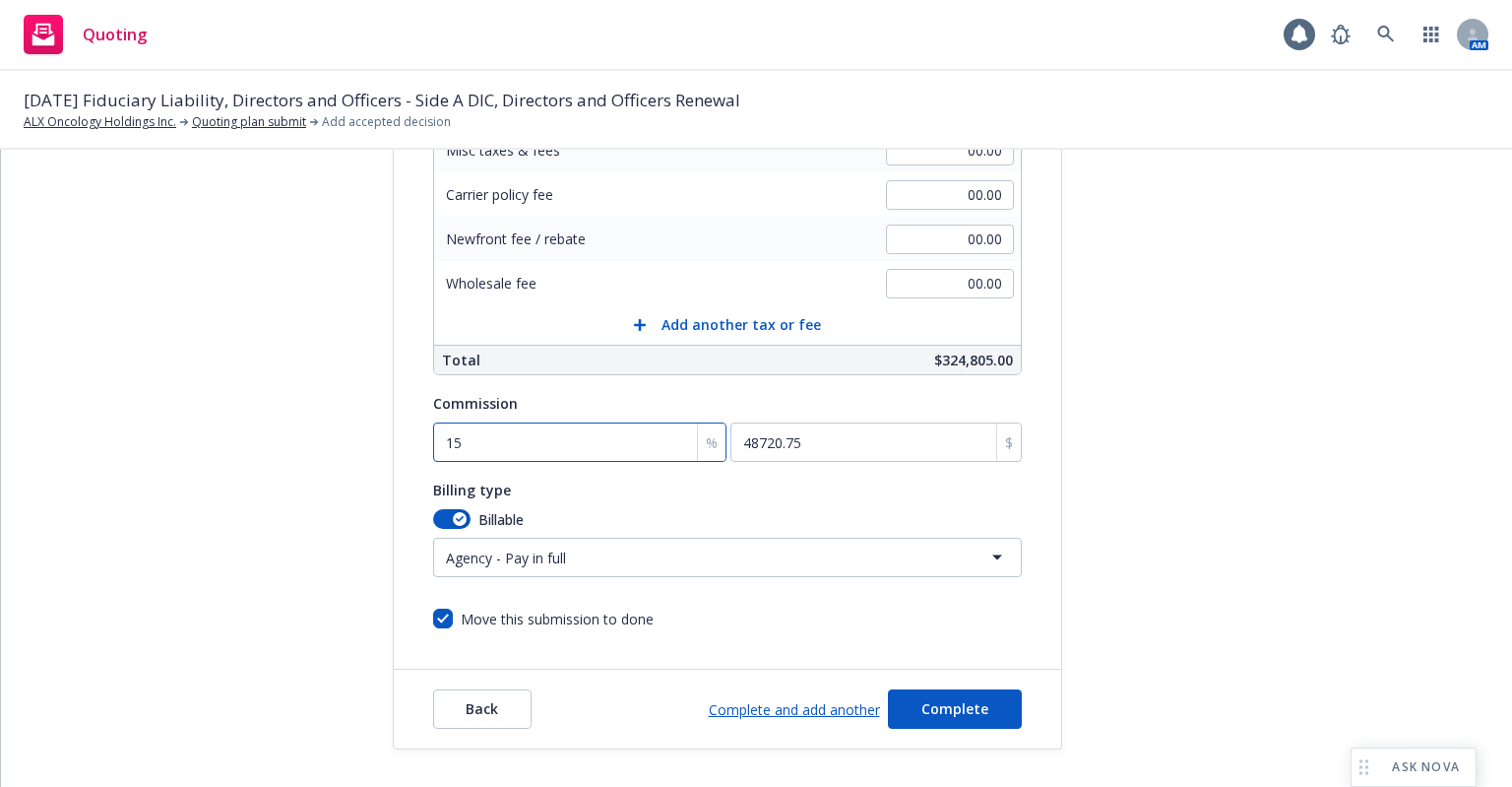 type on "15" 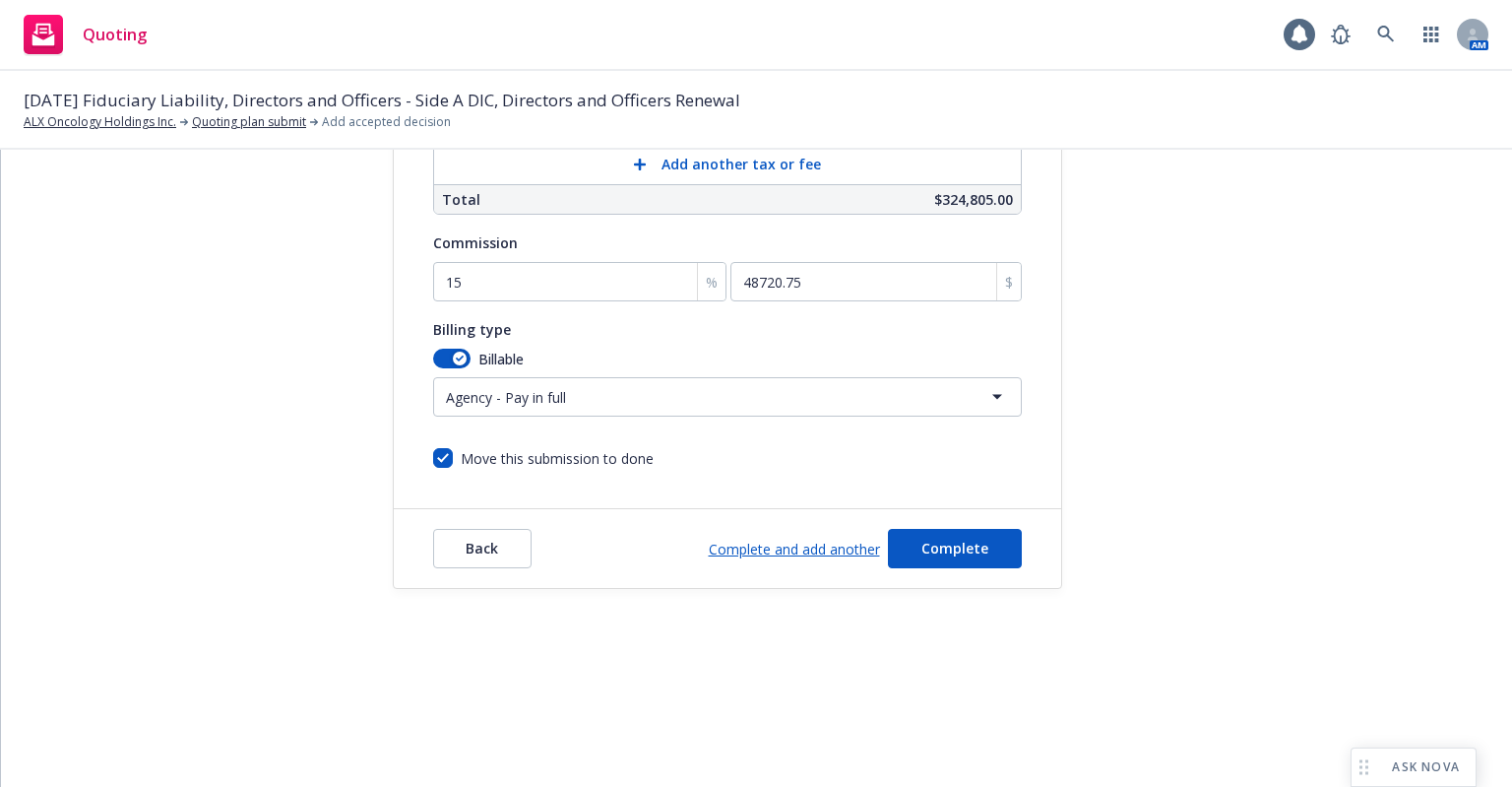 scroll, scrollTop: 168, scrollLeft: 0, axis: vertical 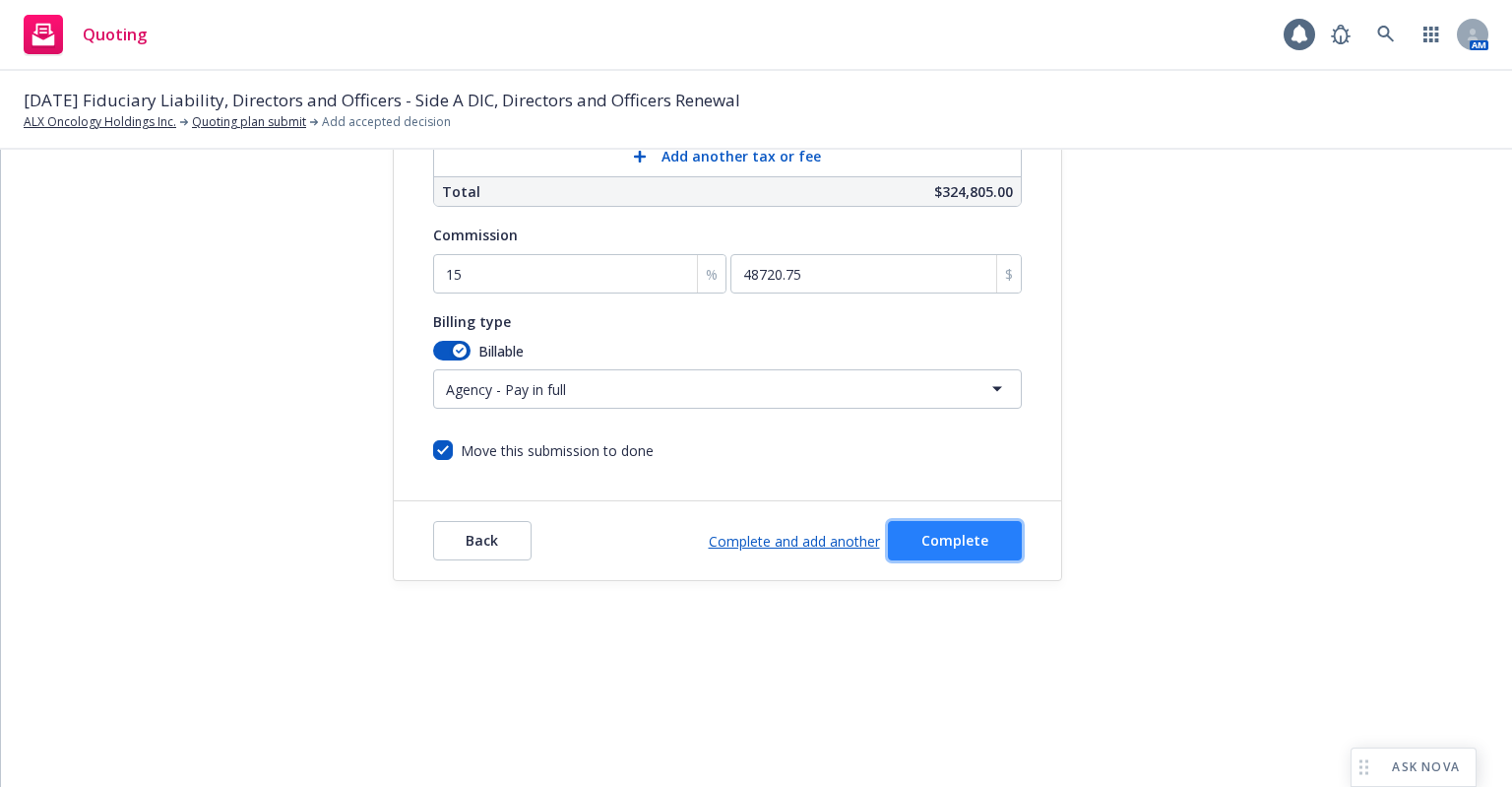 click on "Complete" at bounding box center [955, 540] 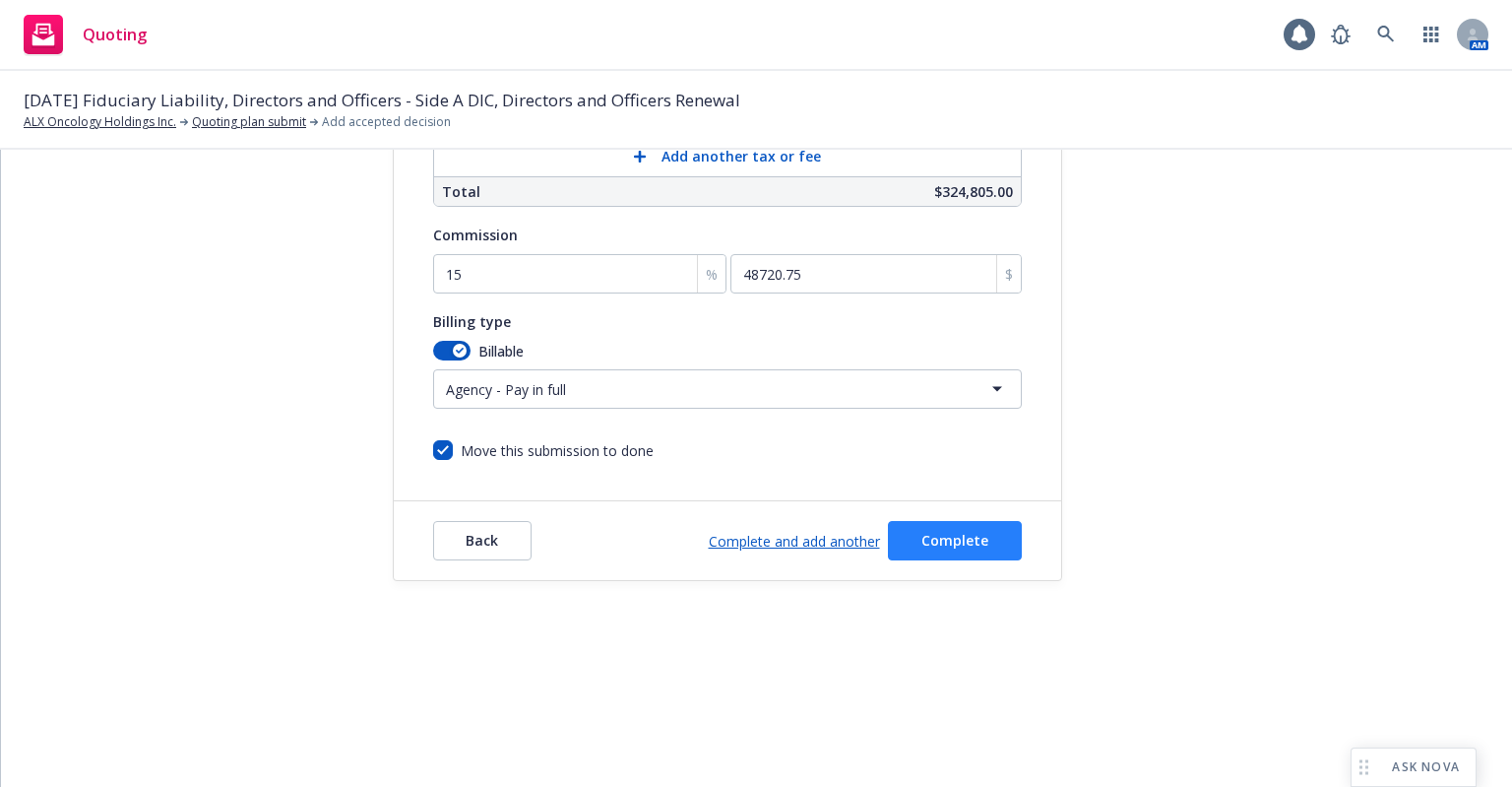 scroll, scrollTop: 0, scrollLeft: 0, axis: both 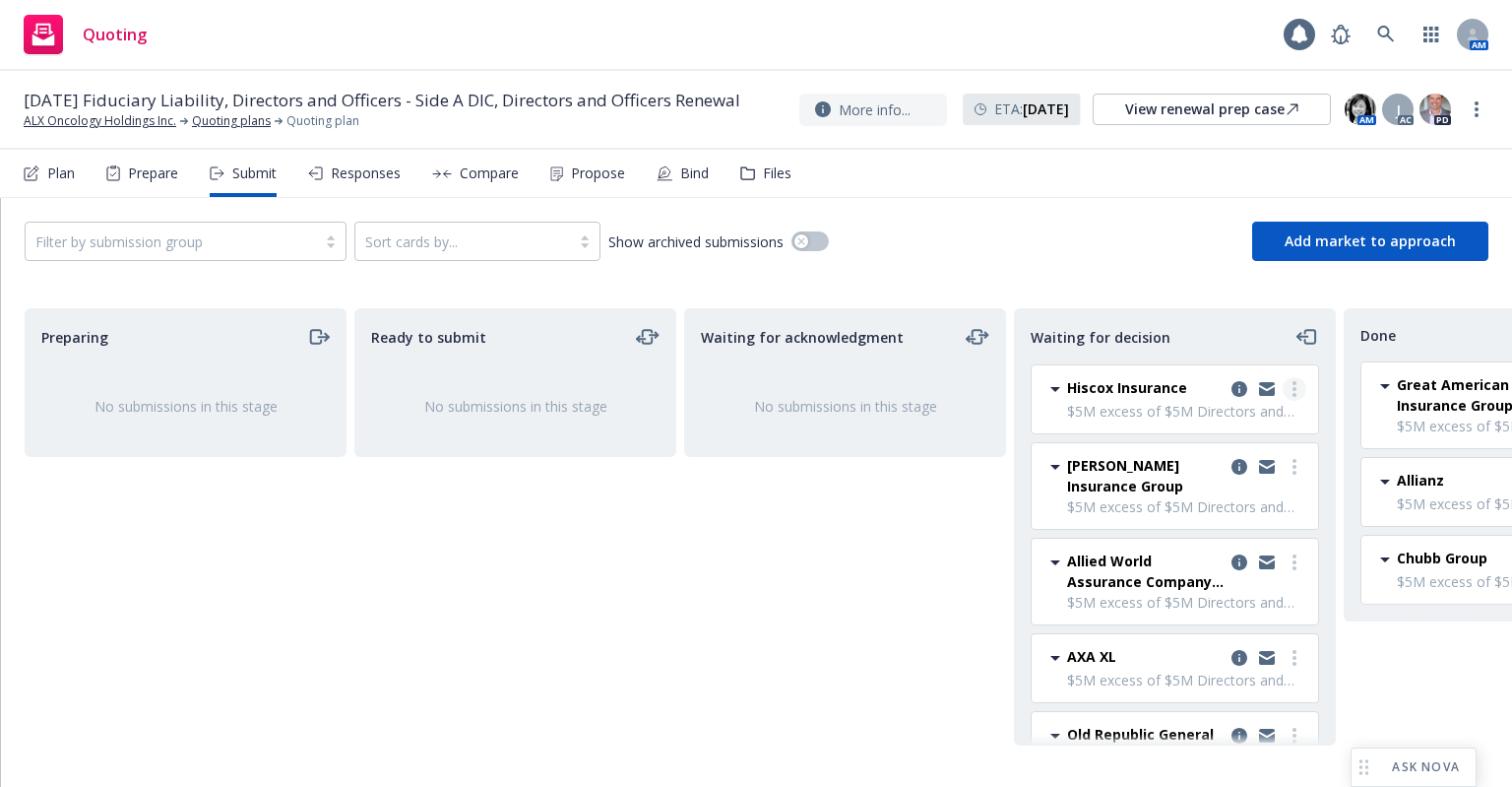 click 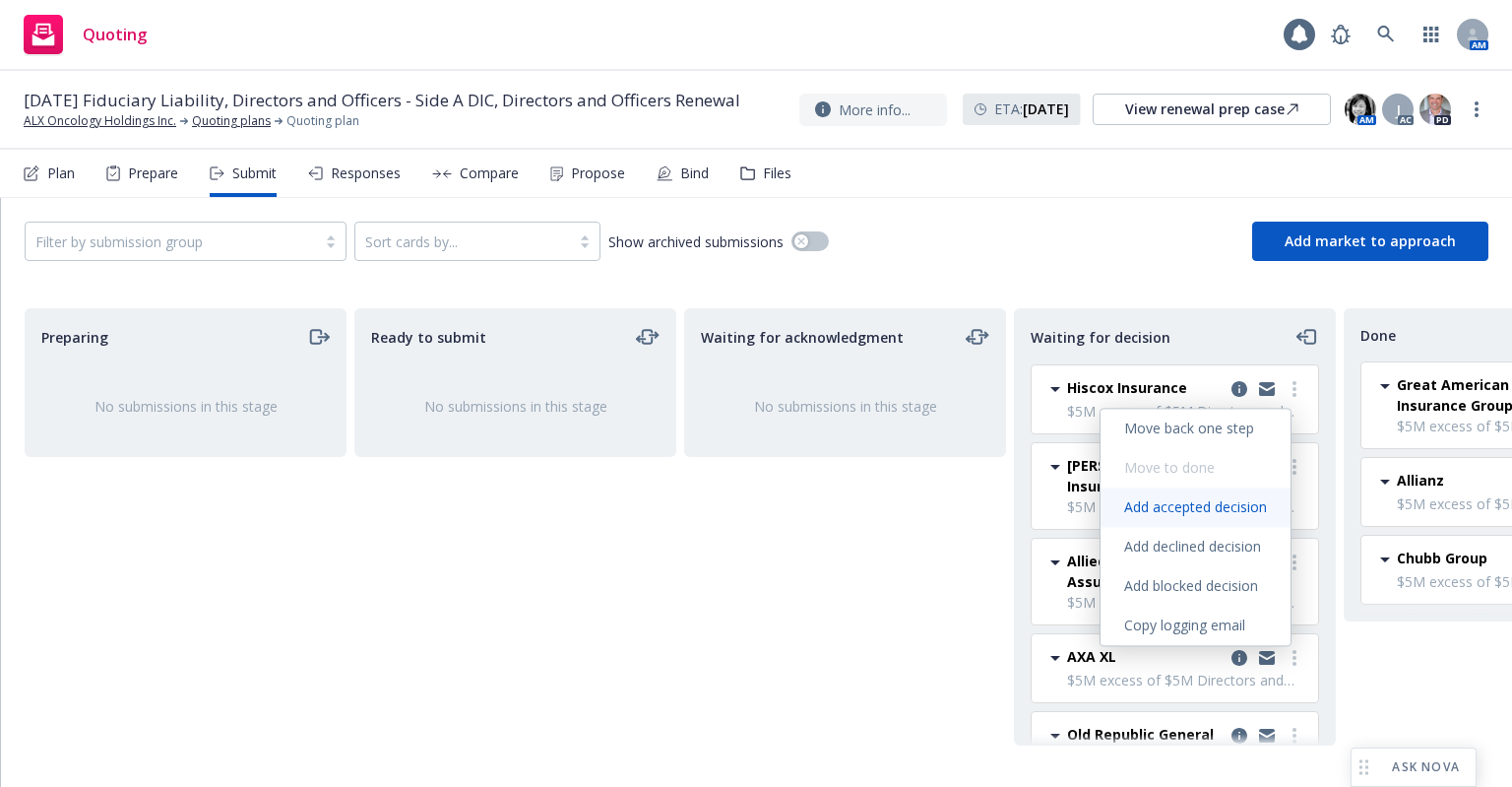 click on "Add accepted decision" at bounding box center (1195, 506) 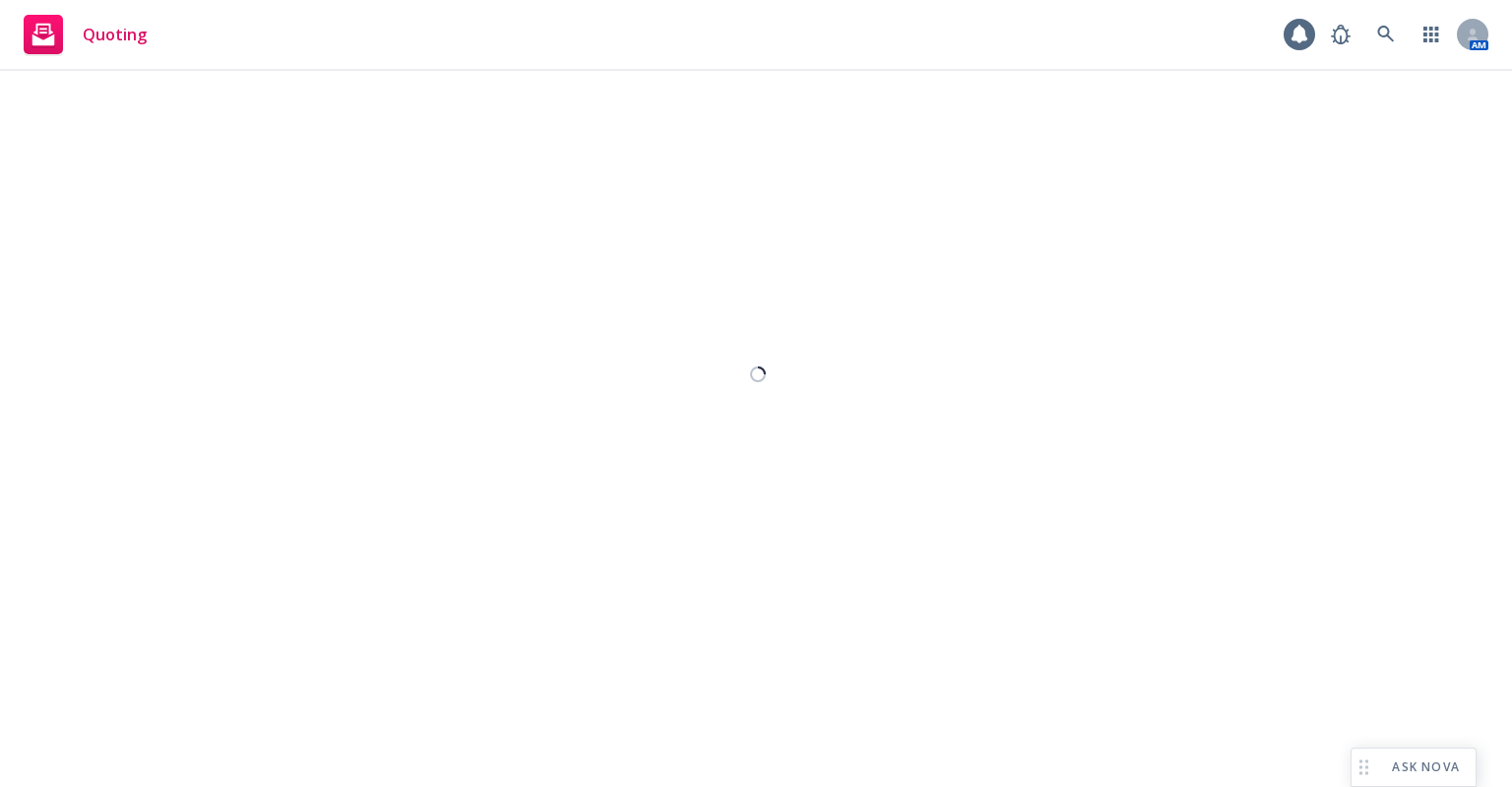 select on "12" 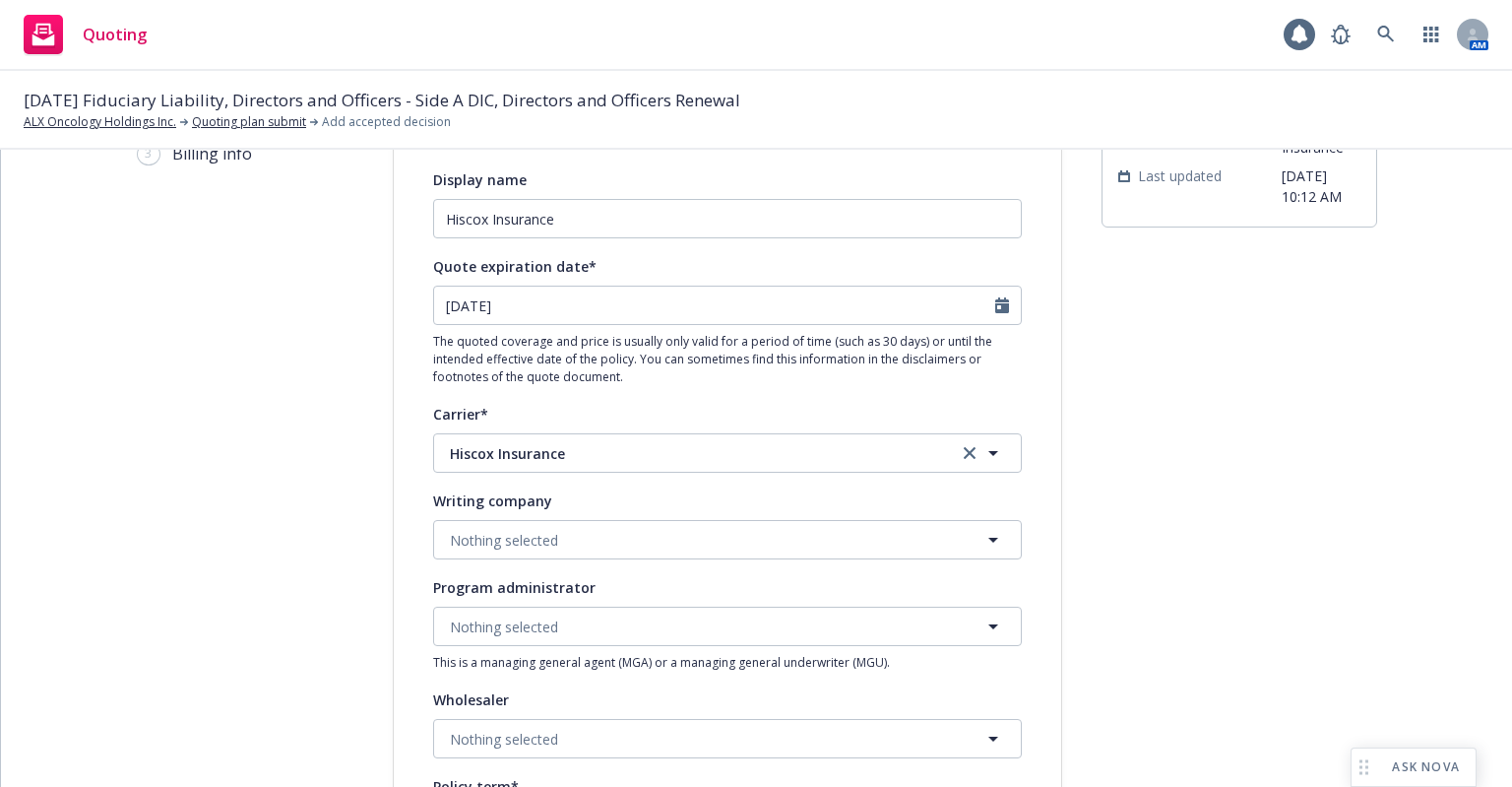 scroll, scrollTop: 197, scrollLeft: 0, axis: vertical 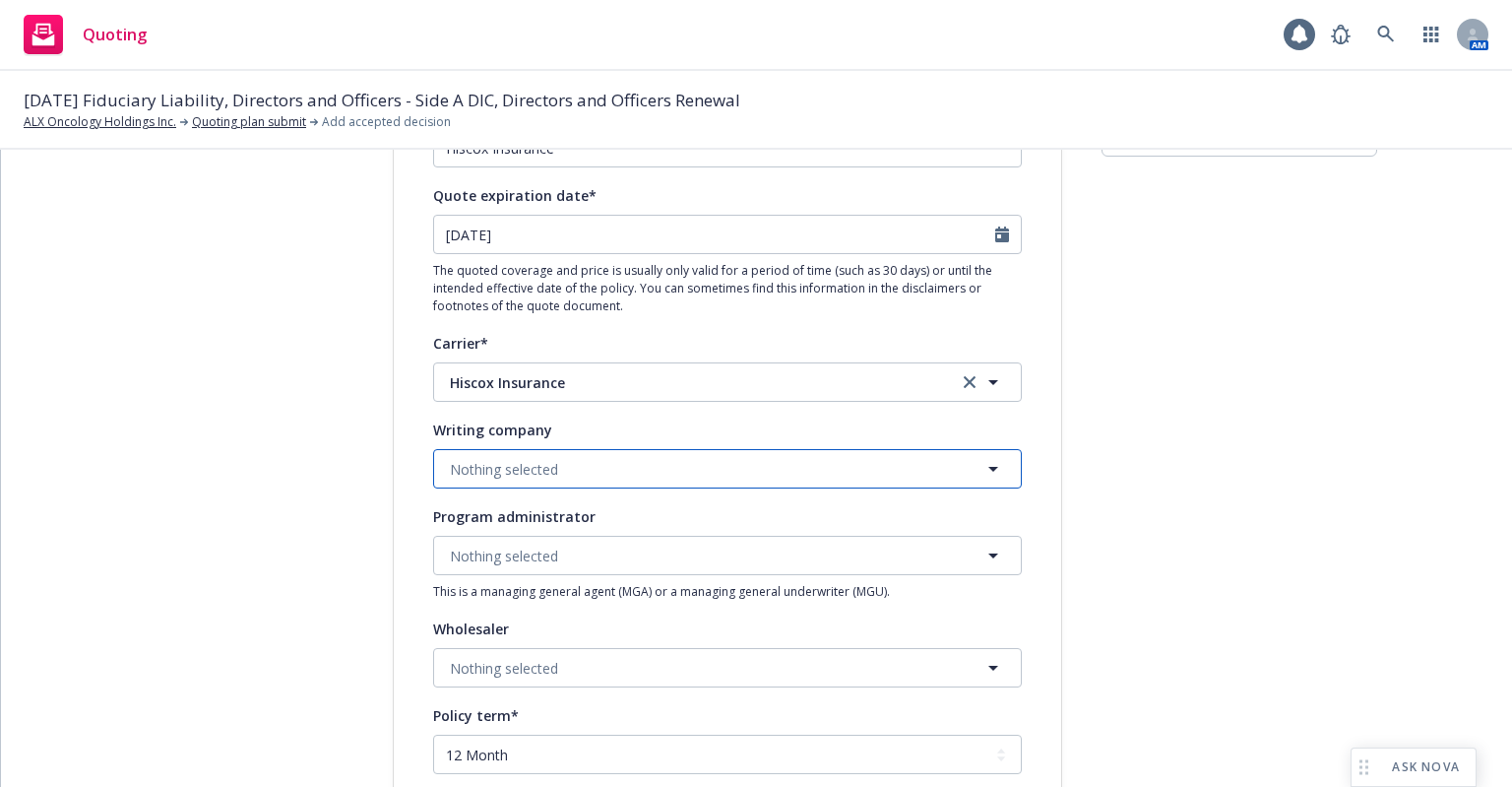 click on "Nothing selected" at bounding box center (504, 469) 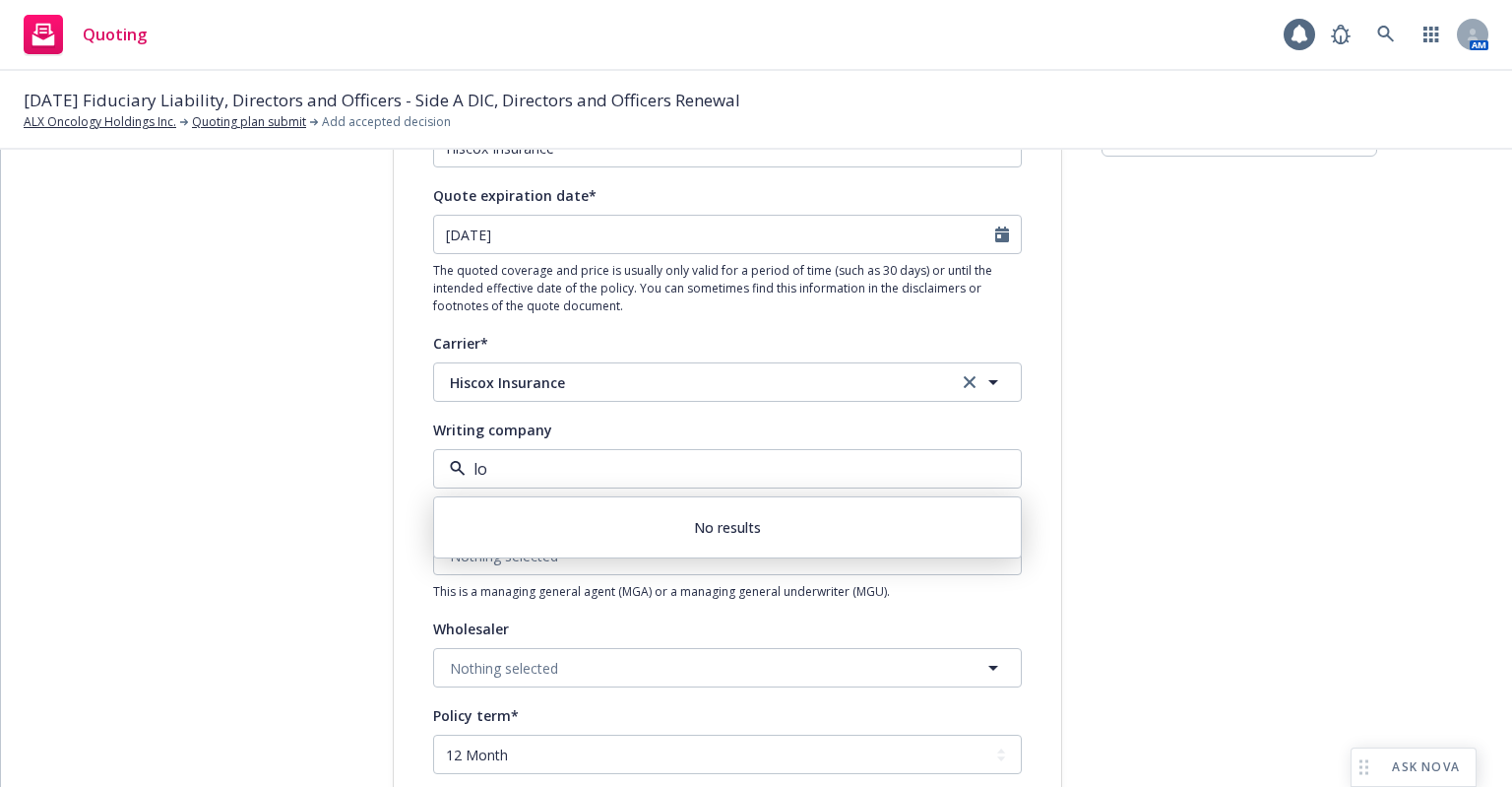 type on "l" 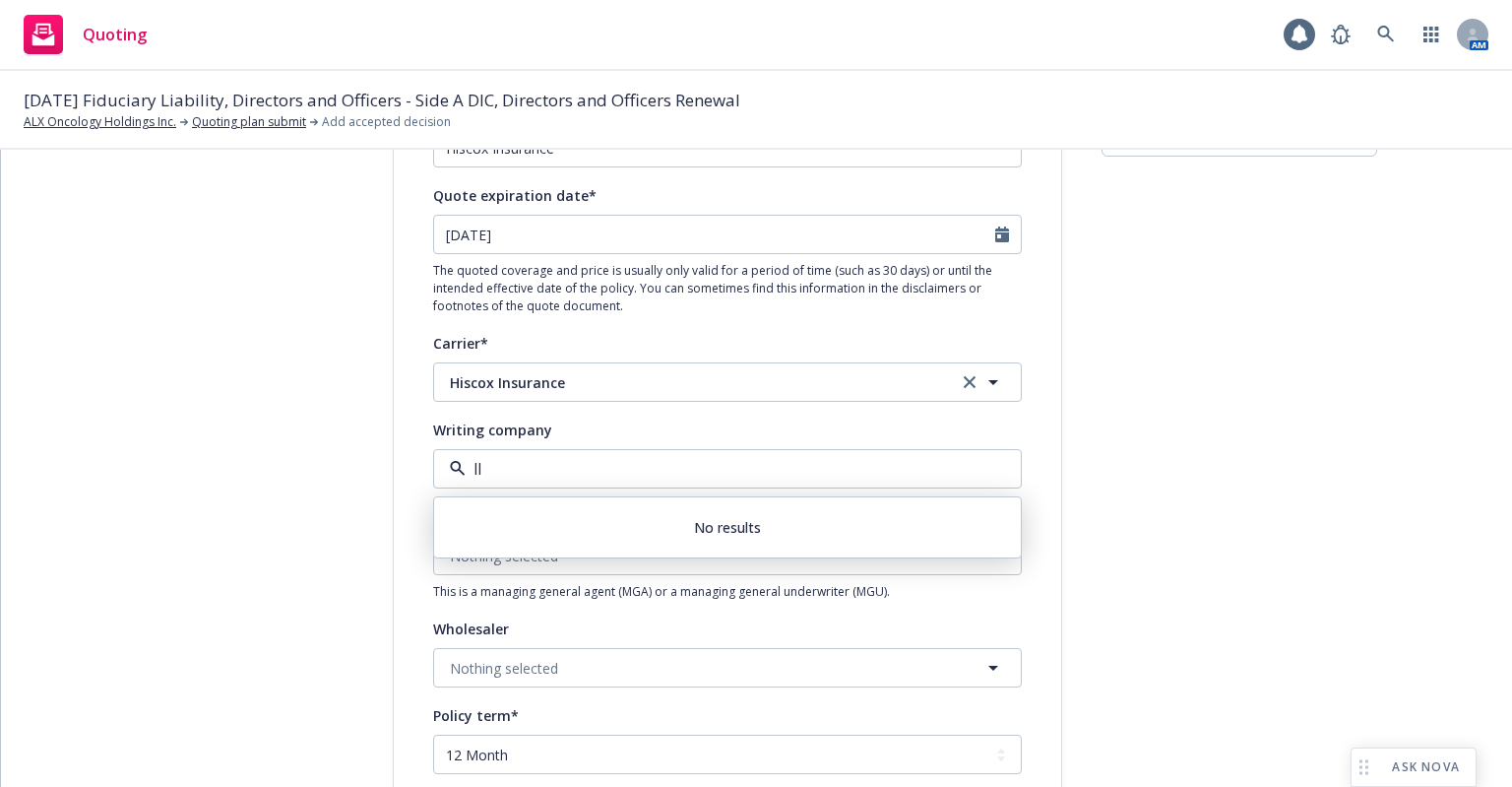 type on "l" 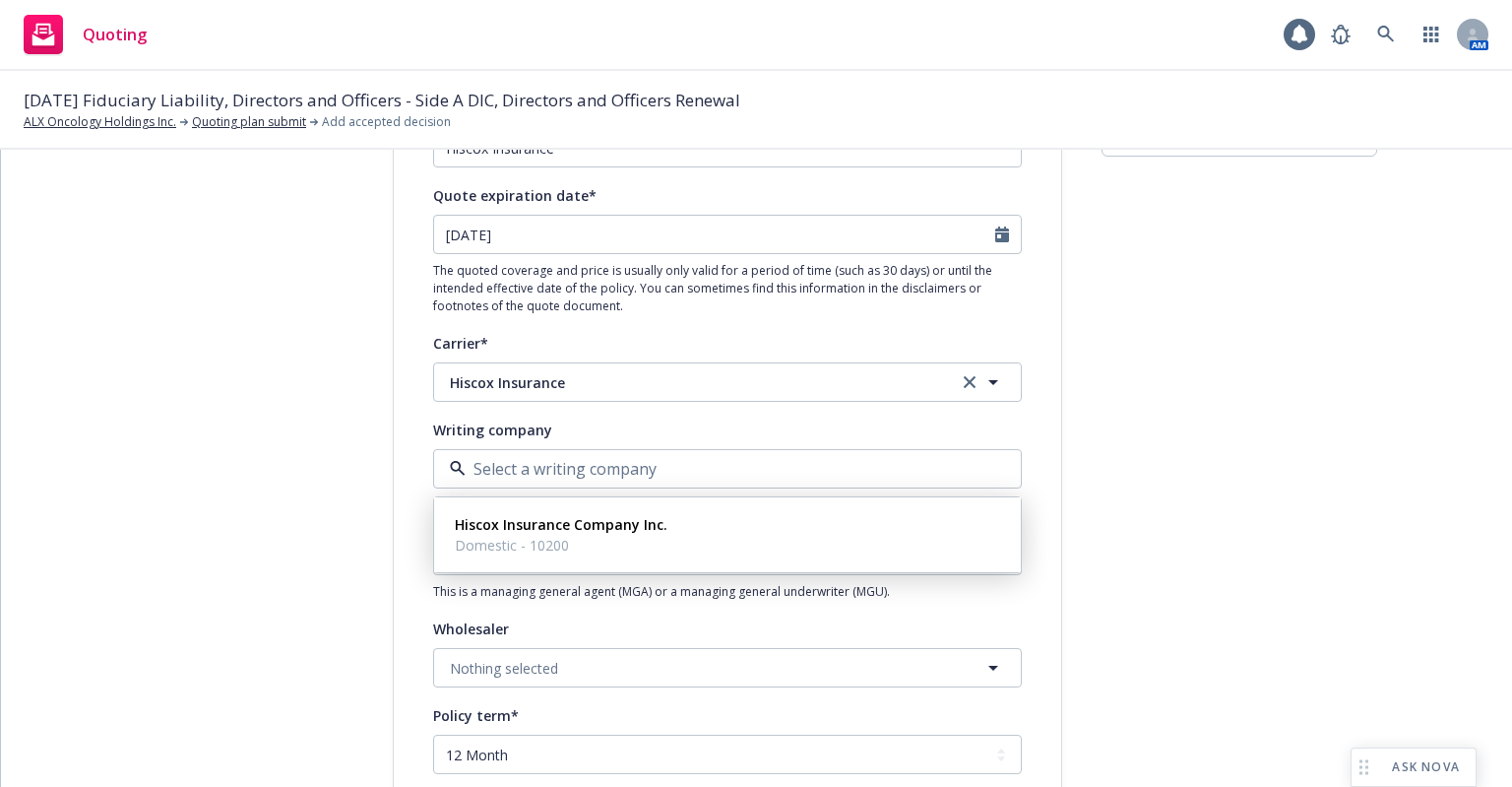 type on "h" 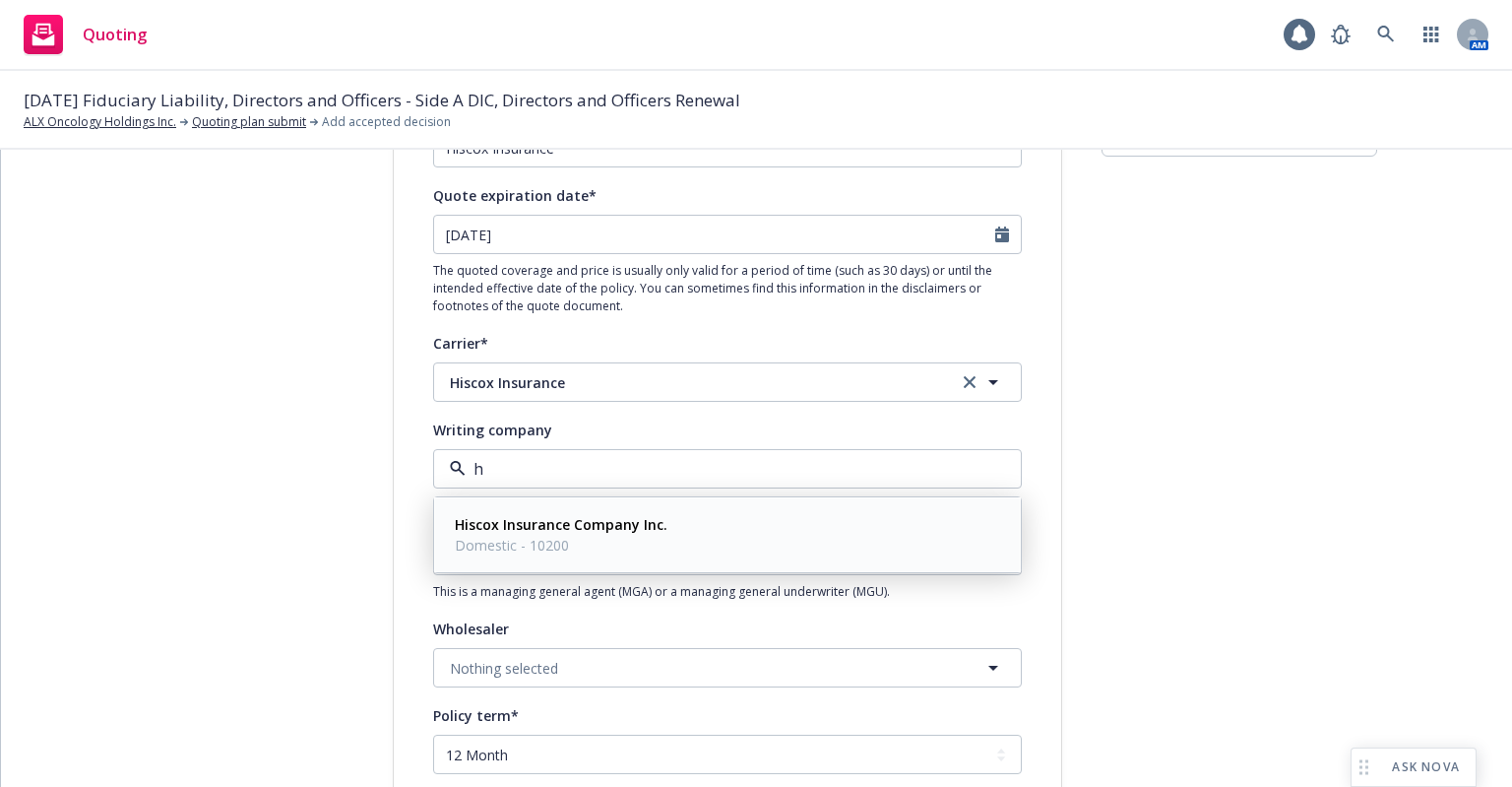 click on "Hiscox Insurance Company Inc." at bounding box center (561, 524) 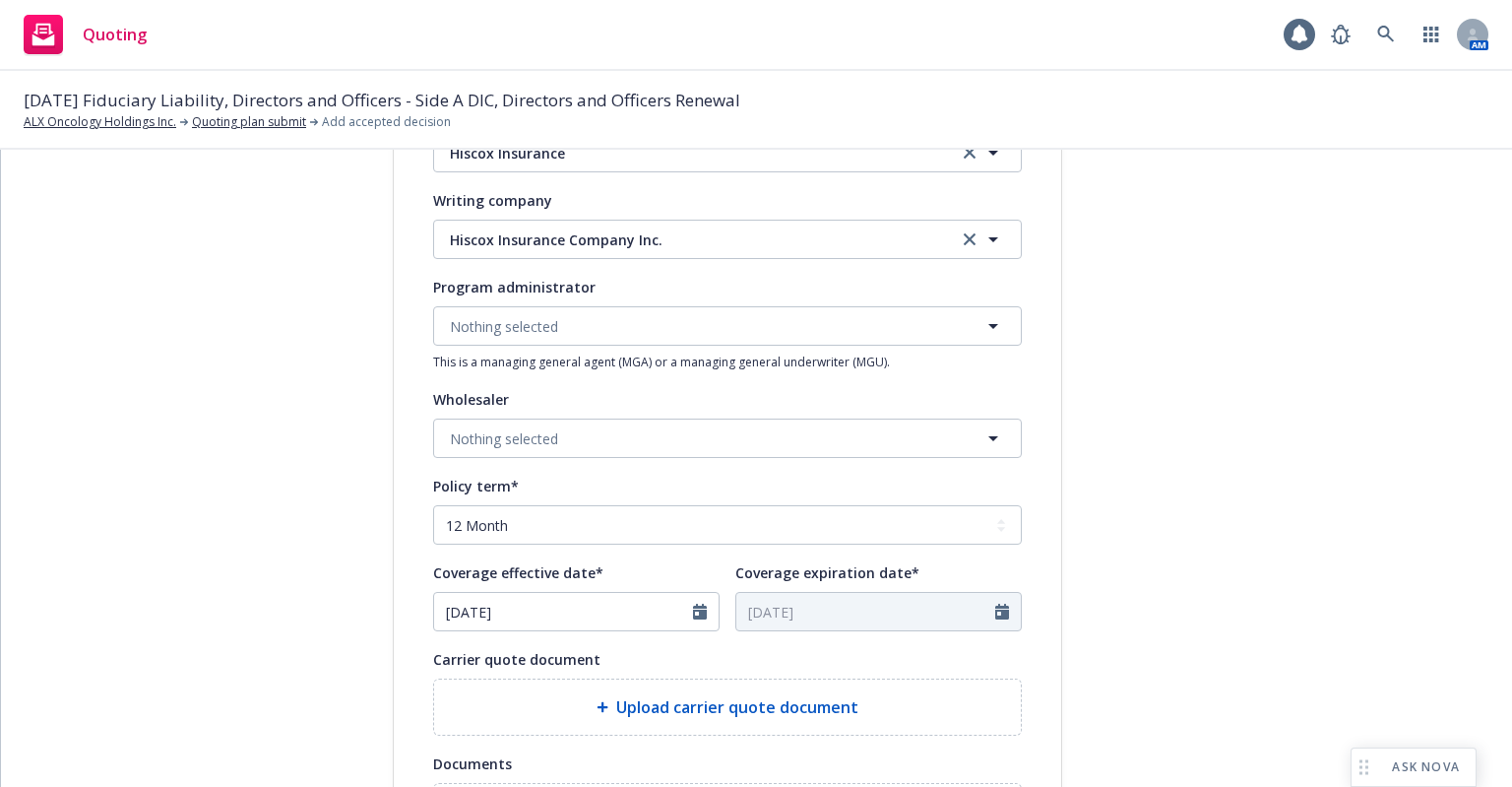 scroll, scrollTop: 394, scrollLeft: 0, axis: vertical 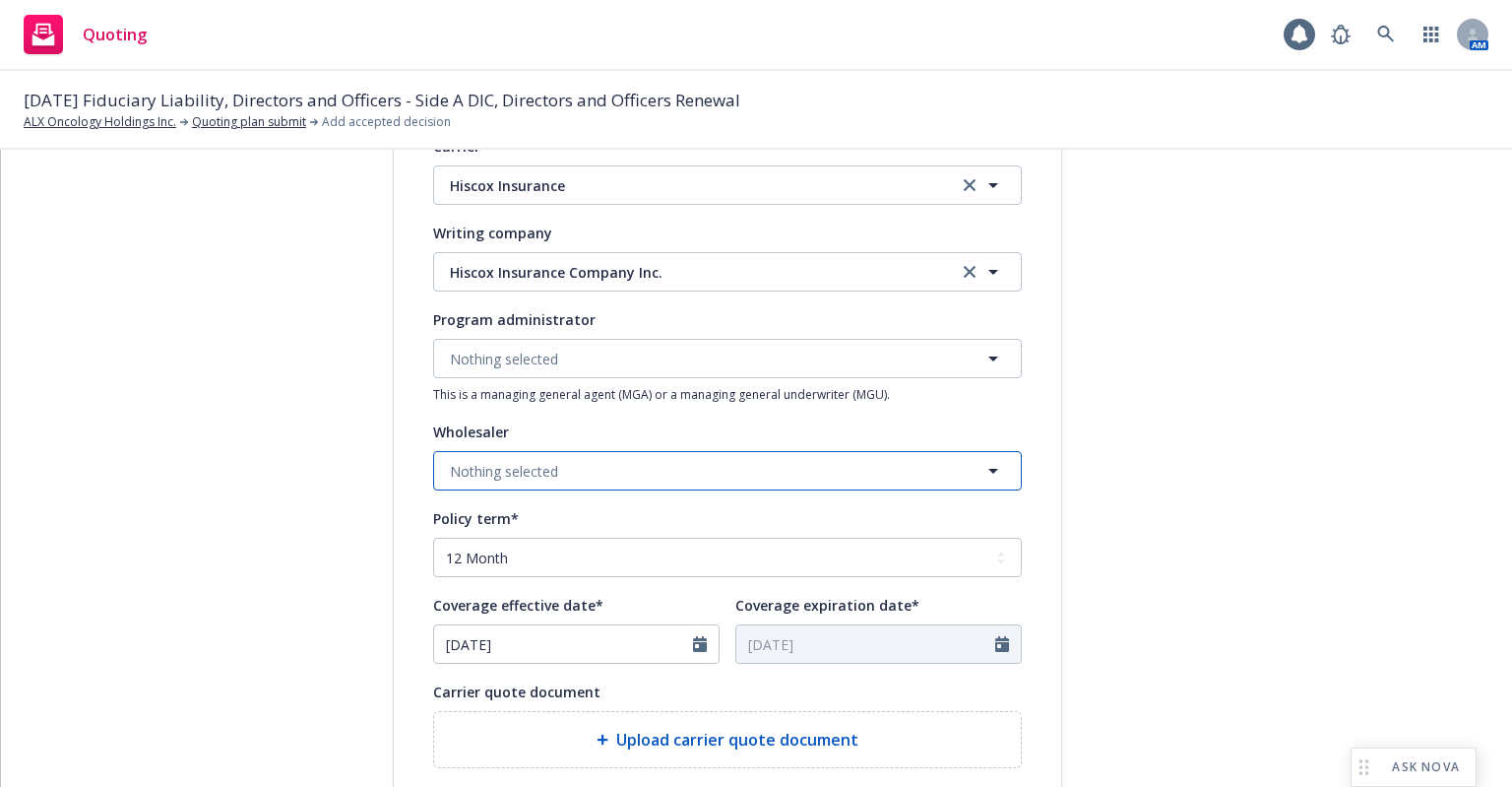 click on "Nothing selected" at bounding box center (504, 471) 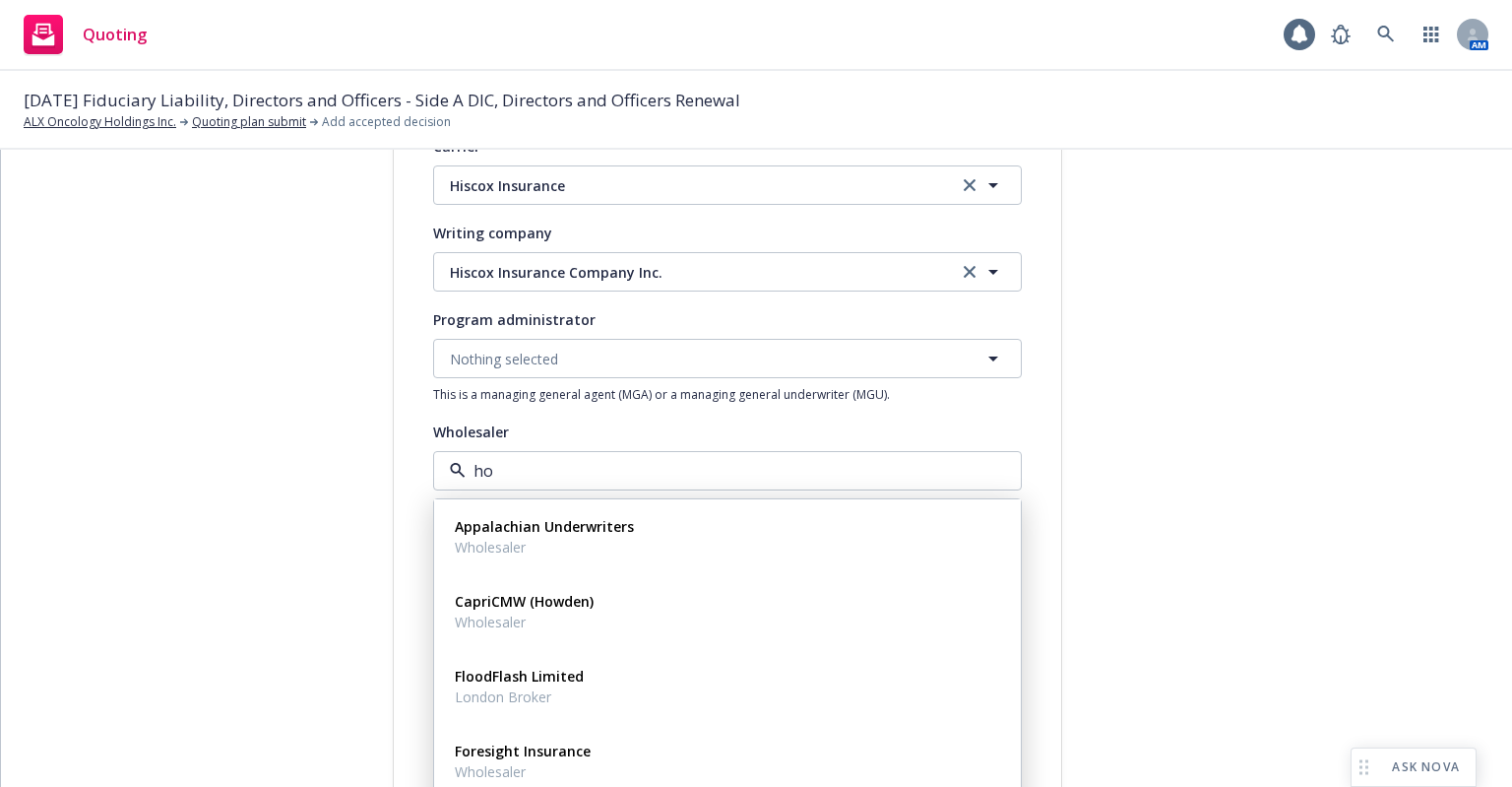 type on "how" 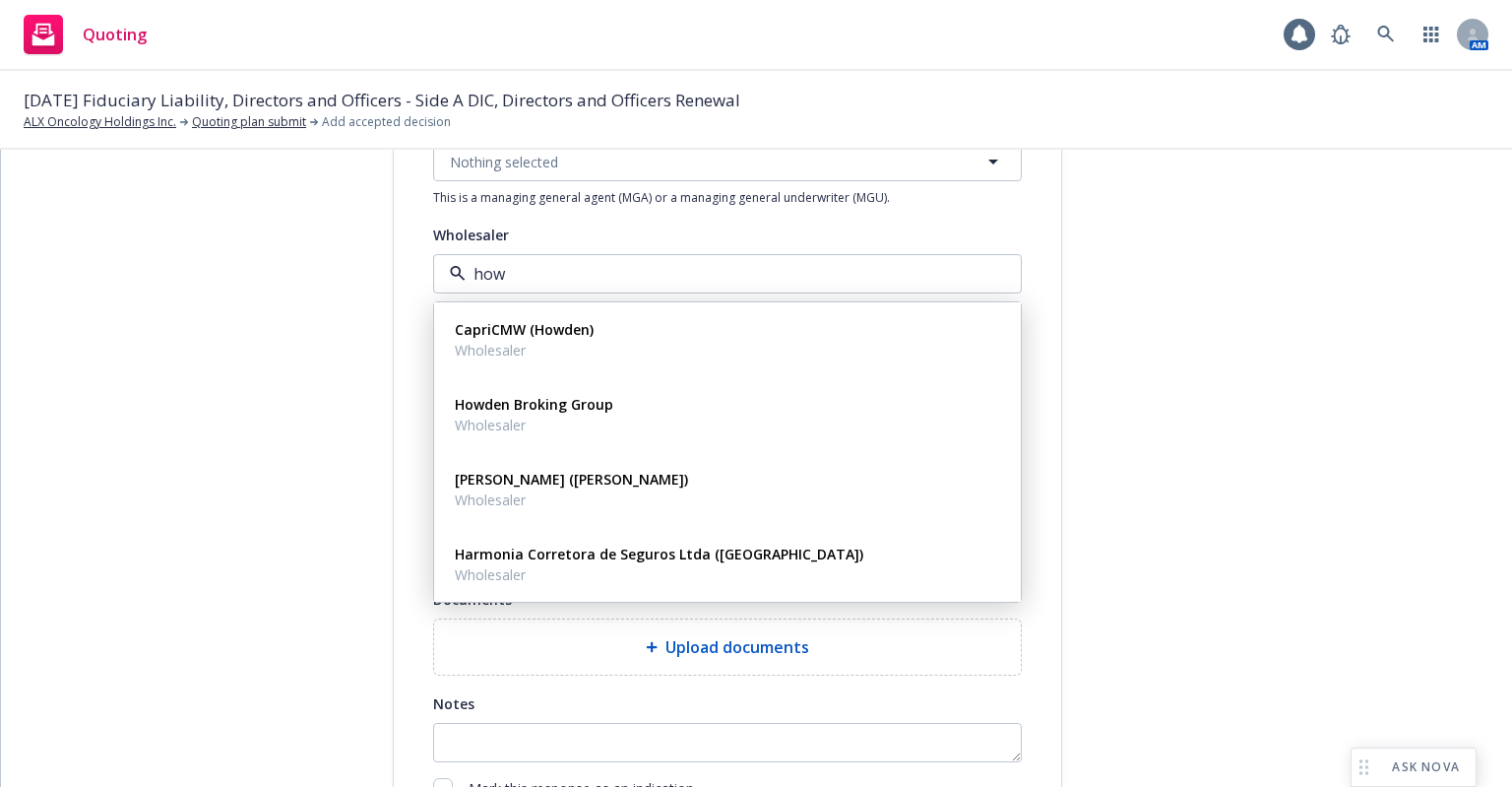 scroll, scrollTop: 492, scrollLeft: 0, axis: vertical 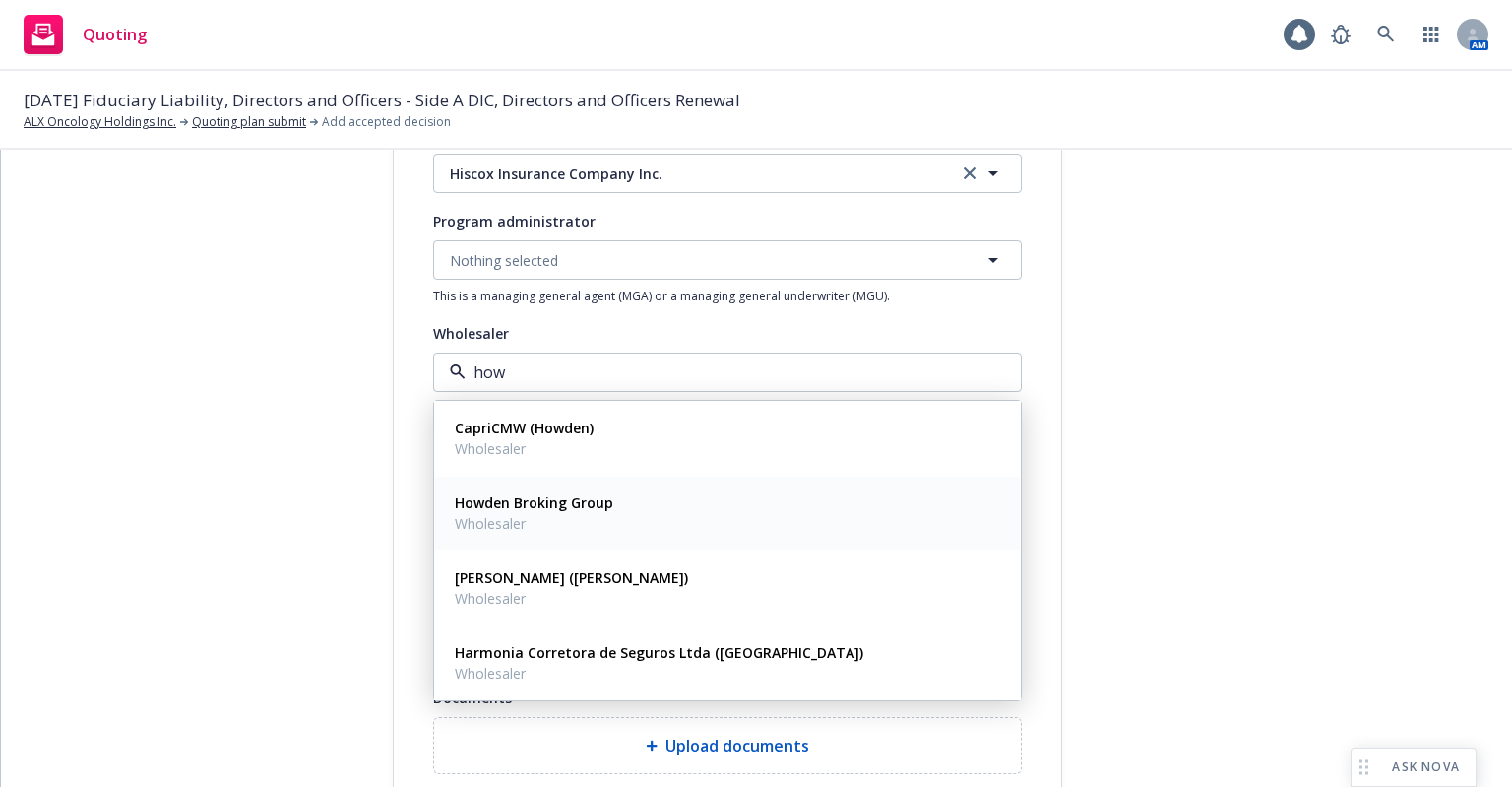 click on "Howden Broking Group" at bounding box center (534, 502) 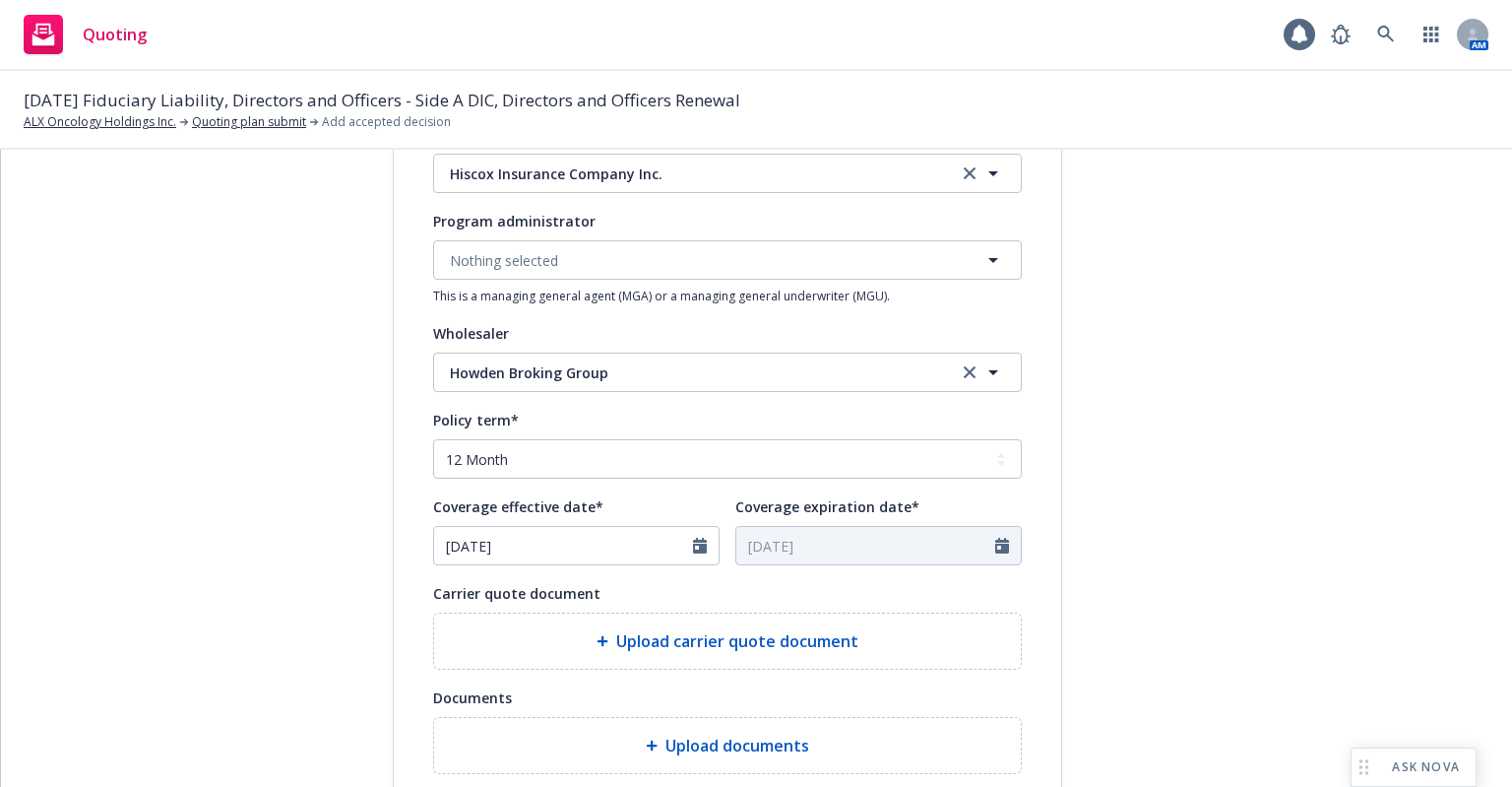 scroll, scrollTop: 591, scrollLeft: 0, axis: vertical 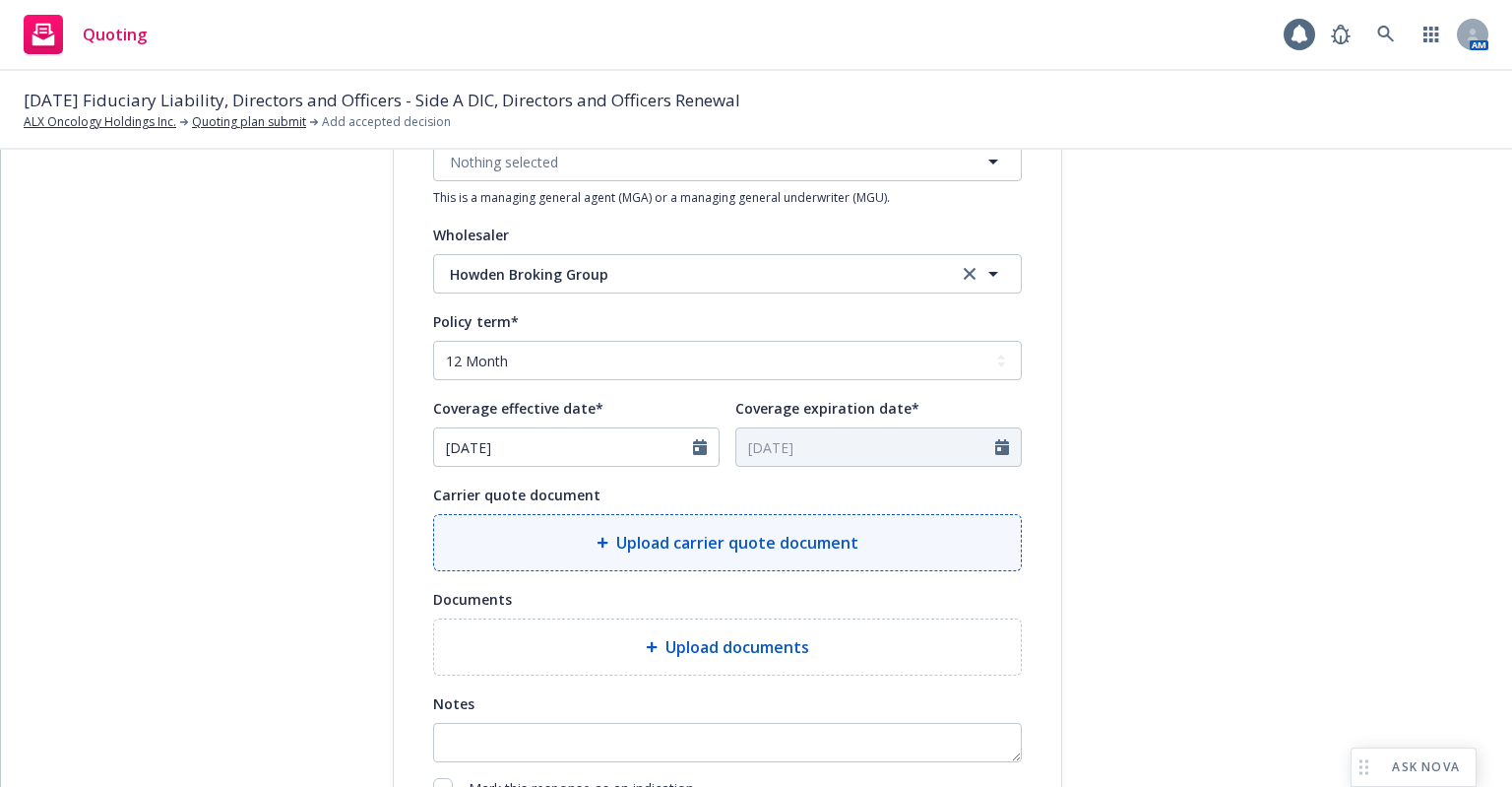 click 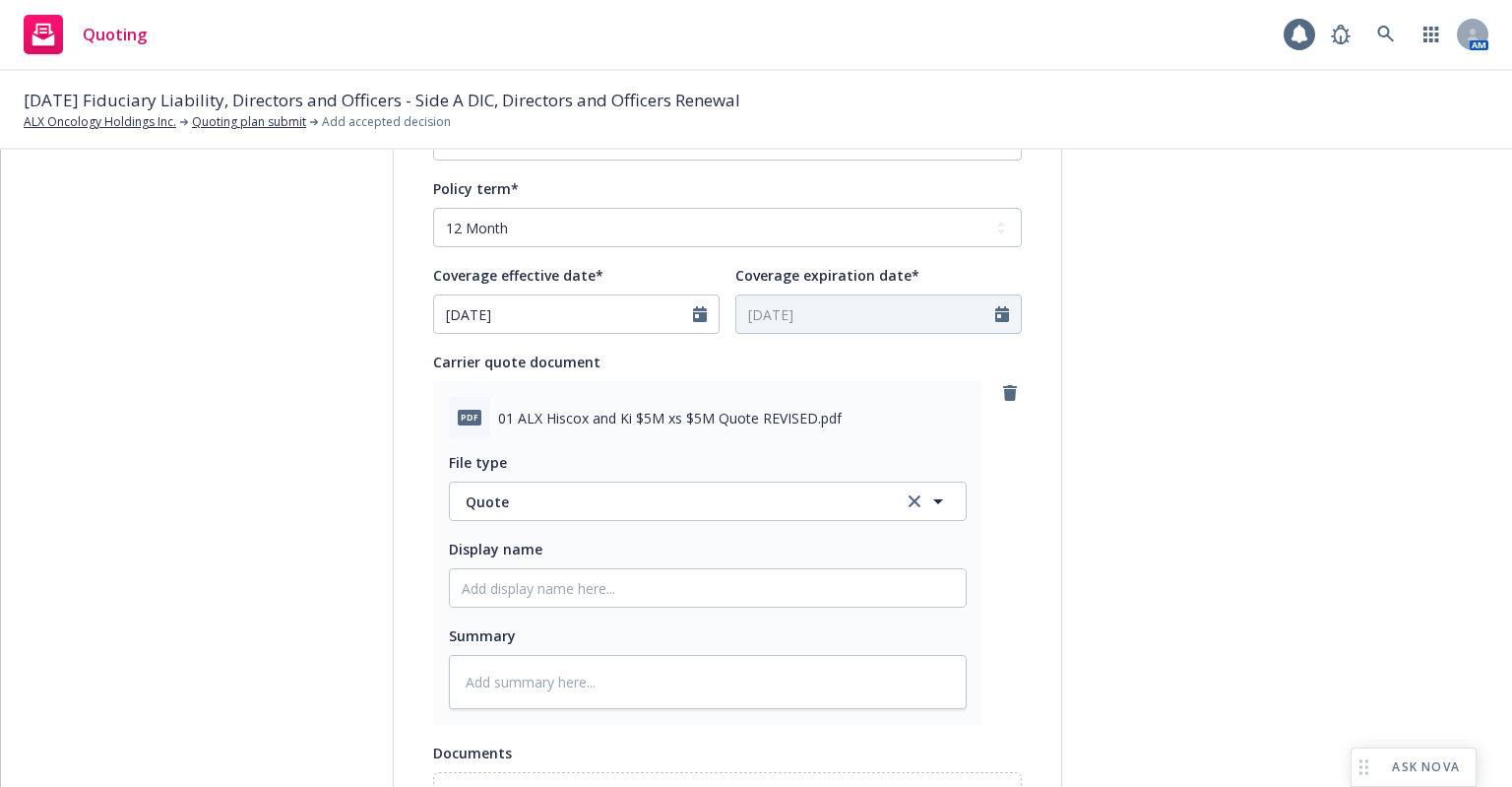 scroll, scrollTop: 788, scrollLeft: 0, axis: vertical 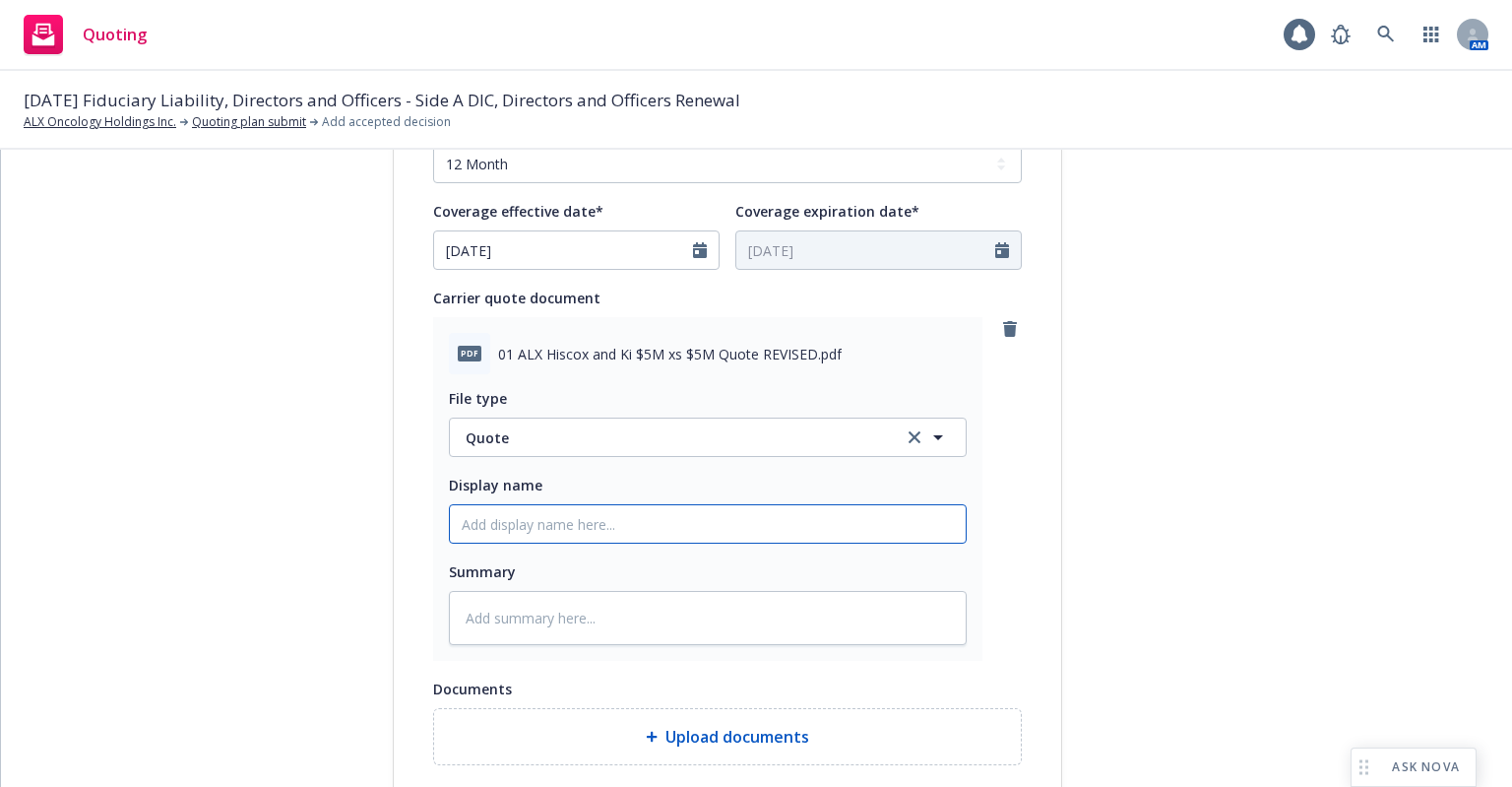 click on "Display name" at bounding box center [708, 524] 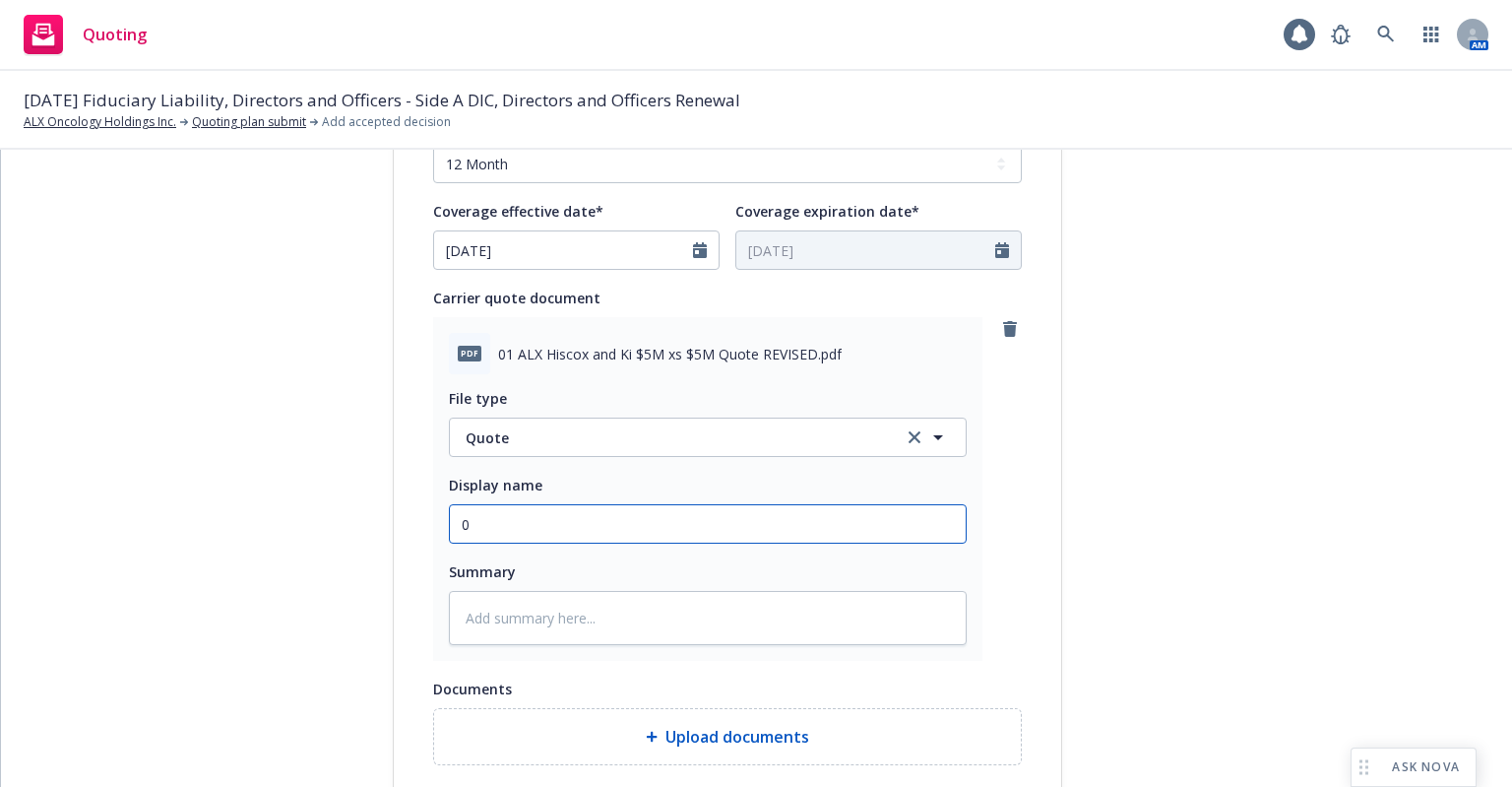 type on "x" 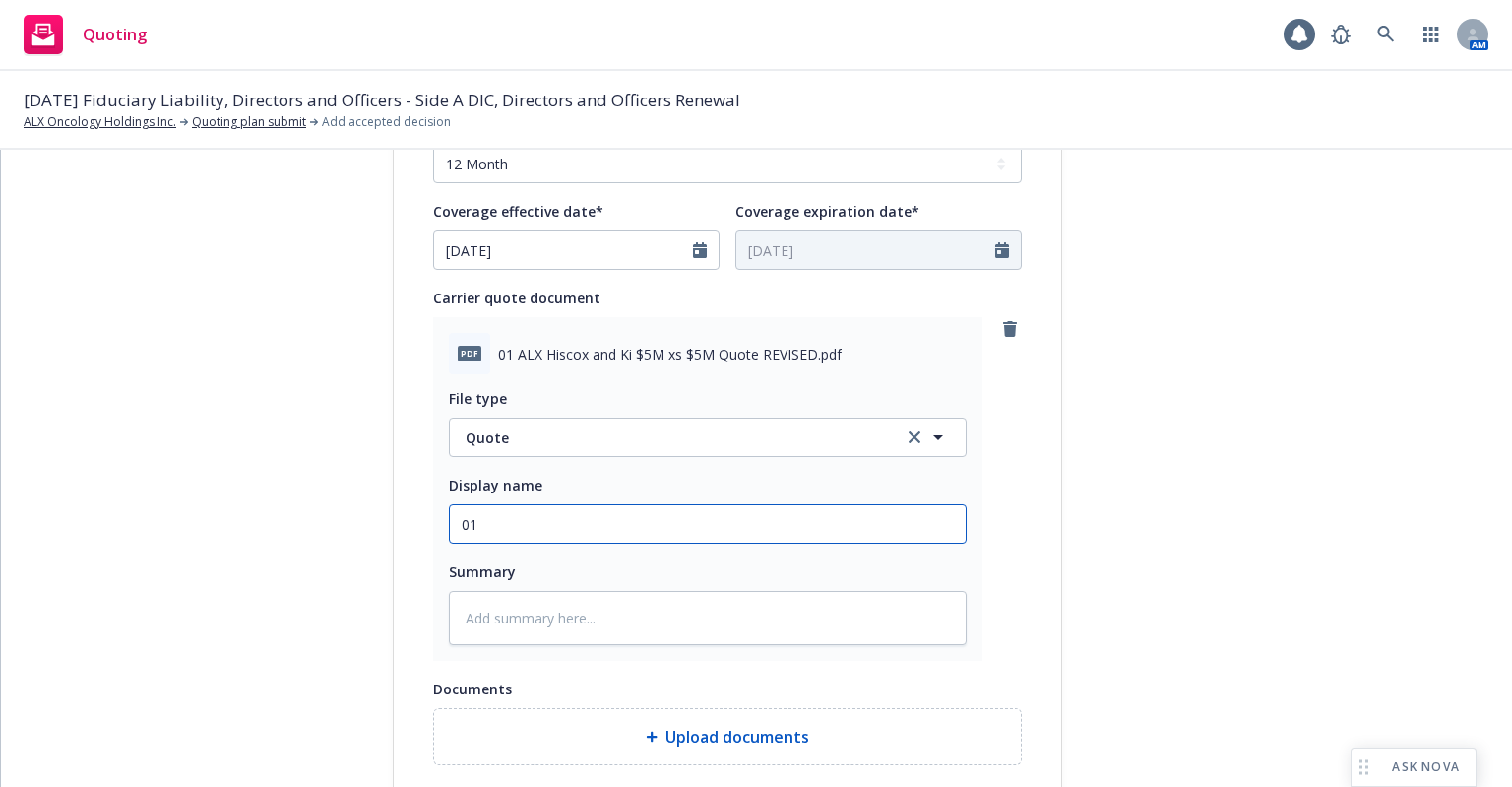 type on "x" 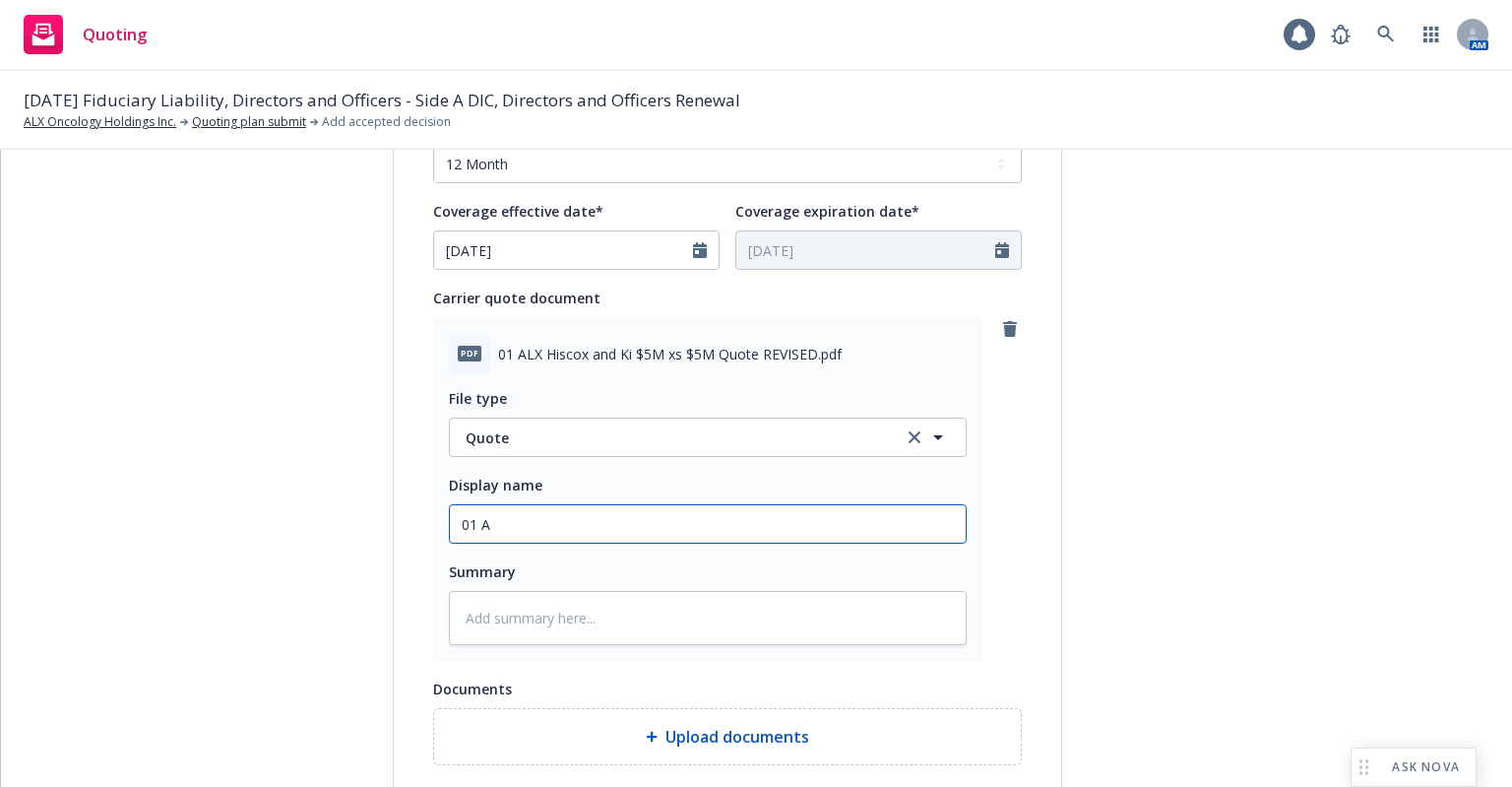 type on "x" 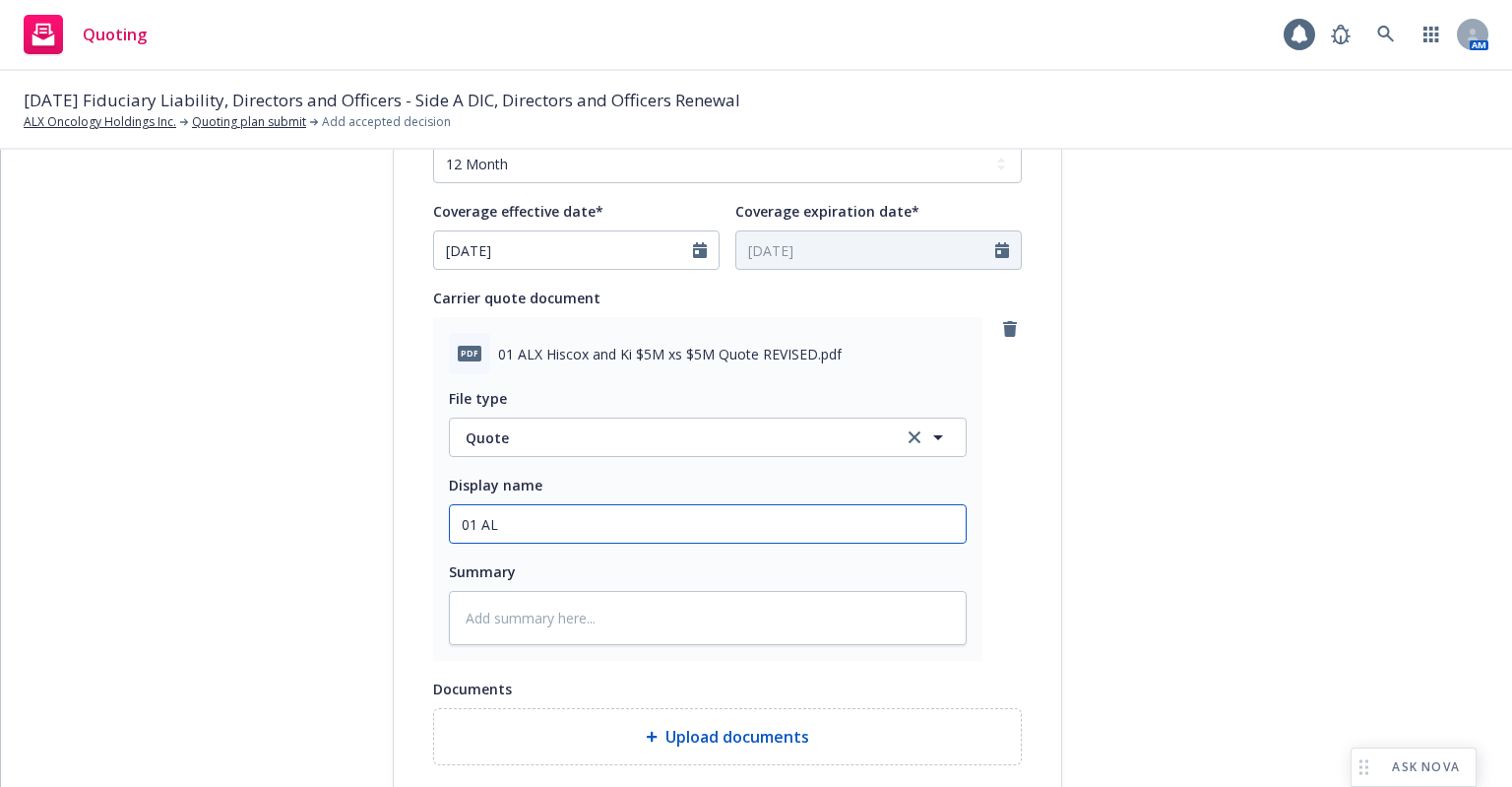 type on "x" 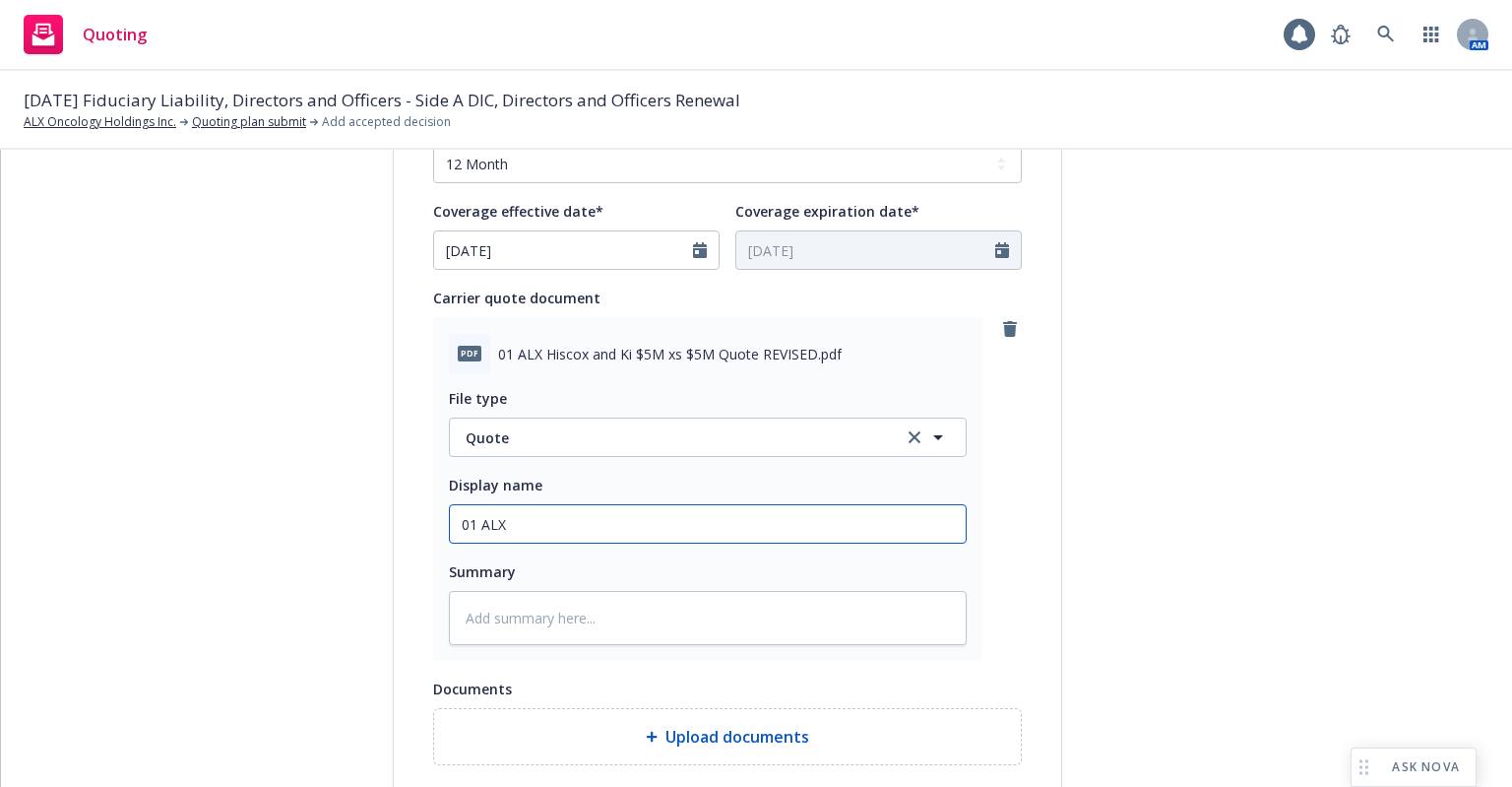 type on "01 ALX" 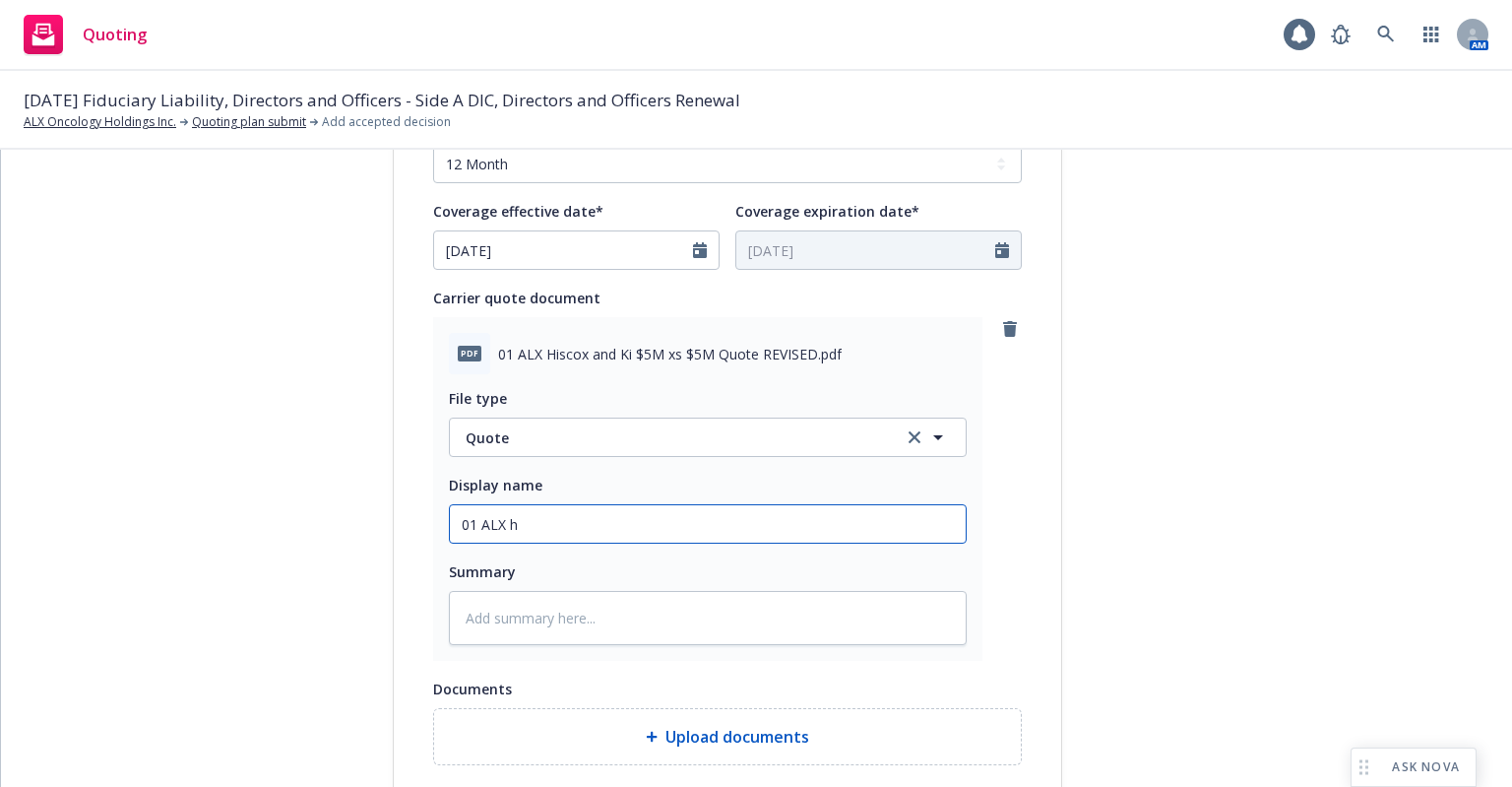 type on "x" 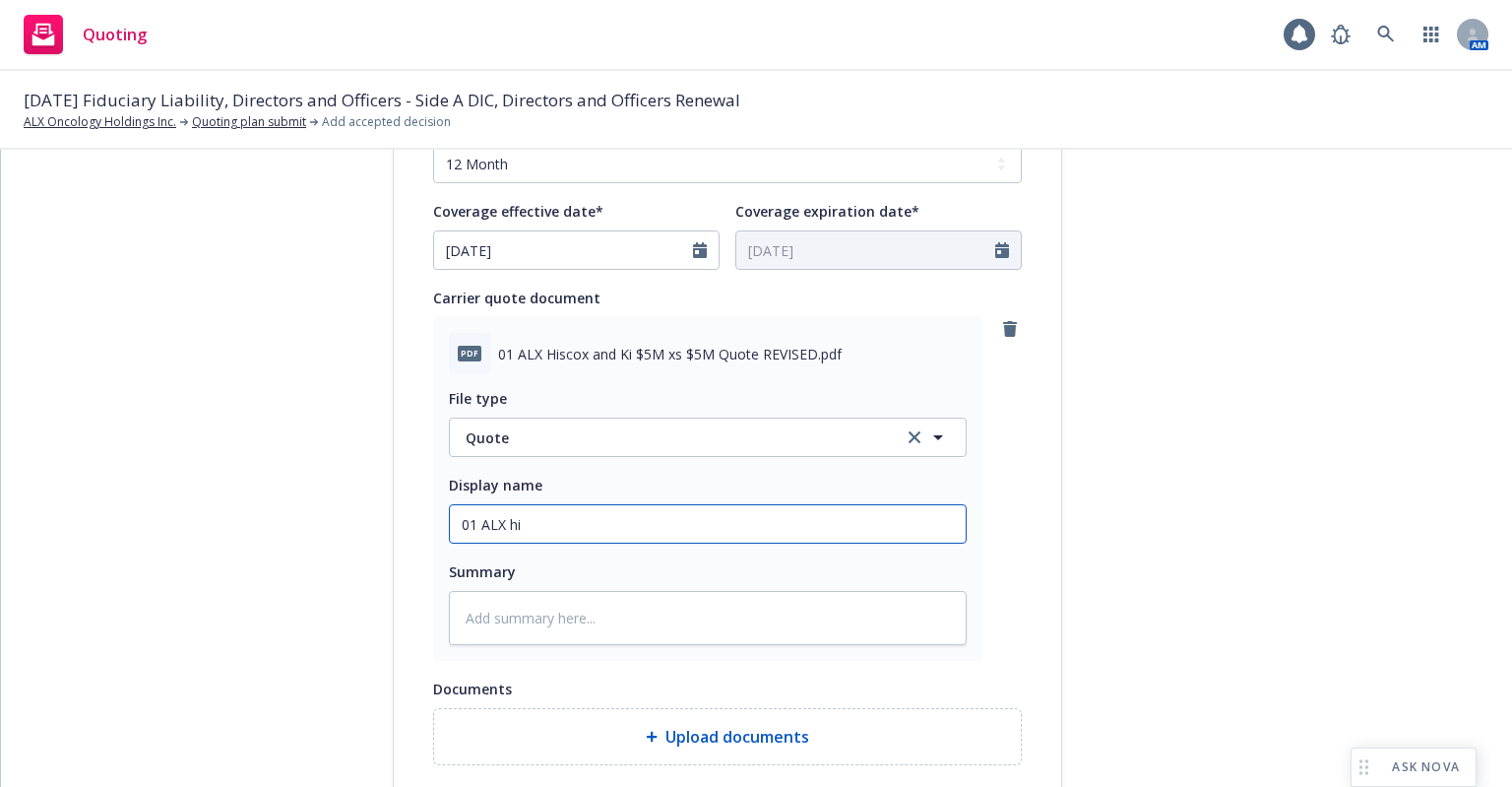 type on "x" 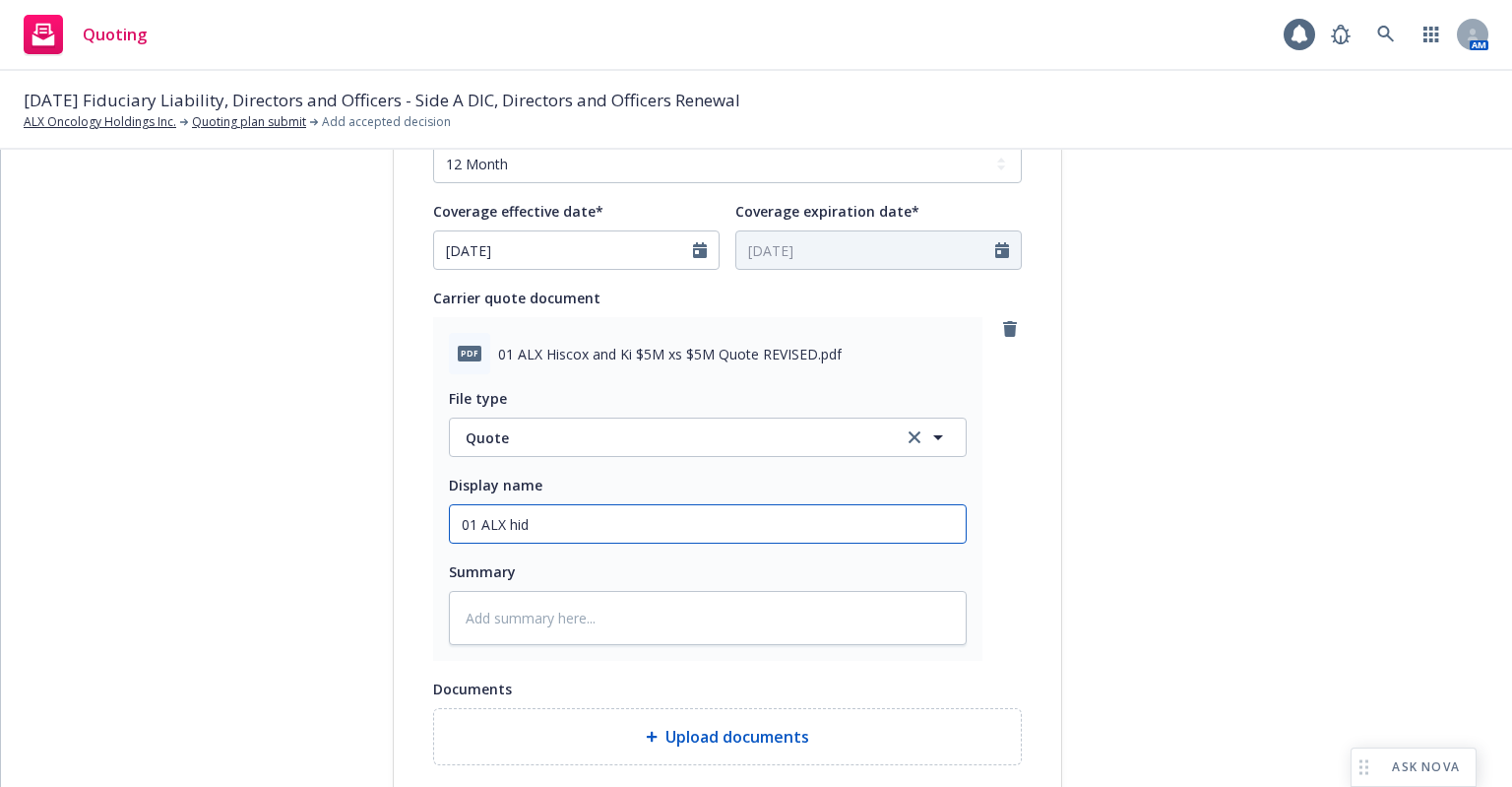type on "x" 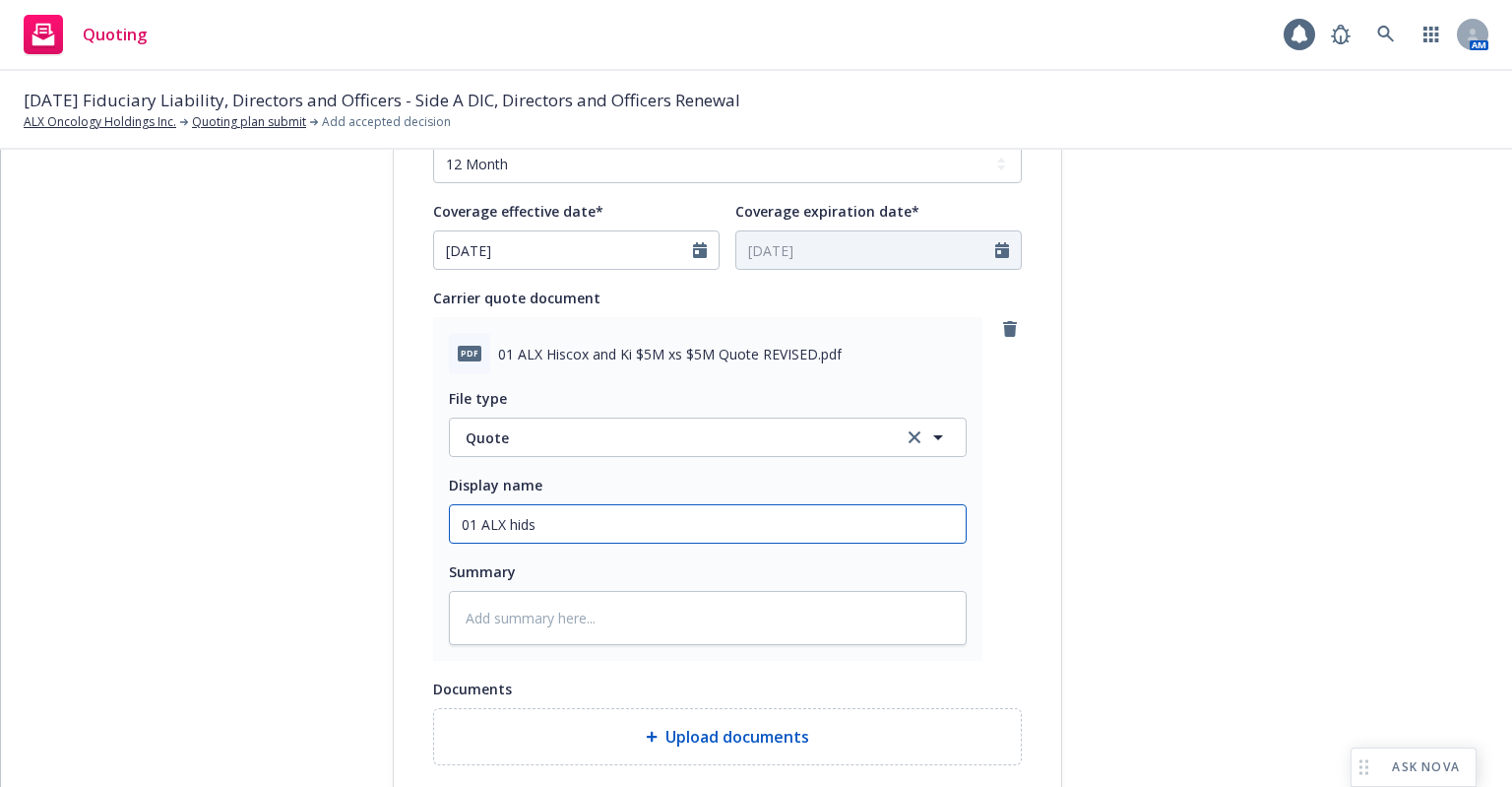 type on "x" 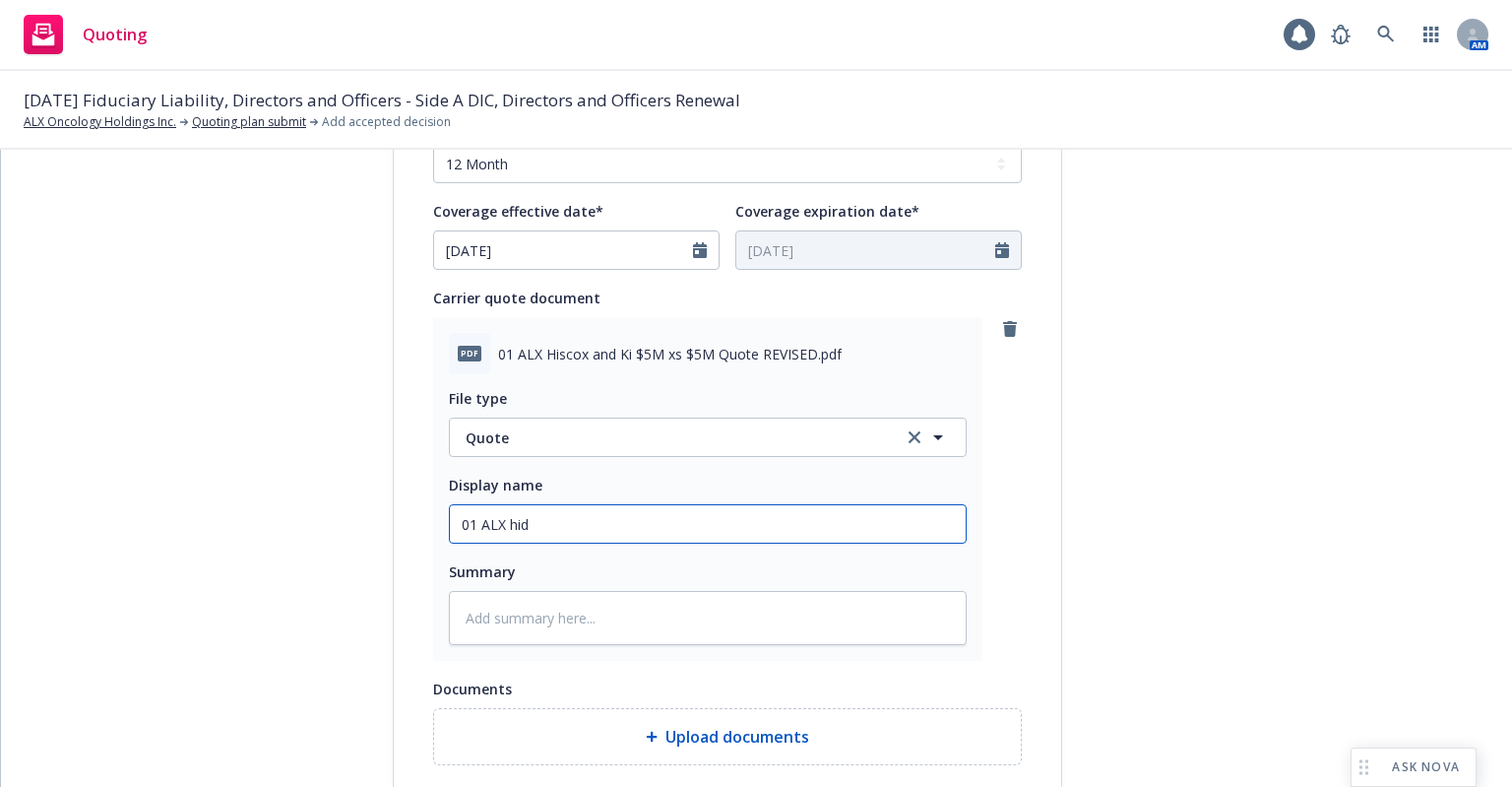 type on "x" 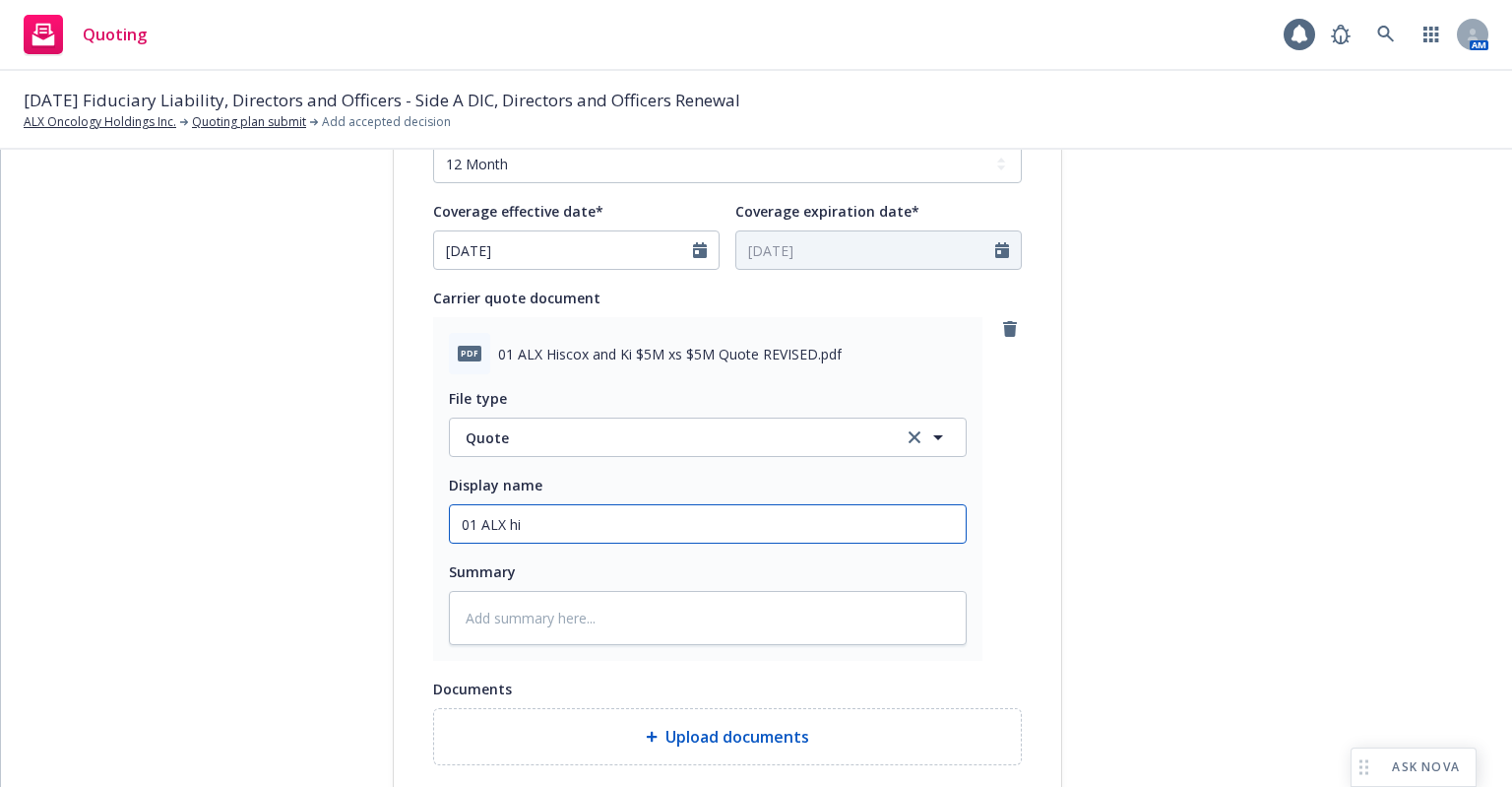 type on "x" 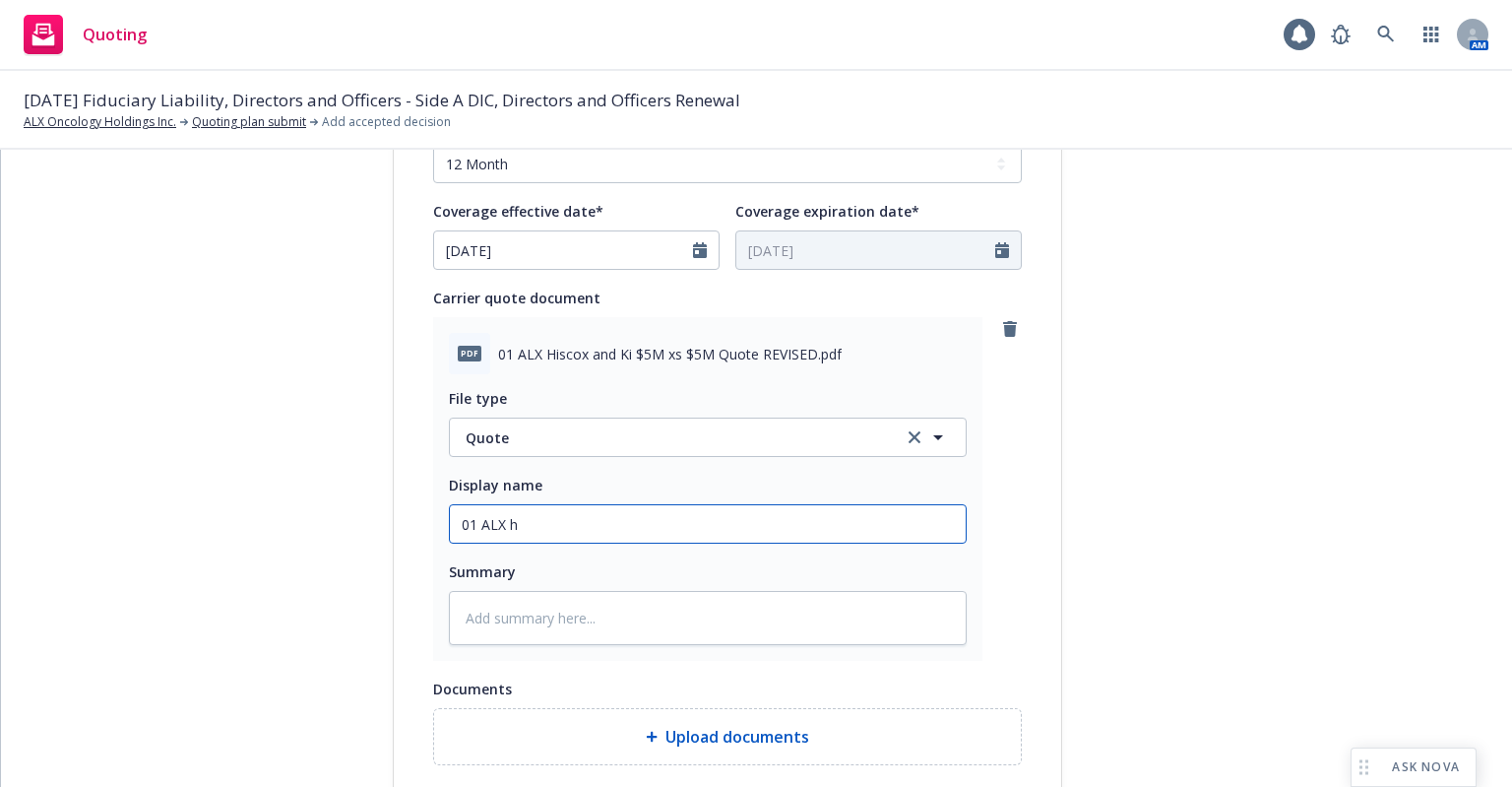 type on "x" 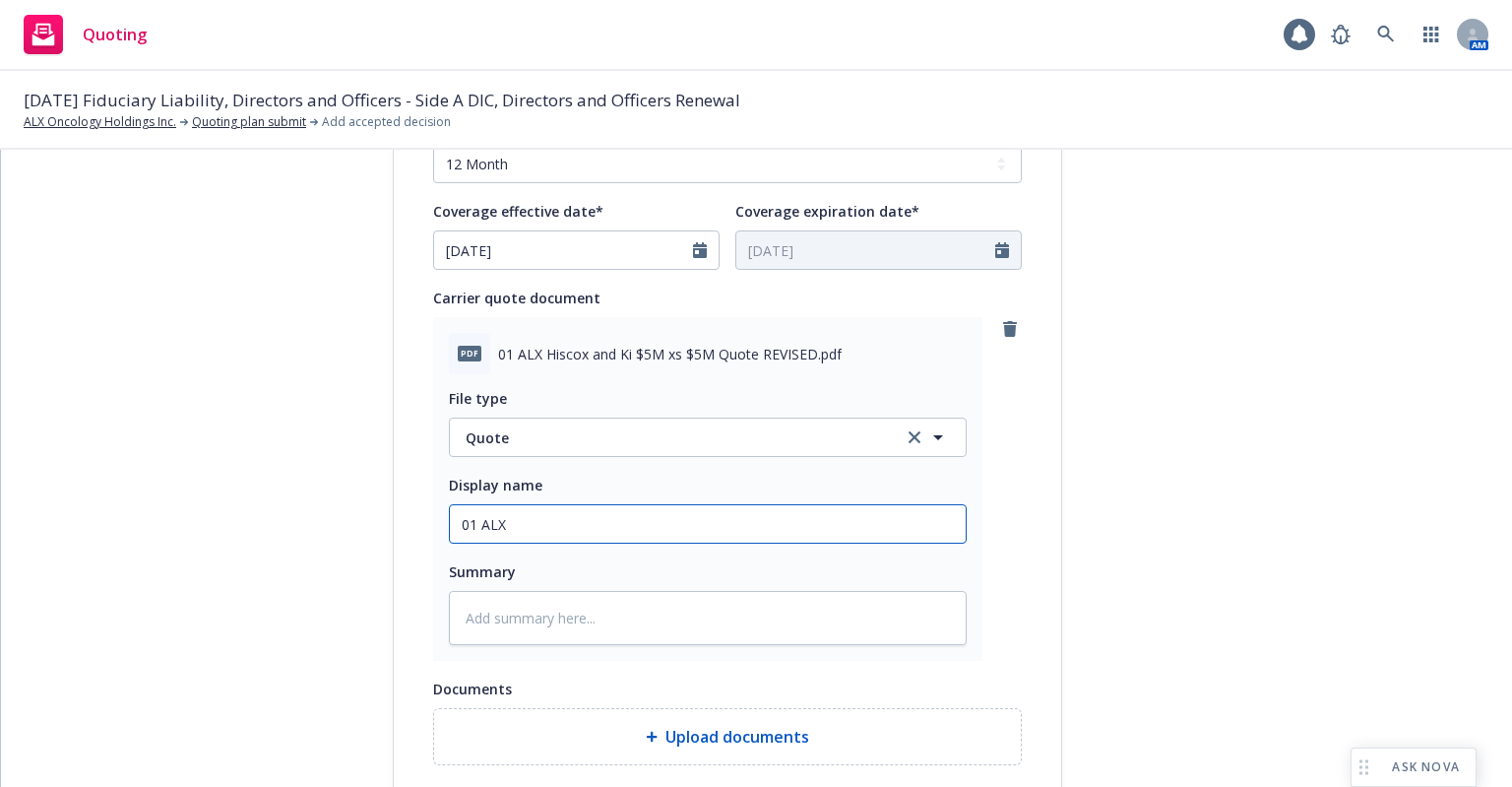 type on "x" 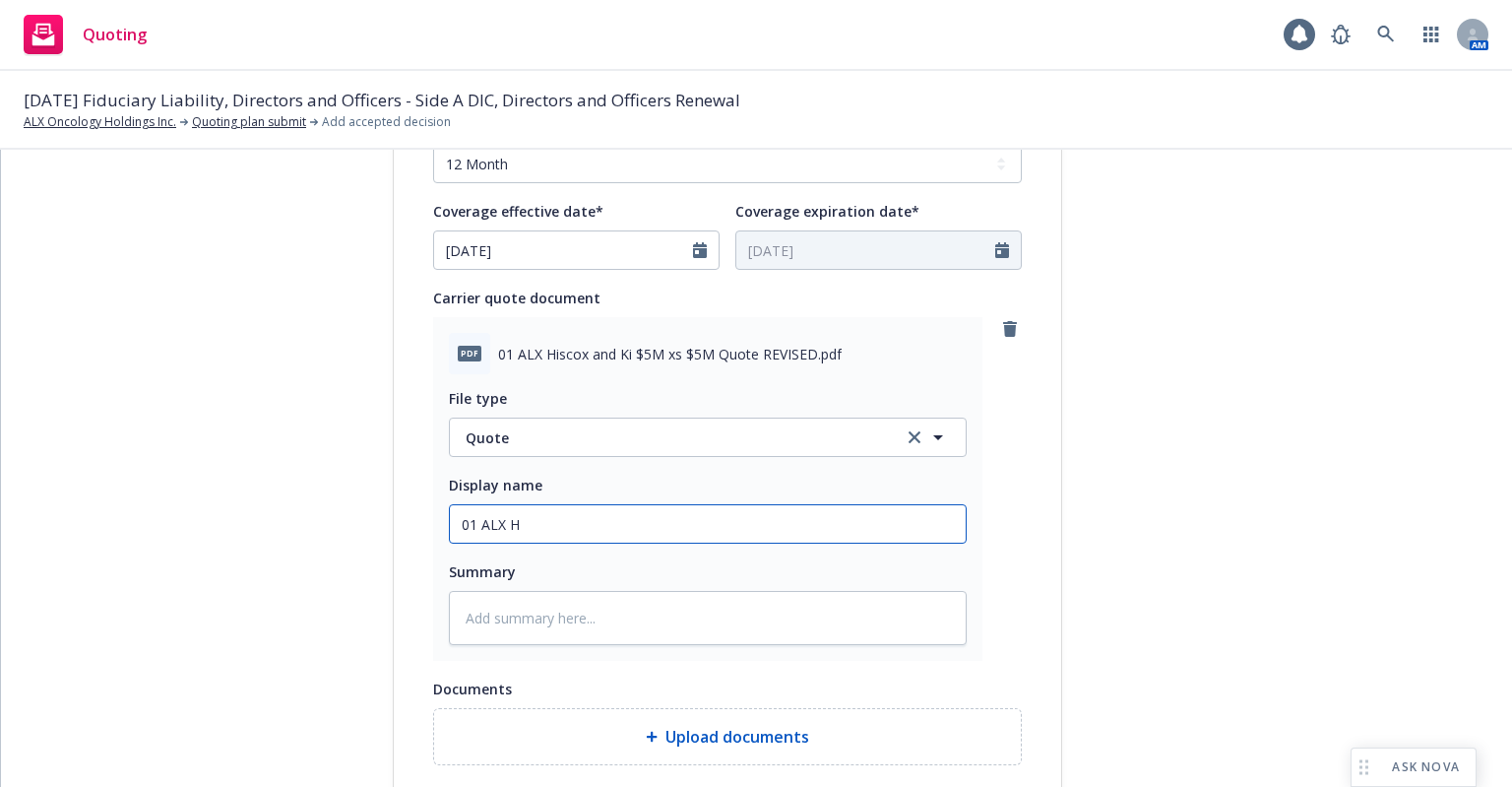 type on "x" 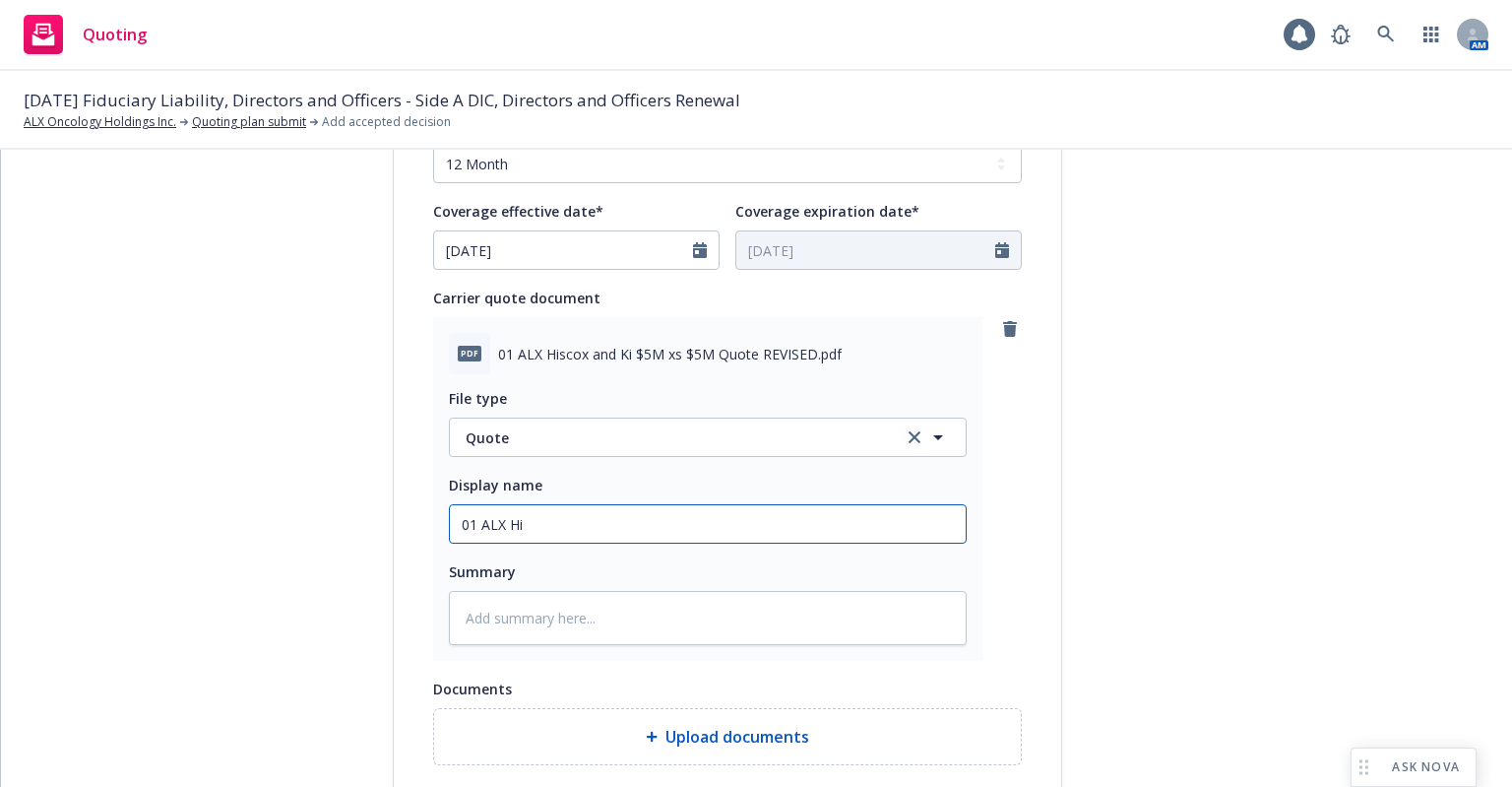 type on "x" 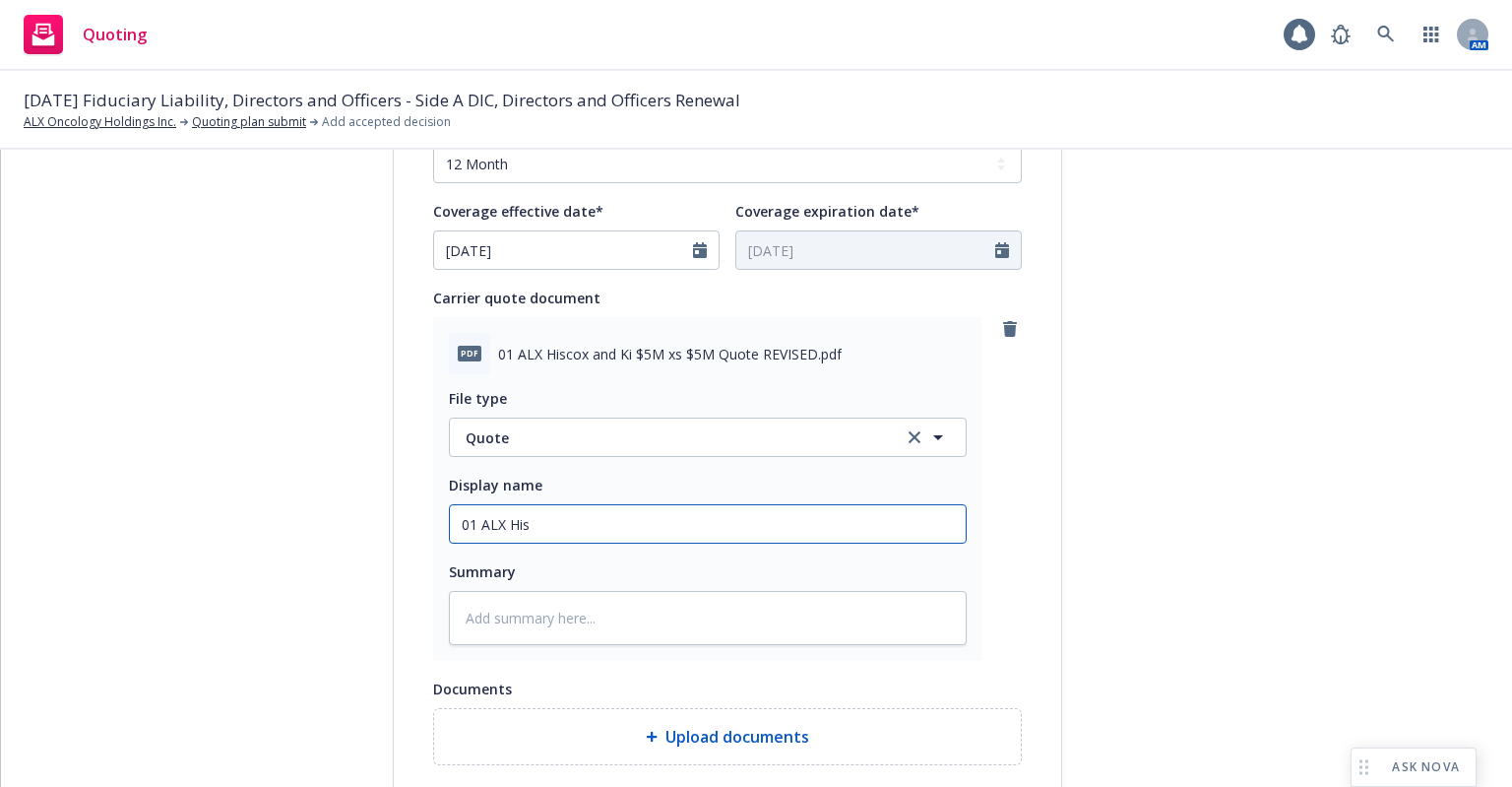 type on "x" 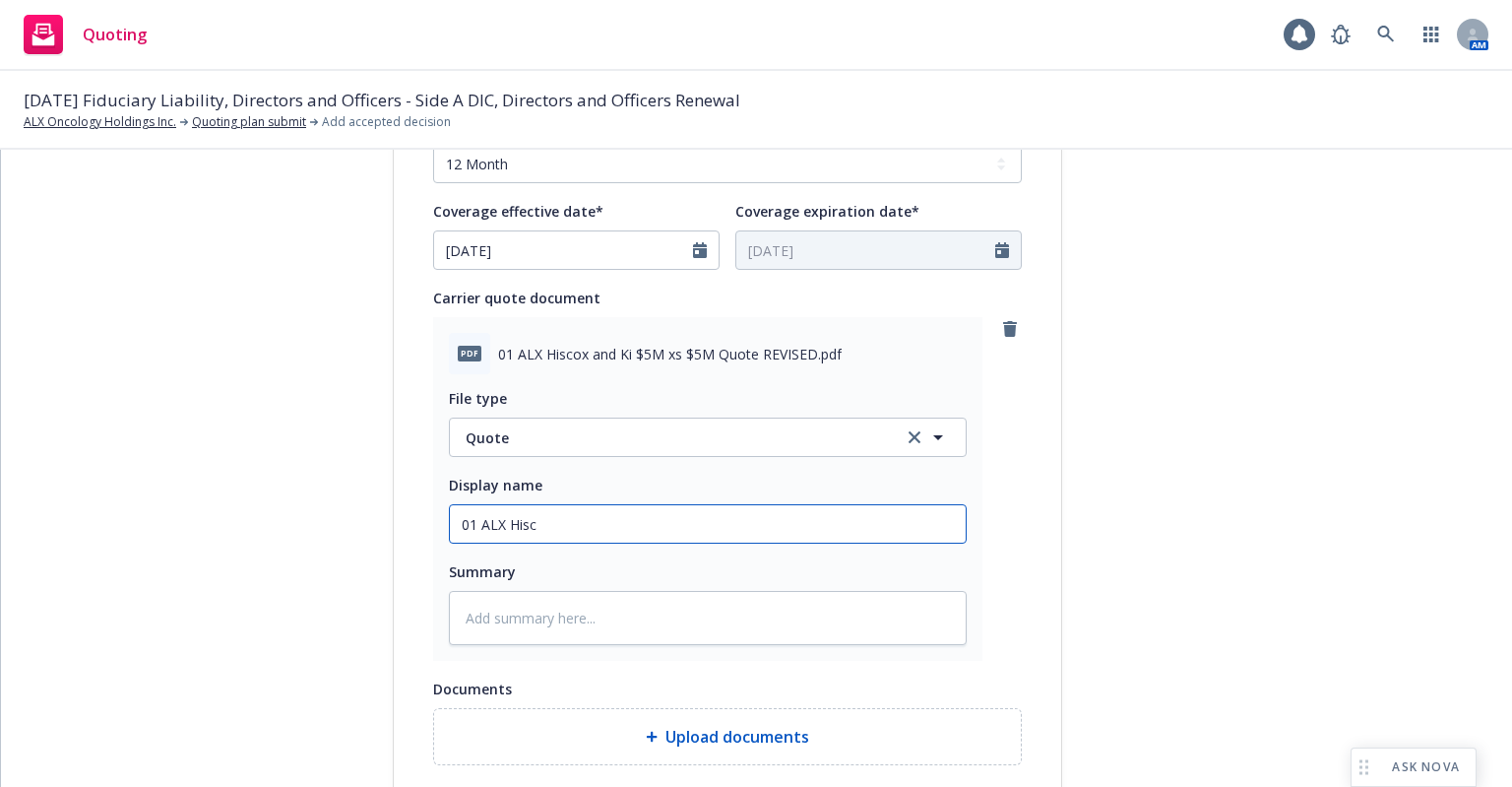 type on "x" 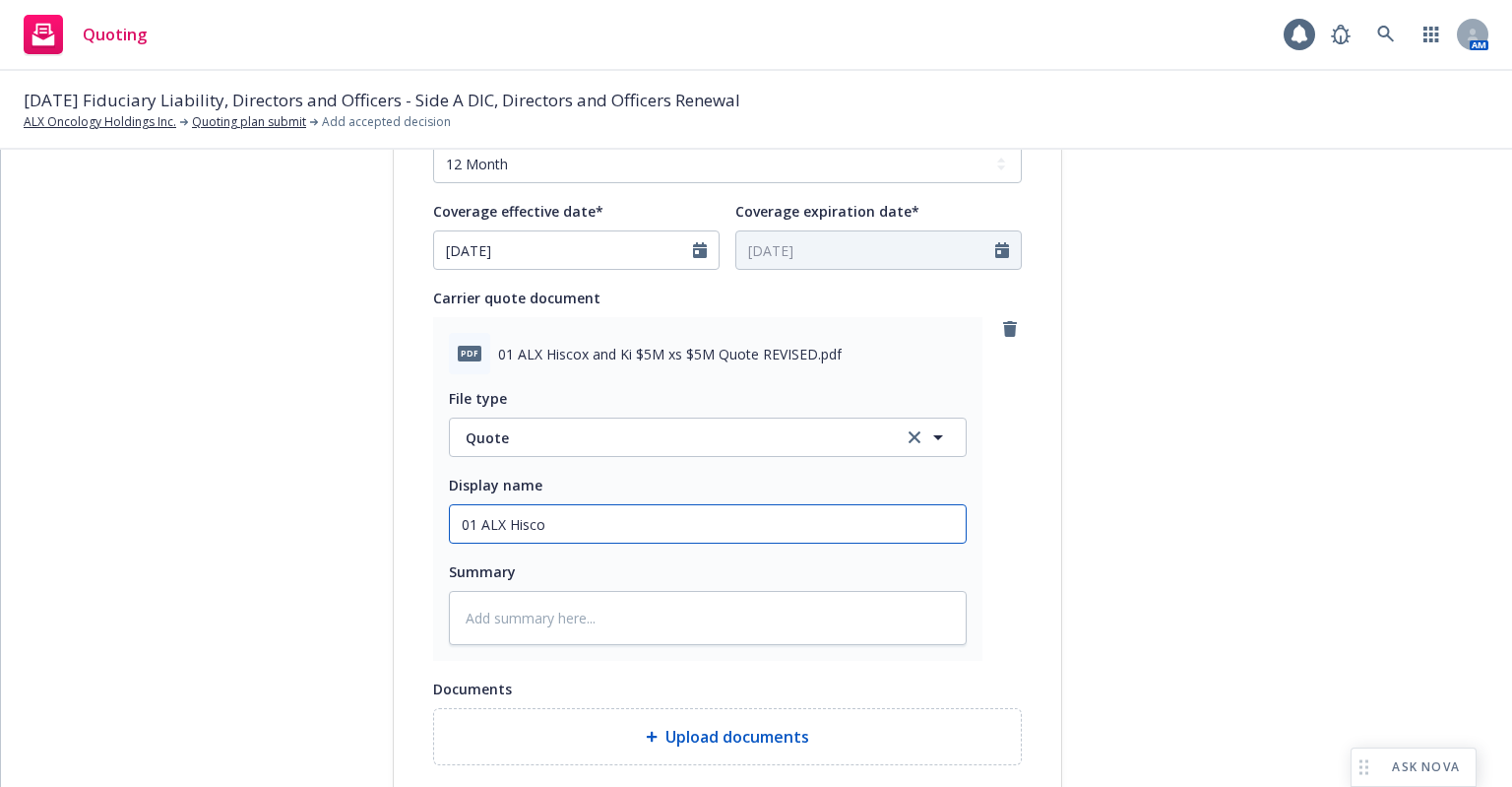 type on "x" 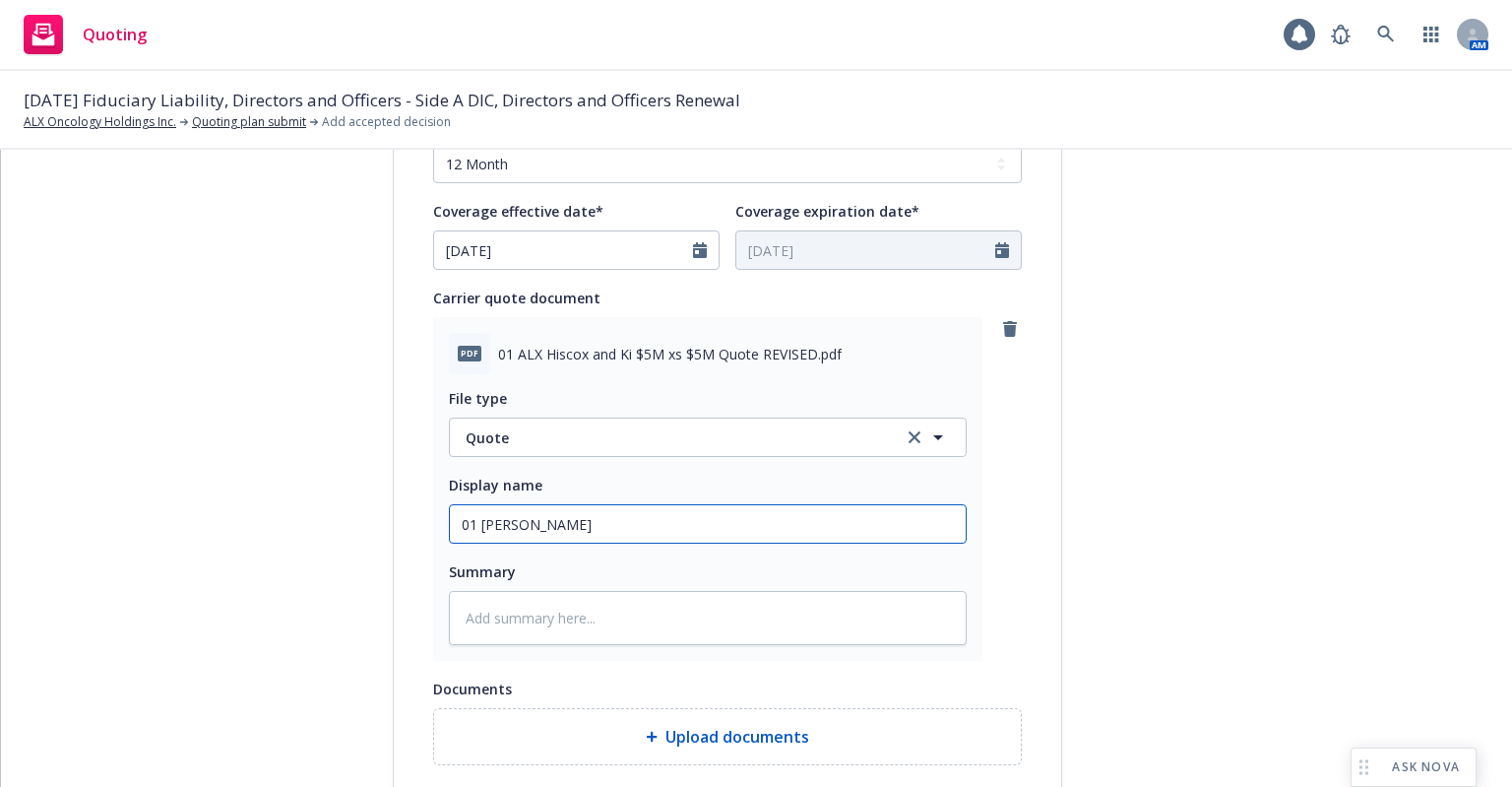 type on "x" 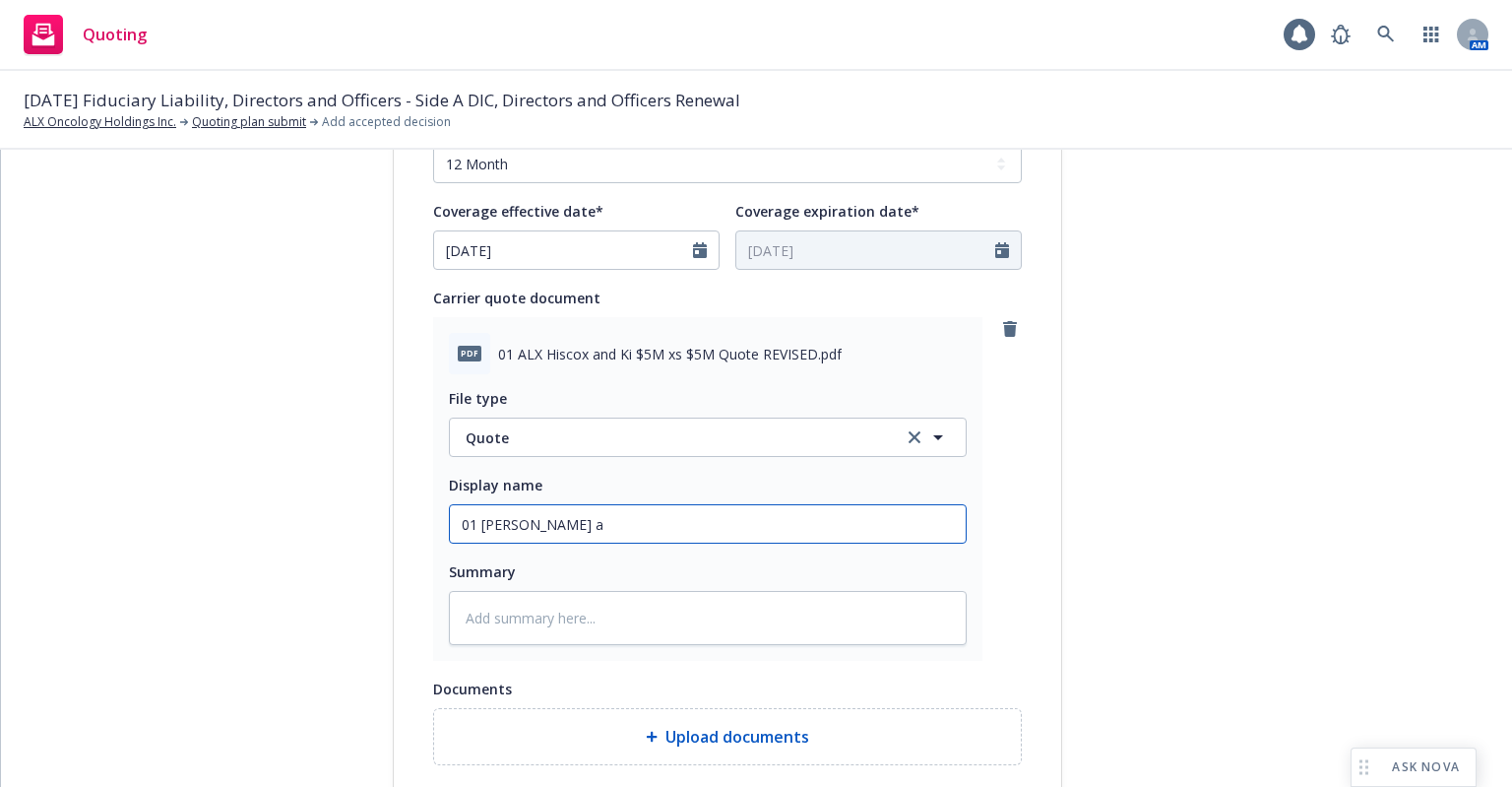 type on "01 ALX Hiscox an" 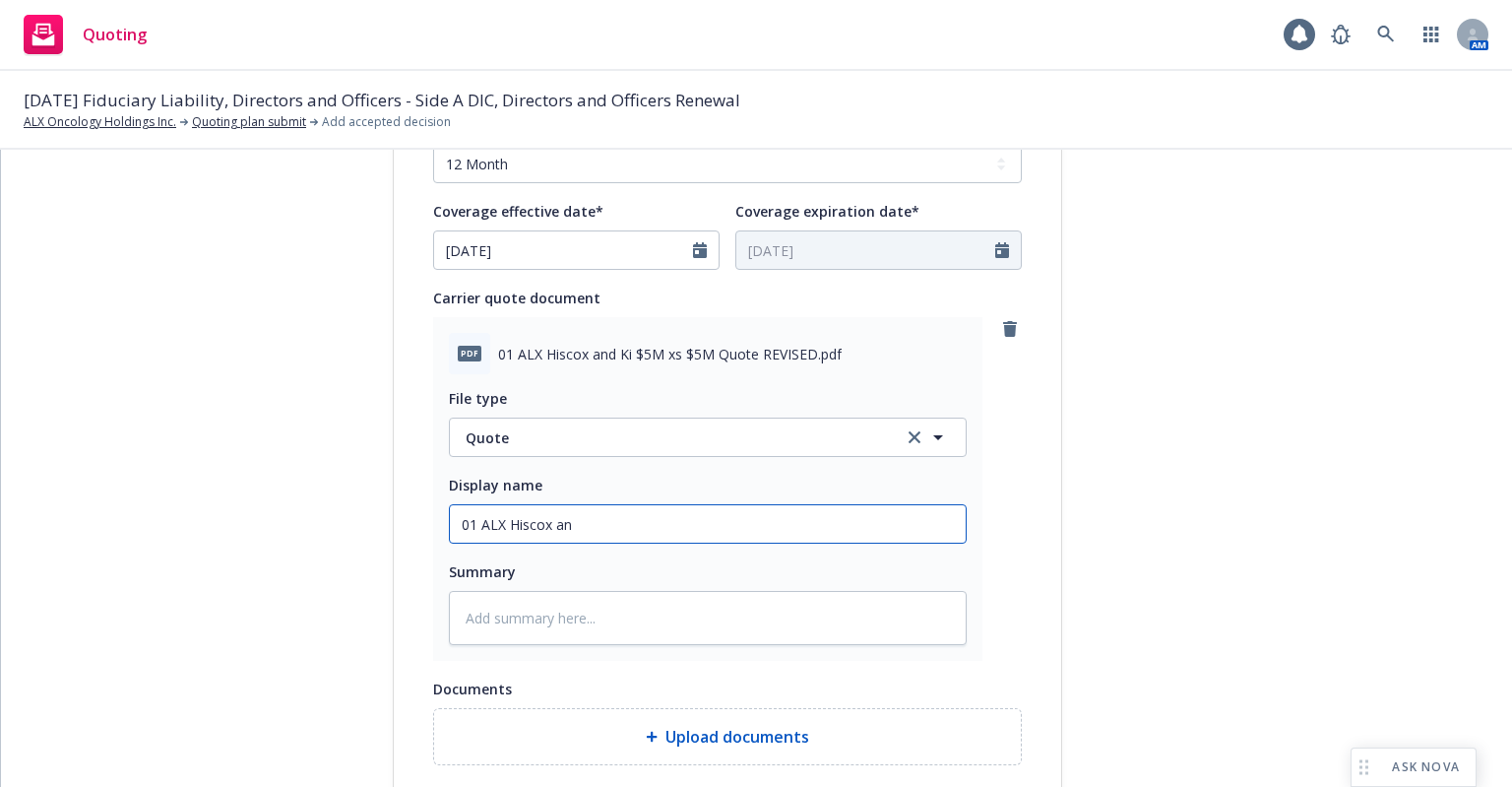 type on "x" 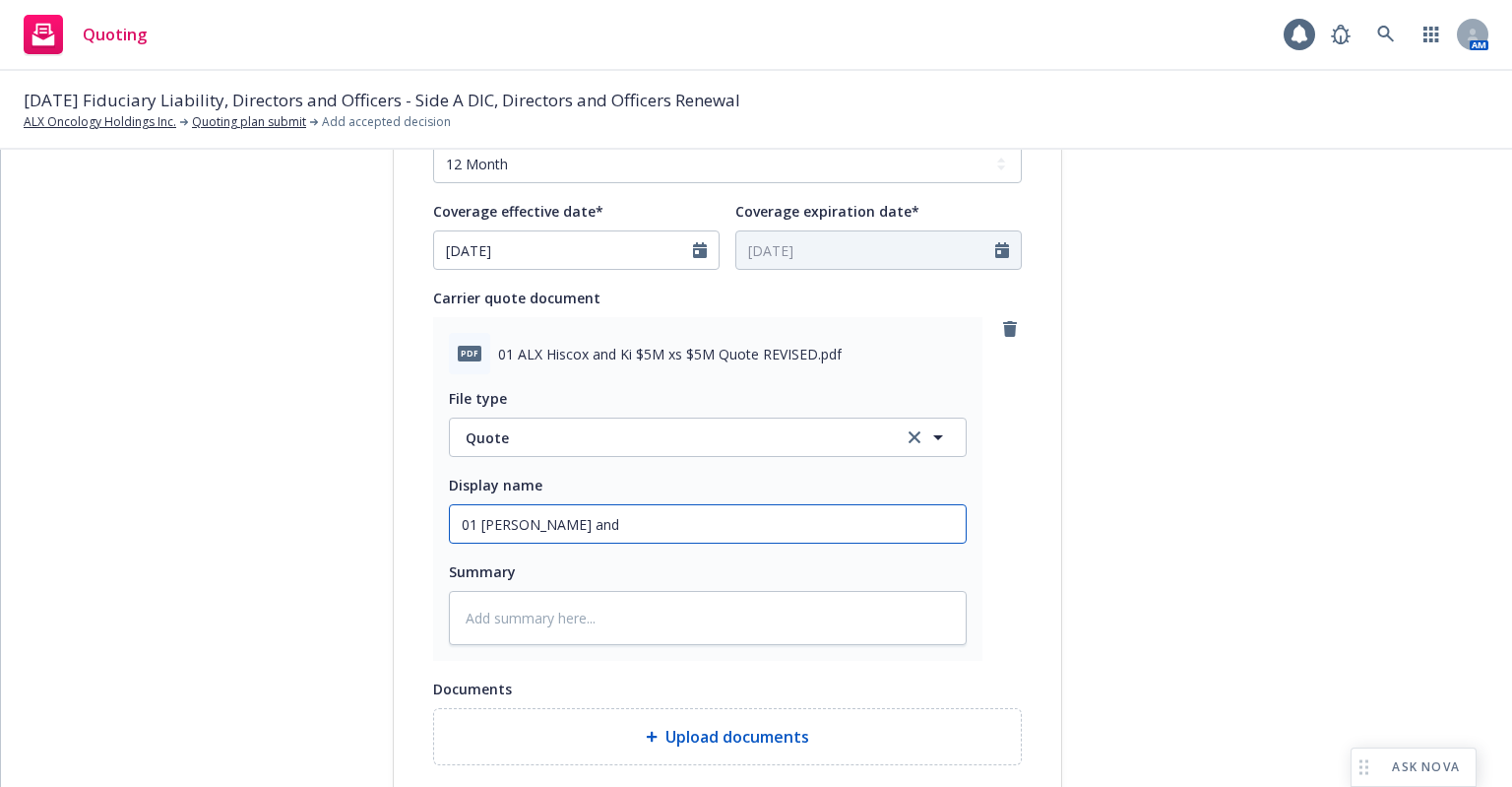 type on "01 [PERSON_NAME] and" 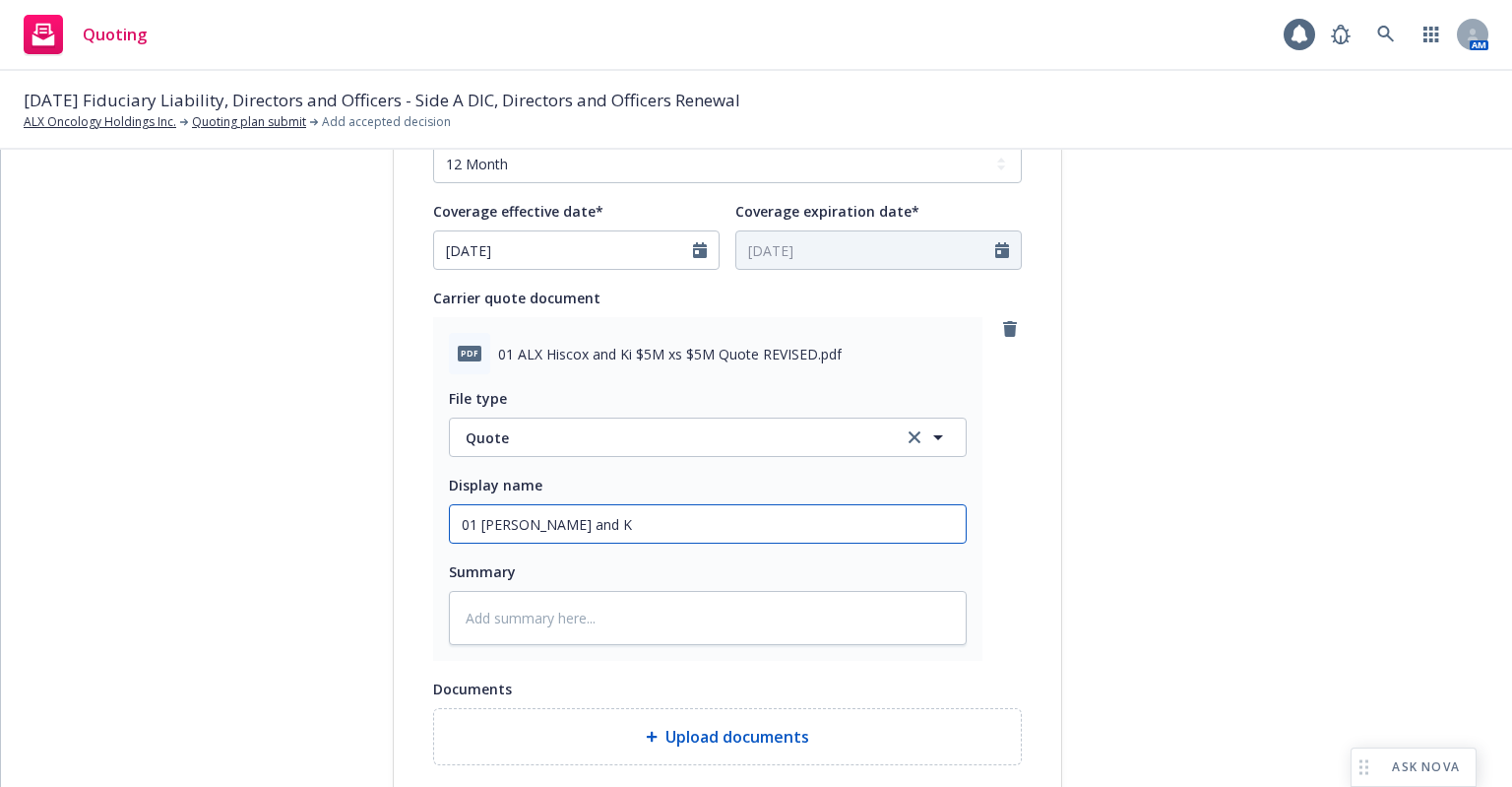 type on "x" 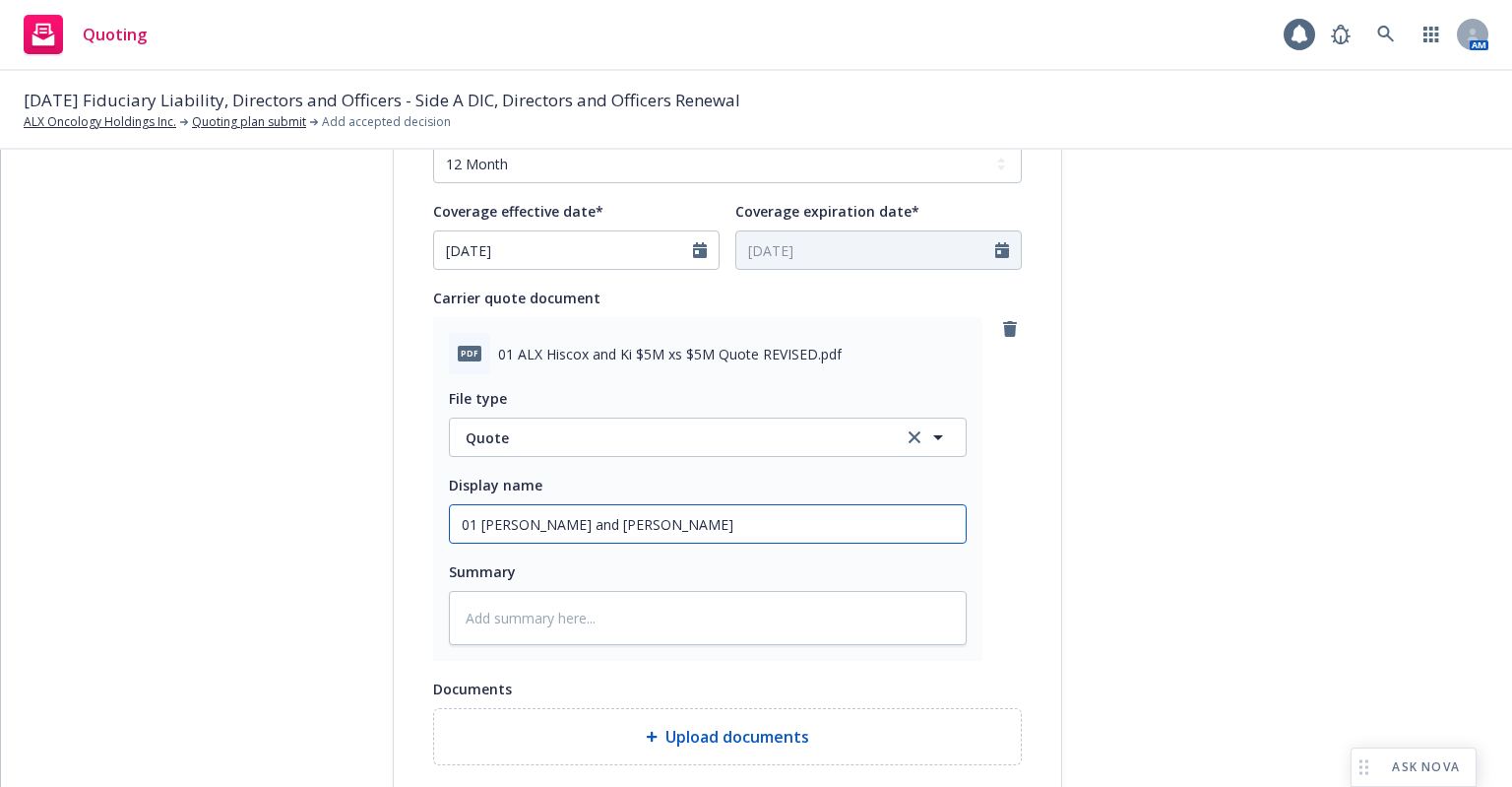 type on "x" 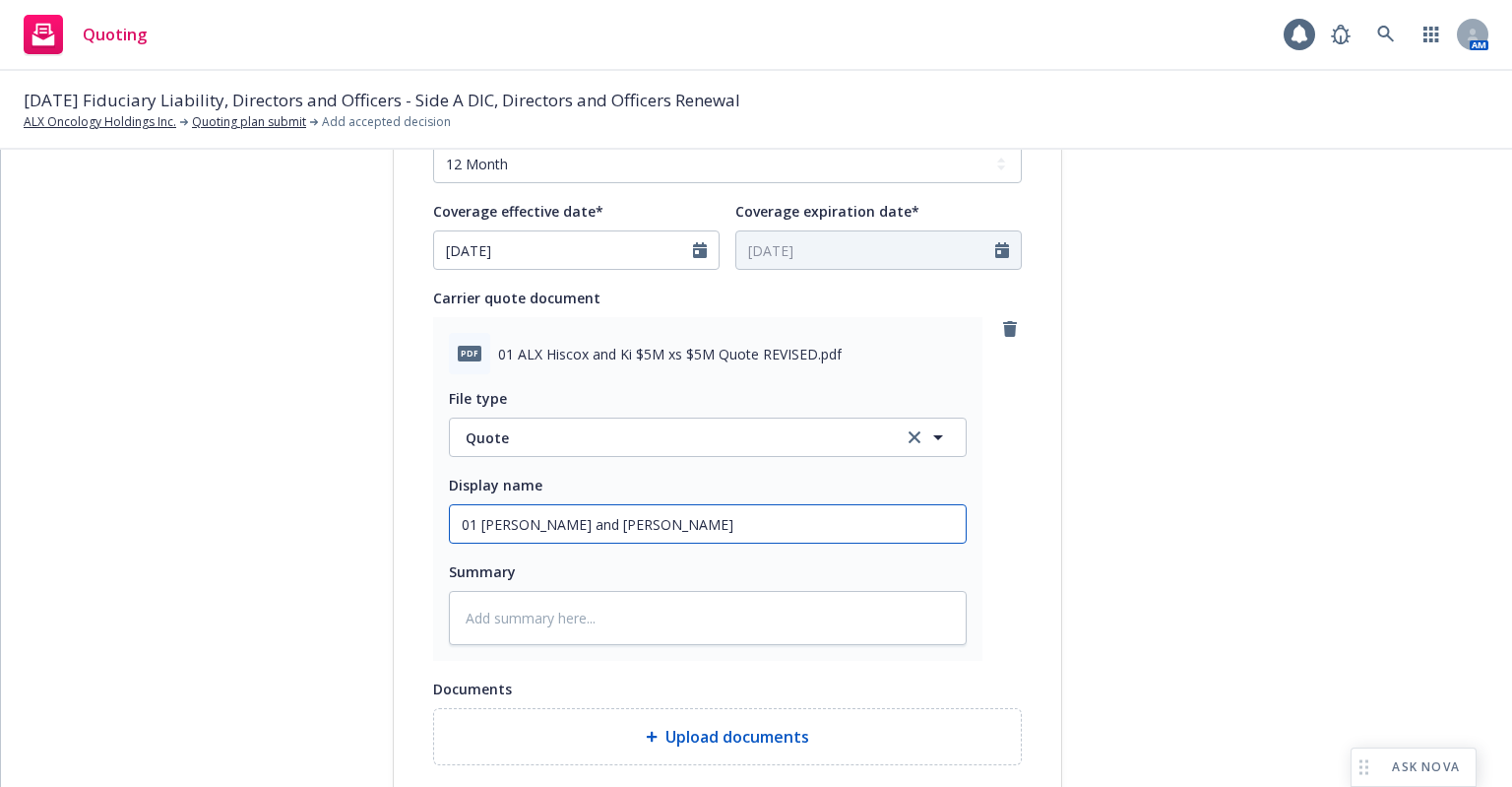 type on "x" 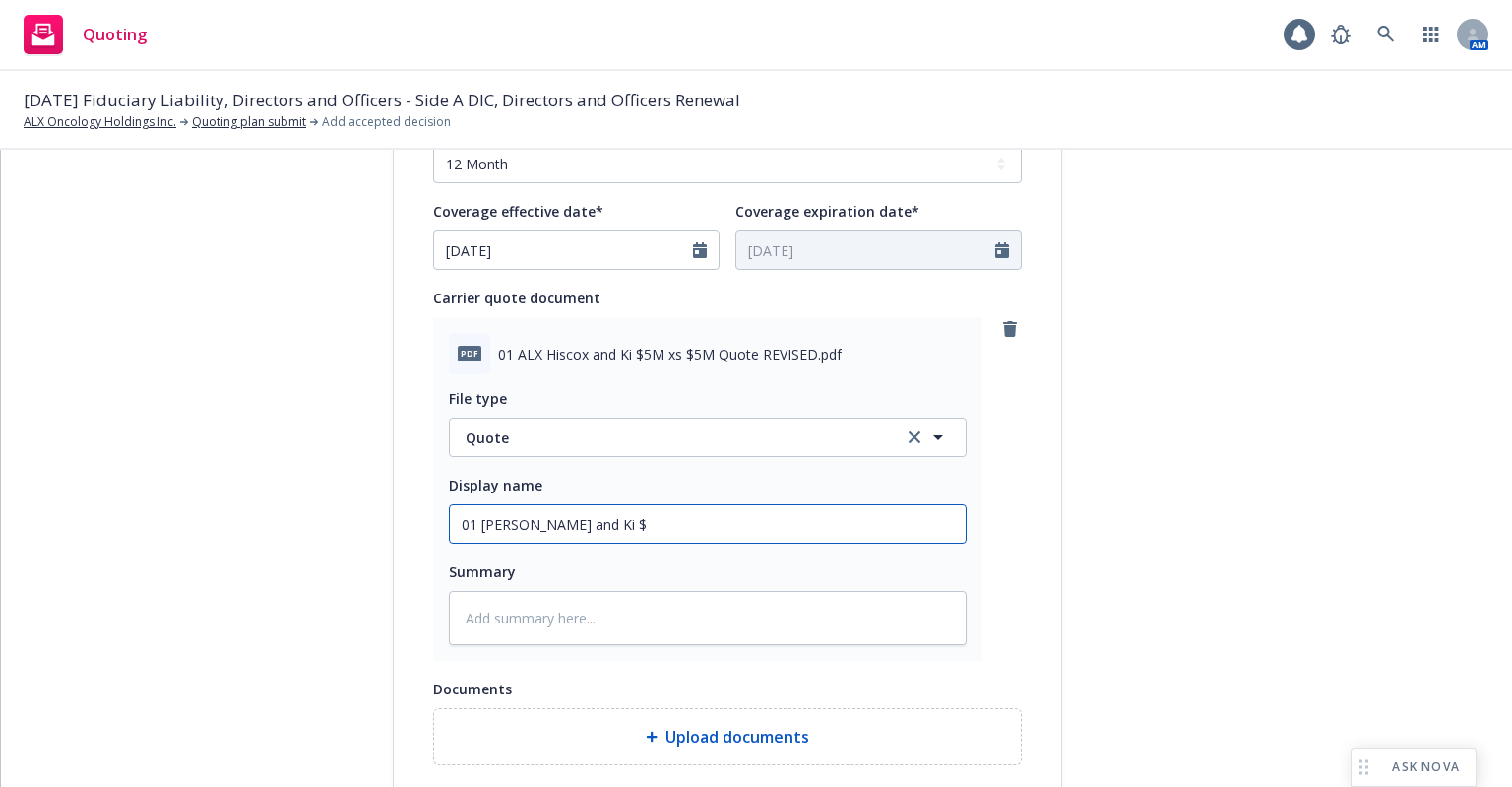 type on "x" 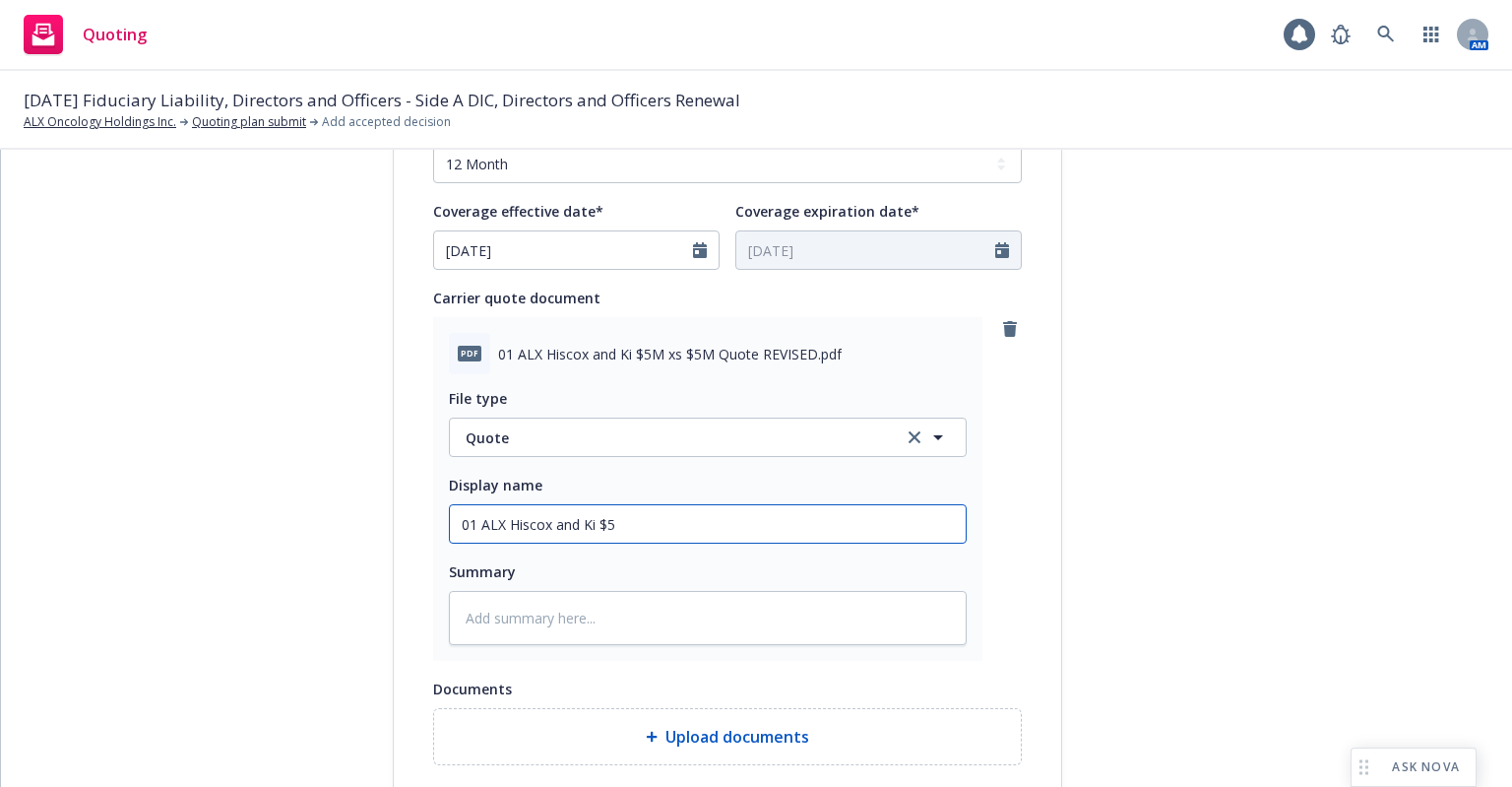type on "x" 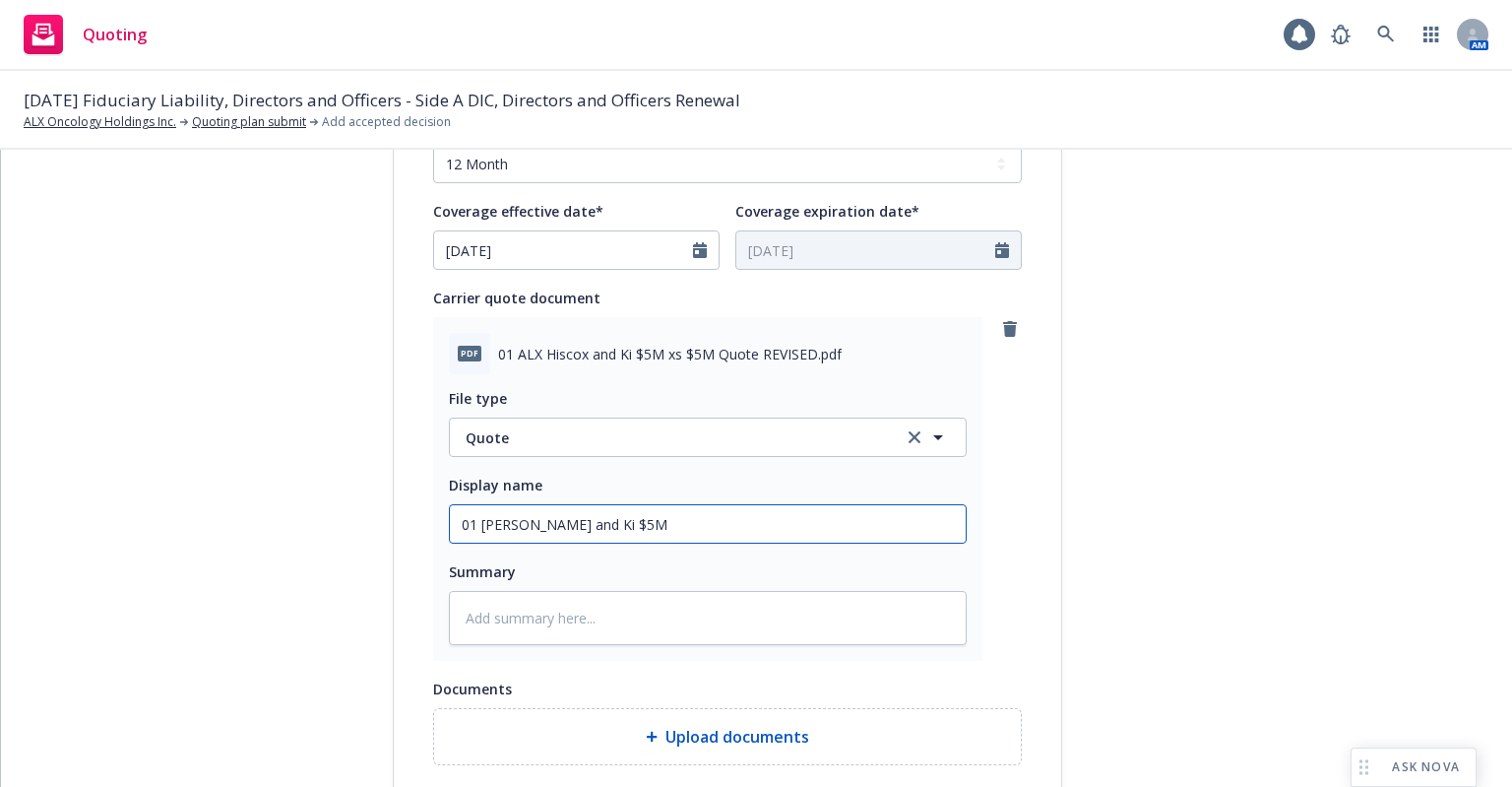 type on "01 [PERSON_NAME] and Ki $5M" 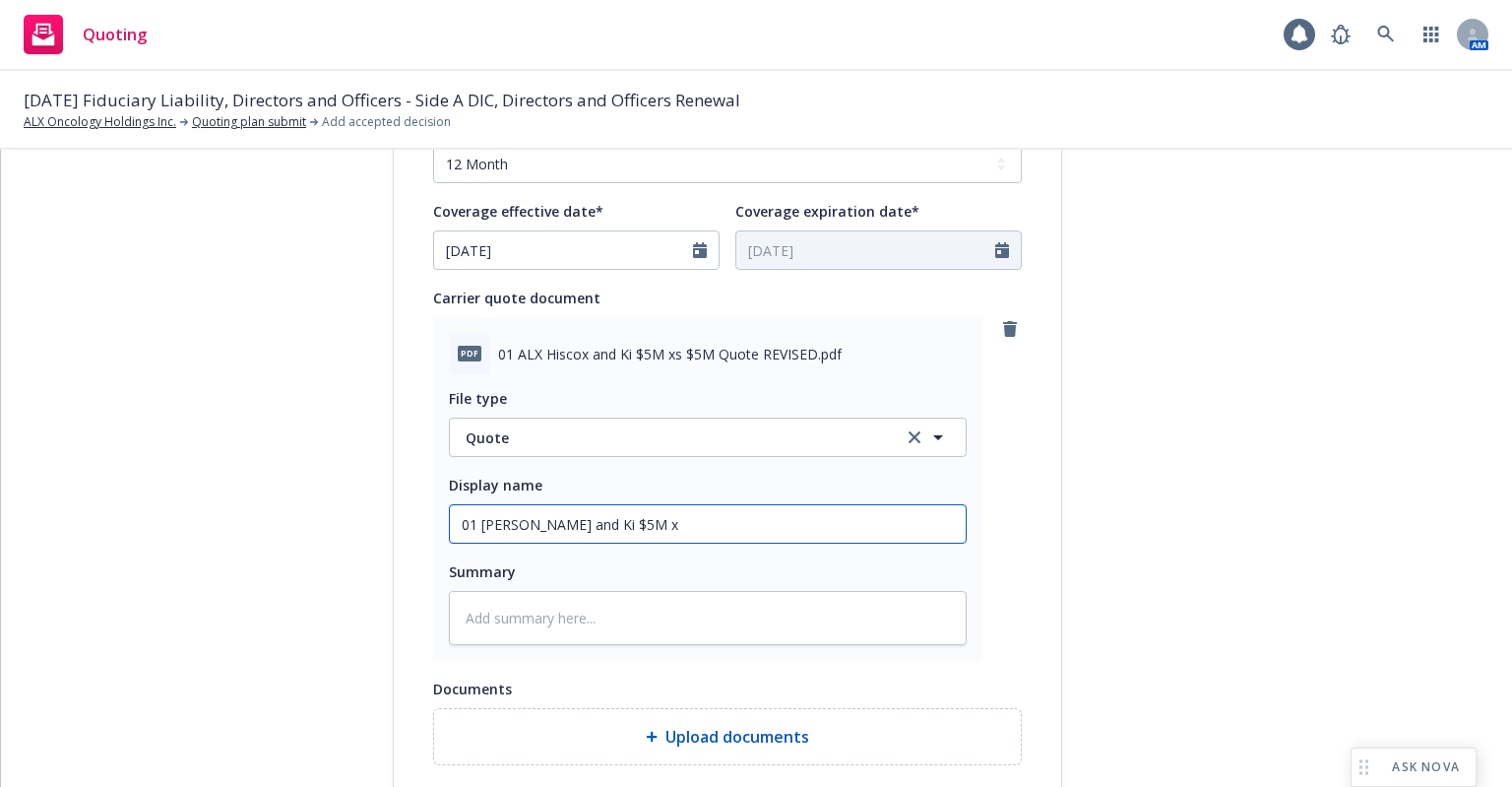 type on "x" 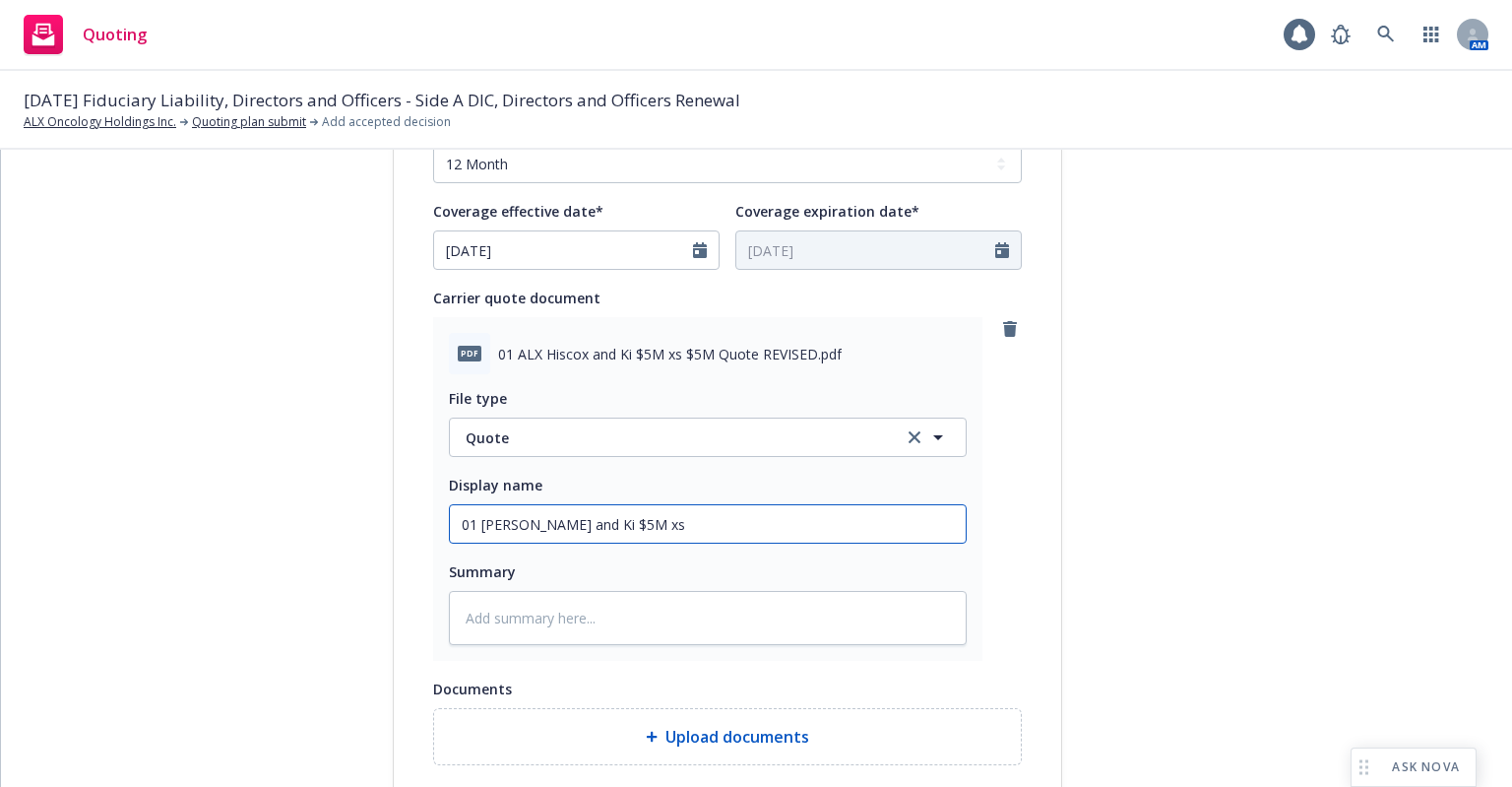 type on "01 [PERSON_NAME] and Ki $5M xs" 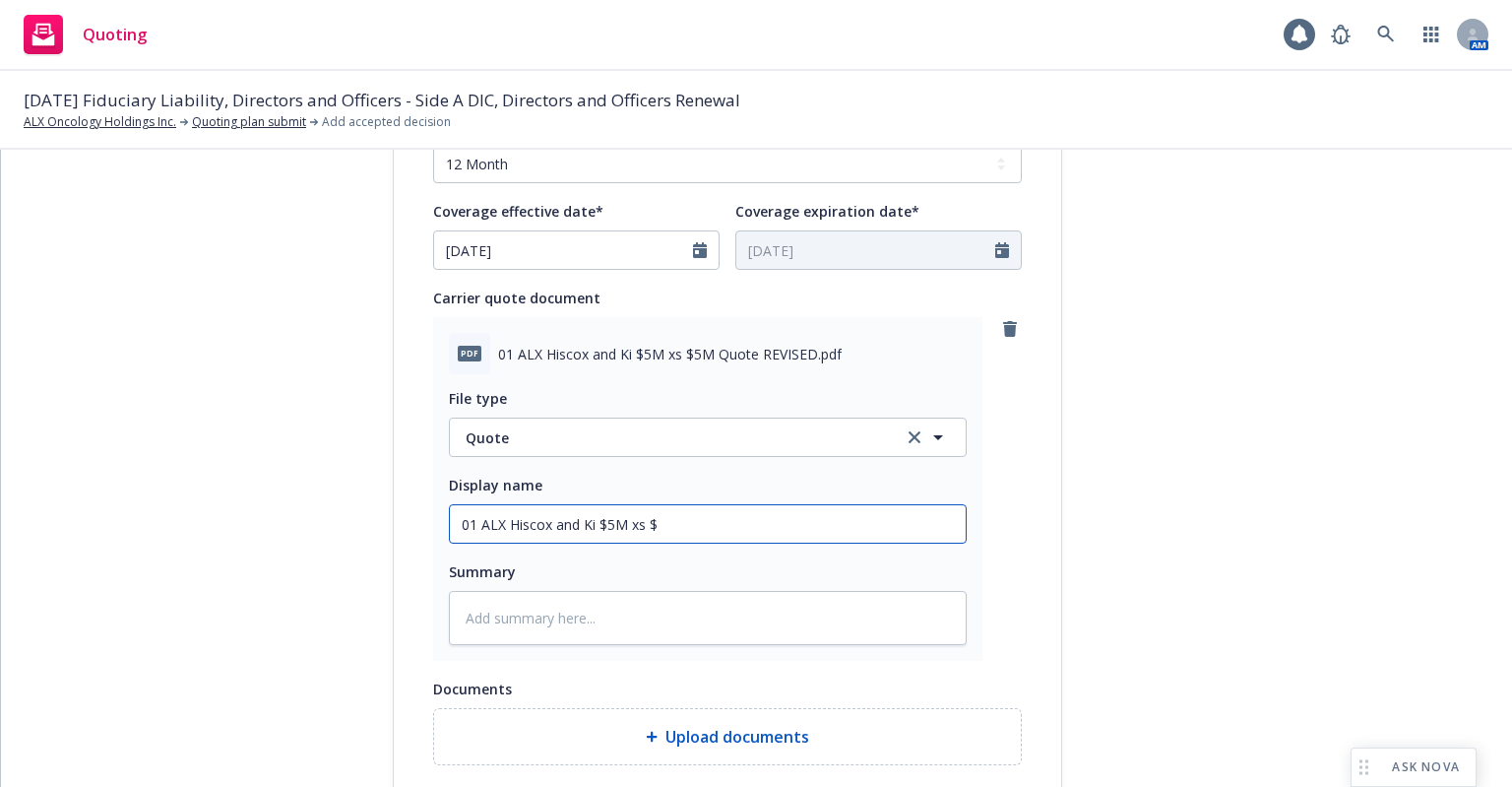 type on "x" 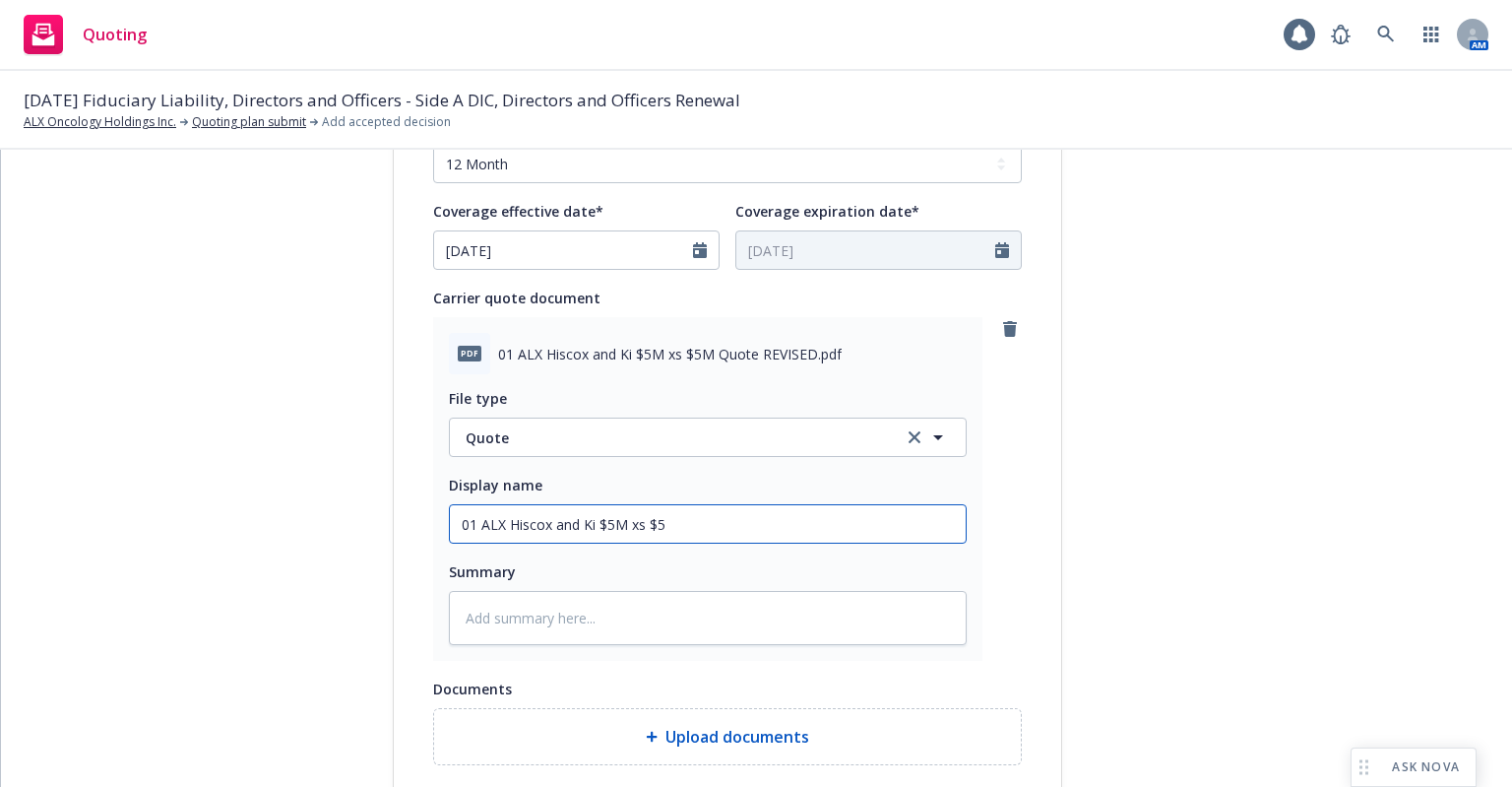 type on "x" 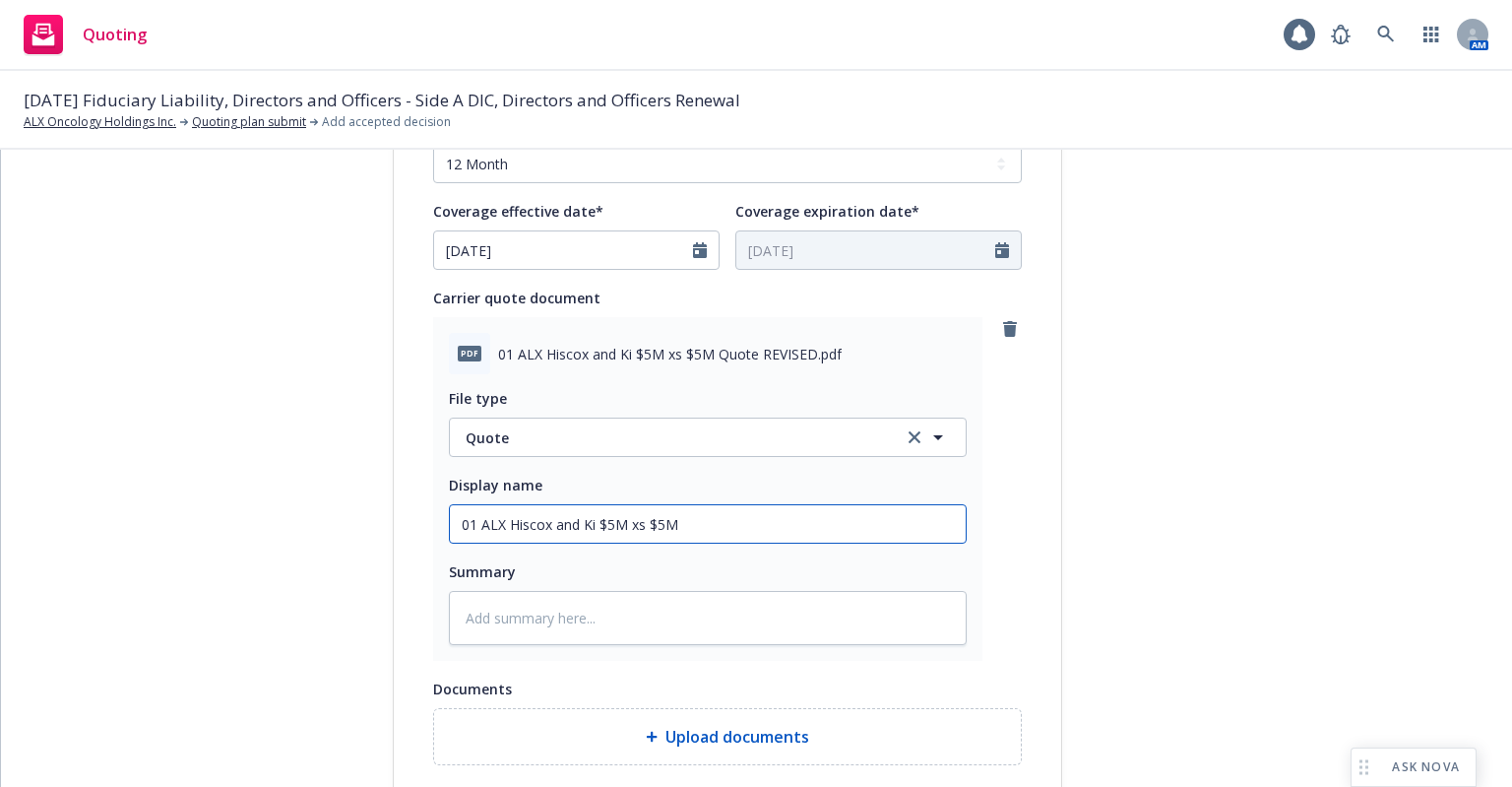 type on "x" 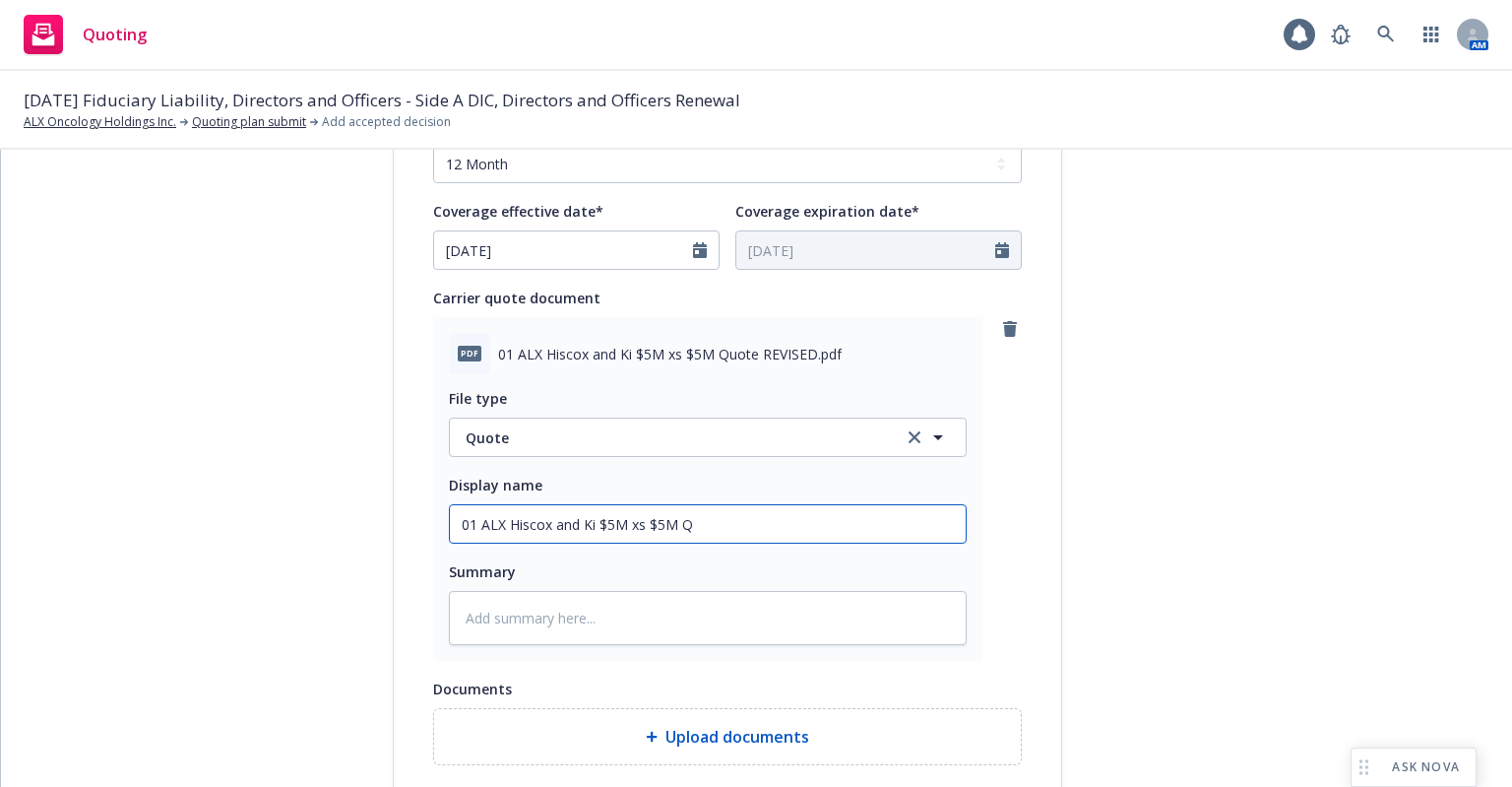 type on "x" 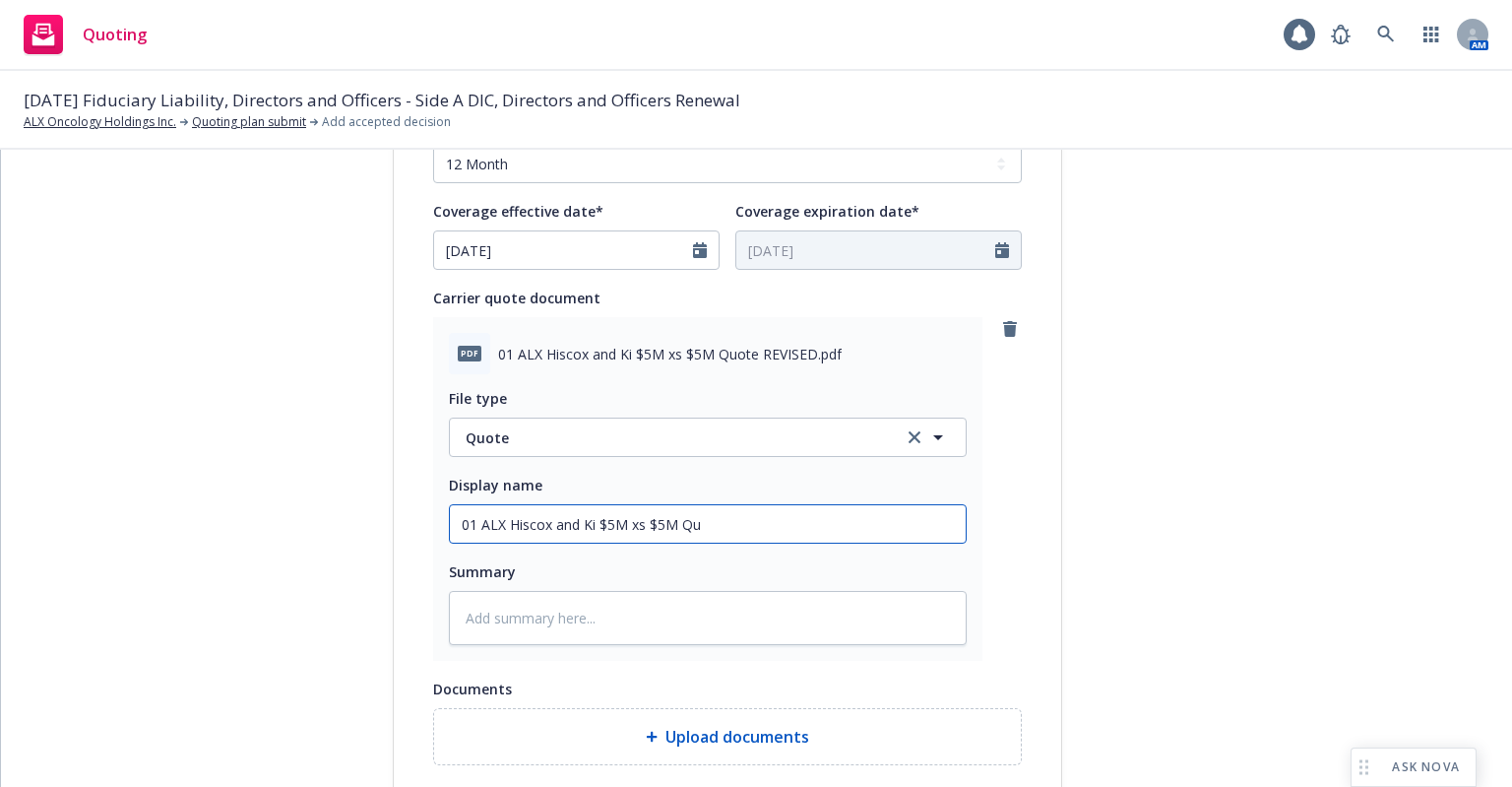type on "x" 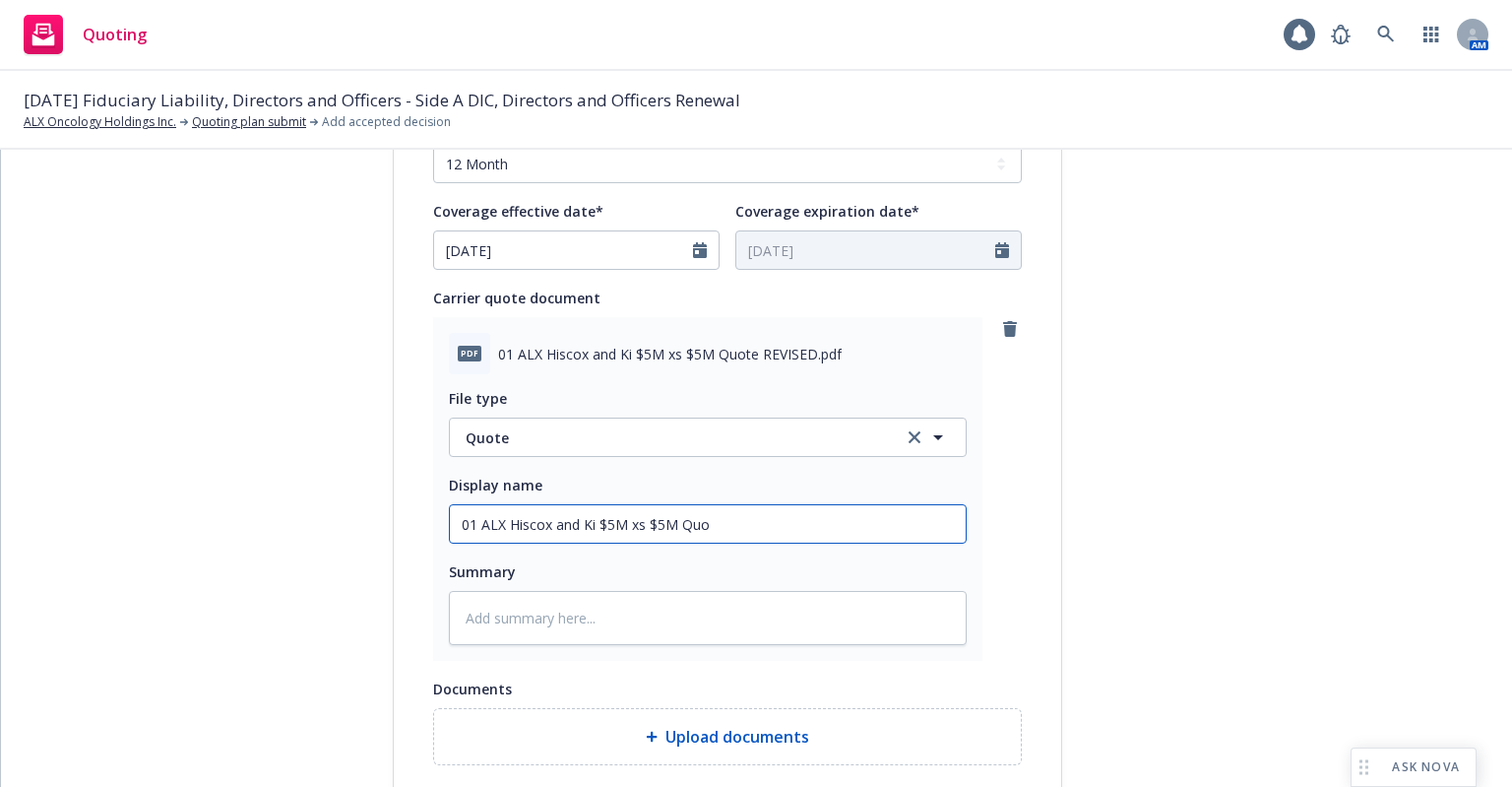 type on "x" 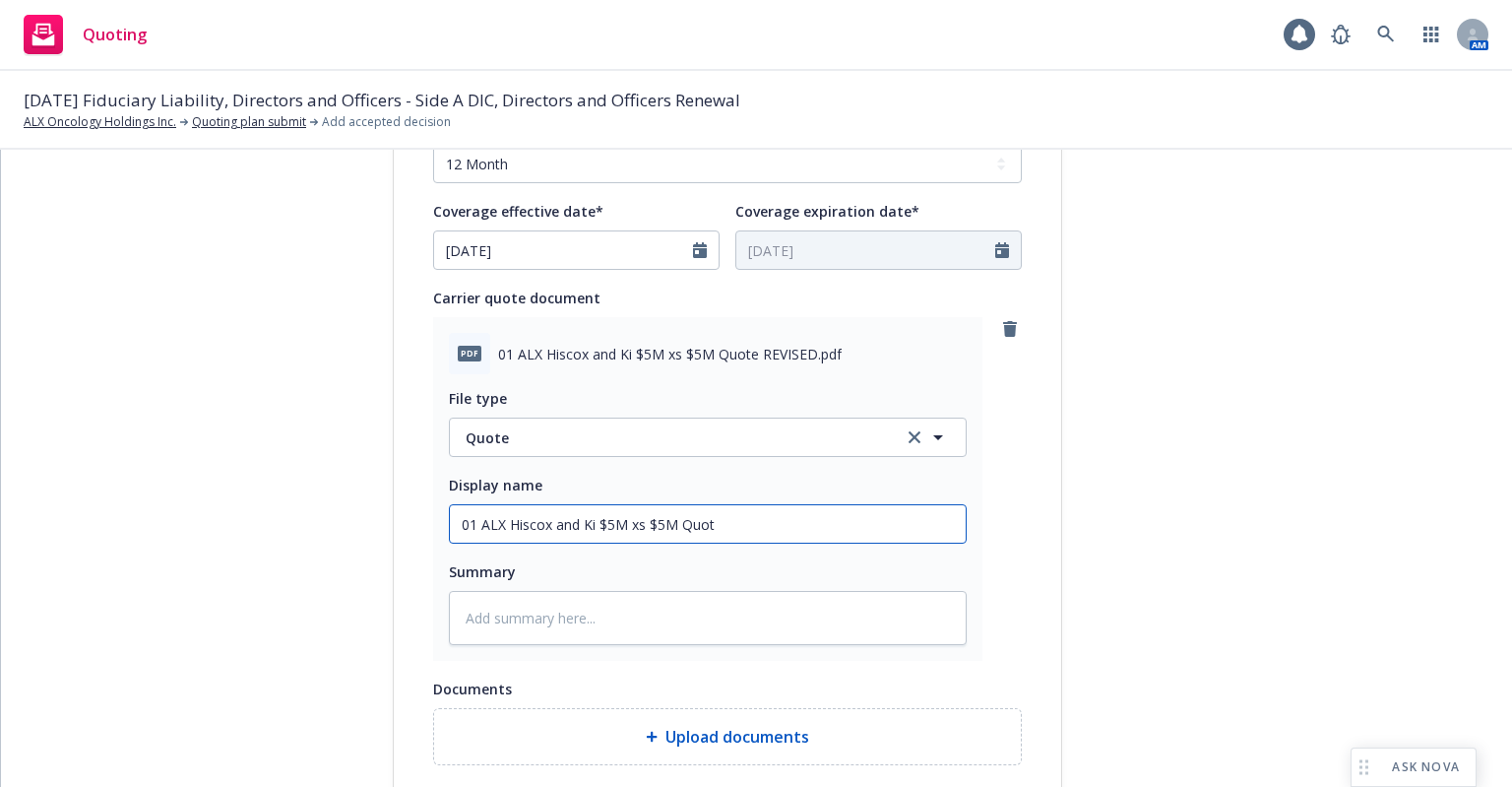 type on "x" 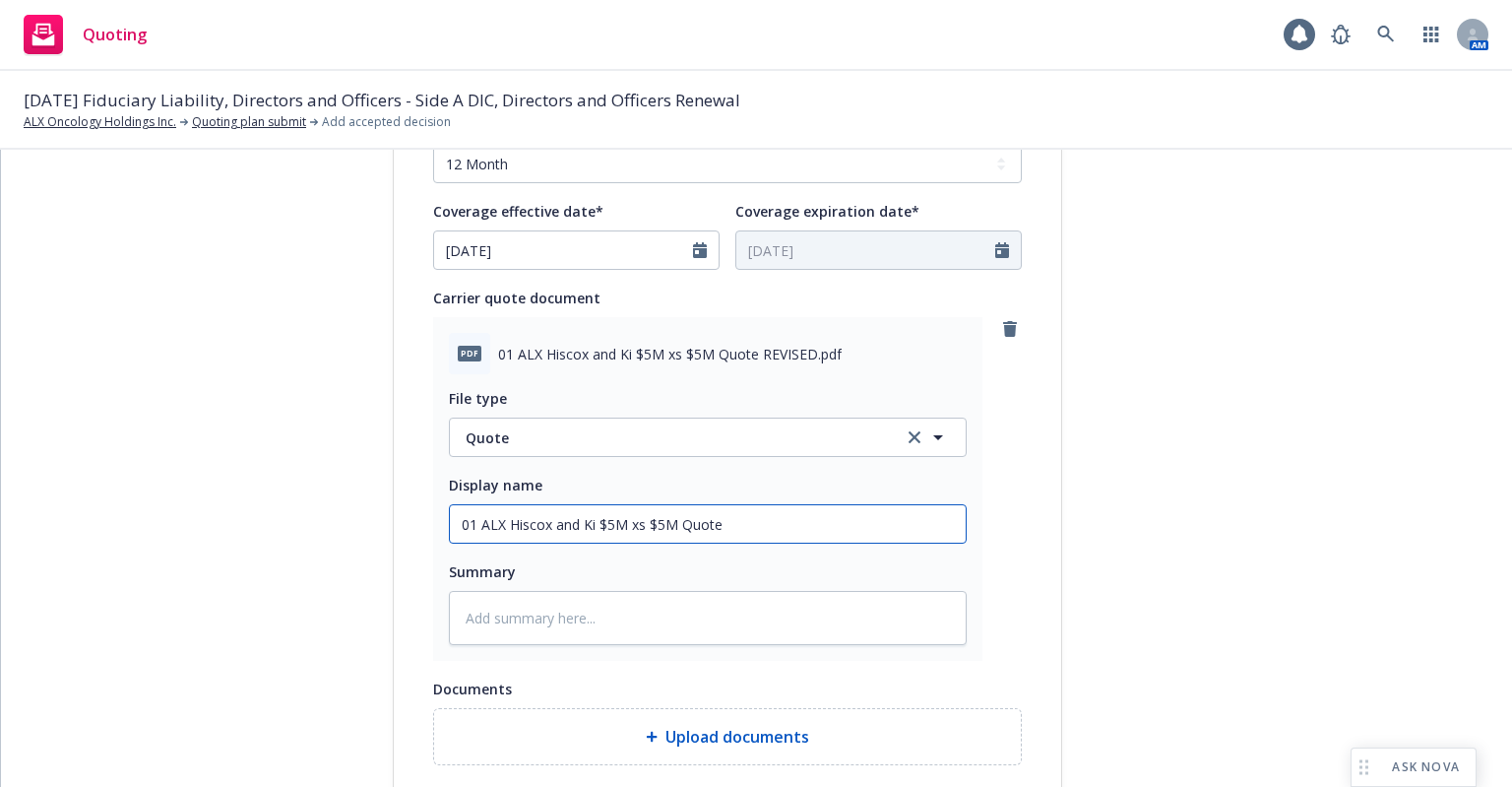 type on "x" 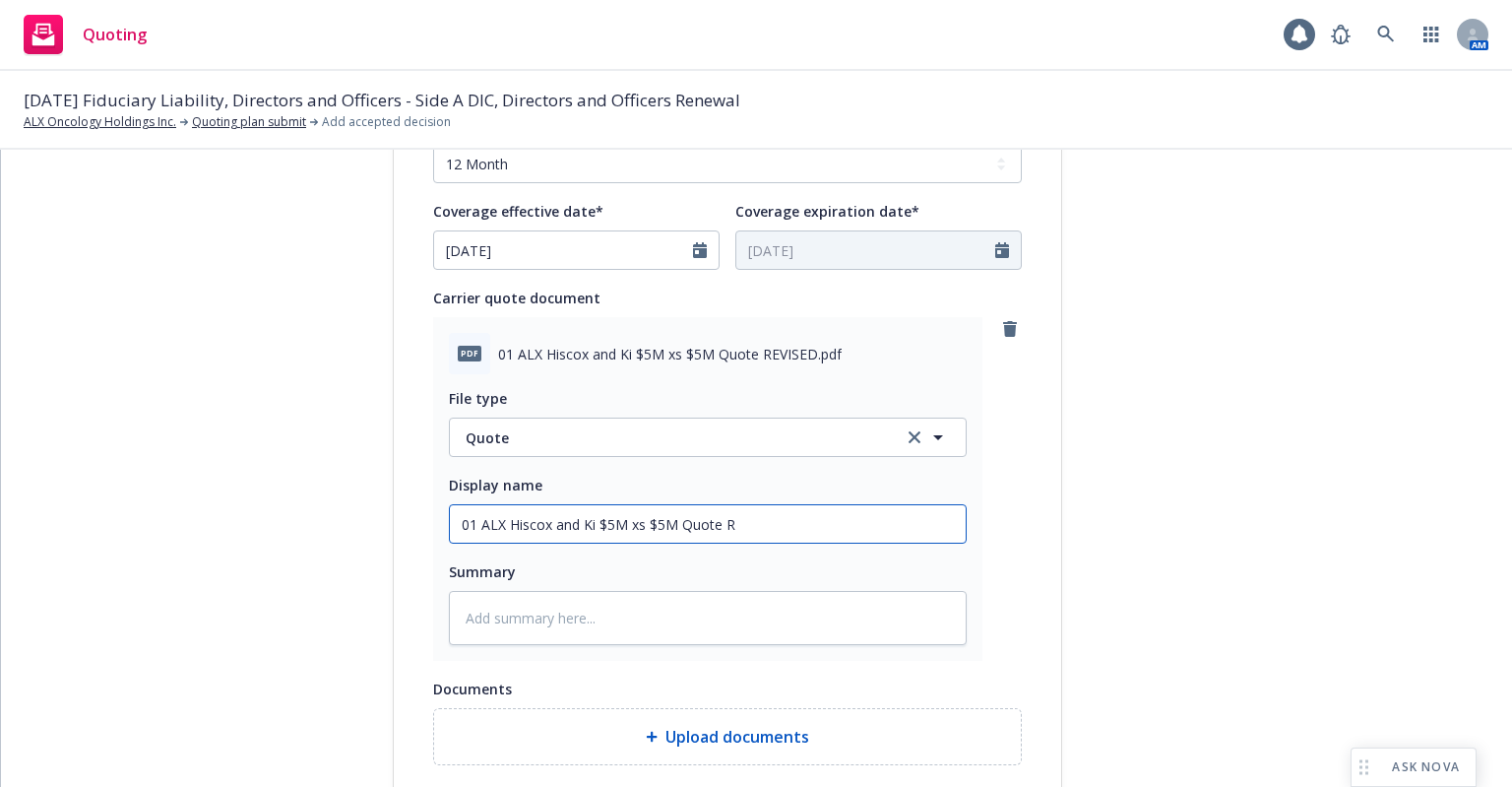 type on "x" 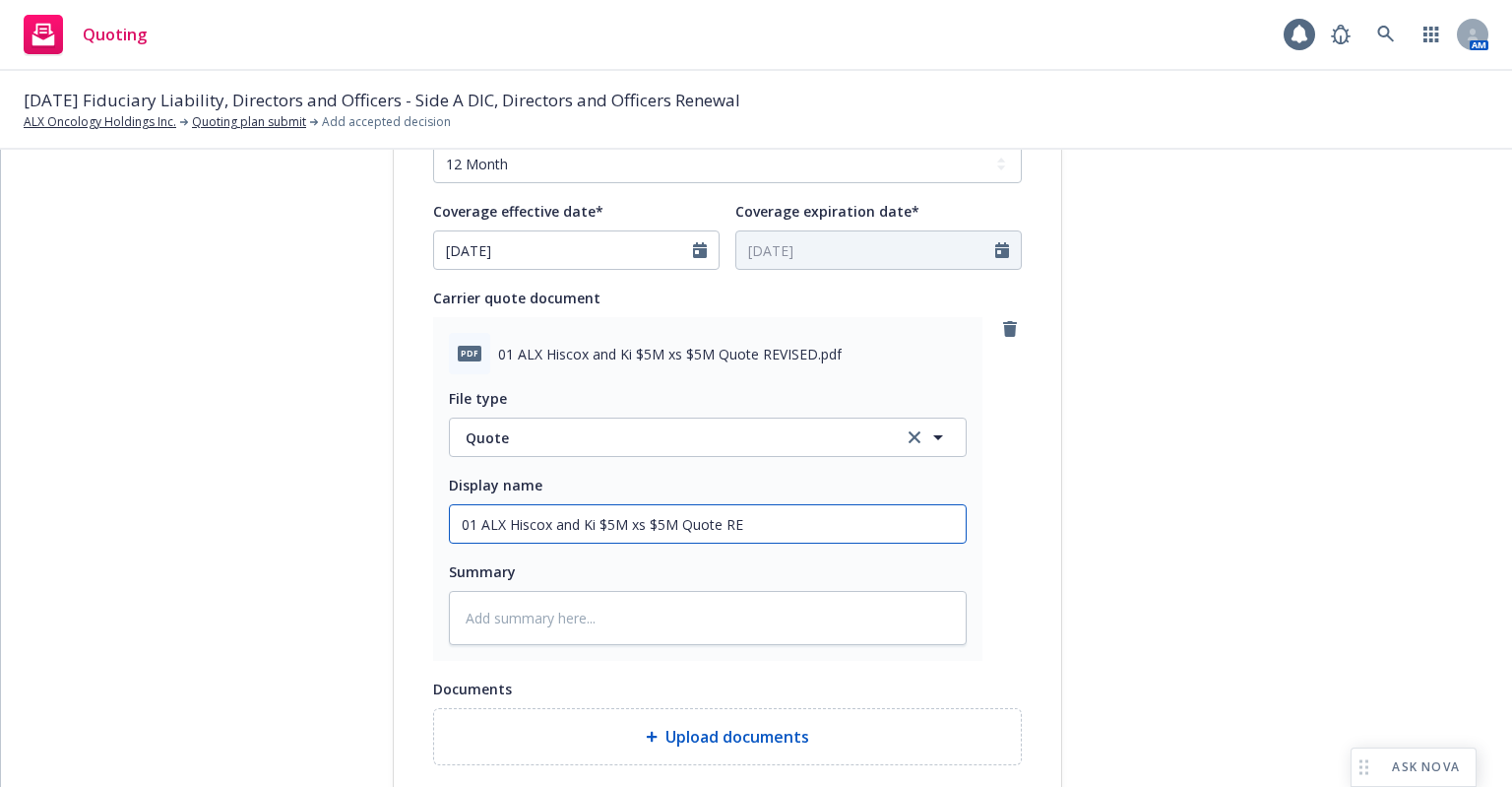 type on "x" 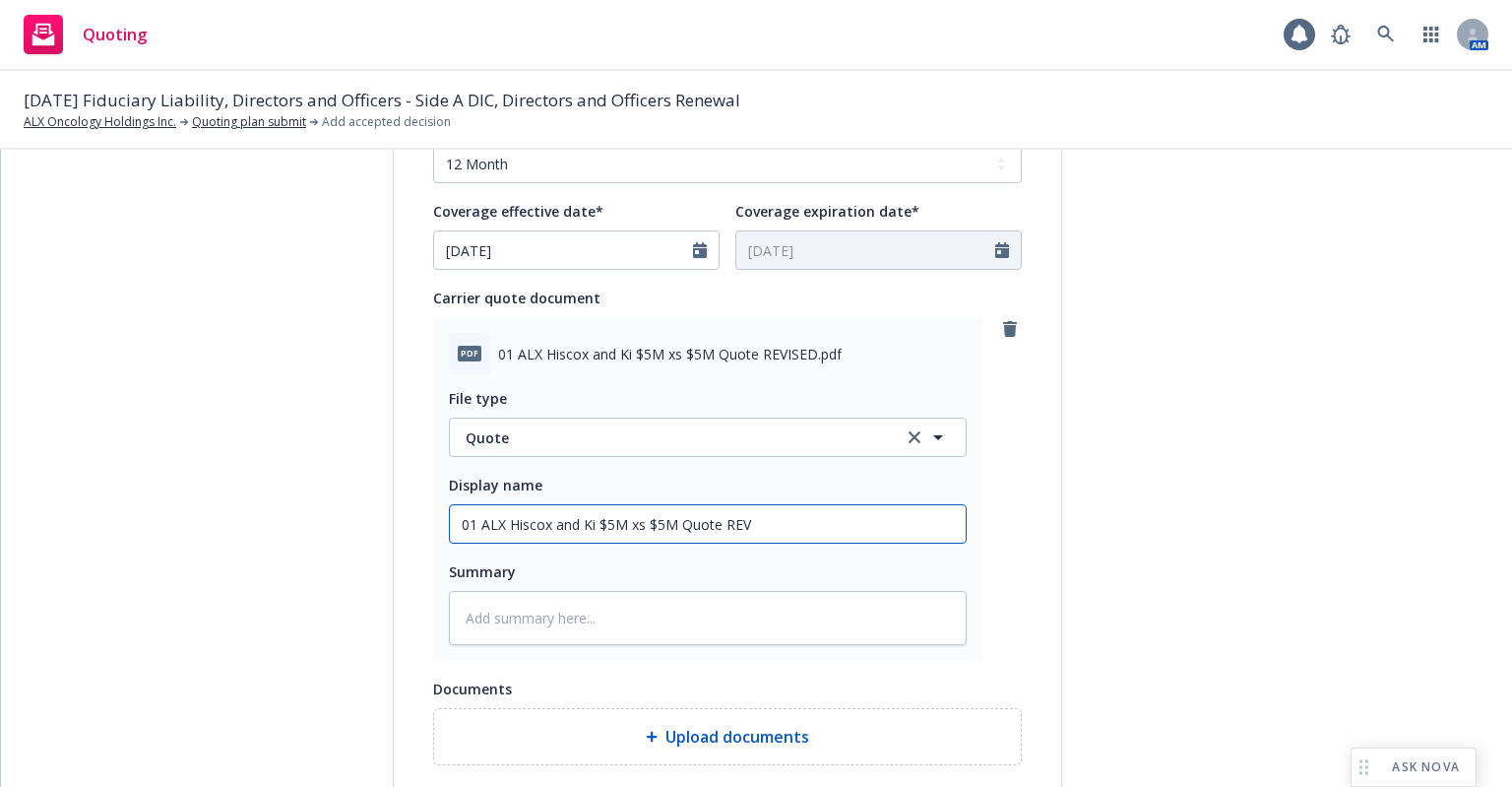 type on "x" 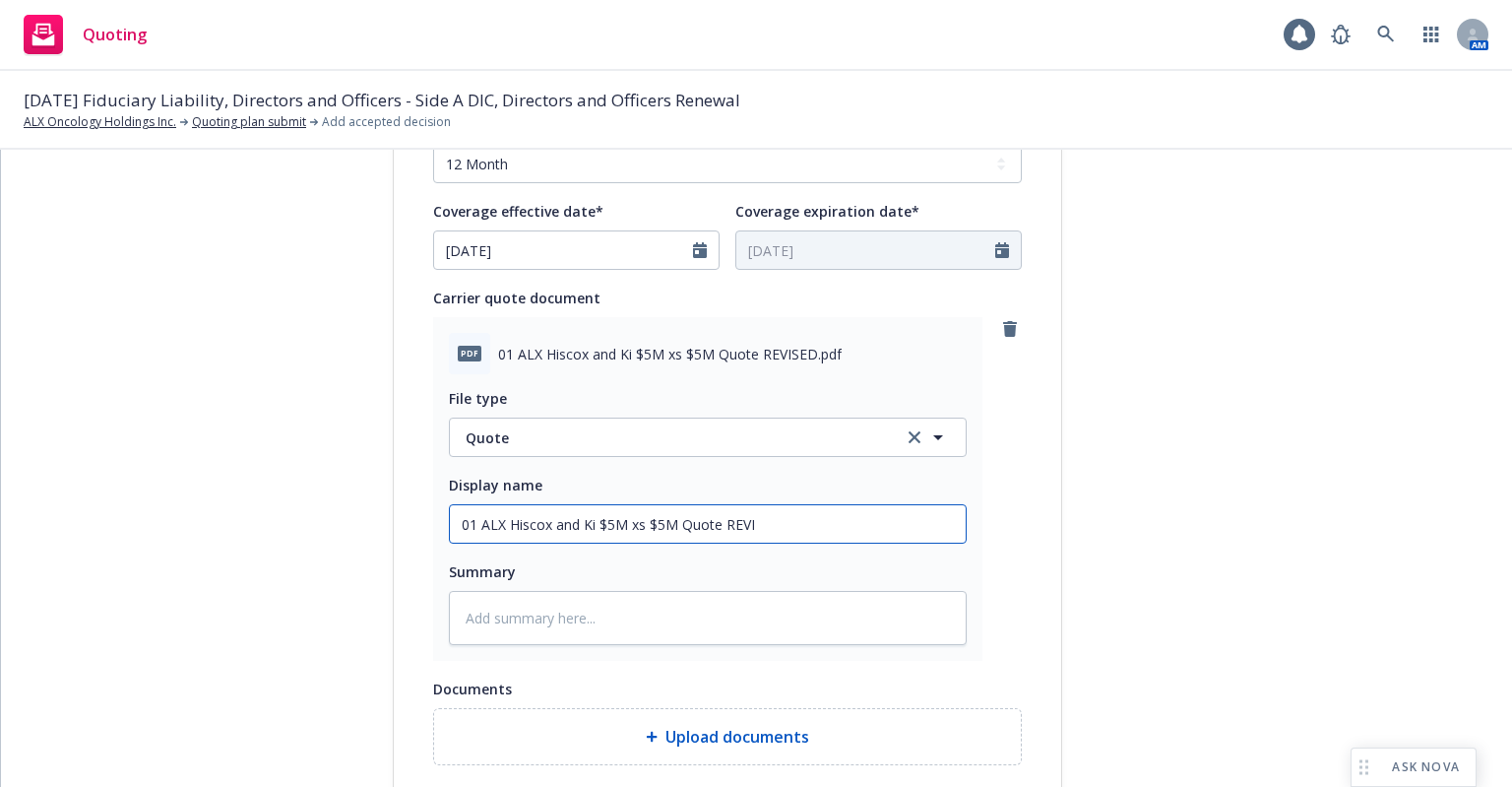 type on "x" 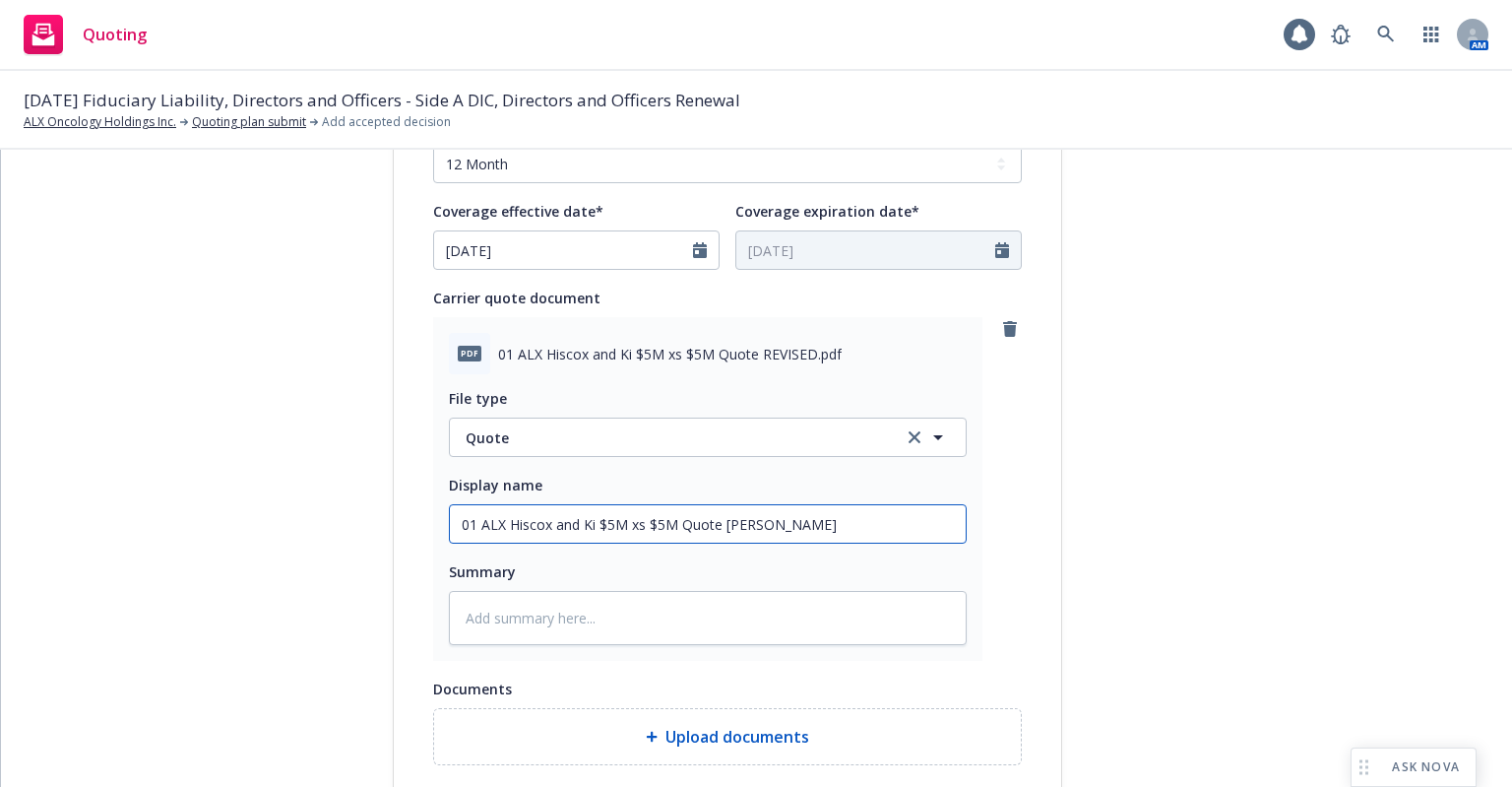 type on "x" 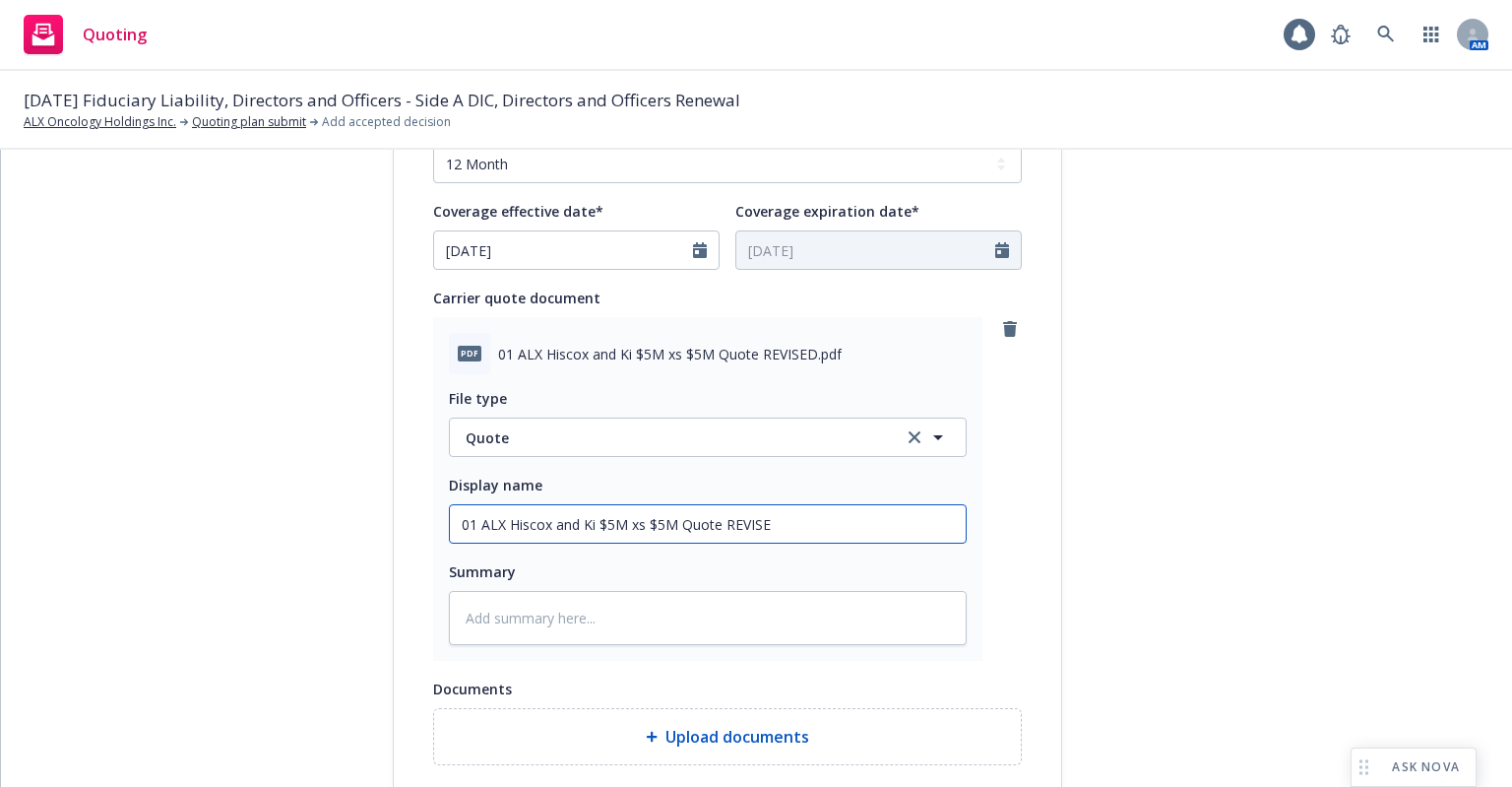 type on "x" 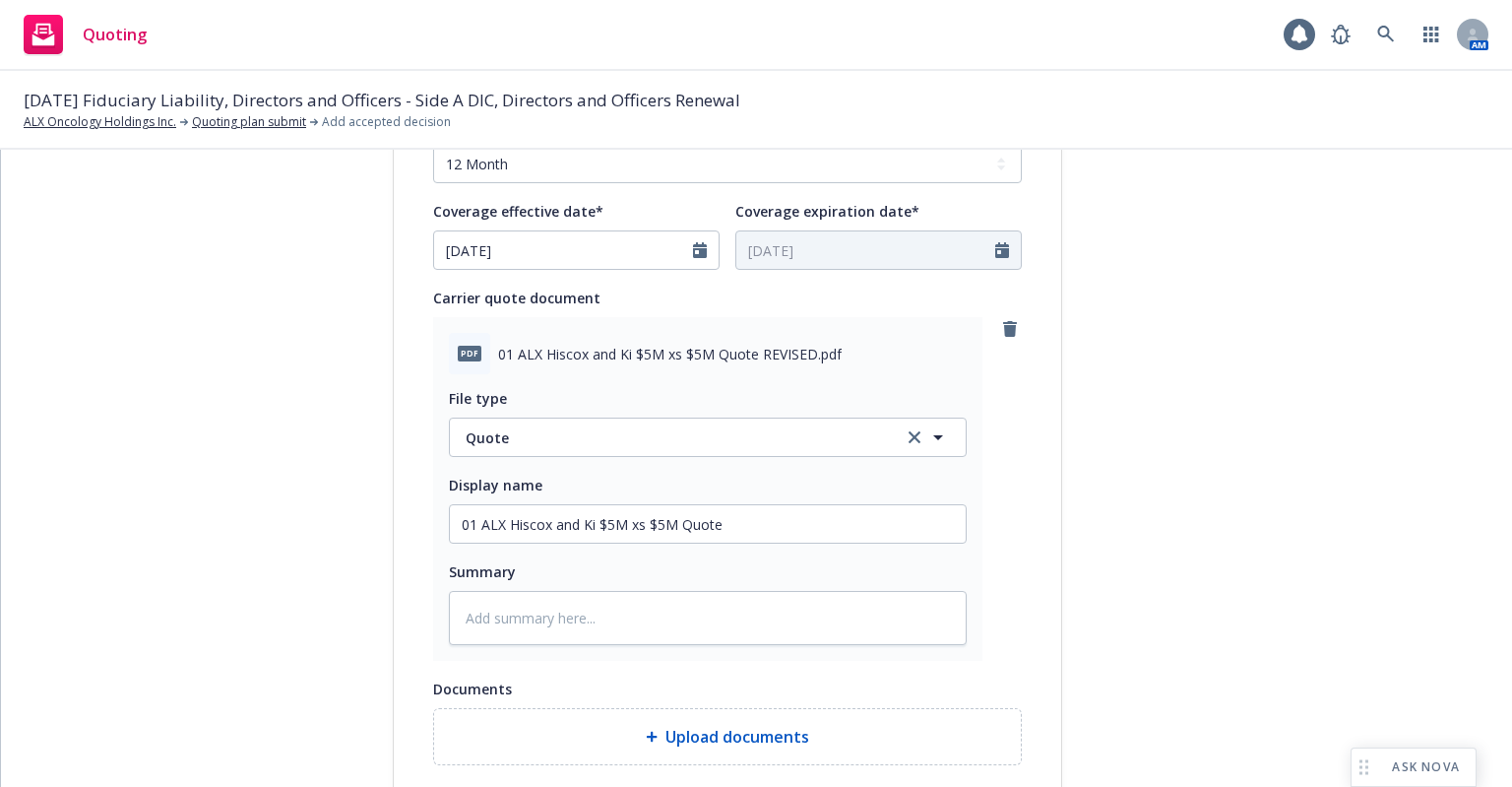 click on "submission Carrier Hiscox Insurance Last updated [DATE] 10:12 AM" at bounding box center [1239, 206] 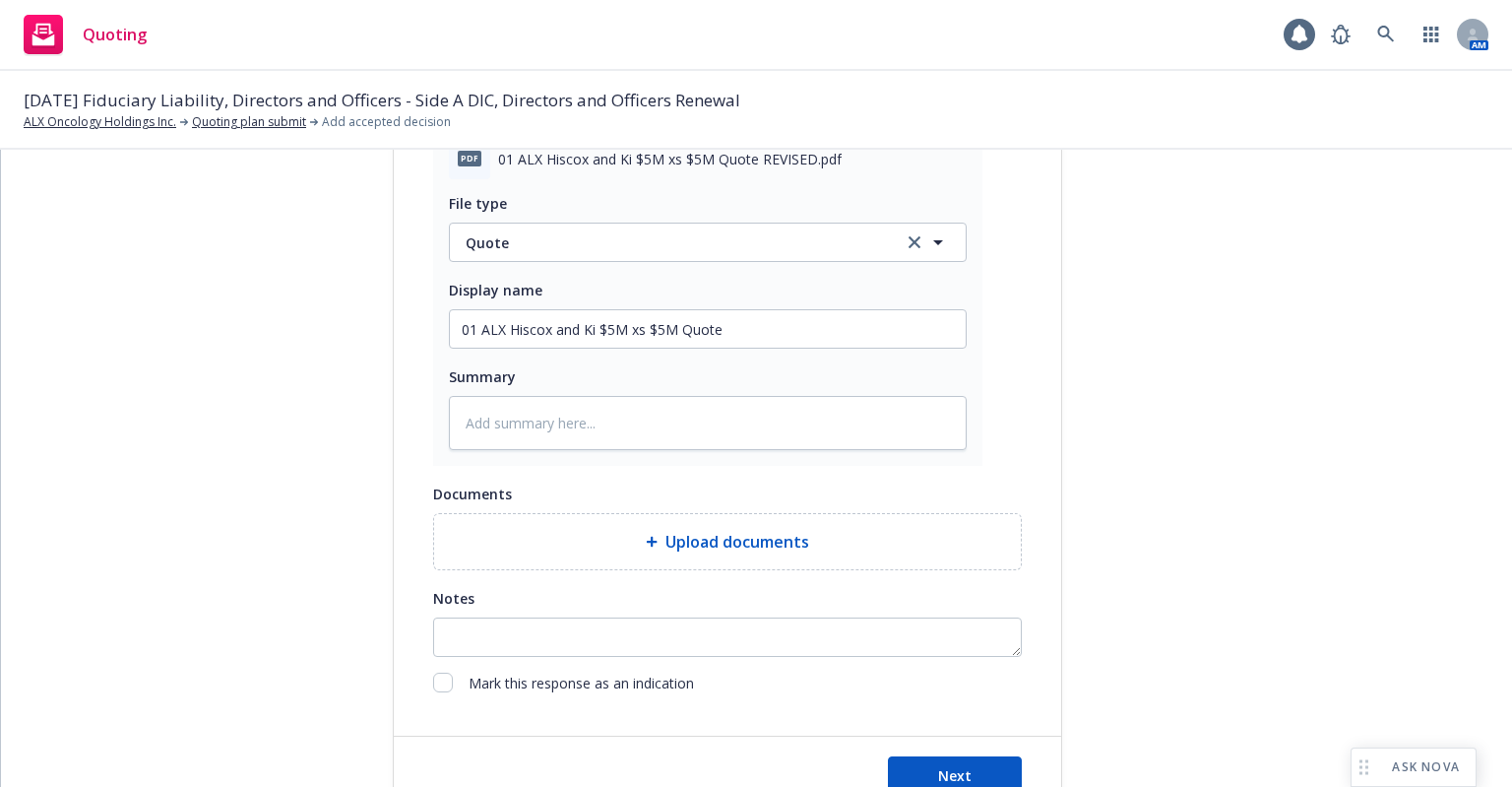 scroll, scrollTop: 1050, scrollLeft: 0, axis: vertical 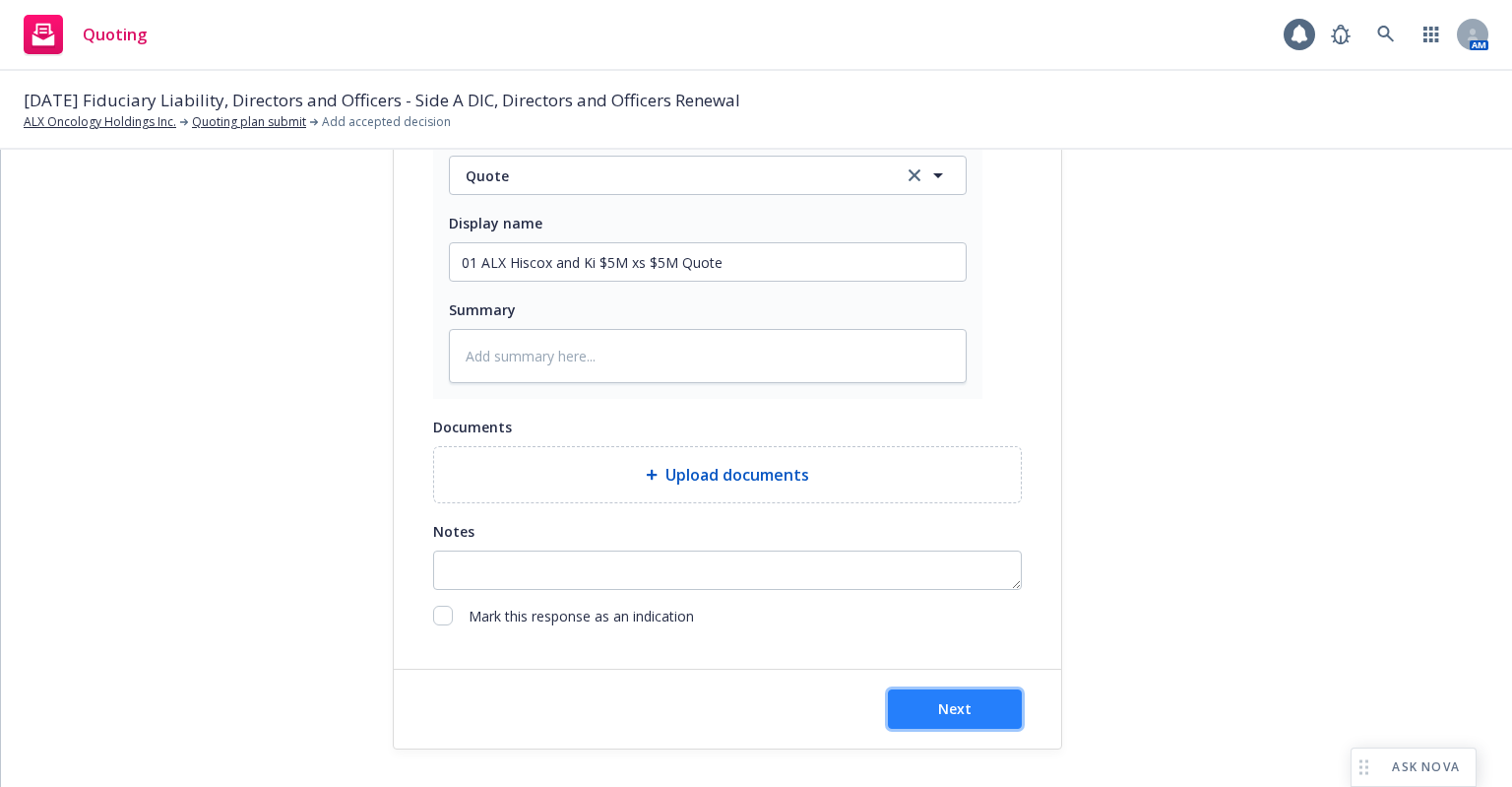 click on "Next" at bounding box center [955, 708] 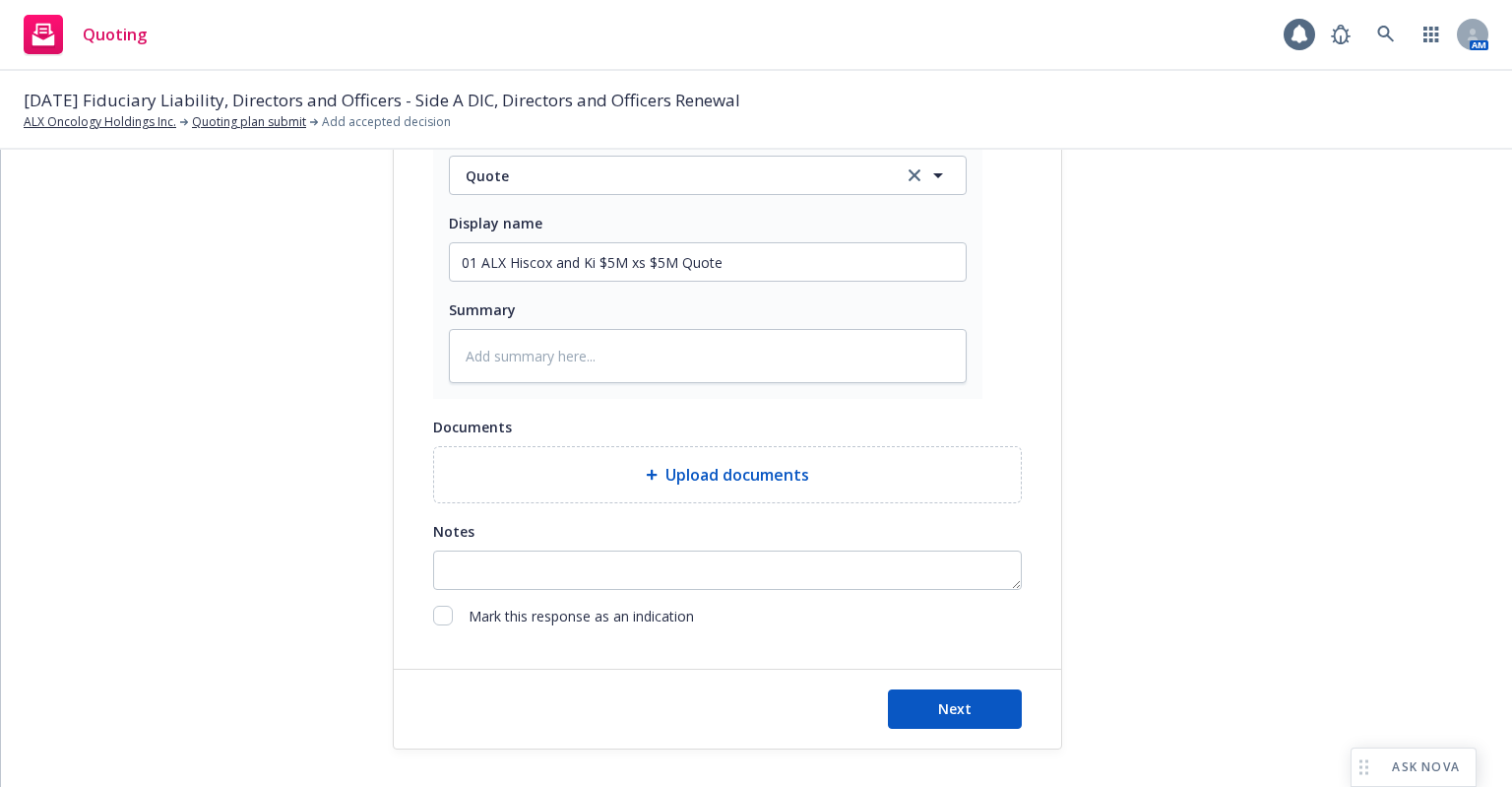 scroll, scrollTop: 0, scrollLeft: 0, axis: both 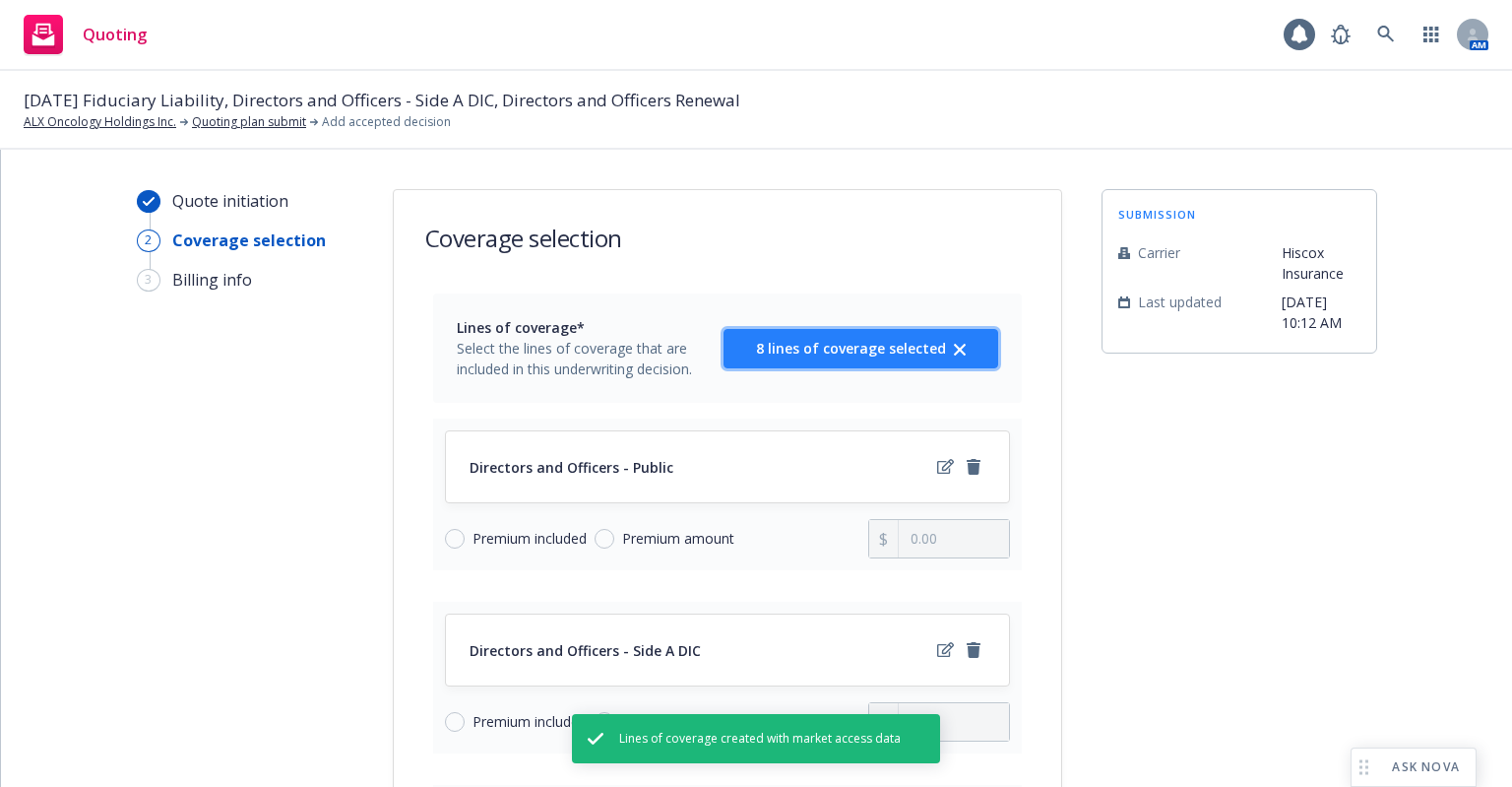 click on "8 lines of coverage selected" at bounding box center (850, 348) 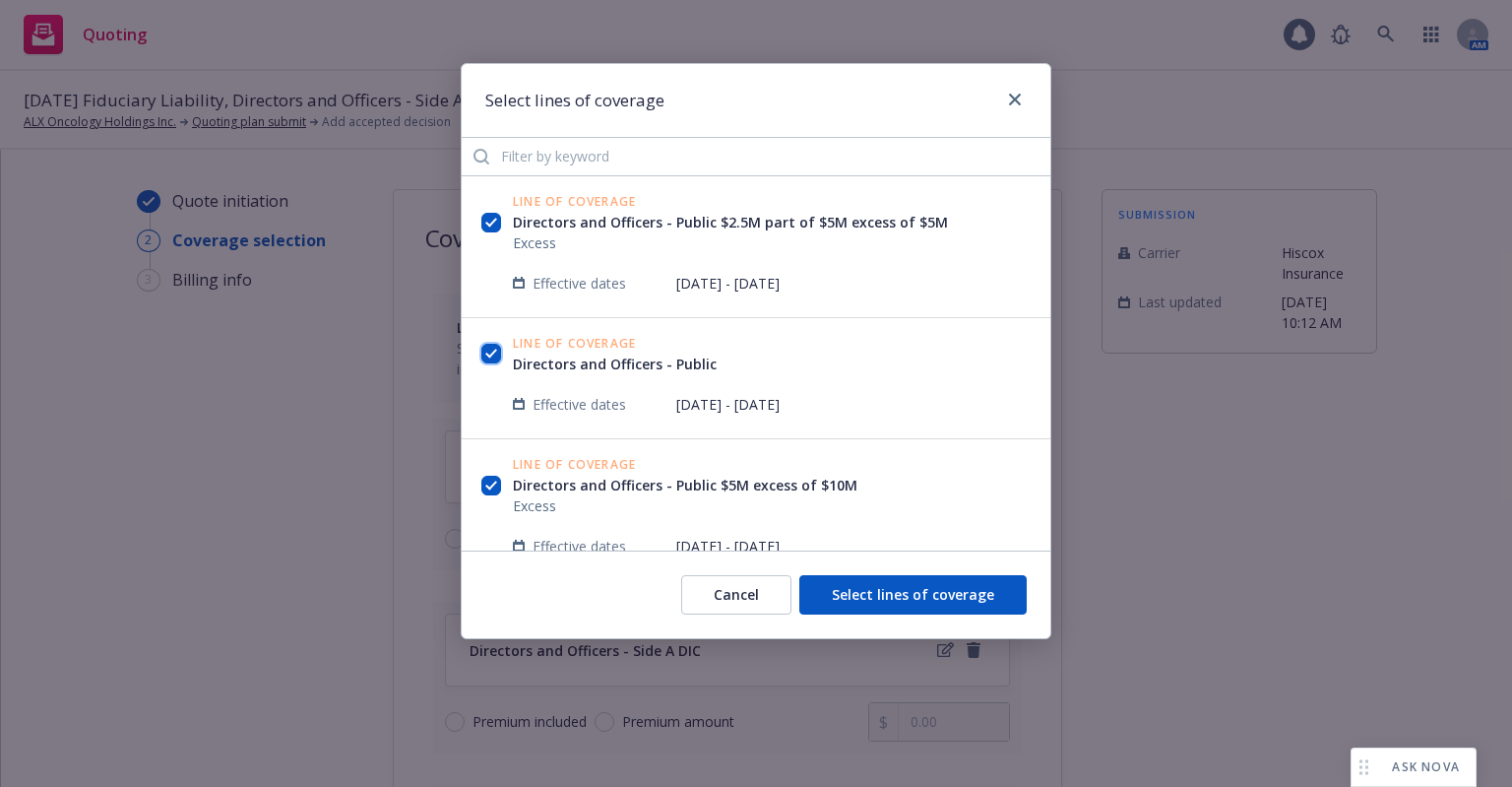 click at bounding box center [491, 354] 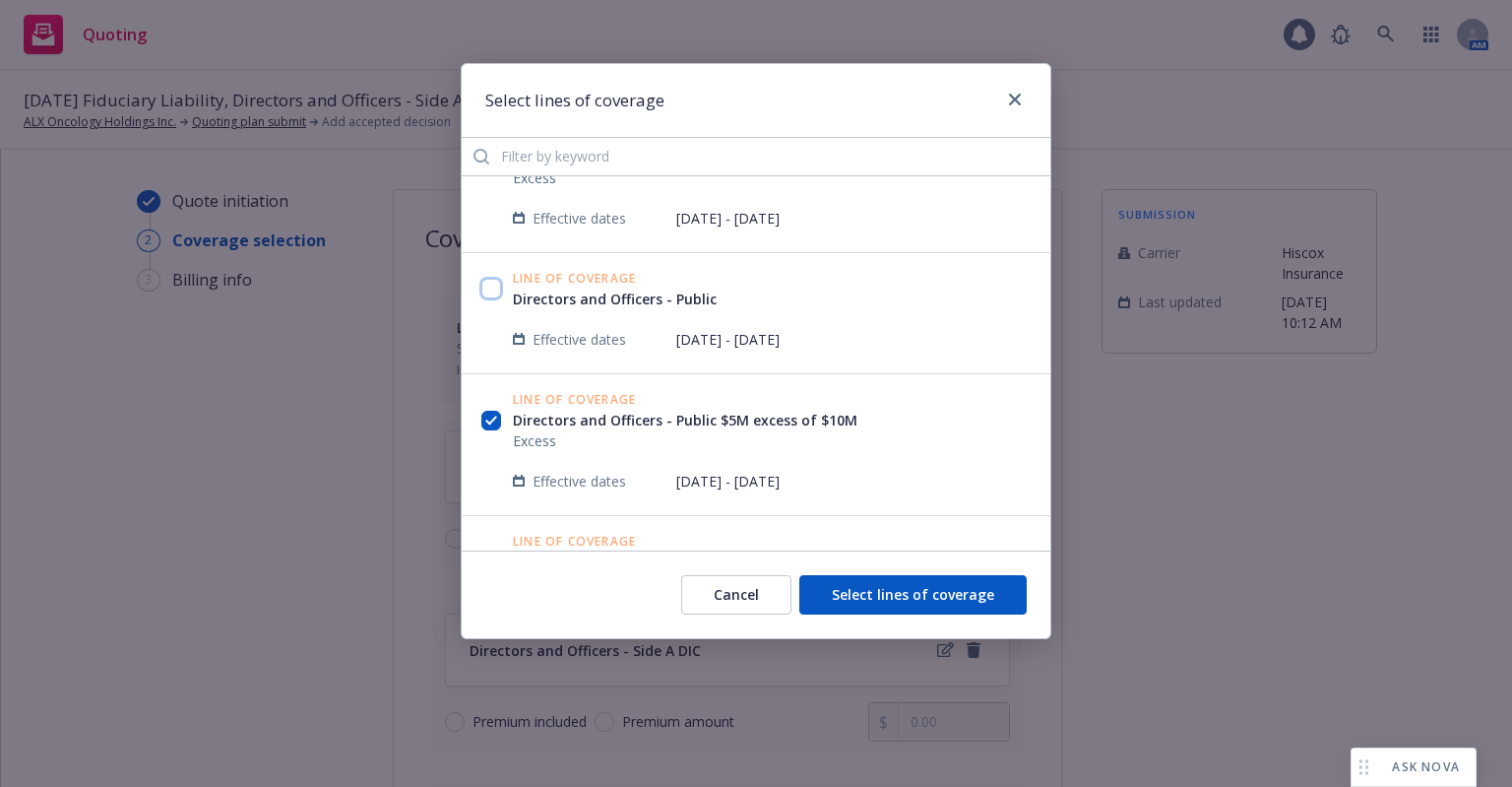 scroll, scrollTop: 98, scrollLeft: 0, axis: vertical 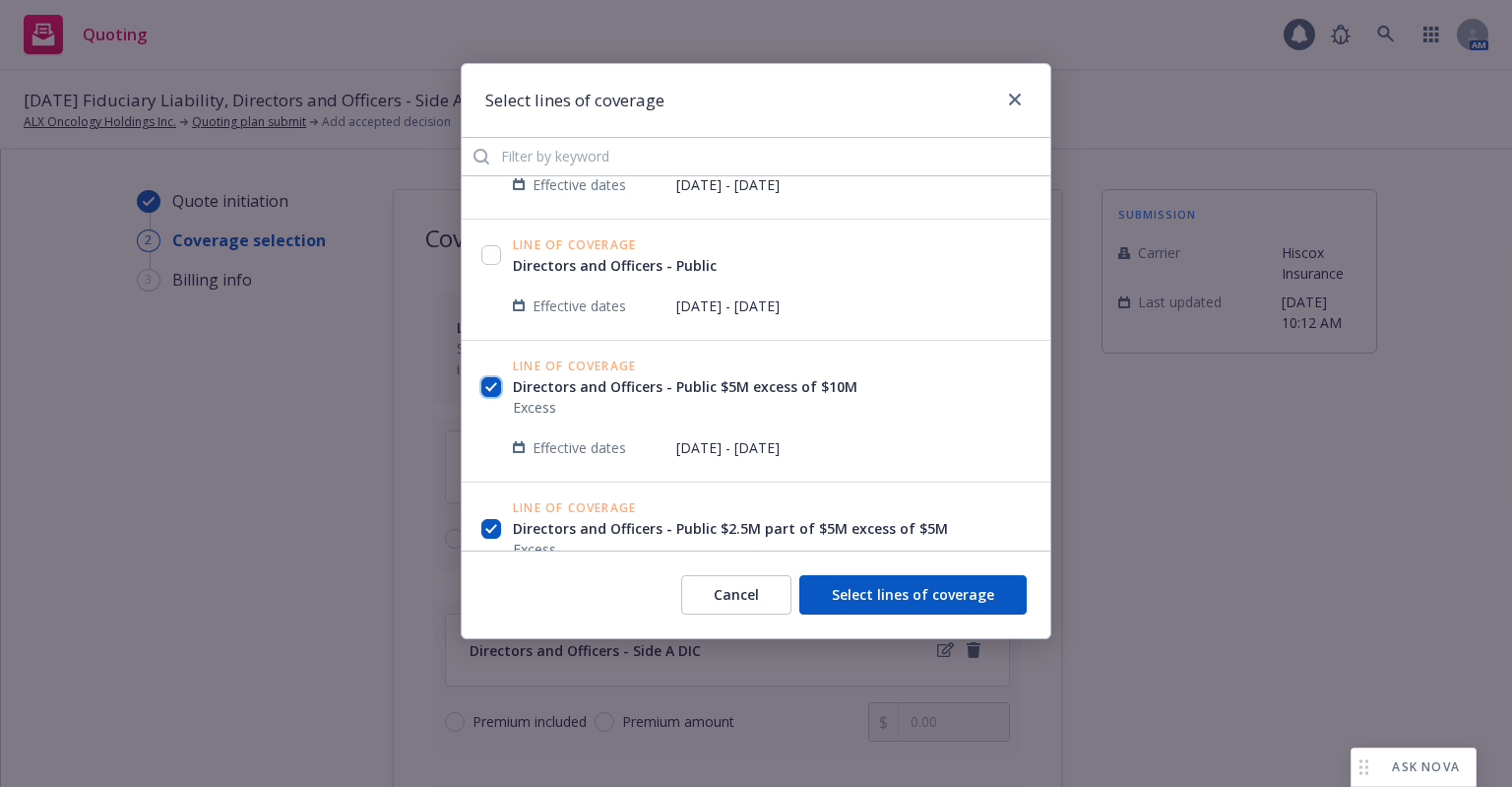 click at bounding box center [491, 387] 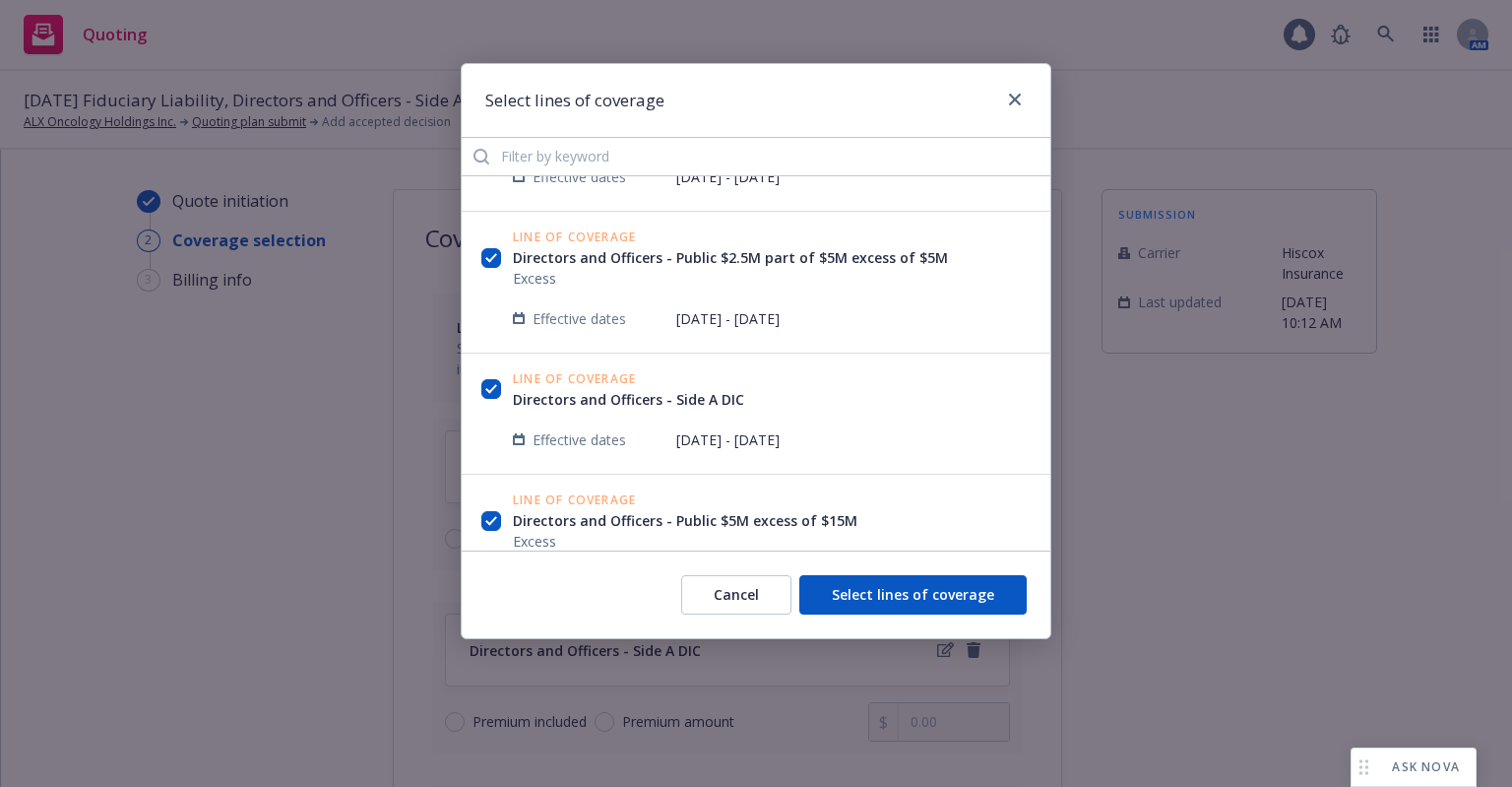 scroll, scrollTop: 394, scrollLeft: 0, axis: vertical 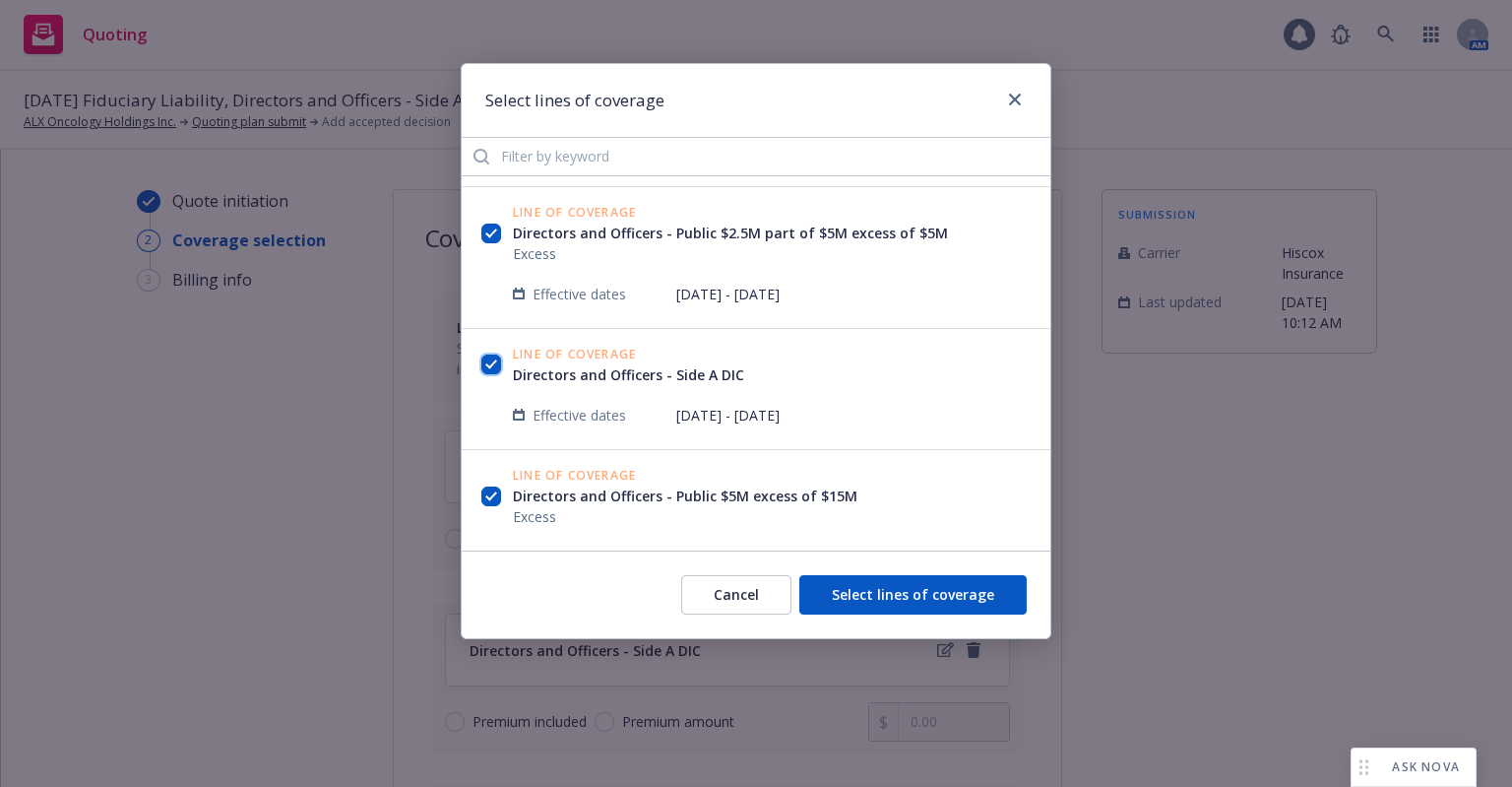 click at bounding box center (491, 364) 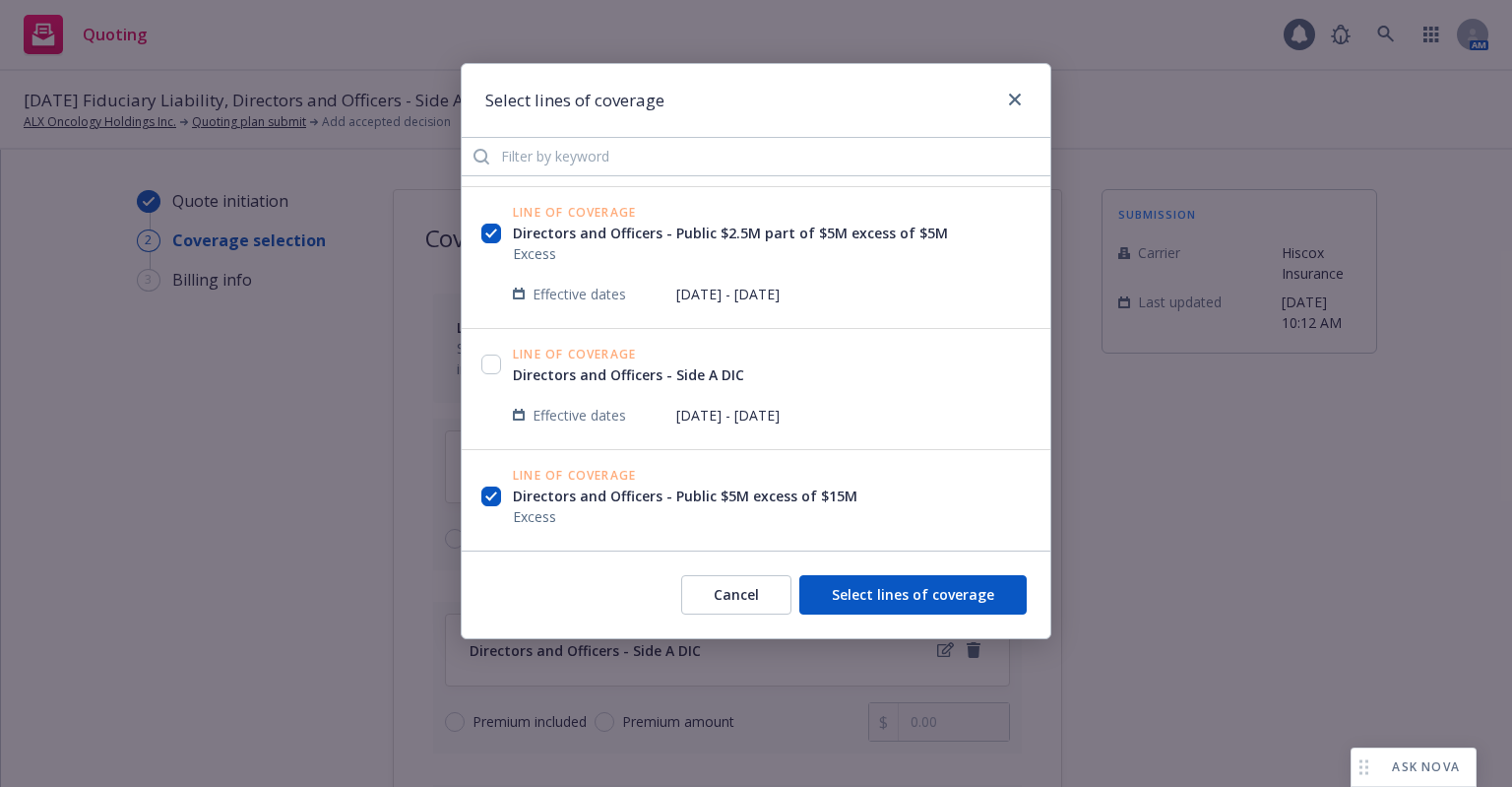click on "Line of Coverage Directors and Officers - Public $5M excess of $15M Excess Effective dates [DATE] - [DATE]" at bounding box center [756, 521] 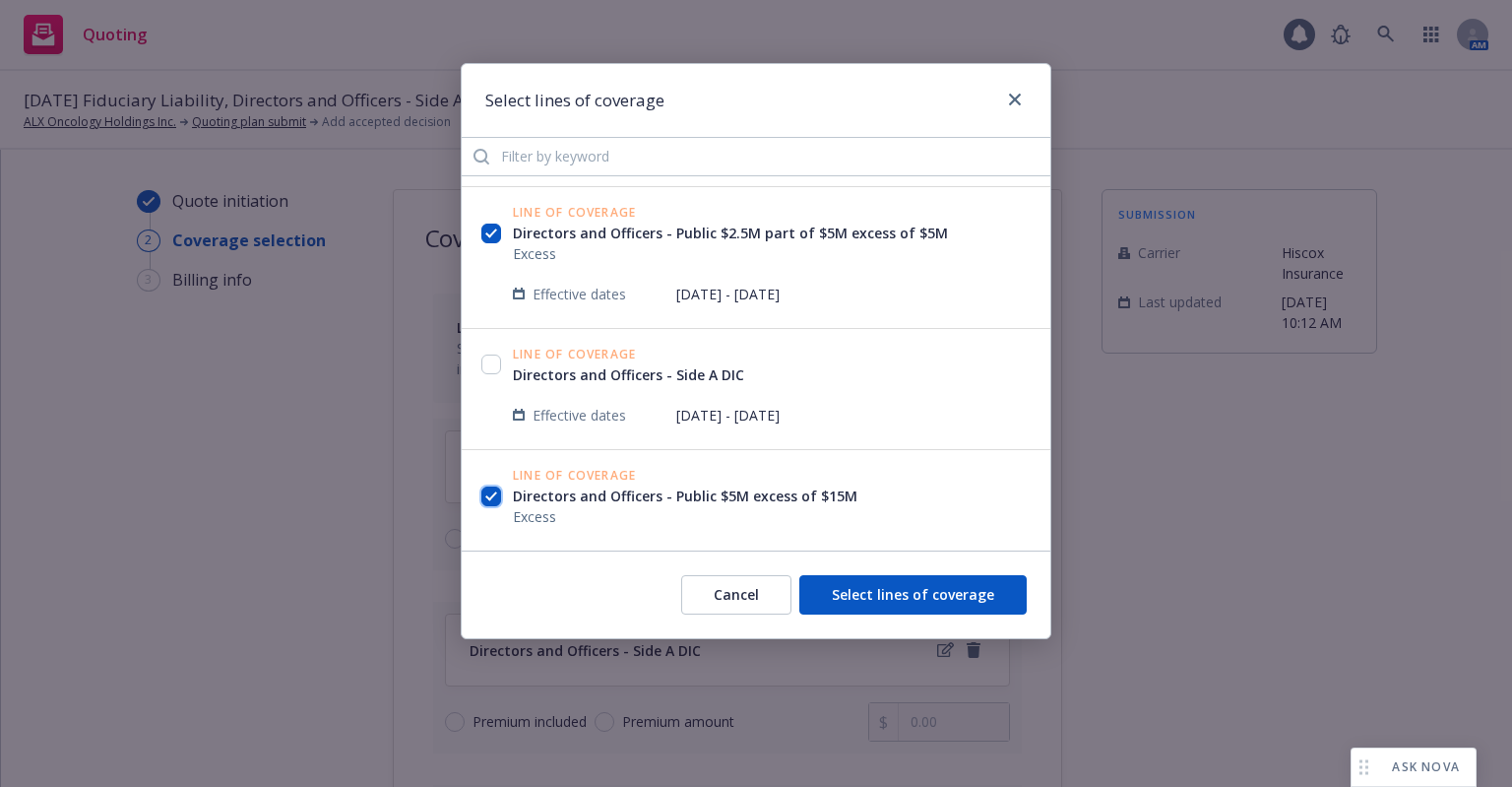 click at bounding box center (491, 496) 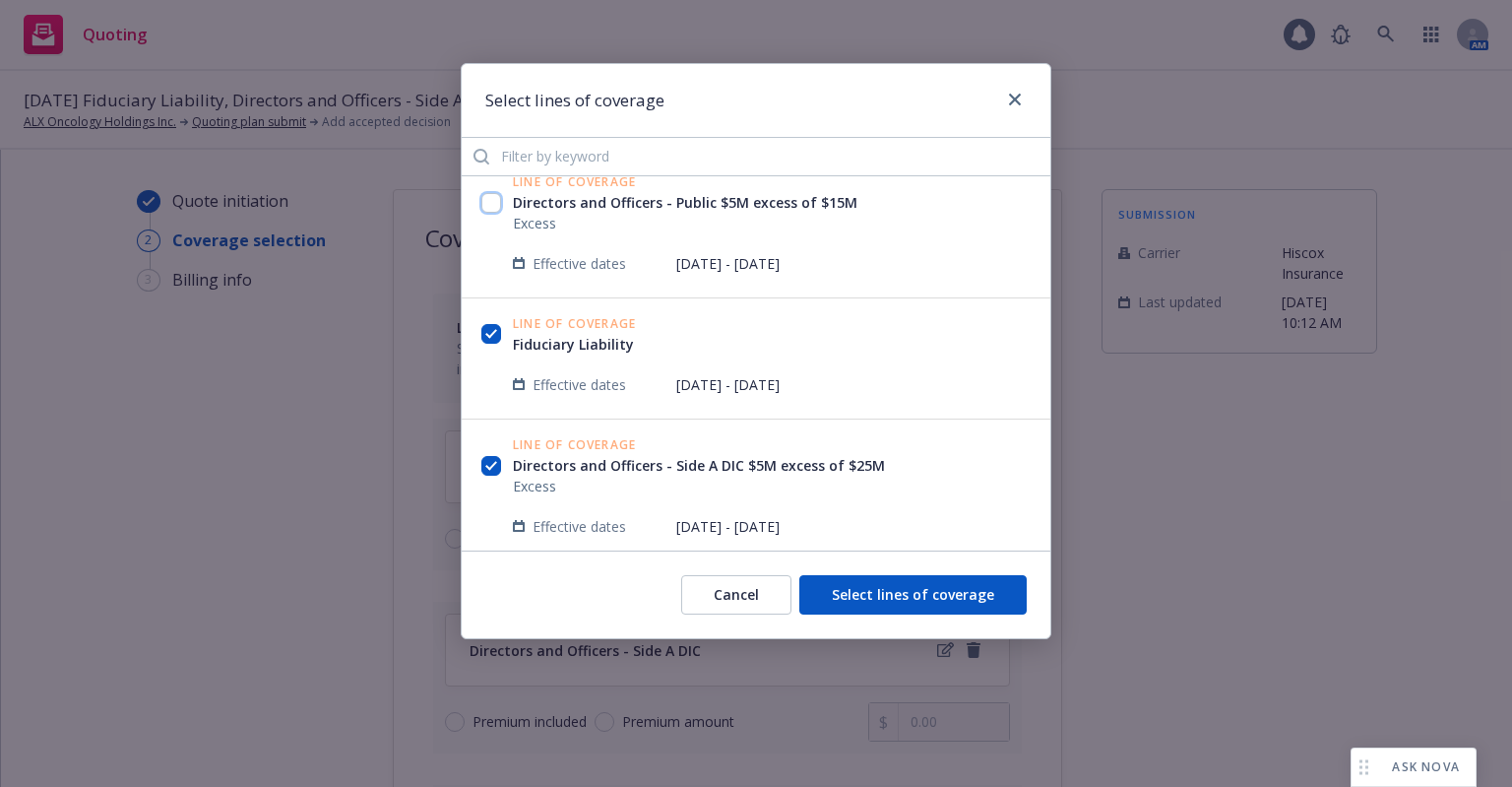 scroll, scrollTop: 689, scrollLeft: 0, axis: vertical 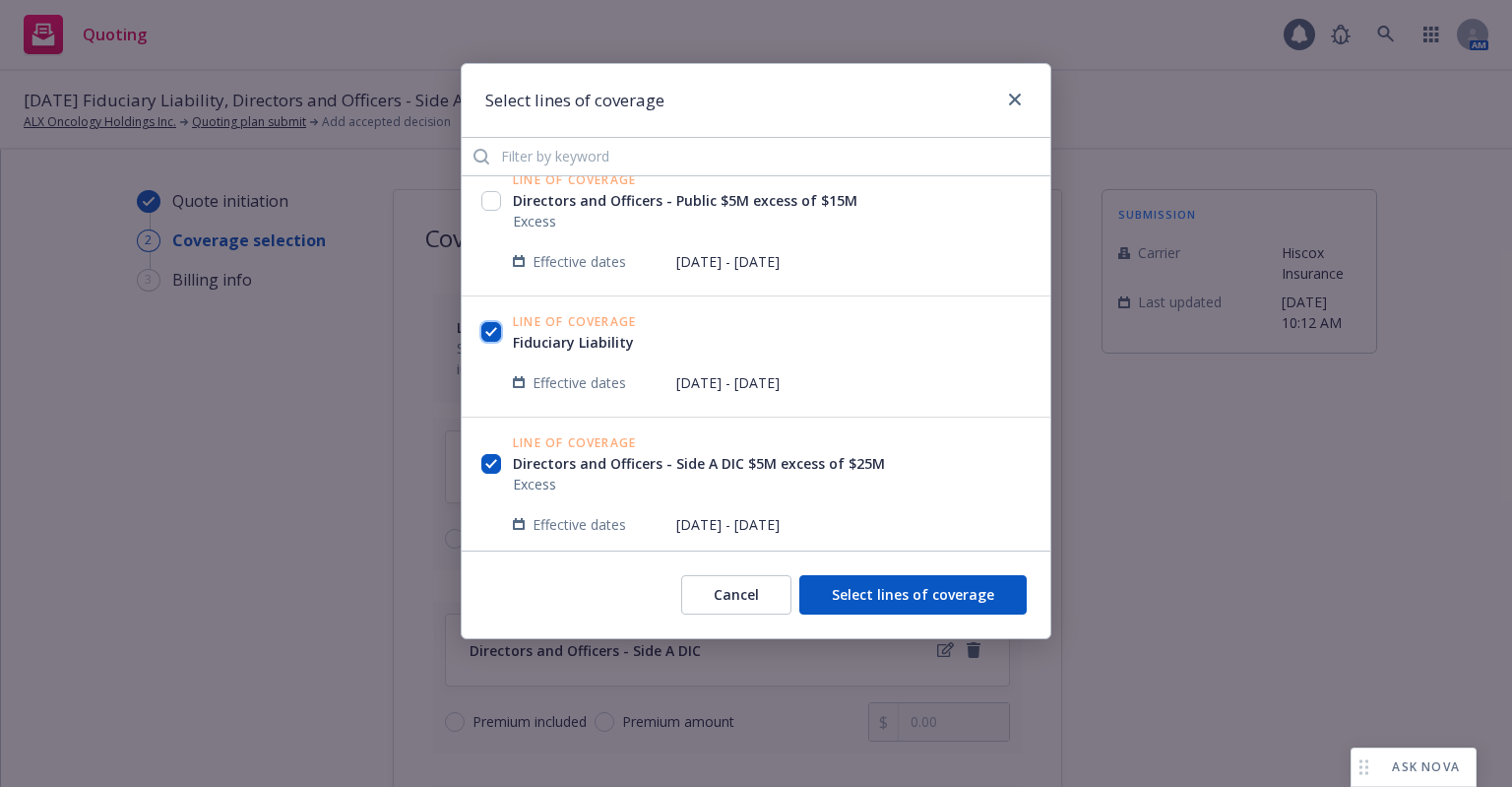 click at bounding box center [491, 332] 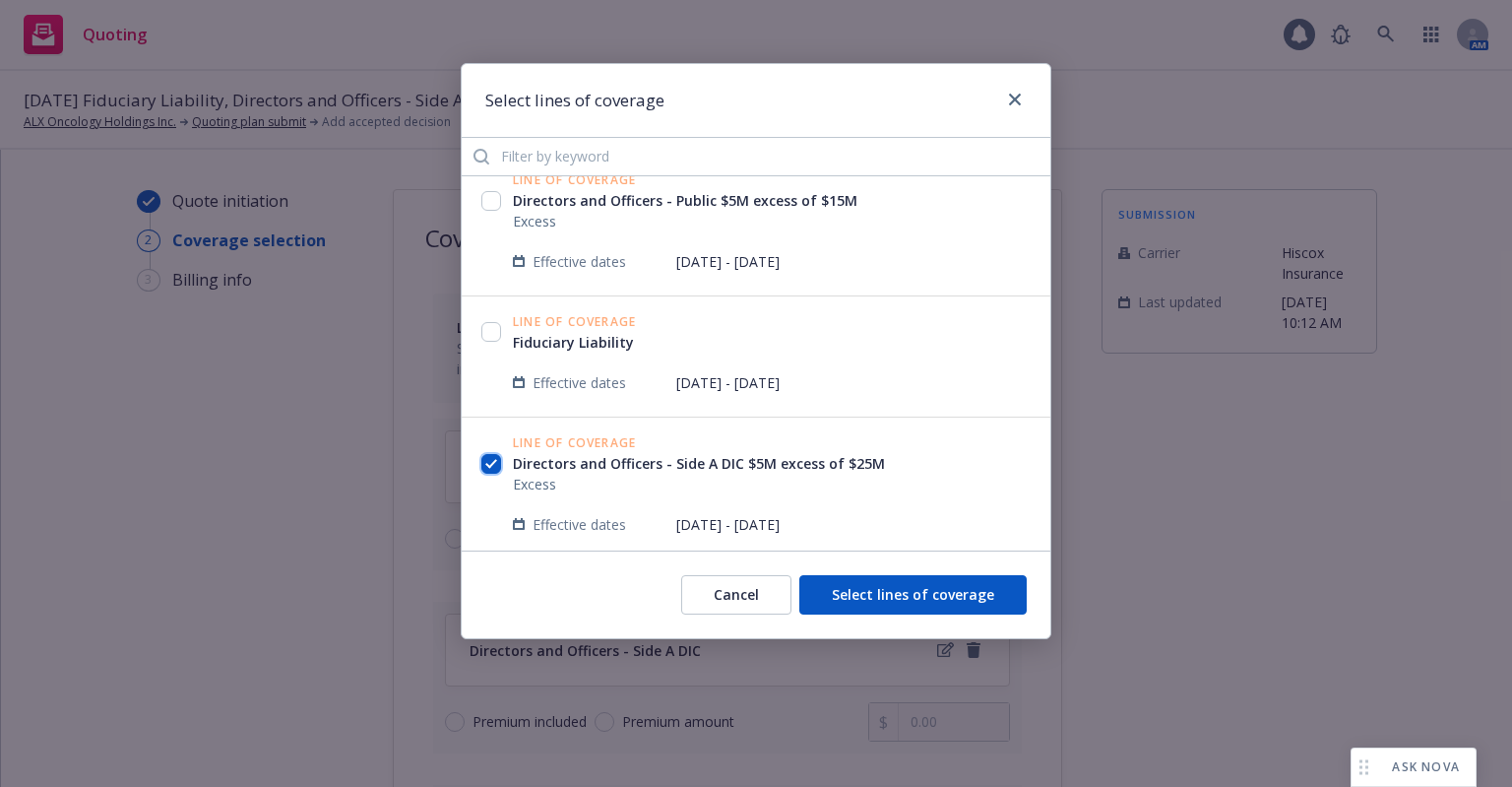 click at bounding box center (491, 464) 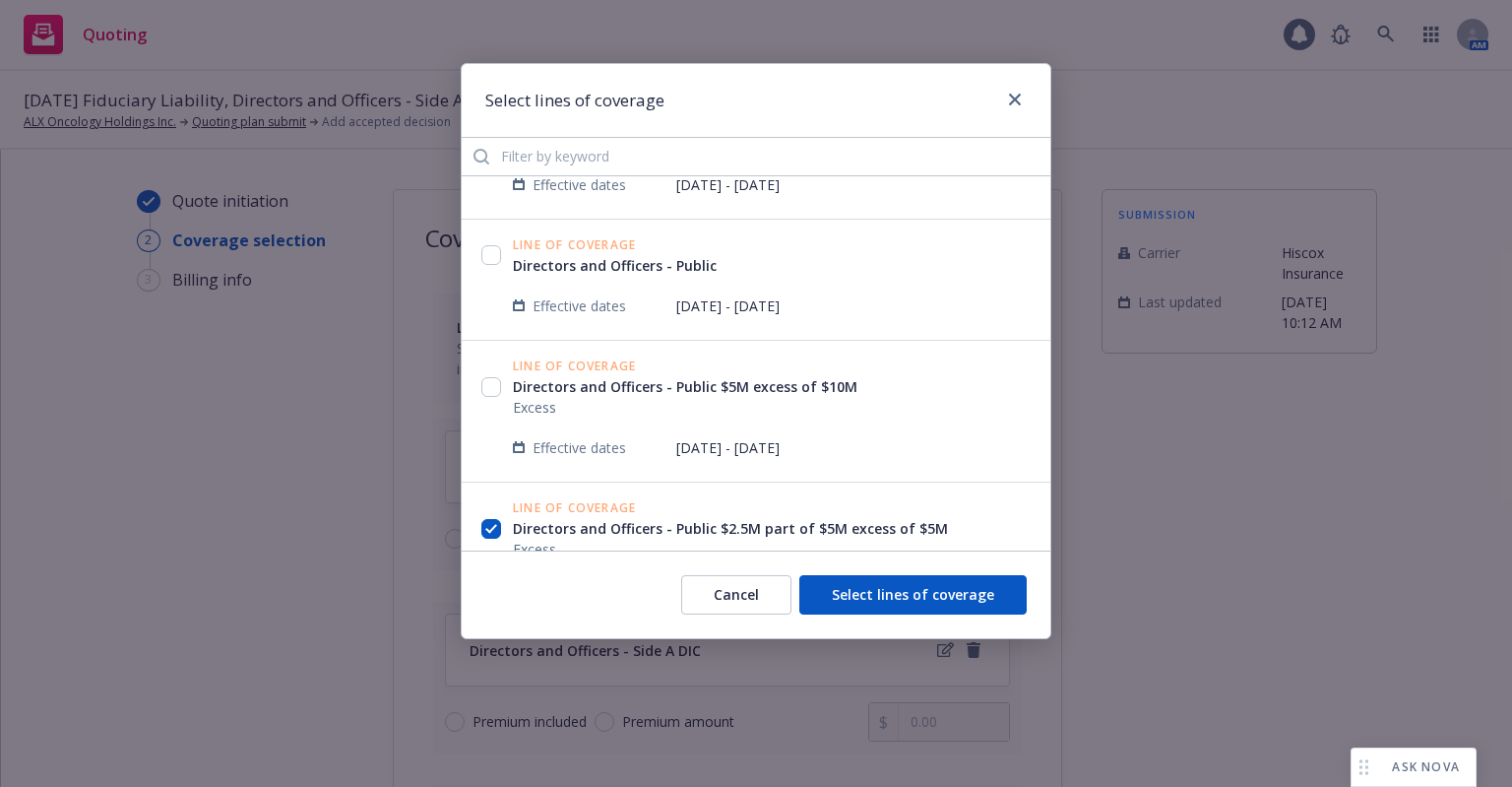 scroll, scrollTop: 0, scrollLeft: 0, axis: both 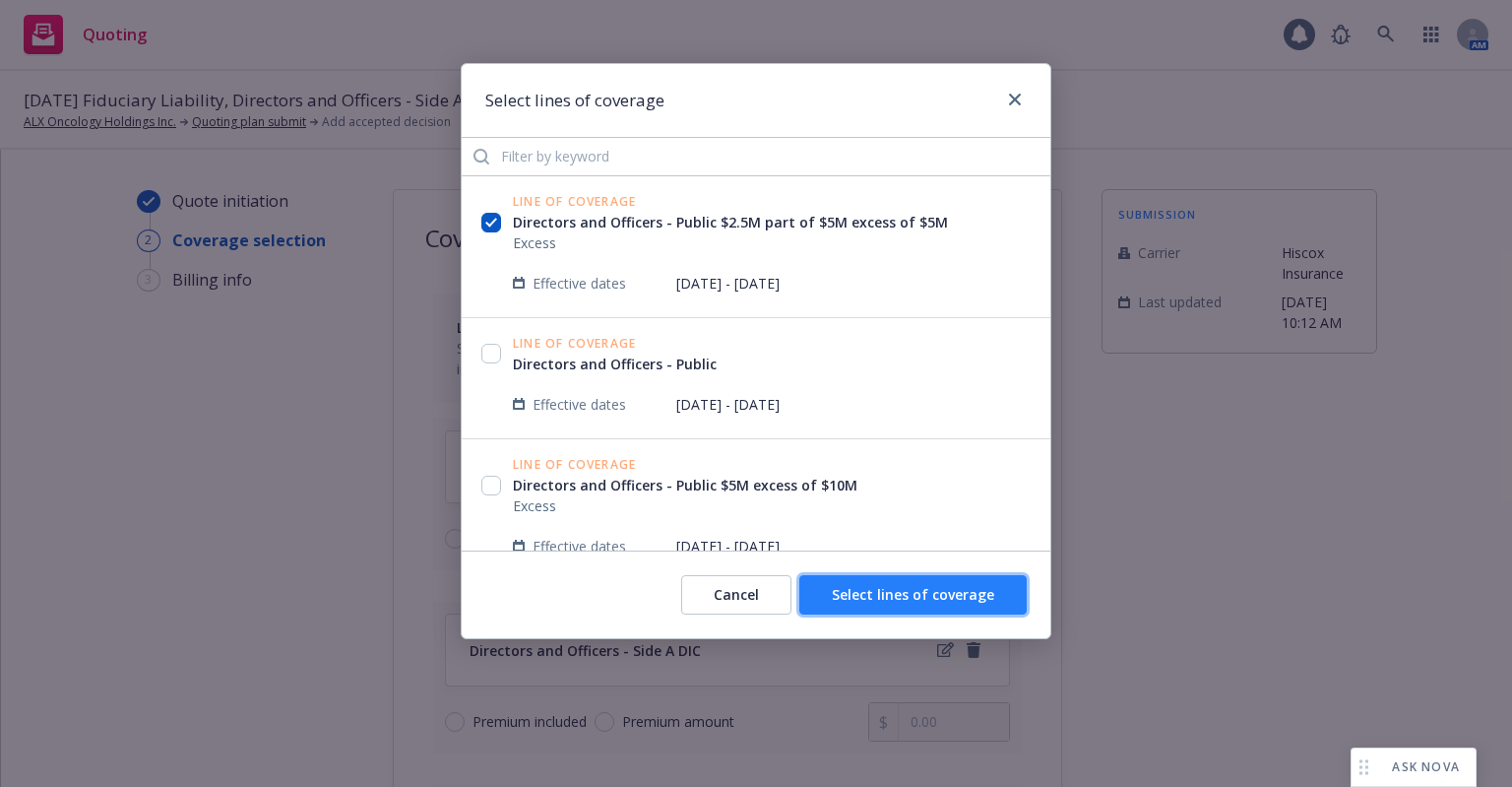 click on "Select lines of coverage" at bounding box center [913, 594] 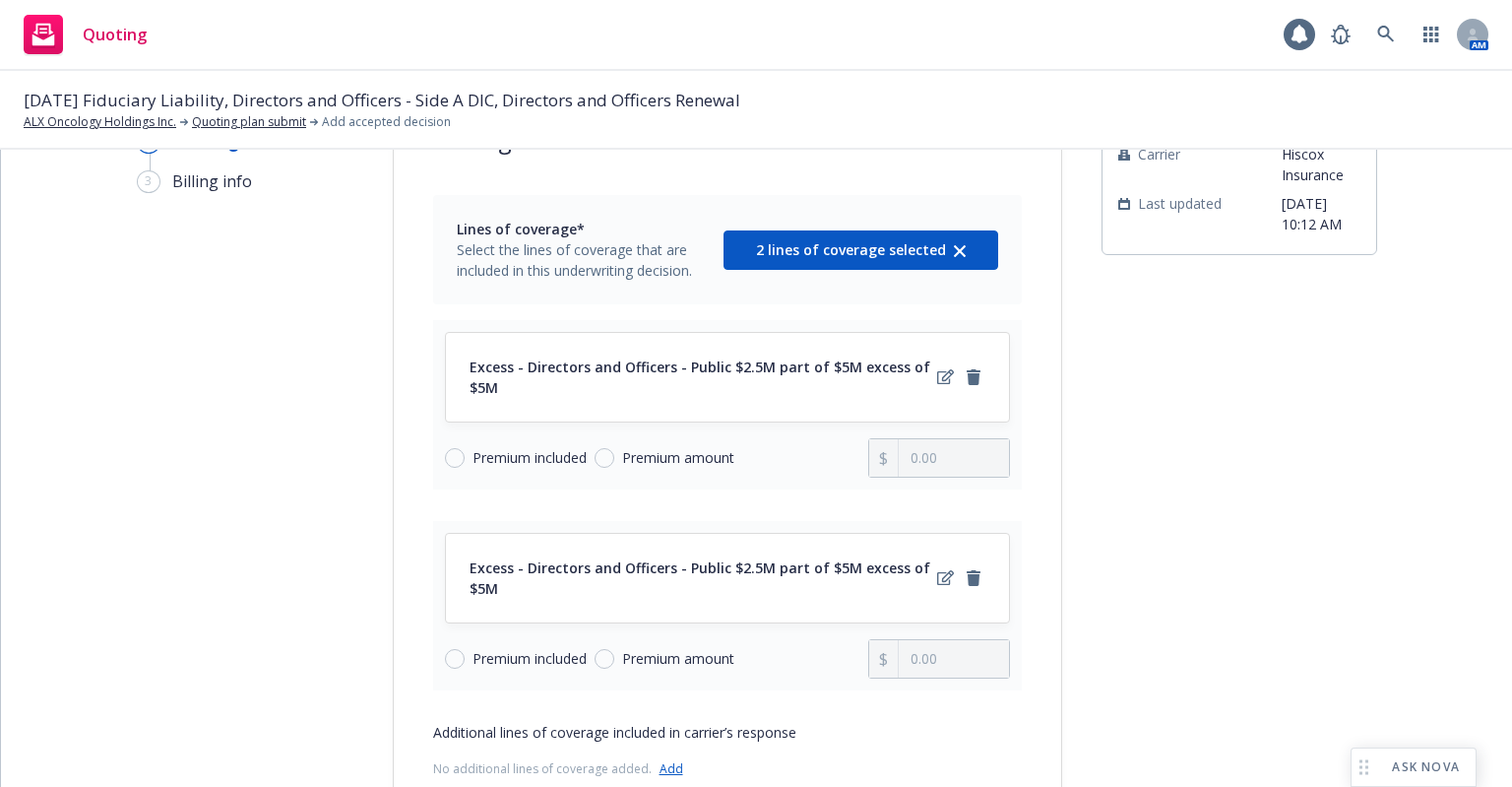 scroll, scrollTop: 197, scrollLeft: 0, axis: vertical 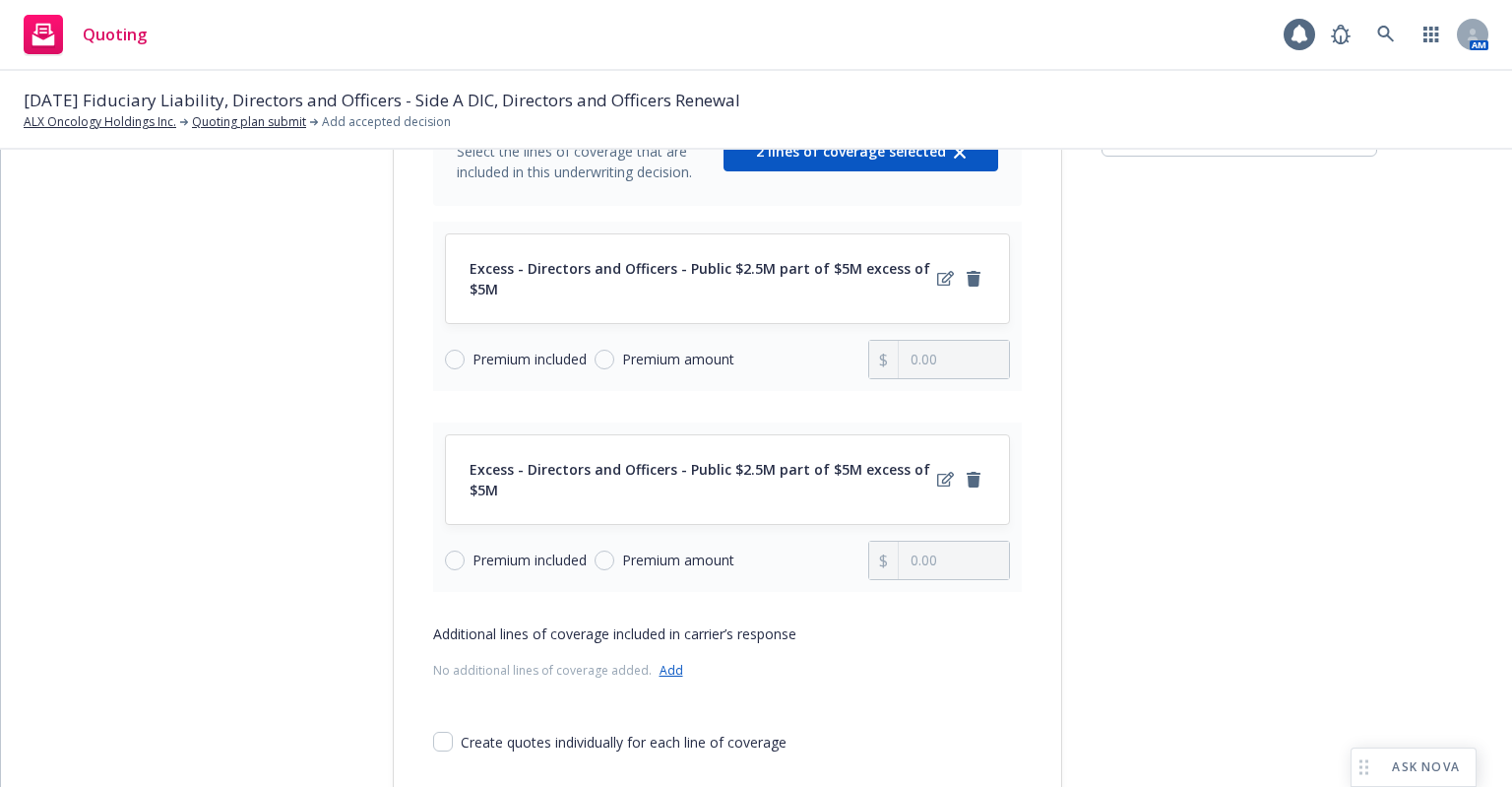 click on "Premium amount" at bounding box center [674, 360] 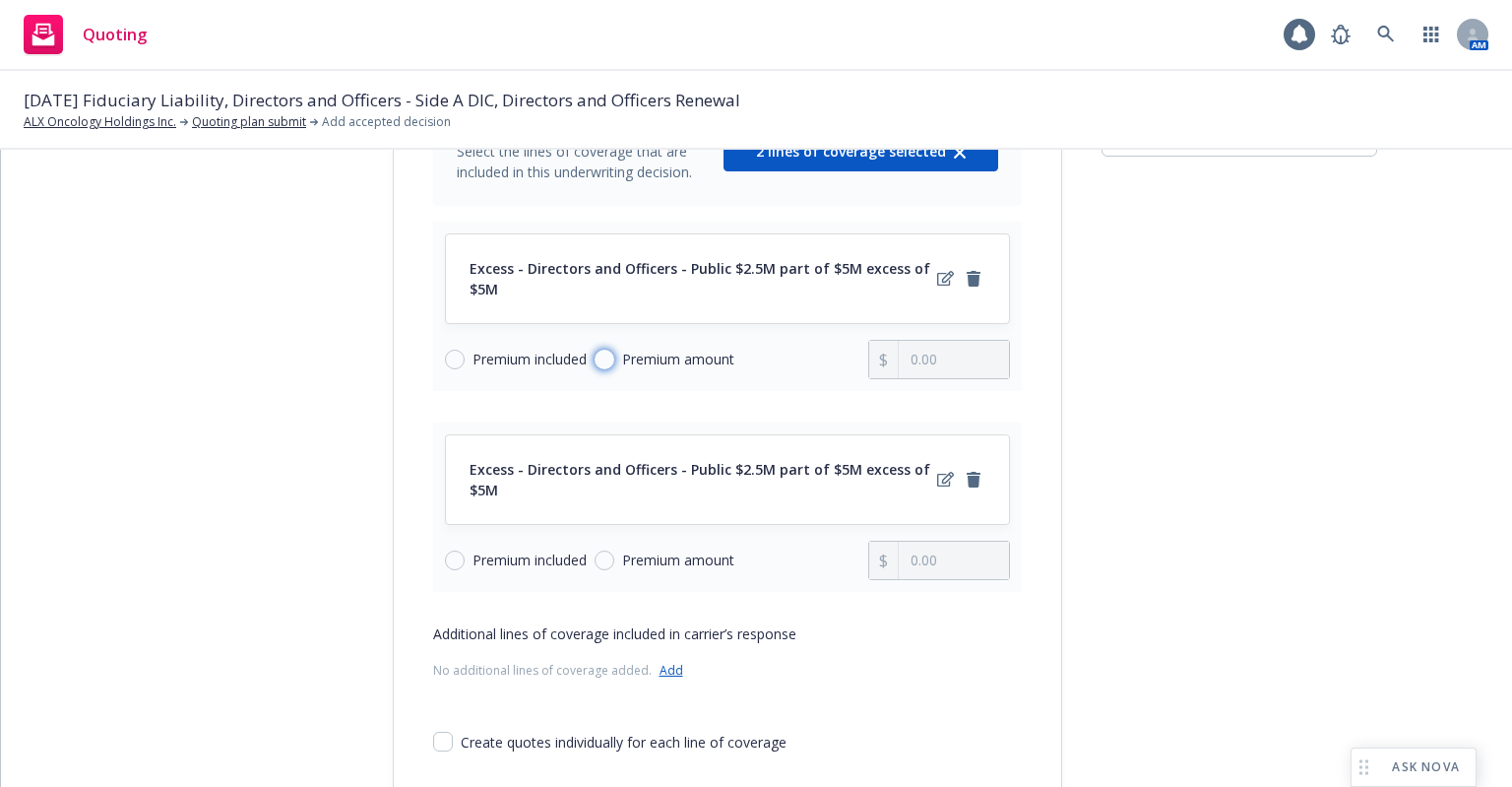 click on "Premium amount" at bounding box center [604, 360] 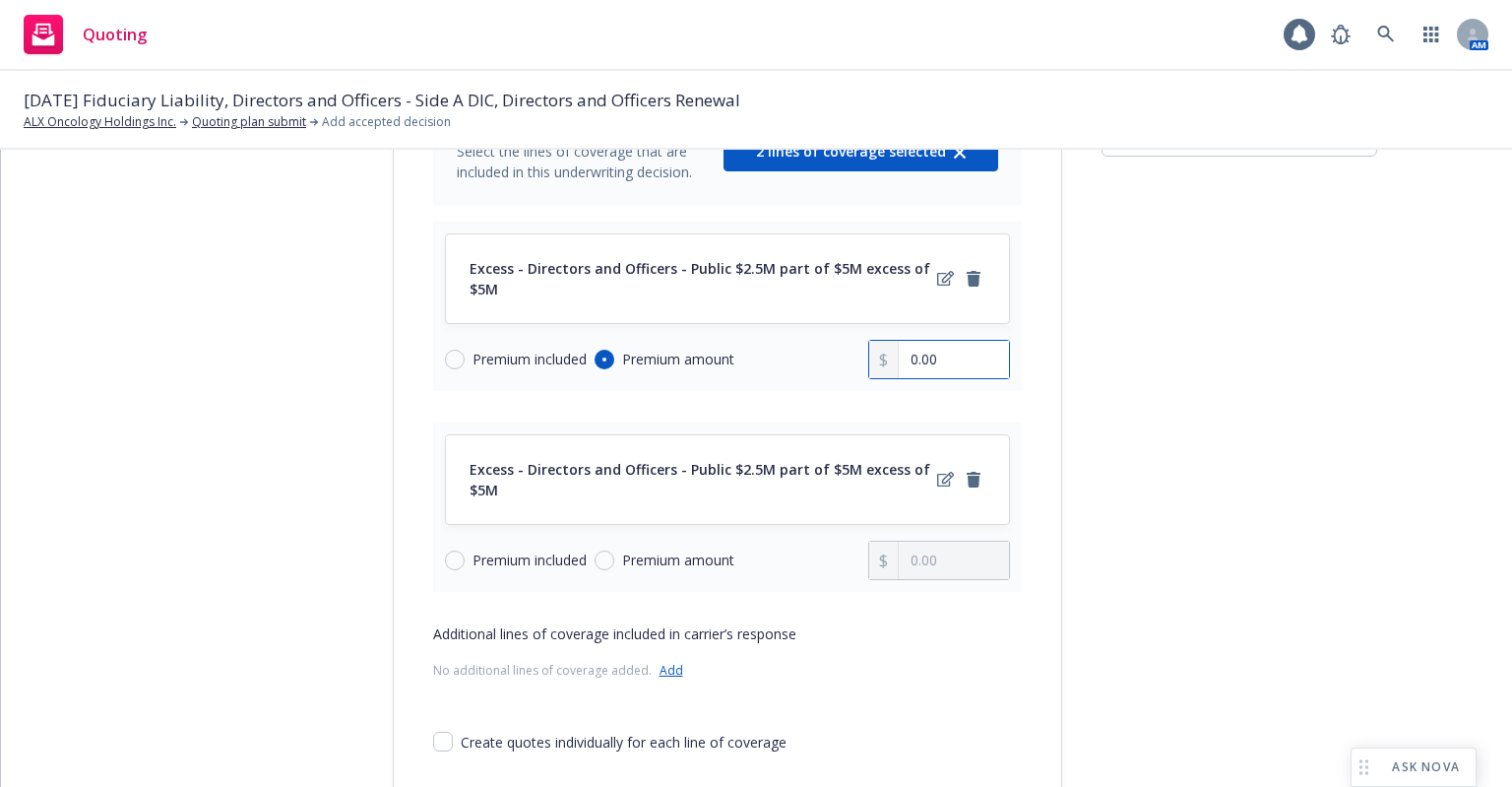 drag, startPoint x: 947, startPoint y: 354, endPoint x: 843, endPoint y: 354, distance: 104 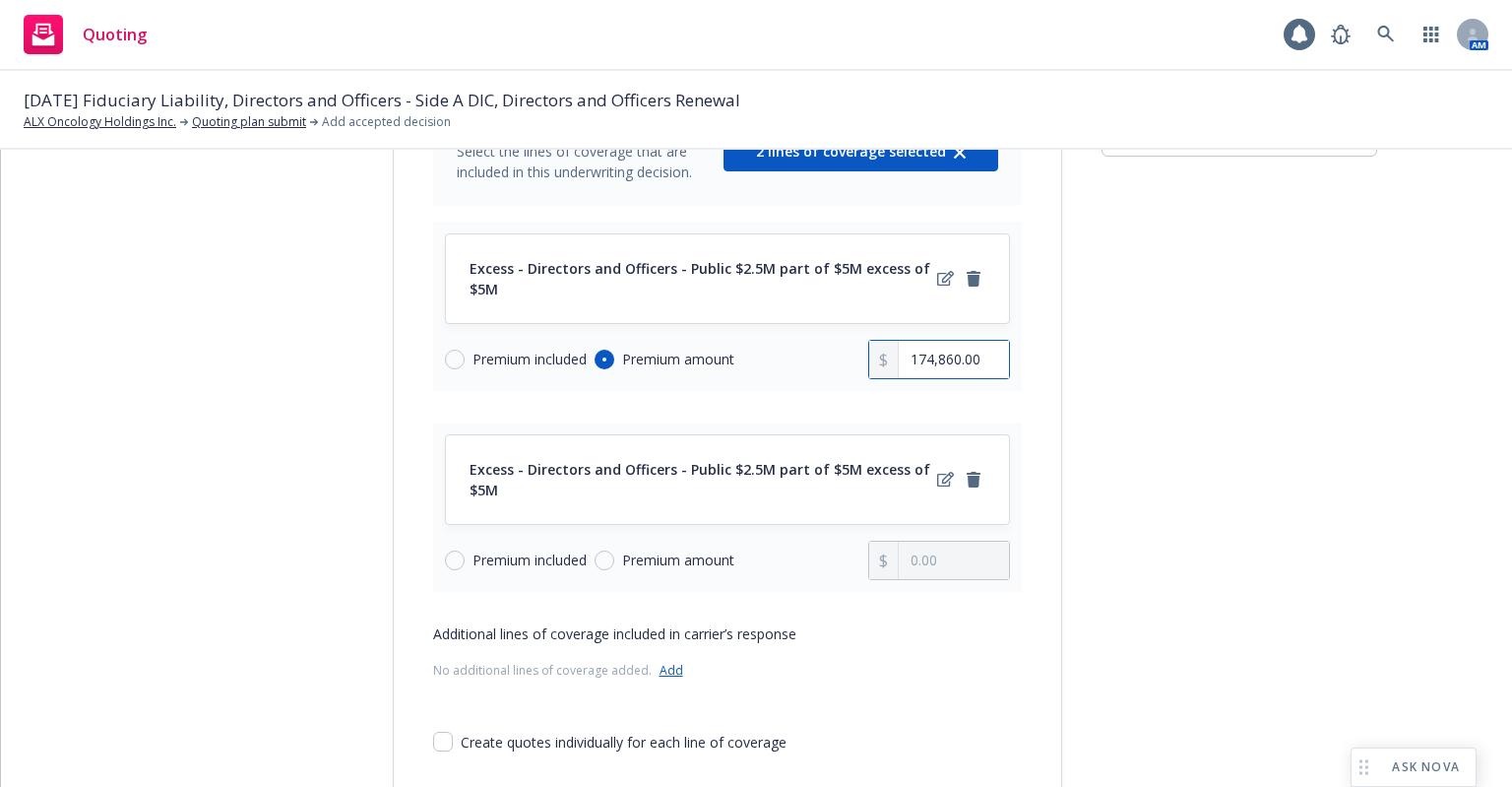 drag, startPoint x: 898, startPoint y: 360, endPoint x: 802, endPoint y: 360, distance: 96 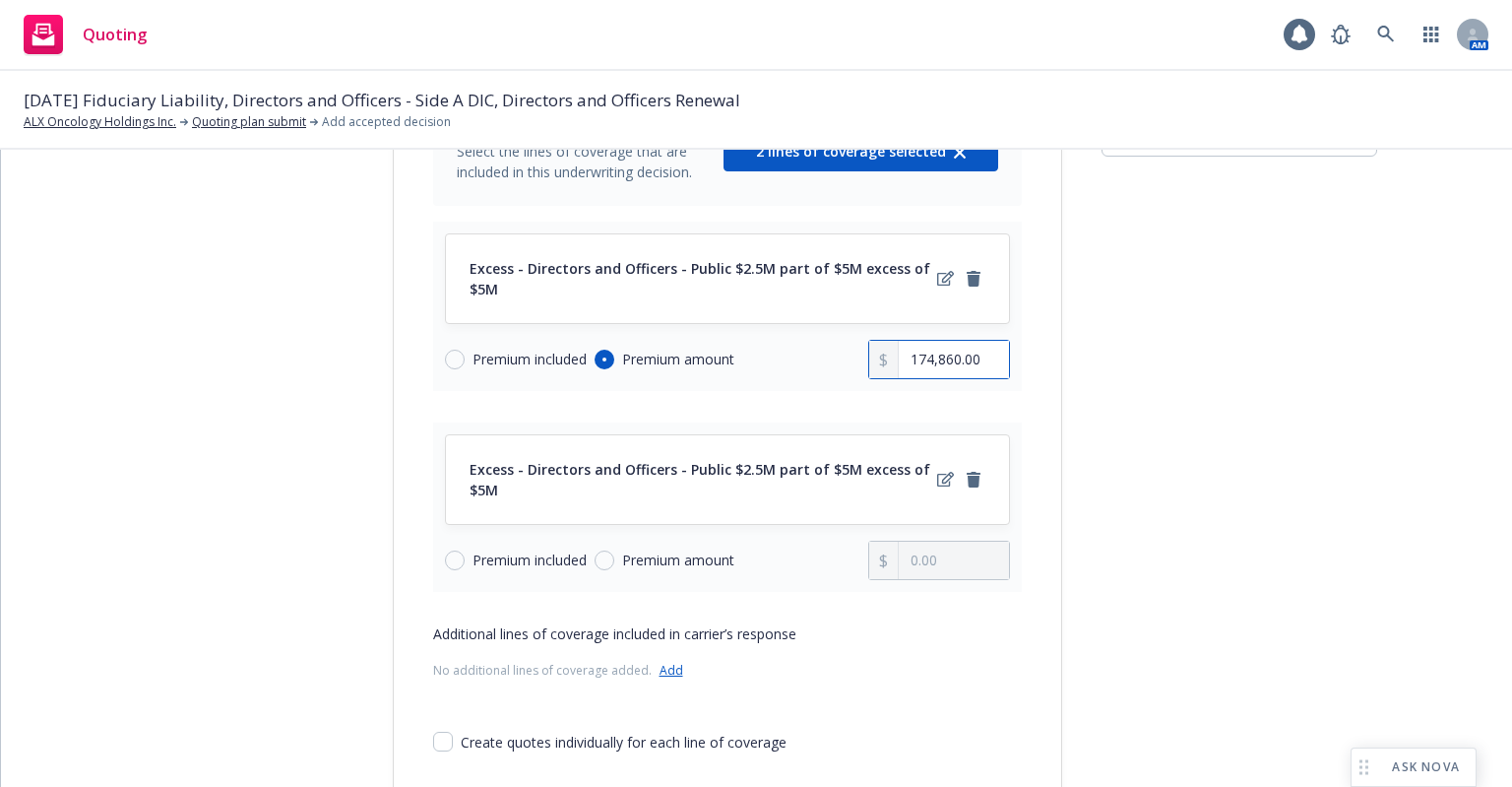 drag, startPoint x: 919, startPoint y: 360, endPoint x: 1031, endPoint y: 368, distance: 112.28535 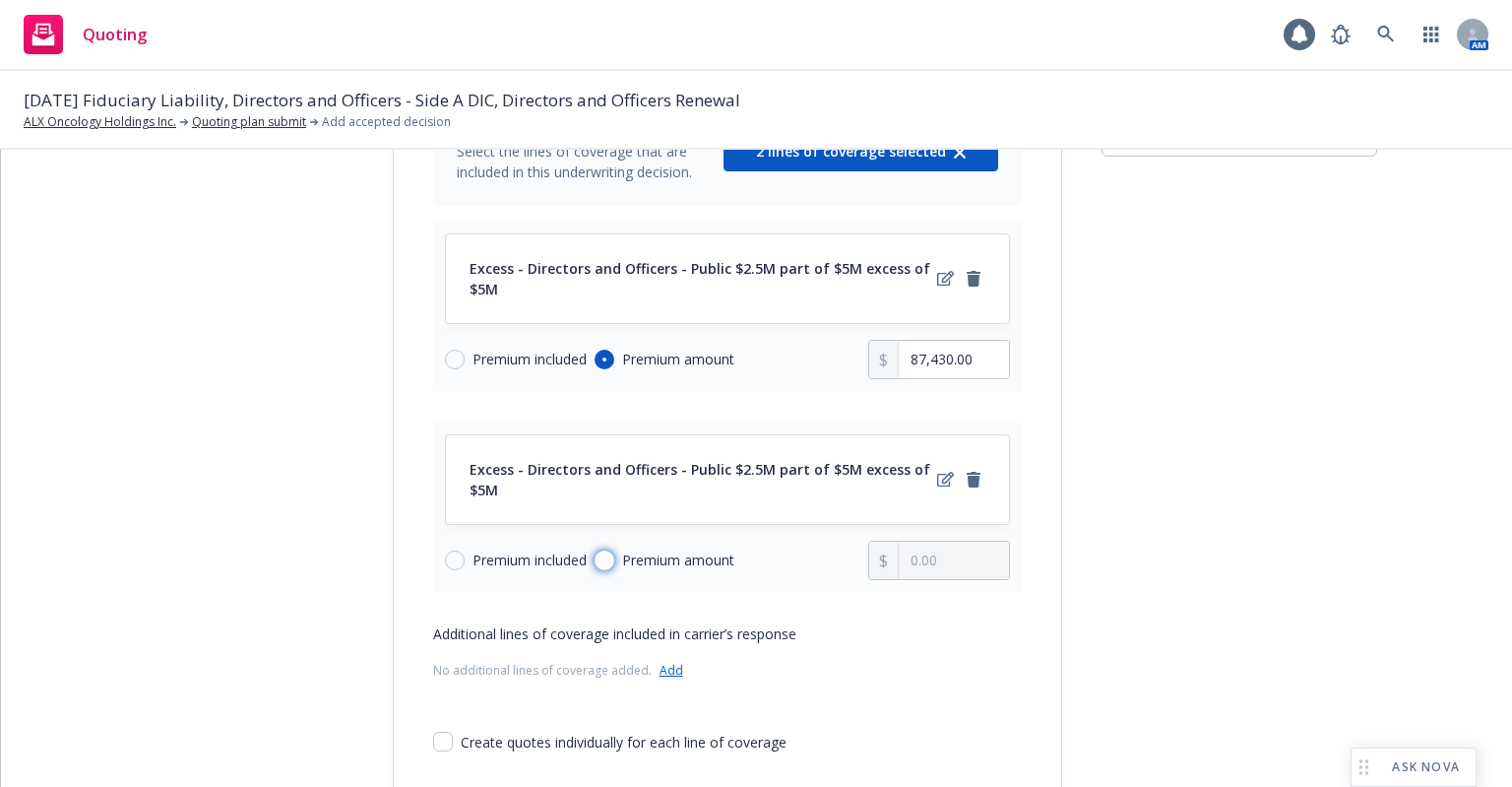 drag, startPoint x: 604, startPoint y: 554, endPoint x: 615, endPoint y: 555, distance: 11.045361 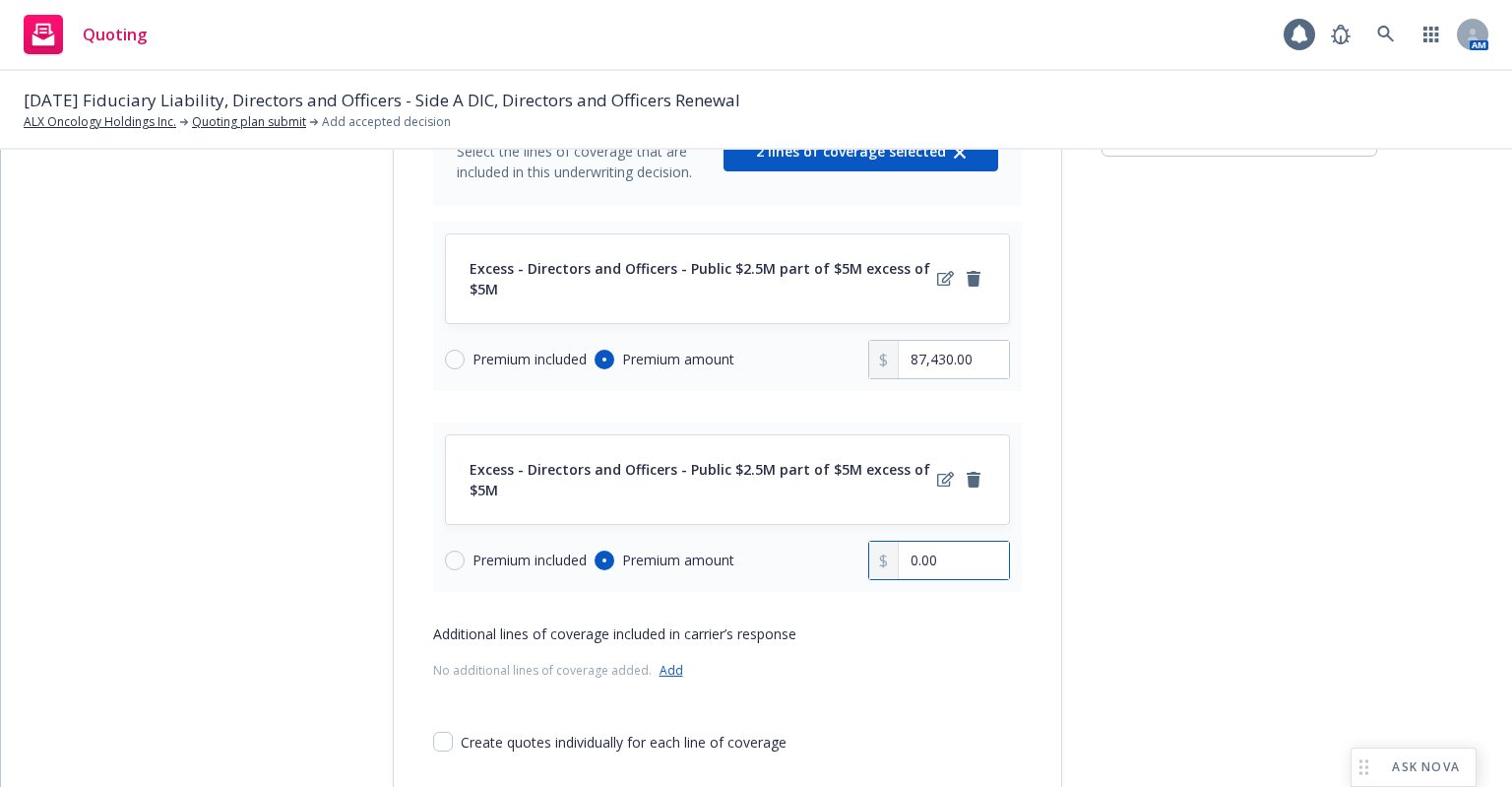 click on "0.00" at bounding box center (953, 560) 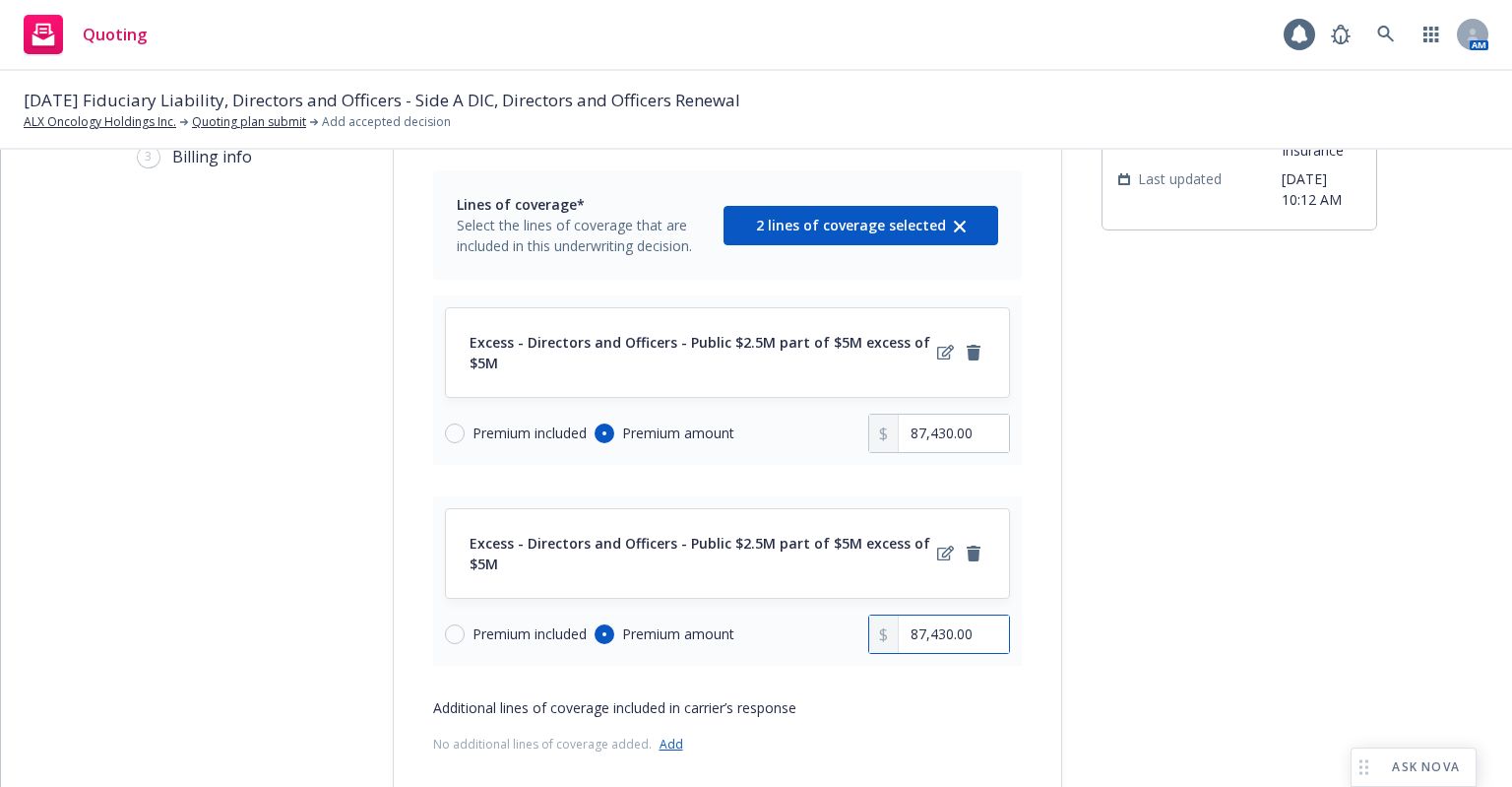 scroll, scrollTop: 320, scrollLeft: 0, axis: vertical 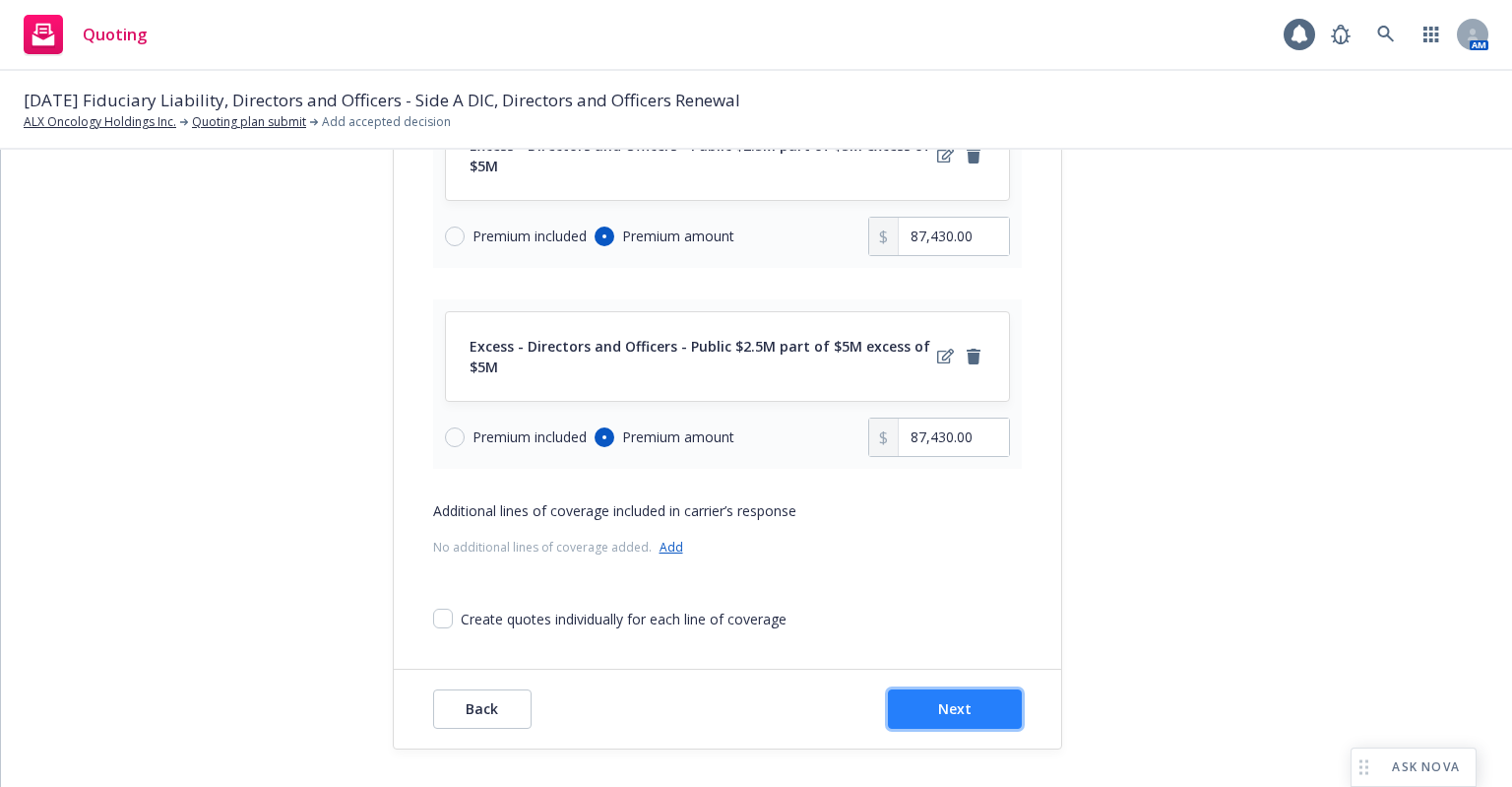click on "Next" at bounding box center (955, 708) 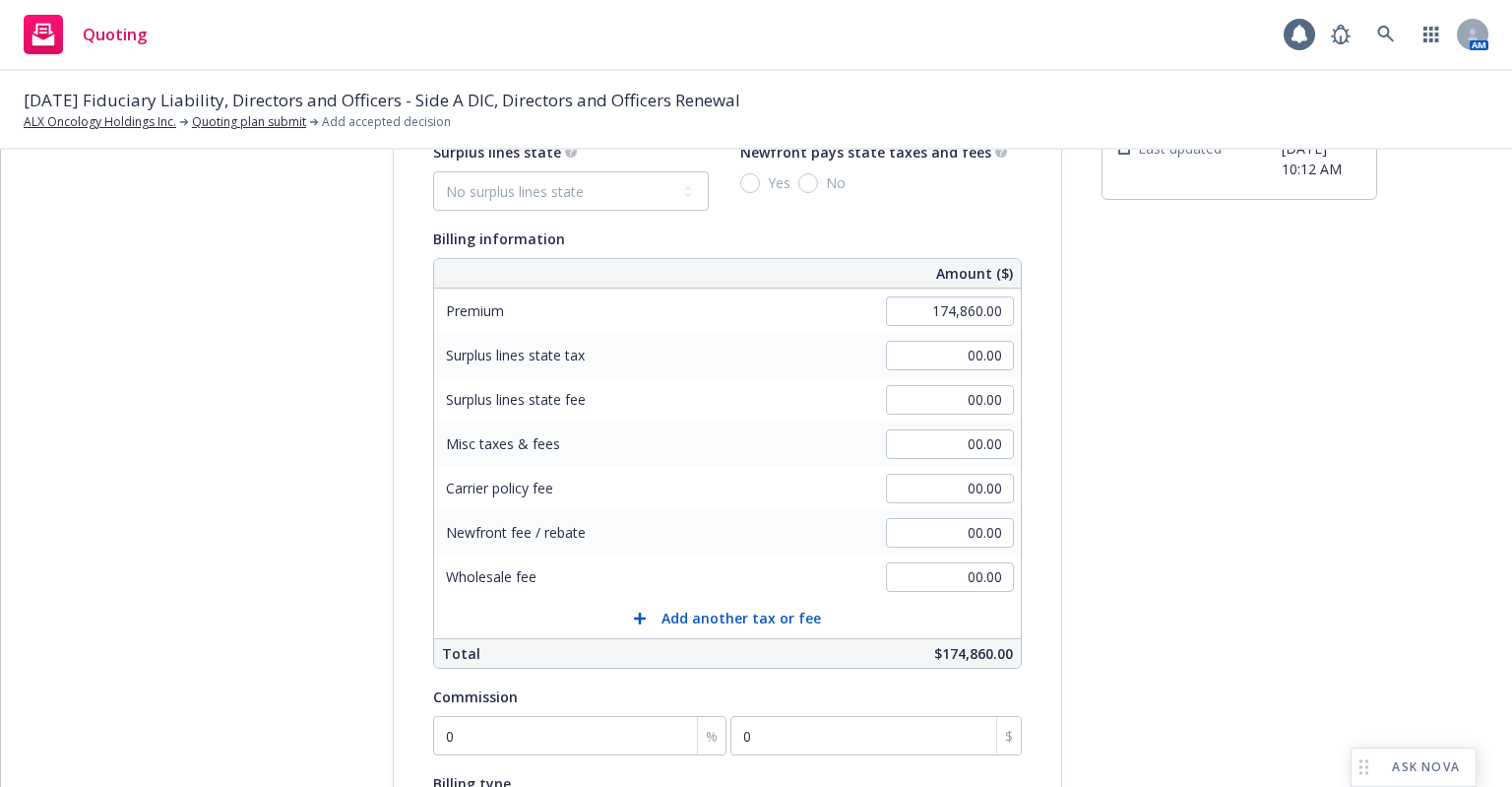 scroll, scrollTop: 0, scrollLeft: 0, axis: both 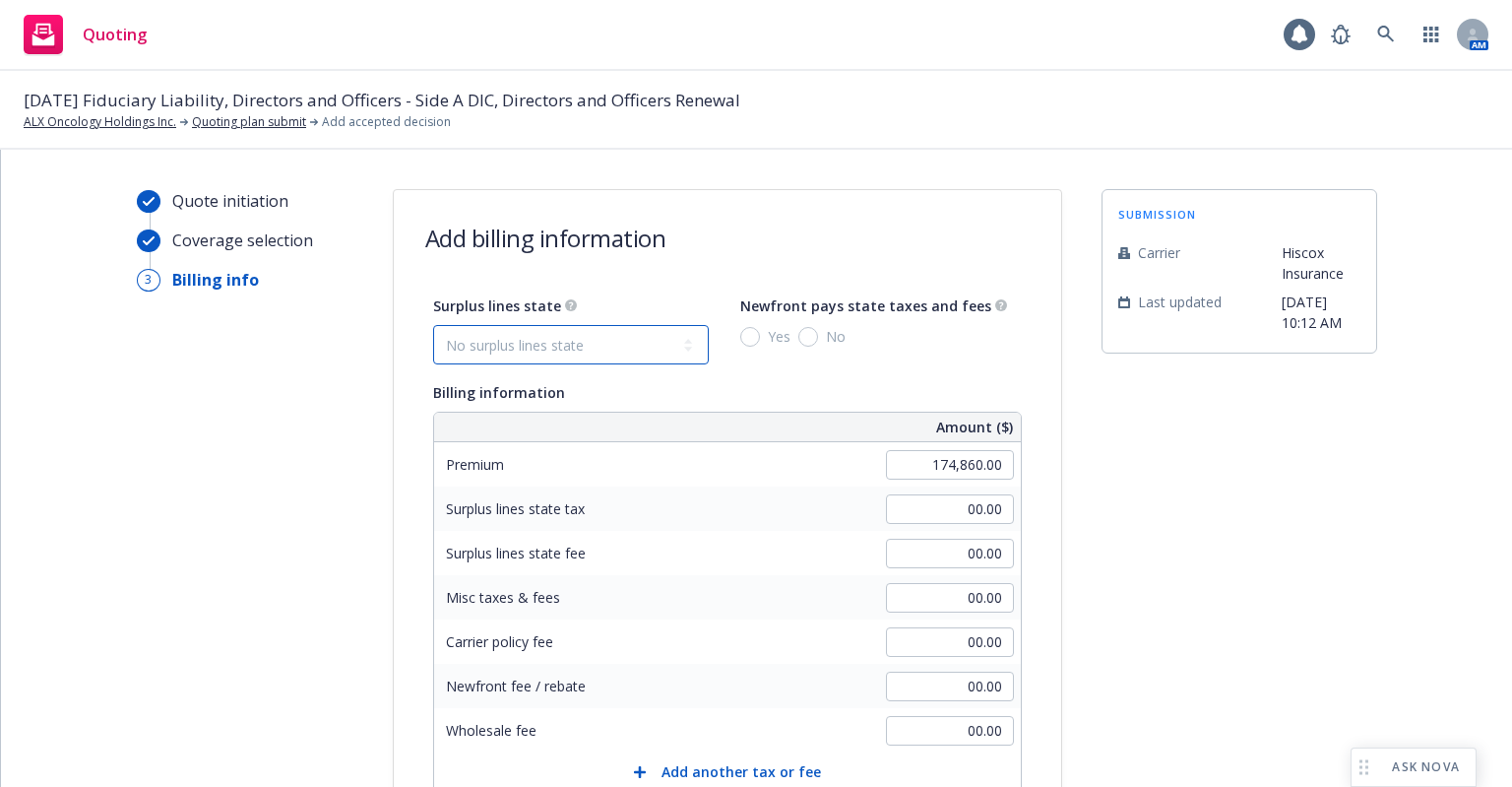 click on "No surplus lines state [US_STATE] [US_STATE] [US_STATE] [US_STATE] [US_STATE] [US_STATE] [US_STATE] [US_STATE][GEOGRAPHIC_DATA] [US_STATE] [US_STATE] [US_STATE] [US_STATE] [US_STATE] [US_STATE] [US_STATE] [US_STATE] [US_STATE] [US_STATE] [US_STATE] [US_STATE] [US_STATE] [US_STATE] [US_STATE] [US_STATE] [US_STATE] [US_STATE] [US_STATE] [US_STATE] [US_STATE] [US_STATE] [US_STATE] [US_STATE] [US_STATE] [US_STATE] [US_STATE] [US_STATE] [US_STATE] [US_STATE] [US_STATE] [US_STATE] [US_STATE] [US_STATE] [US_STATE] [US_STATE] [US_STATE] [US_STATE] [US_STATE] [GEOGRAPHIC_DATA] [US_STATE] [US_STATE] [US_STATE] [US_STATE] [US_STATE]" at bounding box center [571, 345] 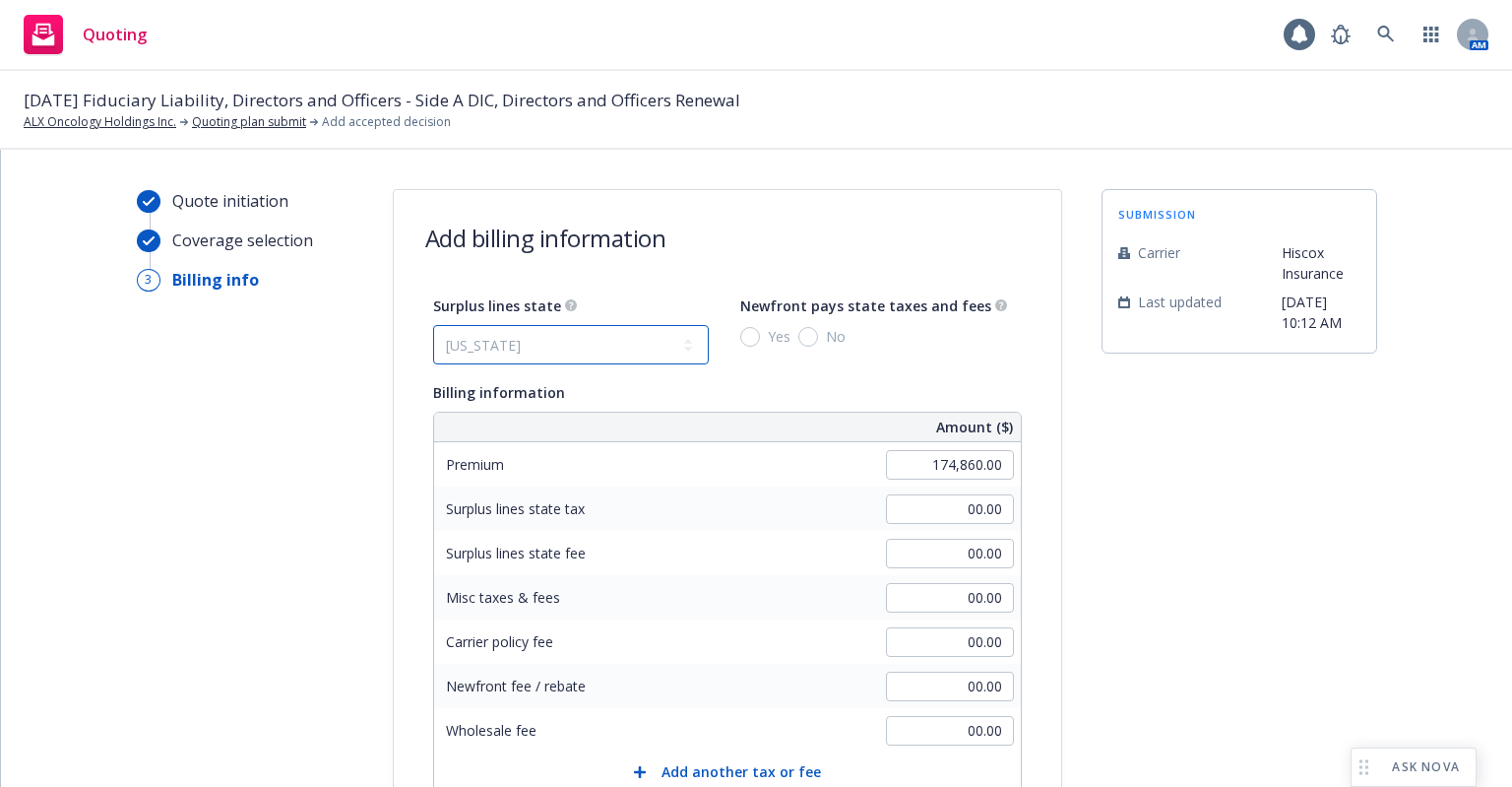 click on "No surplus lines state [US_STATE] [US_STATE] [US_STATE] [US_STATE] [US_STATE] [US_STATE] [US_STATE] [US_STATE][GEOGRAPHIC_DATA] [US_STATE] [US_STATE] [US_STATE] [US_STATE] [US_STATE] [US_STATE] [US_STATE] [US_STATE] [US_STATE] [US_STATE] [US_STATE] [US_STATE] [US_STATE] [US_STATE] [US_STATE] [US_STATE] [US_STATE] [US_STATE] [US_STATE] [US_STATE] [US_STATE] [US_STATE] [US_STATE] [US_STATE] [US_STATE] [US_STATE] [US_STATE] [US_STATE] [US_STATE] [US_STATE] [US_STATE] [US_STATE] [US_STATE] [US_STATE] [US_STATE] [US_STATE] [US_STATE] [US_STATE] [US_STATE] [GEOGRAPHIC_DATA] [US_STATE] [US_STATE] [US_STATE] [US_STATE] [US_STATE]" at bounding box center [571, 345] 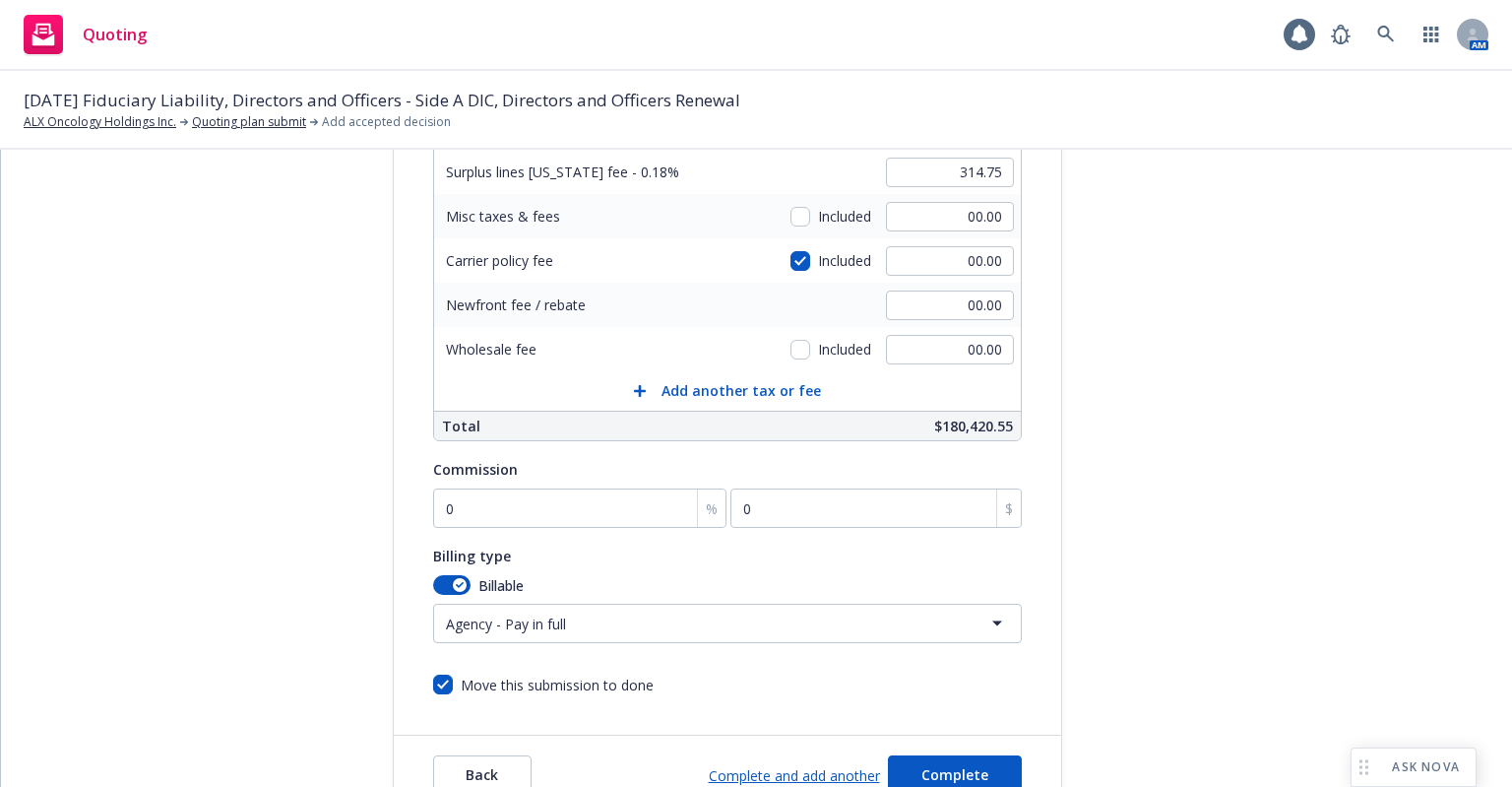 scroll, scrollTop: 447, scrollLeft: 0, axis: vertical 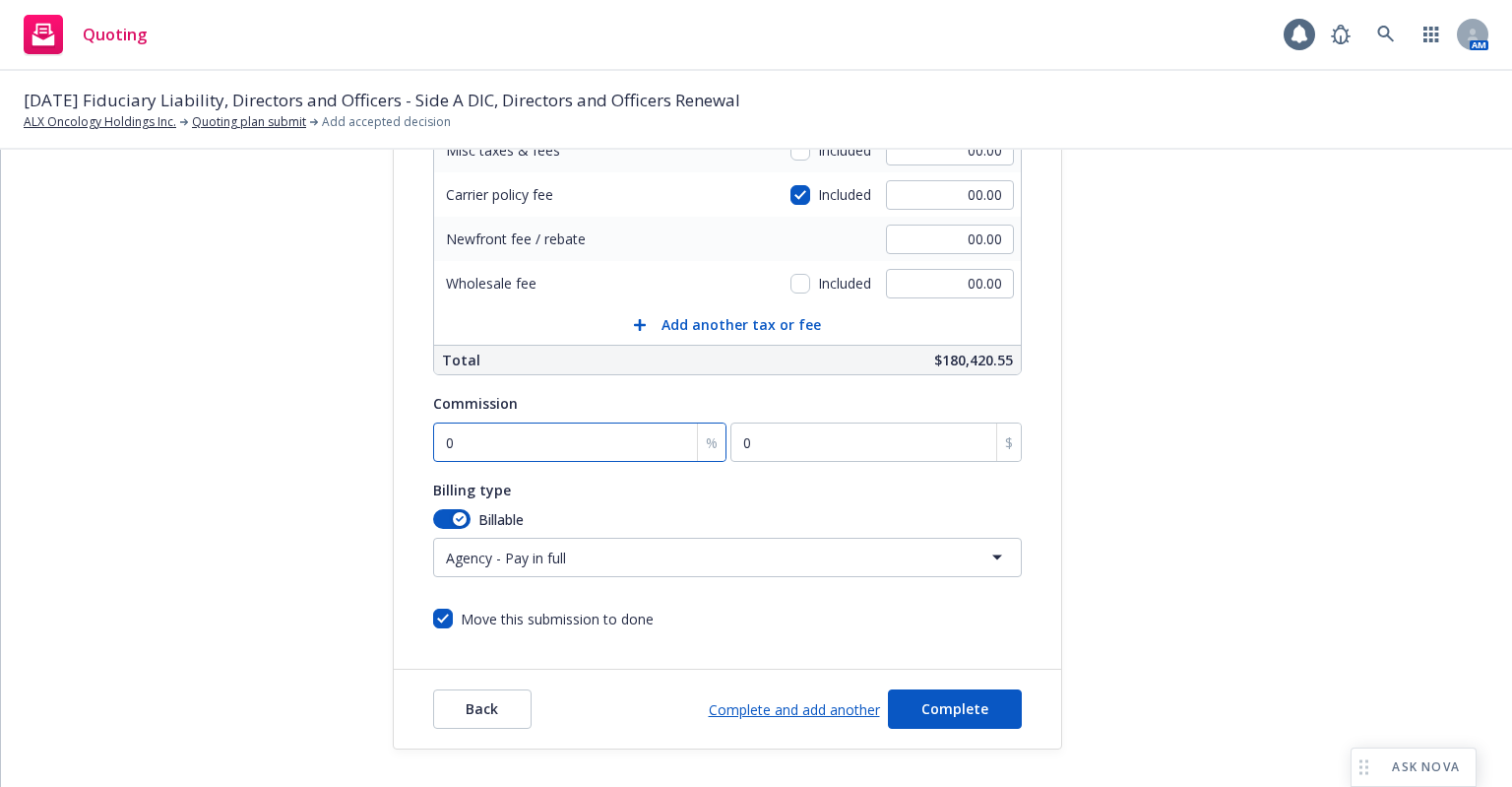click on "0" at bounding box center [580, 442] 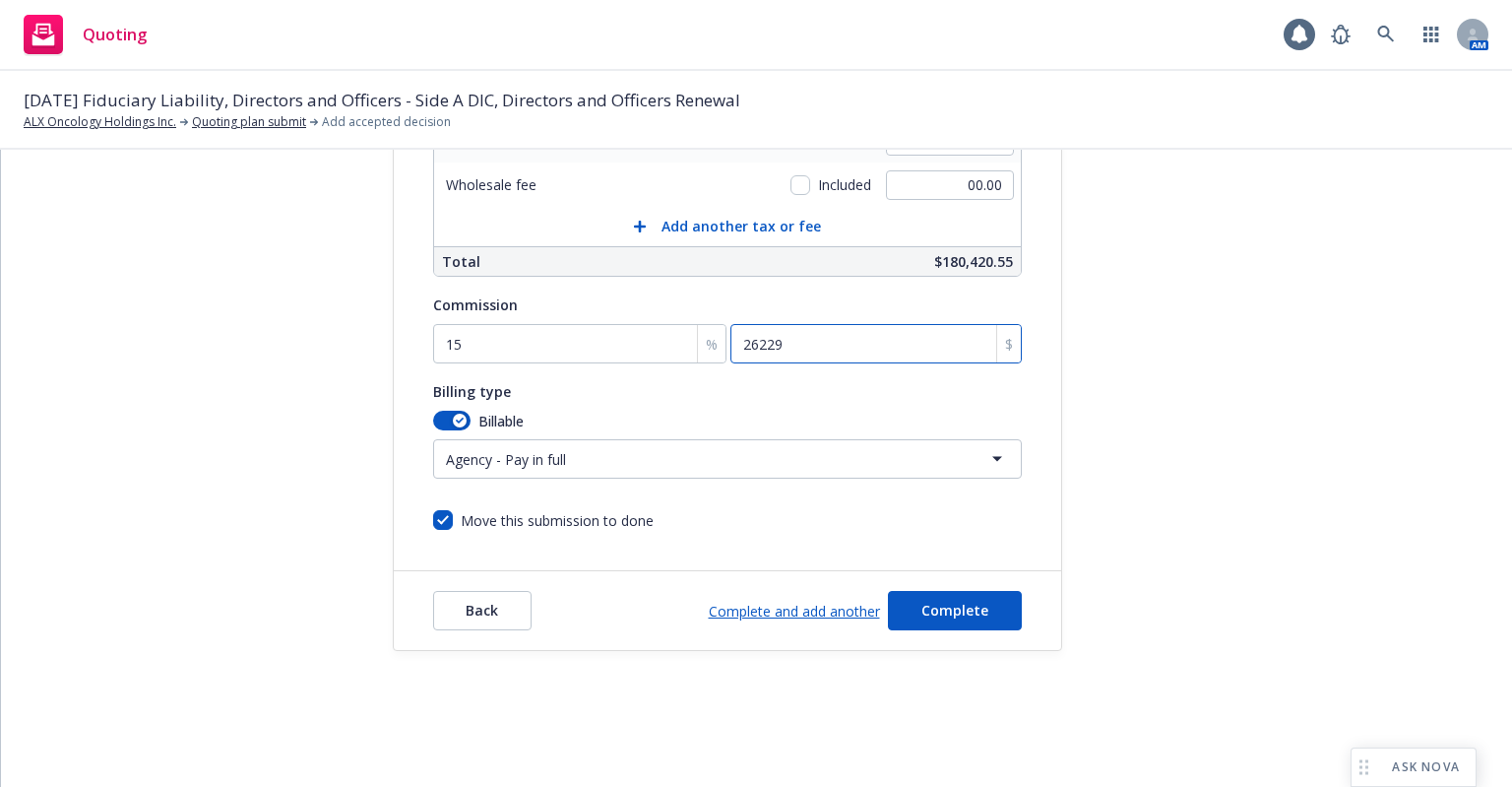 scroll, scrollTop: 0, scrollLeft: 0, axis: both 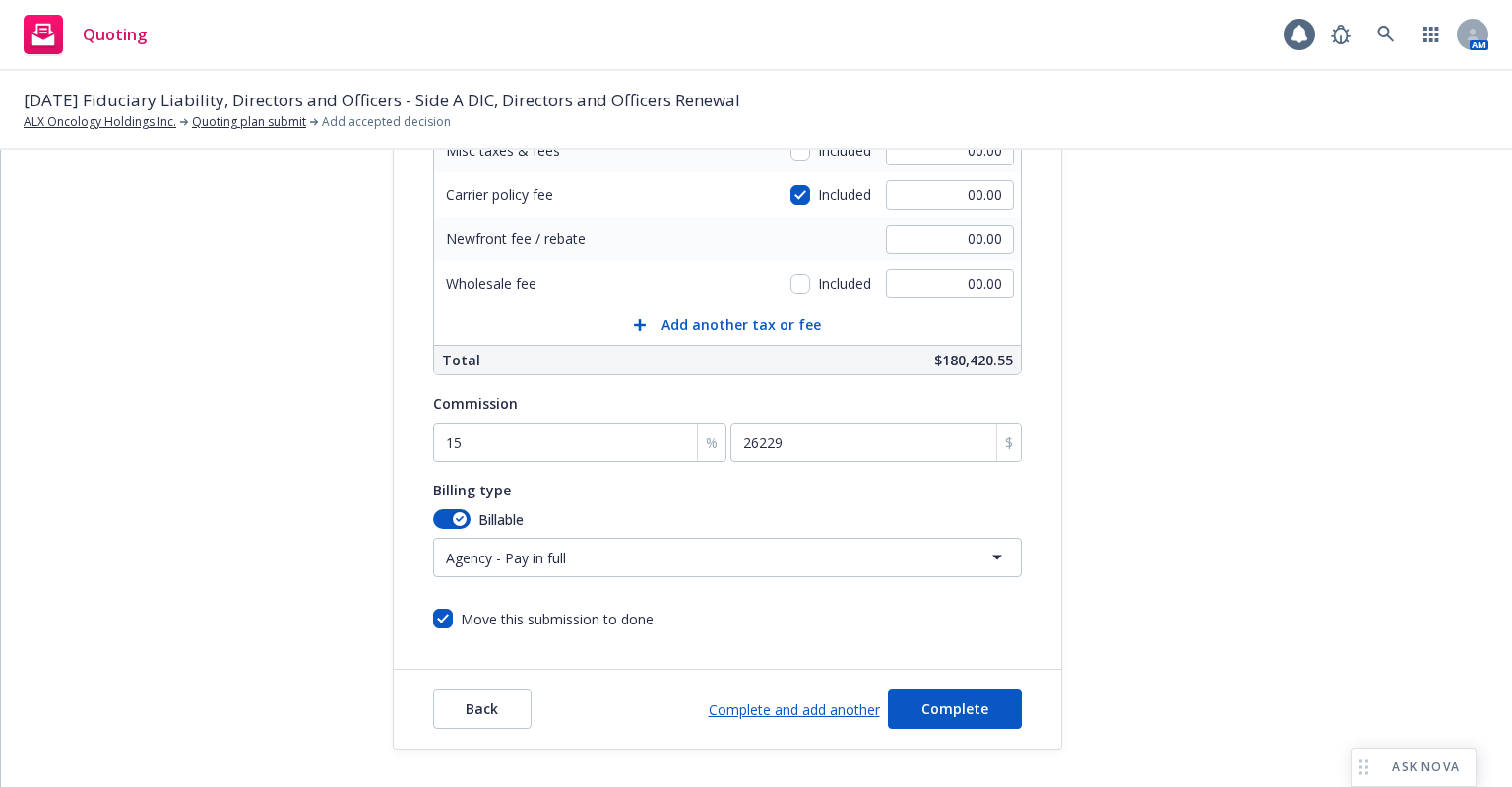 click on "Add billing information Surplus lines state No surplus lines state [US_STATE] [US_STATE] [US_STATE] [US_STATE] [US_STATE] [US_STATE] [US_STATE] [US_STATE][GEOGRAPHIC_DATA] [US_STATE] [US_STATE] [US_STATE] [US_STATE] [US_STATE] [US_STATE] [US_STATE] [US_STATE] [US_STATE] [US_STATE] [US_STATE] [US_STATE] [US_STATE] [US_STATE] [US_STATE] [US_STATE] [US_STATE] [US_STATE] [US_STATE] [US_STATE] [US_STATE] [US_STATE] [US_STATE] [US_STATE] [US_STATE] [US_STATE] [US_STATE] [US_STATE] [US_STATE] [US_STATE] [US_STATE] [US_STATE] [US_STATE] [US_STATE] [US_STATE] [US_STATE] [US_STATE] [US_STATE] [US_STATE] [GEOGRAPHIC_DATA] [US_STATE] [US_STATE] [US_STATE] [US_STATE] [US_STATE] [GEOGRAPHIC_DATA] pays state taxes and fees* Yes No Billing information Surplus calc Amount ($) Premium Included 174,860.00 Surplus lines [US_STATE] tax - 3% 5,245.80 Surplus lines [US_STATE] fee - 0.18% 314.75 Misc taxes & fees Included 00.00 Carrier policy fee Included 00.00 Newfront fee / rebate 00.00 Wholesale fee Included 00.00 Add another tax or fee Total $180,420.55 Commission 15 % 26229 $ Billing type Billable Agency - Pay in full" at bounding box center (727, 245) 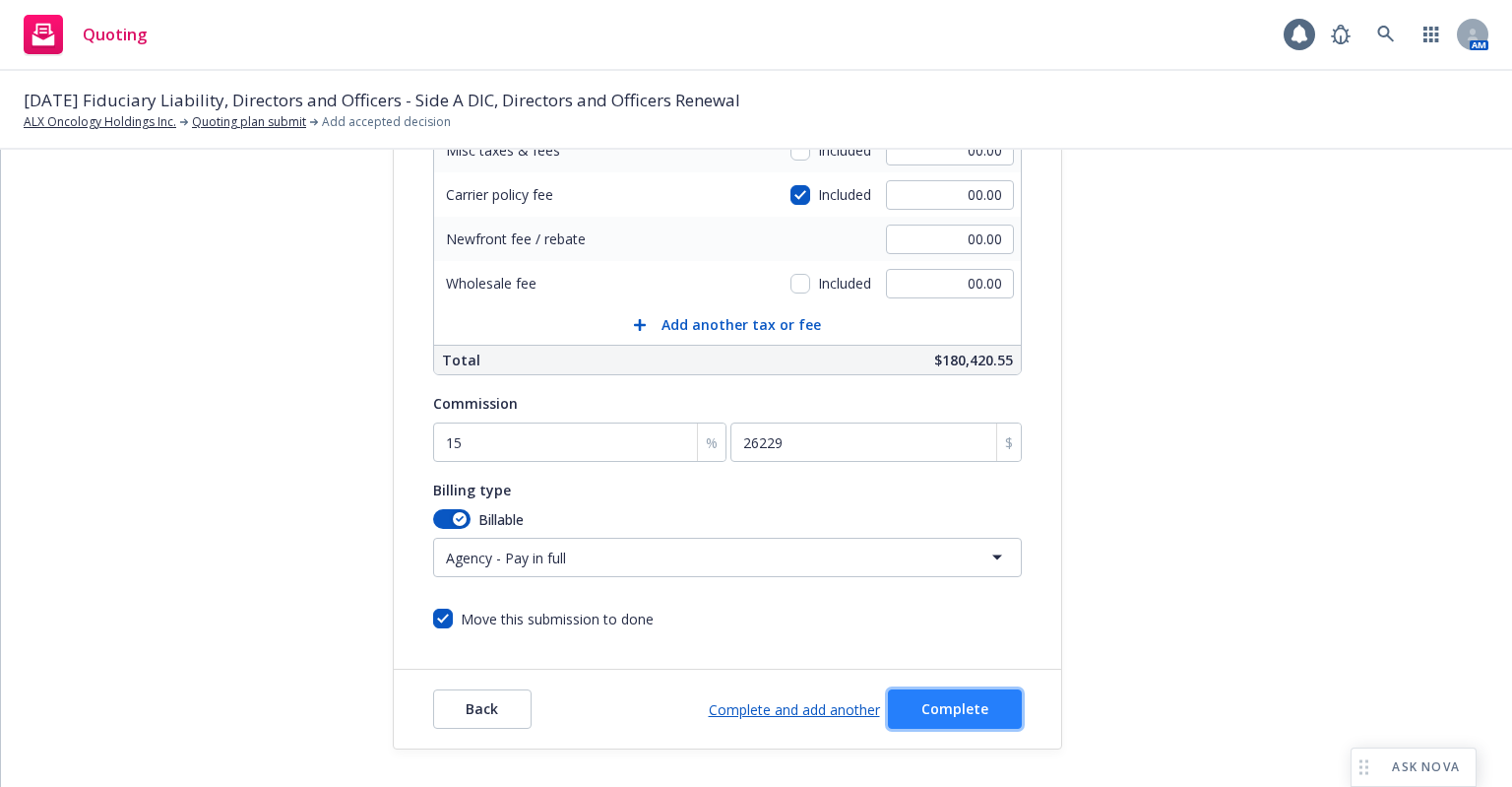 click on "Complete" at bounding box center (955, 708) 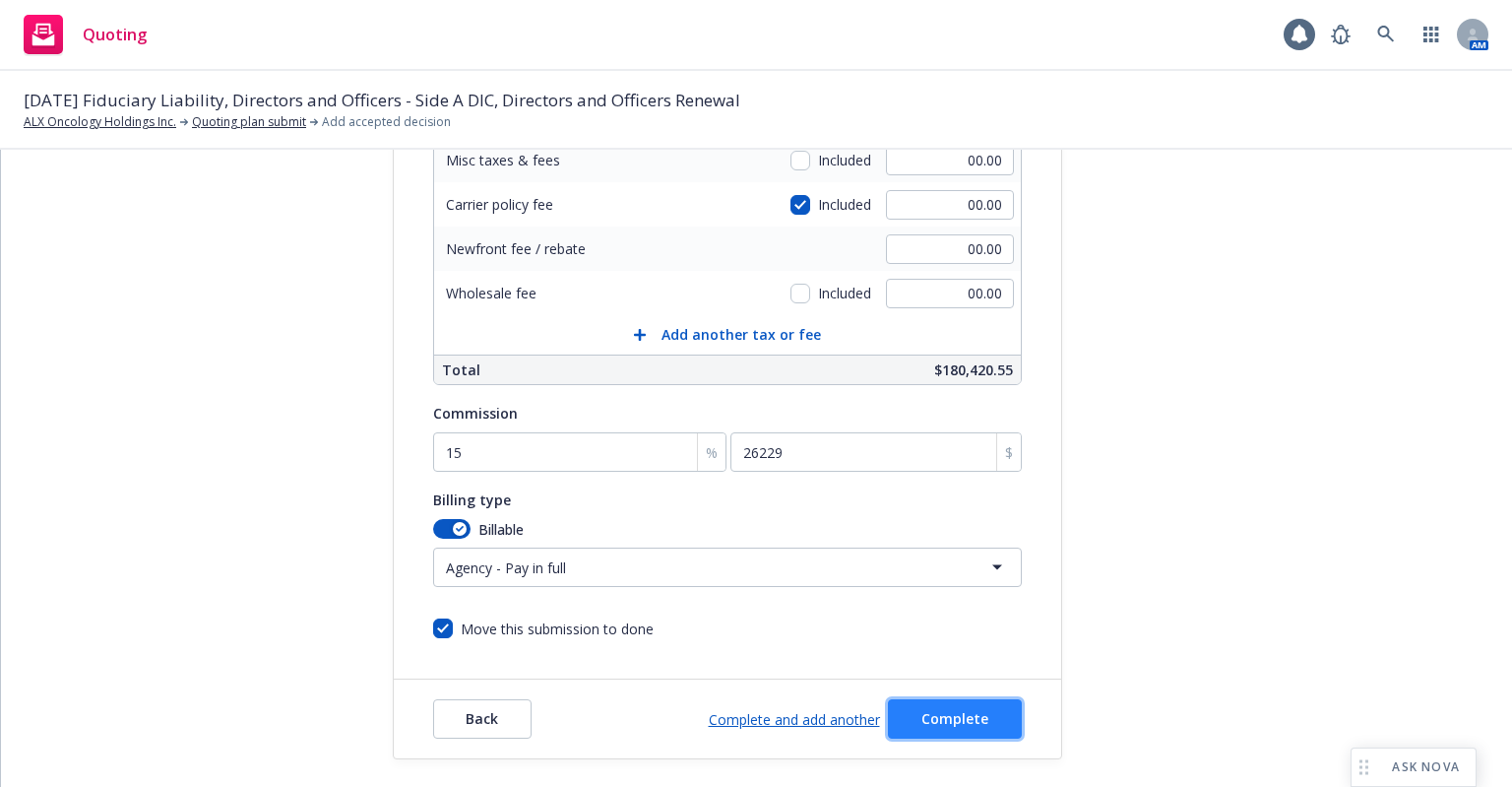 click on "Complete" at bounding box center (955, 718) 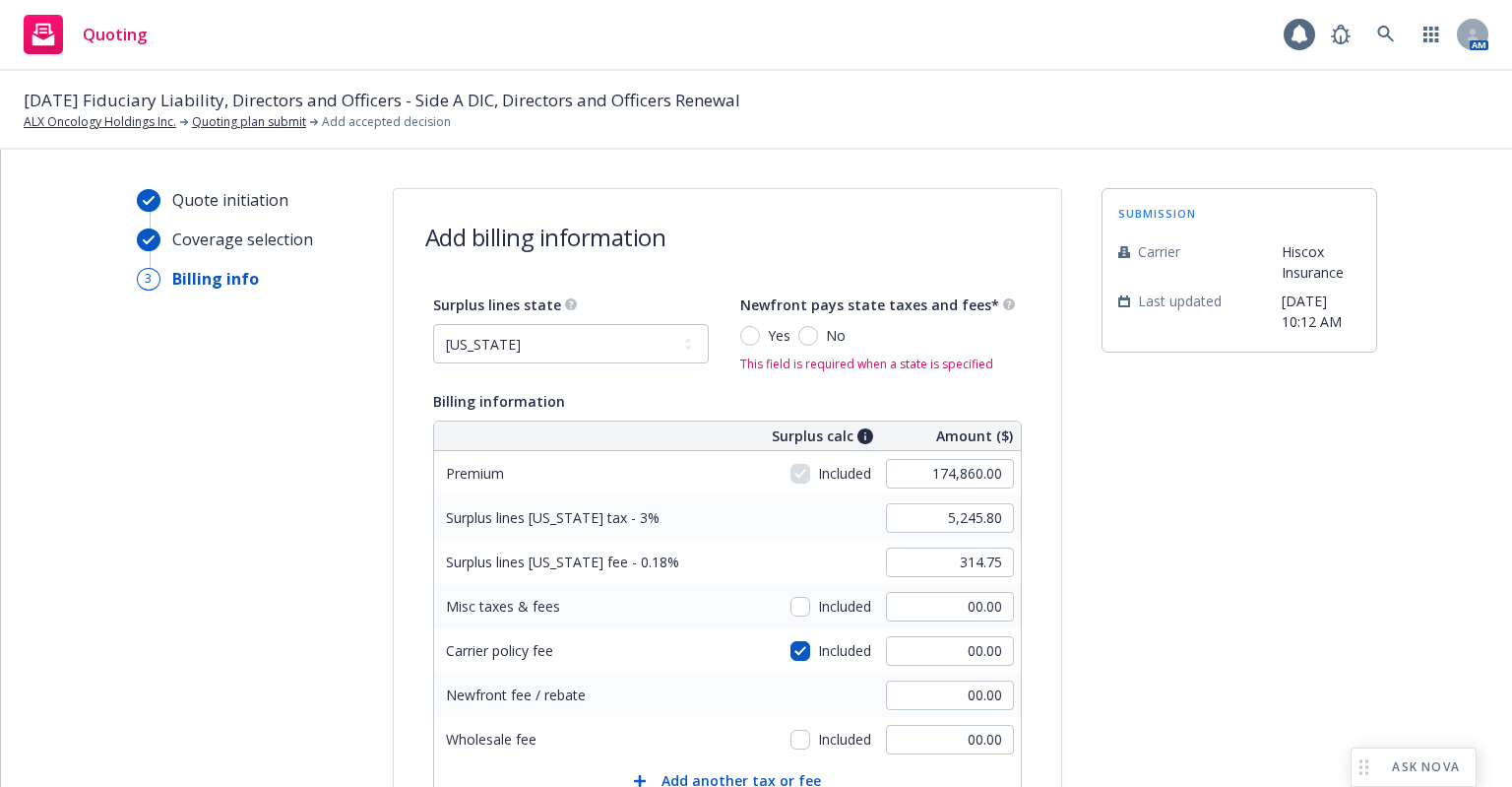 scroll, scrollTop: 0, scrollLeft: 0, axis: both 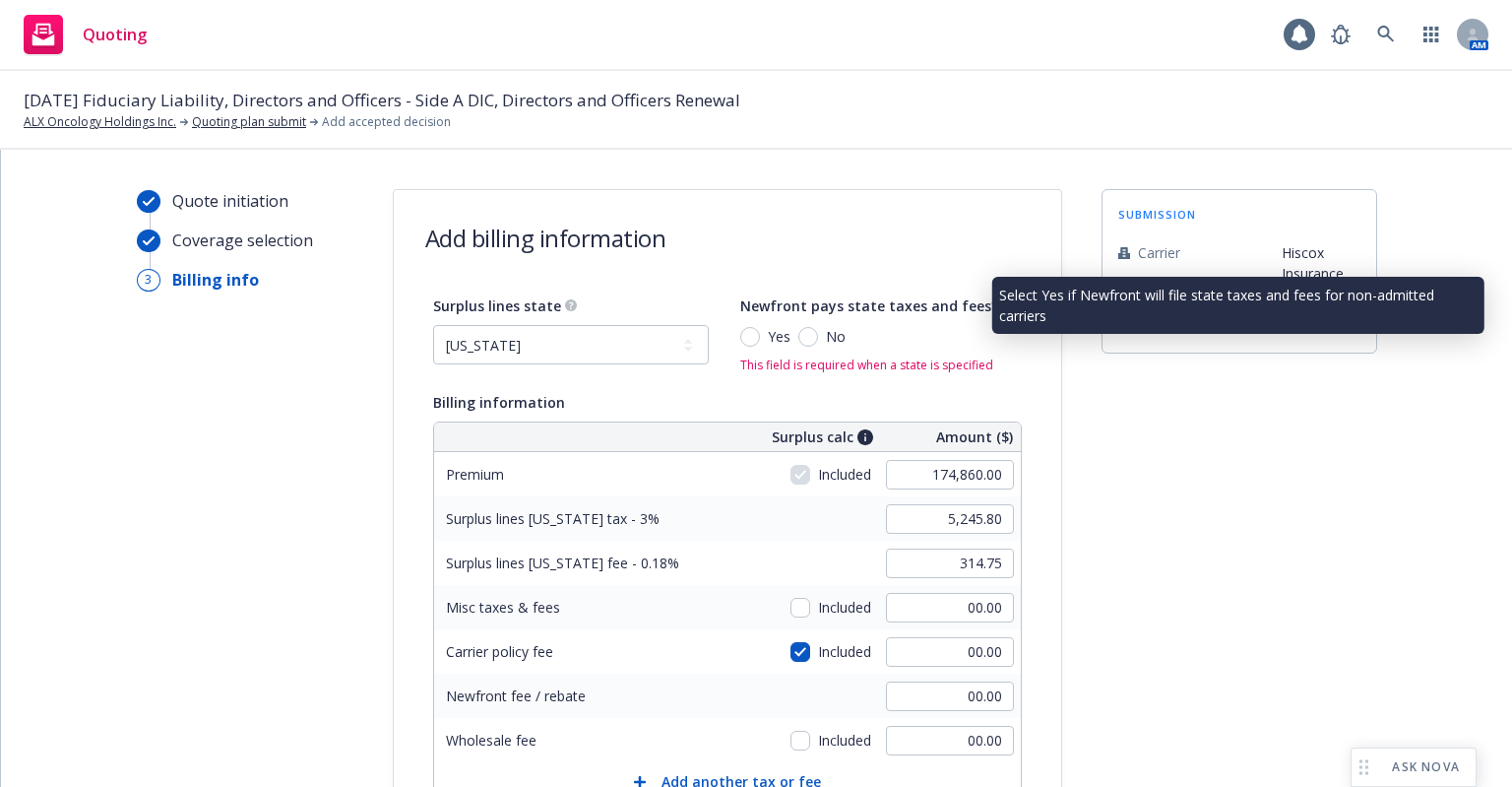 click 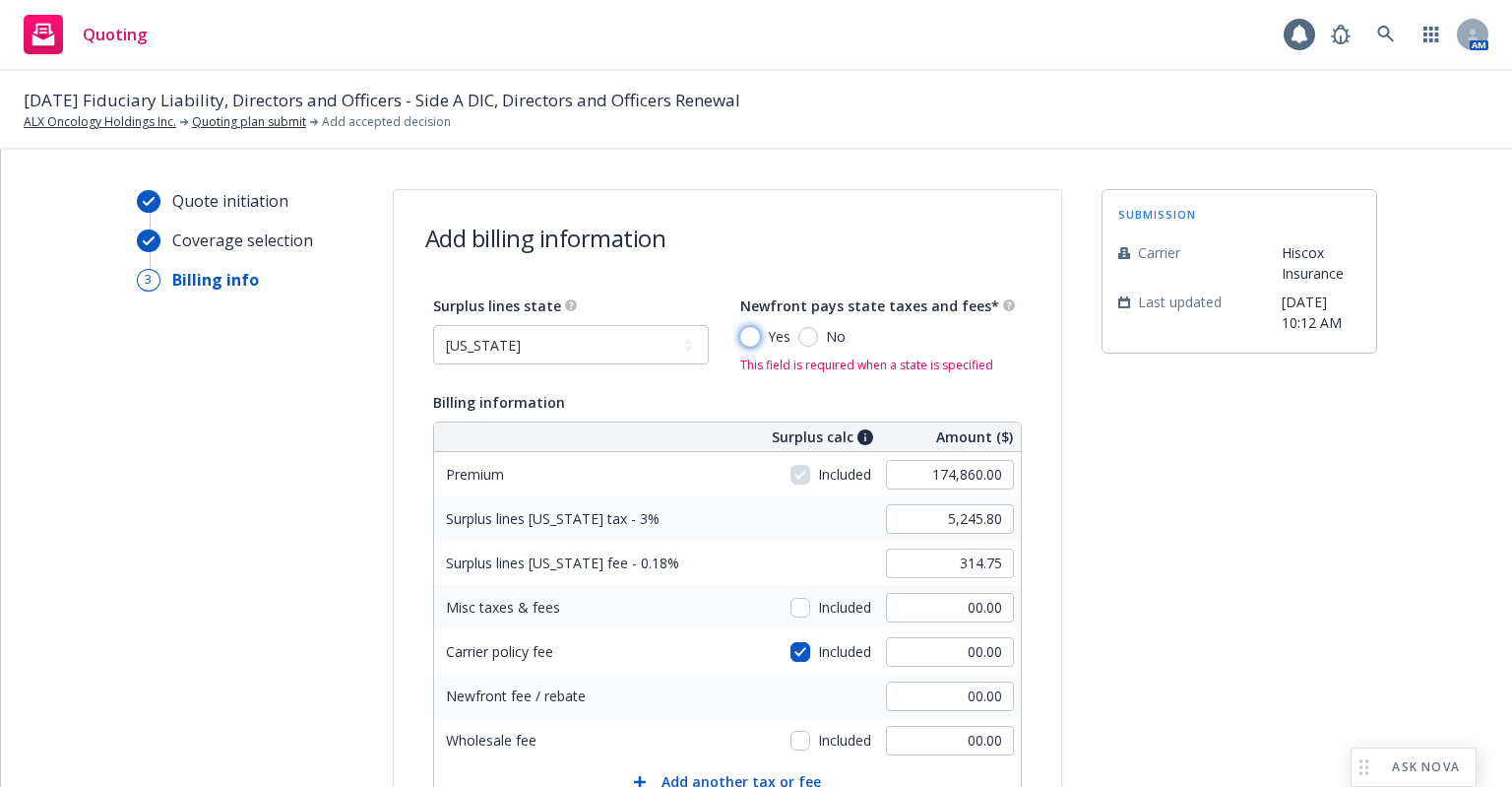 click on "Yes" at bounding box center [750, 337] 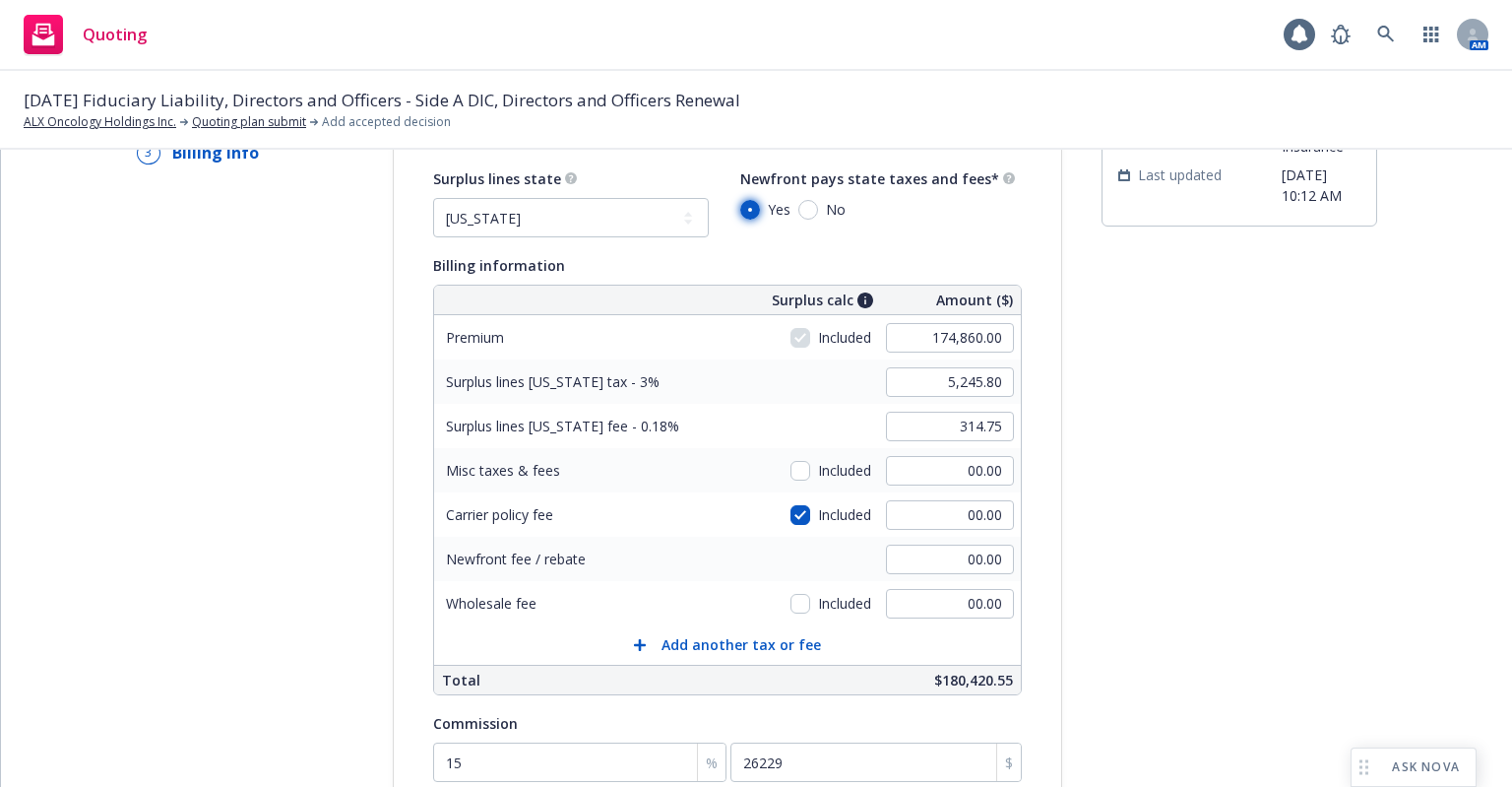scroll, scrollTop: 447, scrollLeft: 0, axis: vertical 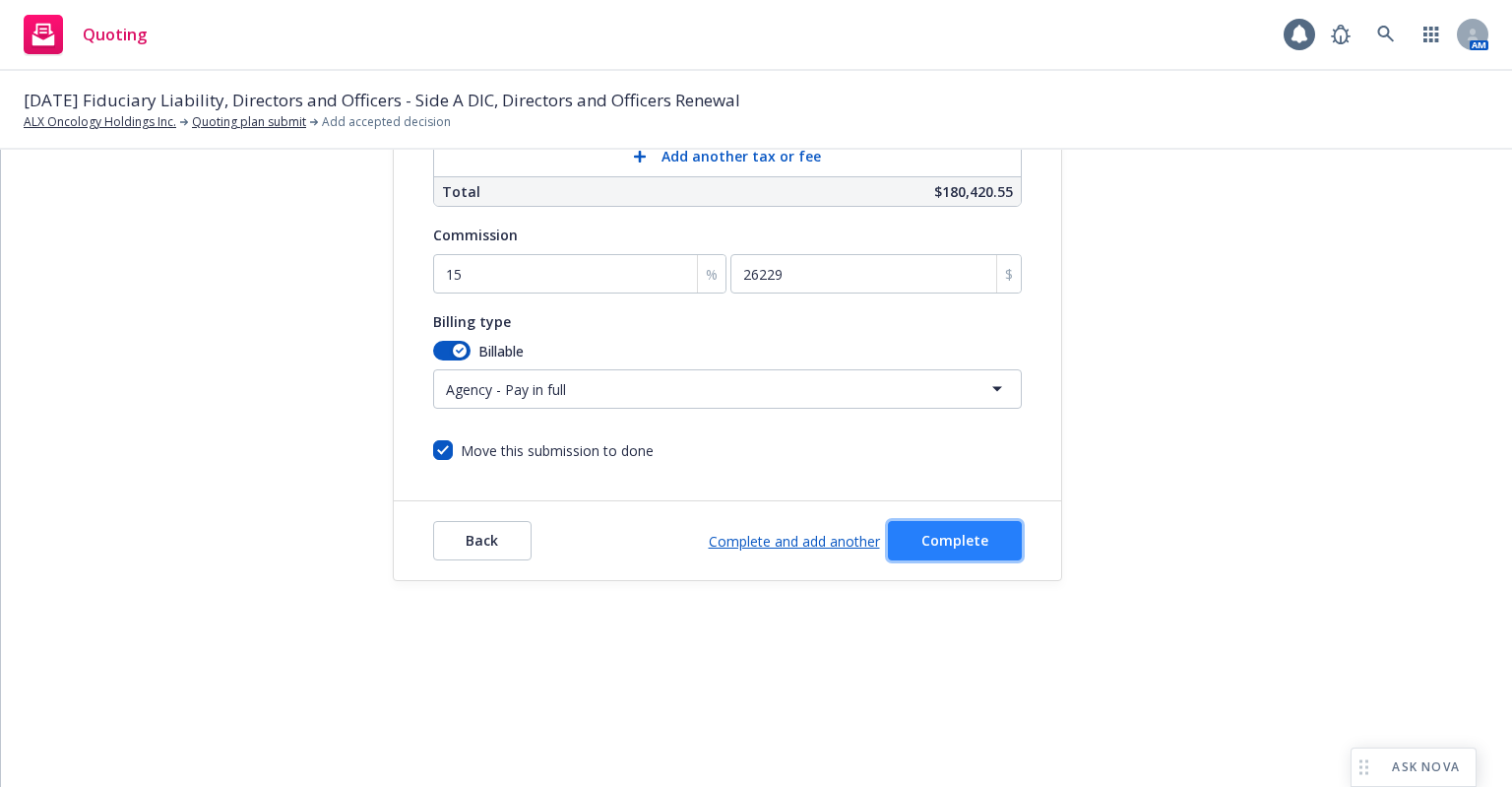 click on "Complete" at bounding box center [955, 540] 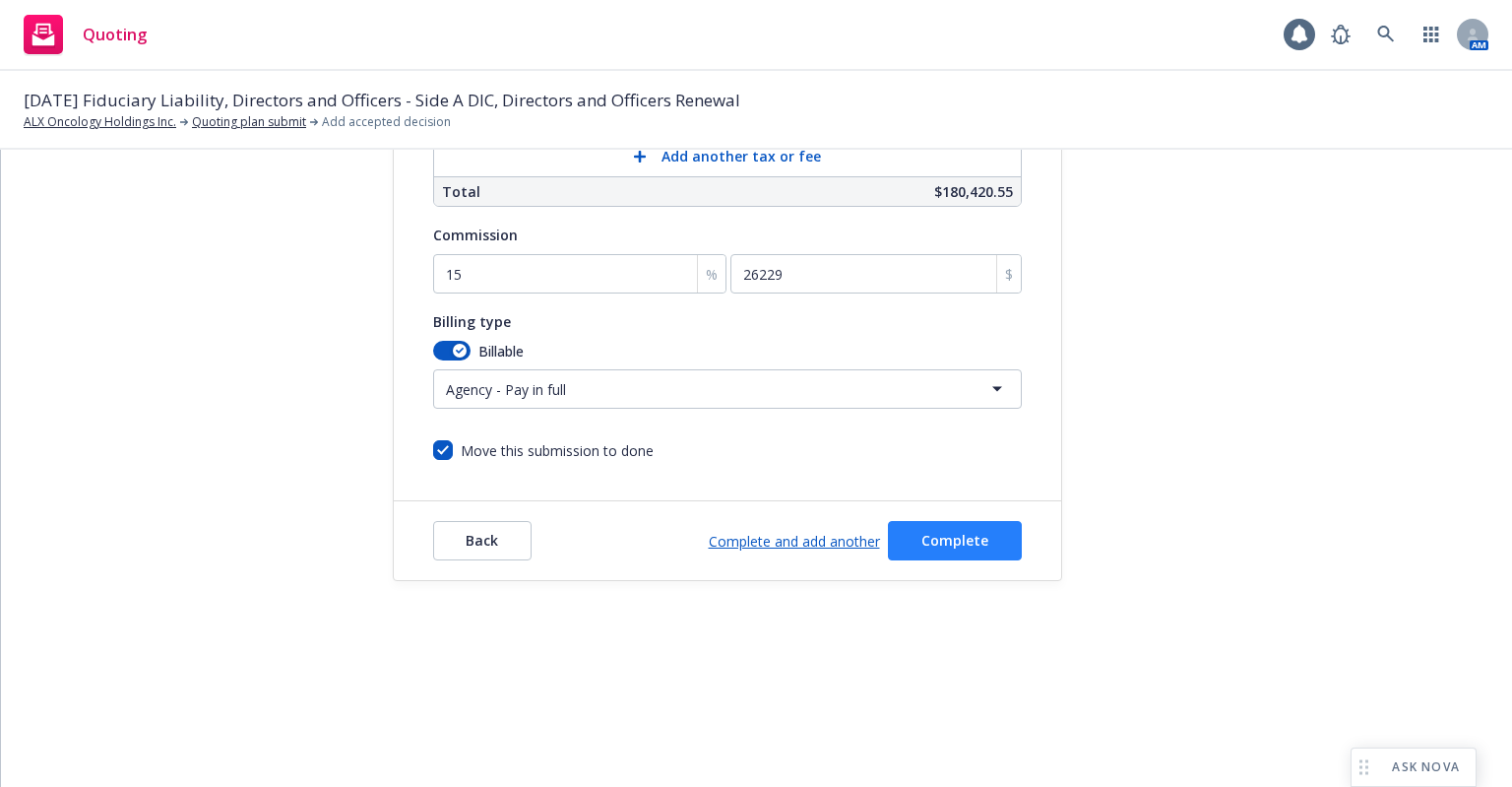 scroll, scrollTop: 0, scrollLeft: 0, axis: both 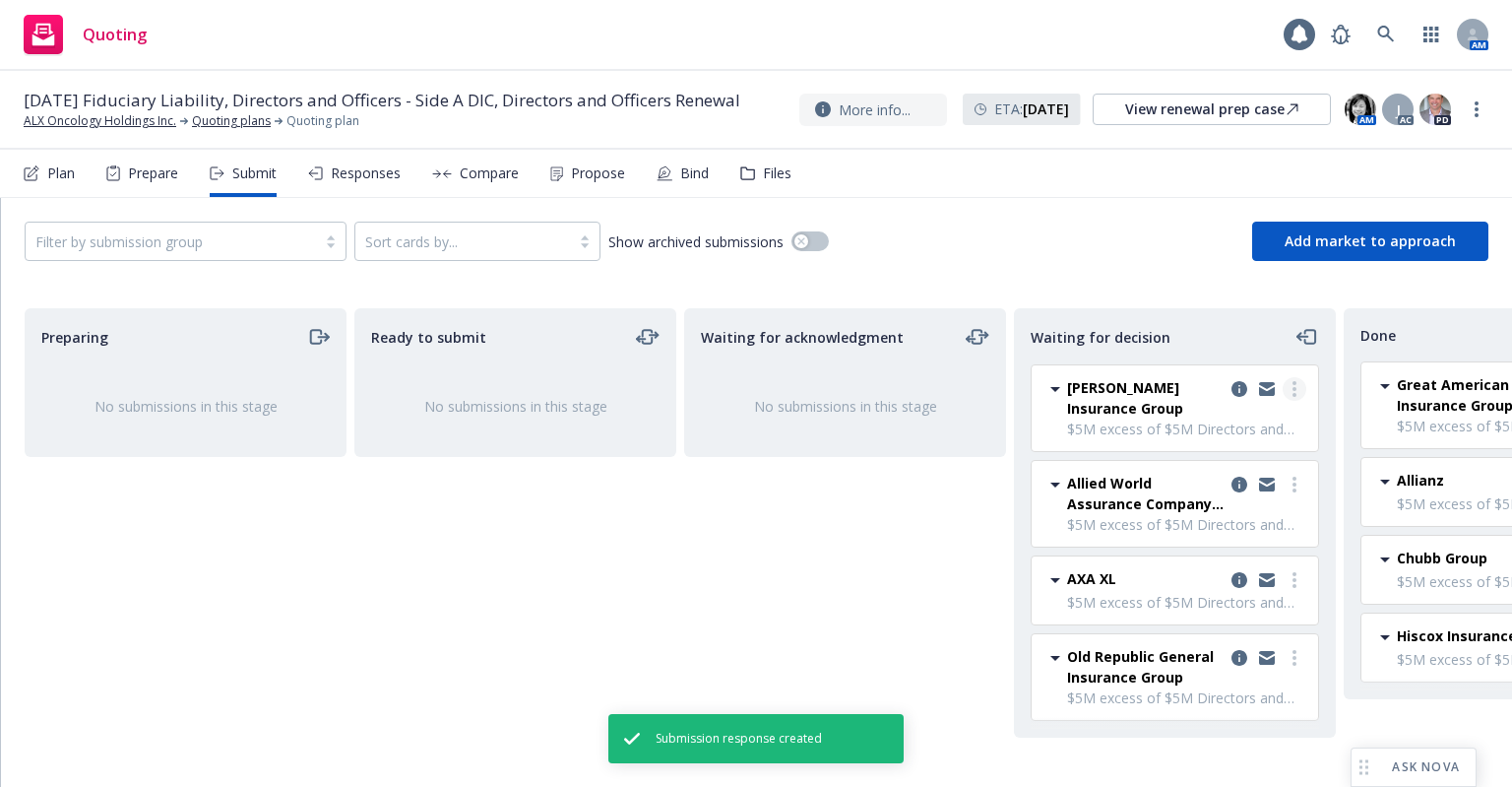 click 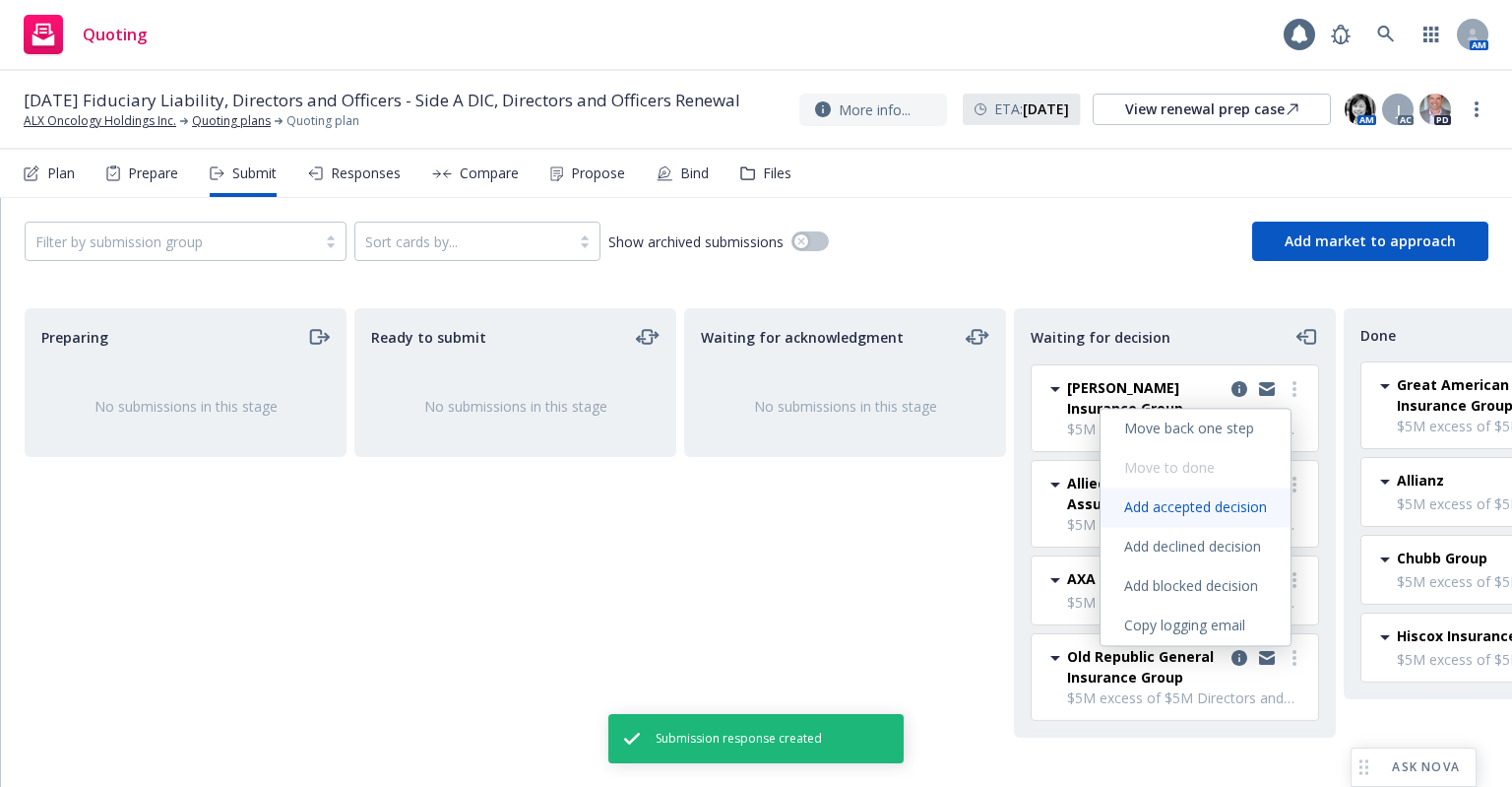 click on "Add accepted decision" at bounding box center (1195, 506) 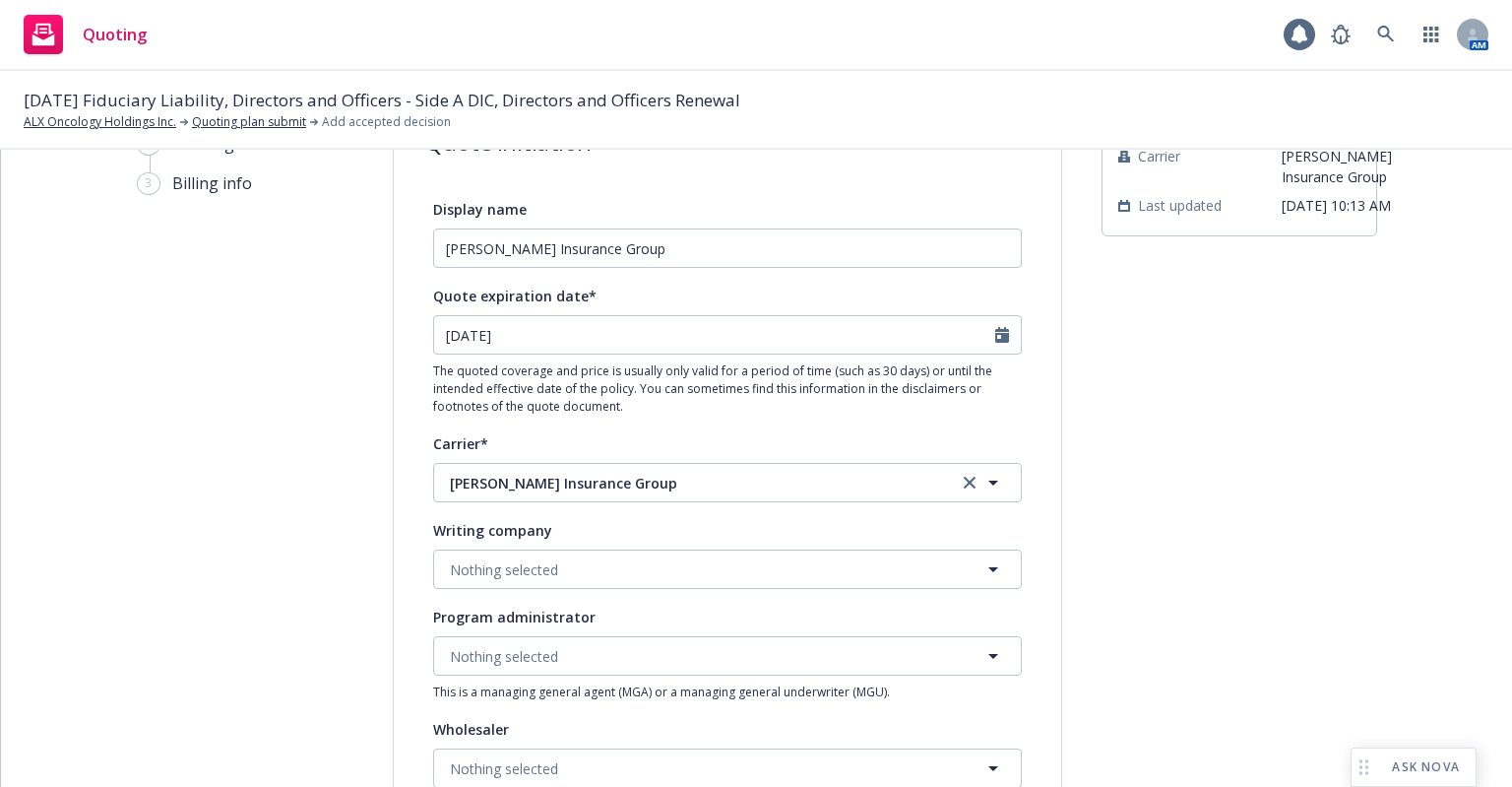 scroll, scrollTop: 197, scrollLeft: 0, axis: vertical 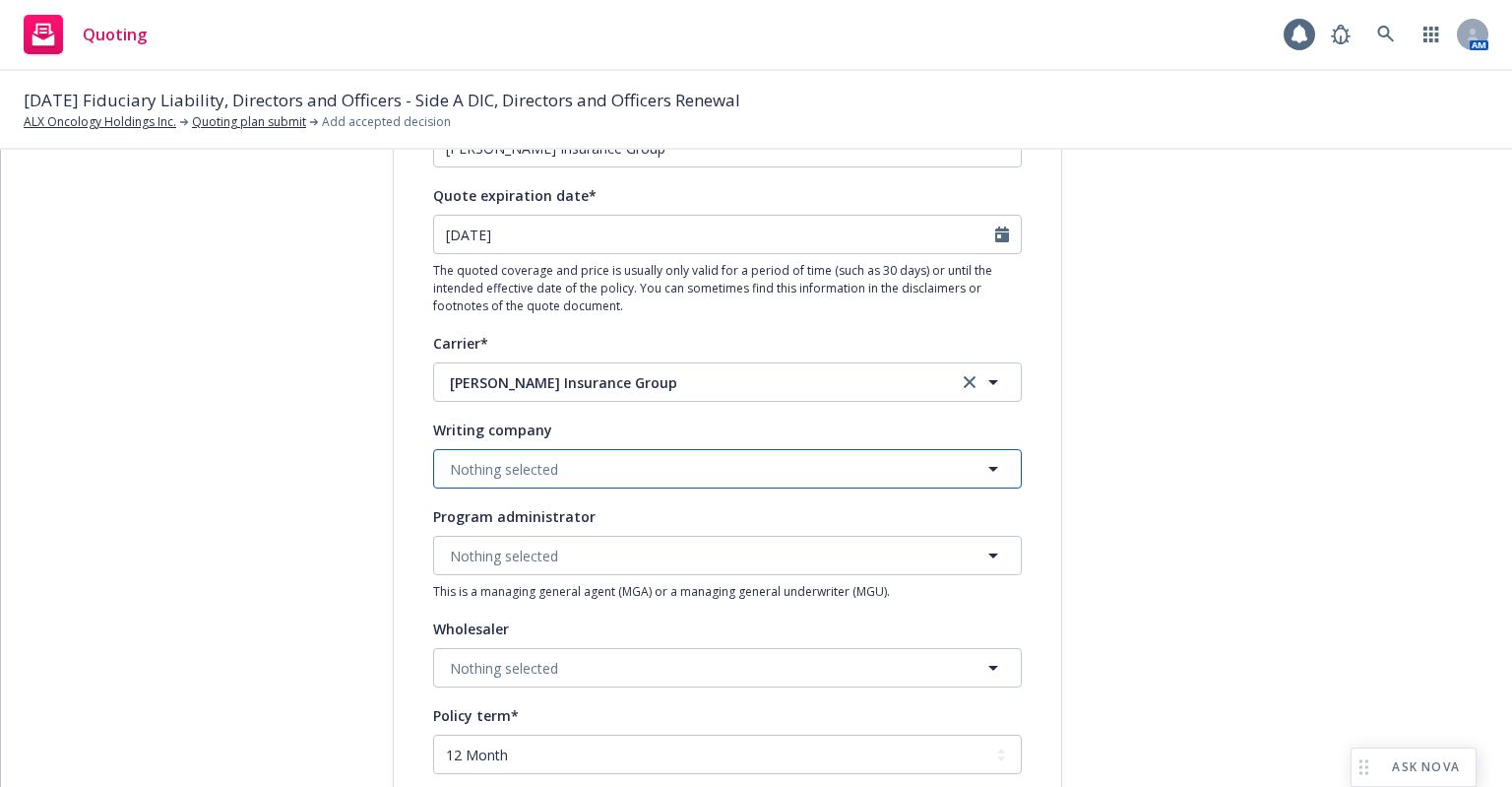 click on "Nothing selected" at bounding box center [504, 469] 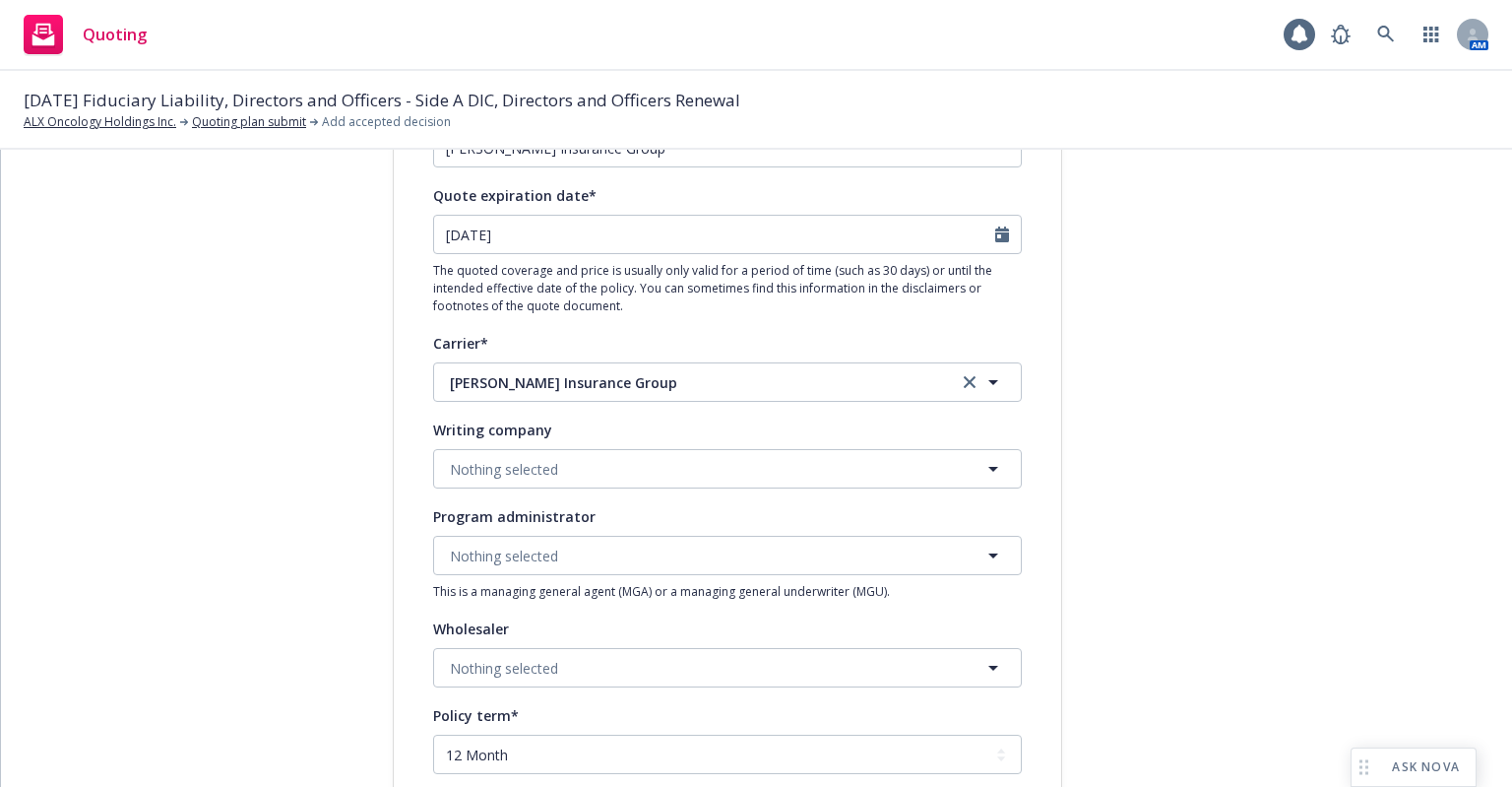click at bounding box center [0, 0] 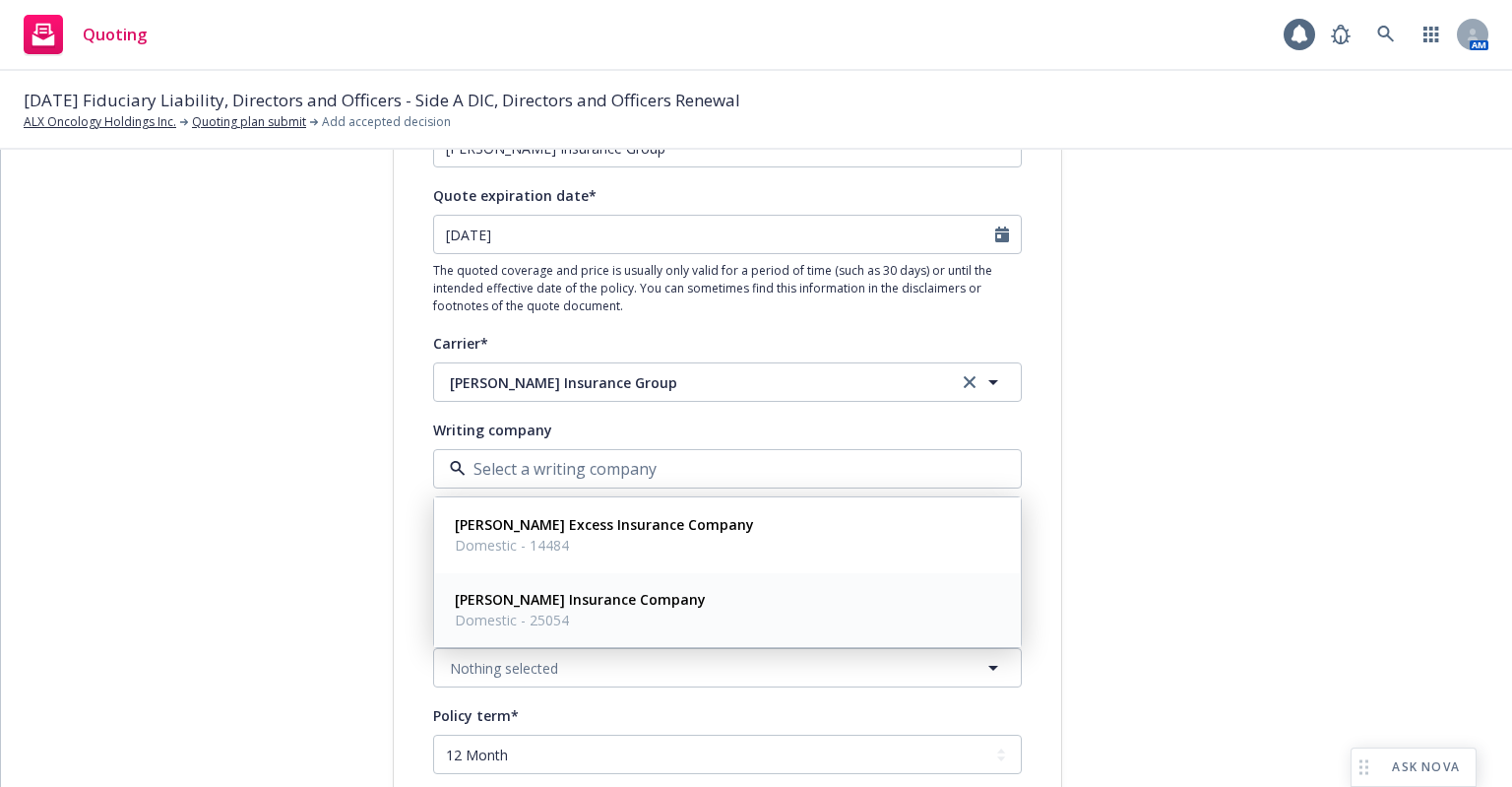 click on "[PERSON_NAME] Insurance Company" at bounding box center (580, 599) 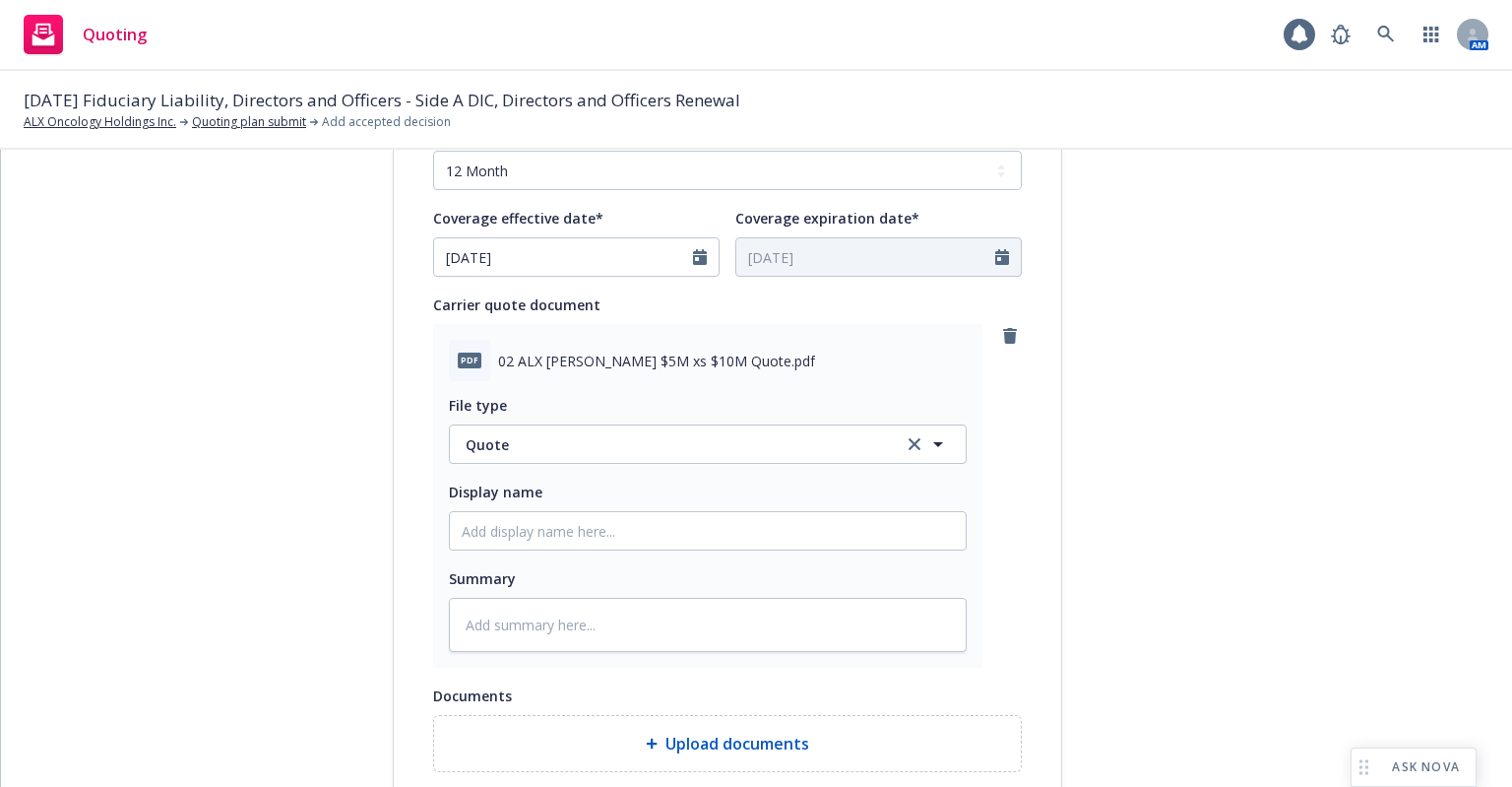 scroll, scrollTop: 886, scrollLeft: 0, axis: vertical 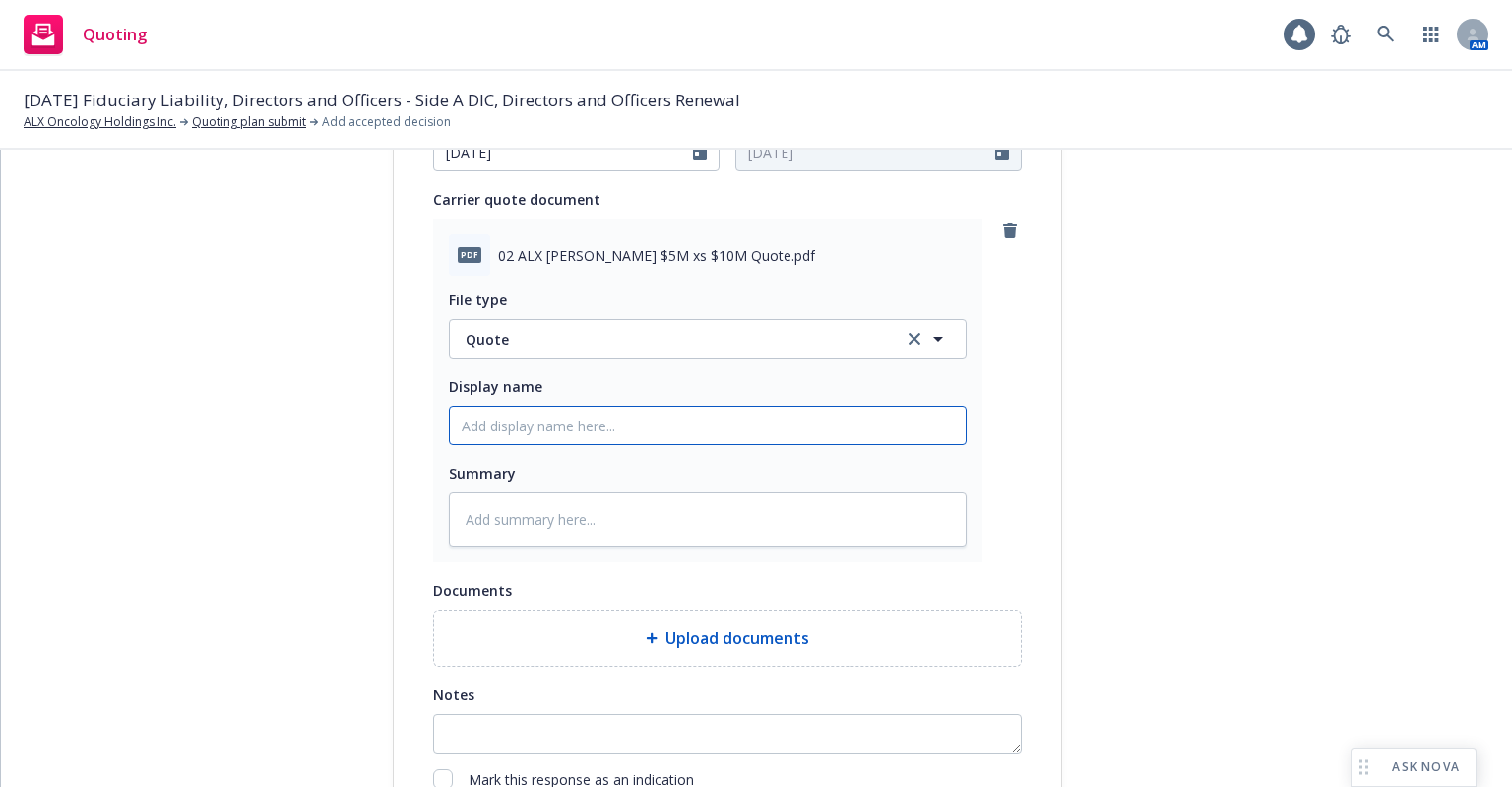 click on "Display name" at bounding box center (708, 426) 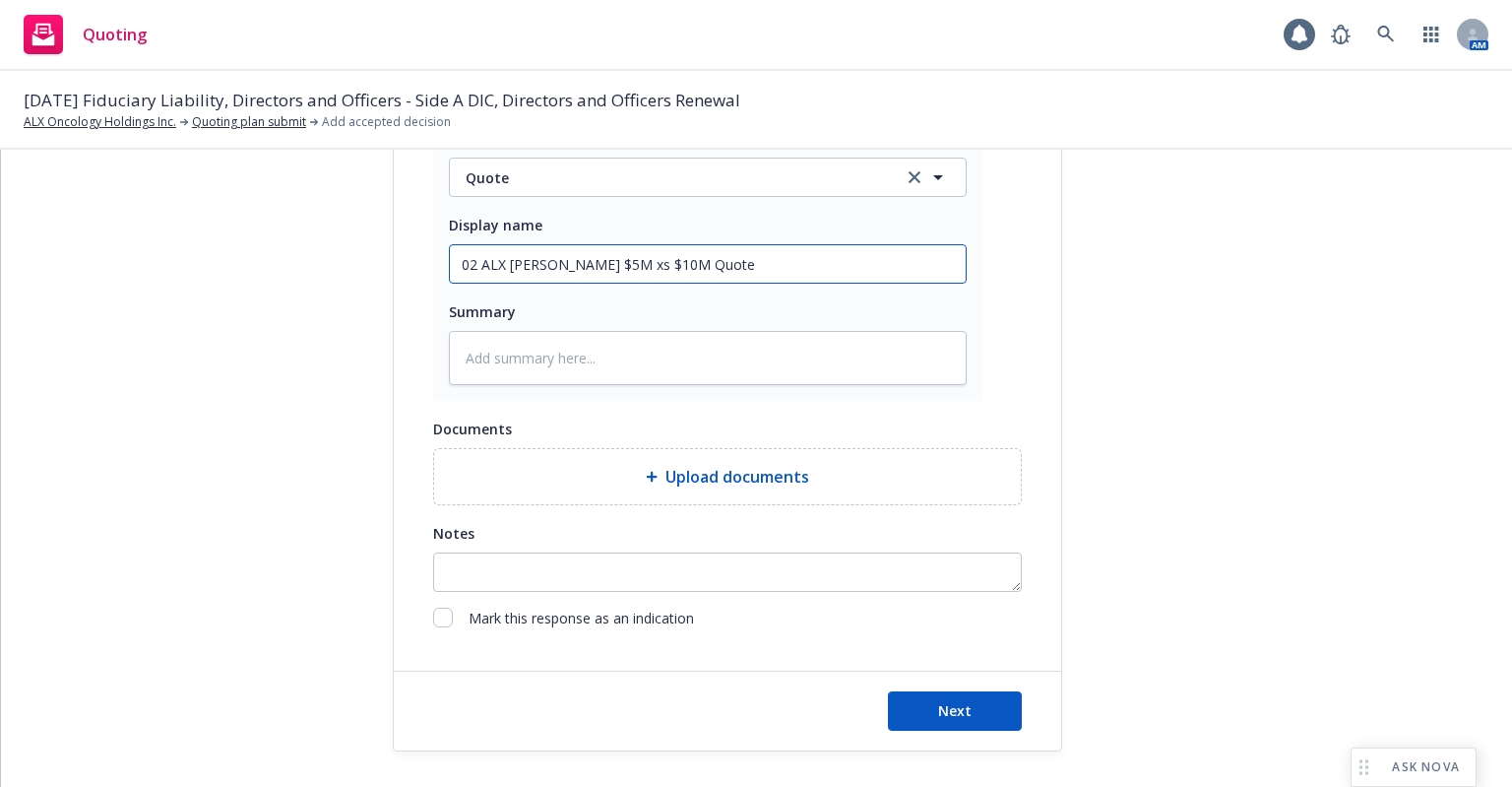 scroll, scrollTop: 1050, scrollLeft: 0, axis: vertical 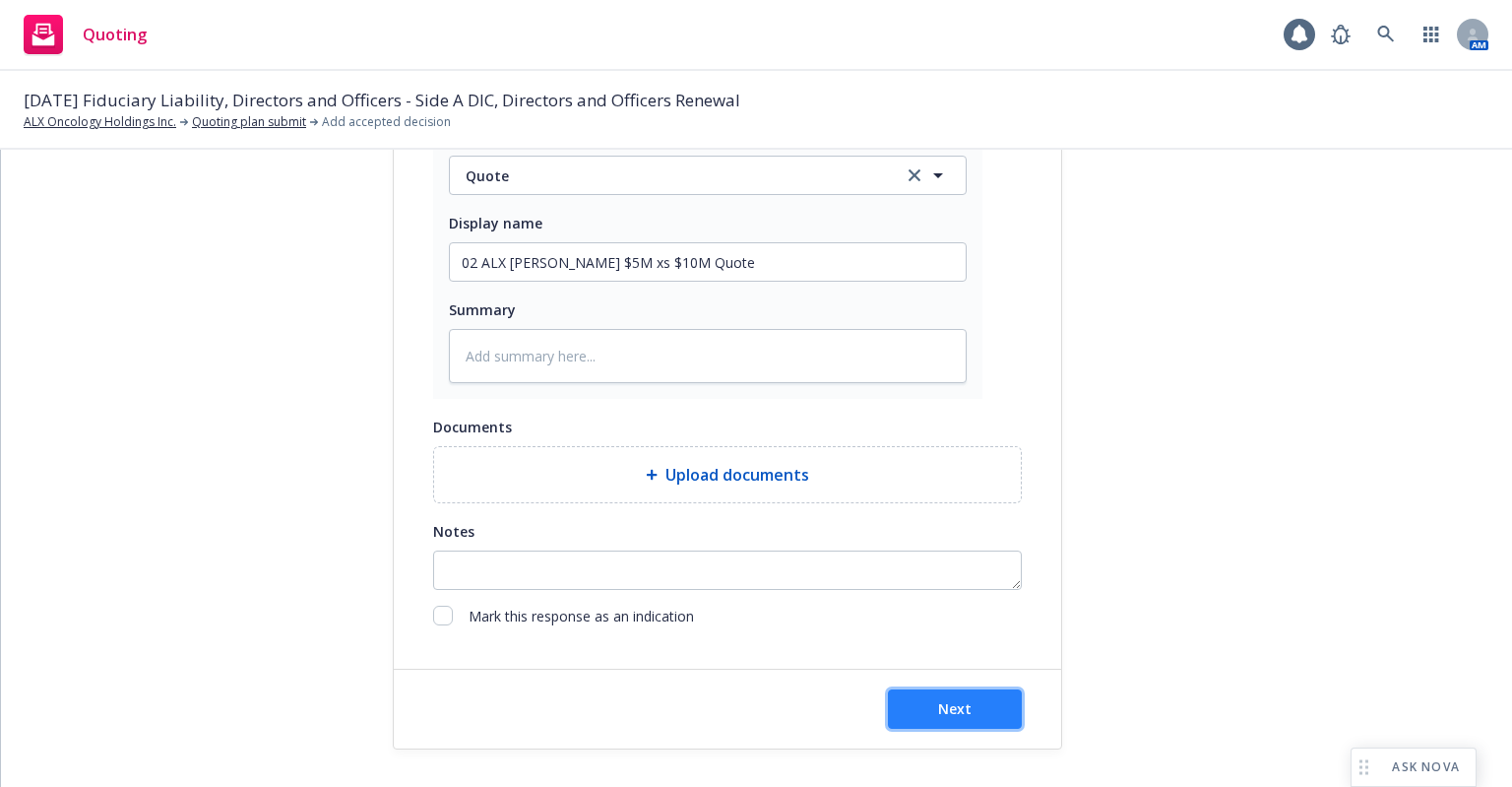 click on "Next" at bounding box center [955, 709] 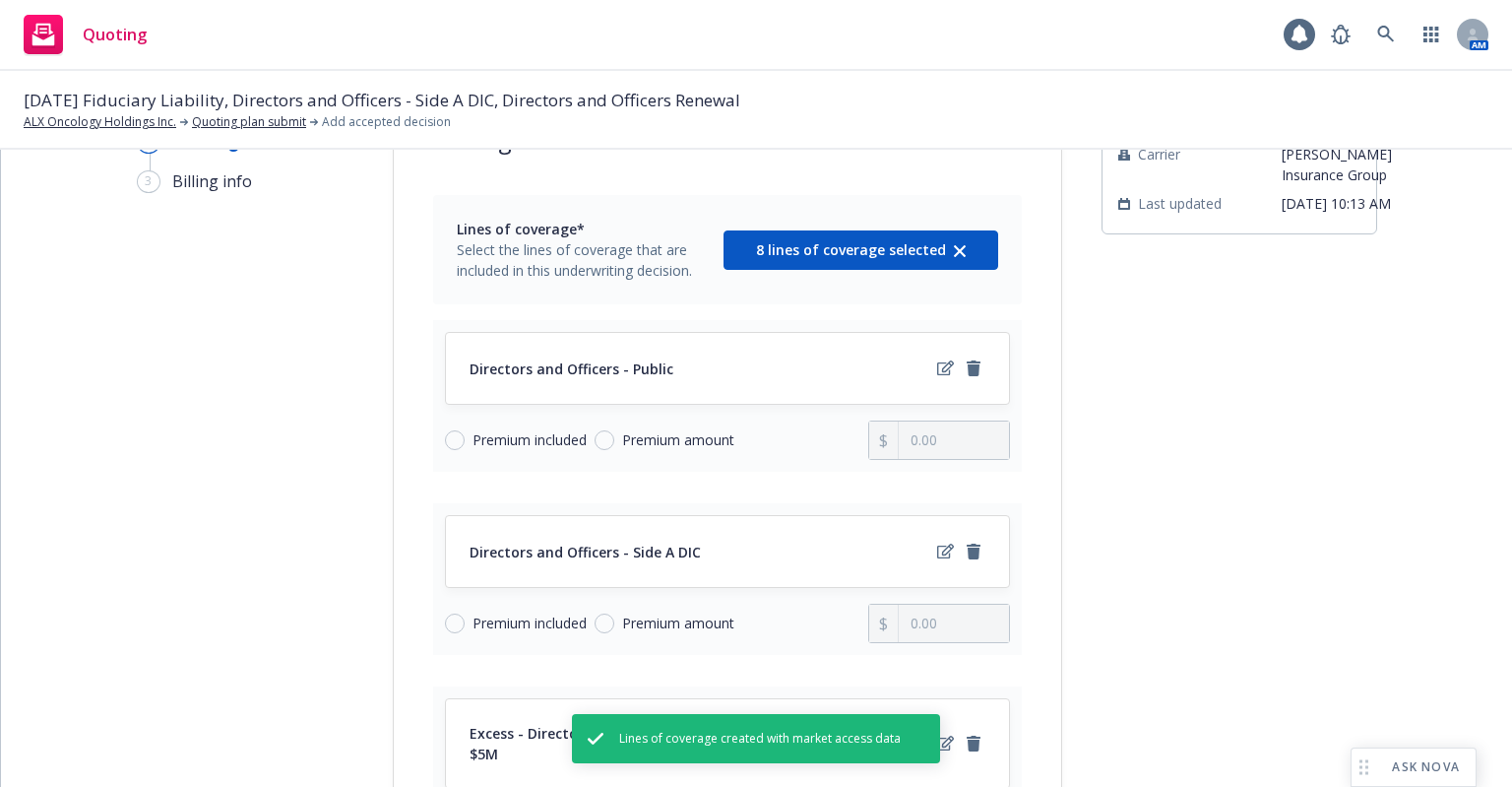 scroll, scrollTop: 0, scrollLeft: 0, axis: both 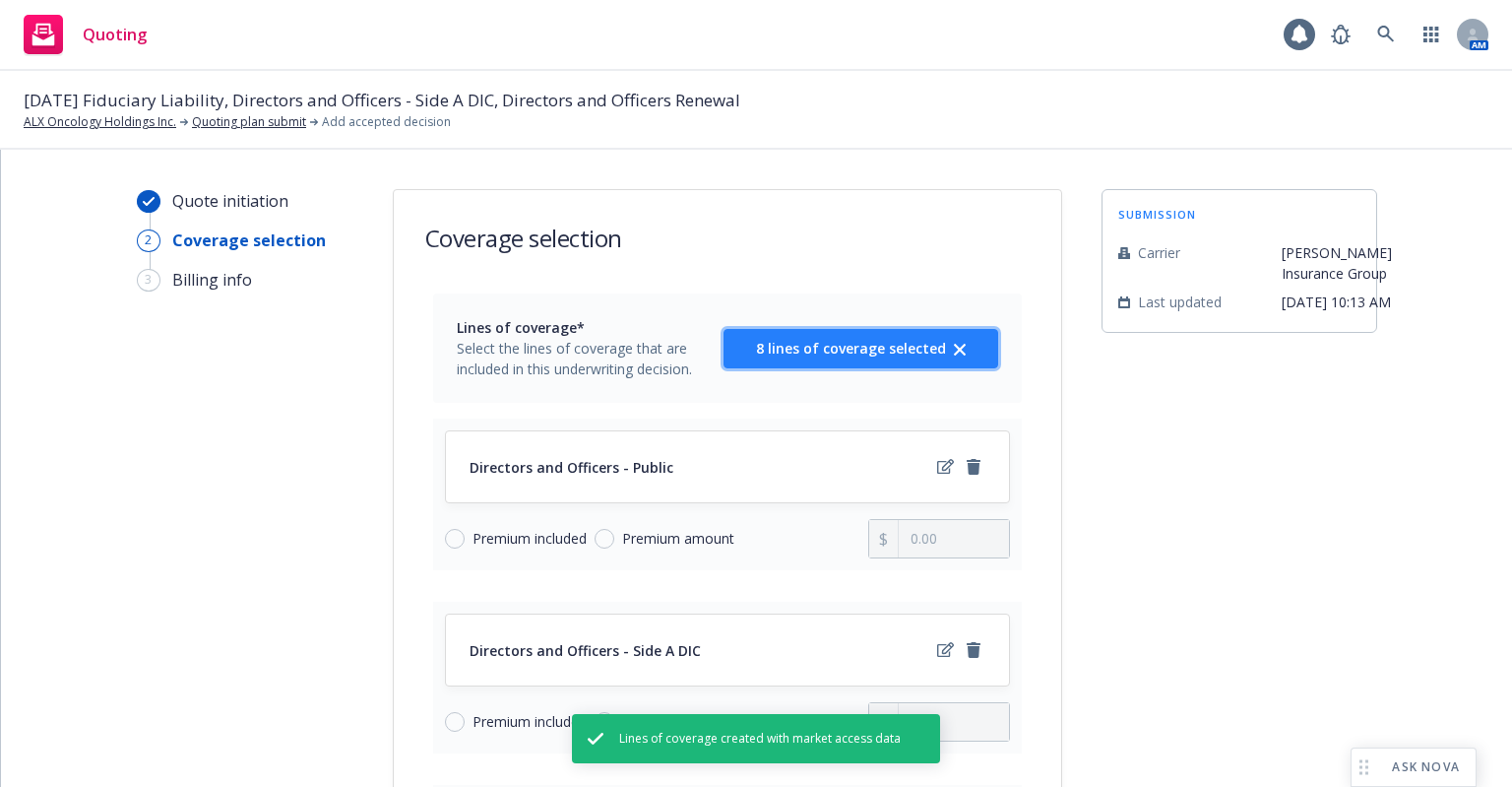click on "8 lines of coverage selected" at bounding box center (850, 348) 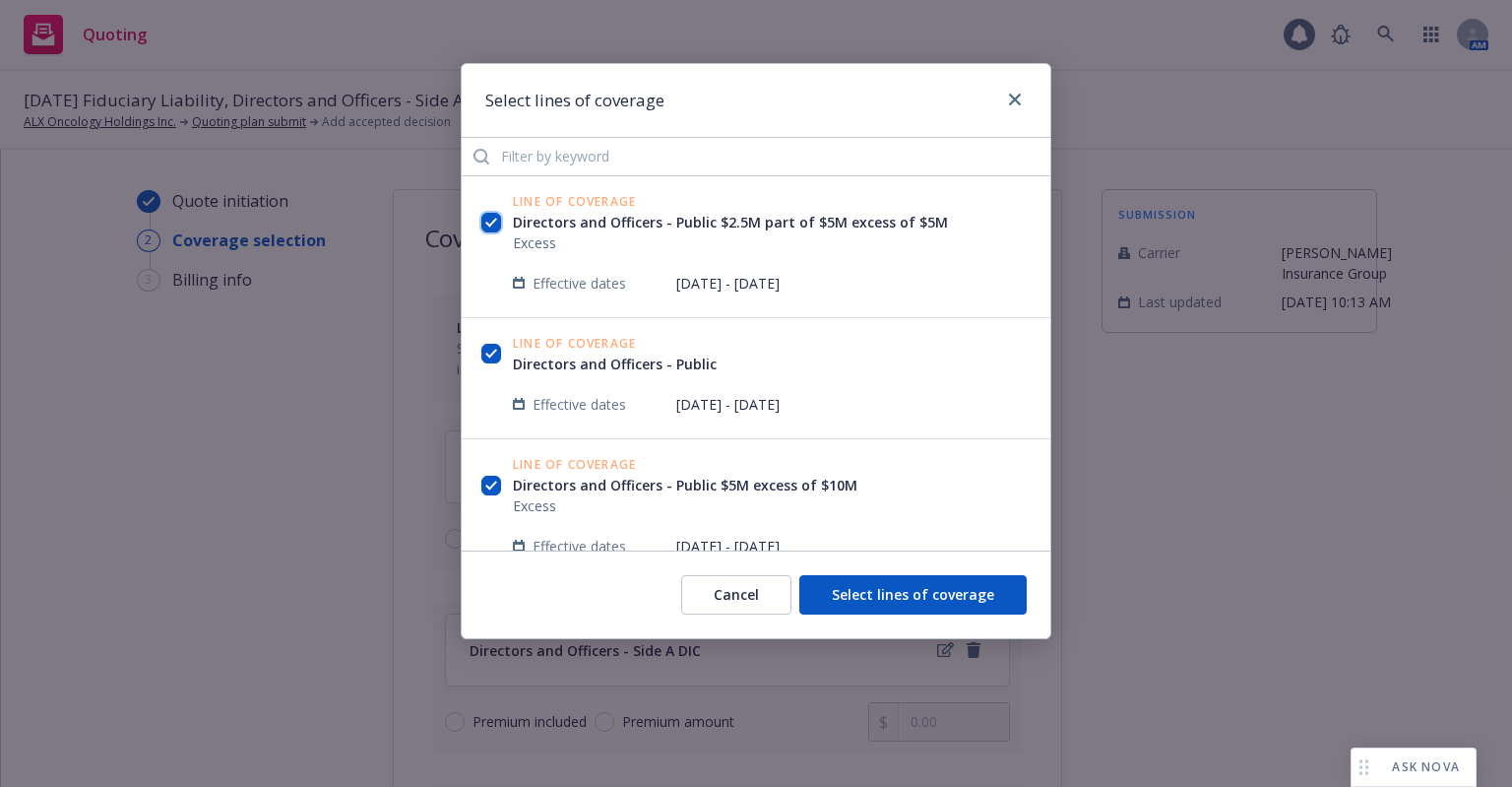 click at bounding box center (491, 223) 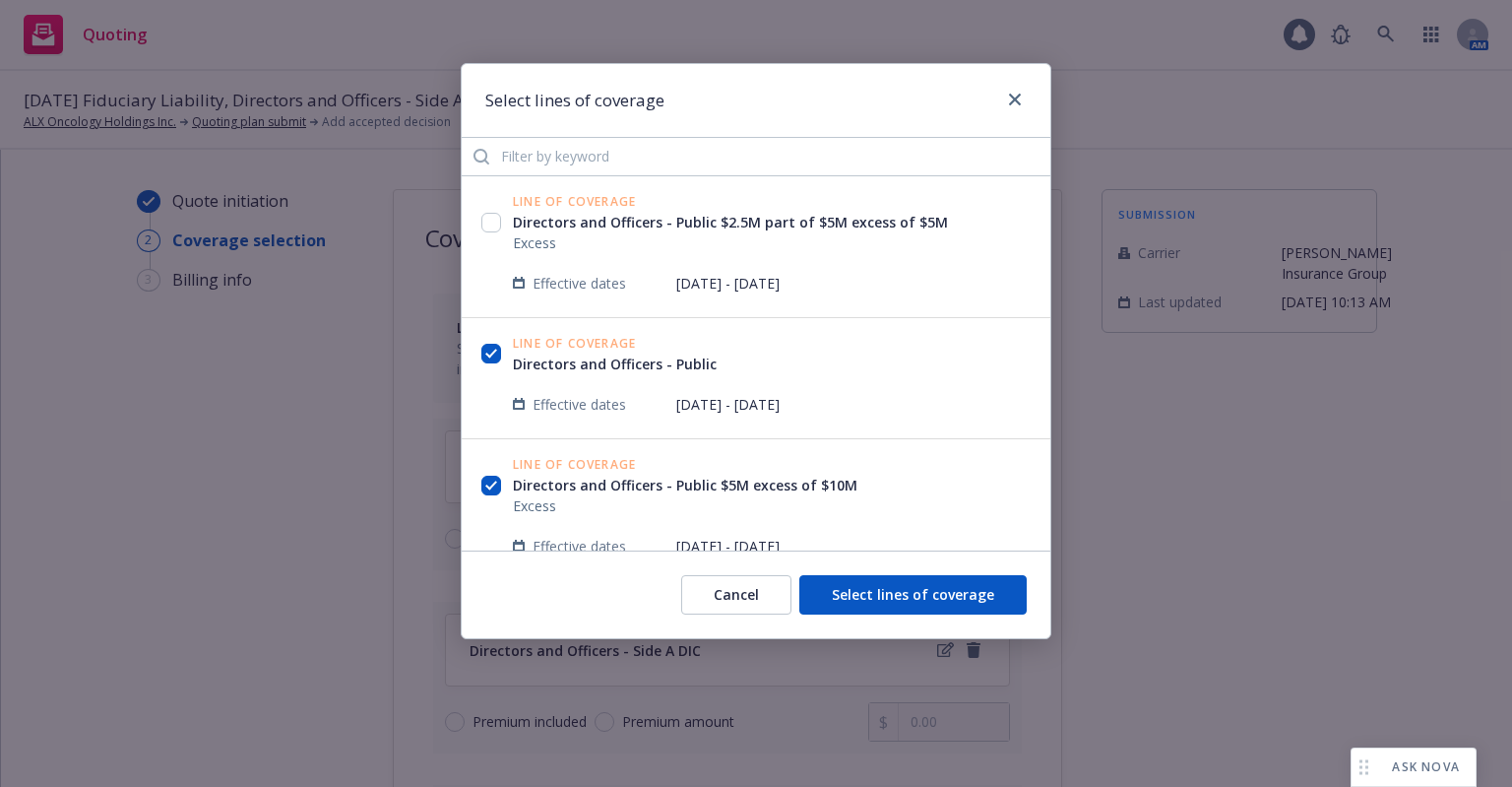 click at bounding box center (491, 356) 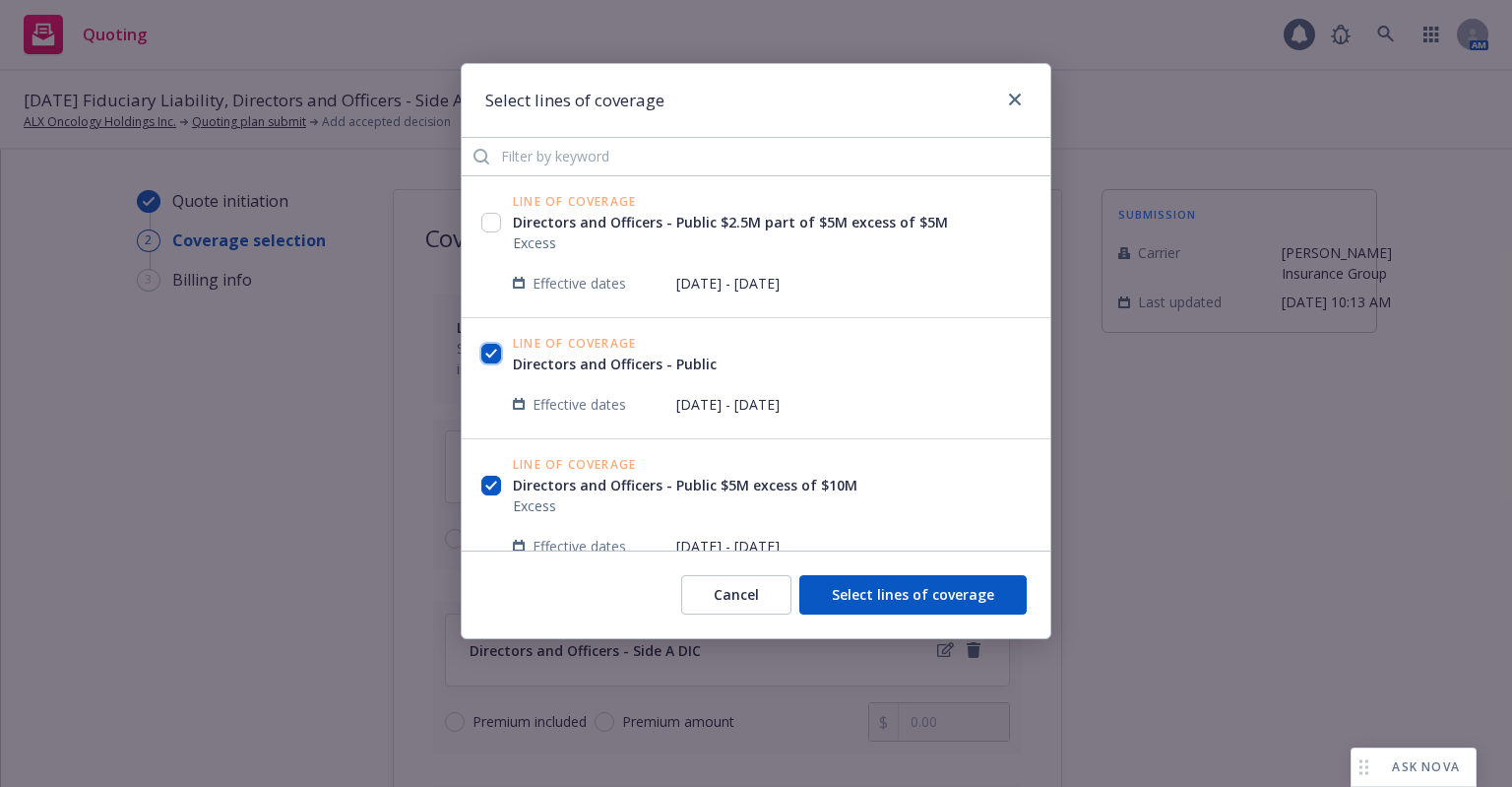 click at bounding box center (491, 354) 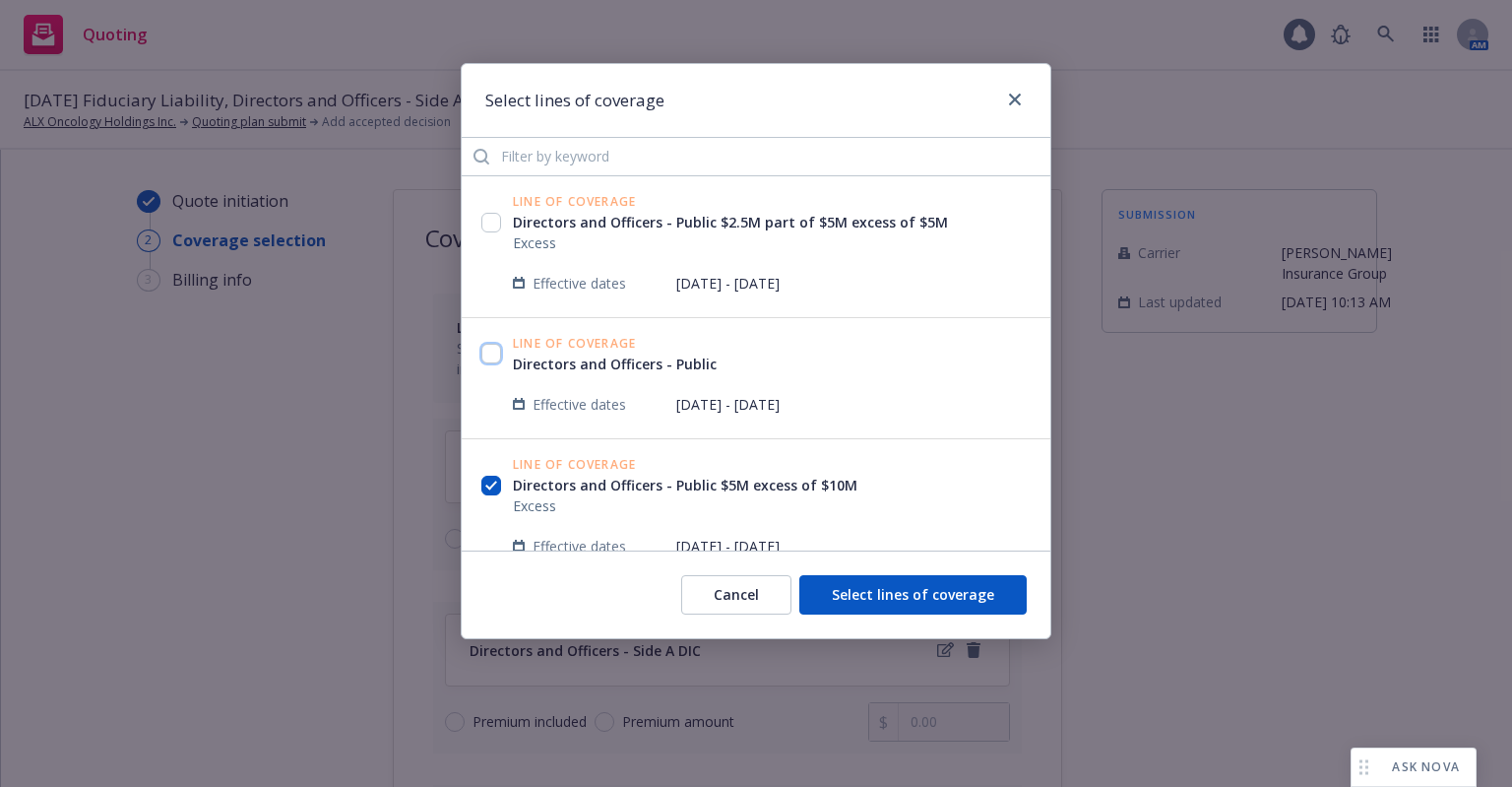 click at bounding box center [491, 354] 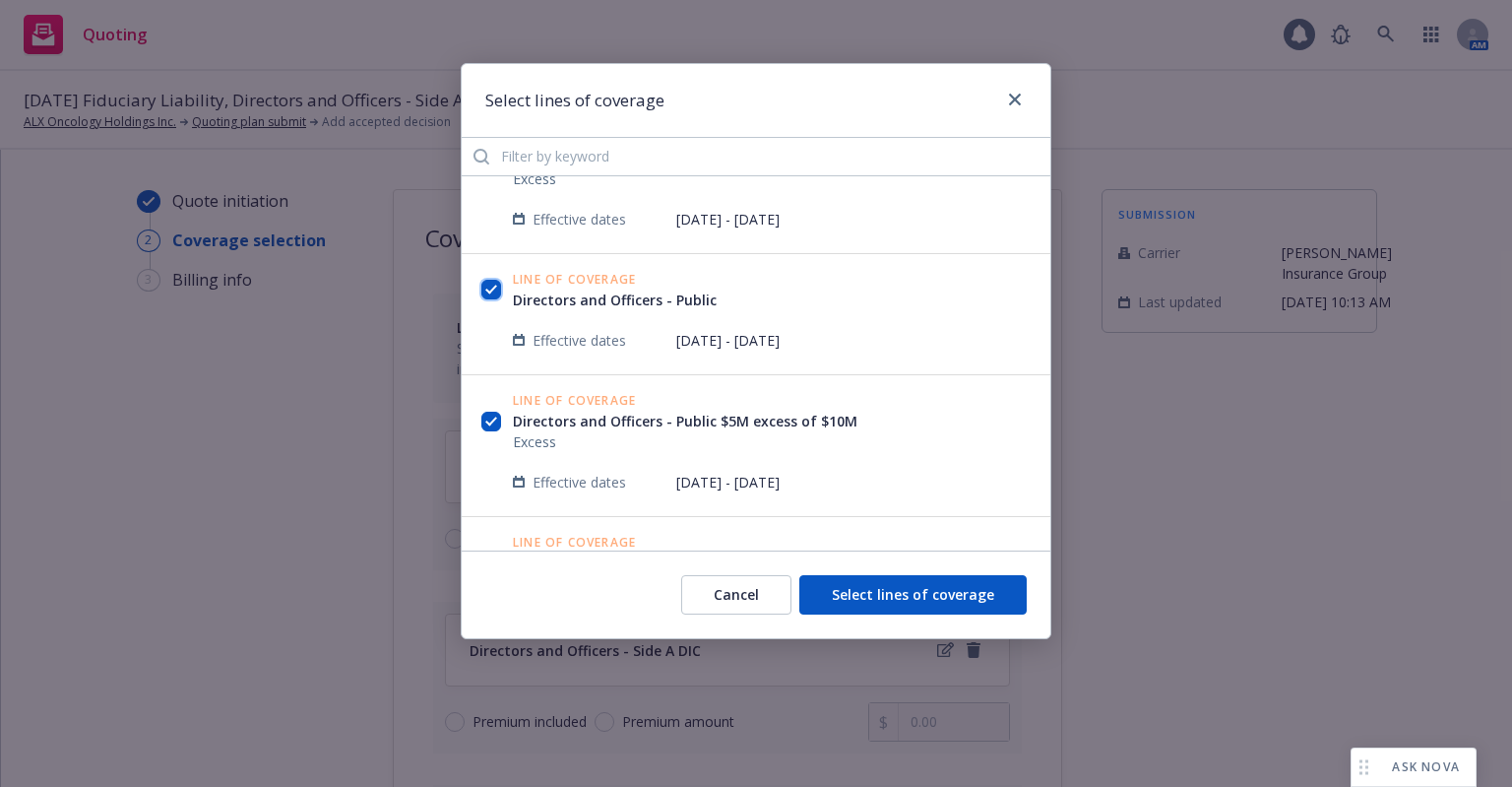 scroll, scrollTop: 98, scrollLeft: 0, axis: vertical 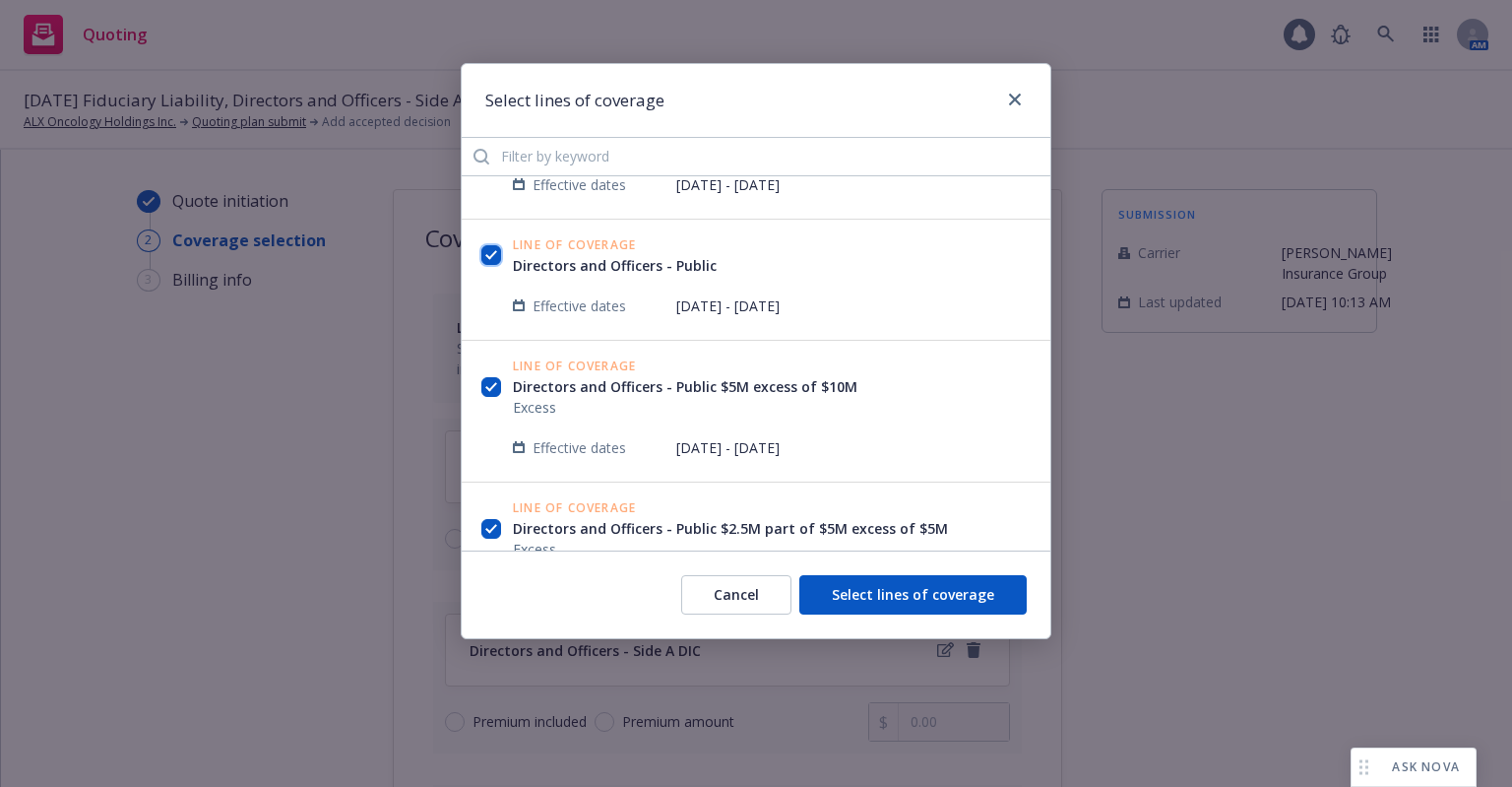 click at bounding box center [491, 255] 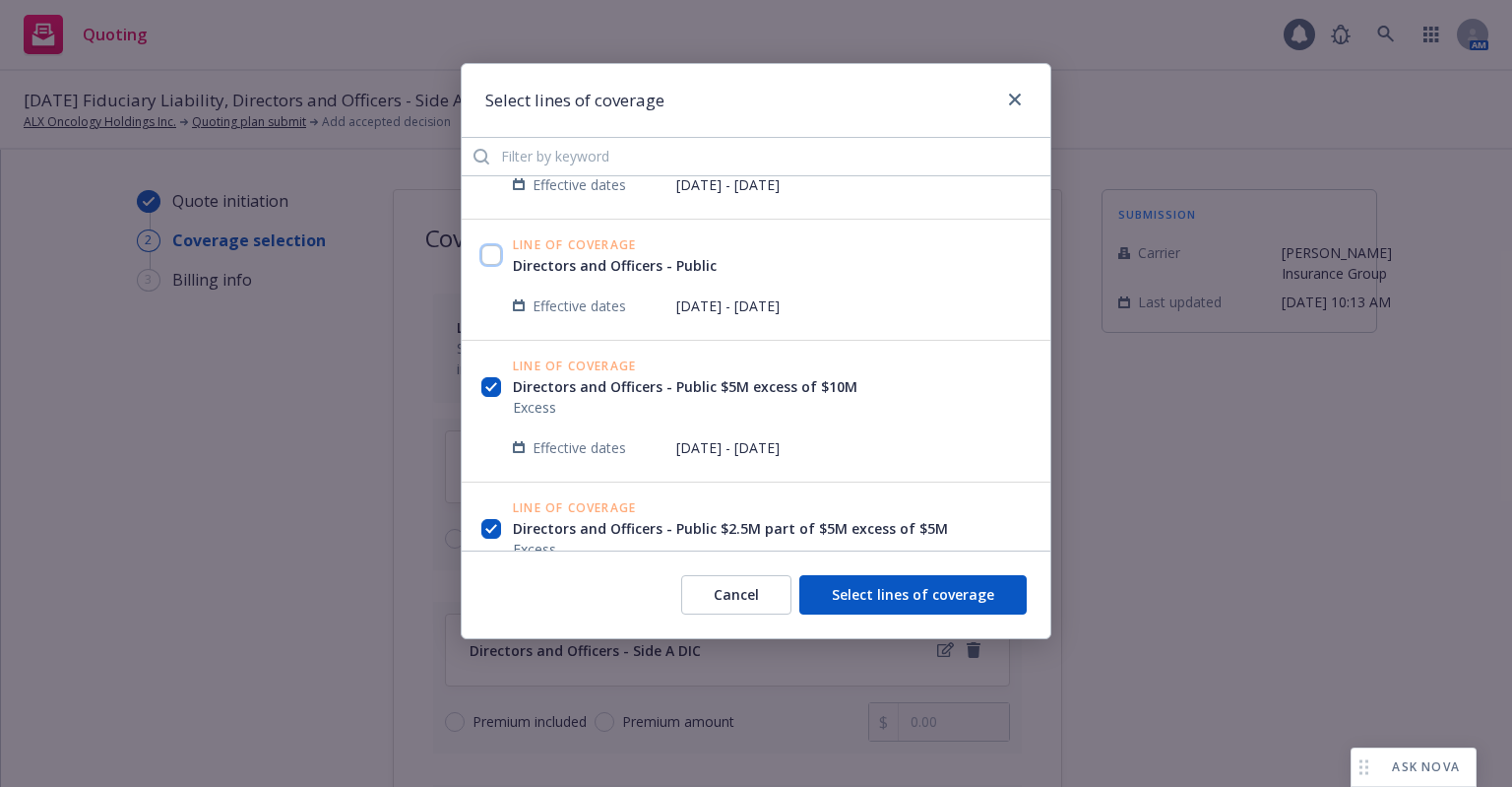 scroll, scrollTop: 197, scrollLeft: 0, axis: vertical 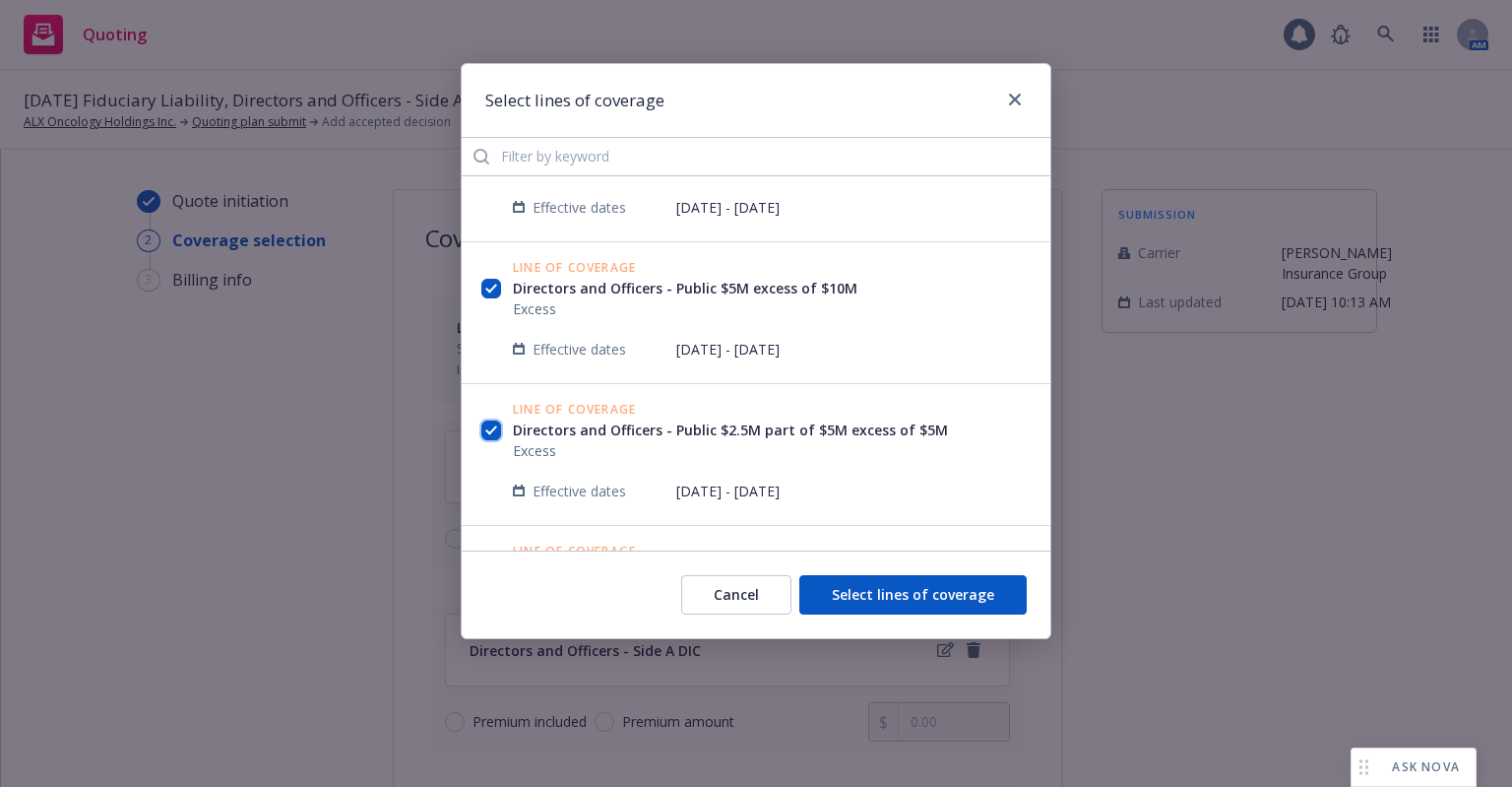 click at bounding box center (491, 430) 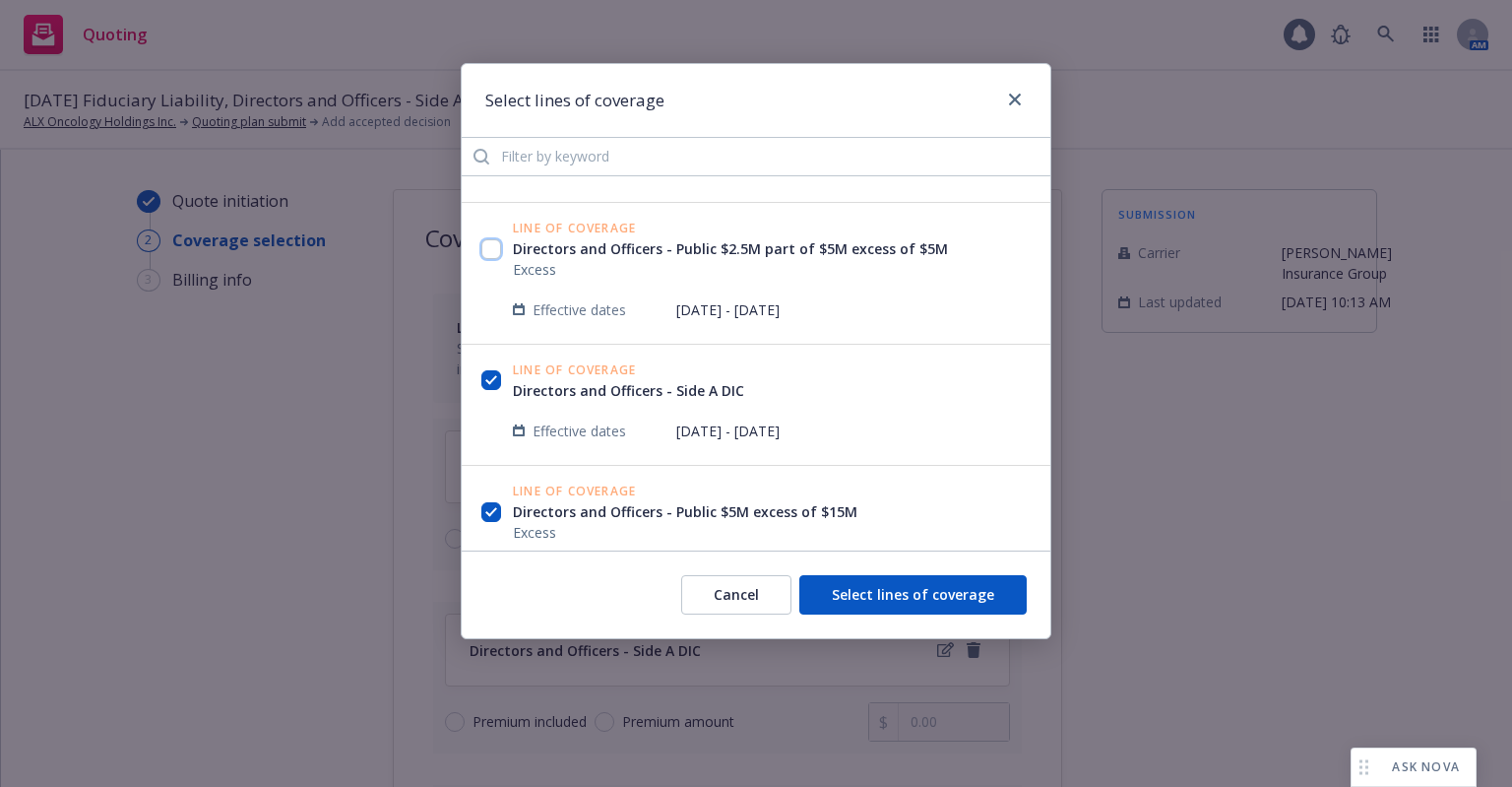 scroll, scrollTop: 492, scrollLeft: 0, axis: vertical 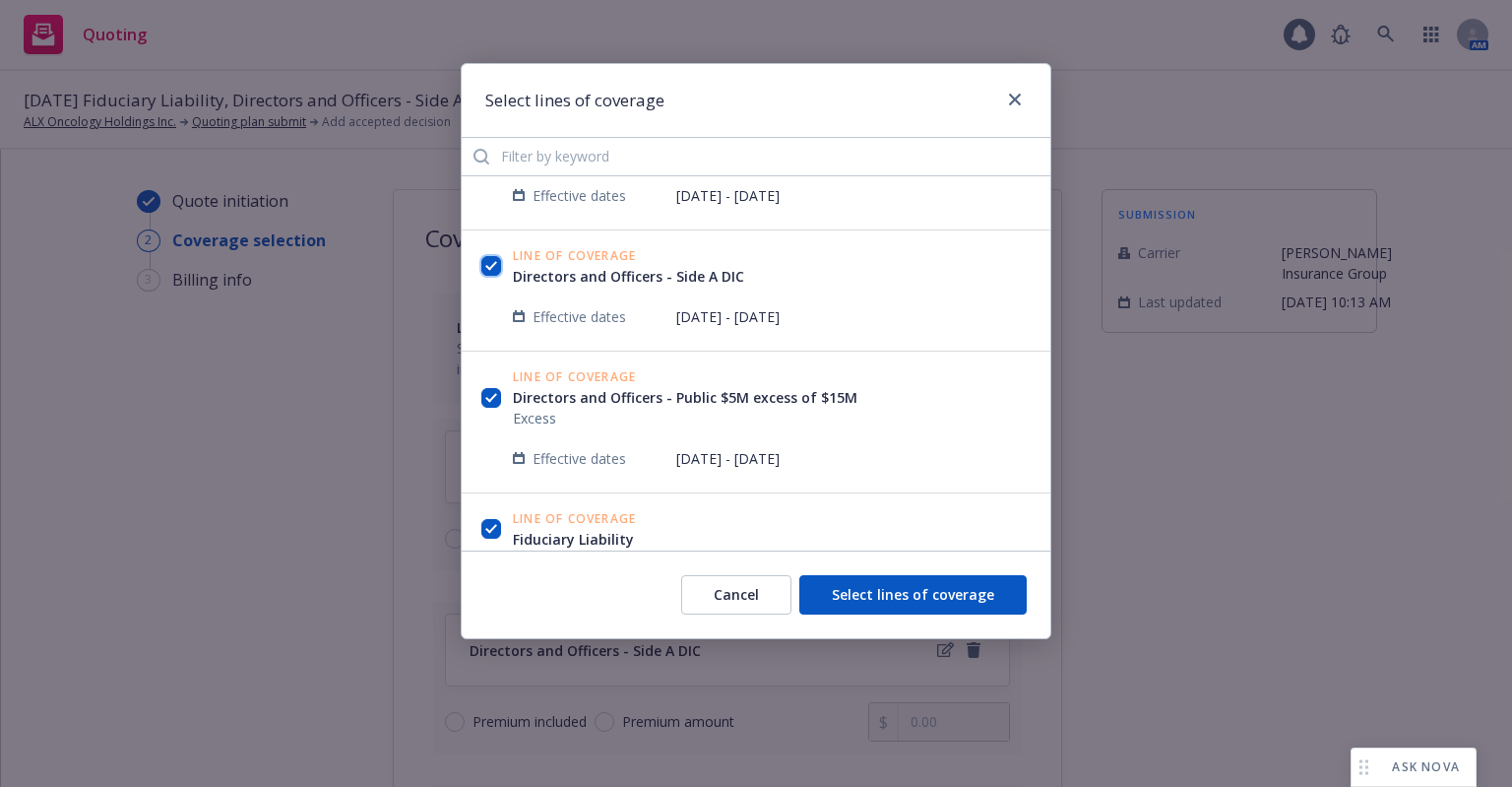click at bounding box center (491, 266) 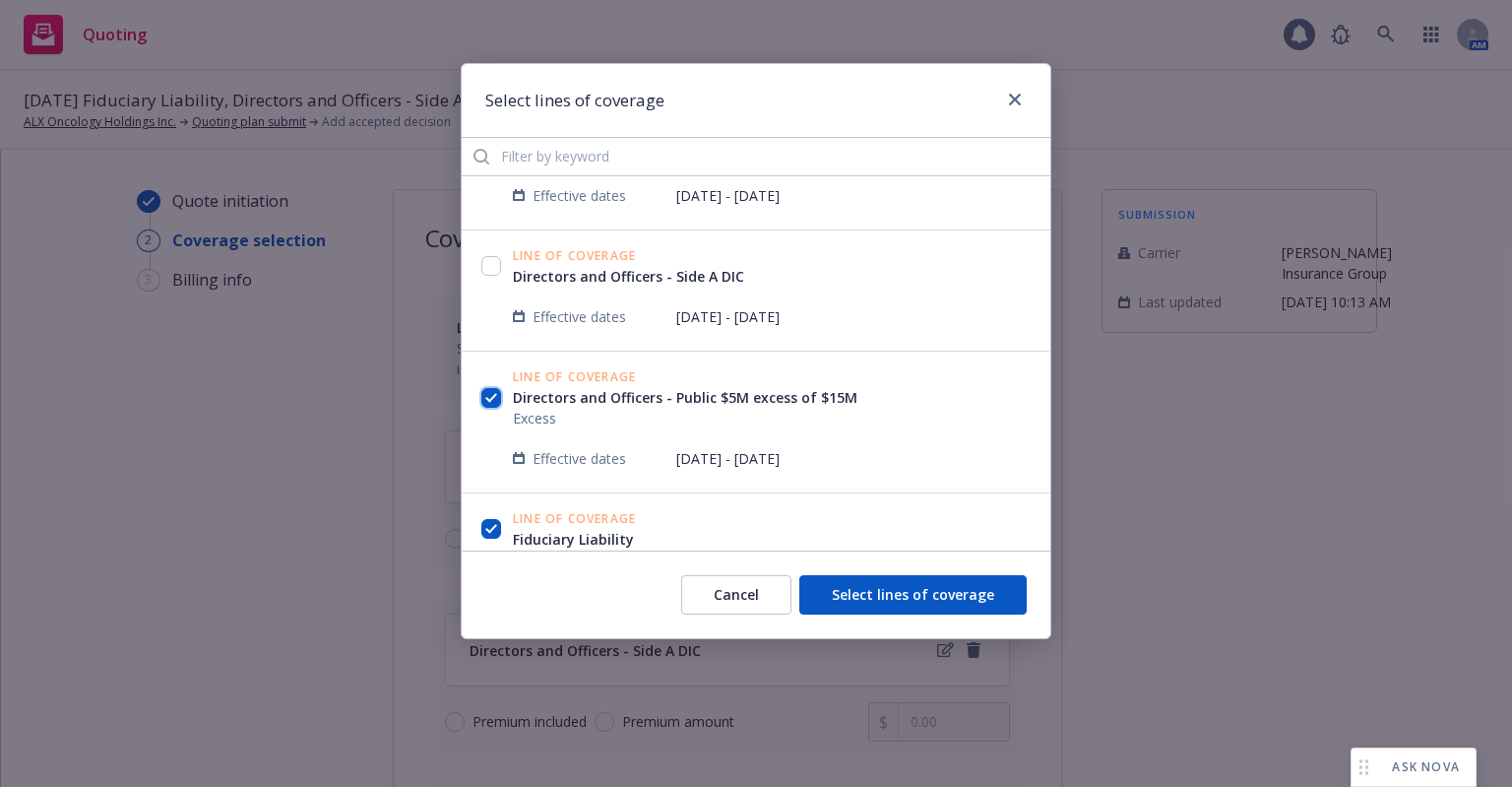 click at bounding box center (491, 398) 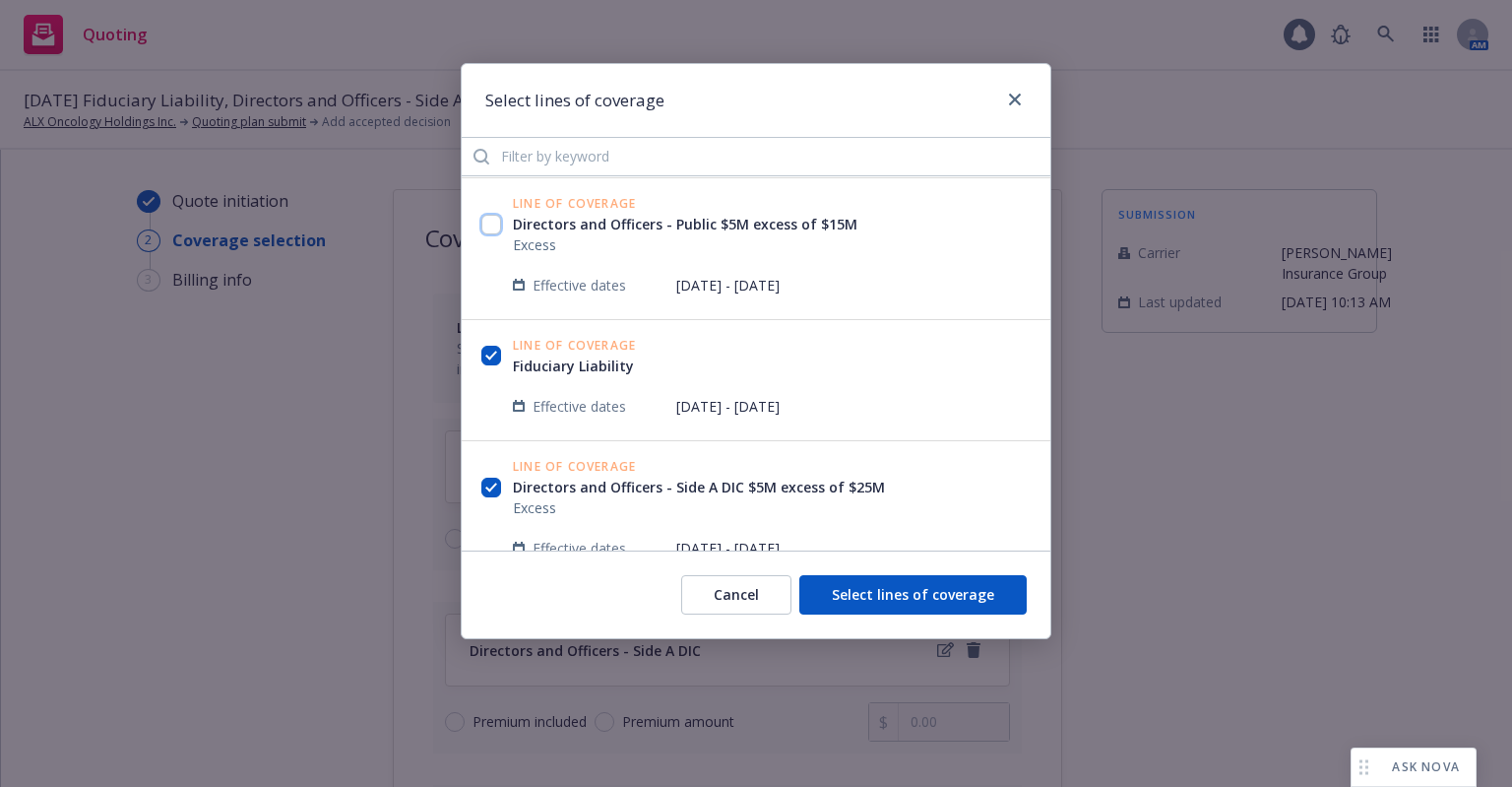 scroll, scrollTop: 689, scrollLeft: 0, axis: vertical 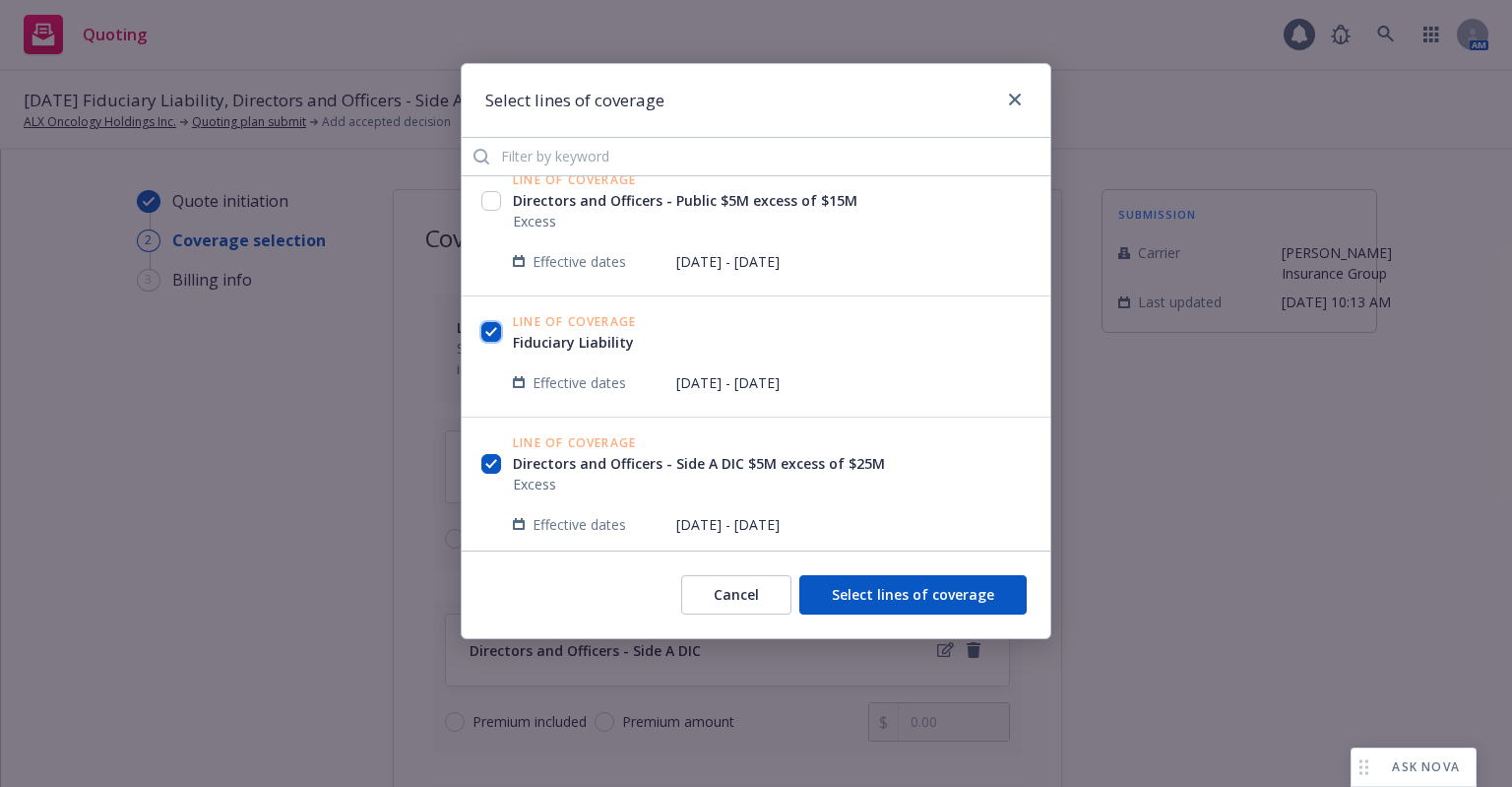 click at bounding box center (491, 332) 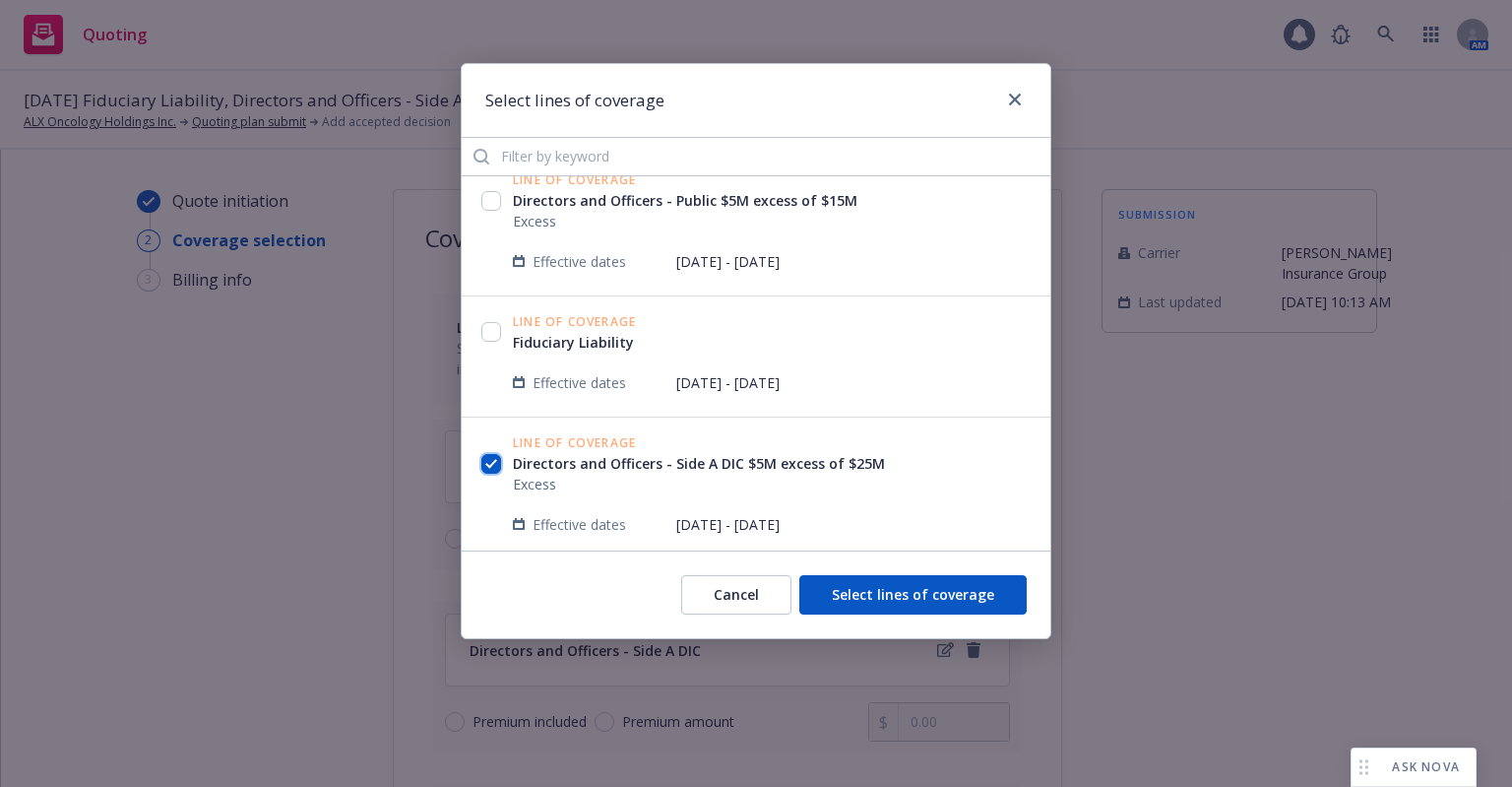 click at bounding box center [491, 464] 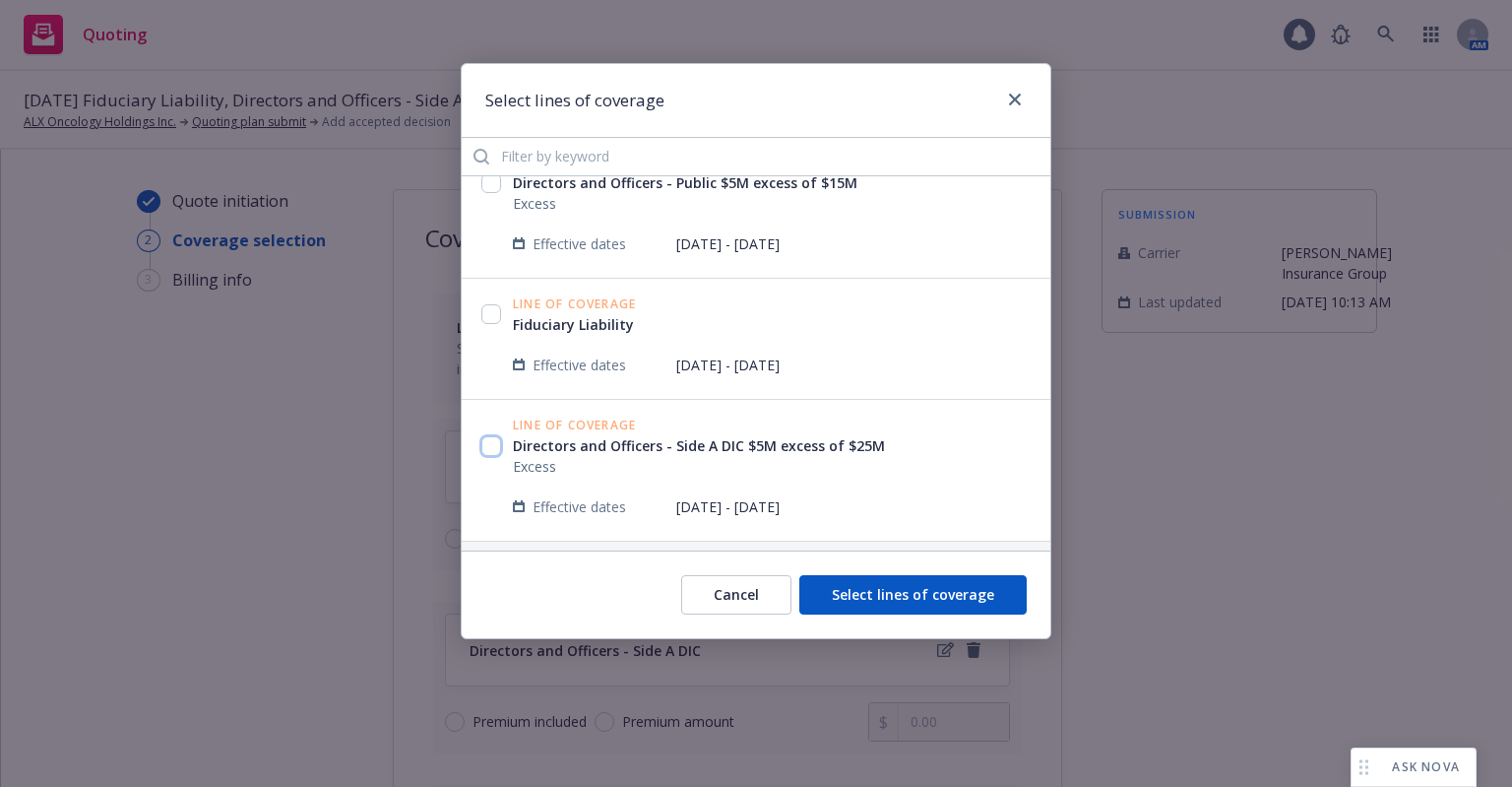 scroll, scrollTop: 712, scrollLeft: 0, axis: vertical 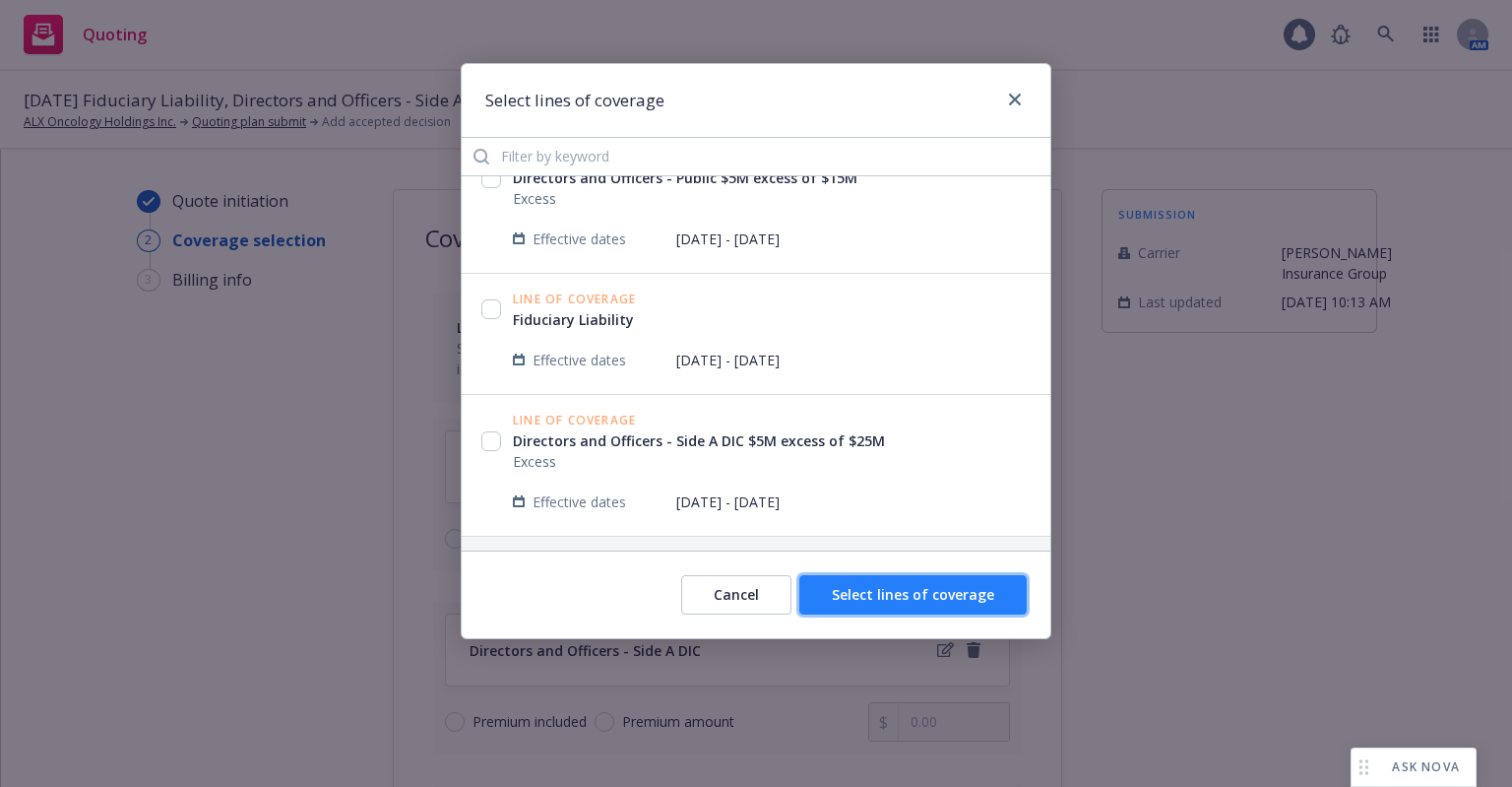 click on "Select lines of coverage" at bounding box center (913, 594) 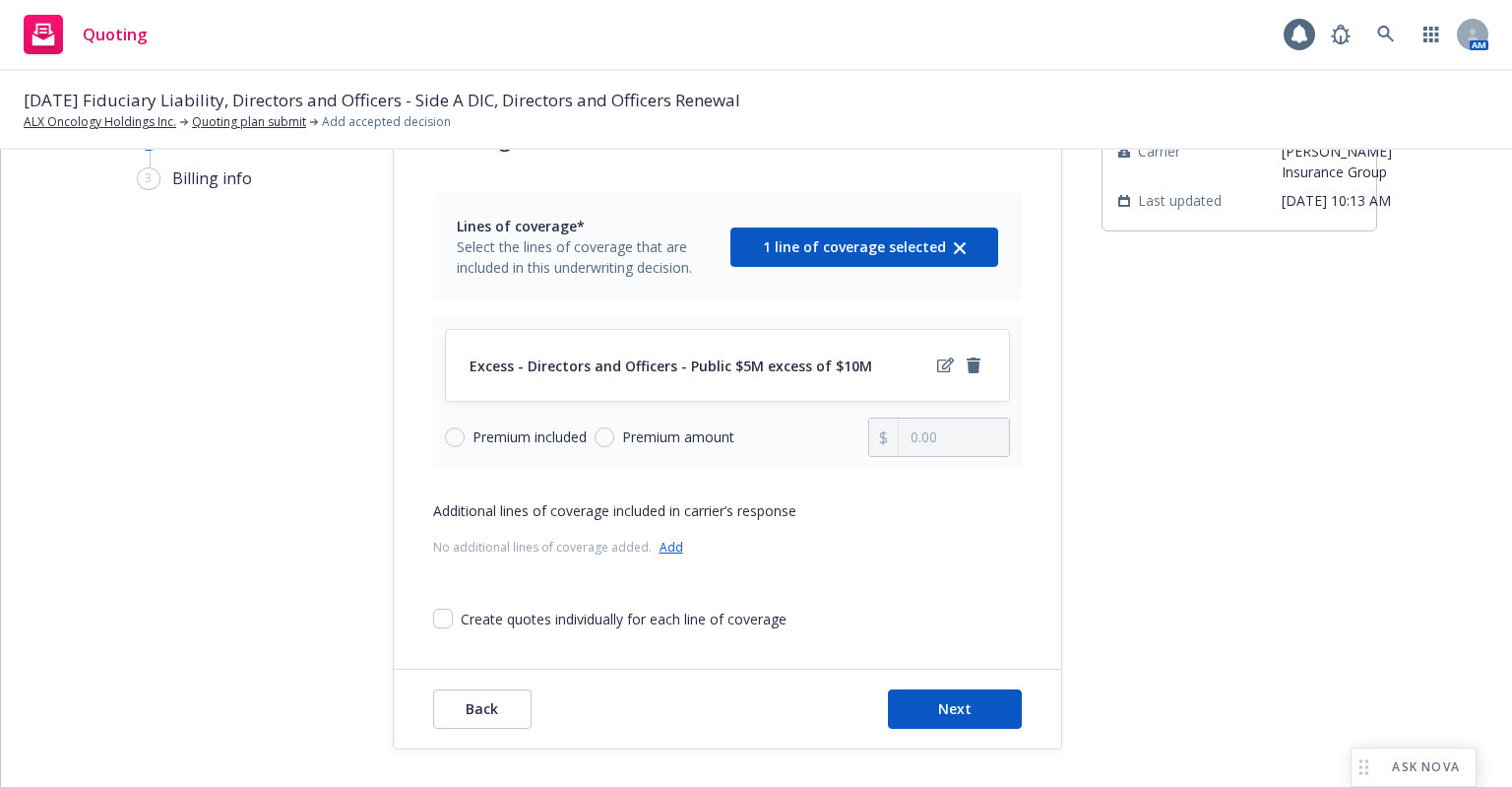 scroll, scrollTop: 102, scrollLeft: 0, axis: vertical 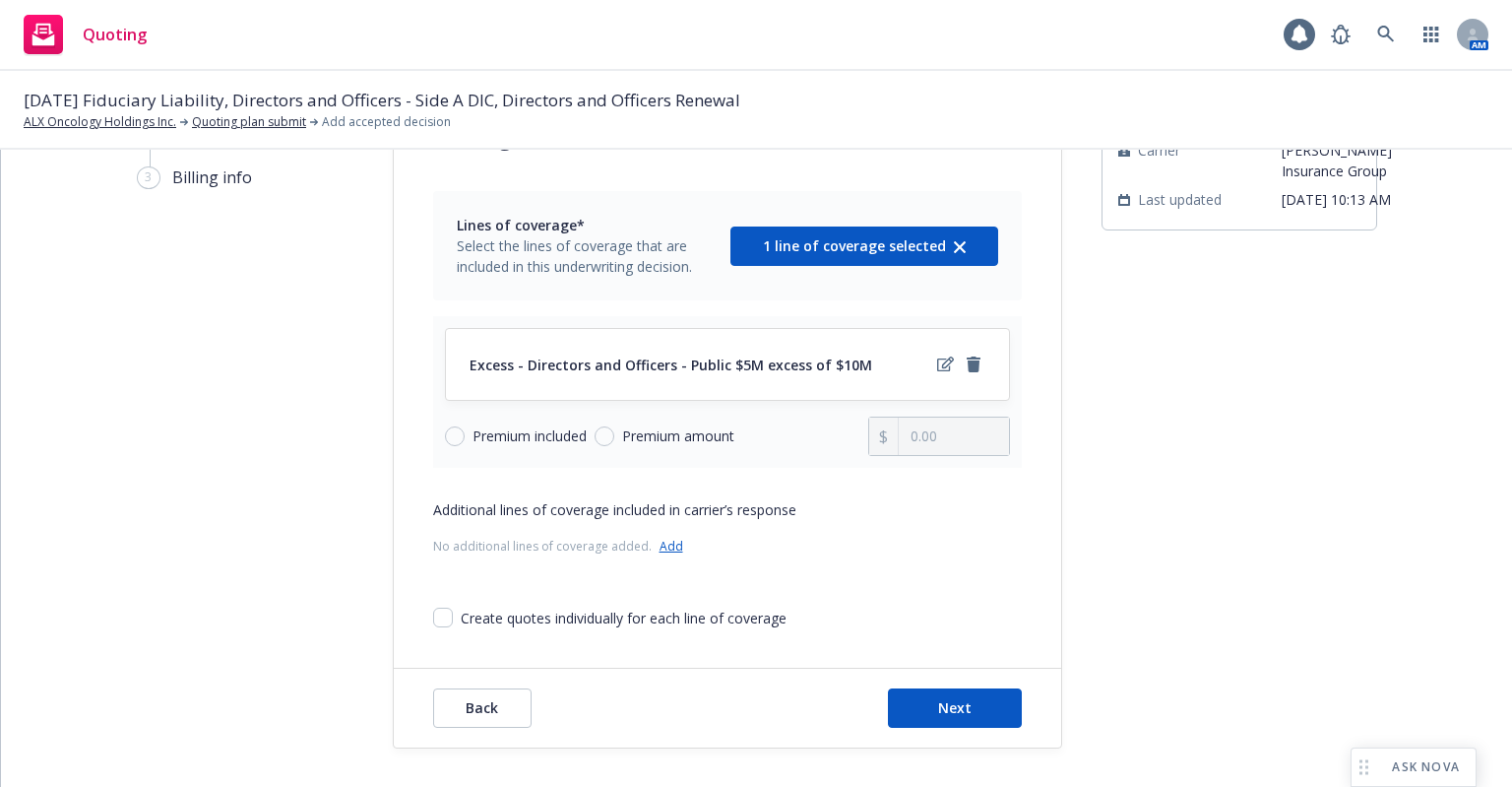 click on "Premium amount" at bounding box center [678, 436] 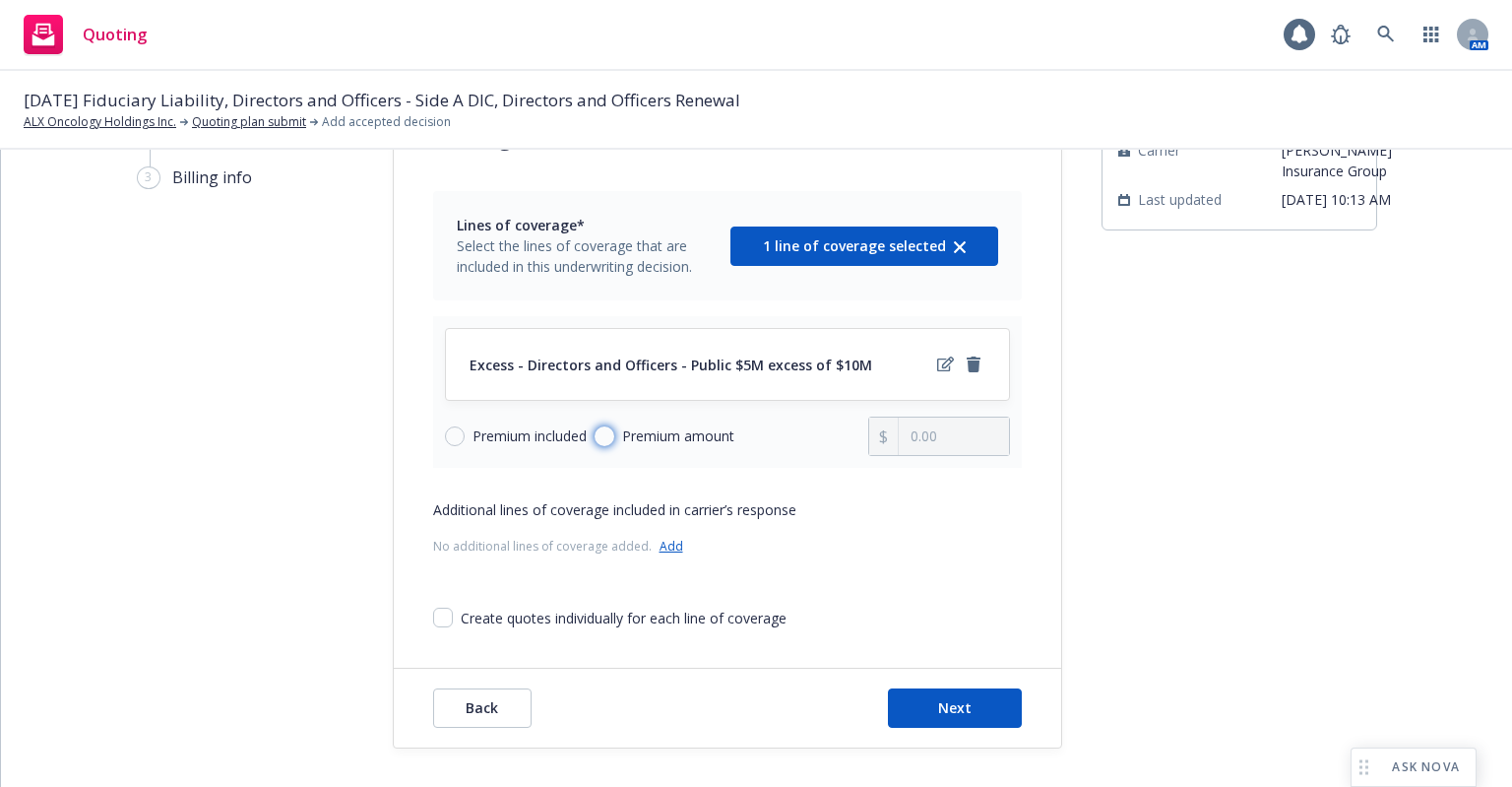 click on "Premium amount" at bounding box center (604, 436) 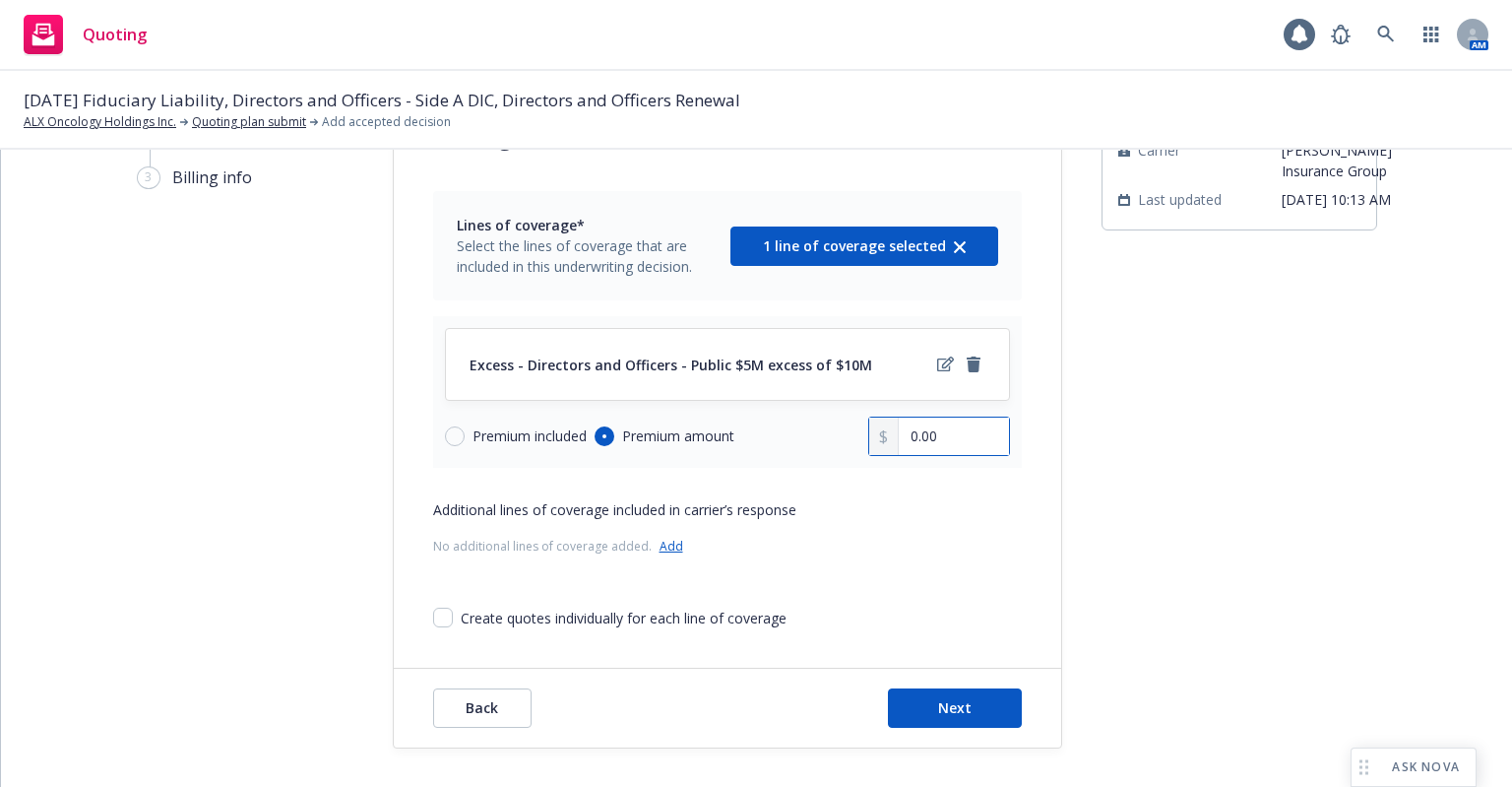 drag, startPoint x: 937, startPoint y: 433, endPoint x: 828, endPoint y: 433, distance: 109 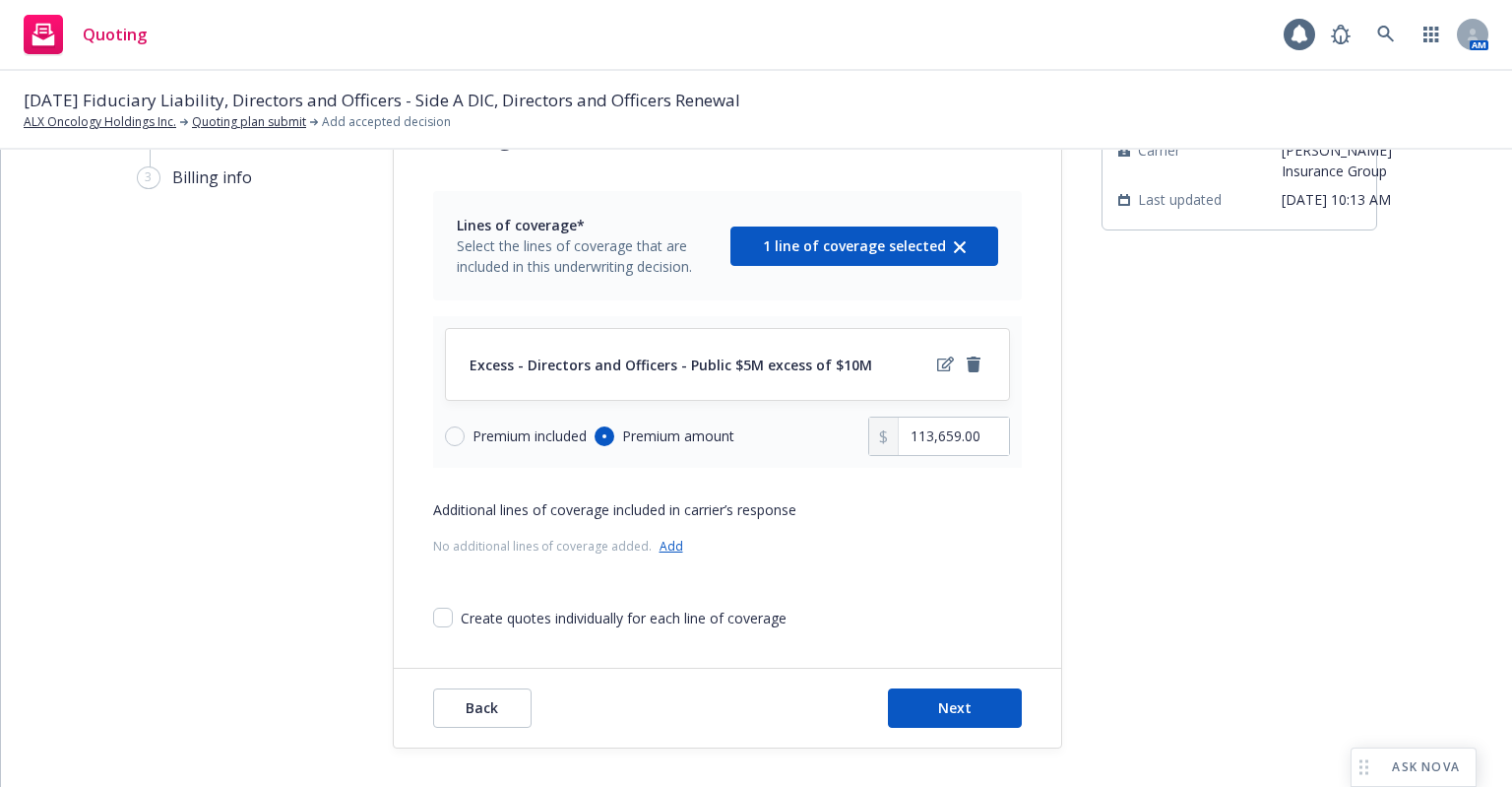 click on "Create quotes individually for each line of coverage" at bounding box center (727, 610) 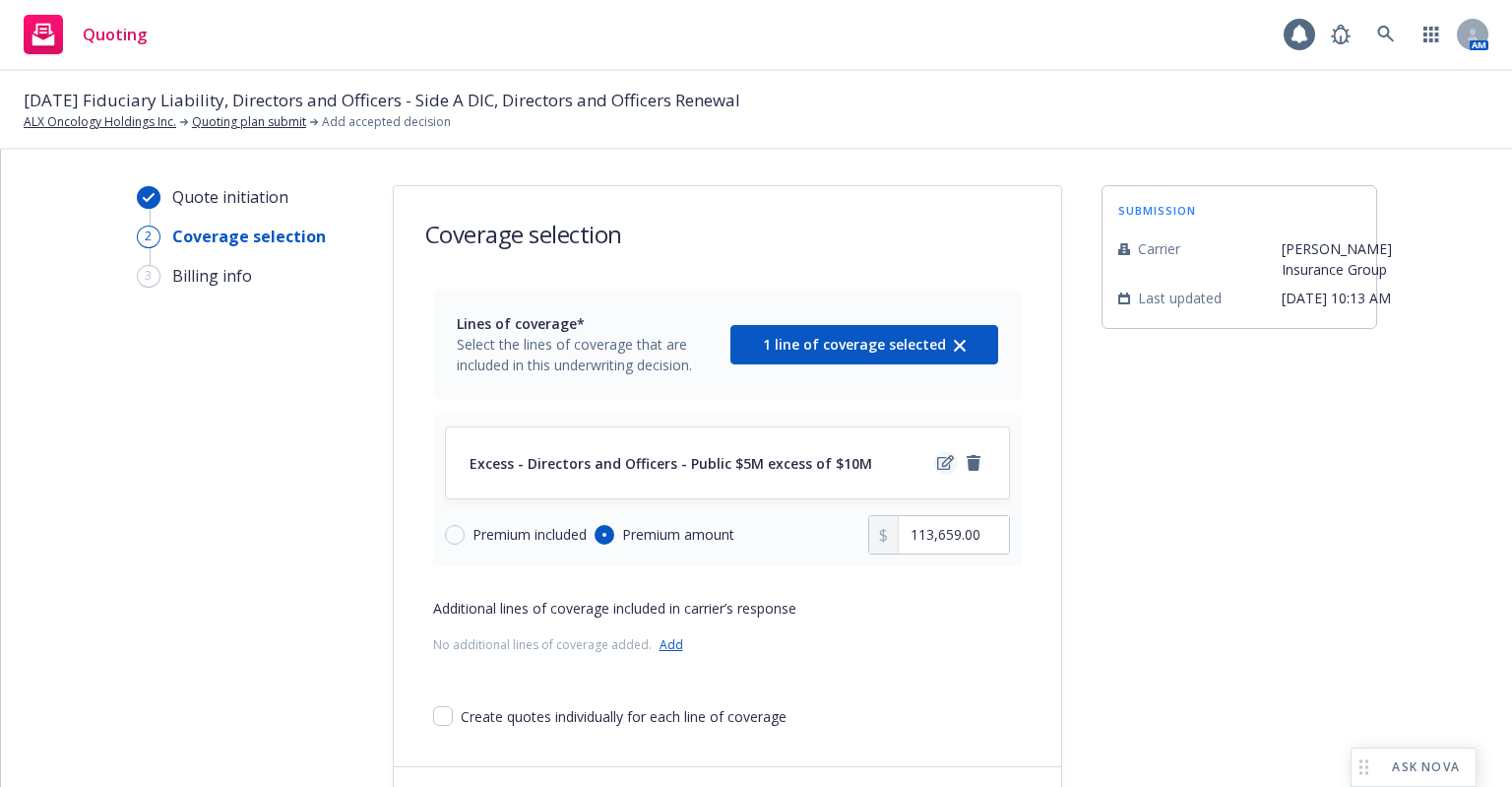scroll, scrollTop: 0, scrollLeft: 0, axis: both 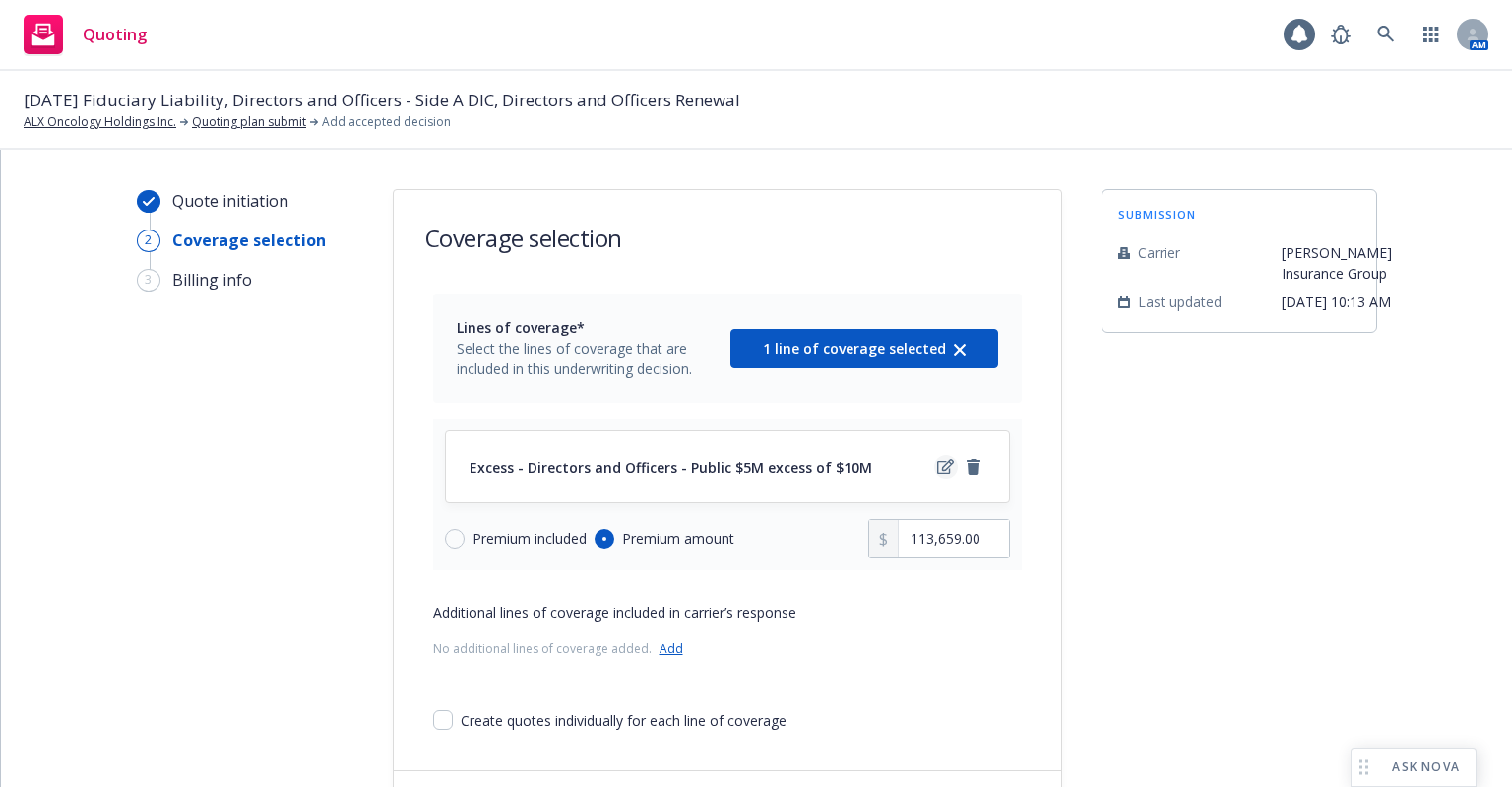 click 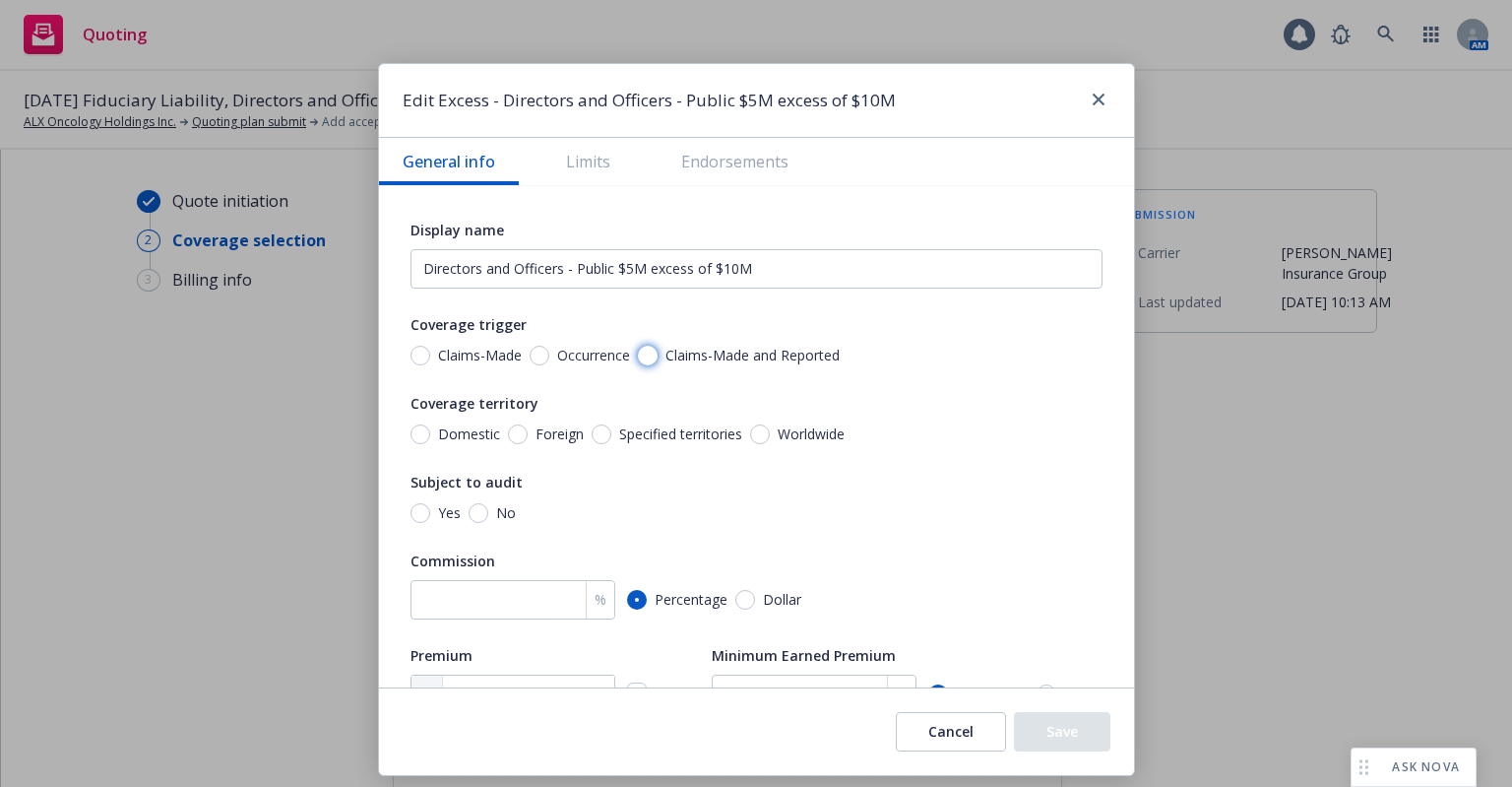 click on "Claims-Made and Reported" at bounding box center (648, 356) 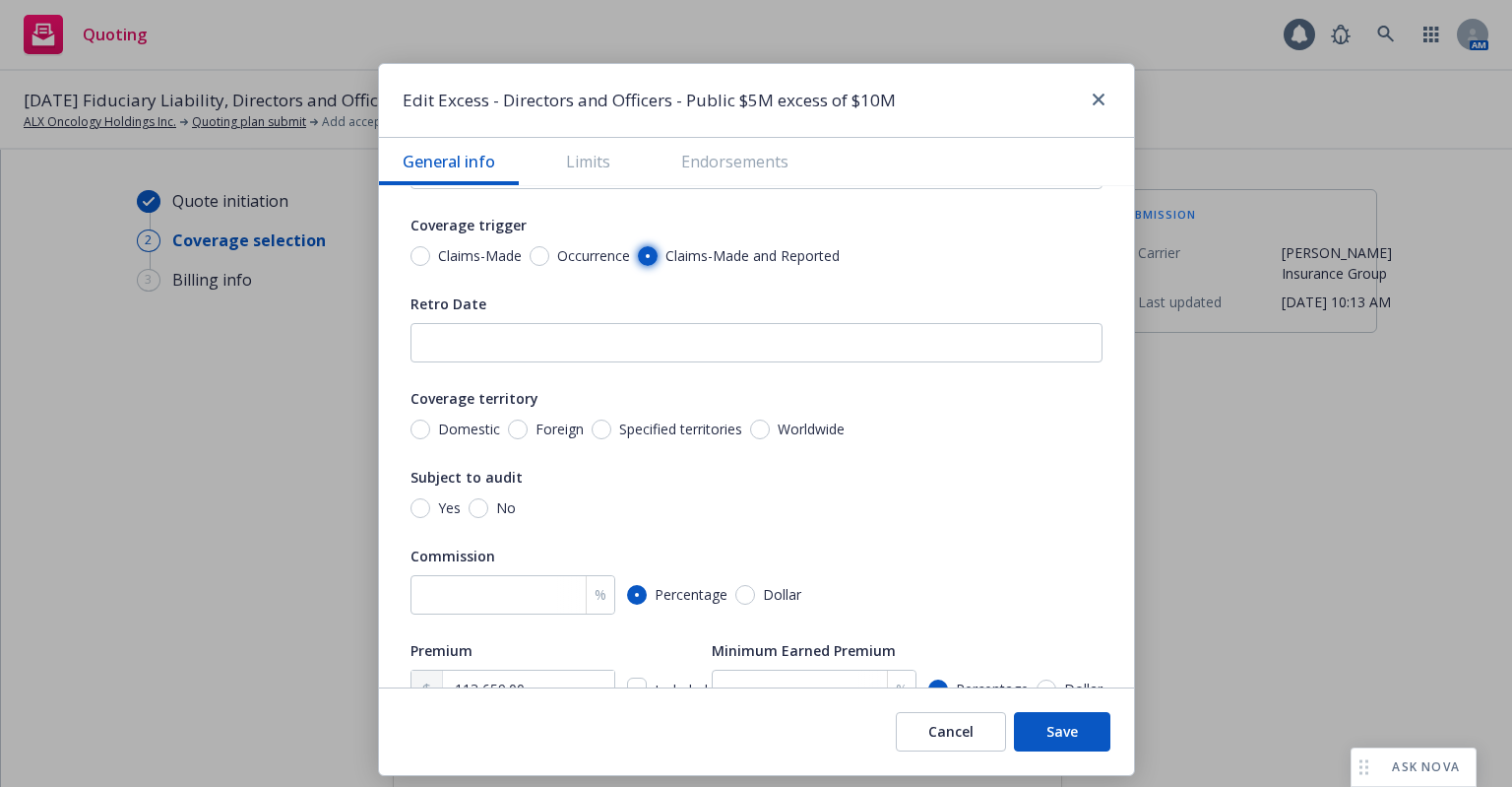 scroll, scrollTop: 197, scrollLeft: 0, axis: vertical 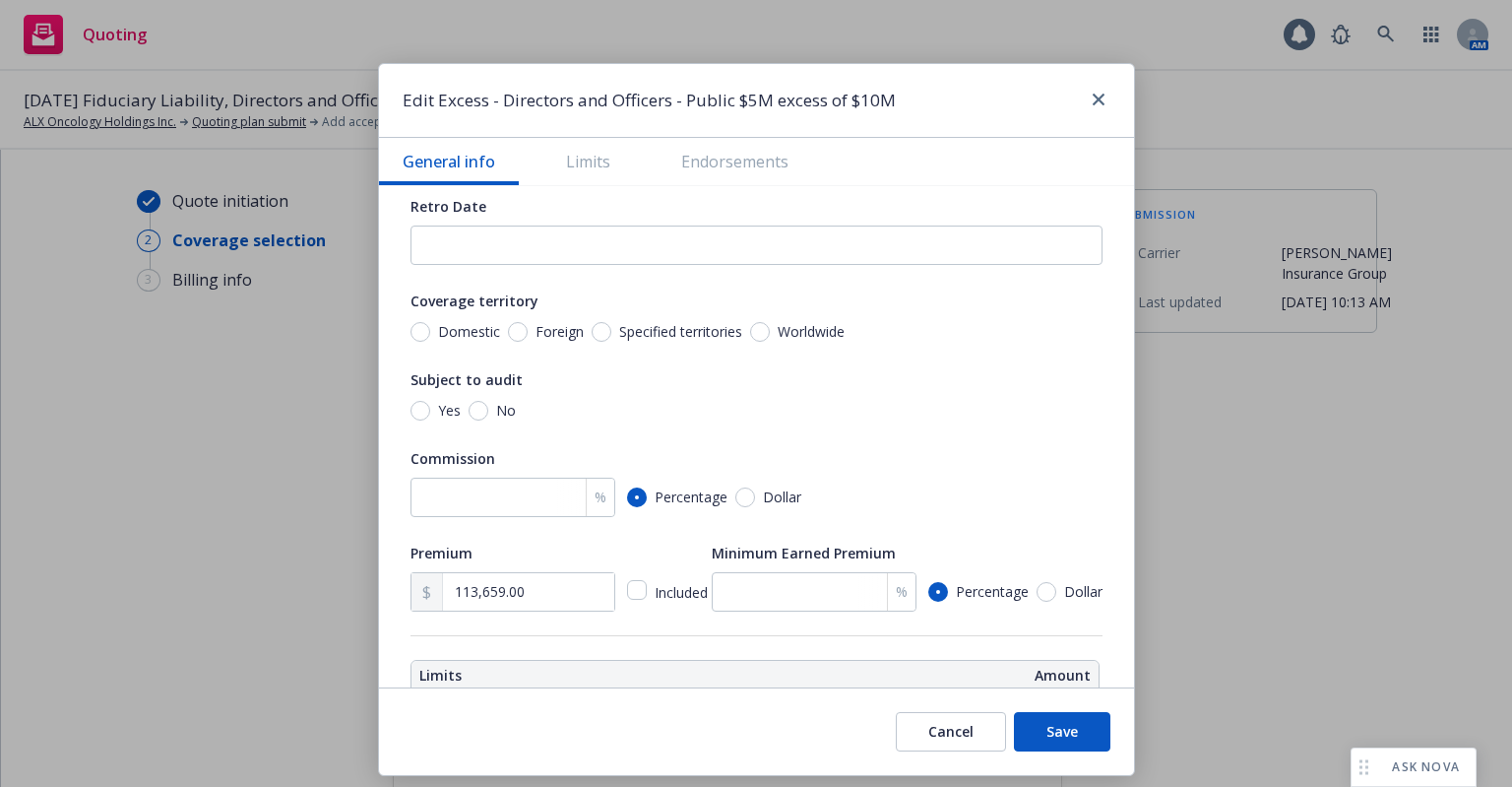 click on "Worldwide" at bounding box center (811, 332) 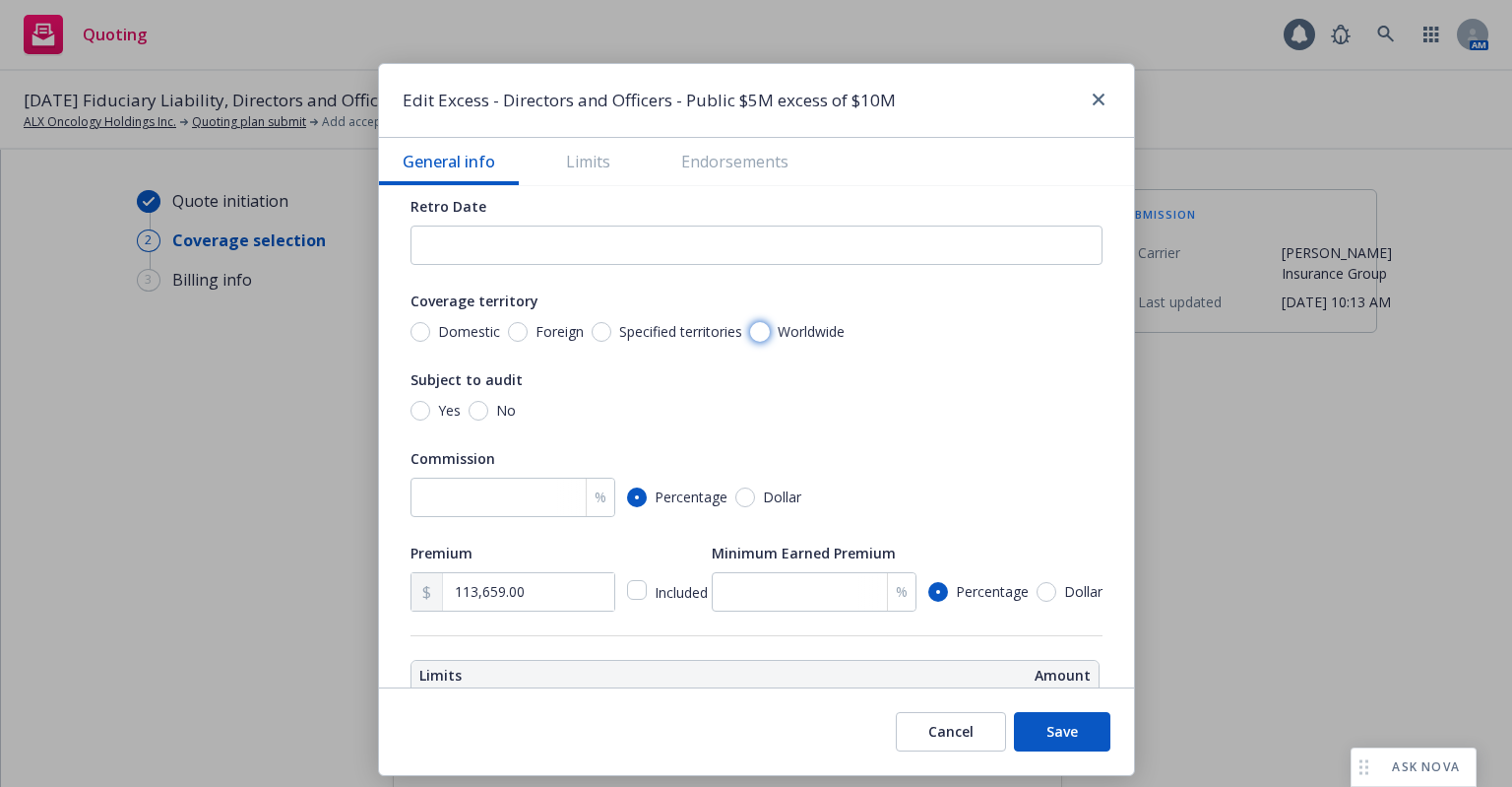 click on "Worldwide" at bounding box center [760, 332] 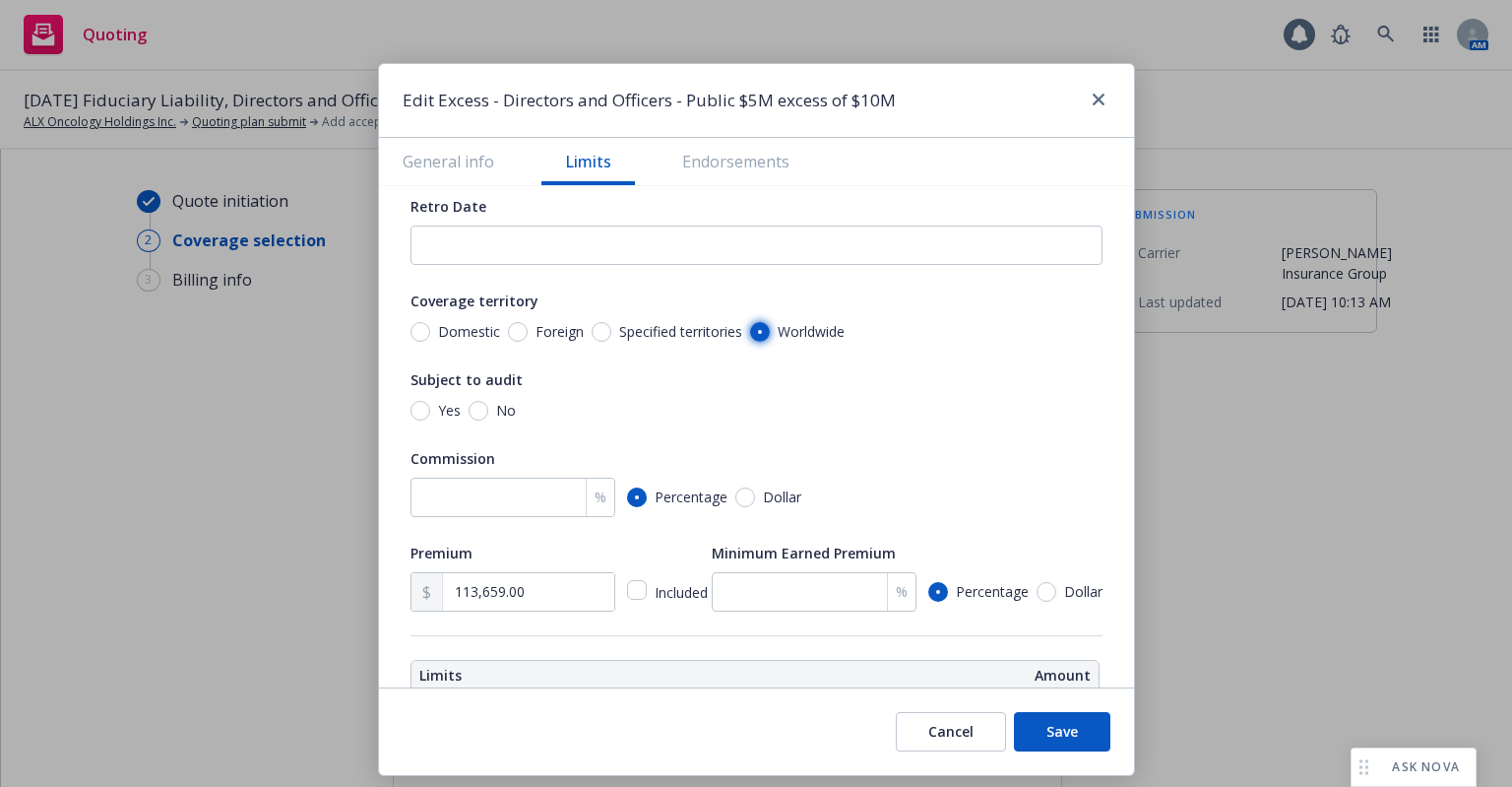 scroll, scrollTop: 394, scrollLeft: 0, axis: vertical 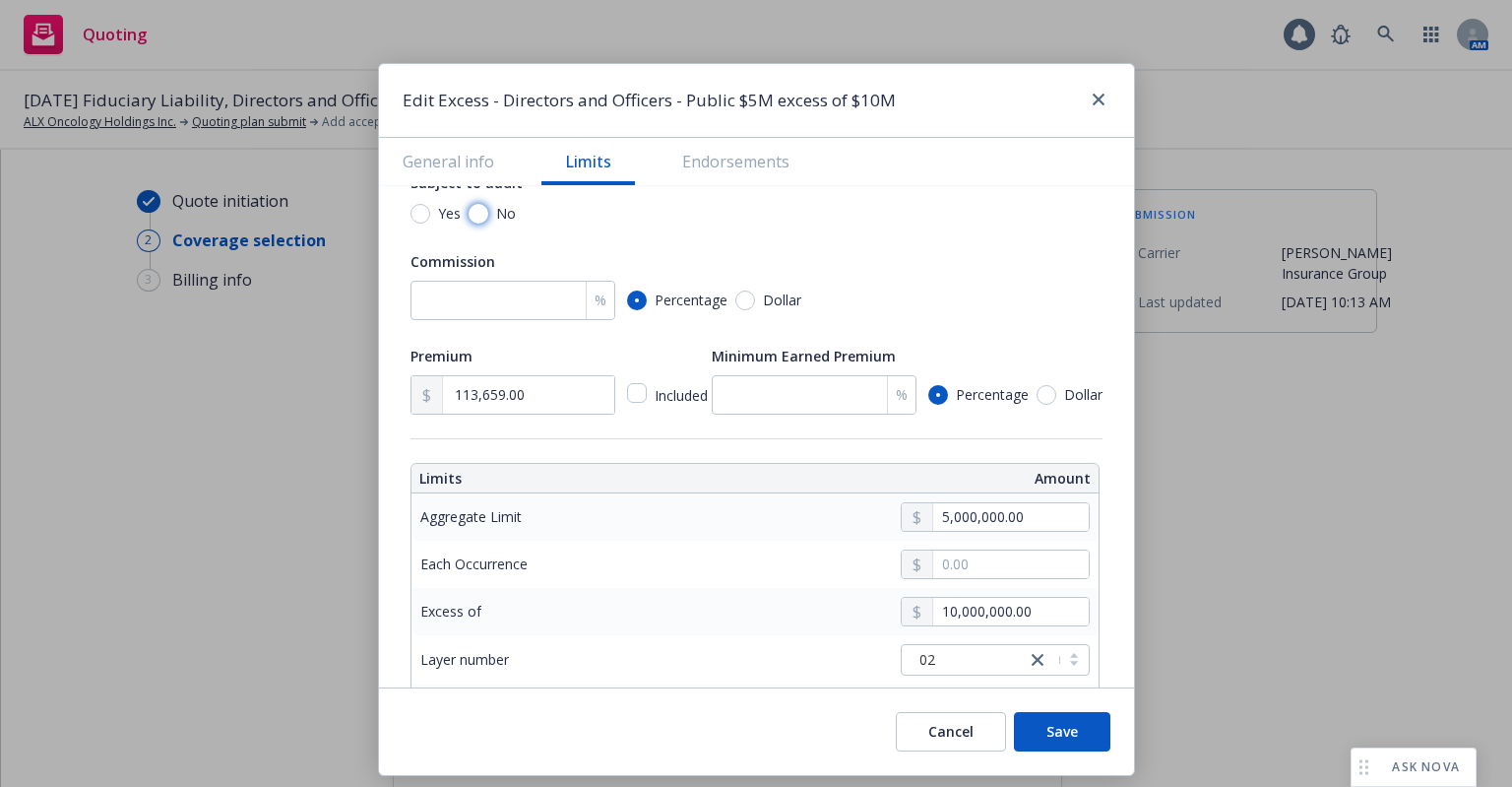 click on "No" at bounding box center (478, 214) 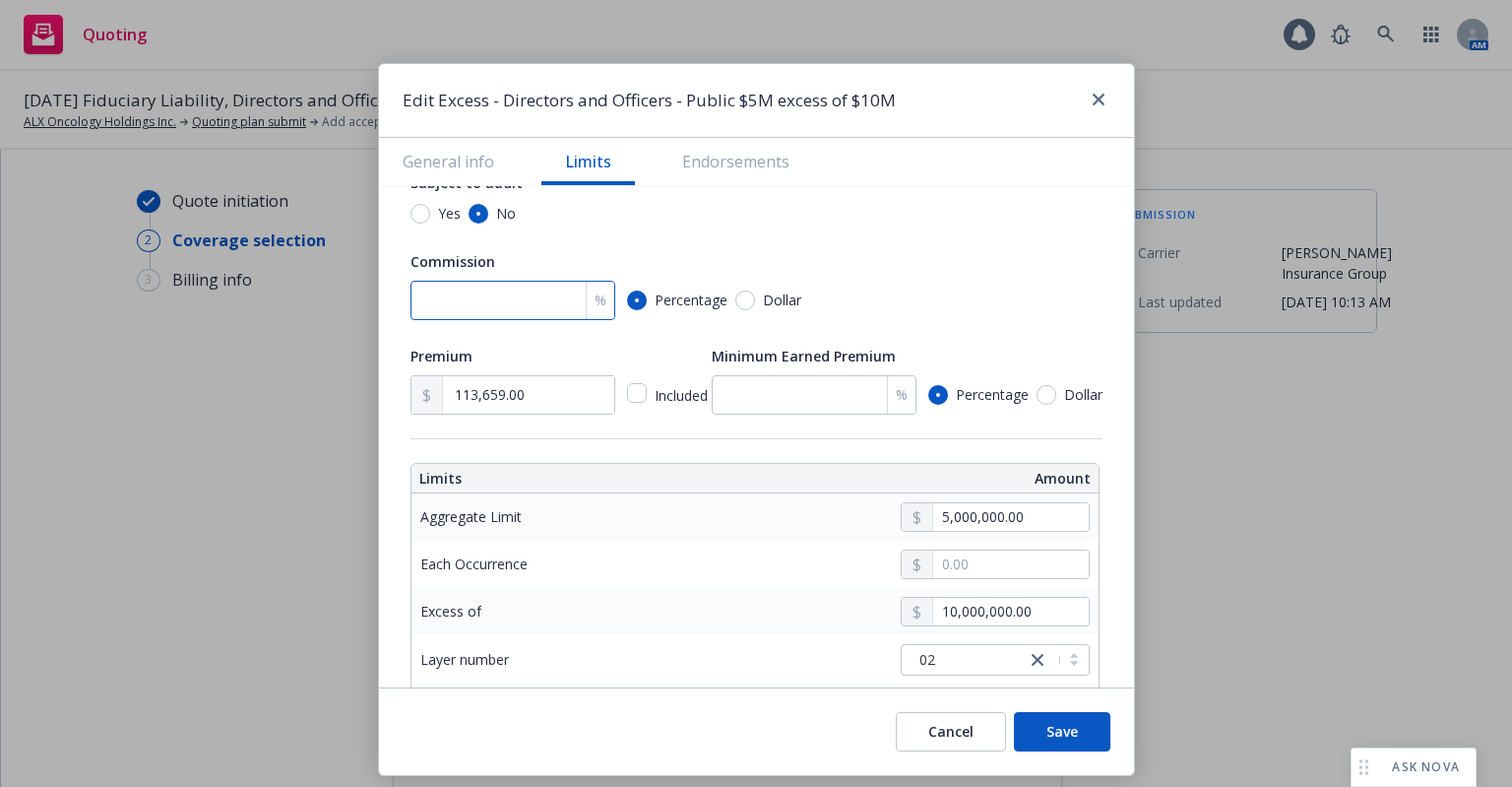 click at bounding box center (513, 300) 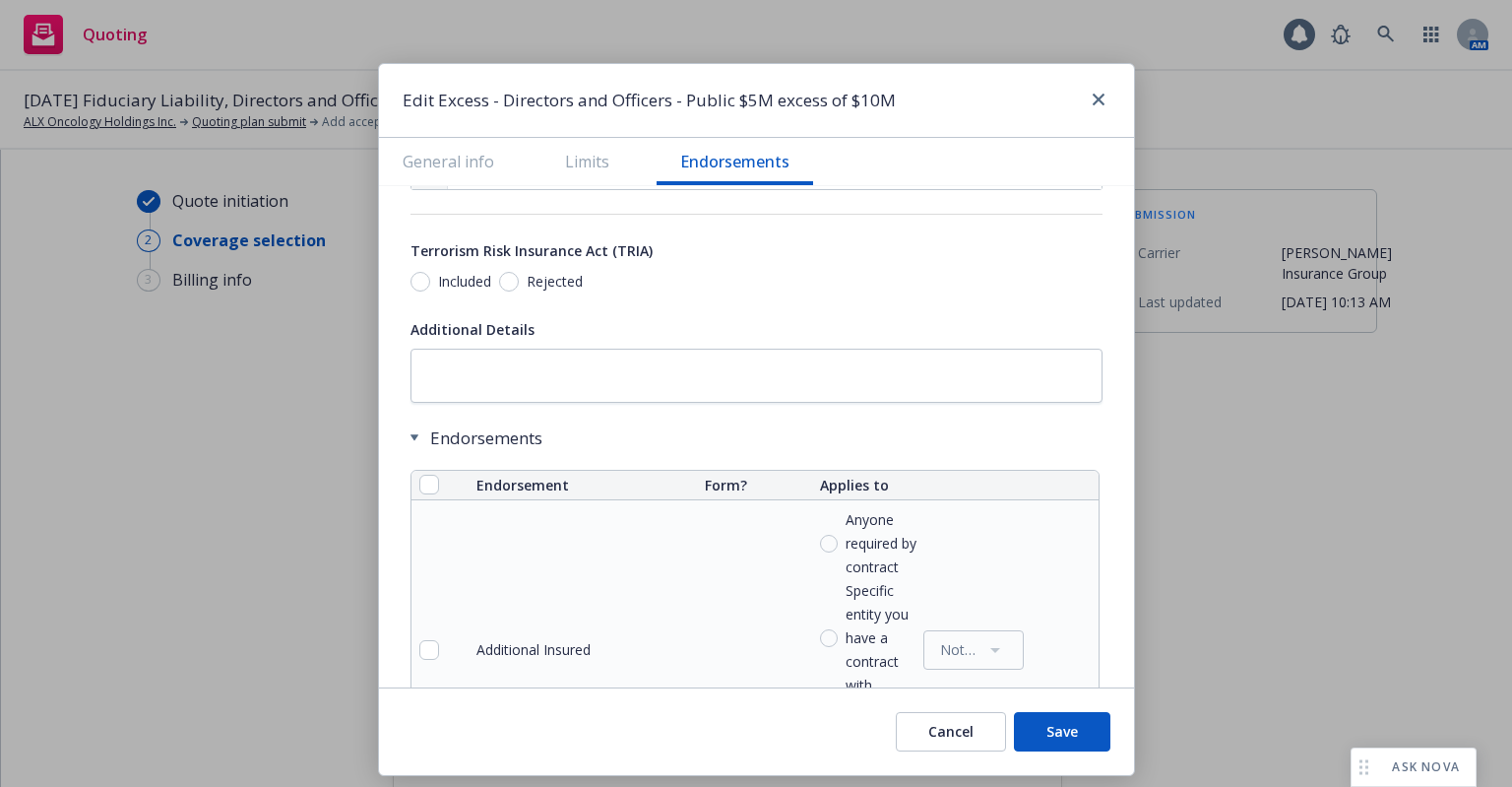 scroll, scrollTop: 1280, scrollLeft: 0, axis: vertical 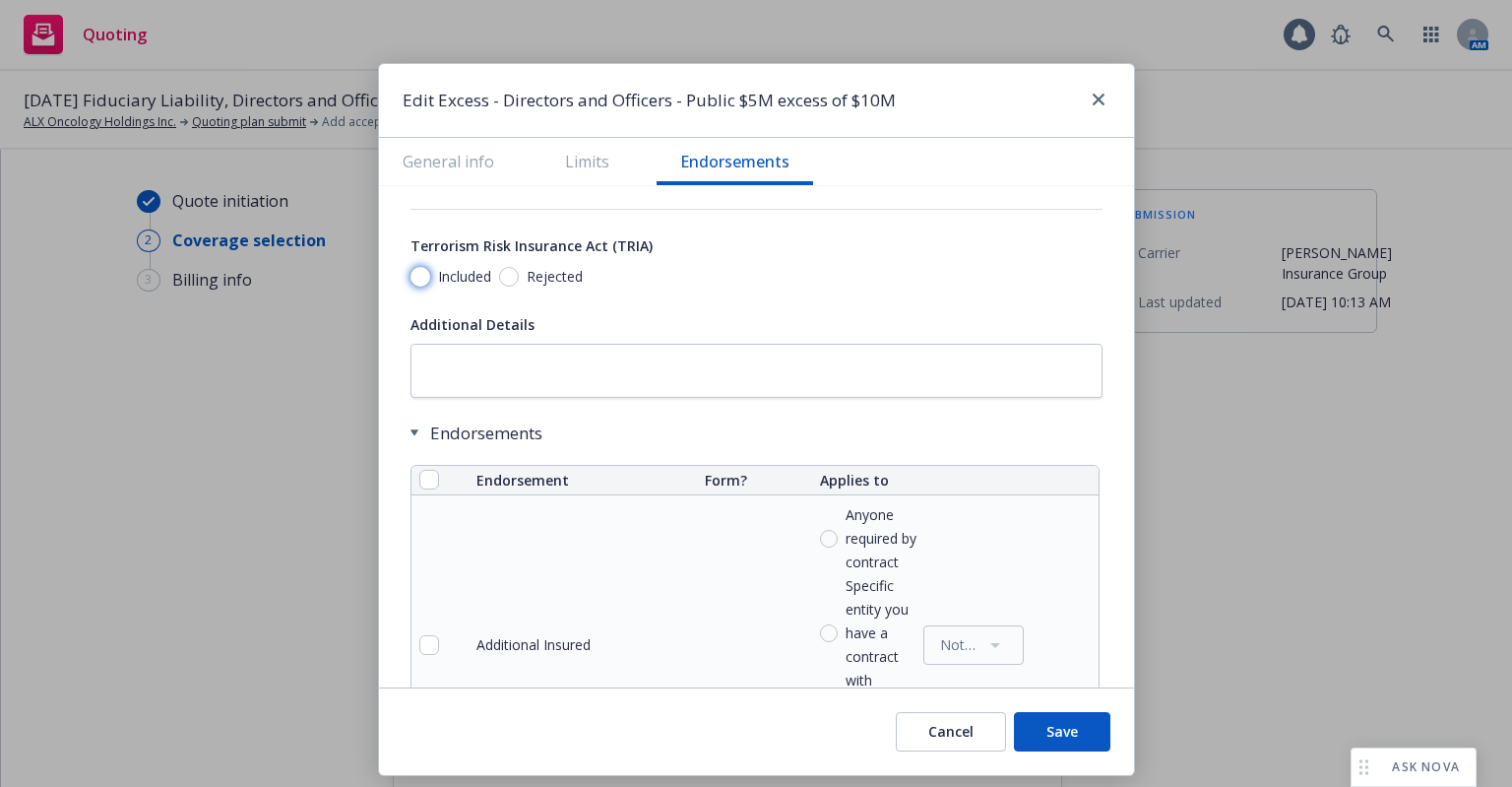click on "Included" at bounding box center (420, 277) 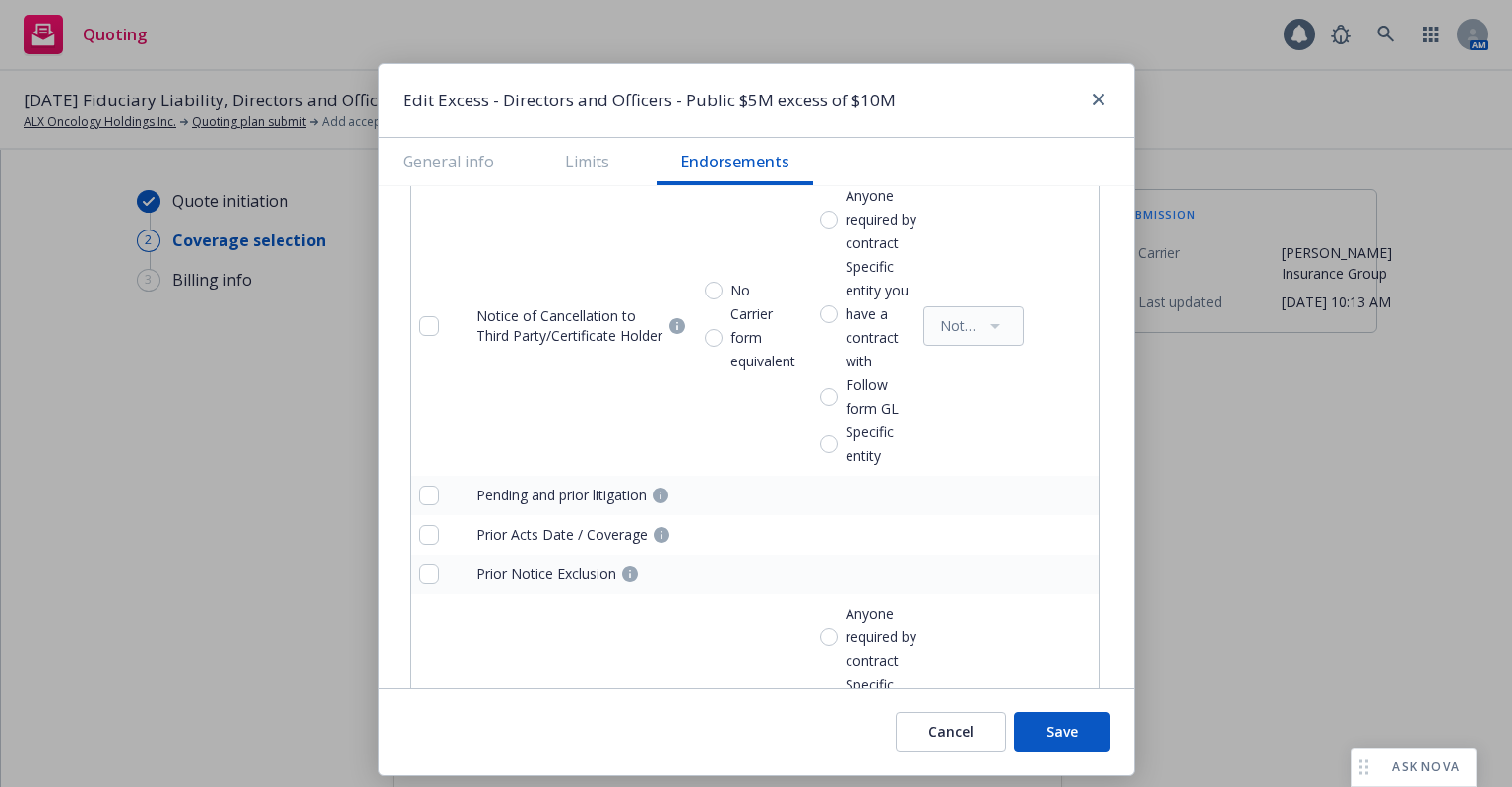 scroll, scrollTop: 2465, scrollLeft: 0, axis: vertical 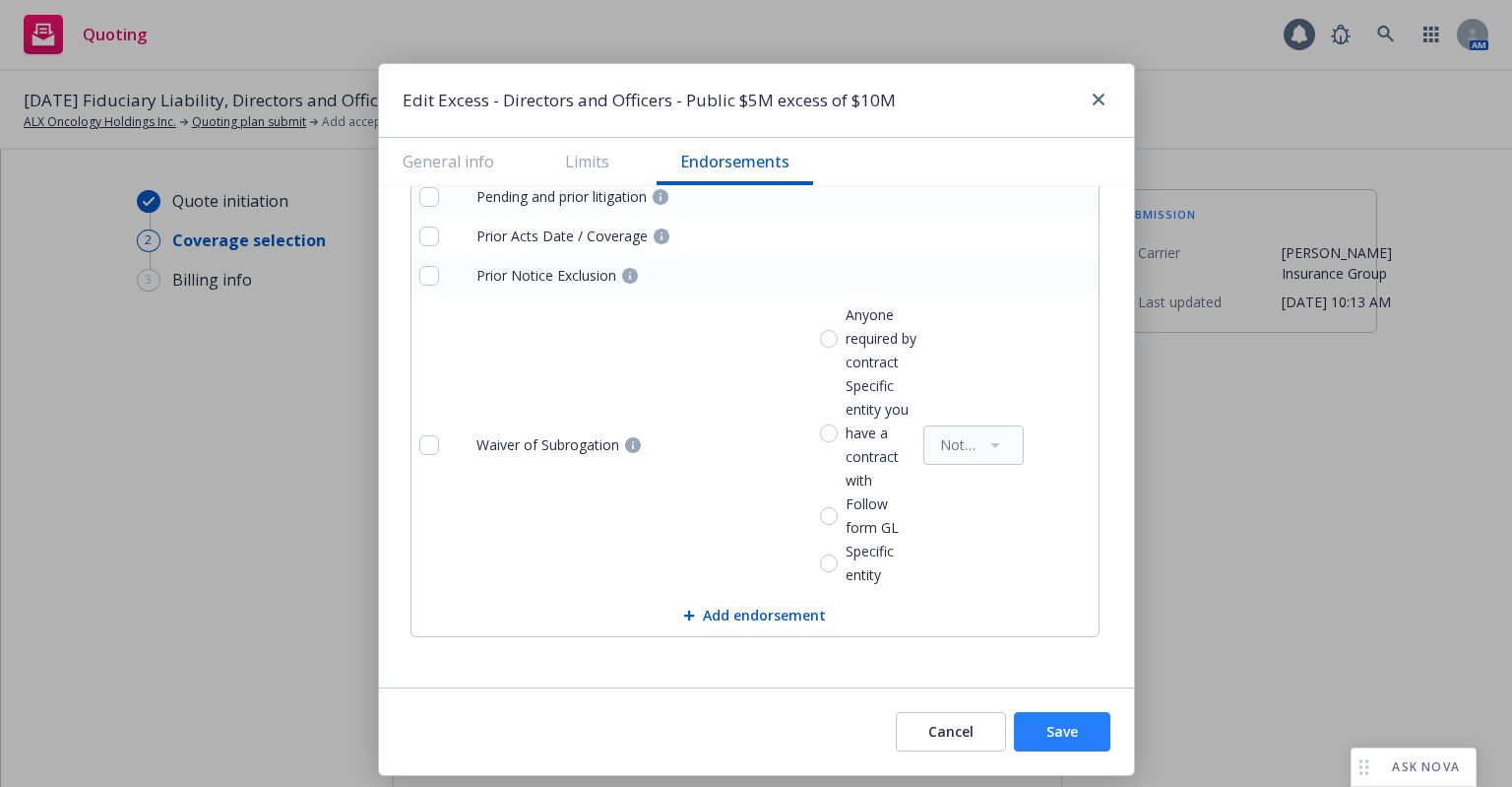 click on "Save" at bounding box center [1062, 732] 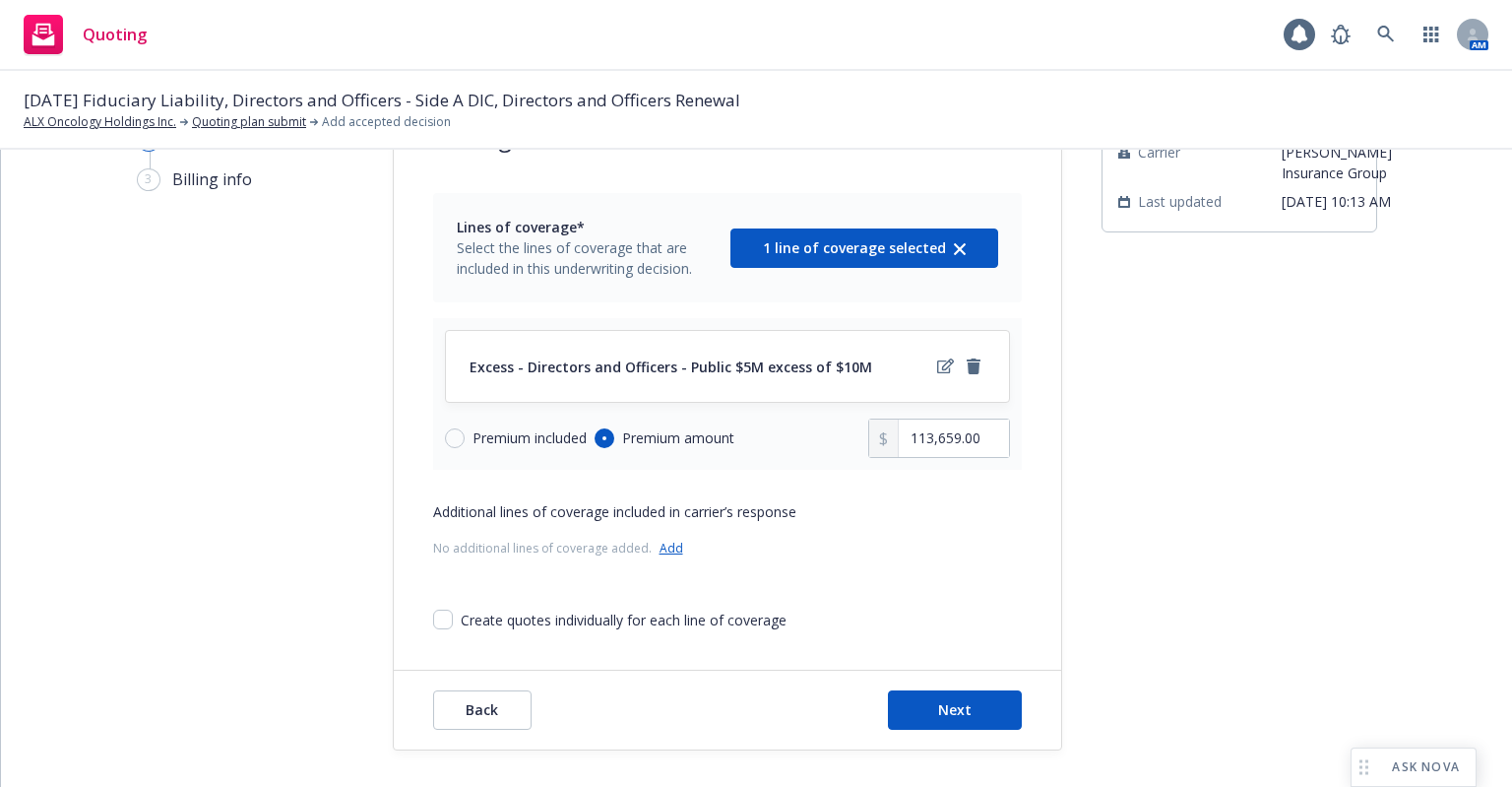 scroll, scrollTop: 102, scrollLeft: 0, axis: vertical 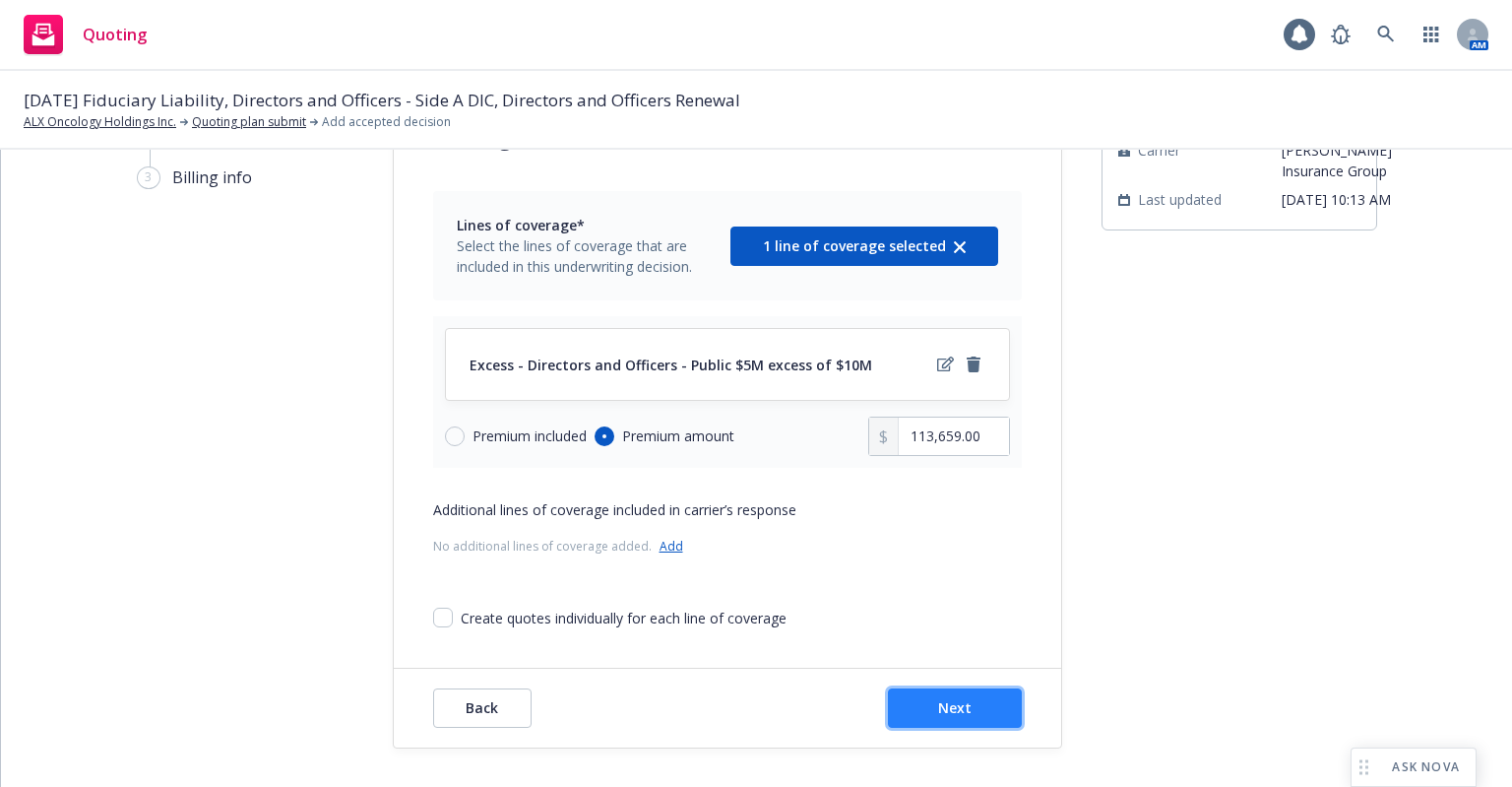 click on "Next" at bounding box center (955, 708) 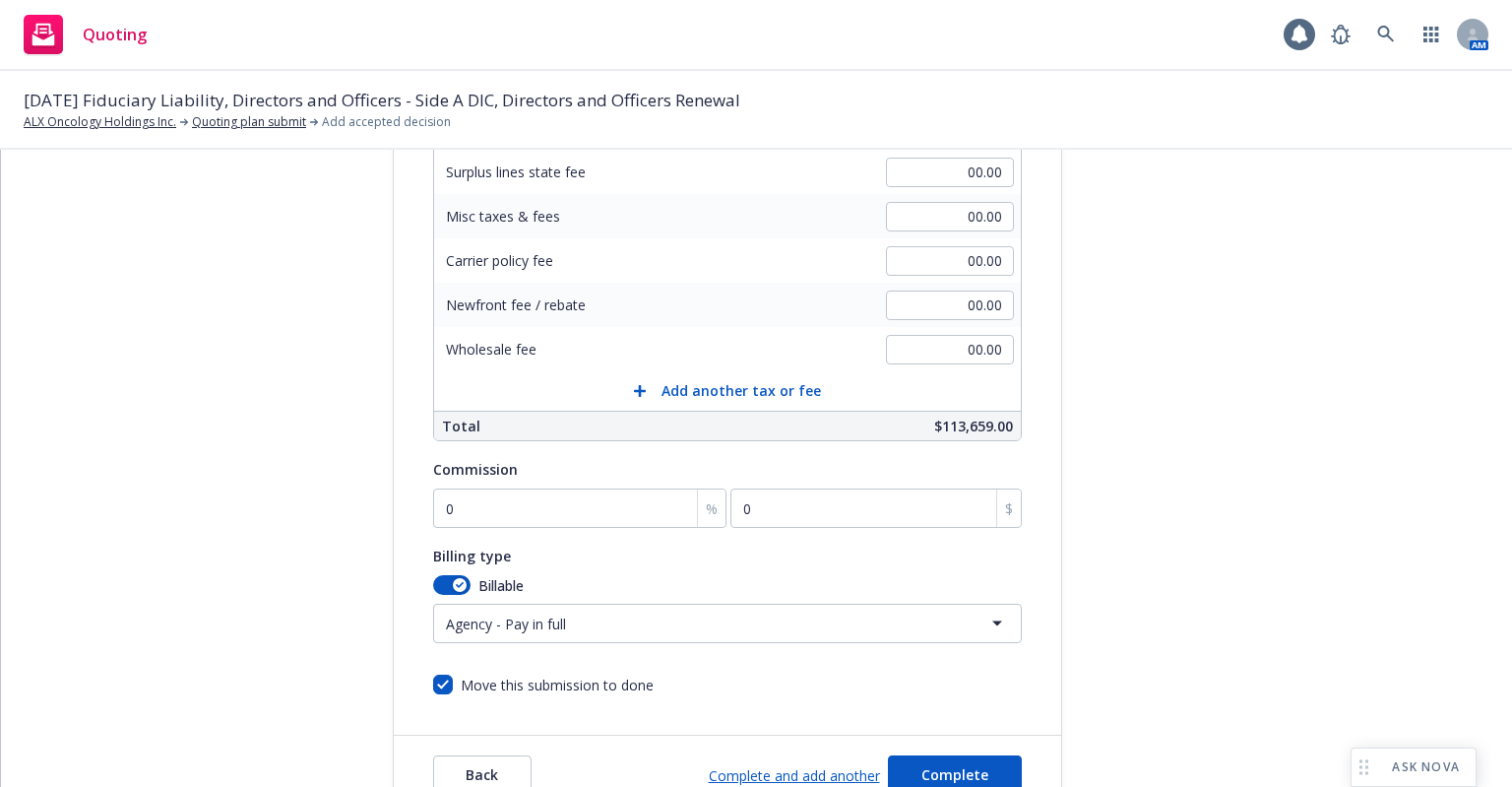 scroll, scrollTop: 394, scrollLeft: 0, axis: vertical 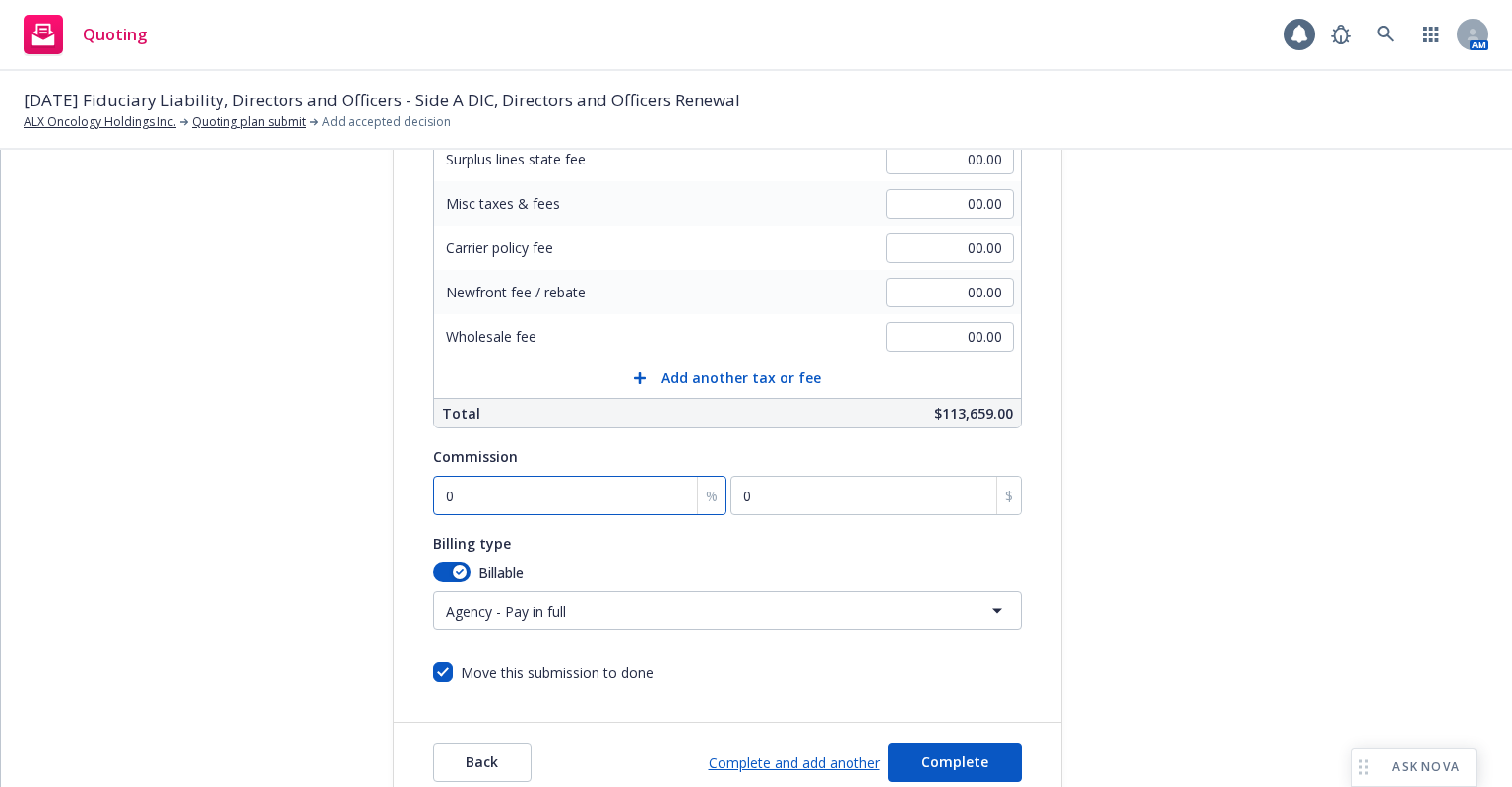 click on "0" at bounding box center [580, 495] 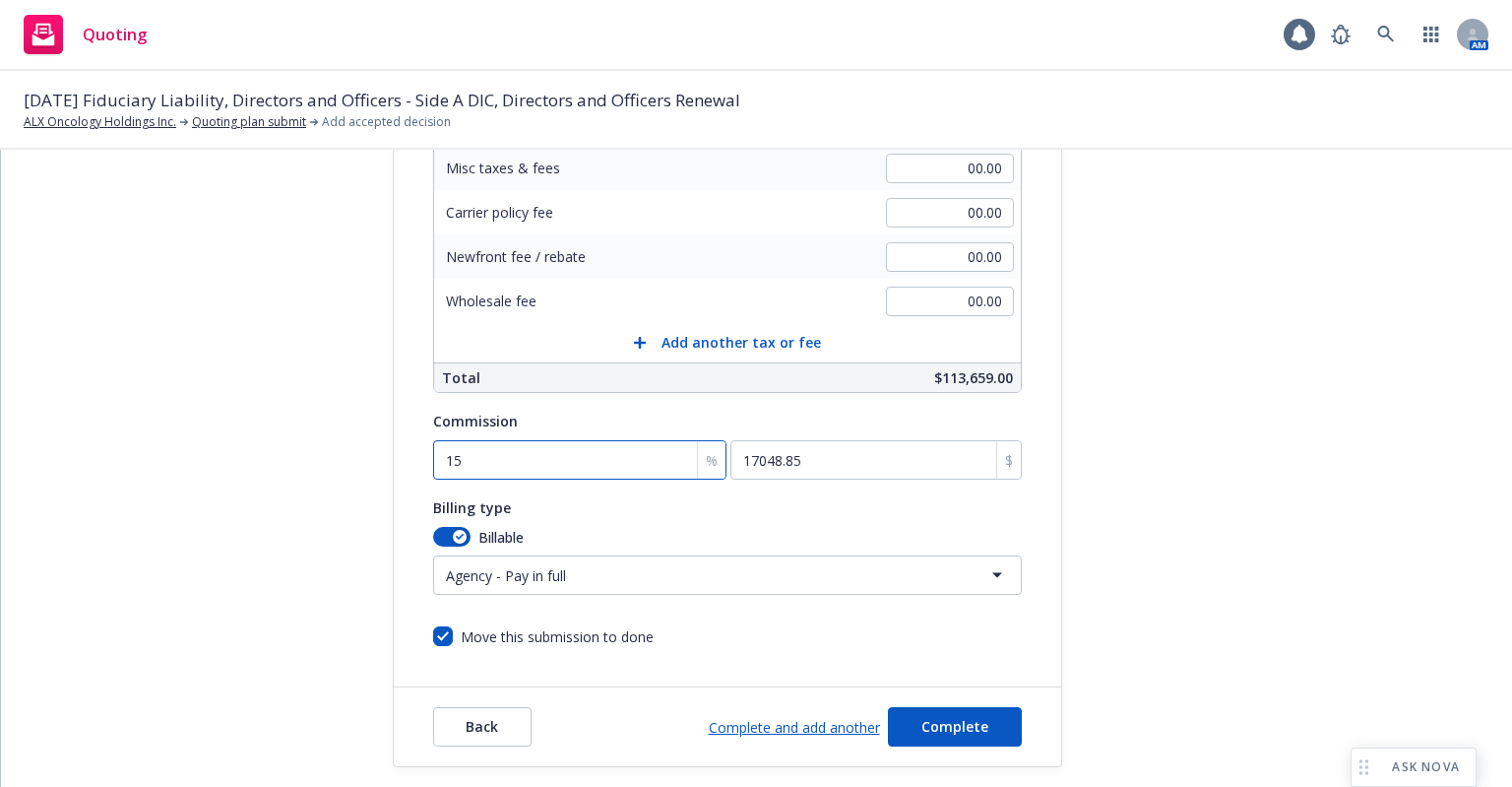 scroll, scrollTop: 447, scrollLeft: 0, axis: vertical 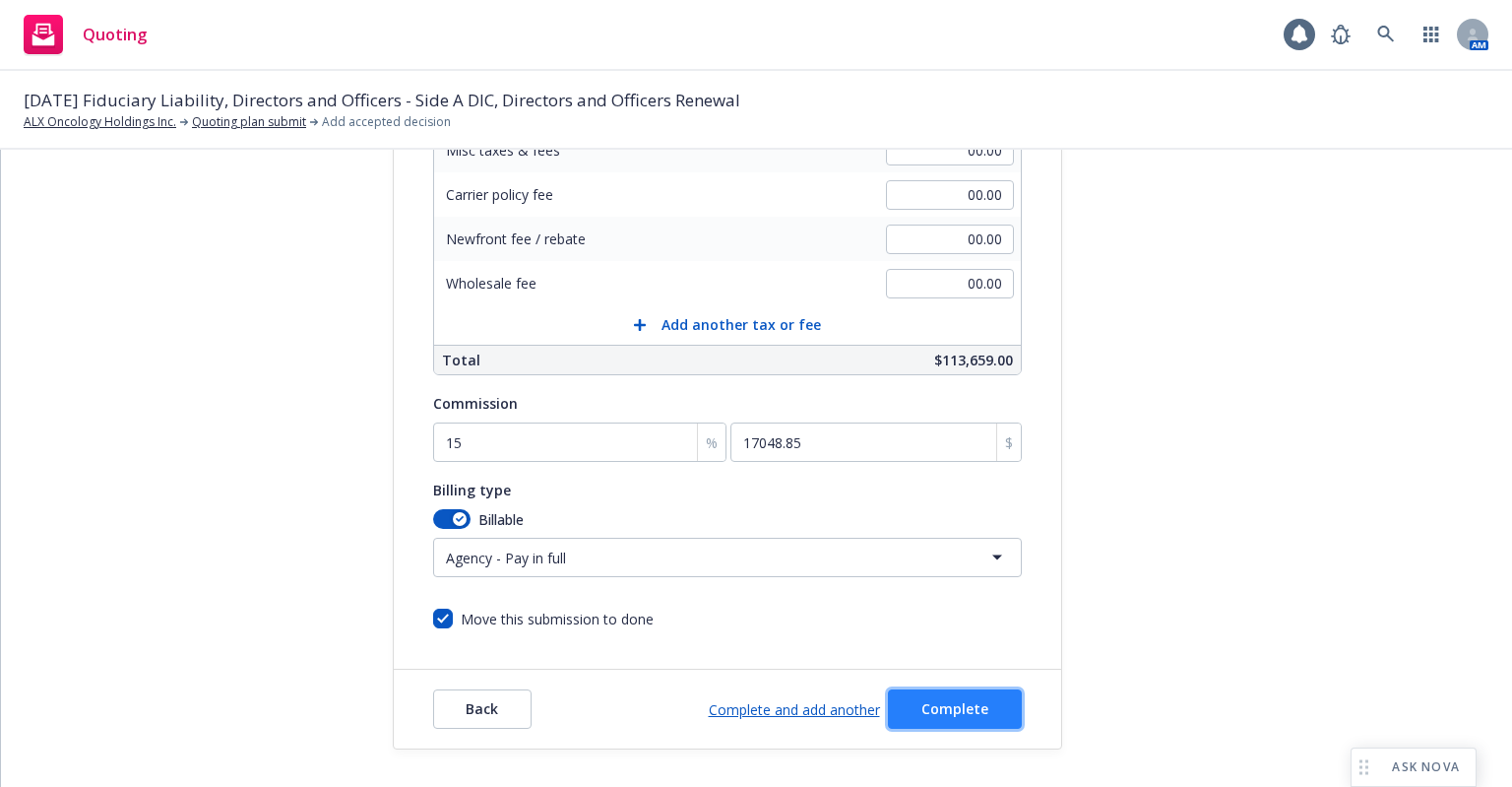 click on "Complete" at bounding box center [955, 709] 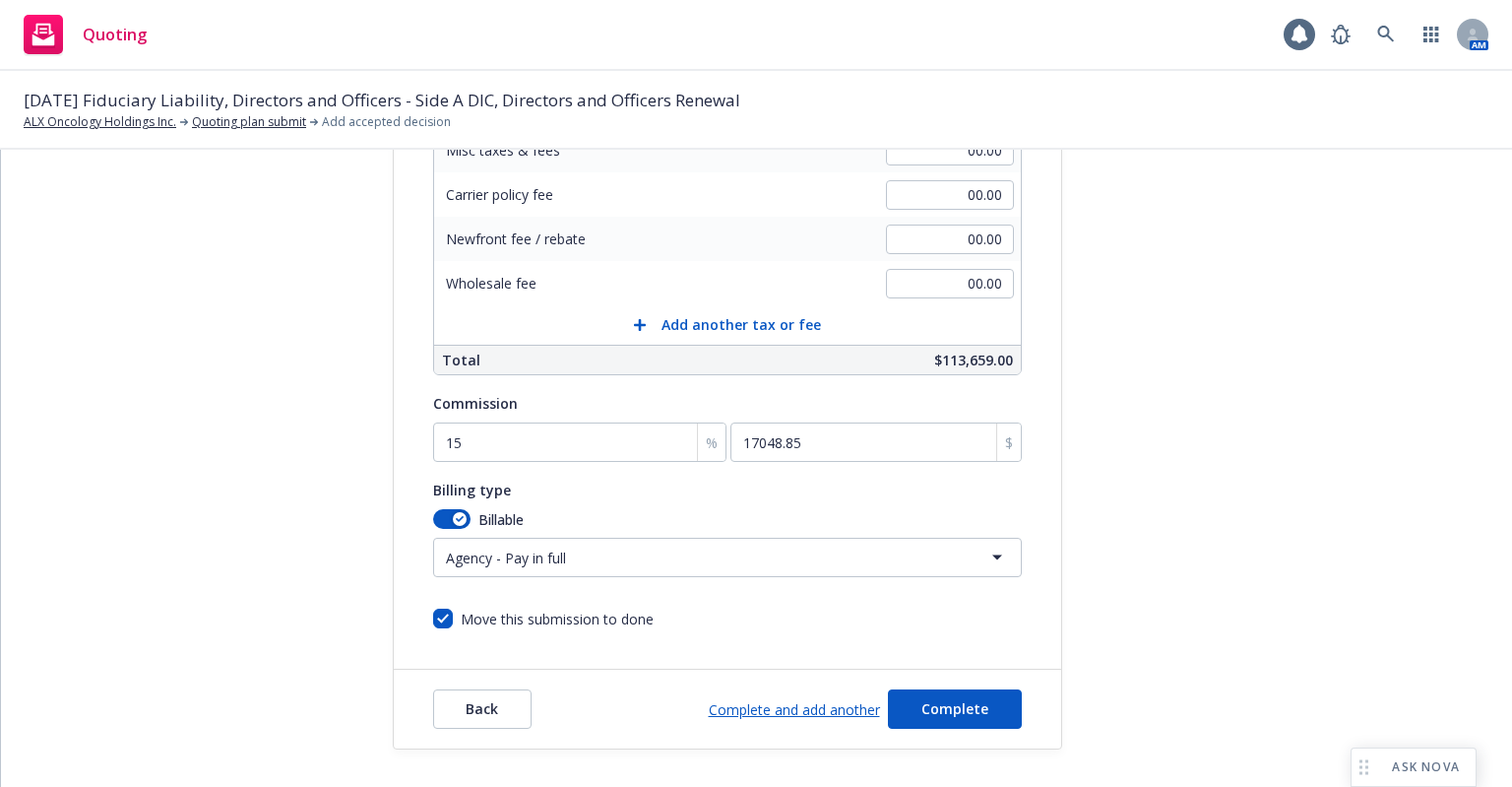 scroll, scrollTop: 0, scrollLeft: 0, axis: both 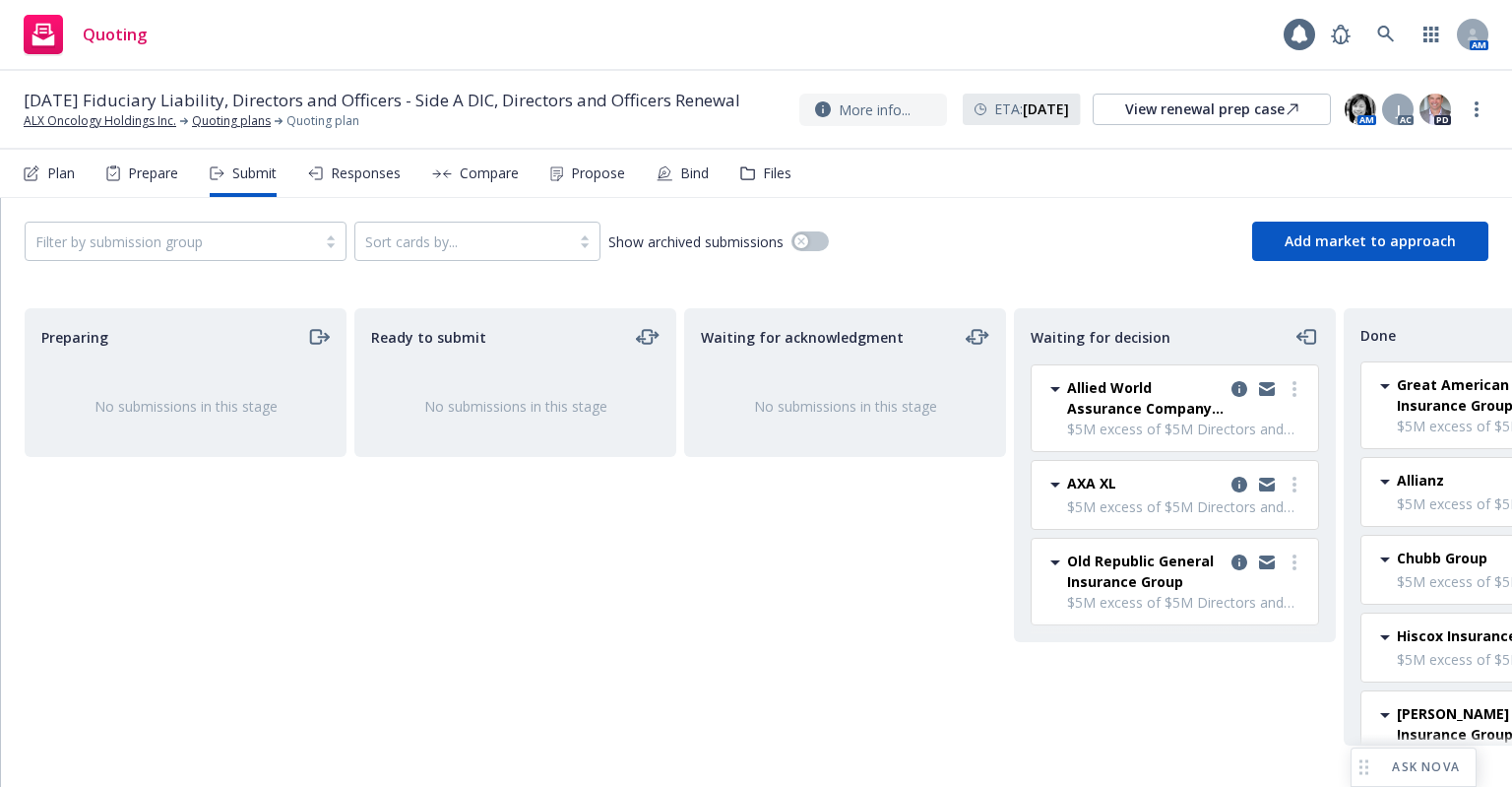click on "Hiscox Insurance" at bounding box center [1457, 635] 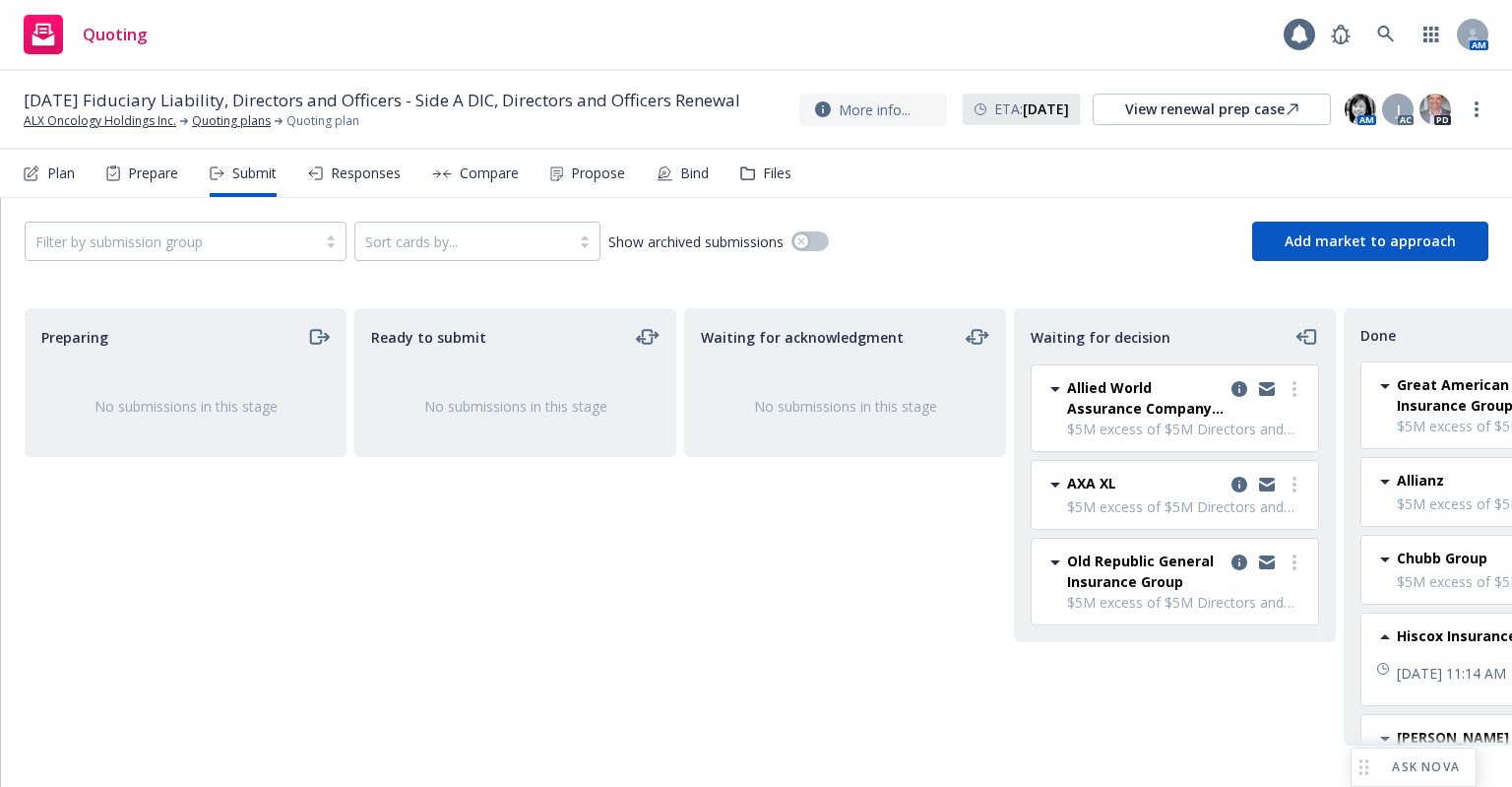 scroll, scrollTop: 86, scrollLeft: 0, axis: vertical 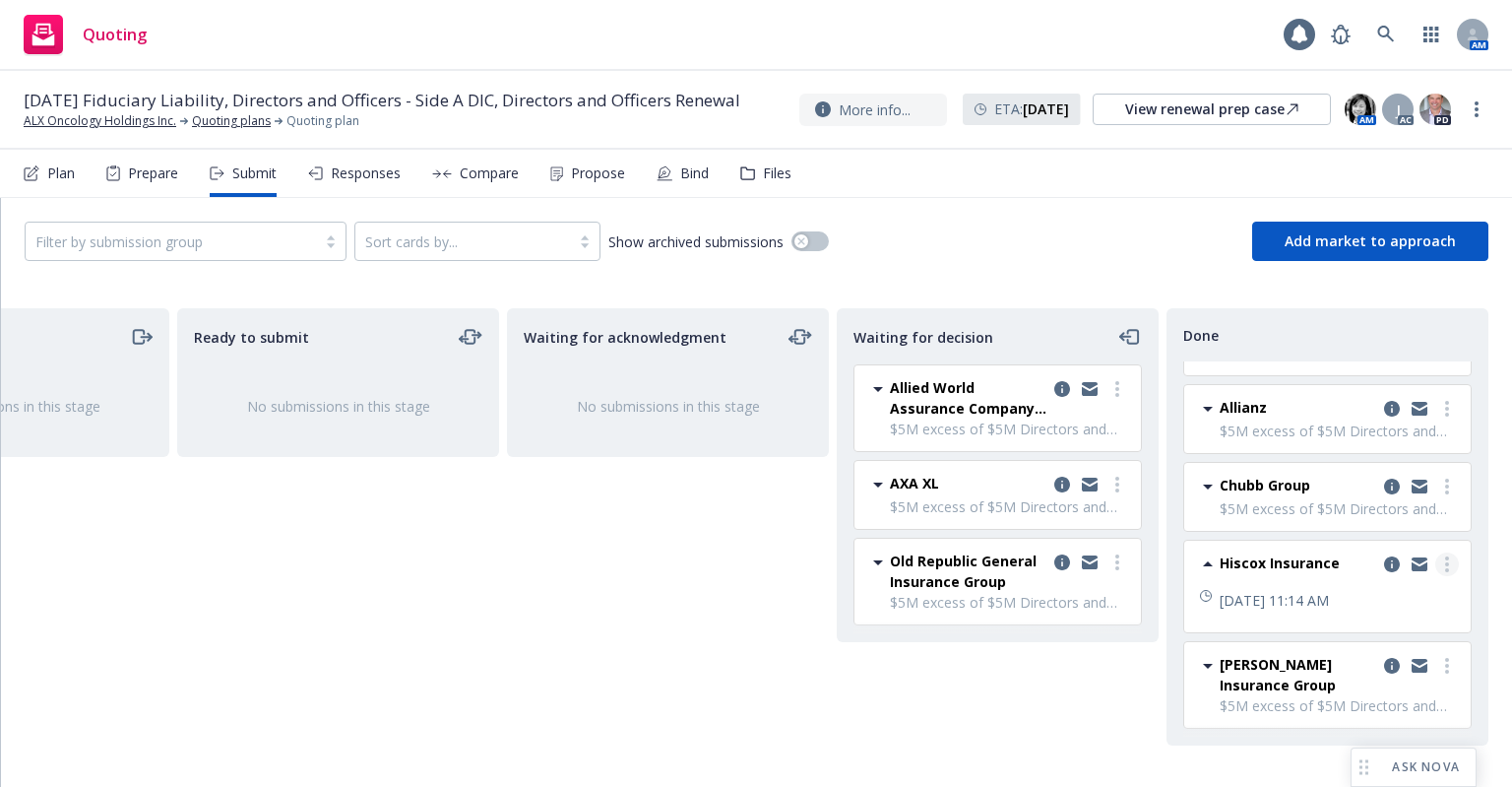 click 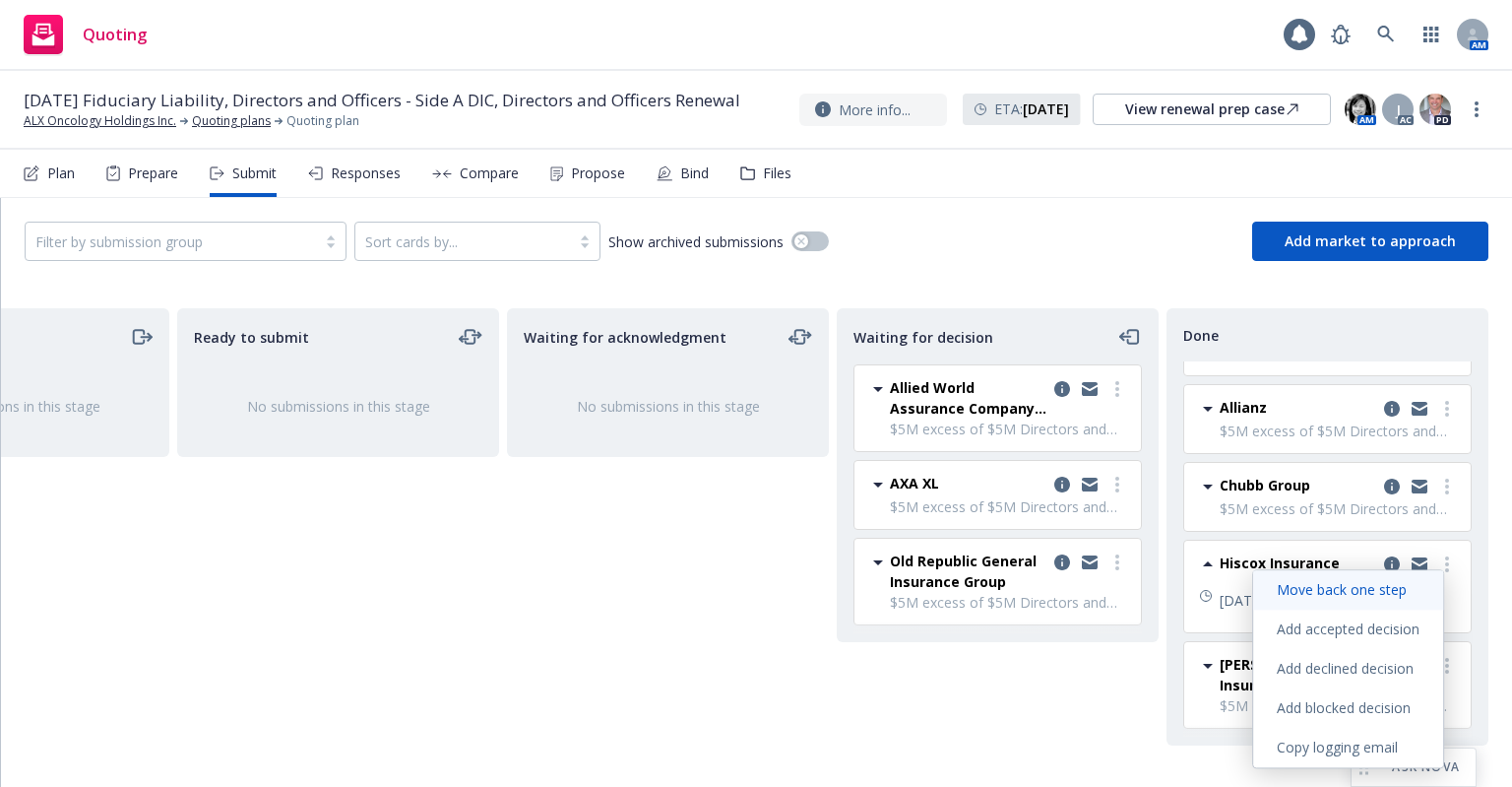 click on "Move back one step" at bounding box center (1342, 589) 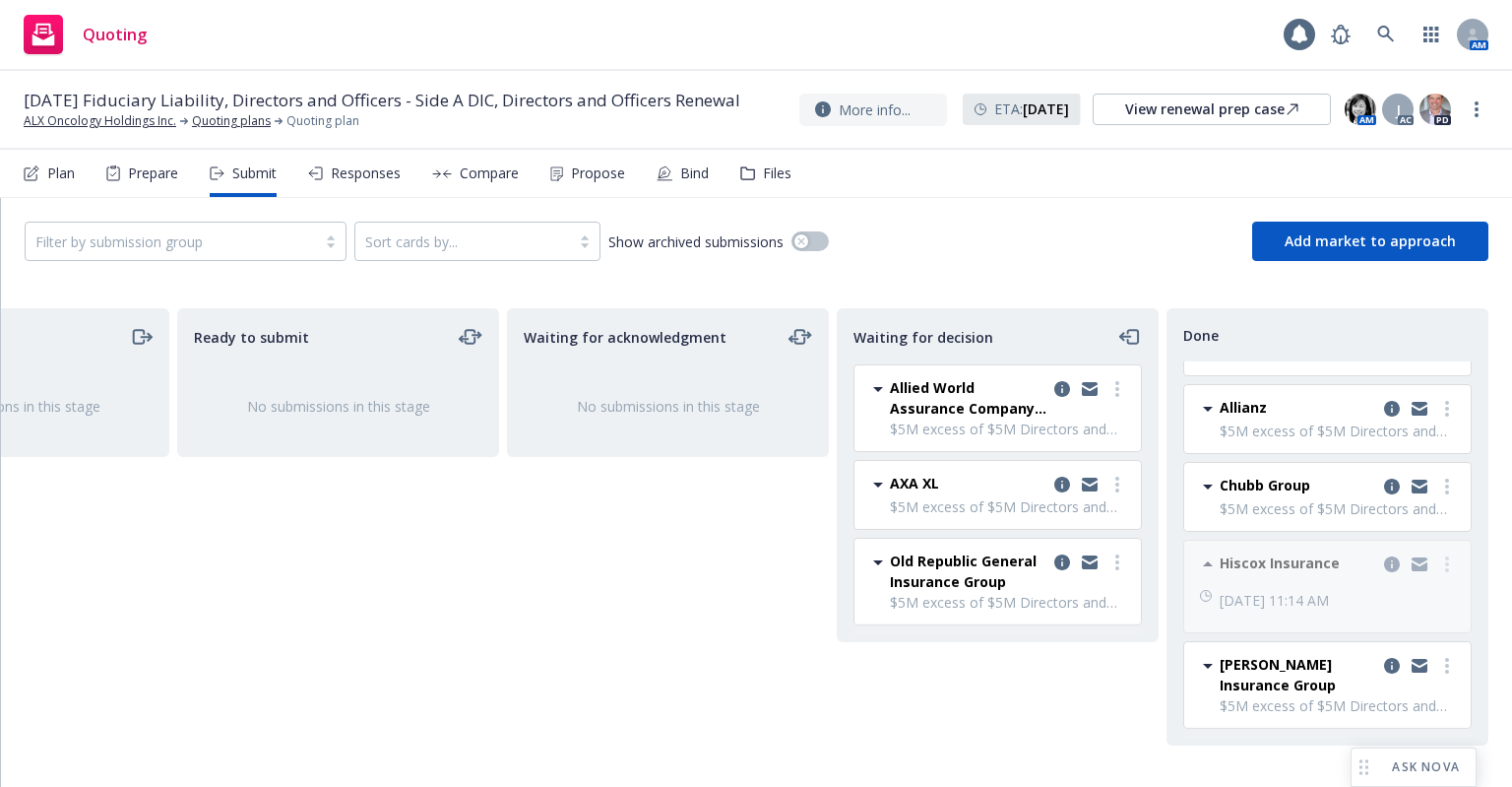 scroll, scrollTop: 0, scrollLeft: 0, axis: both 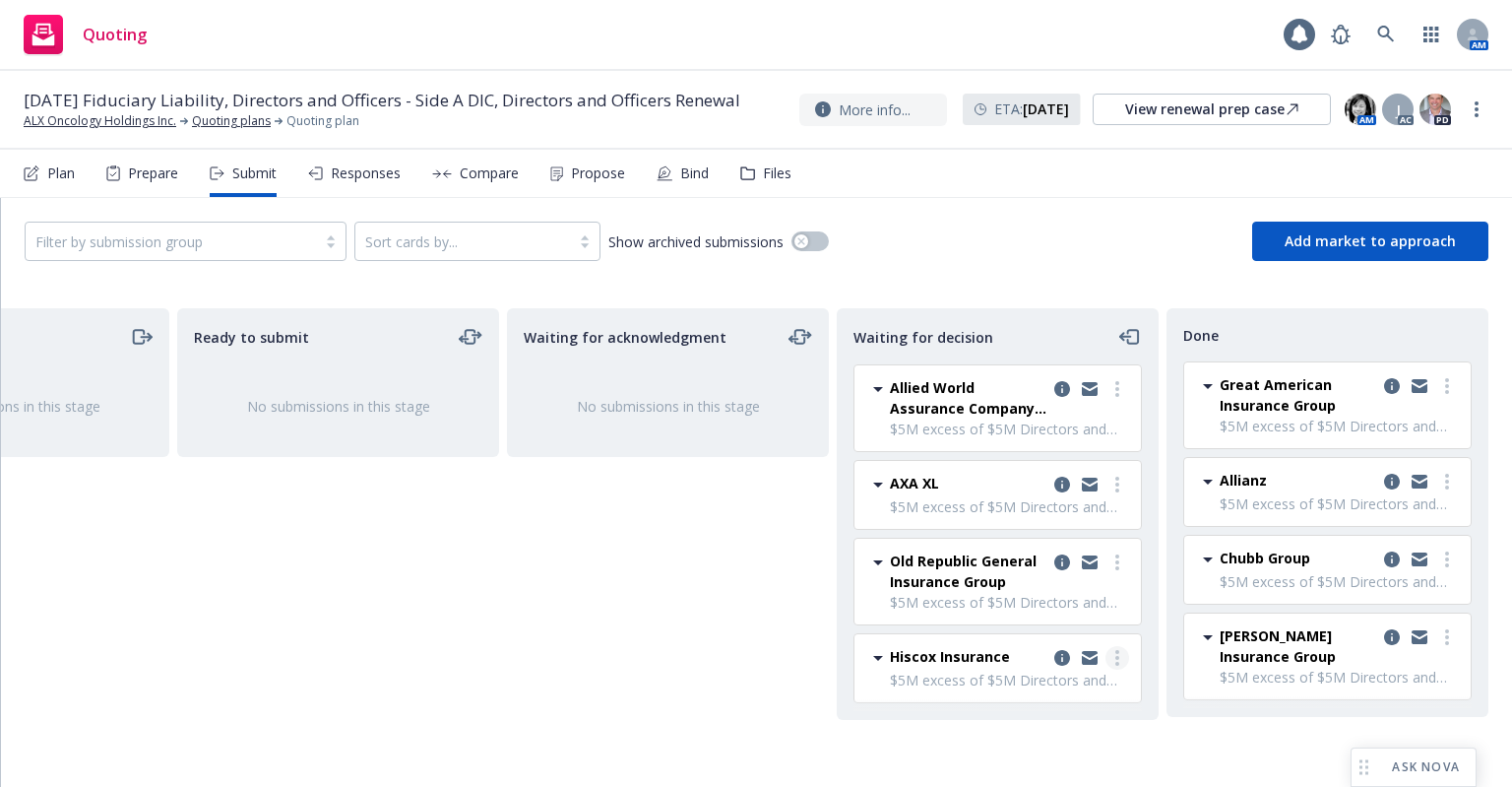 click at bounding box center [1117, 658] 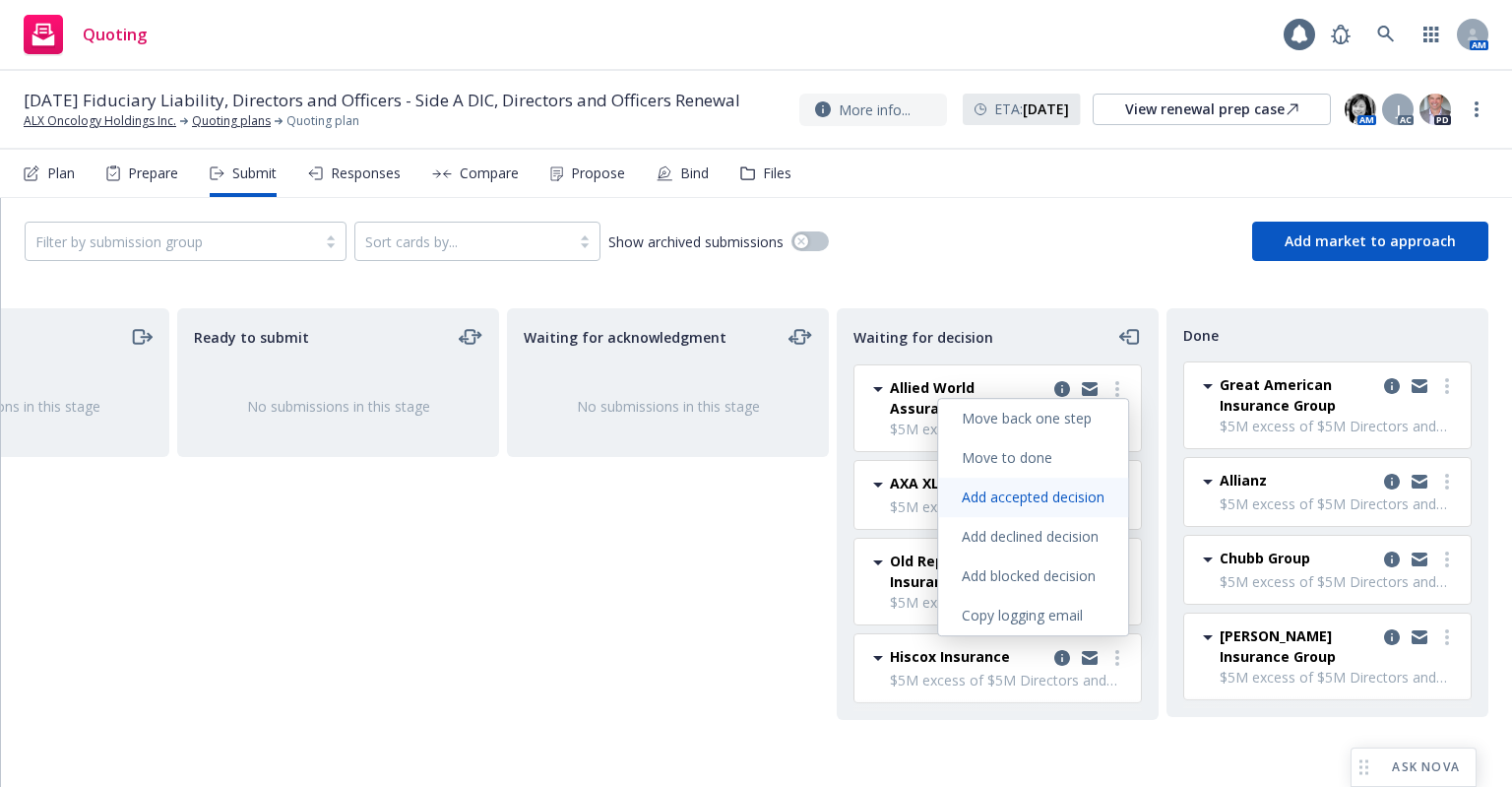 click on "Add accepted decision" at bounding box center [1033, 496] 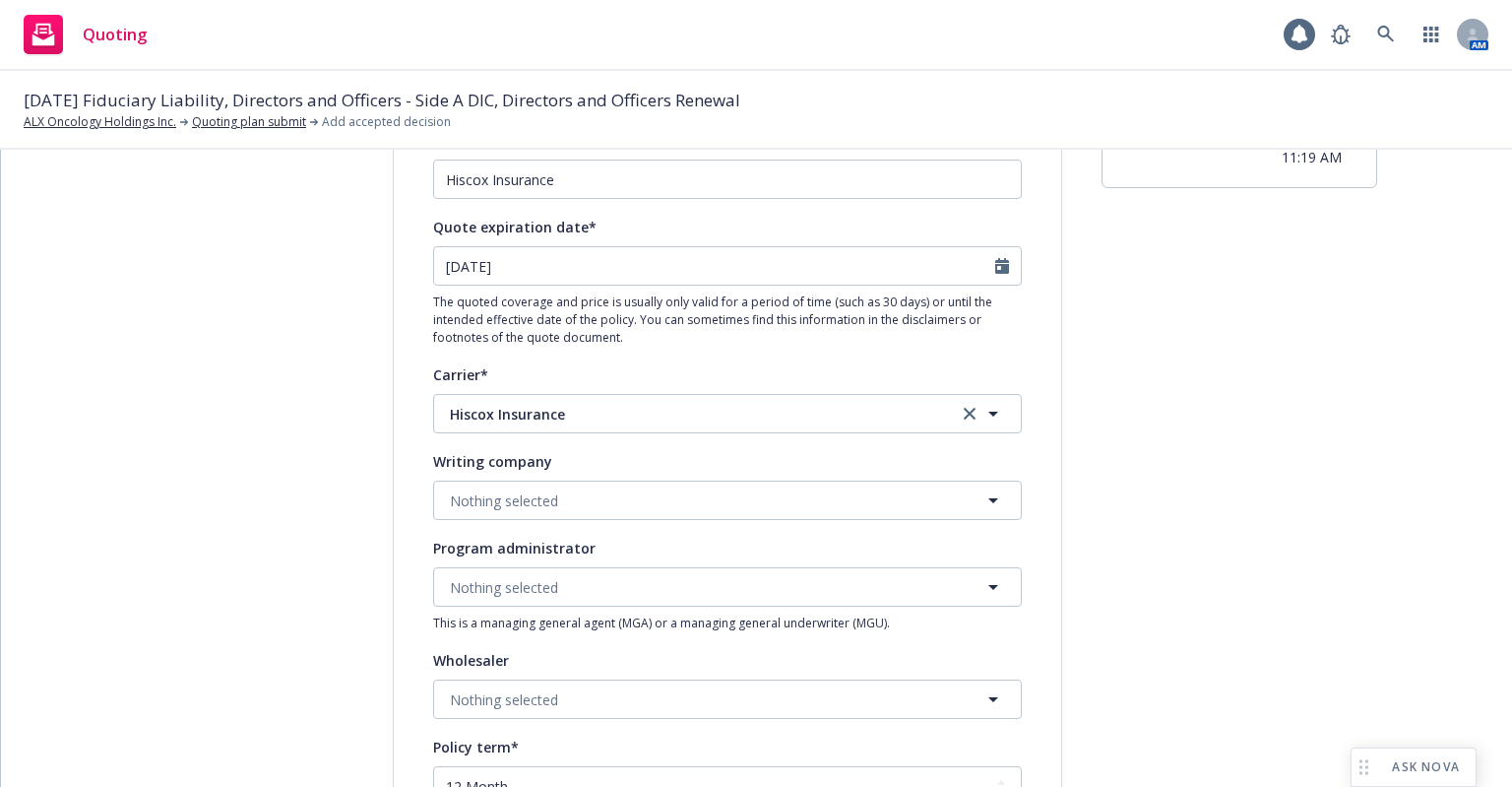 scroll, scrollTop: 197, scrollLeft: 0, axis: vertical 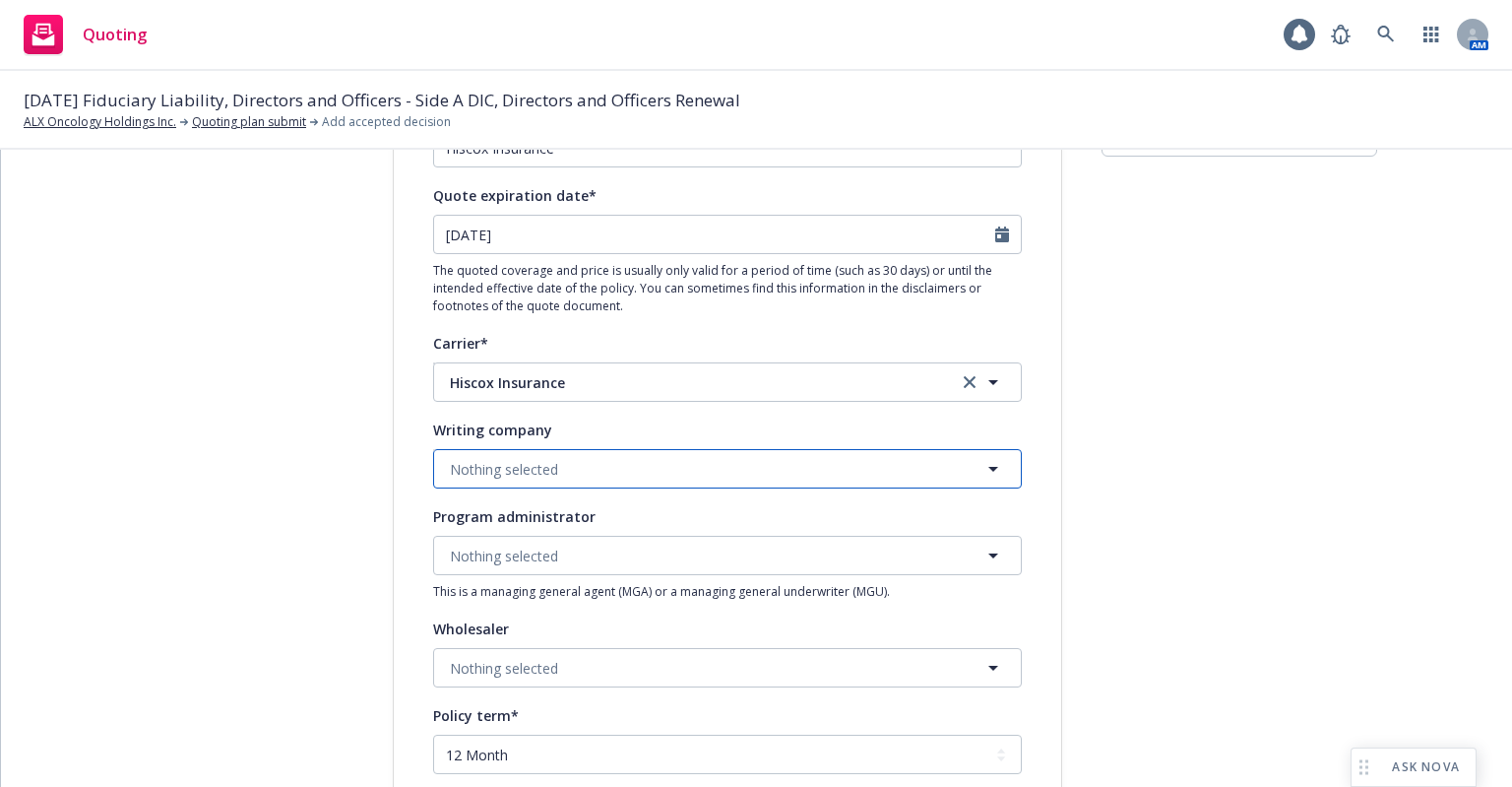 click on "Nothing selected" at bounding box center [727, 469] 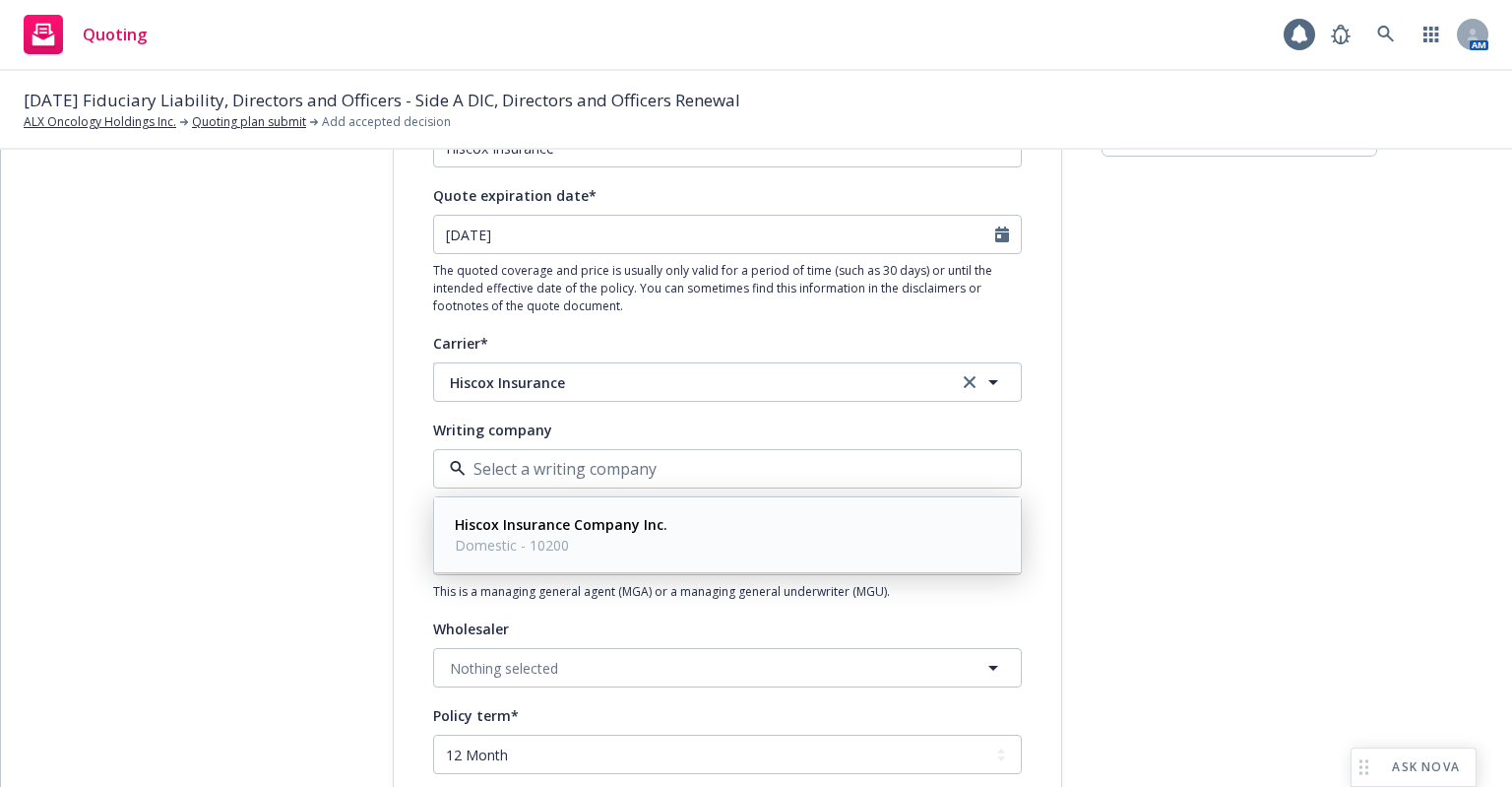 click on "Hiscox Insurance Company Inc." at bounding box center (561, 524) 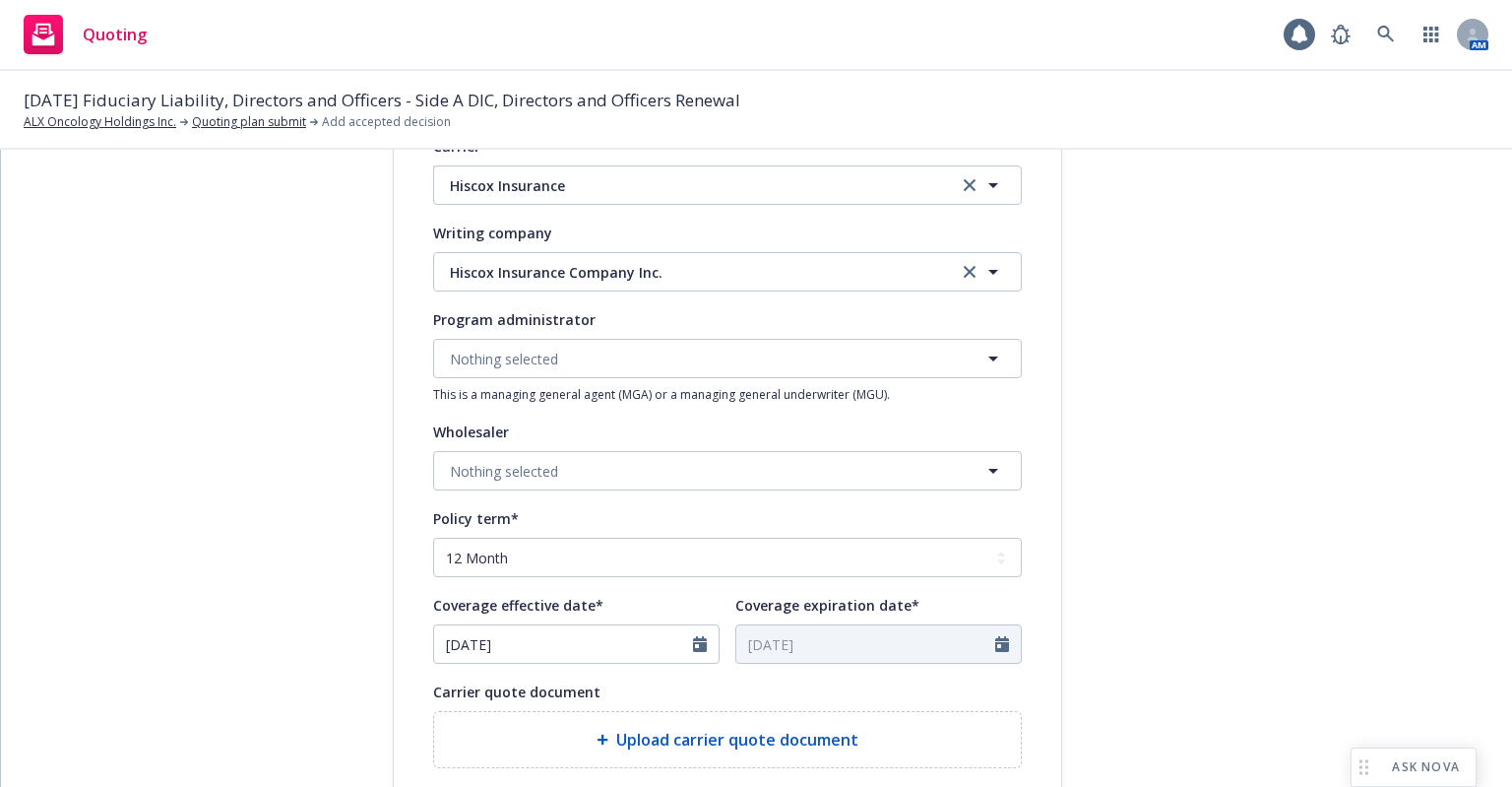 scroll, scrollTop: 492, scrollLeft: 0, axis: vertical 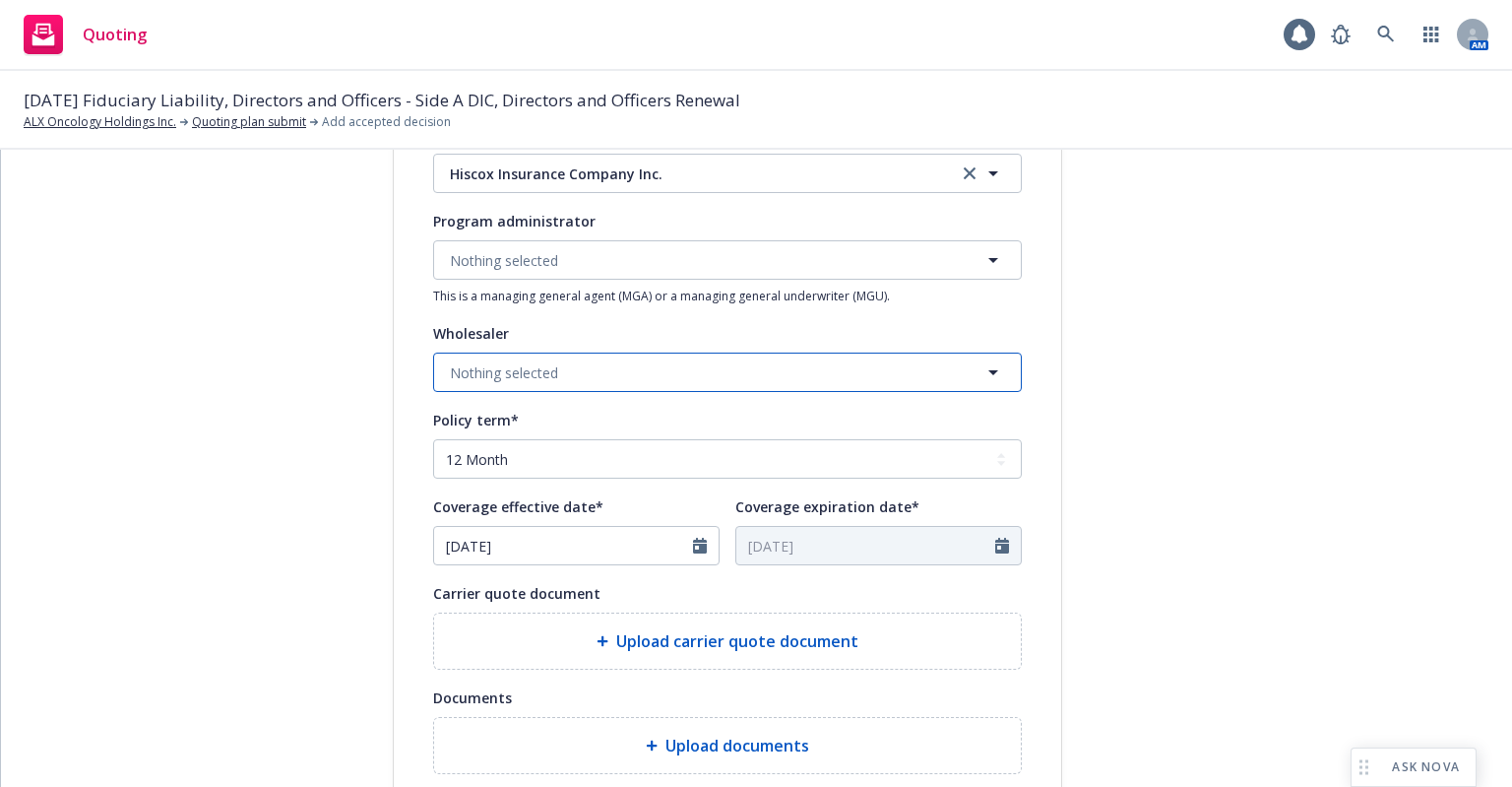 click on "Nothing selected" at bounding box center (727, 372) 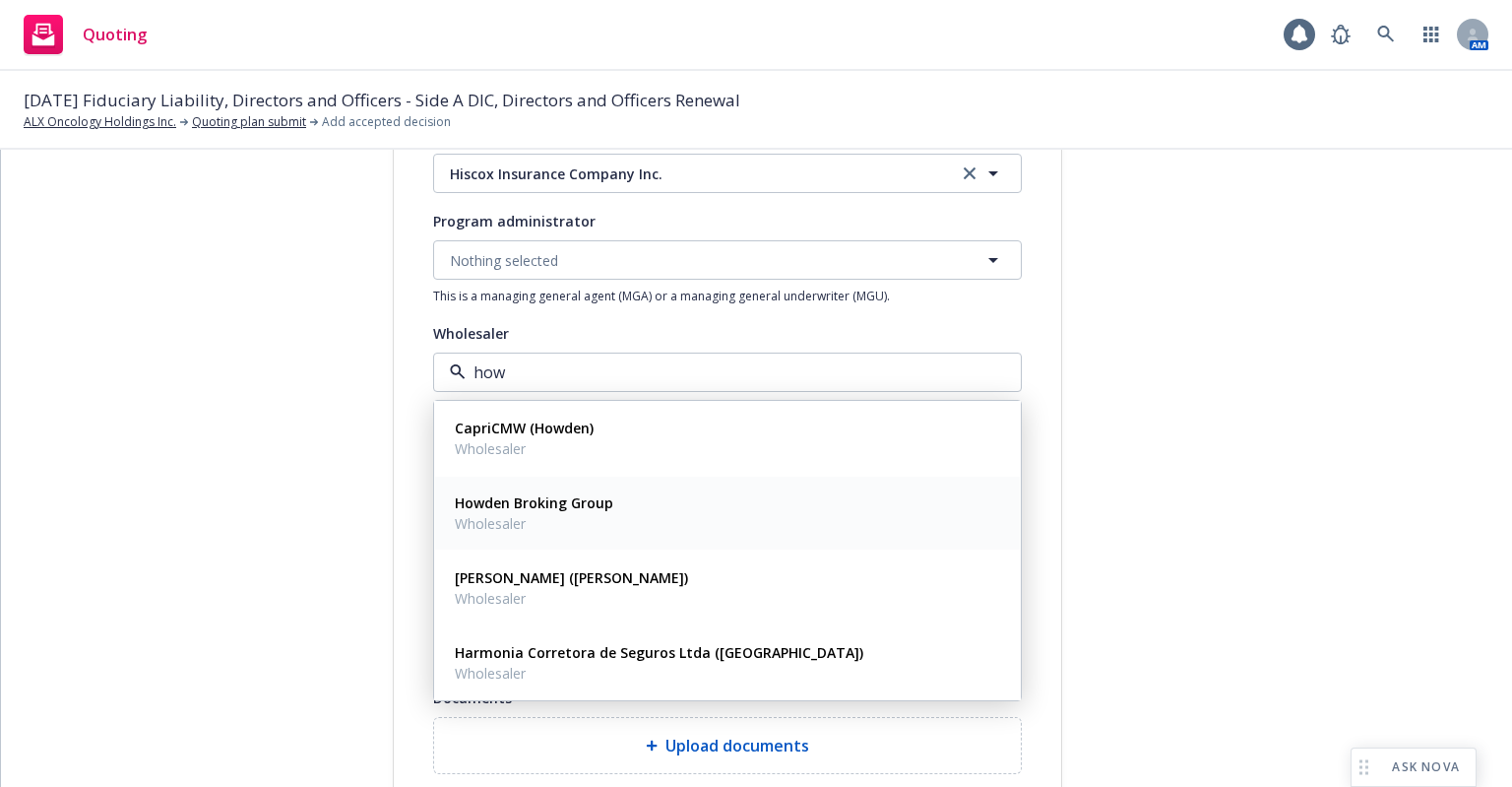 click on "Howden Broking Group" at bounding box center [534, 502] 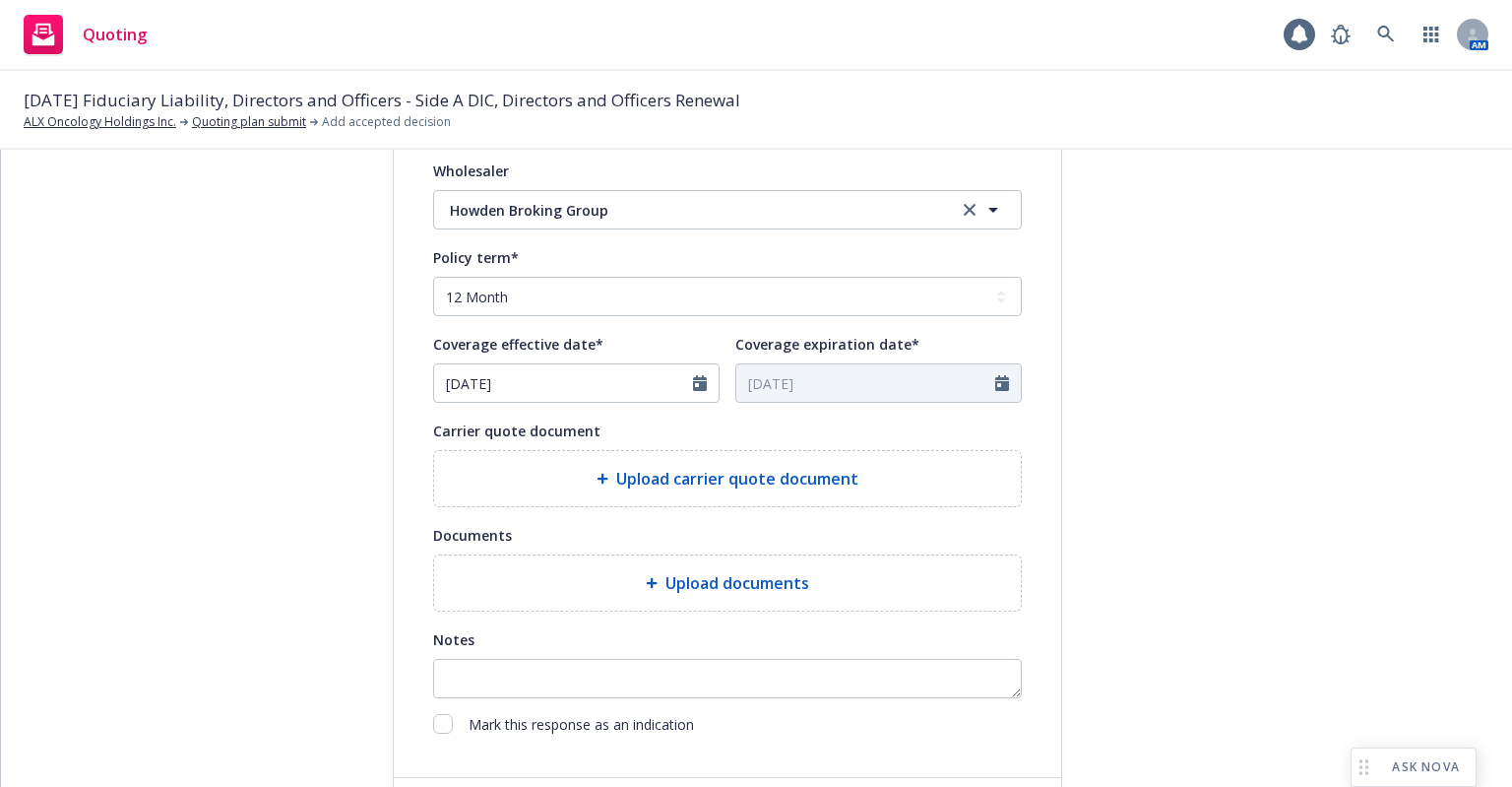 scroll, scrollTop: 689, scrollLeft: 0, axis: vertical 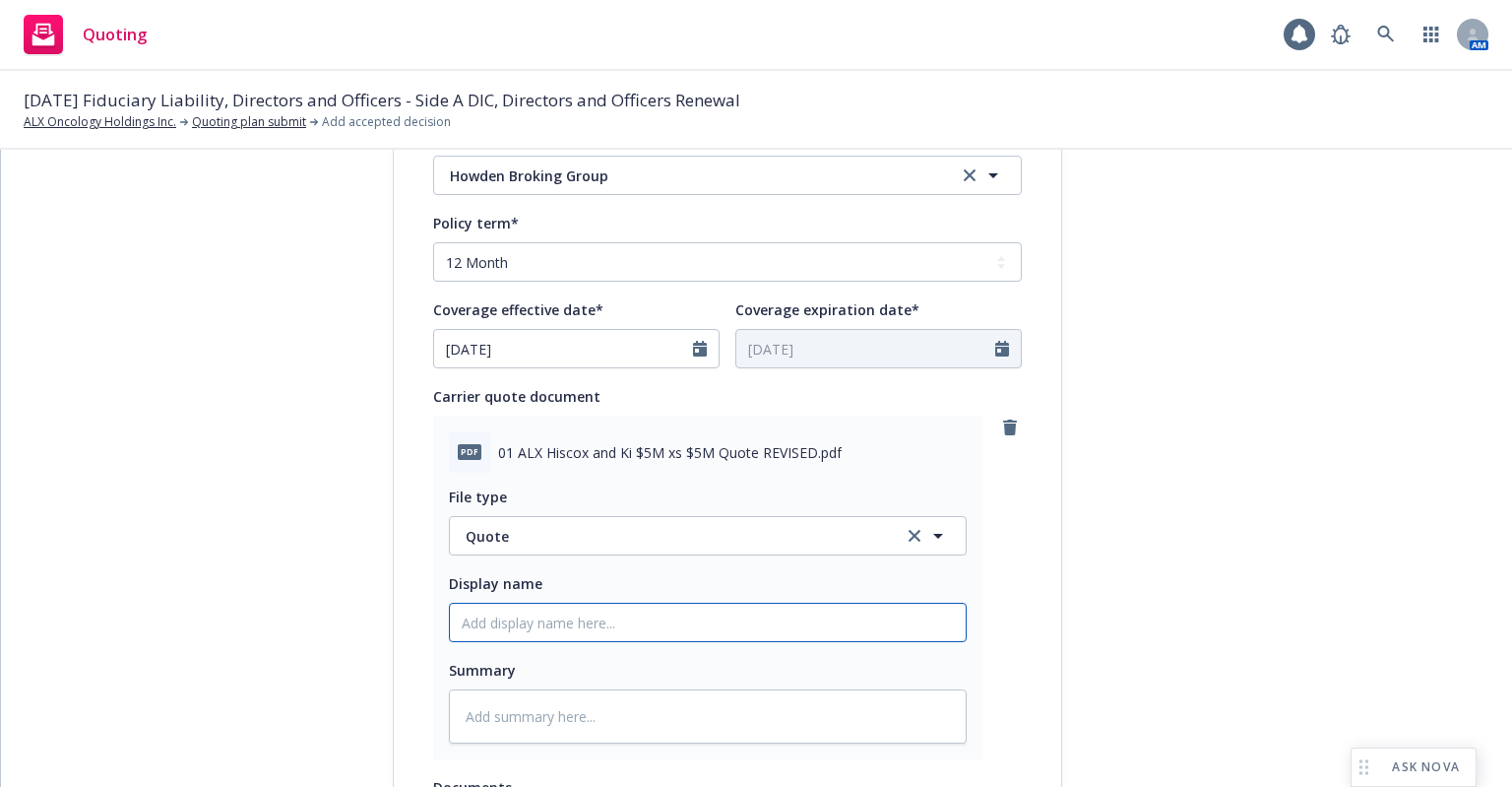 click on "Display name" at bounding box center (708, 623) 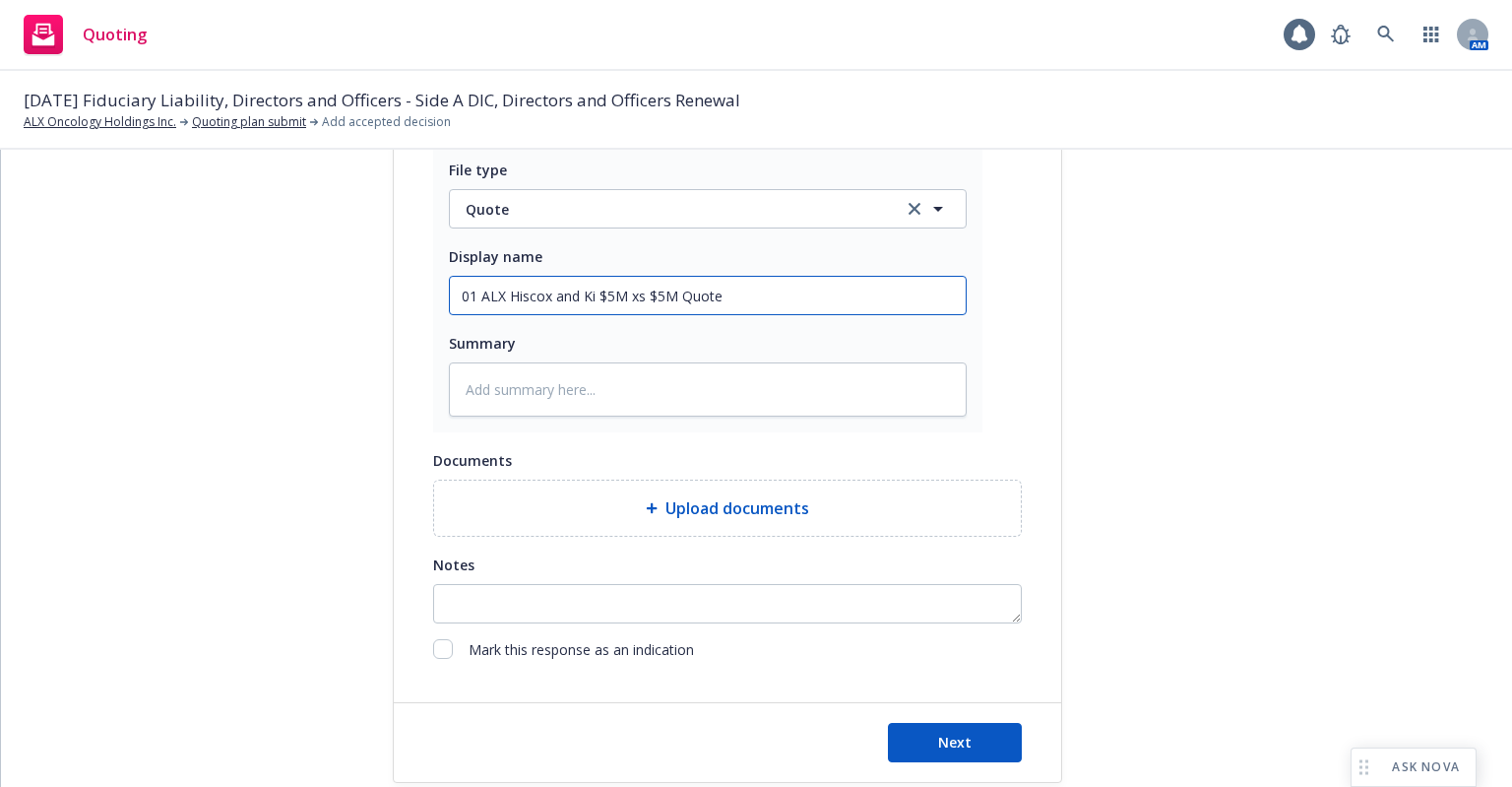 scroll, scrollTop: 1050, scrollLeft: 0, axis: vertical 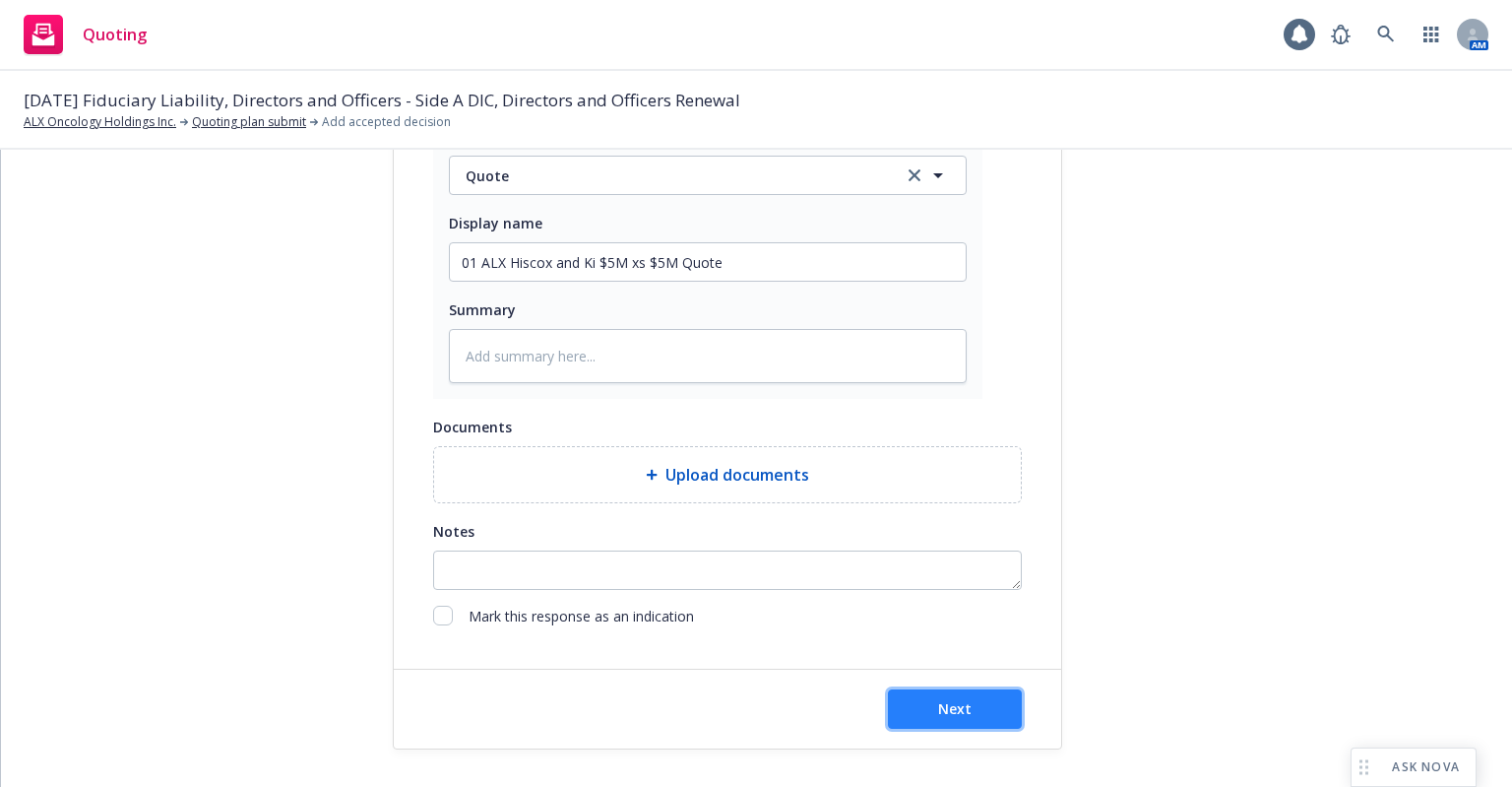 click on "Next" at bounding box center [955, 708] 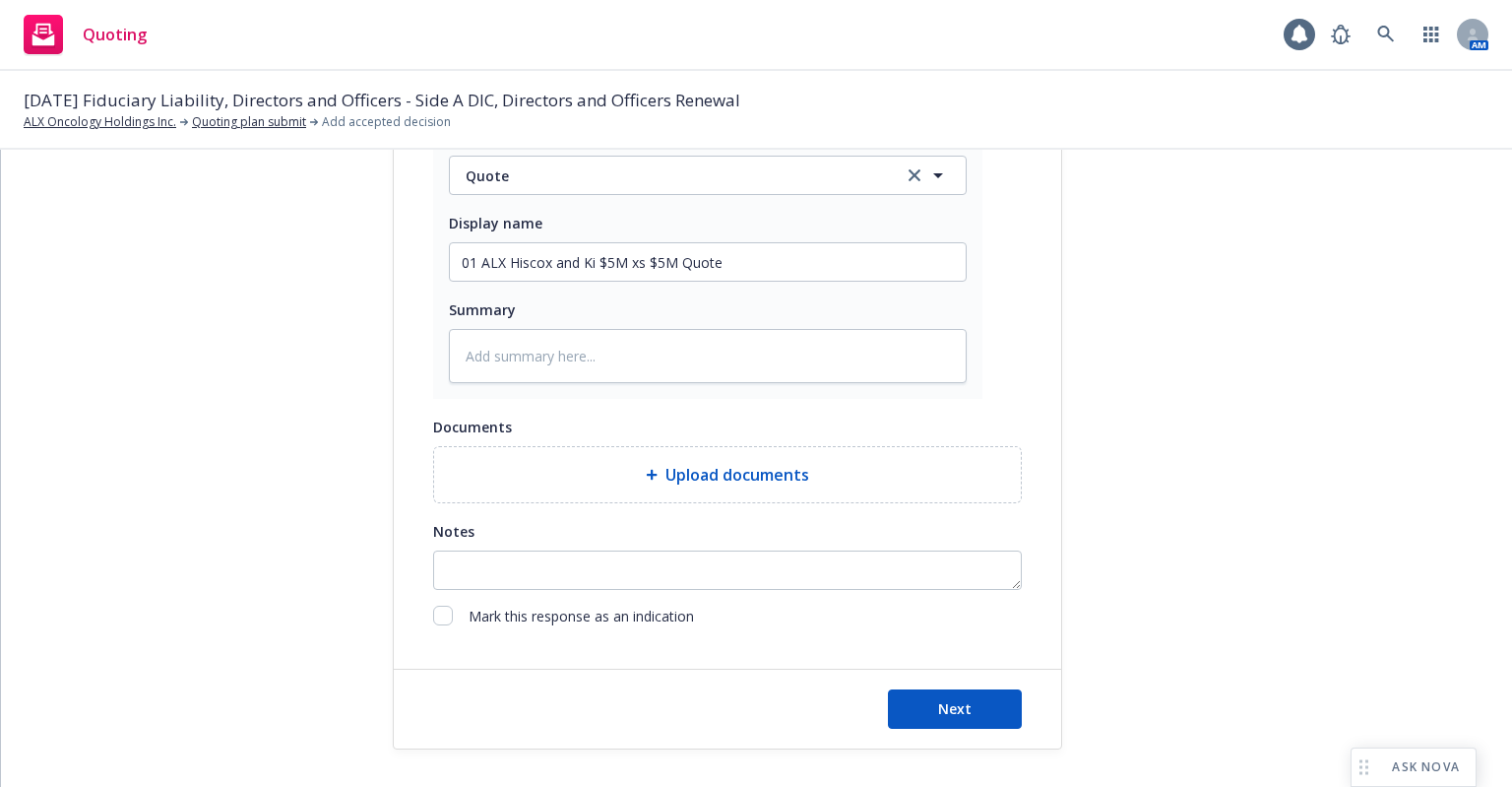scroll, scrollTop: 0, scrollLeft: 0, axis: both 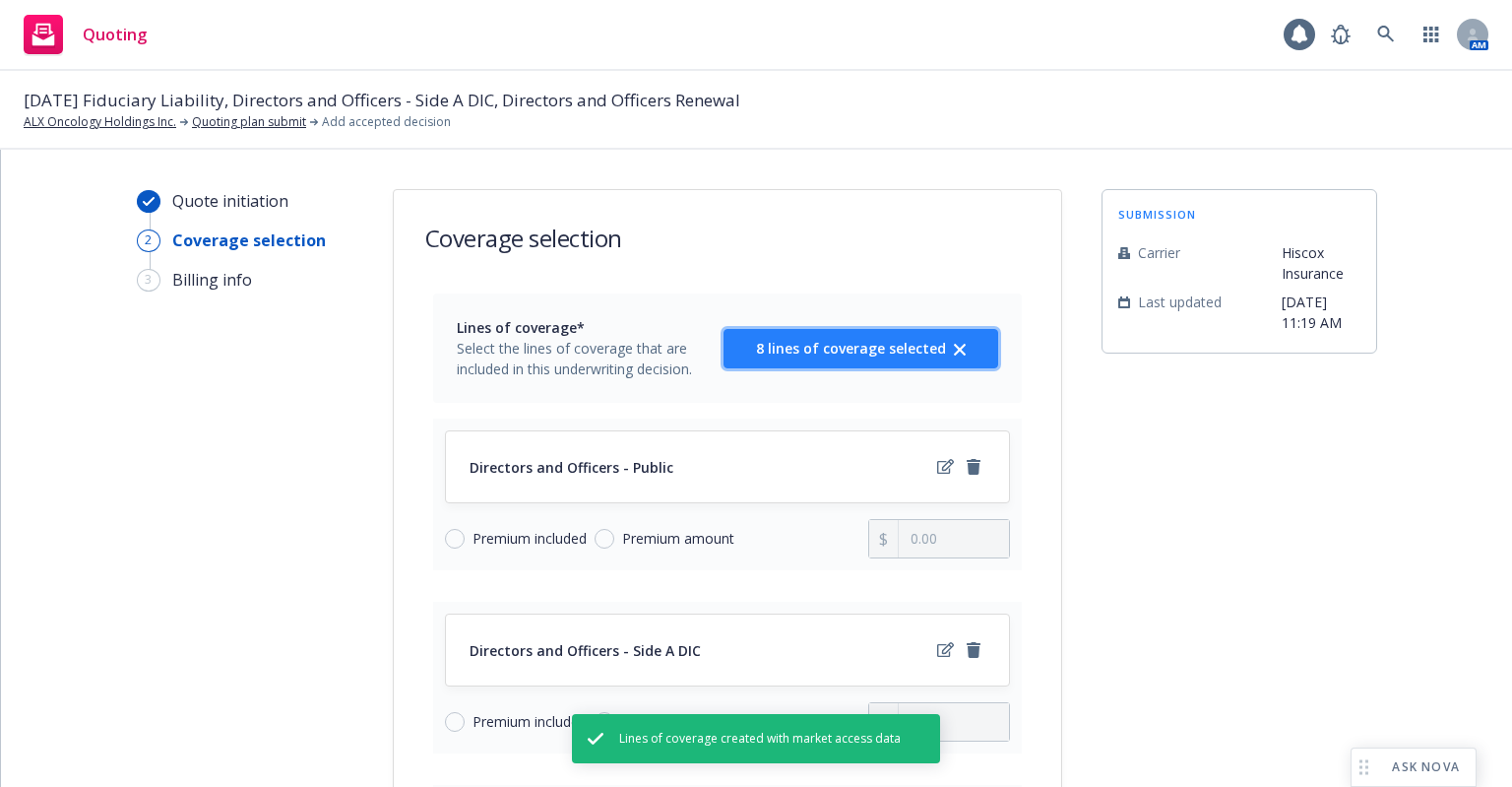 click on "8 lines of coverage selected" at bounding box center [850, 348] 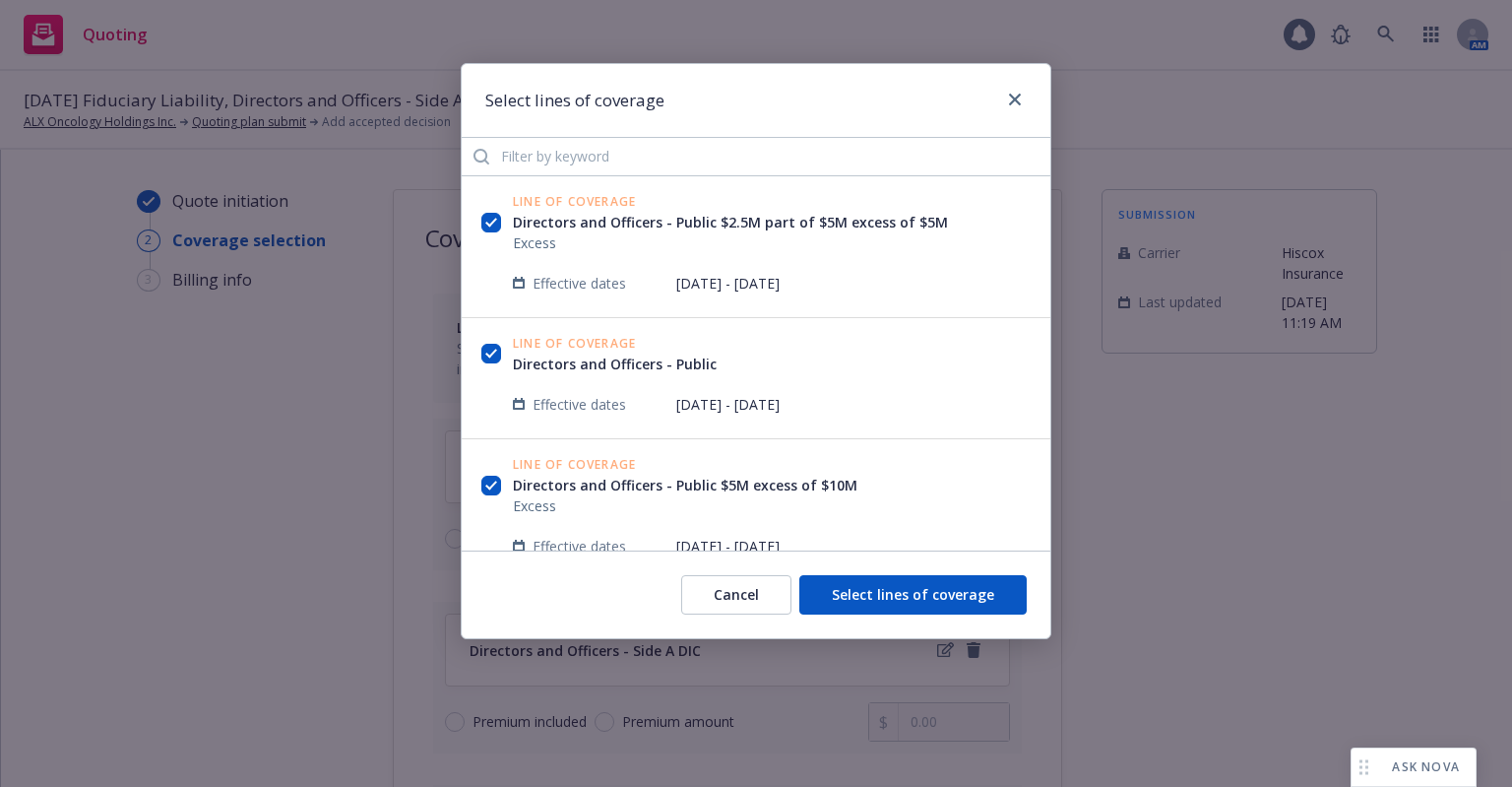 click on "Line of Coverage Directors and Officers - Public Effective dates [DATE] - [DATE]" at bounding box center [756, 378] 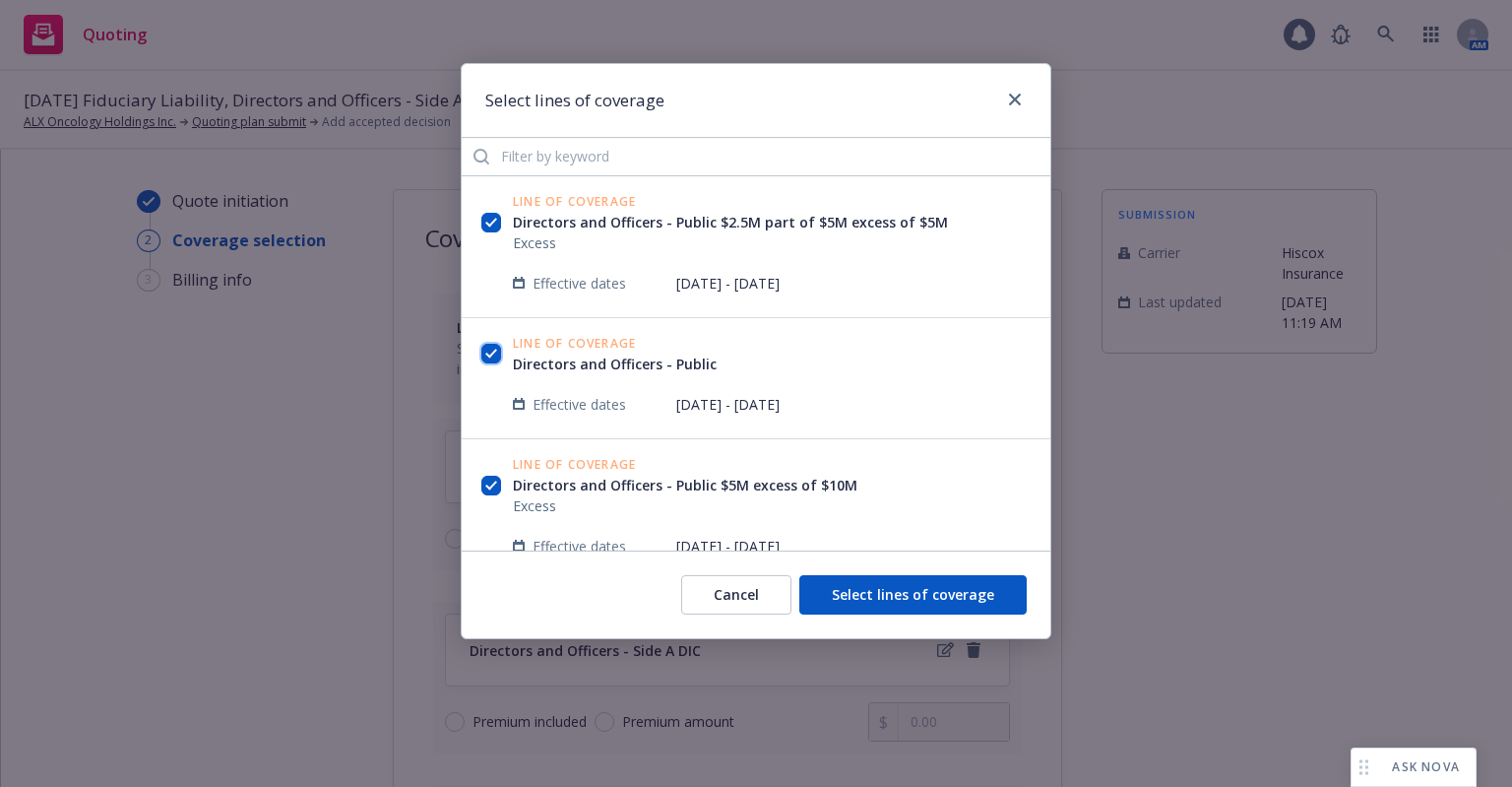 click at bounding box center [491, 354] 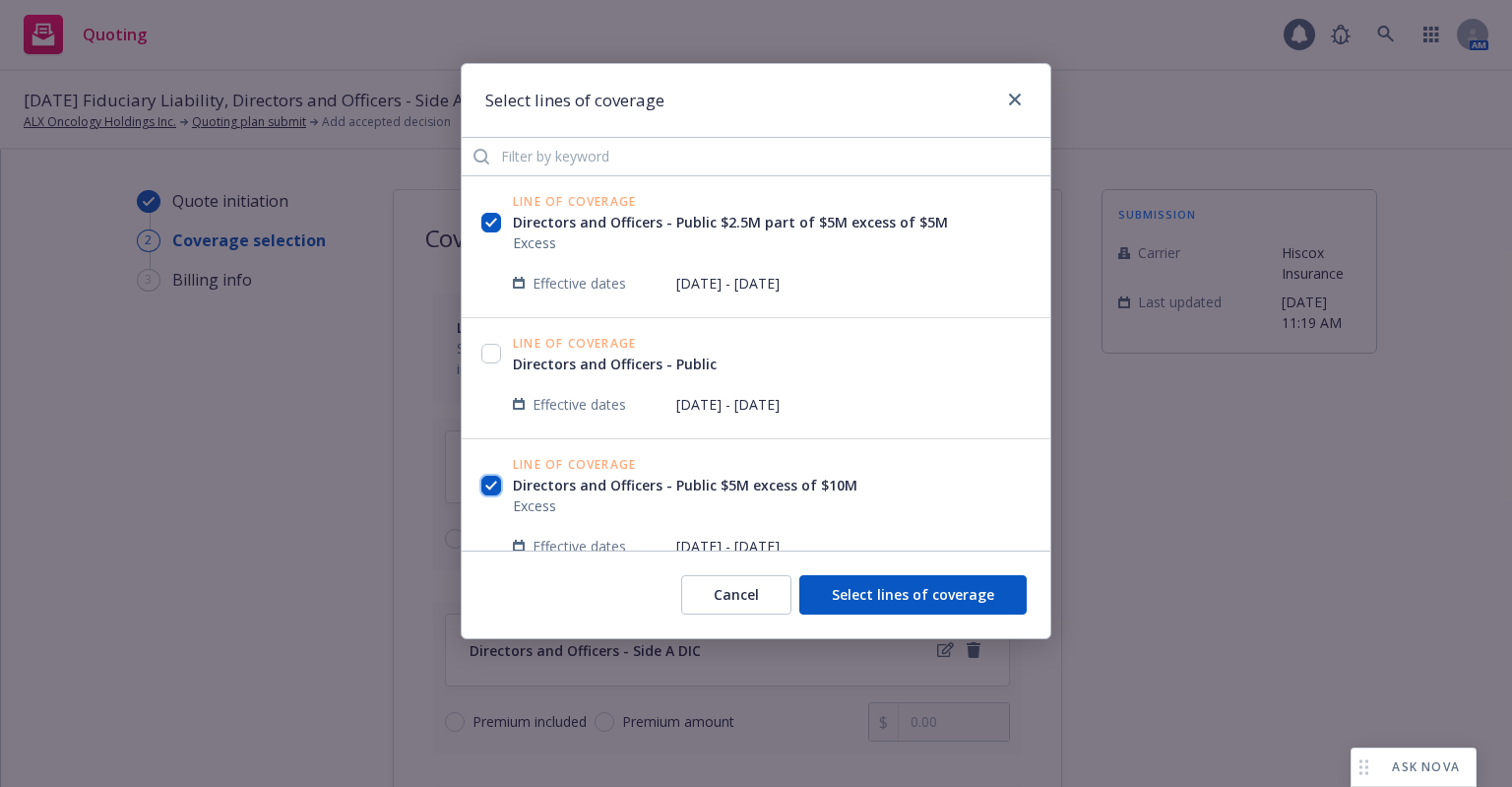click at bounding box center [491, 486] 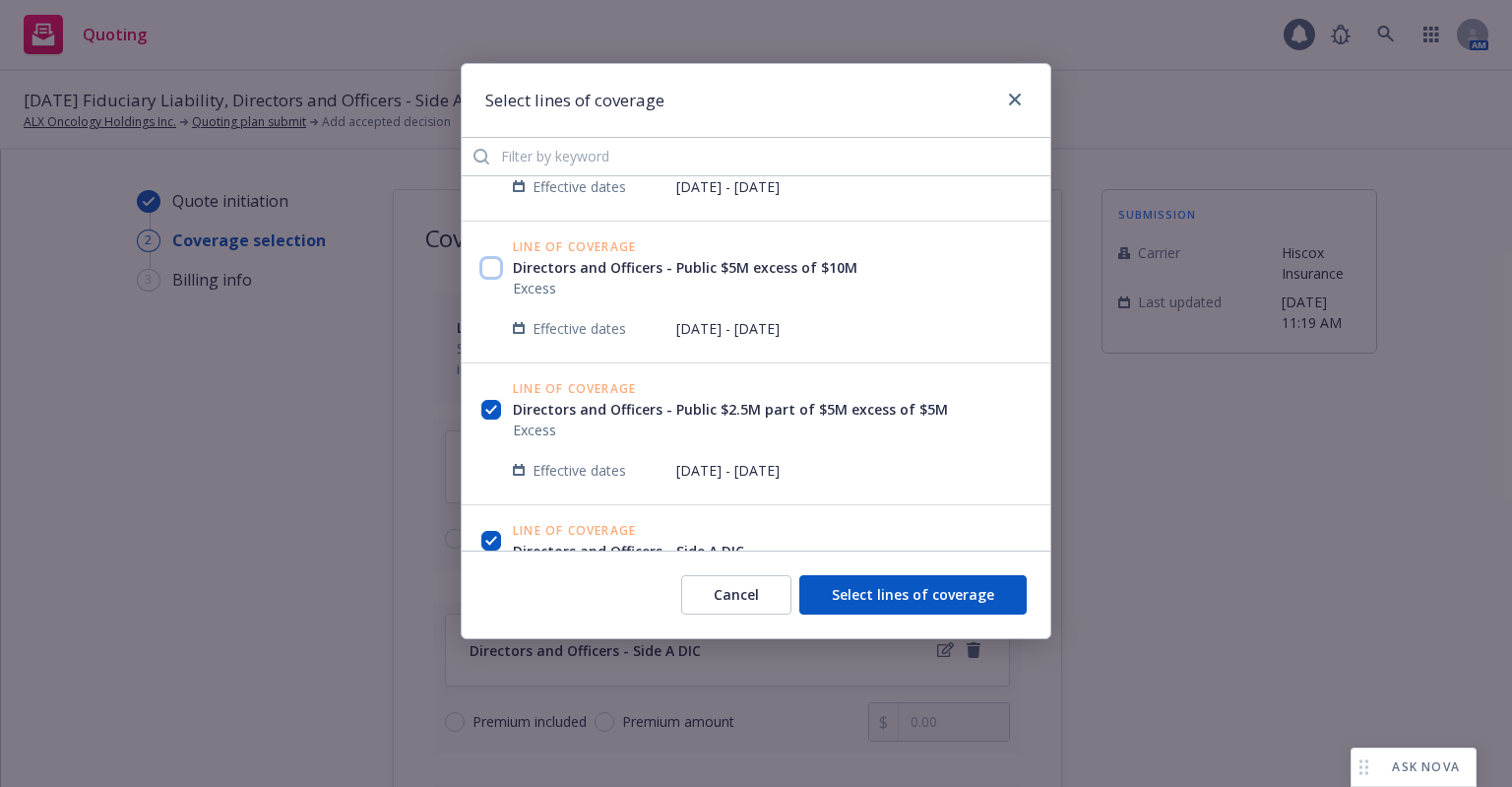 scroll, scrollTop: 295, scrollLeft: 0, axis: vertical 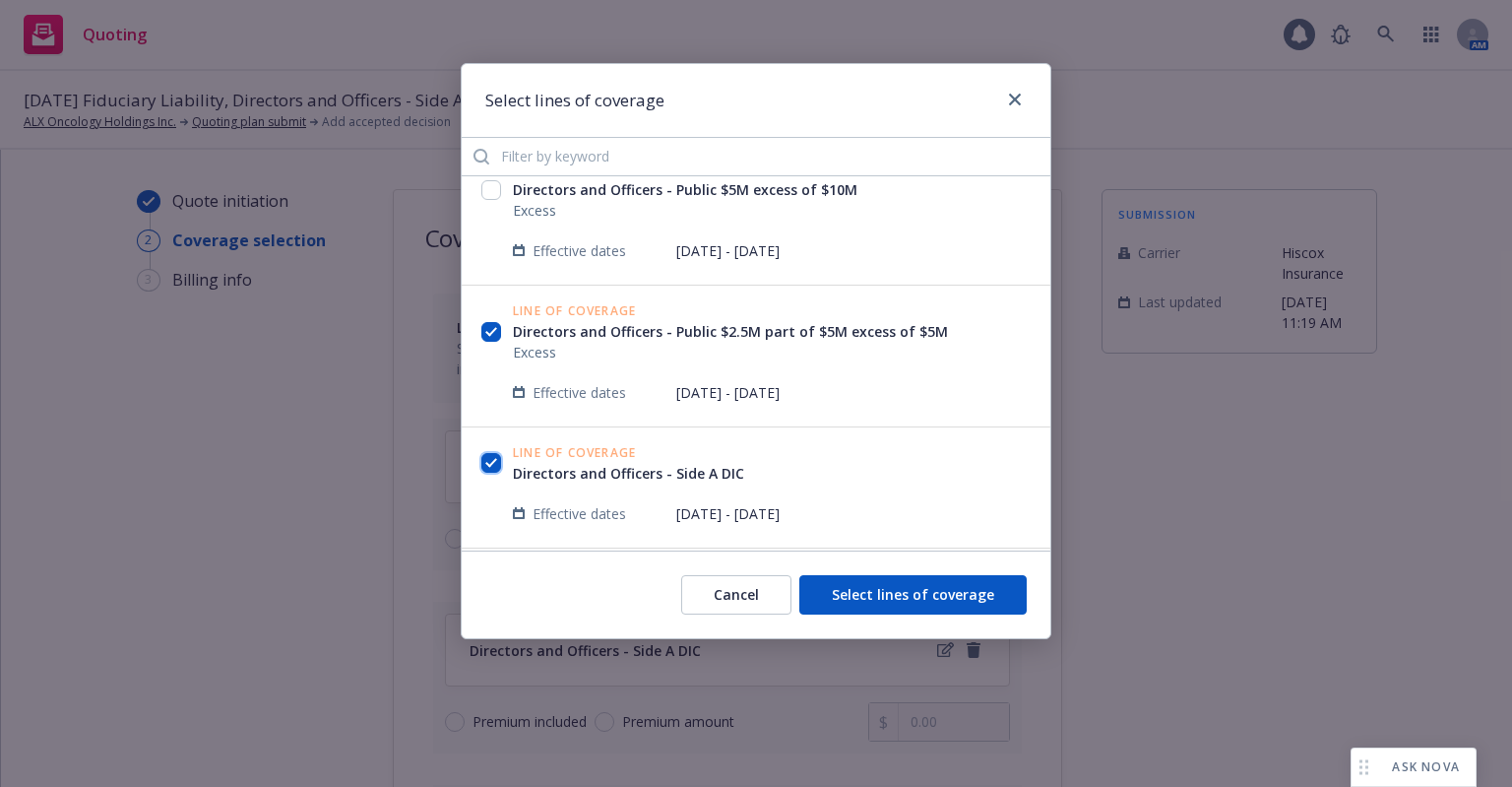 click at bounding box center [491, 463] 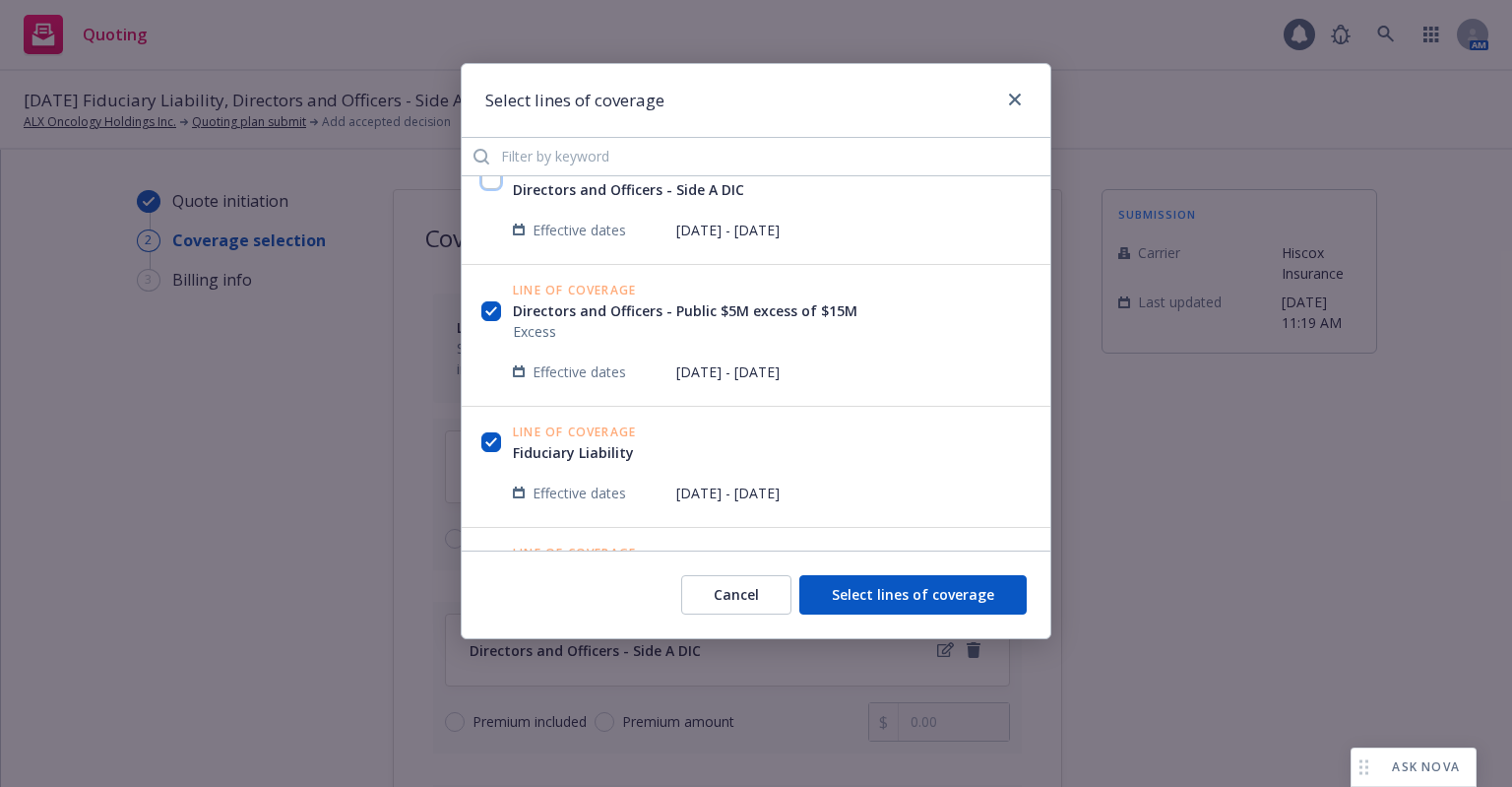 scroll, scrollTop: 591, scrollLeft: 0, axis: vertical 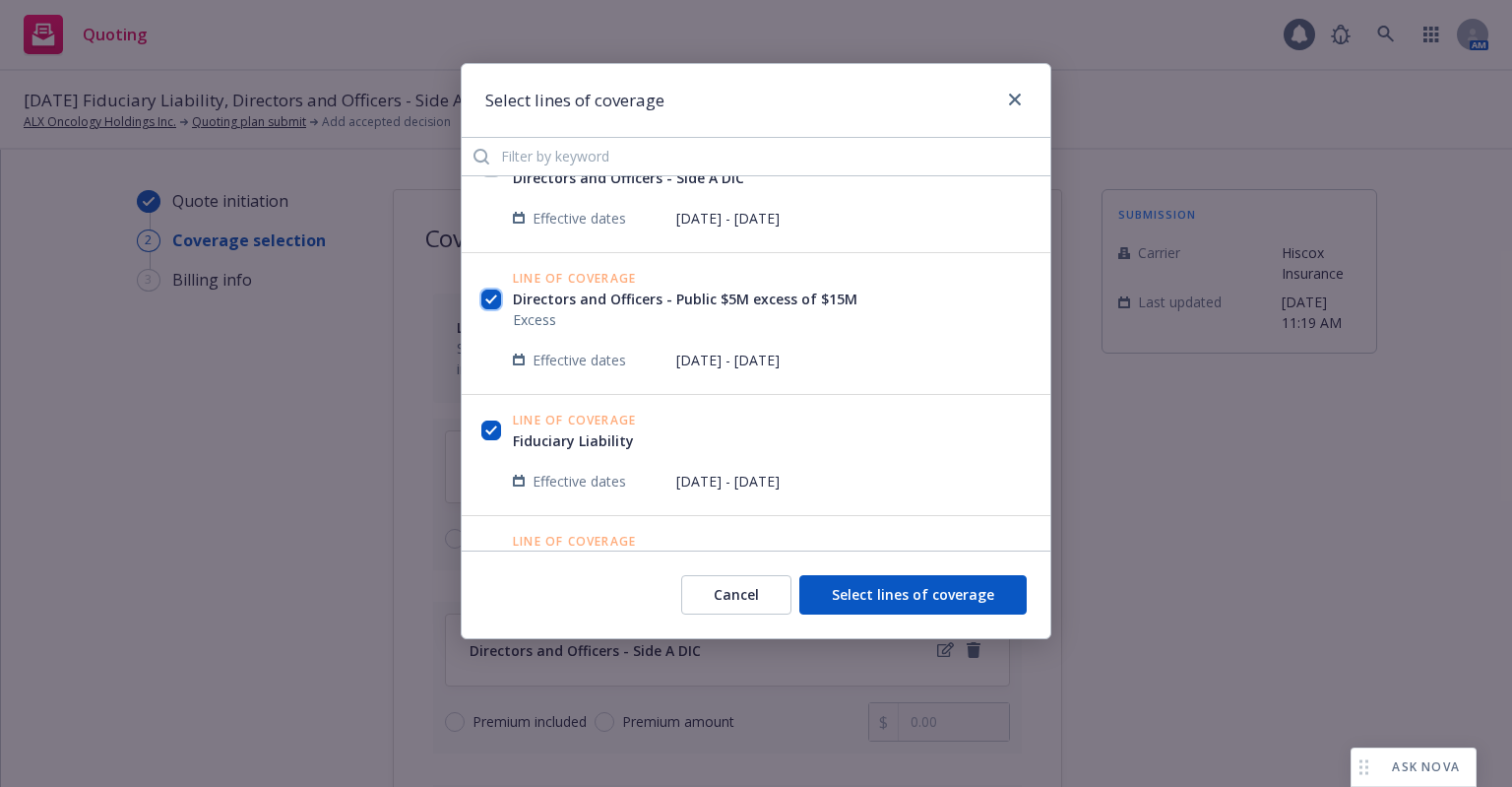 click at bounding box center [491, 299] 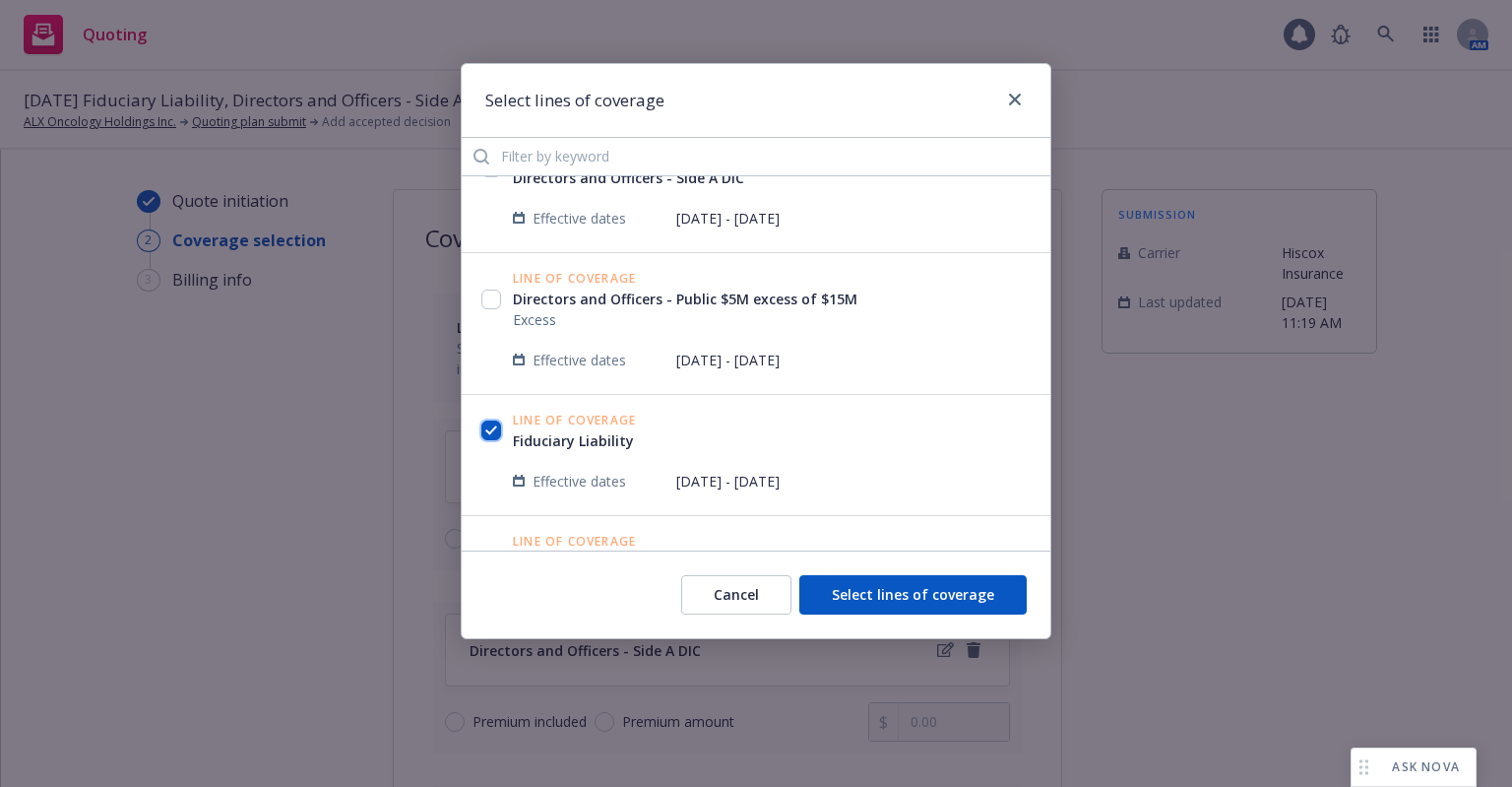 click at bounding box center (491, 430) 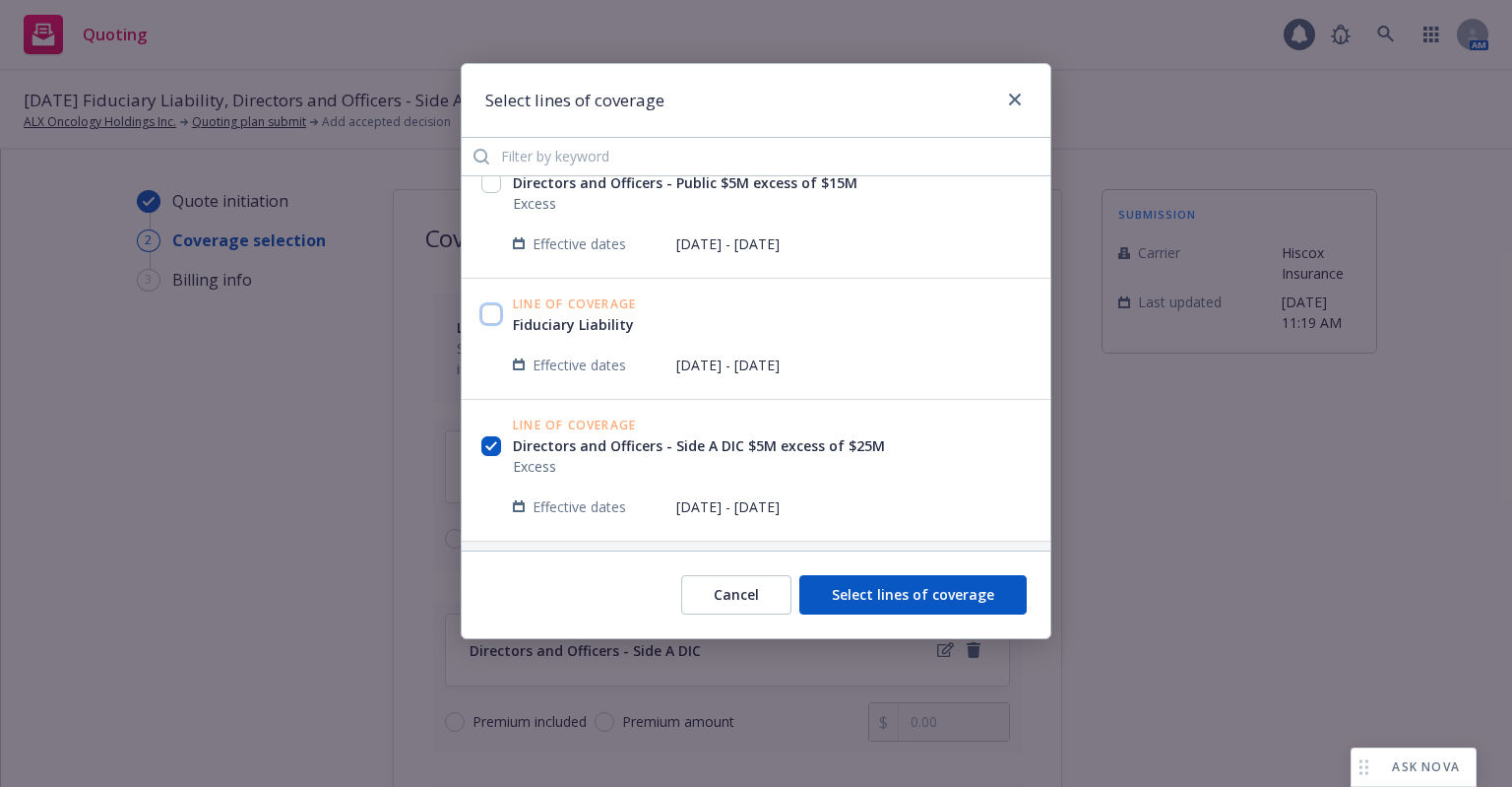 scroll, scrollTop: 712, scrollLeft: 0, axis: vertical 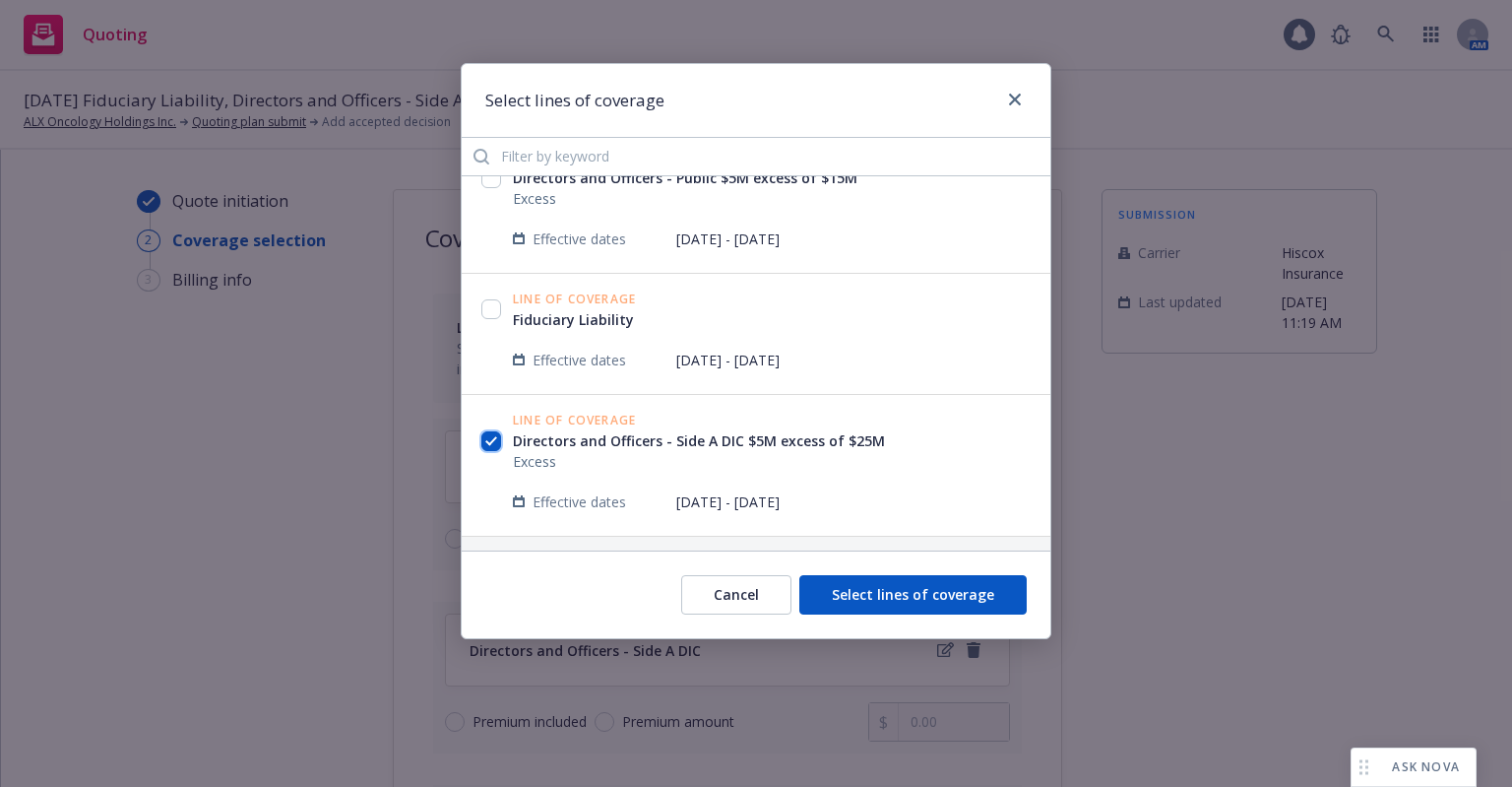 click at bounding box center [491, 441] 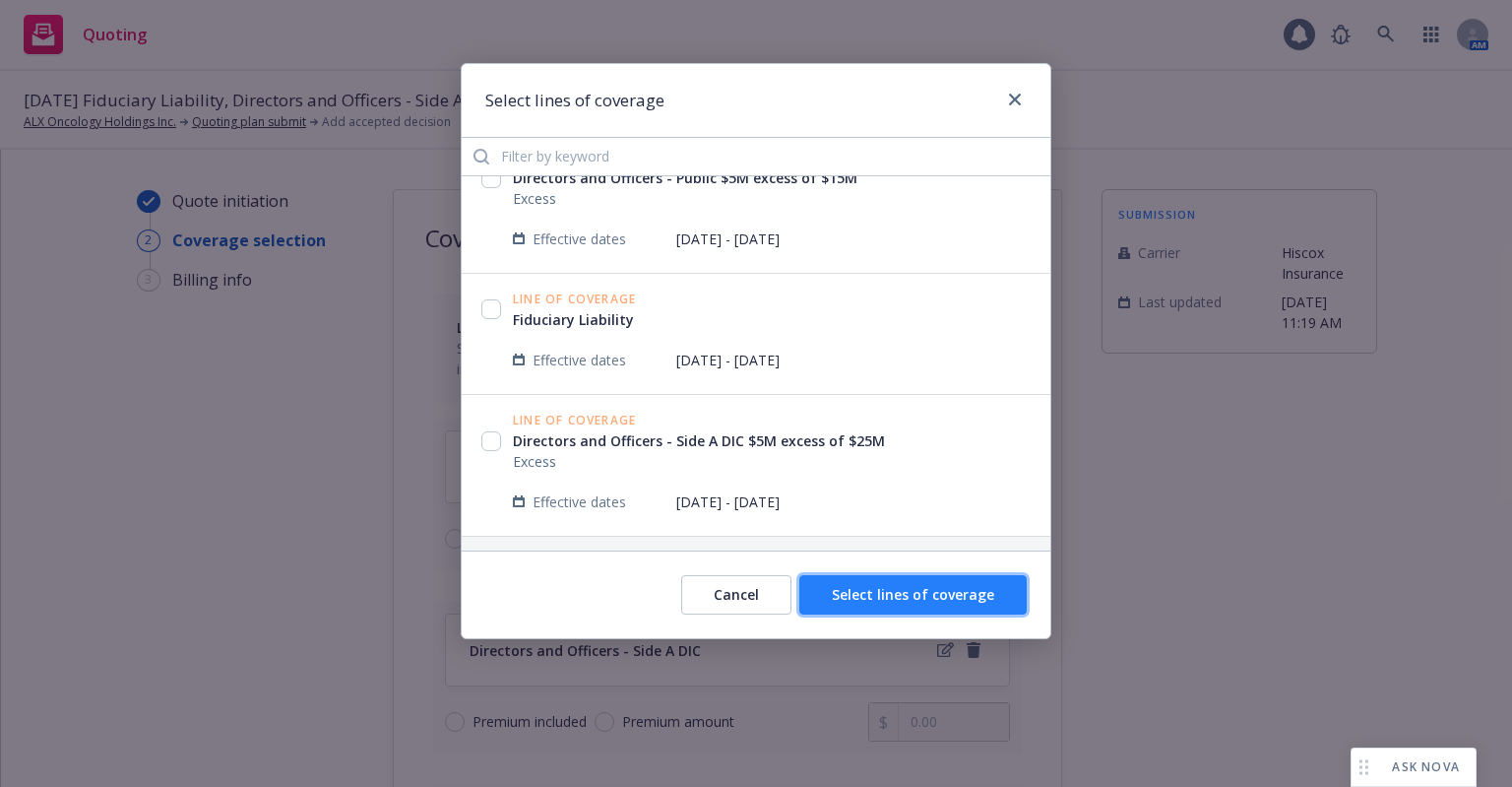 click on "Select lines of coverage" at bounding box center [913, 594] 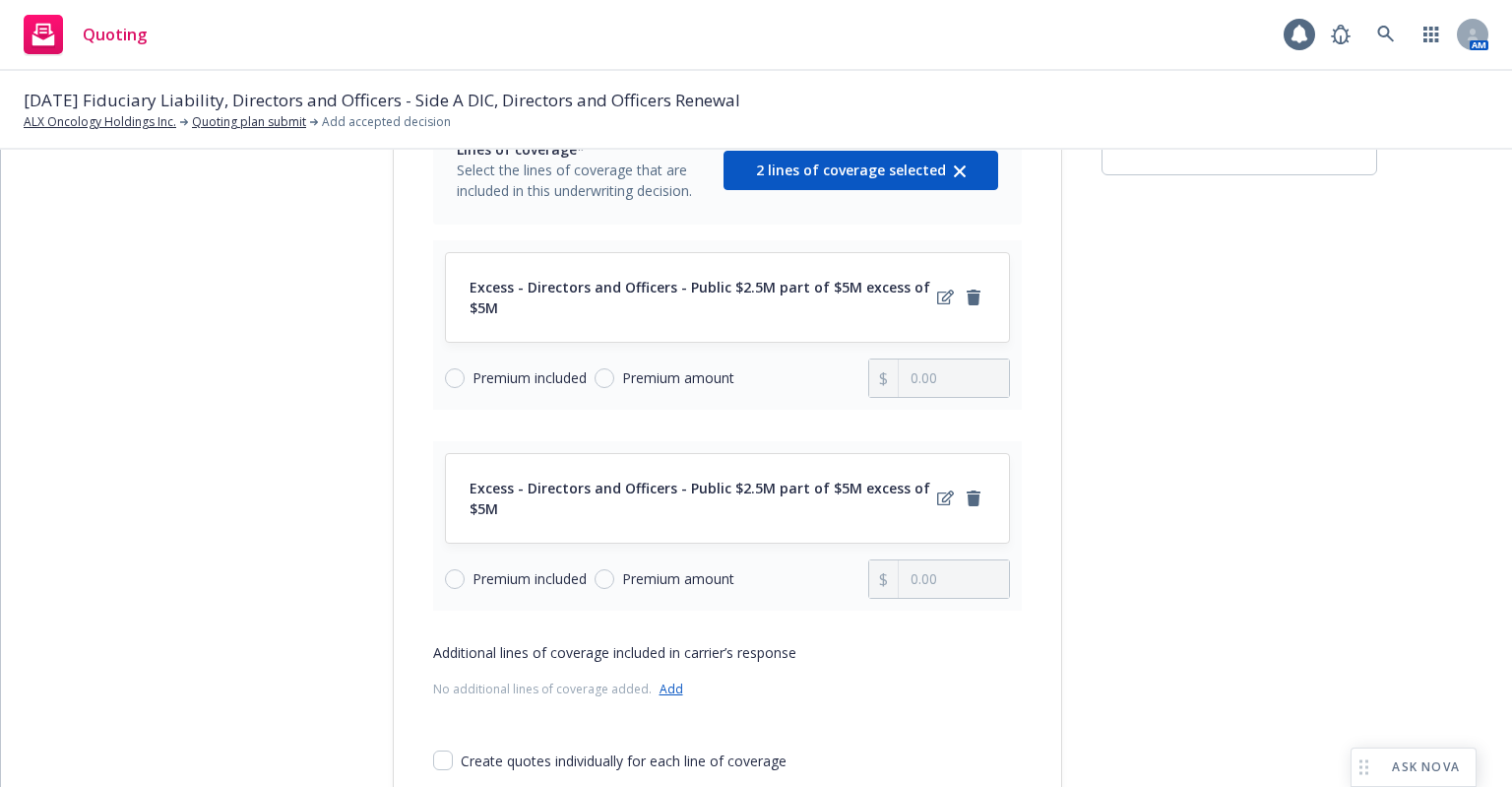 scroll, scrollTop: 197, scrollLeft: 0, axis: vertical 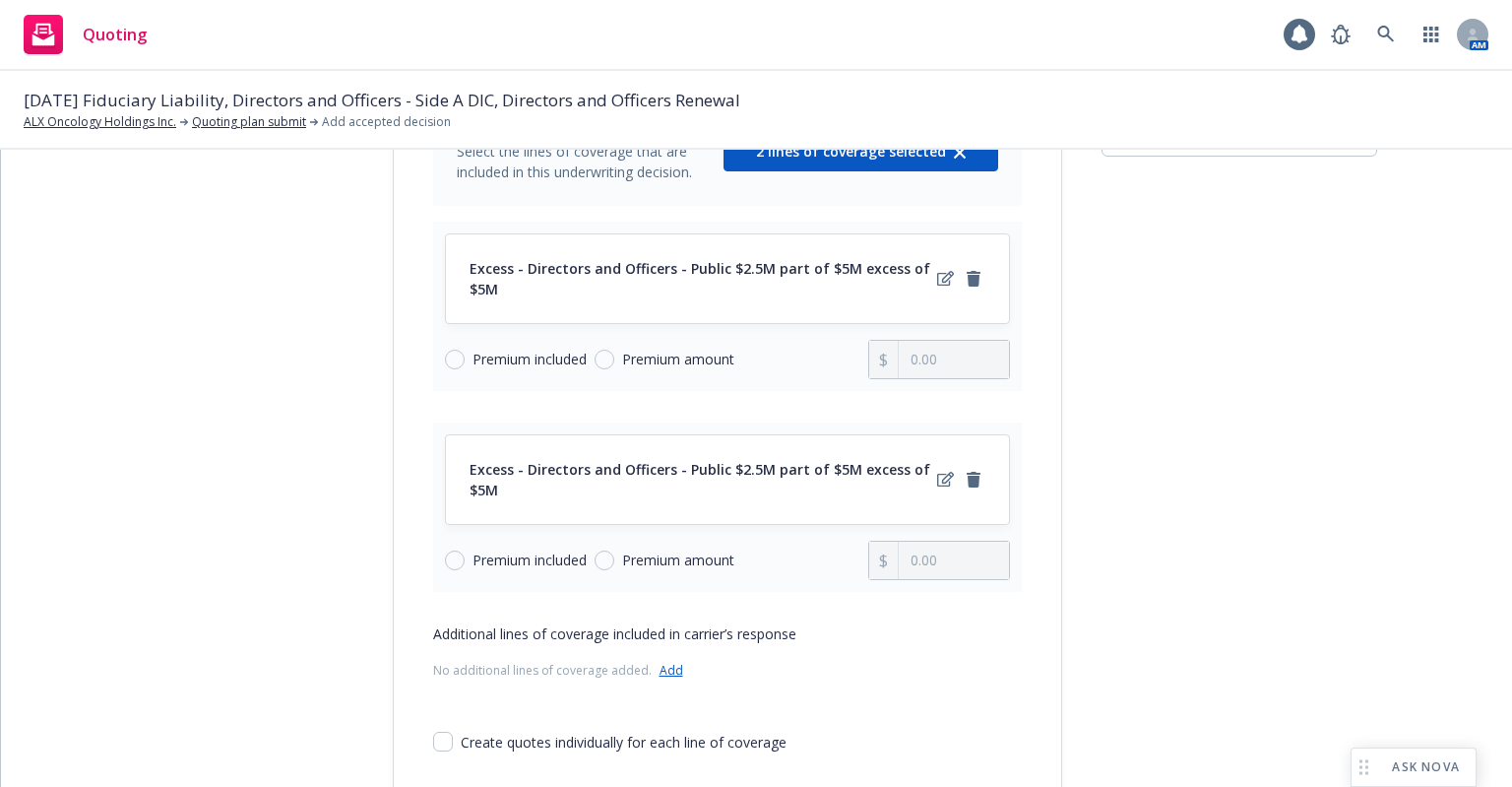click on "Premium amount" at bounding box center (678, 360) 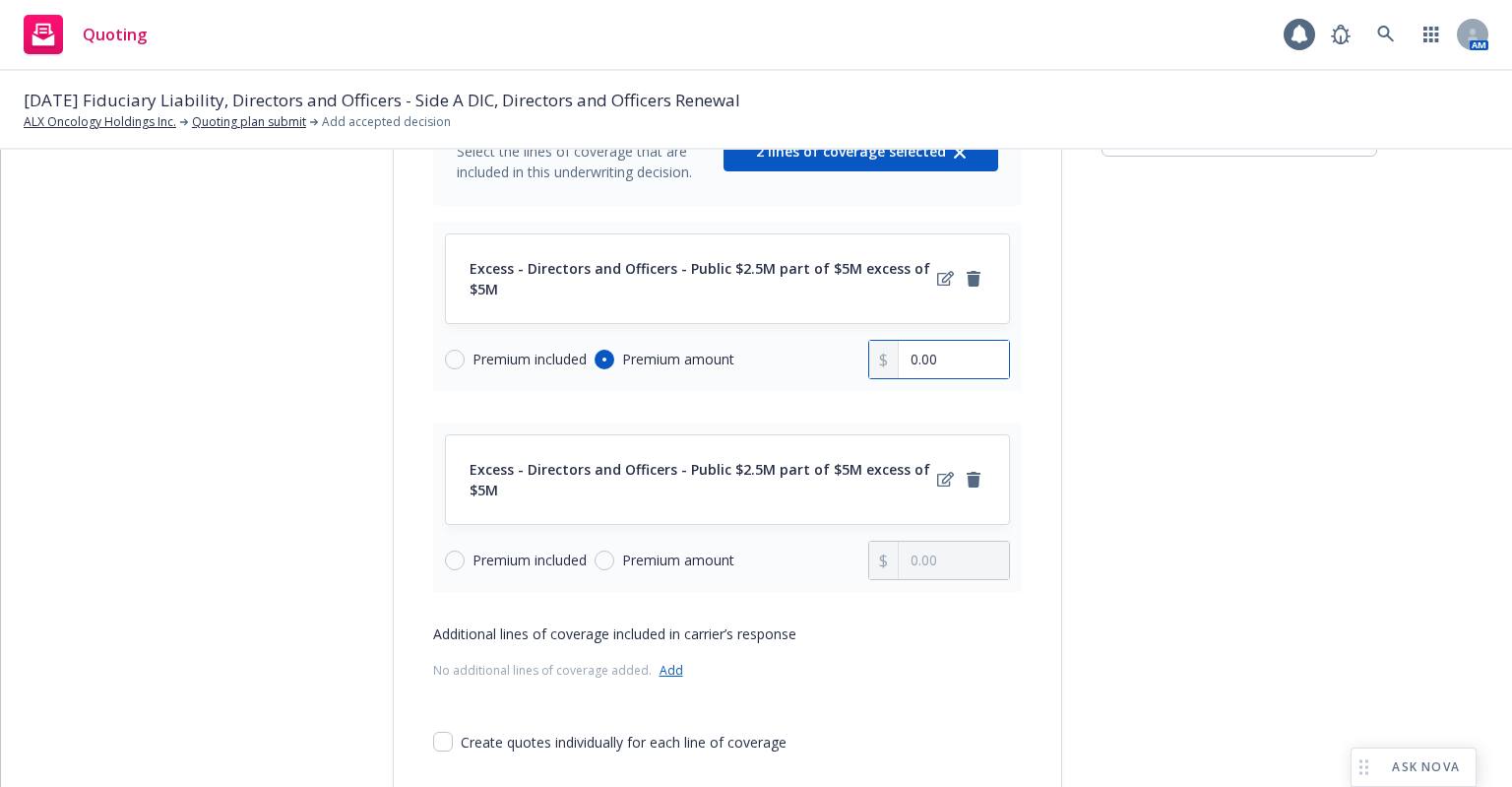 click on "0.00" at bounding box center [953, 360] 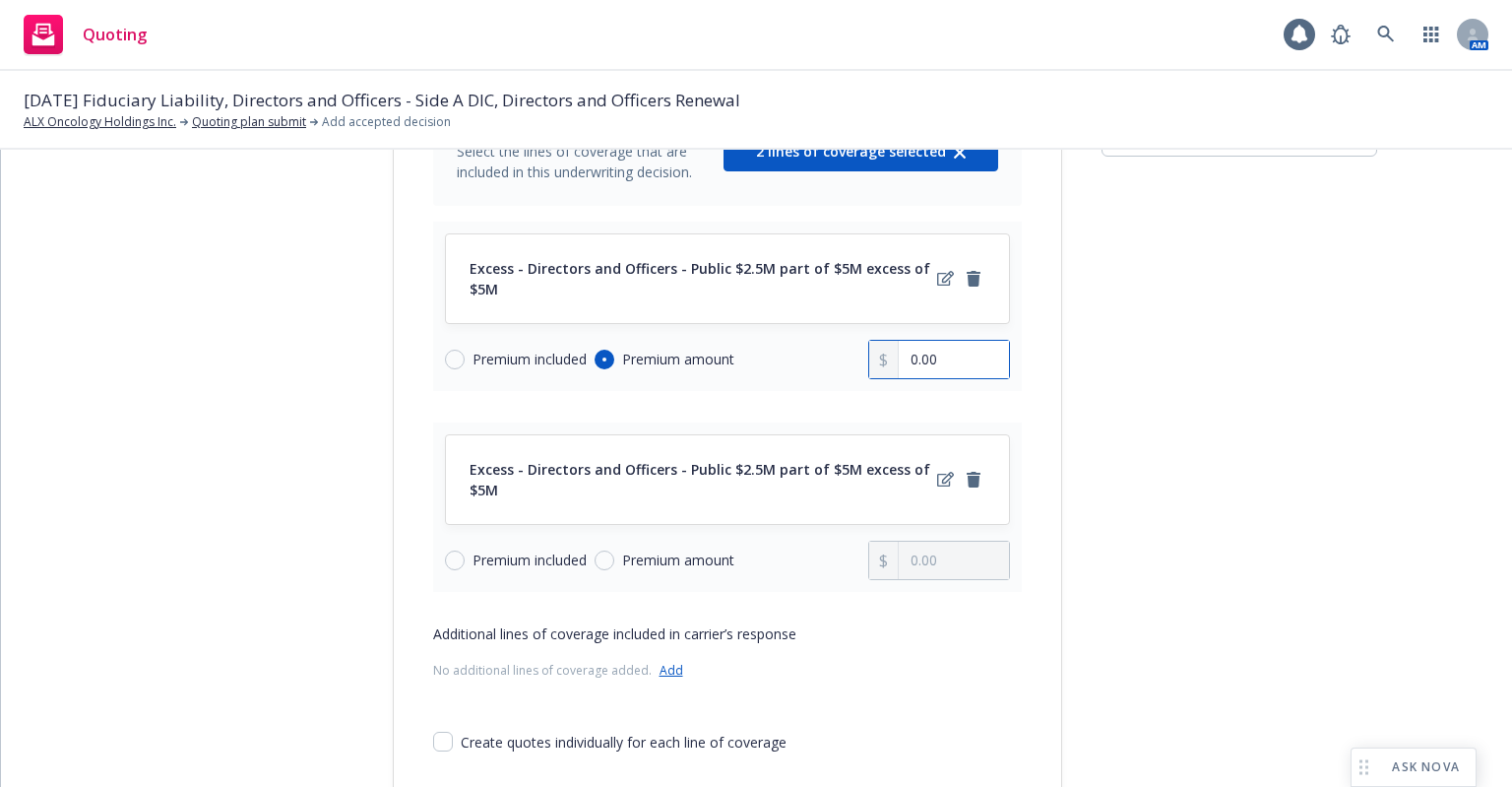 click on "0.00" at bounding box center (953, 360) 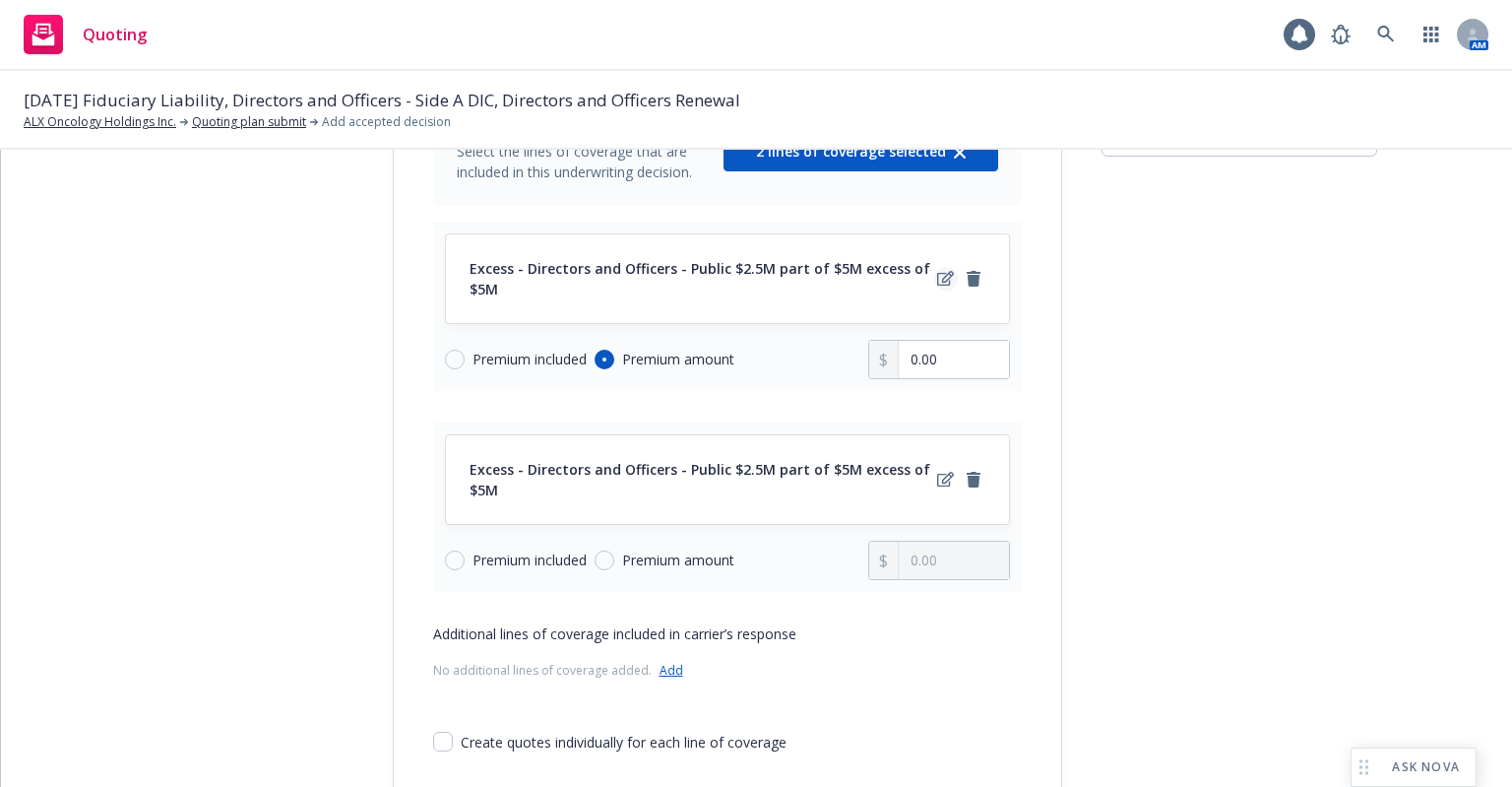 click 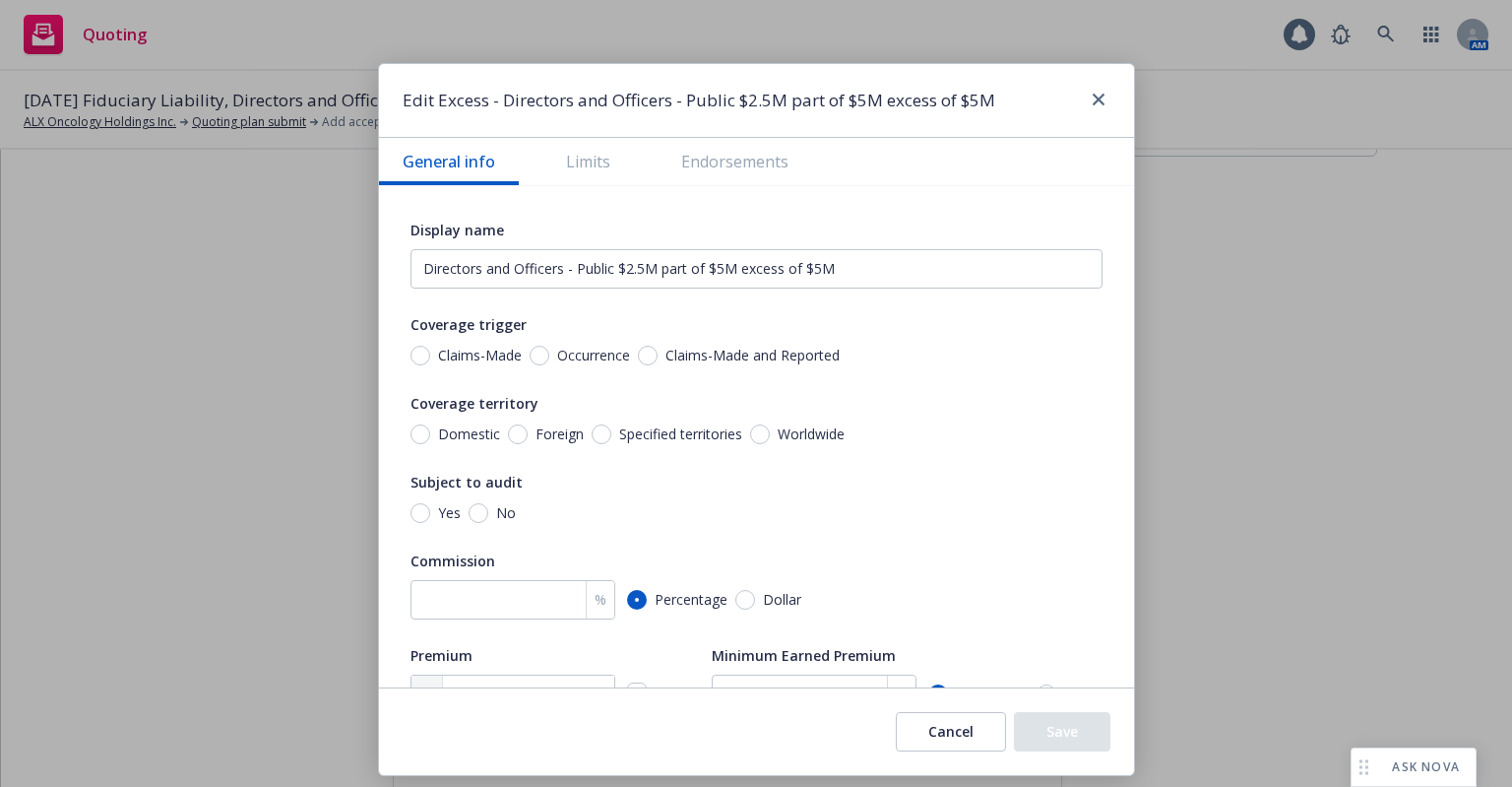 click on "Claims-Made and Reported" at bounding box center (748, 356) 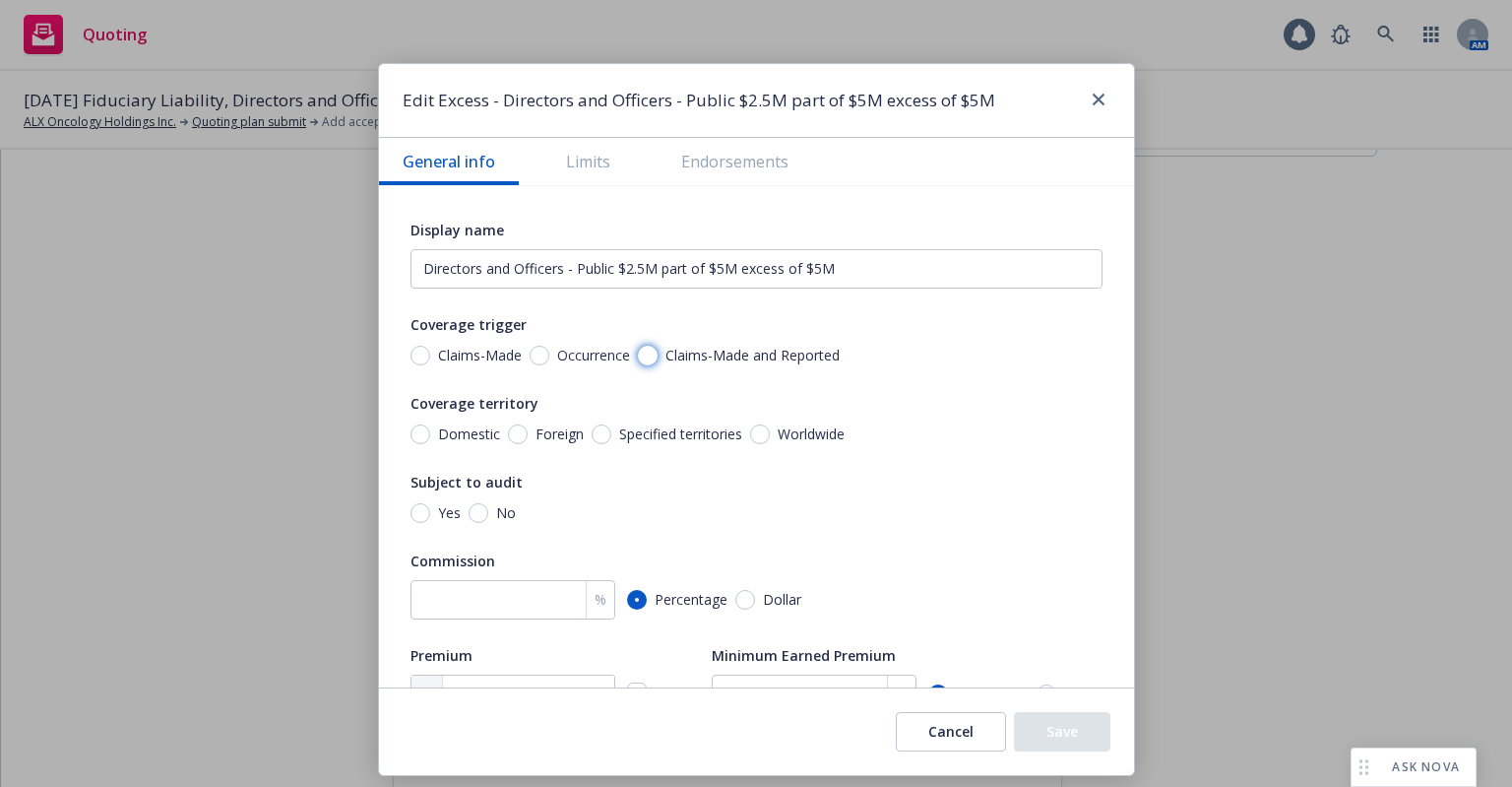 click on "Claims-Made and Reported" at bounding box center [648, 356] 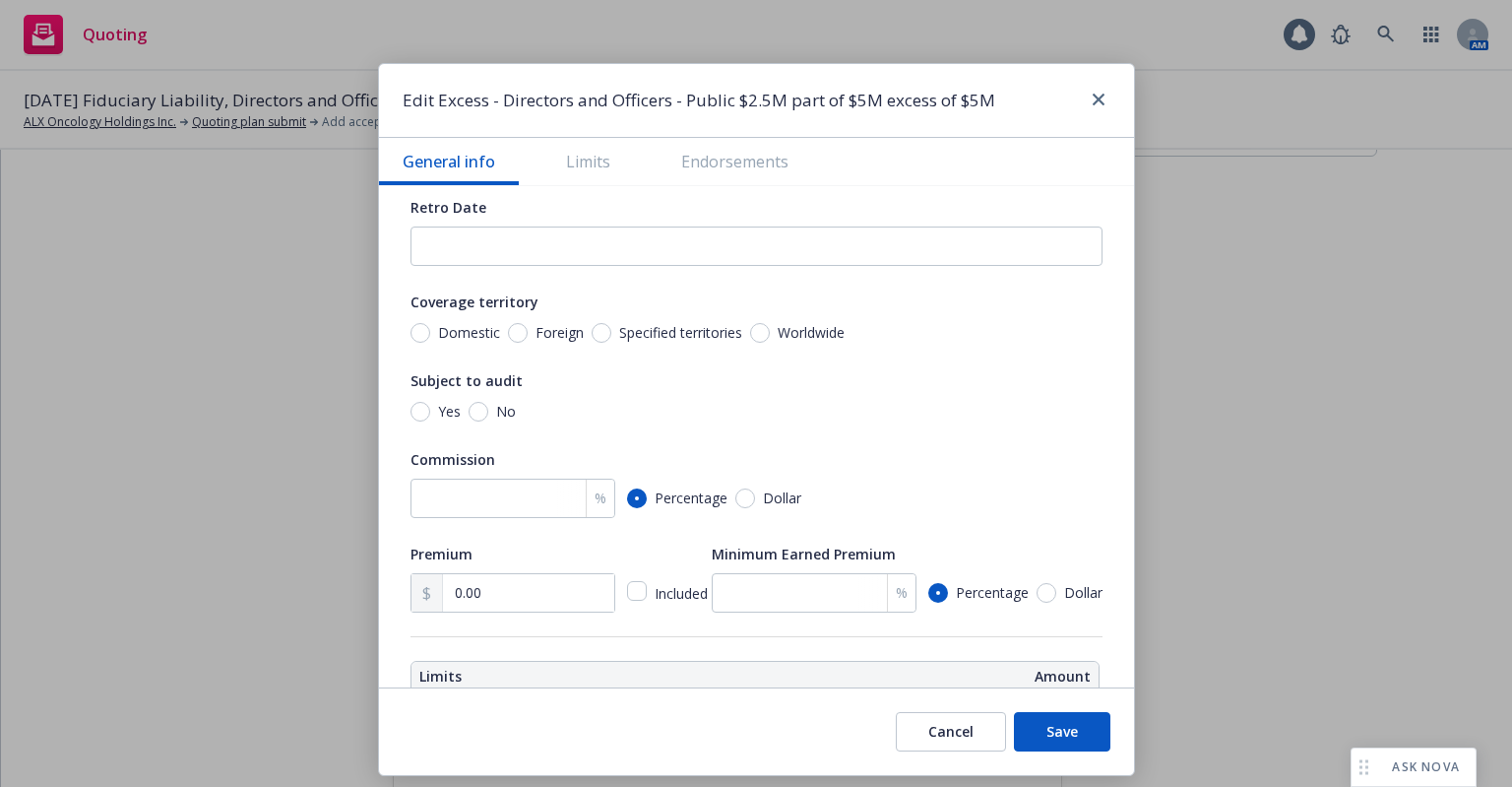 scroll, scrollTop: 197, scrollLeft: 0, axis: vertical 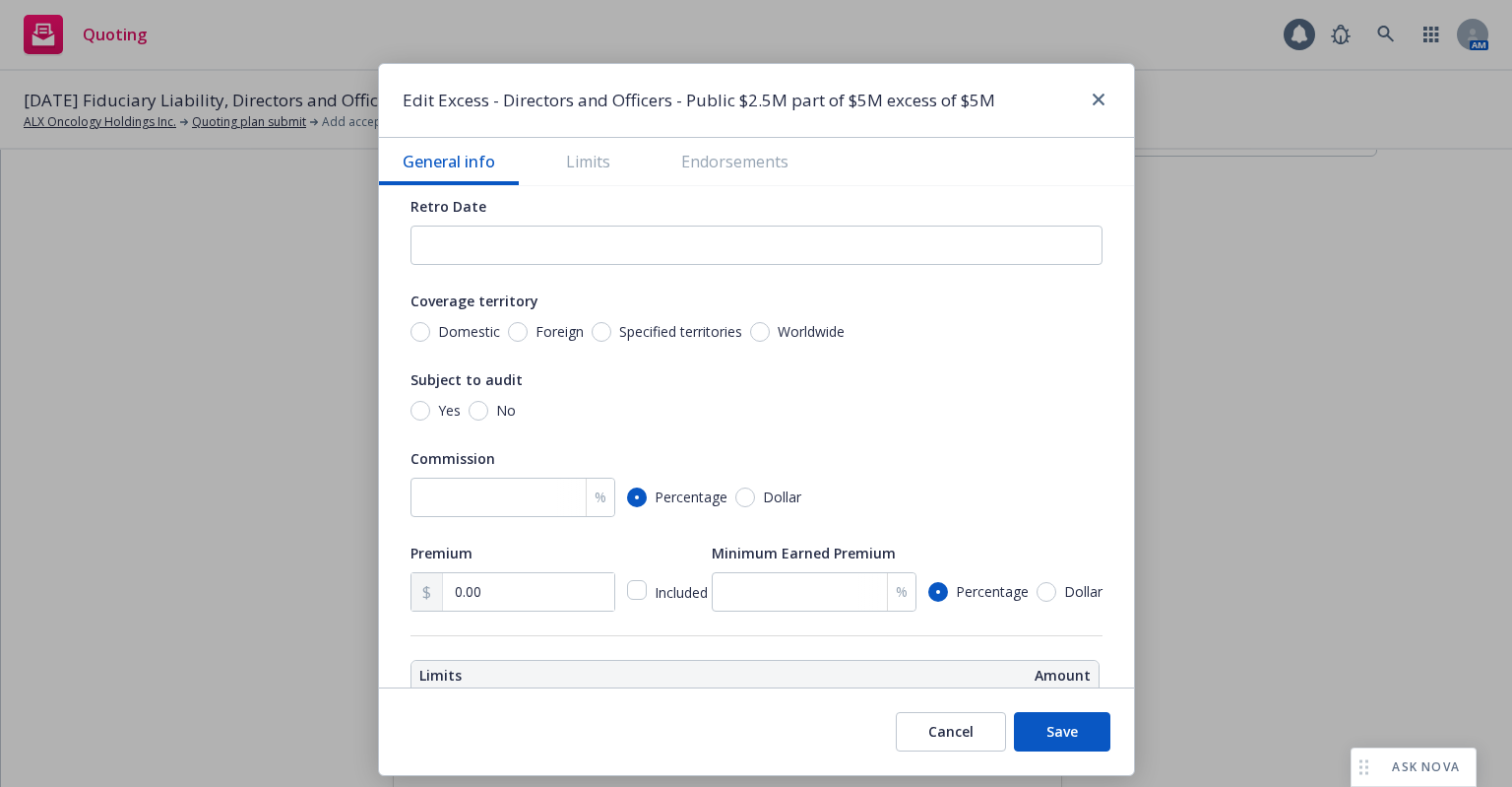 click on "Worldwide" at bounding box center (811, 332) 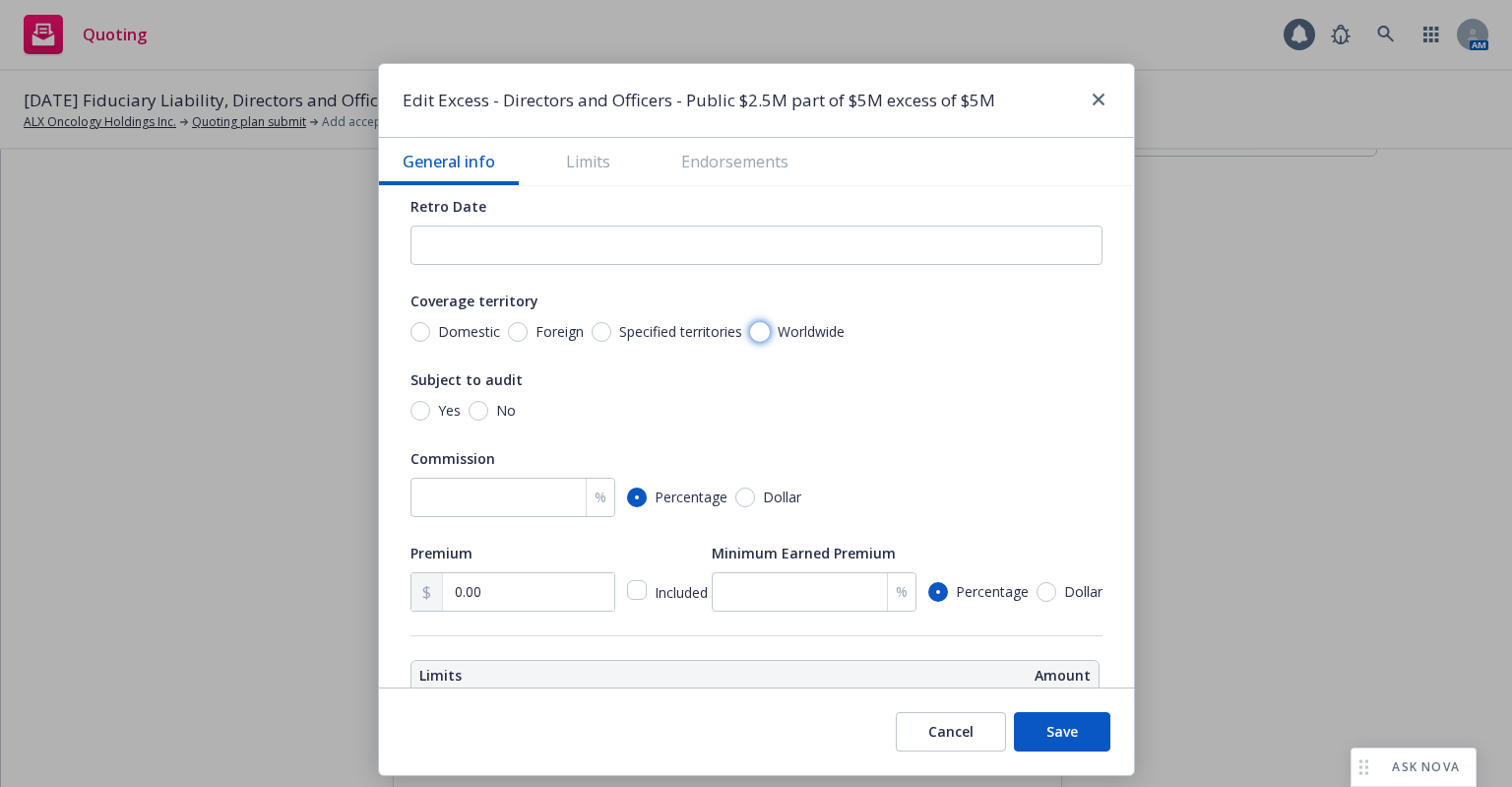 click on "Worldwide" at bounding box center (760, 332) 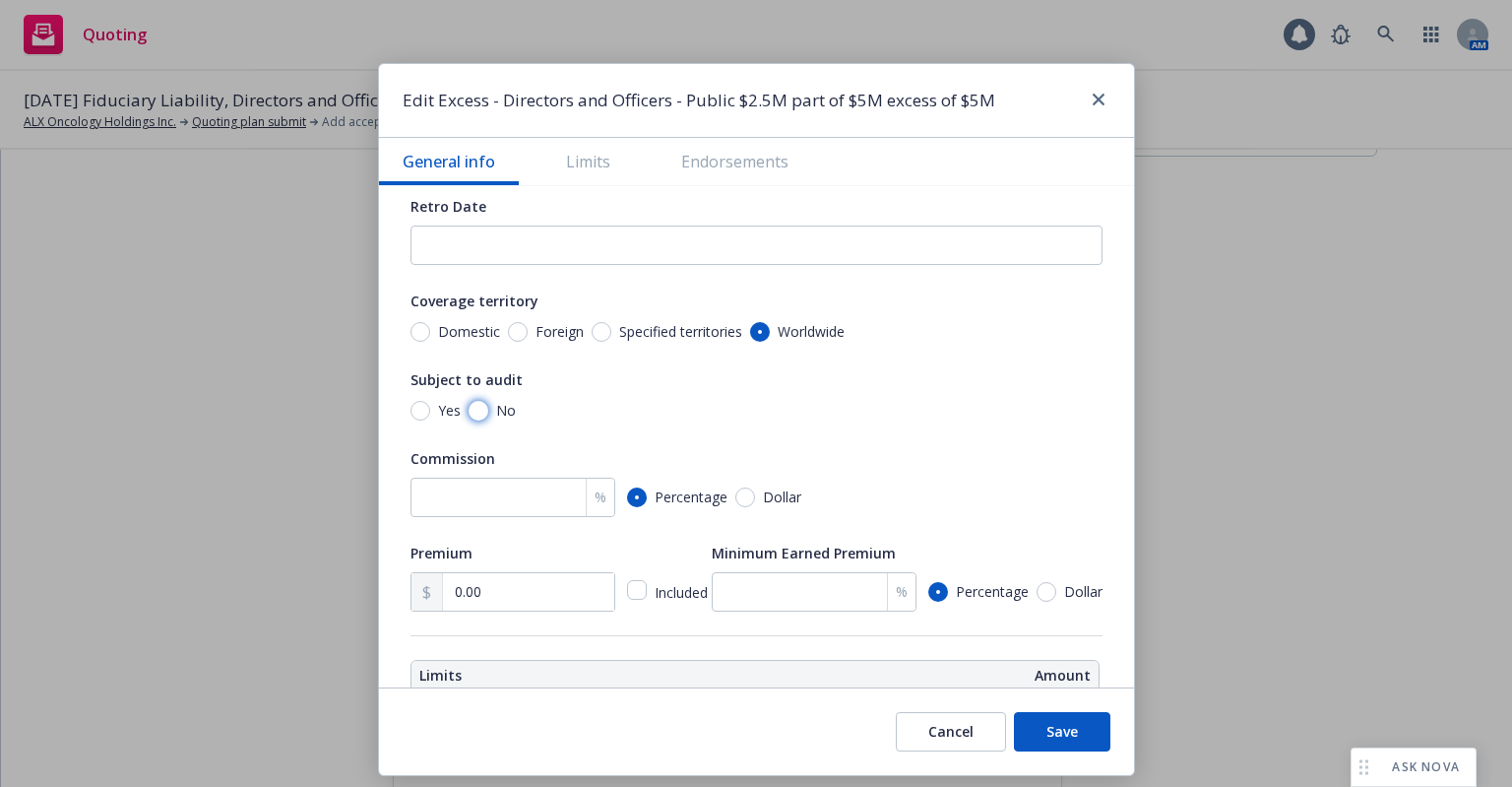 click on "No" at bounding box center [478, 411] 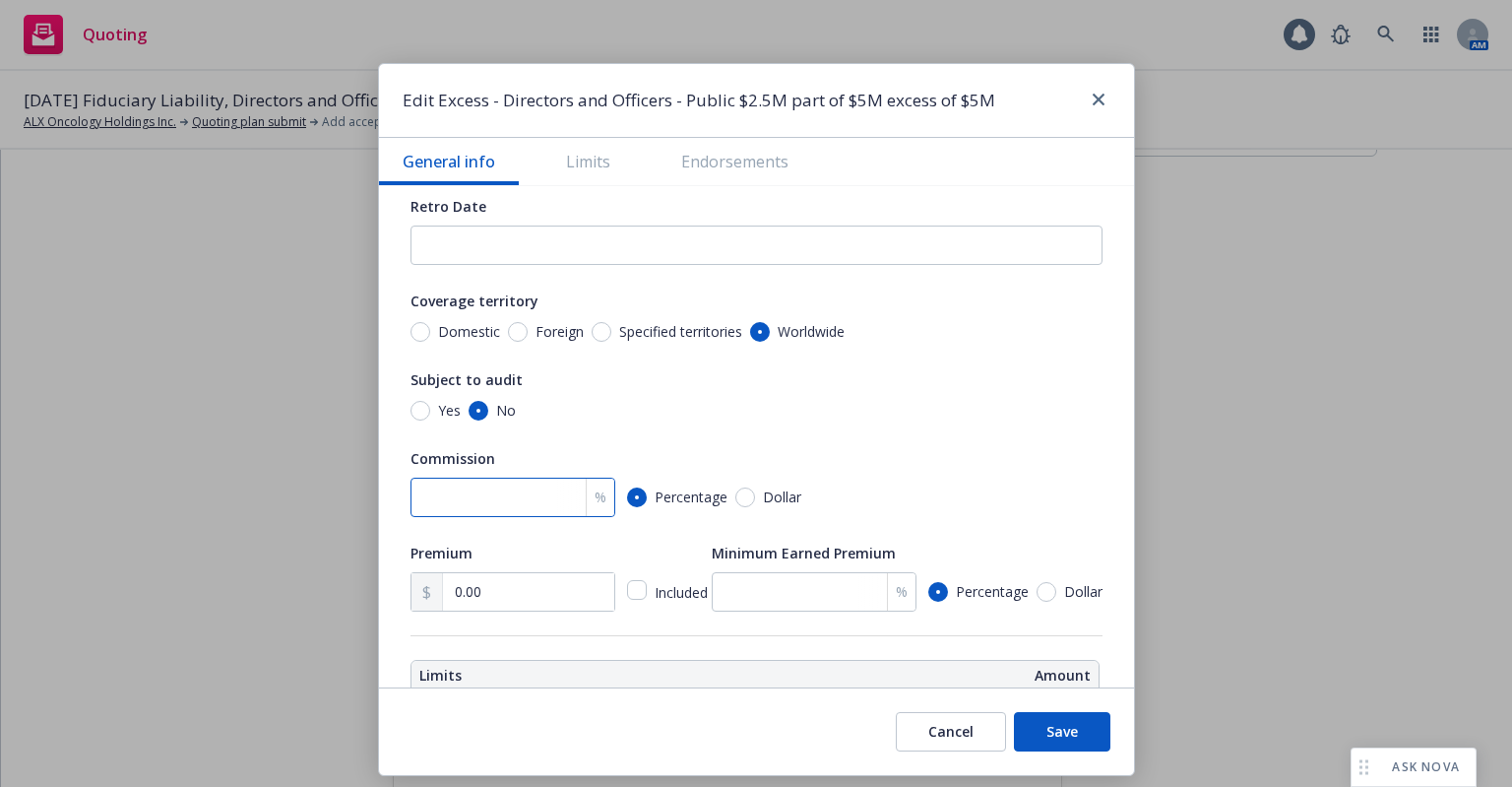 click at bounding box center [513, 497] 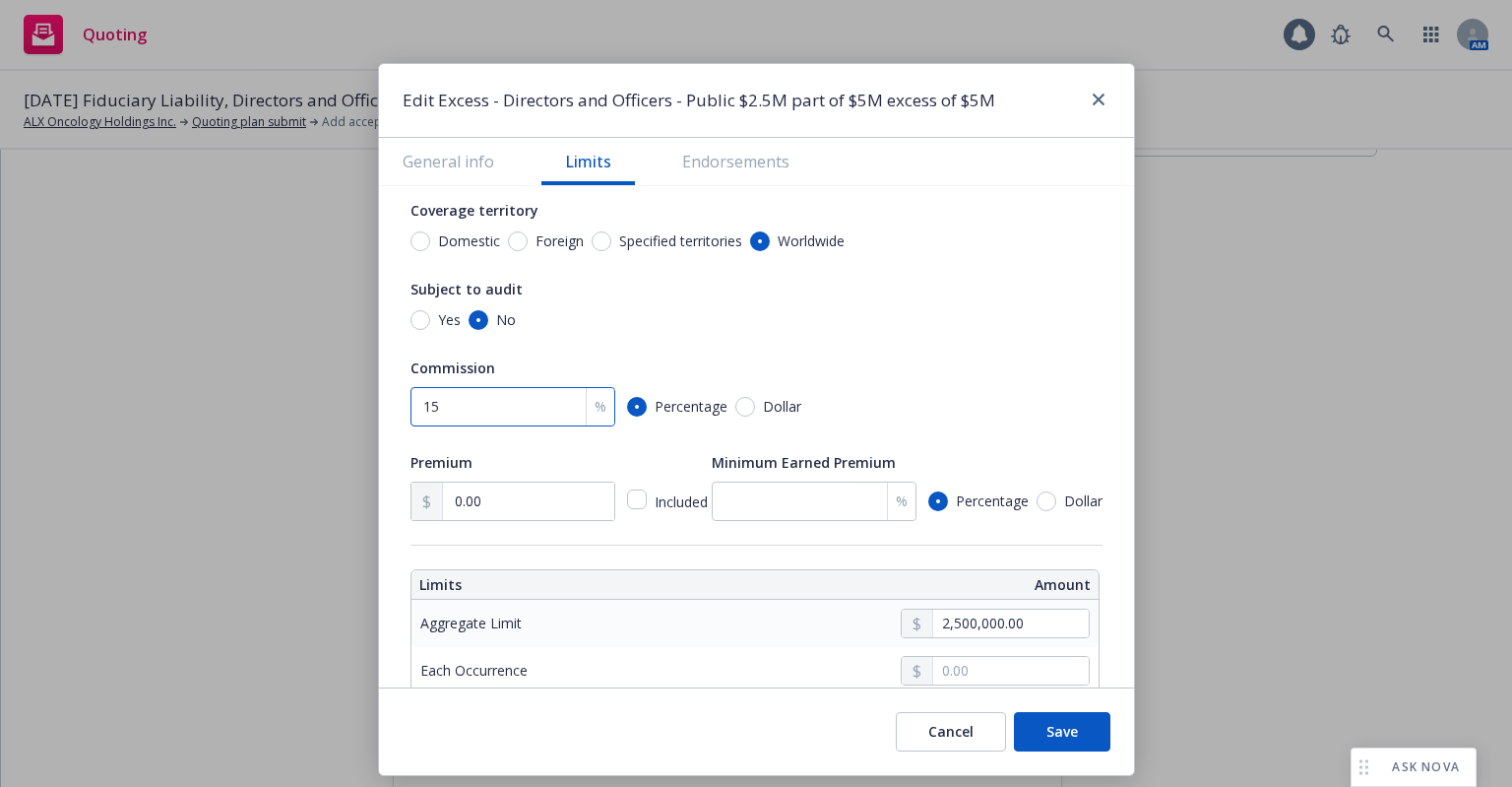 scroll, scrollTop: 394, scrollLeft: 0, axis: vertical 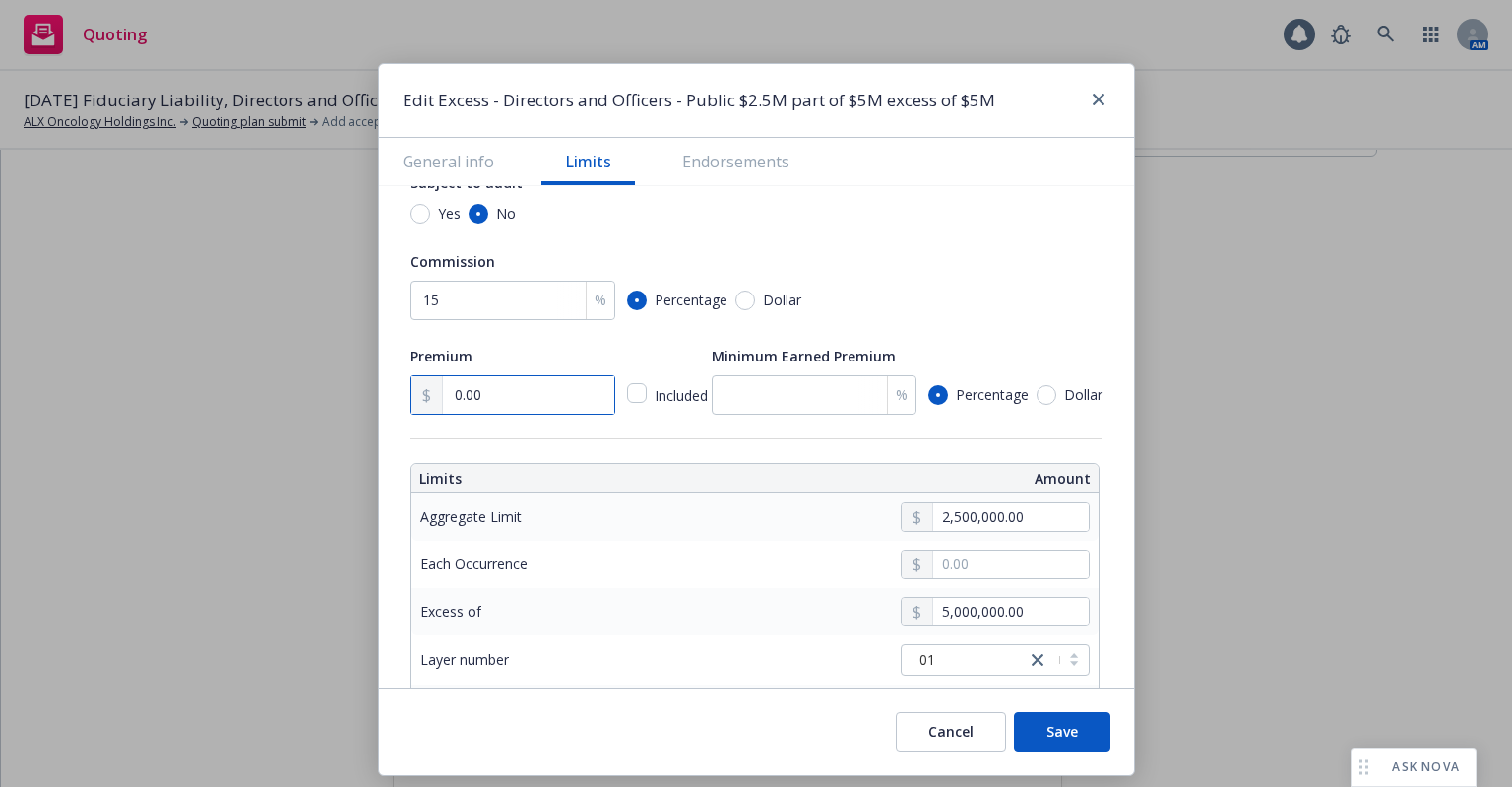 click on "0.00" at bounding box center (528, 395) 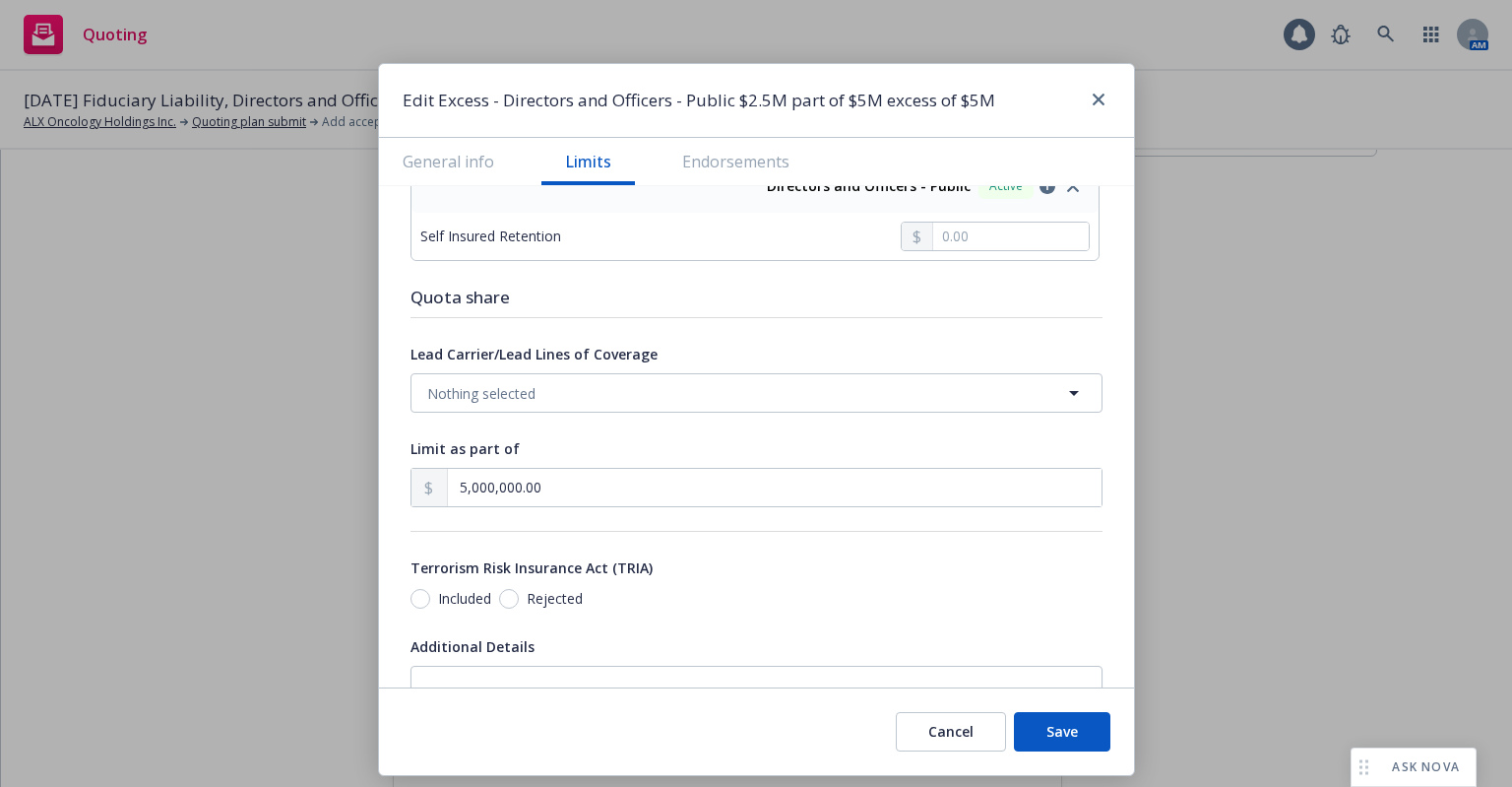 scroll, scrollTop: 985, scrollLeft: 0, axis: vertical 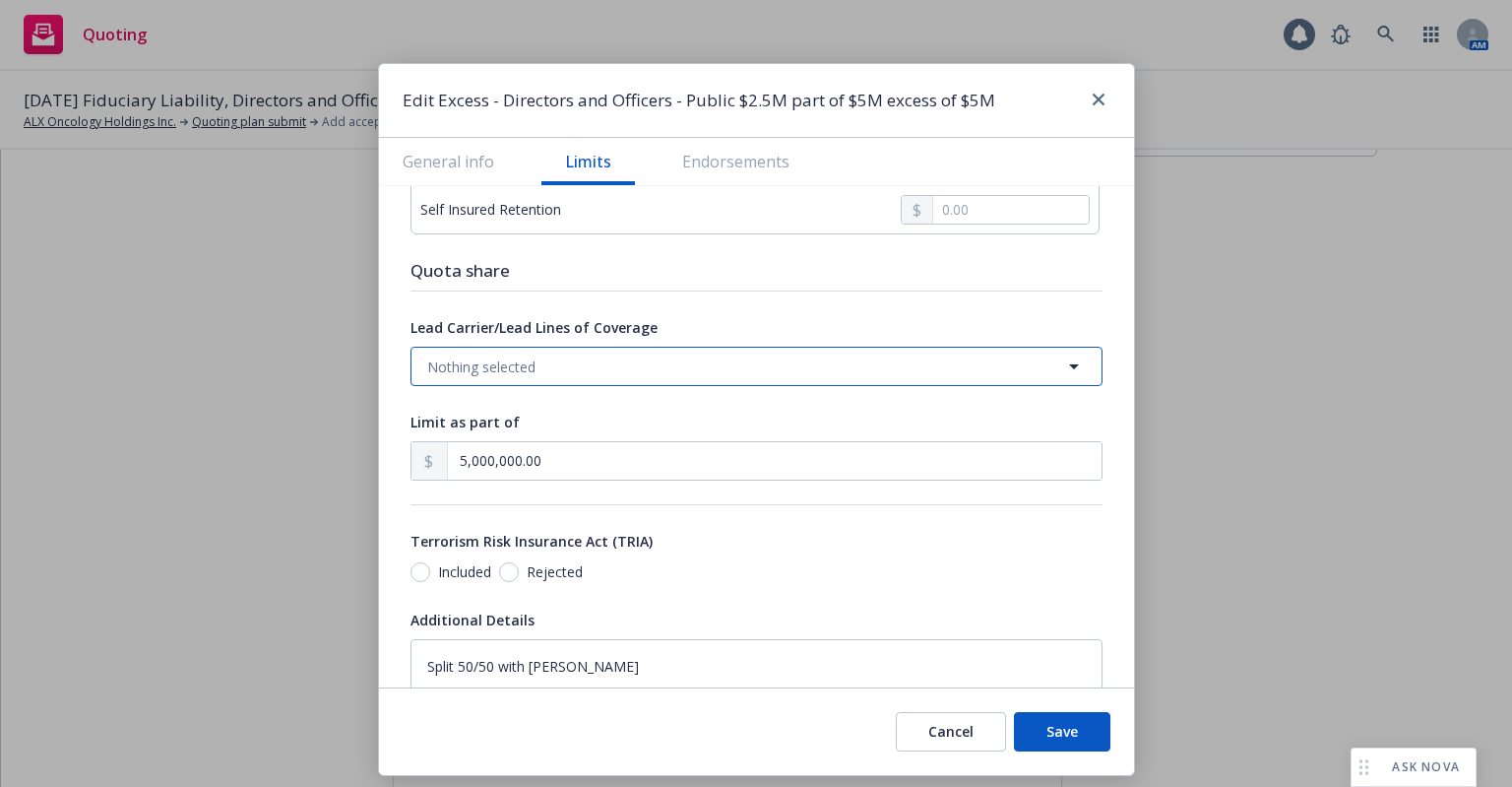 click on "Nothing selected" at bounding box center (756, 366) 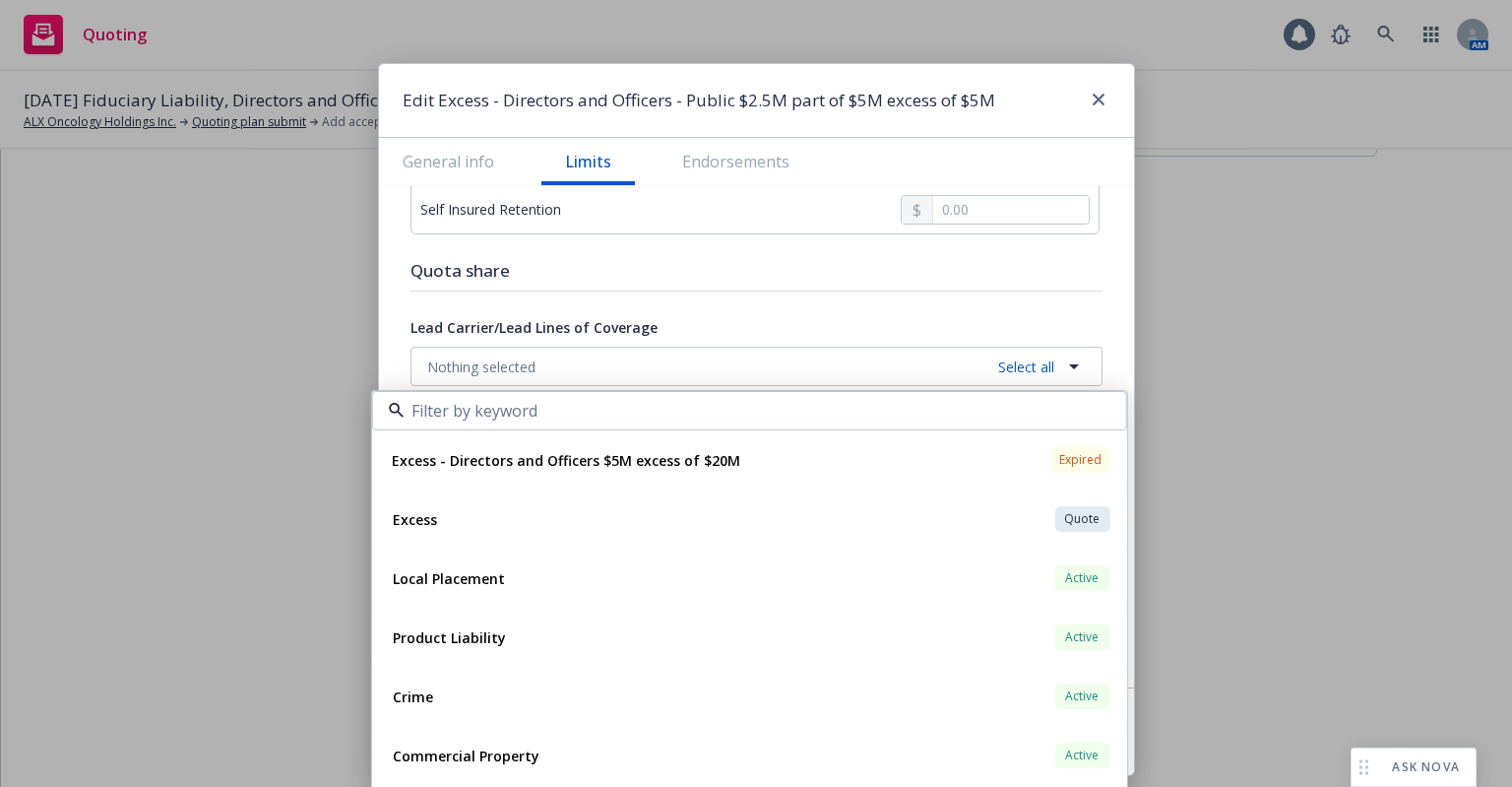 scroll, scrollTop: 3250, scrollLeft: 0, axis: vertical 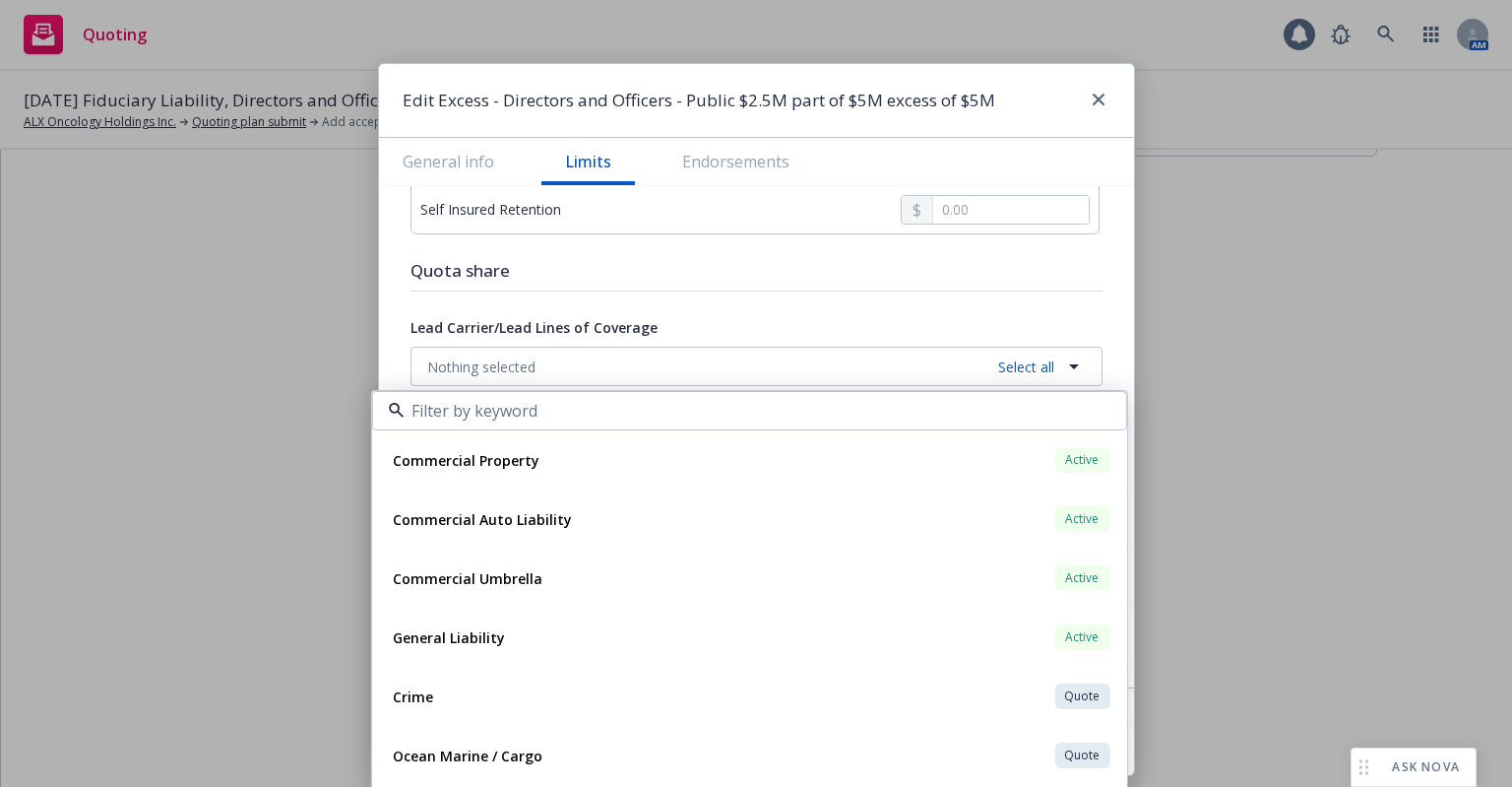 click on "Edit Excess - Directors and Officers - Public $2.5M part of $5M excess of $5M General info Limits Endorsements Display name Directors and Officers - Public $2.5M part of $5M excess of $5M Coverage trigger Claims-Made Occurrence Claims-Made and Reported Retro Date Coverage territory Domestic Foreign Specified territories Worldwide Subject to audit Yes No Commission 15 % Percentage Dollar Premium 87,430.00 Included Minimum Earned Premium % Percentage Dollar Limits Amount Aggregate Limit 2,500,000.00 Each Occurrence Excess of 5,000,000.00 Layer number 01 Primary lines of coverage 1  selected Directors and Officers - Public Active Self Insured Retention Quota share Lead Carrier/Lead Lines of Coverage Nothing selected Select all Crime Active Policy number 107666985 Premium $1,977.00 Effective dates [DATE] - [DATE] Carrier Travelers Insurance Commercial Property Active Policy number 711-01-82-51-0001 Premium $15,509.00 Effective dates [DATE] - [DATE] Carrier Intact Insurance Active Policy number - -" at bounding box center [756, 393] 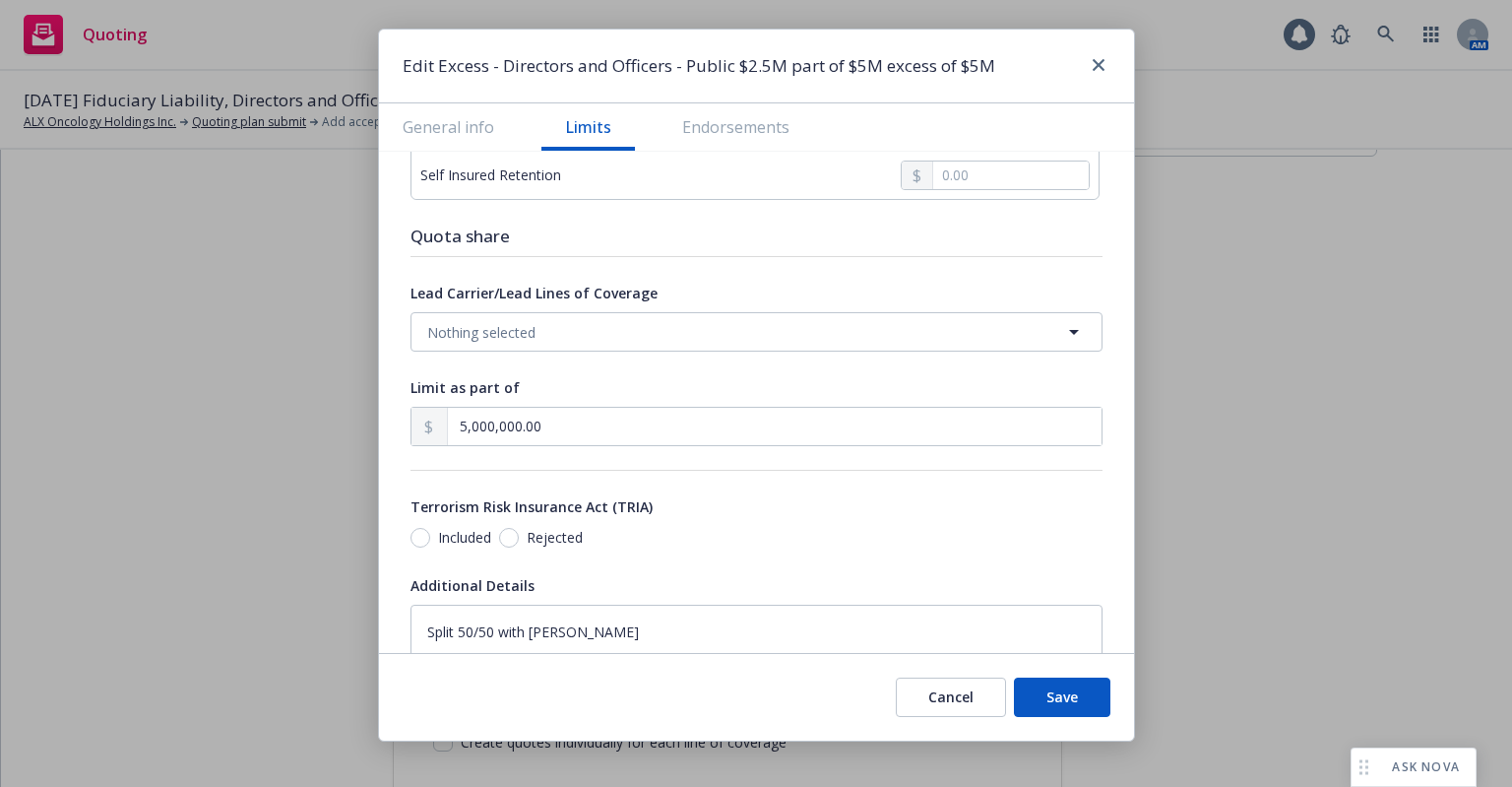 scroll, scrollTop: 50, scrollLeft: 0, axis: vertical 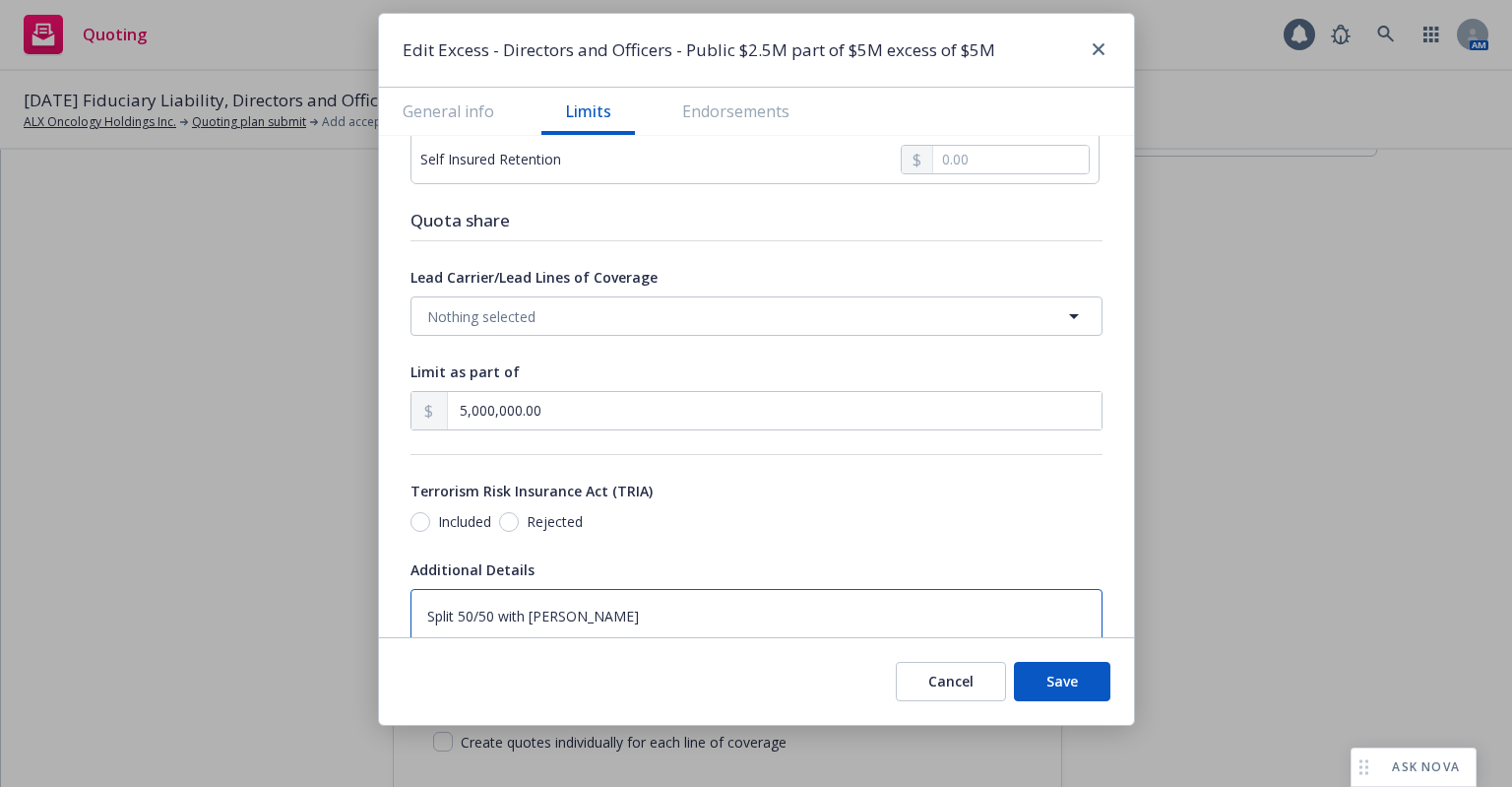 click on "Split 50/50 with [PERSON_NAME]" at bounding box center (756, 616) 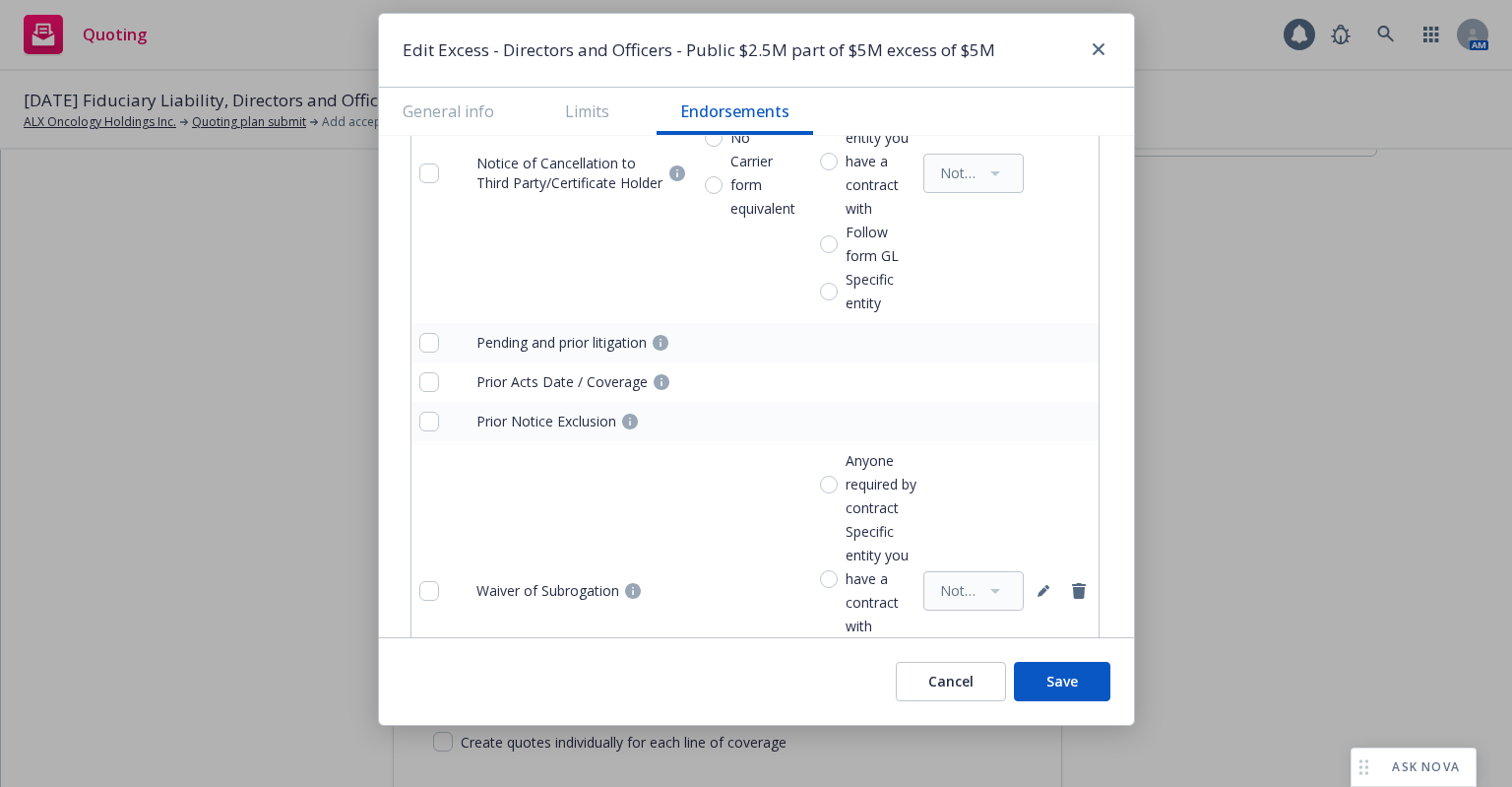 scroll, scrollTop: 2465, scrollLeft: 0, axis: vertical 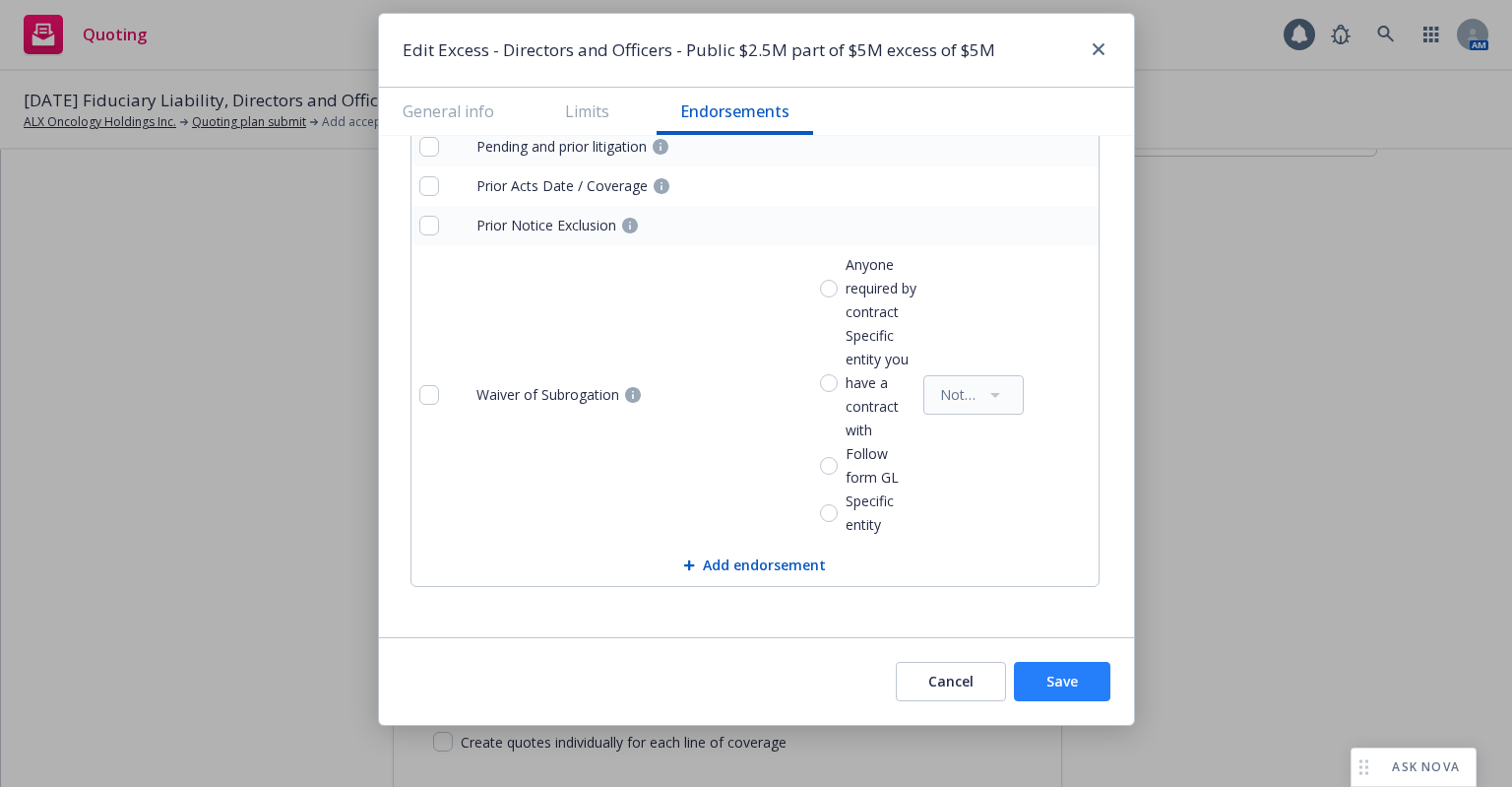 click on "Save" at bounding box center [1062, 682] 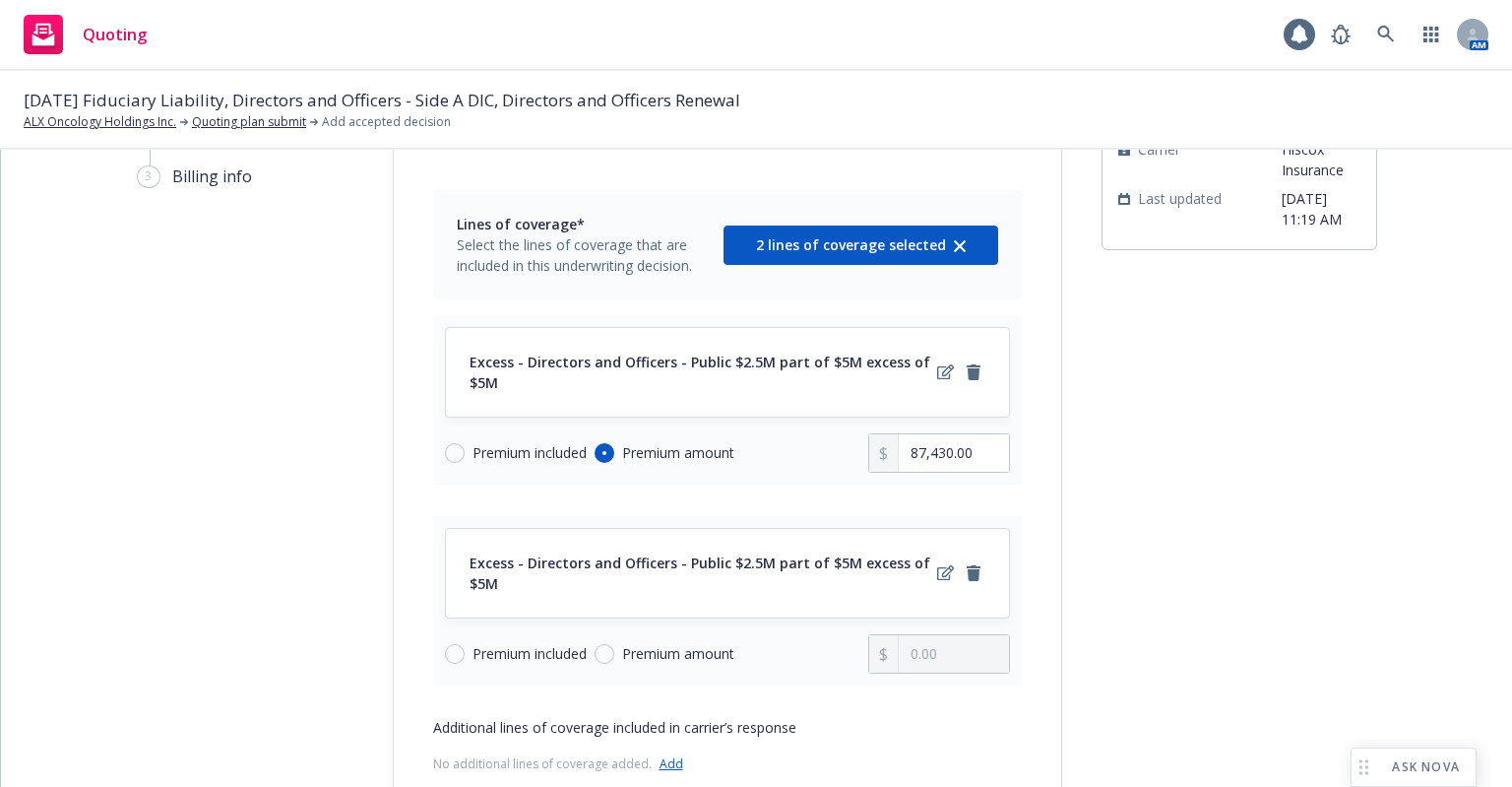 scroll, scrollTop: 0, scrollLeft: 0, axis: both 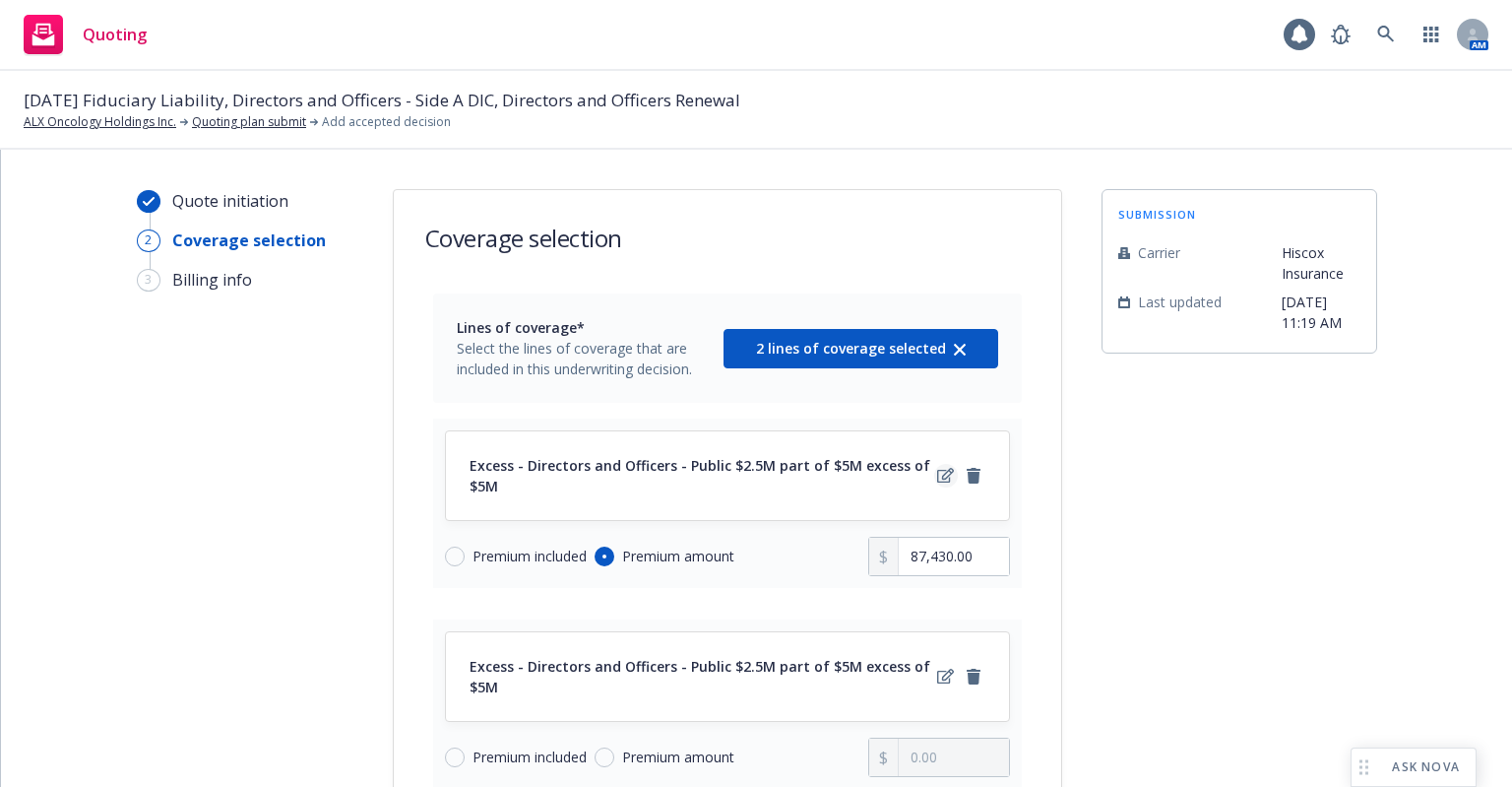 click 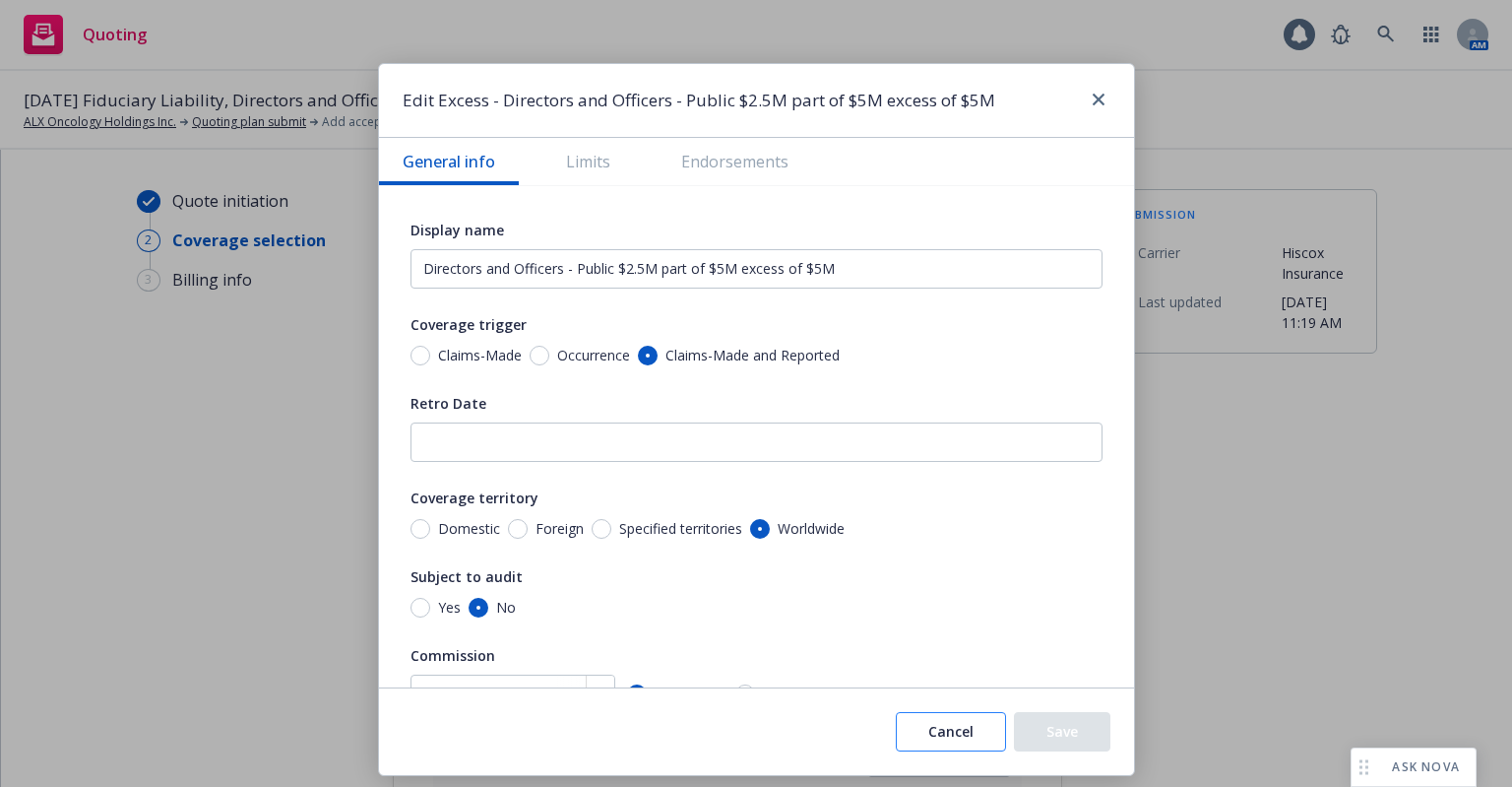 click on "Cancel" at bounding box center [951, 732] 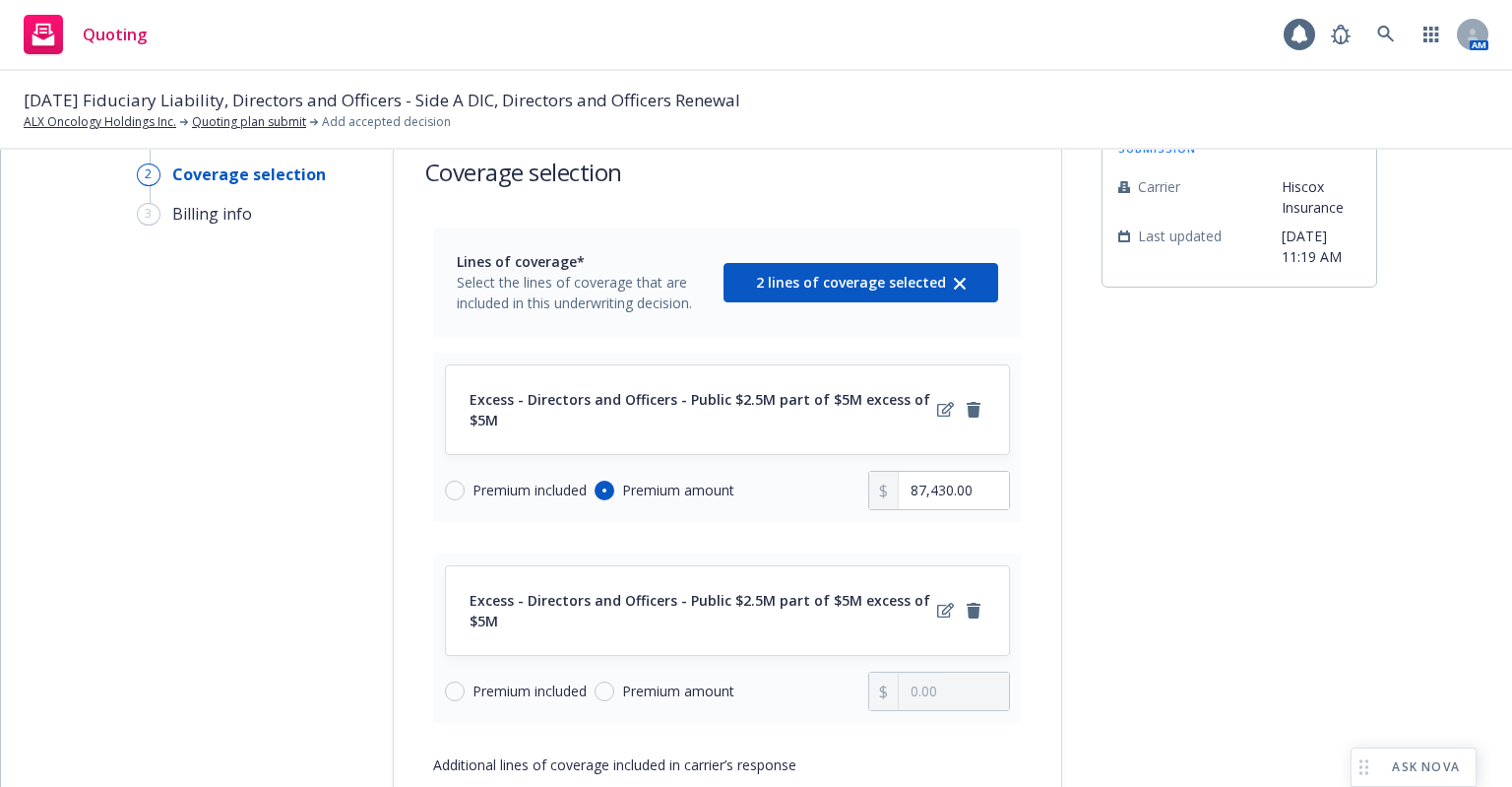 scroll, scrollTop: 98, scrollLeft: 0, axis: vertical 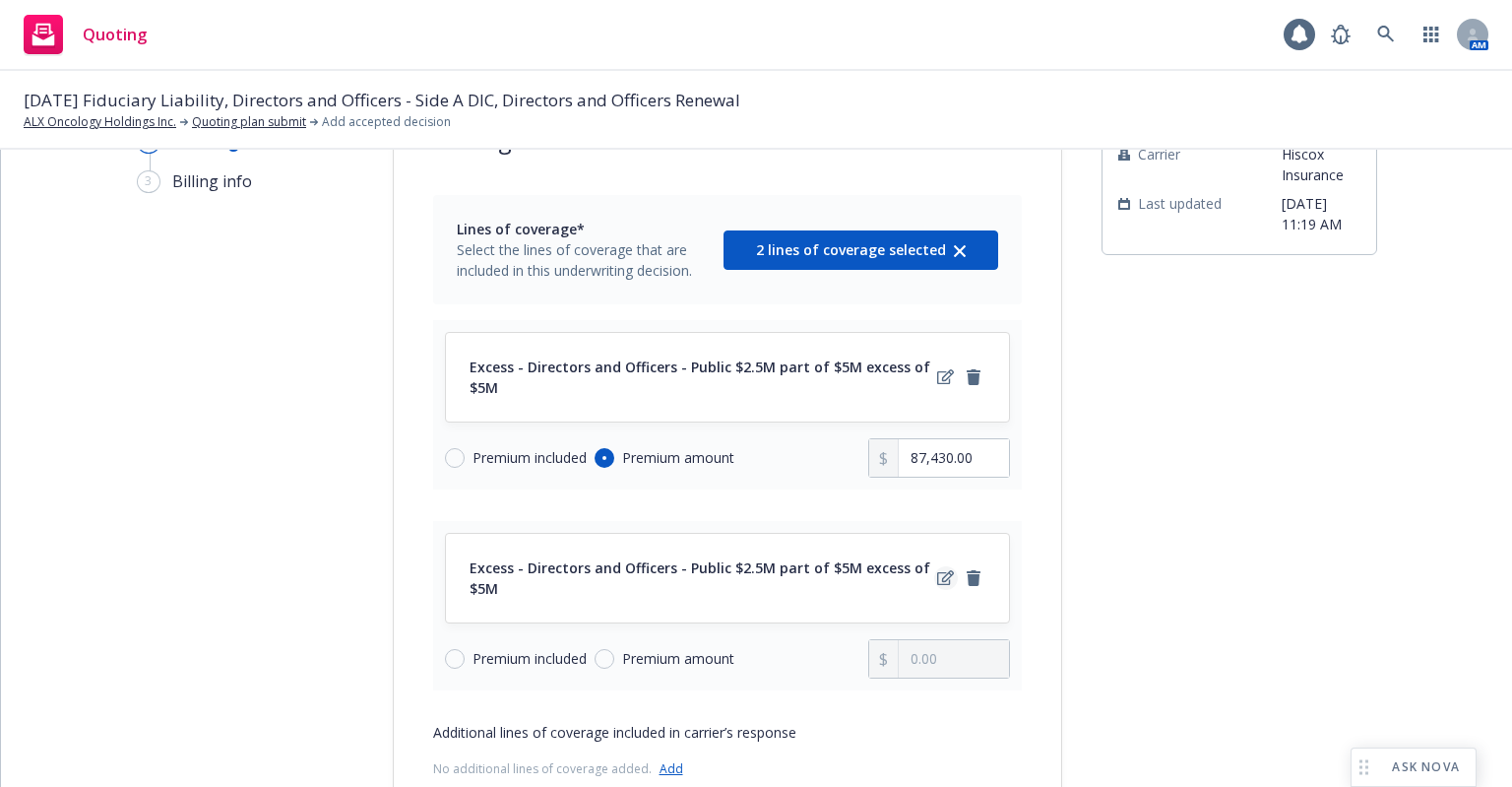 click 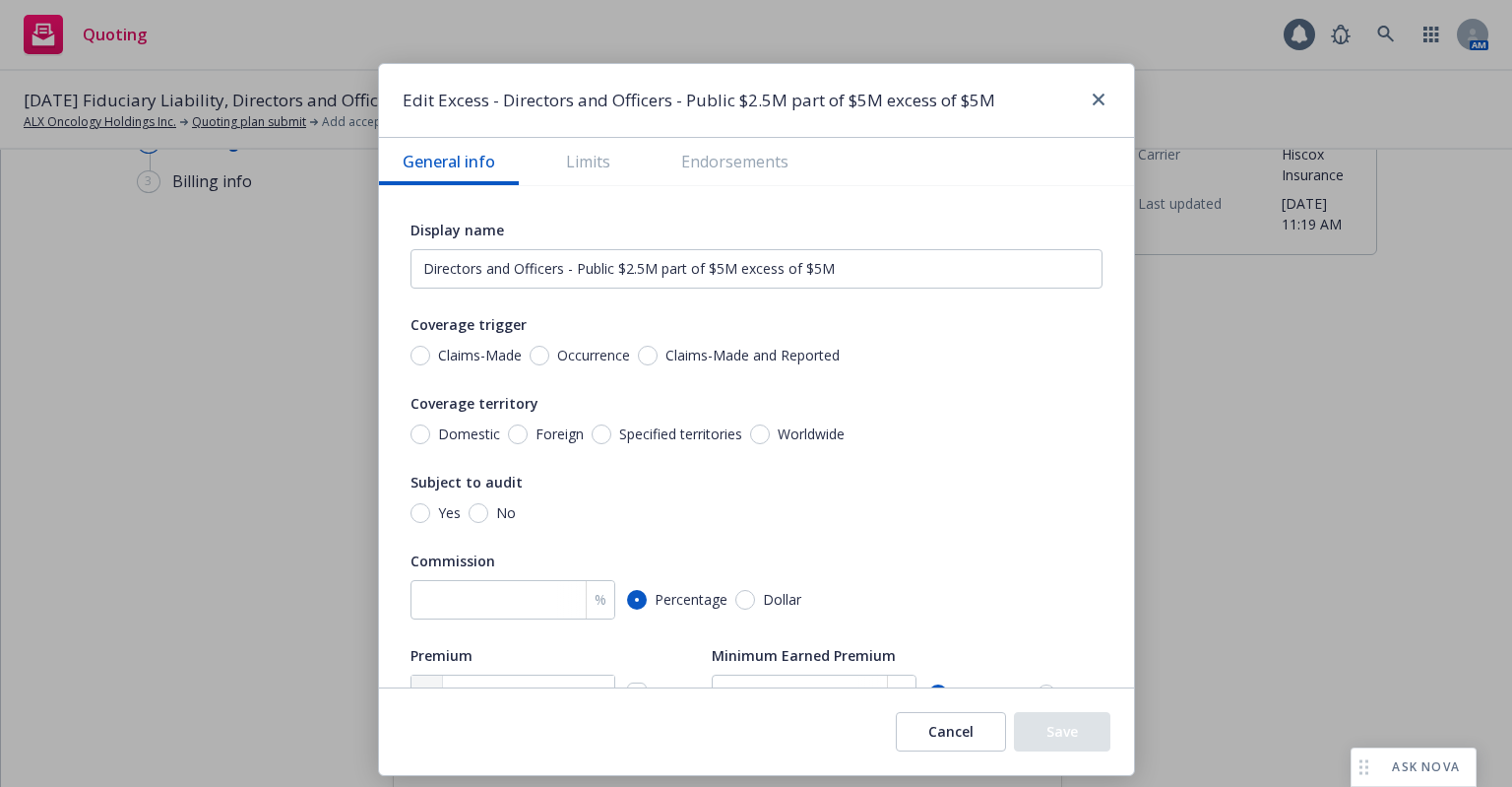 click on "Claims-Made and Reported" at bounding box center [752, 356] 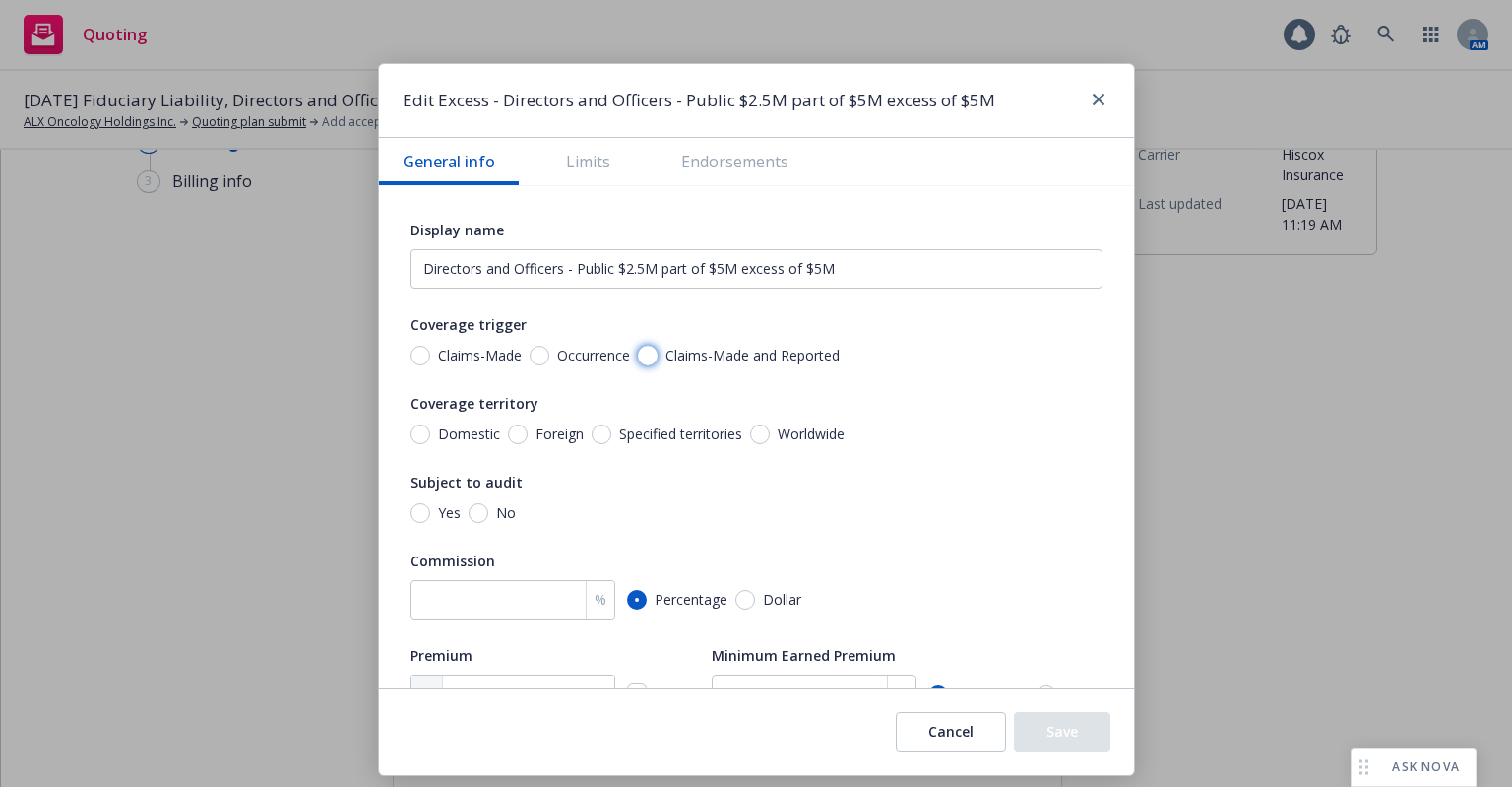 click on "Claims-Made and Reported" at bounding box center [648, 356] 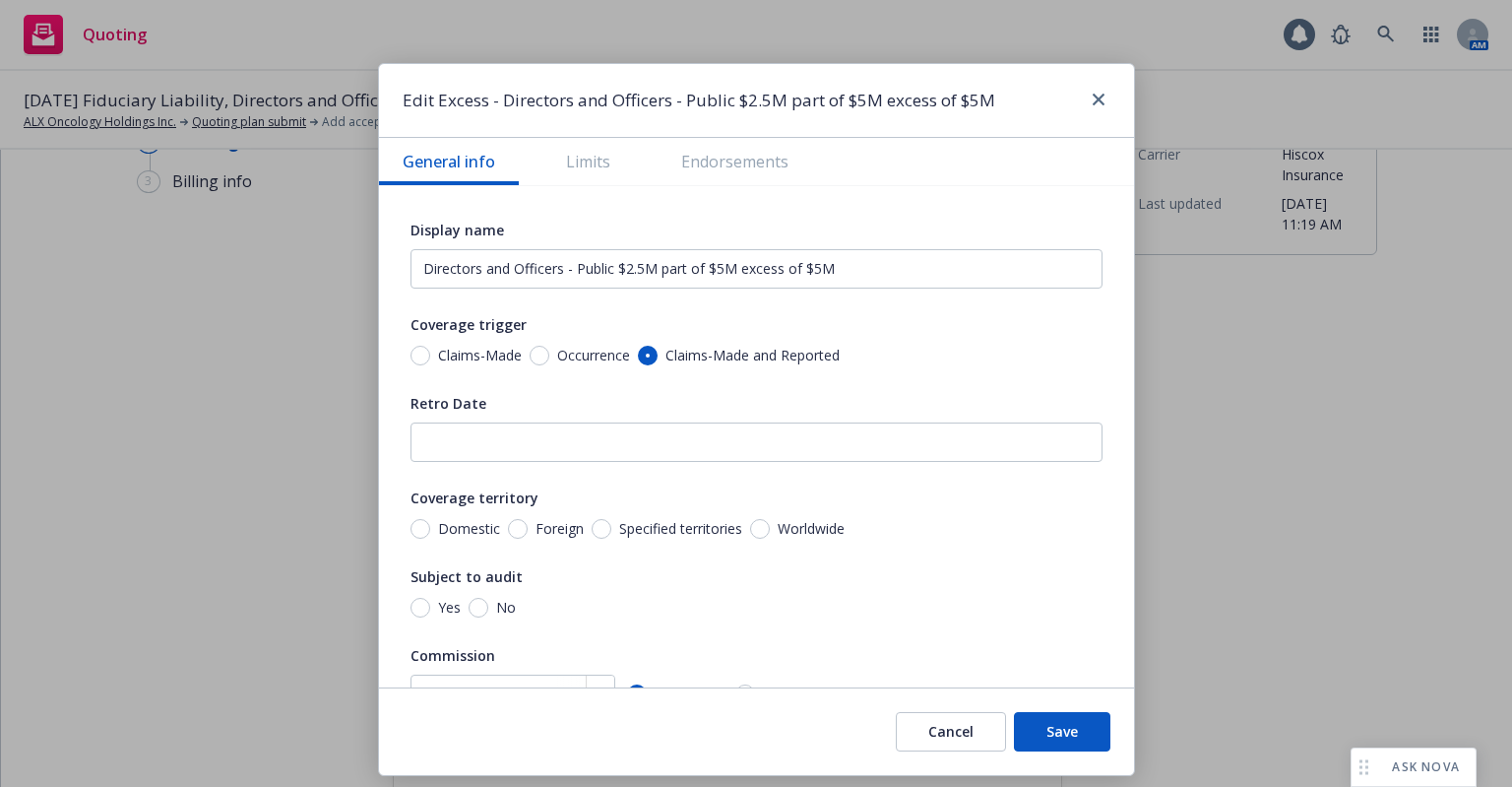 click on "Worldwide" at bounding box center (811, 529) 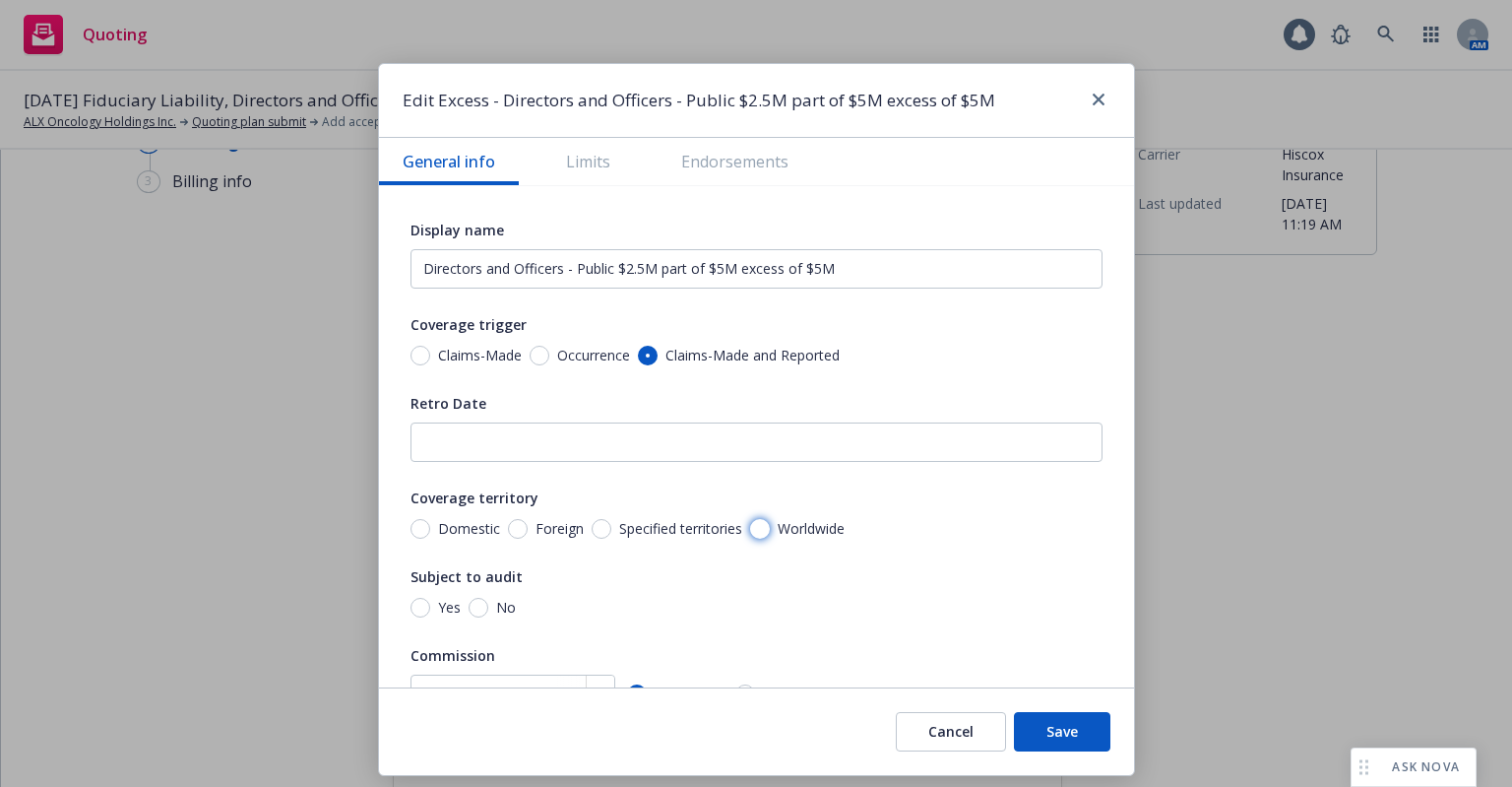 click on "Worldwide" at bounding box center (760, 529) 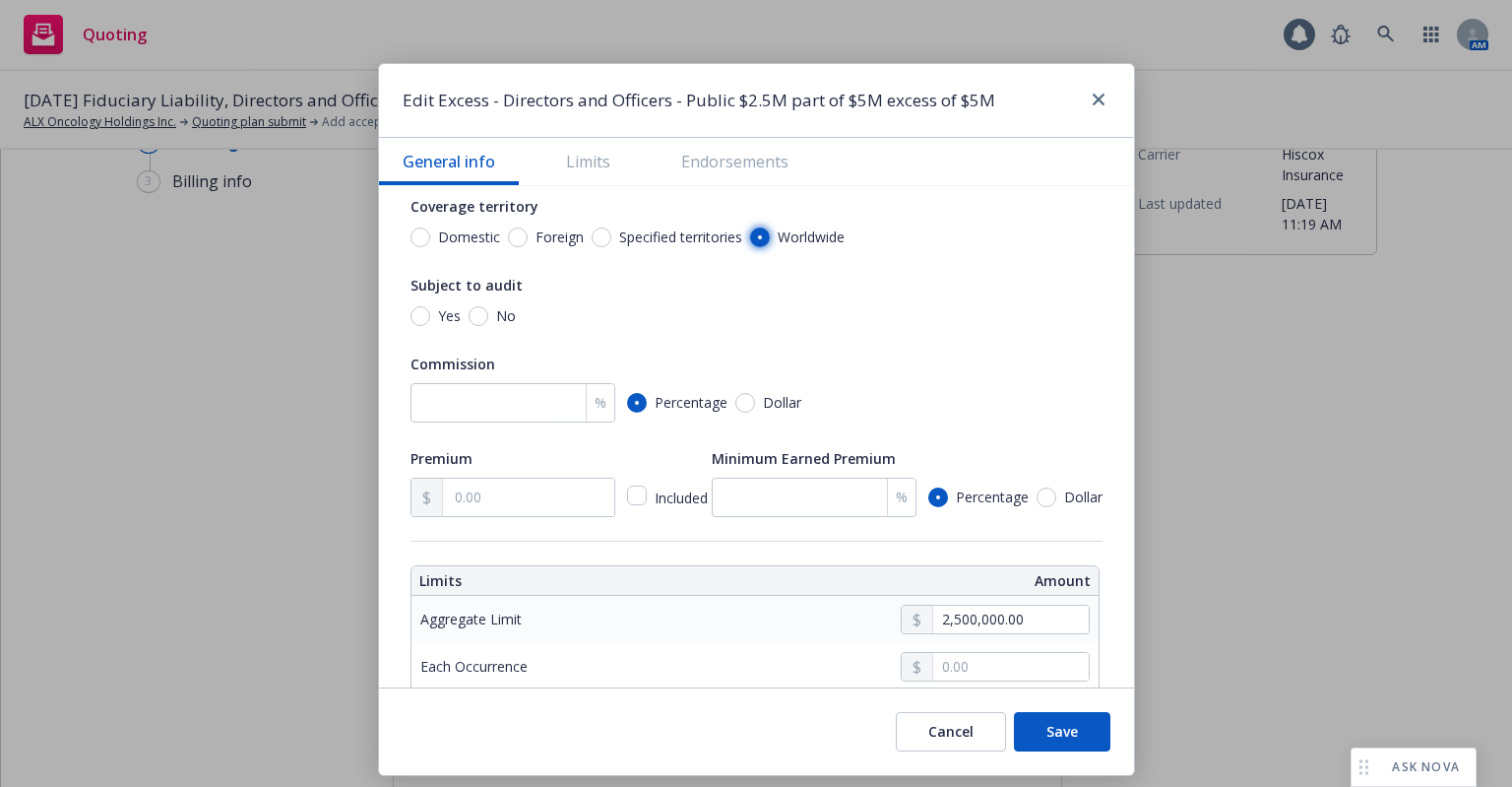 scroll, scrollTop: 295, scrollLeft: 0, axis: vertical 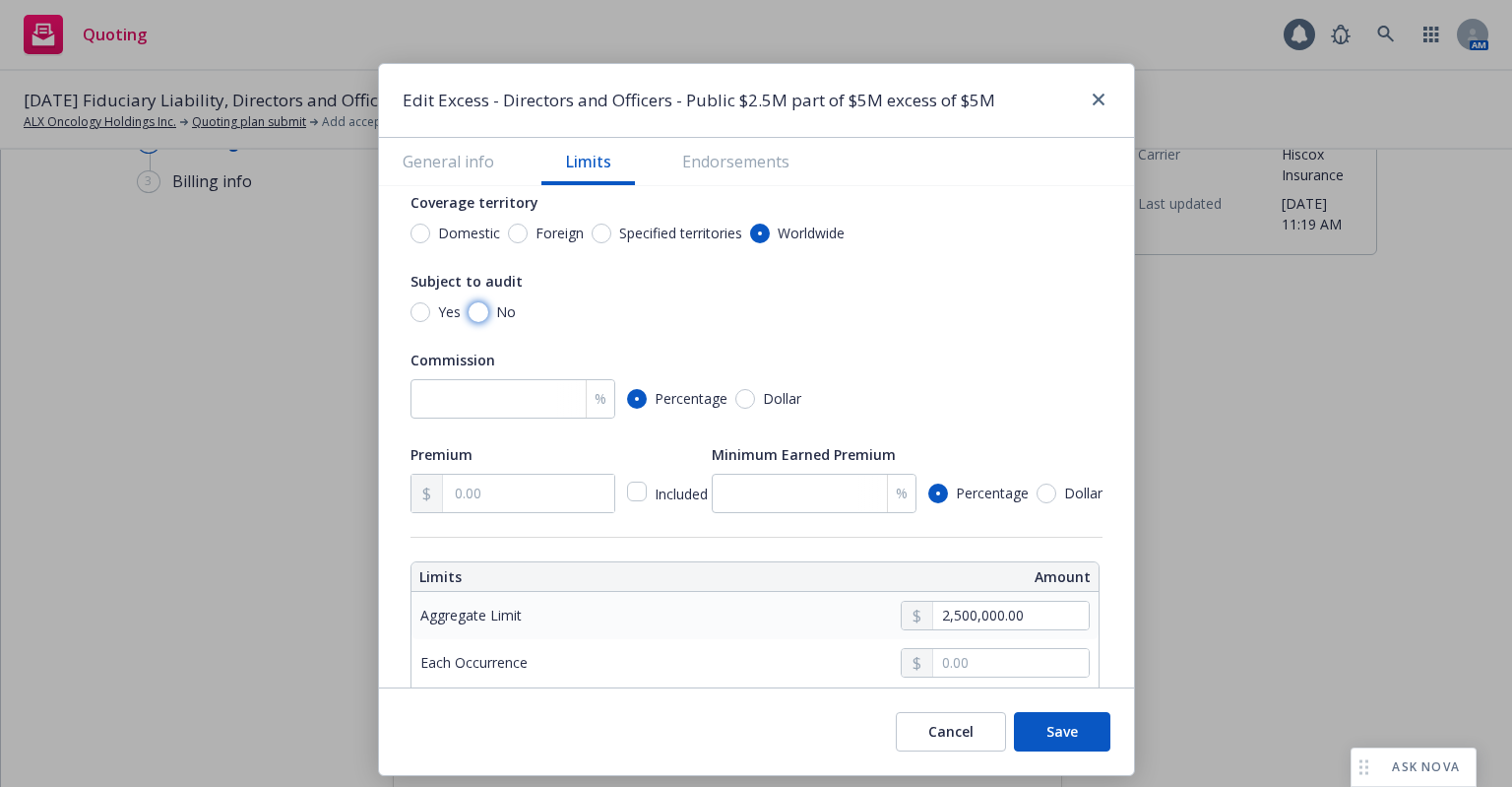 click on "No" at bounding box center [478, 312] 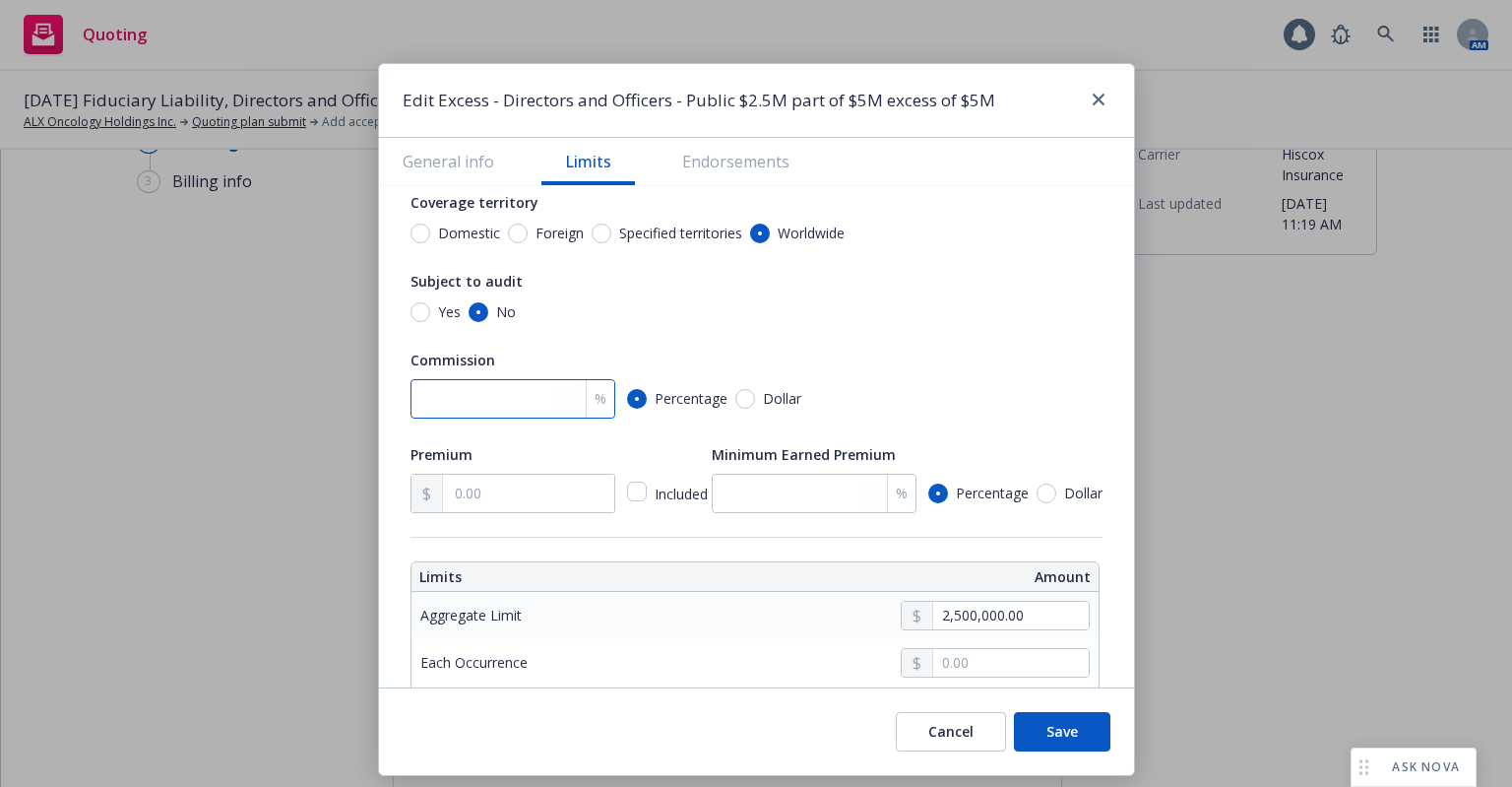 click at bounding box center (513, 399) 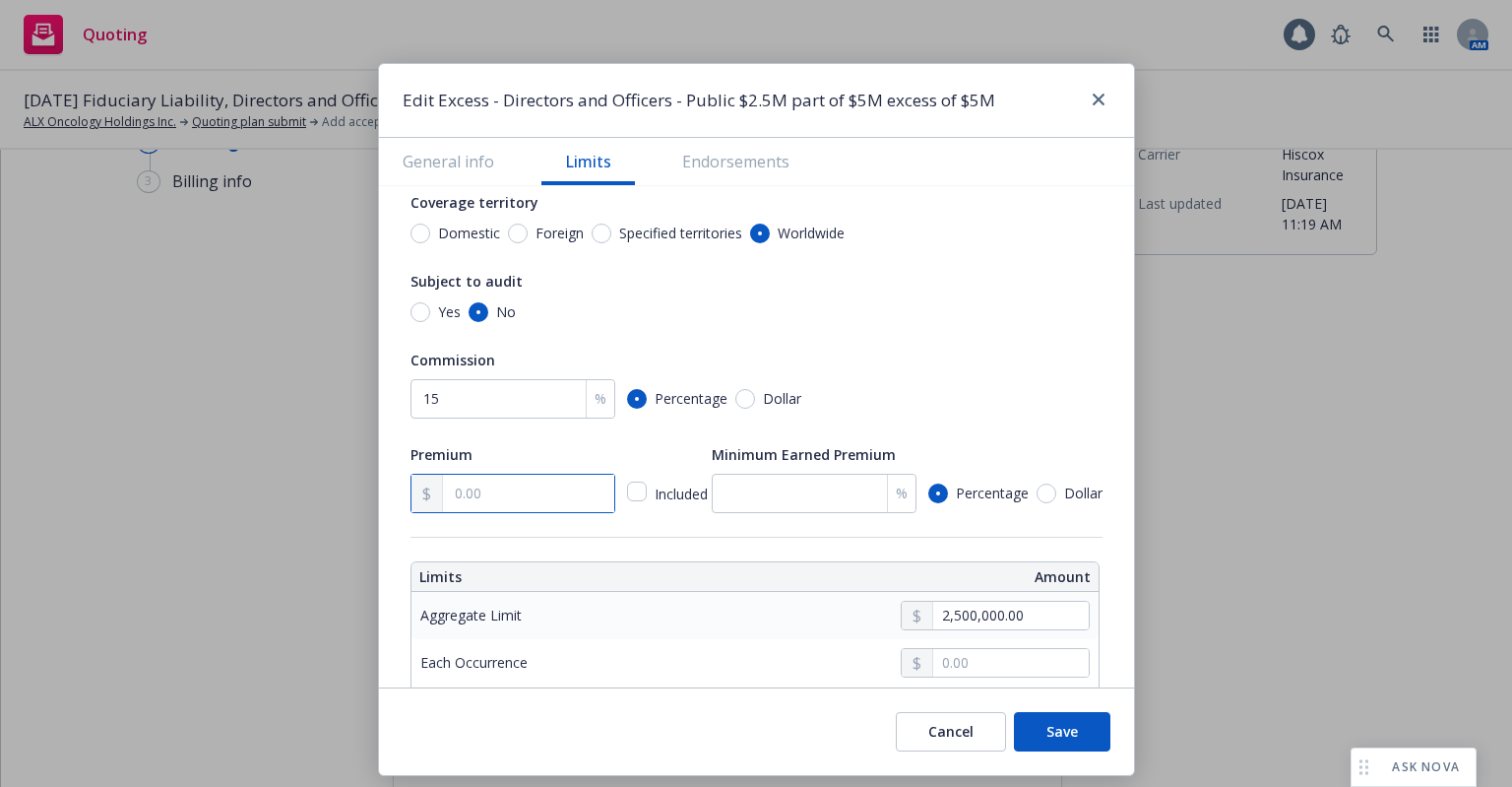 click at bounding box center (528, 493) 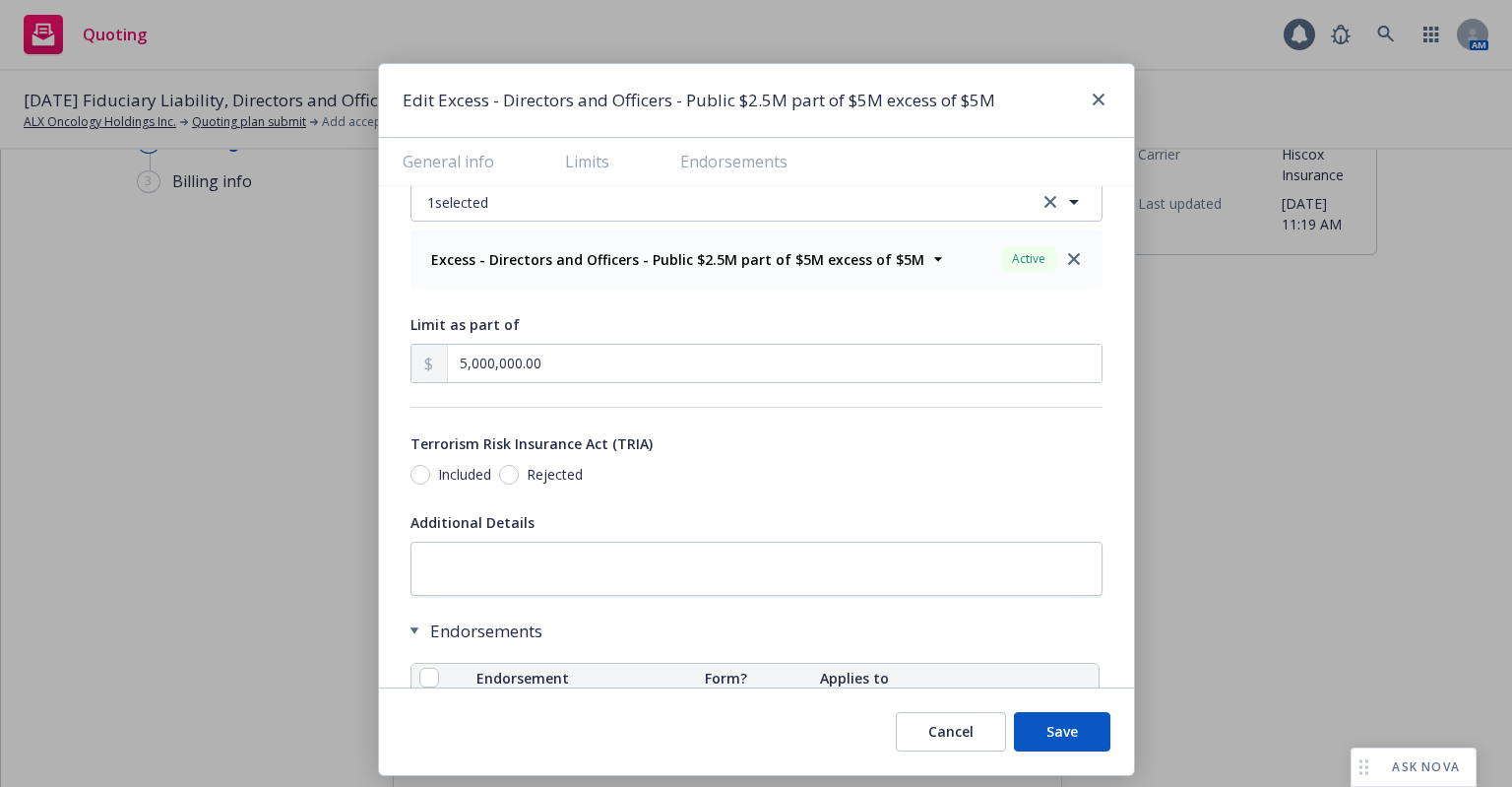 scroll, scrollTop: 1182, scrollLeft: 0, axis: vertical 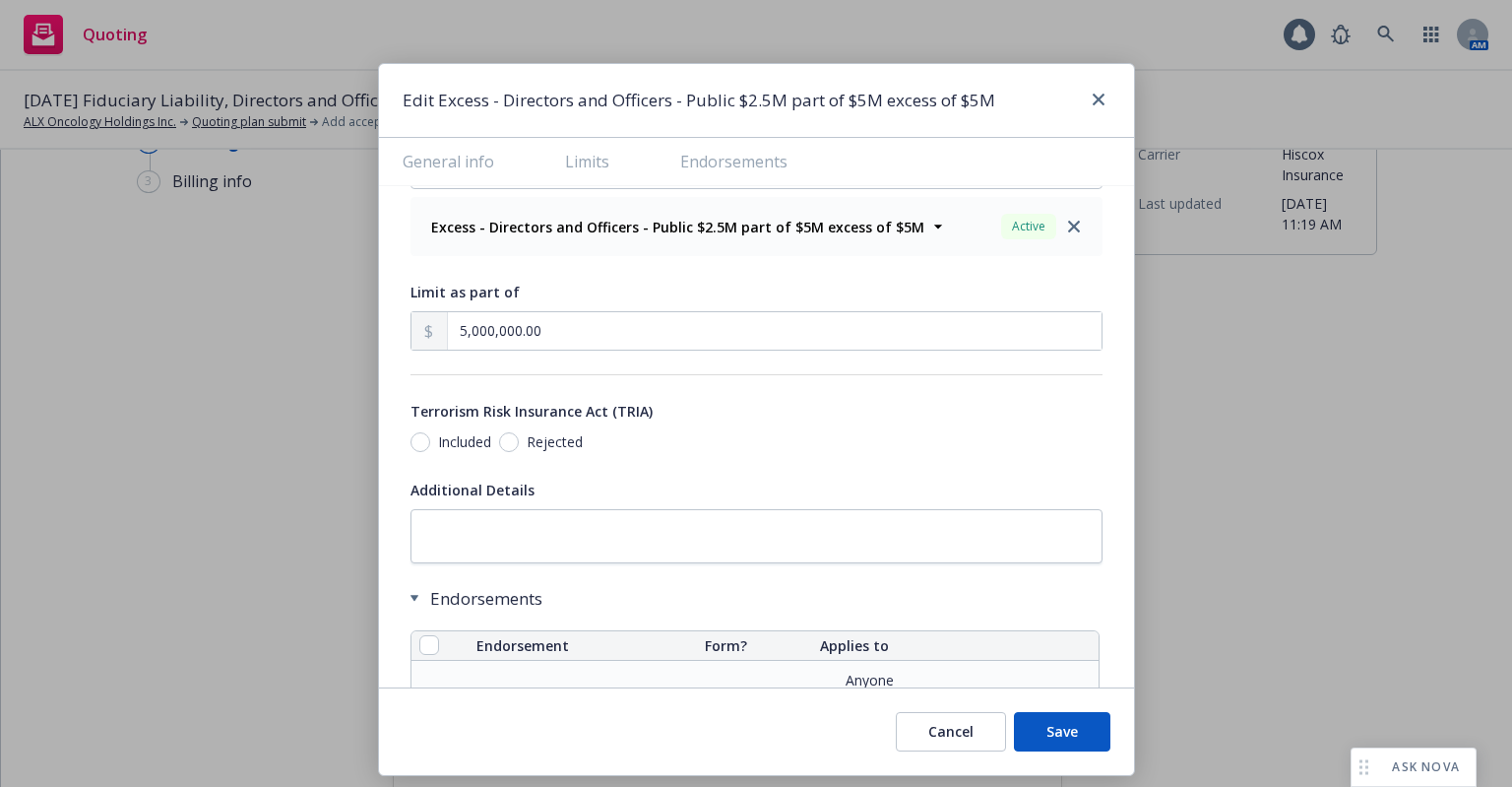 click on "Included" at bounding box center (465, 442) 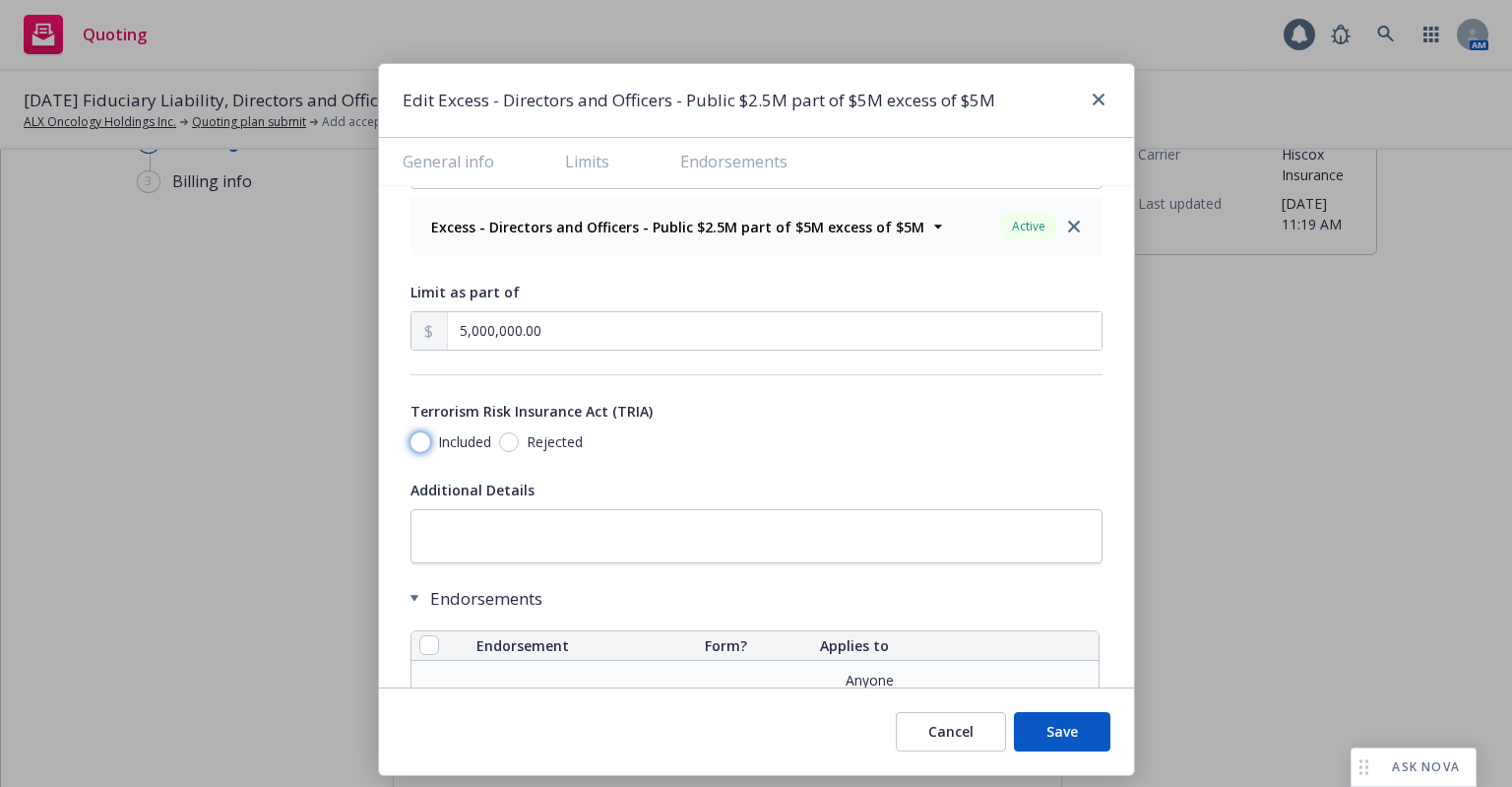 click on "Included" at bounding box center [420, 442] 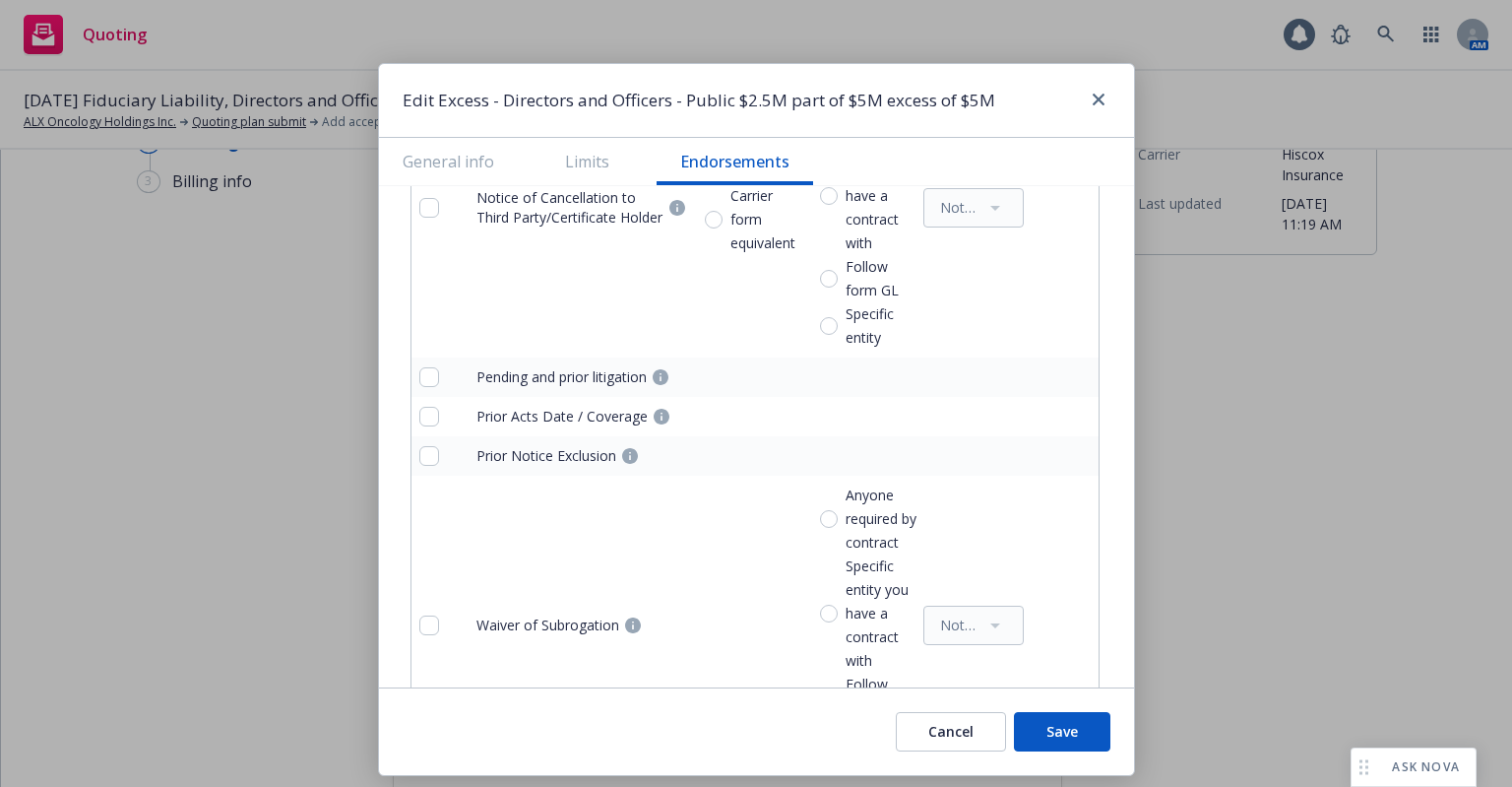 scroll, scrollTop: 2531, scrollLeft: 0, axis: vertical 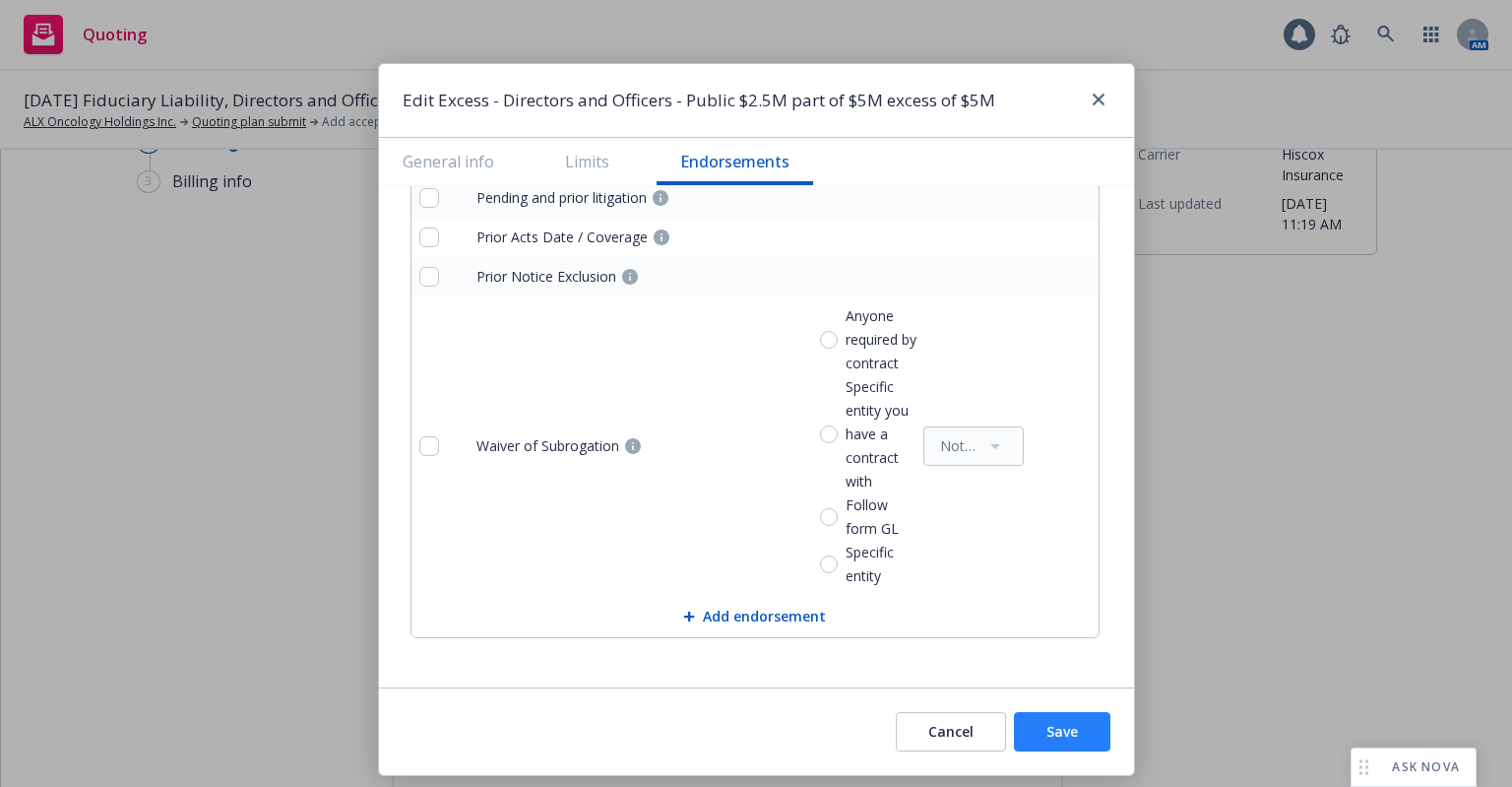 click on "Save" at bounding box center (1062, 732) 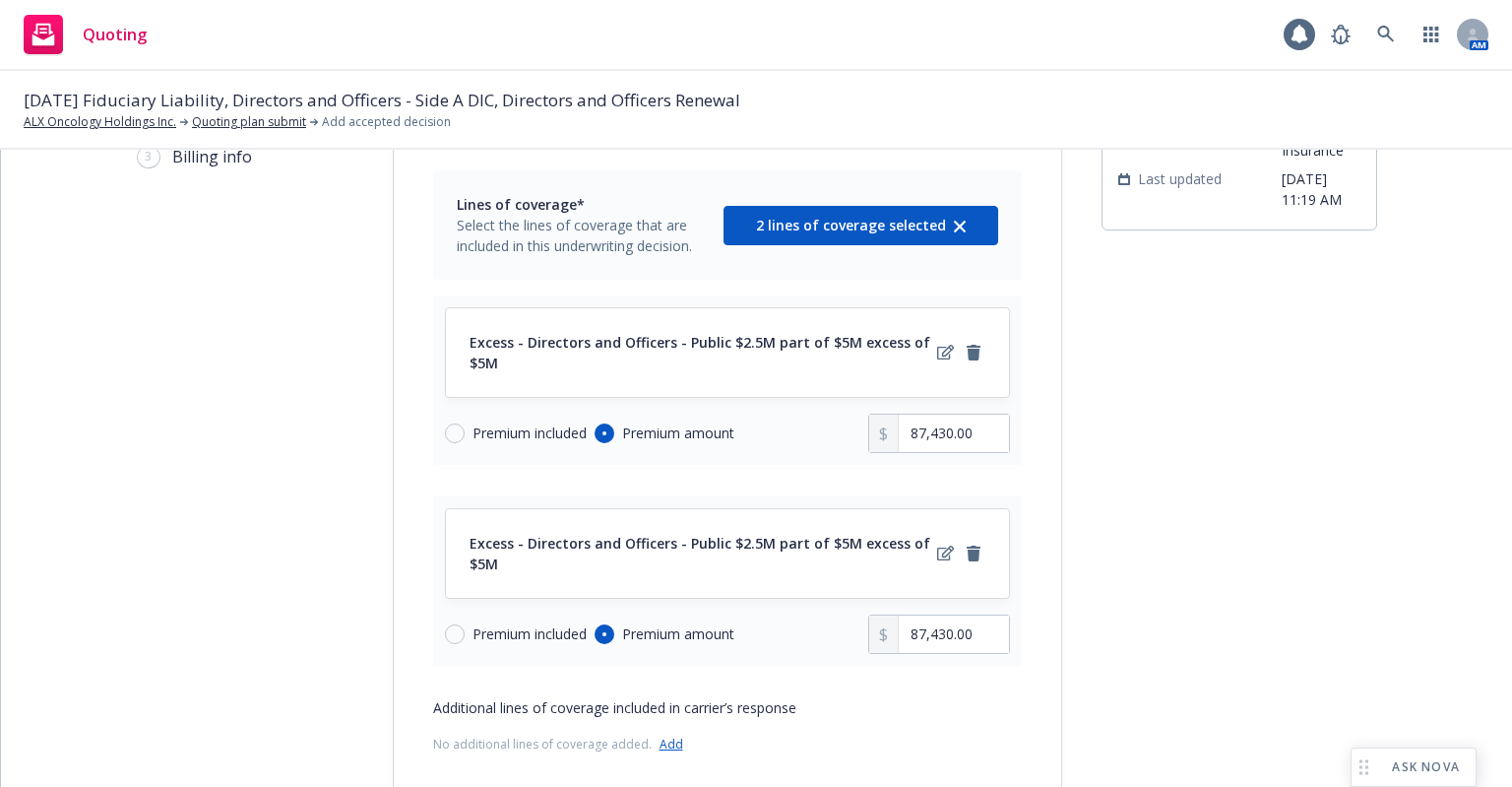 scroll, scrollTop: 320, scrollLeft: 0, axis: vertical 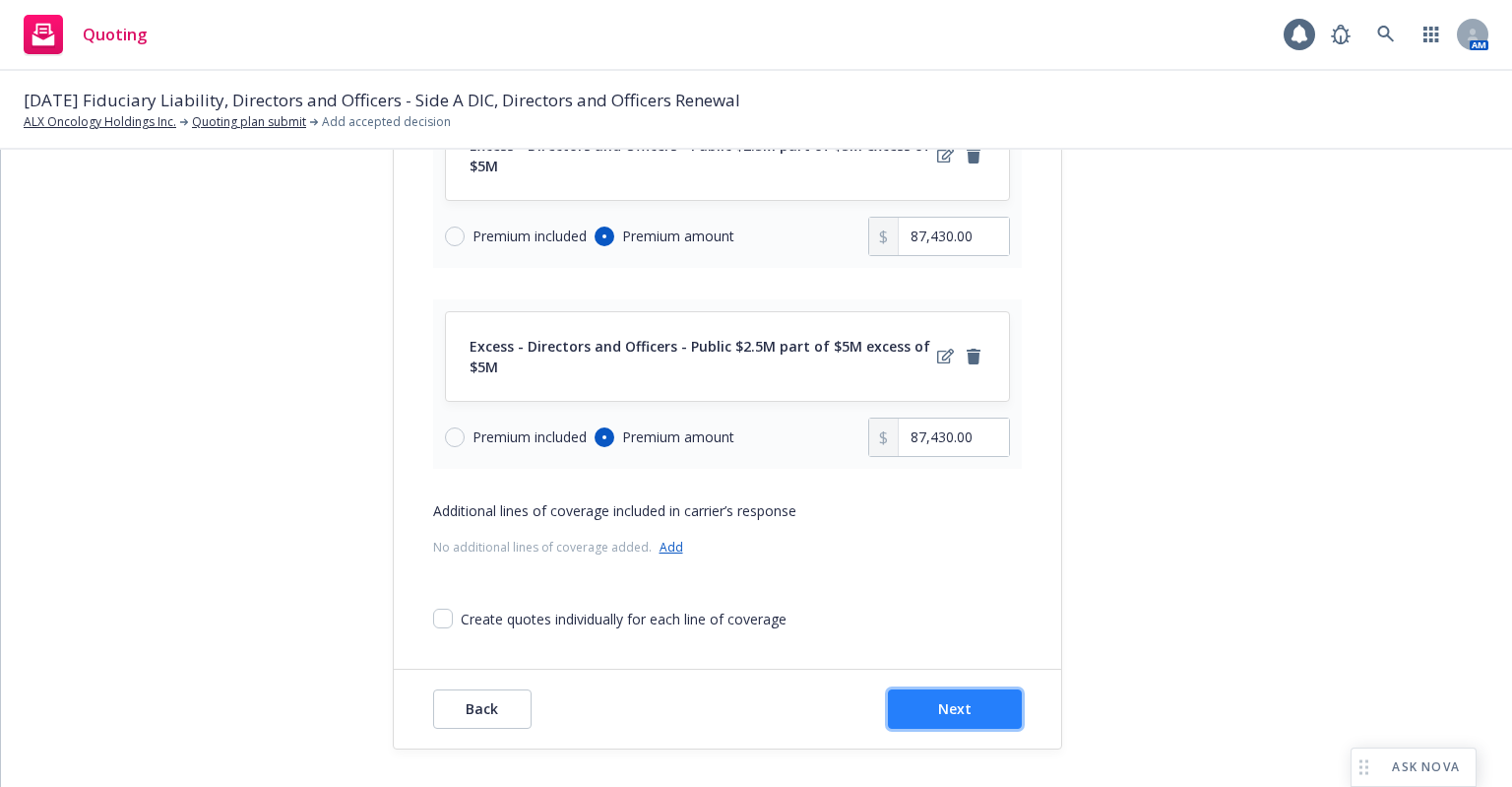 click on "Next" at bounding box center [955, 708] 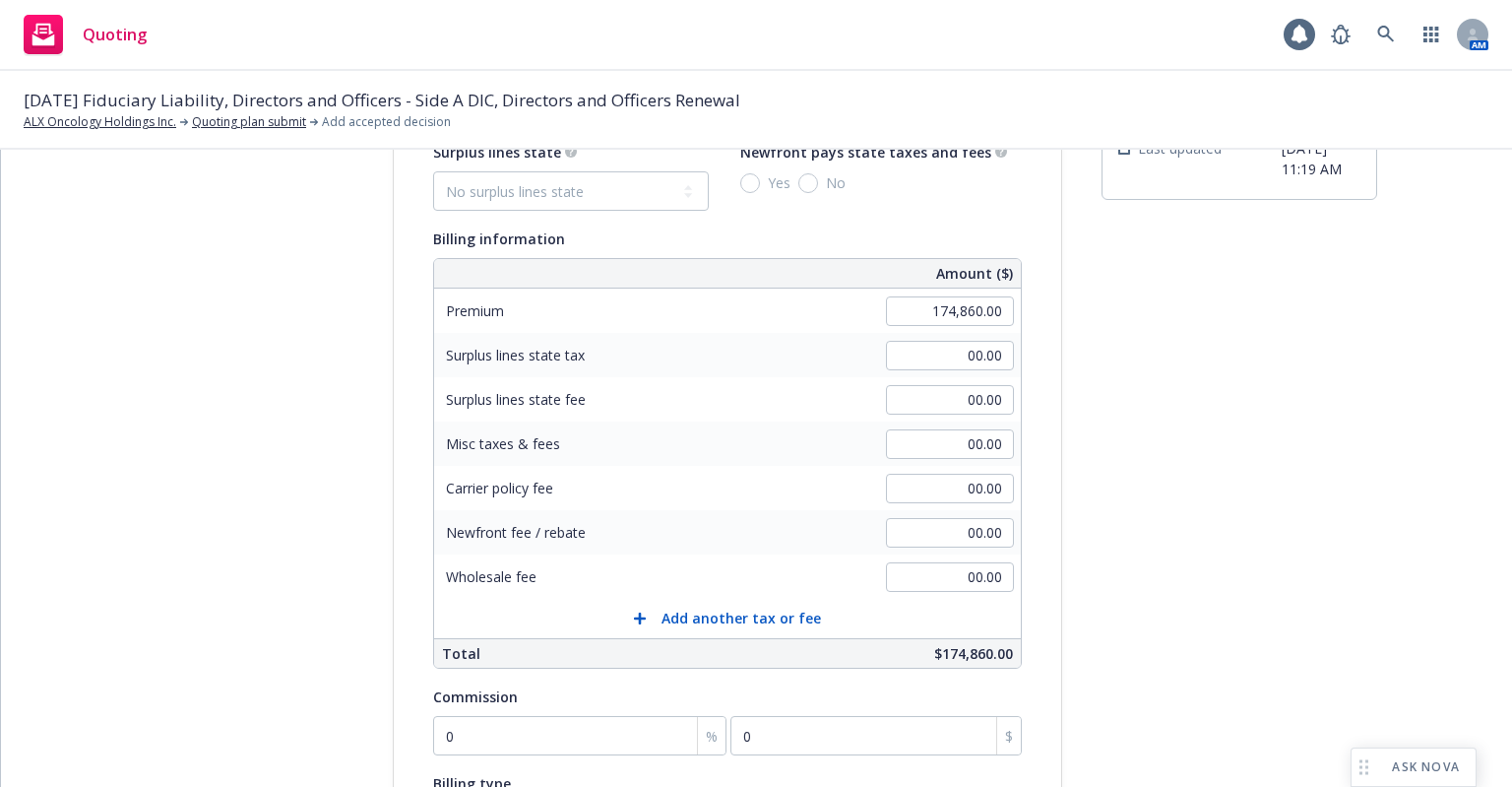 scroll, scrollTop: 0, scrollLeft: 0, axis: both 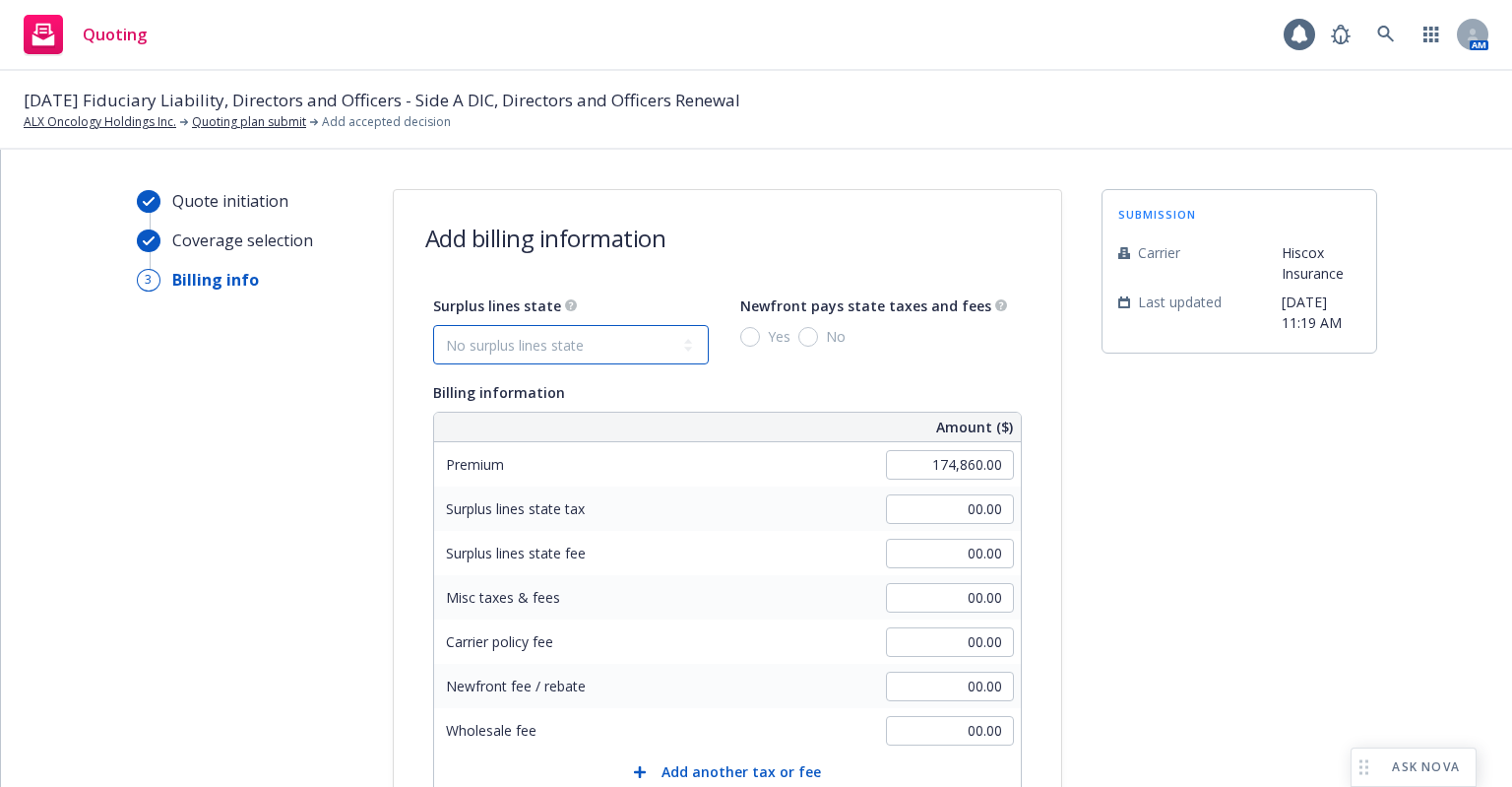 click on "No surplus lines state [US_STATE] [US_STATE] [US_STATE] [US_STATE] [US_STATE] [US_STATE] [US_STATE] [US_STATE][GEOGRAPHIC_DATA] [US_STATE] [US_STATE] [US_STATE] [US_STATE] [US_STATE] [US_STATE] [US_STATE] [US_STATE] [US_STATE] [US_STATE] [US_STATE] [US_STATE] [US_STATE] [US_STATE] [US_STATE] [US_STATE] [US_STATE] [US_STATE] [US_STATE] [US_STATE] [US_STATE] [US_STATE] [US_STATE] [US_STATE] [US_STATE] [US_STATE] [US_STATE] [US_STATE] [US_STATE] [US_STATE] [US_STATE] [US_STATE] [US_STATE] [US_STATE] [US_STATE] [US_STATE] [US_STATE] [US_STATE] [US_STATE] [GEOGRAPHIC_DATA] [US_STATE] [US_STATE] [US_STATE] [US_STATE] [US_STATE]" at bounding box center [571, 345] 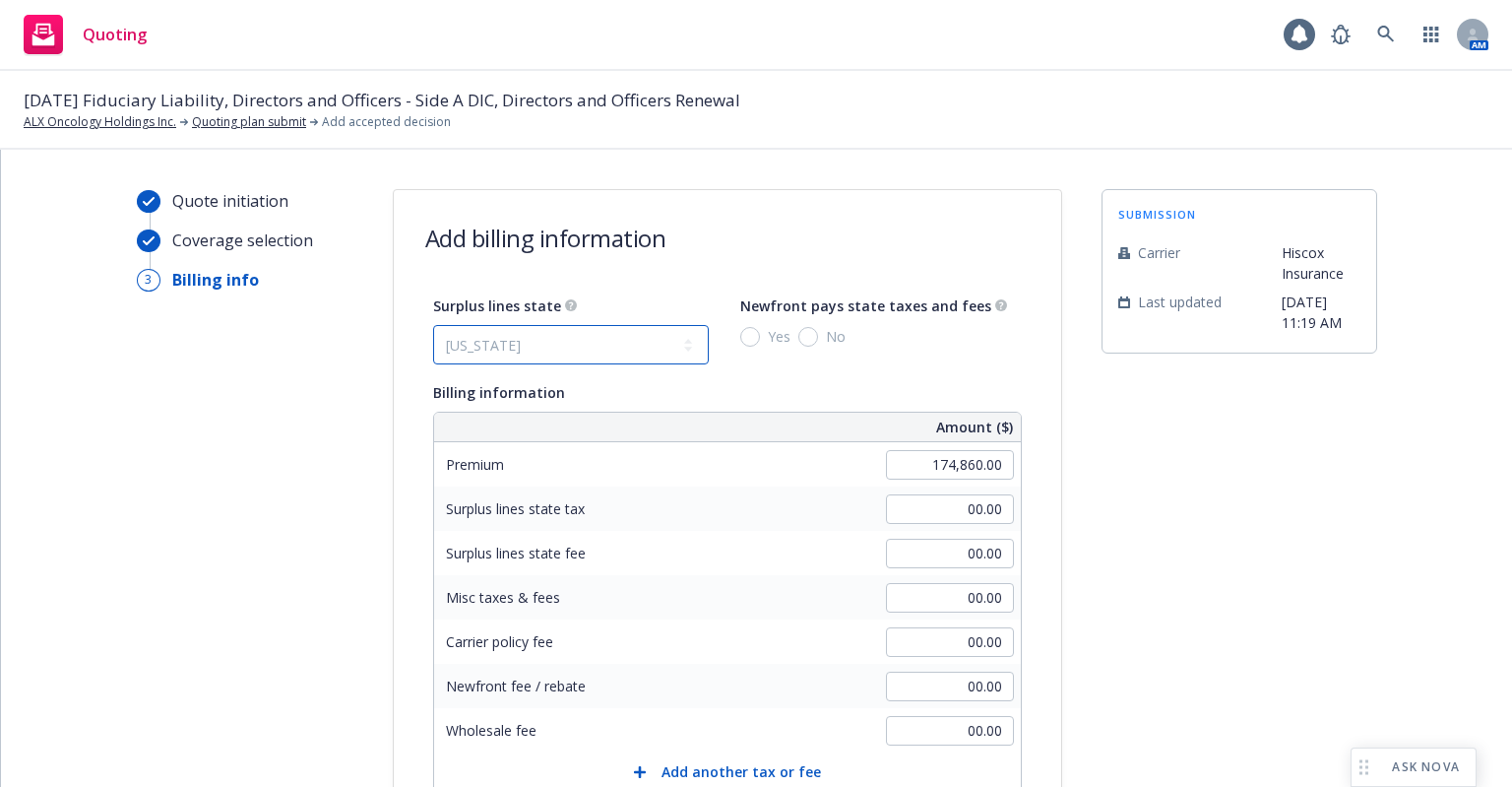 click on "No surplus lines state [US_STATE] [US_STATE] [US_STATE] [US_STATE] [US_STATE] [US_STATE] [US_STATE] [US_STATE][GEOGRAPHIC_DATA] [US_STATE] [US_STATE] [US_STATE] [US_STATE] [US_STATE] [US_STATE] [US_STATE] [US_STATE] [US_STATE] [US_STATE] [US_STATE] [US_STATE] [US_STATE] [US_STATE] [US_STATE] [US_STATE] [US_STATE] [US_STATE] [US_STATE] [US_STATE] [US_STATE] [US_STATE] [US_STATE] [US_STATE] [US_STATE] [US_STATE] [US_STATE] [US_STATE] [US_STATE] [US_STATE] [US_STATE] [US_STATE] [US_STATE] [US_STATE] [US_STATE] [US_STATE] [US_STATE] [US_STATE] [US_STATE] [GEOGRAPHIC_DATA] [US_STATE] [US_STATE] [US_STATE] [US_STATE] [US_STATE]" at bounding box center [571, 345] 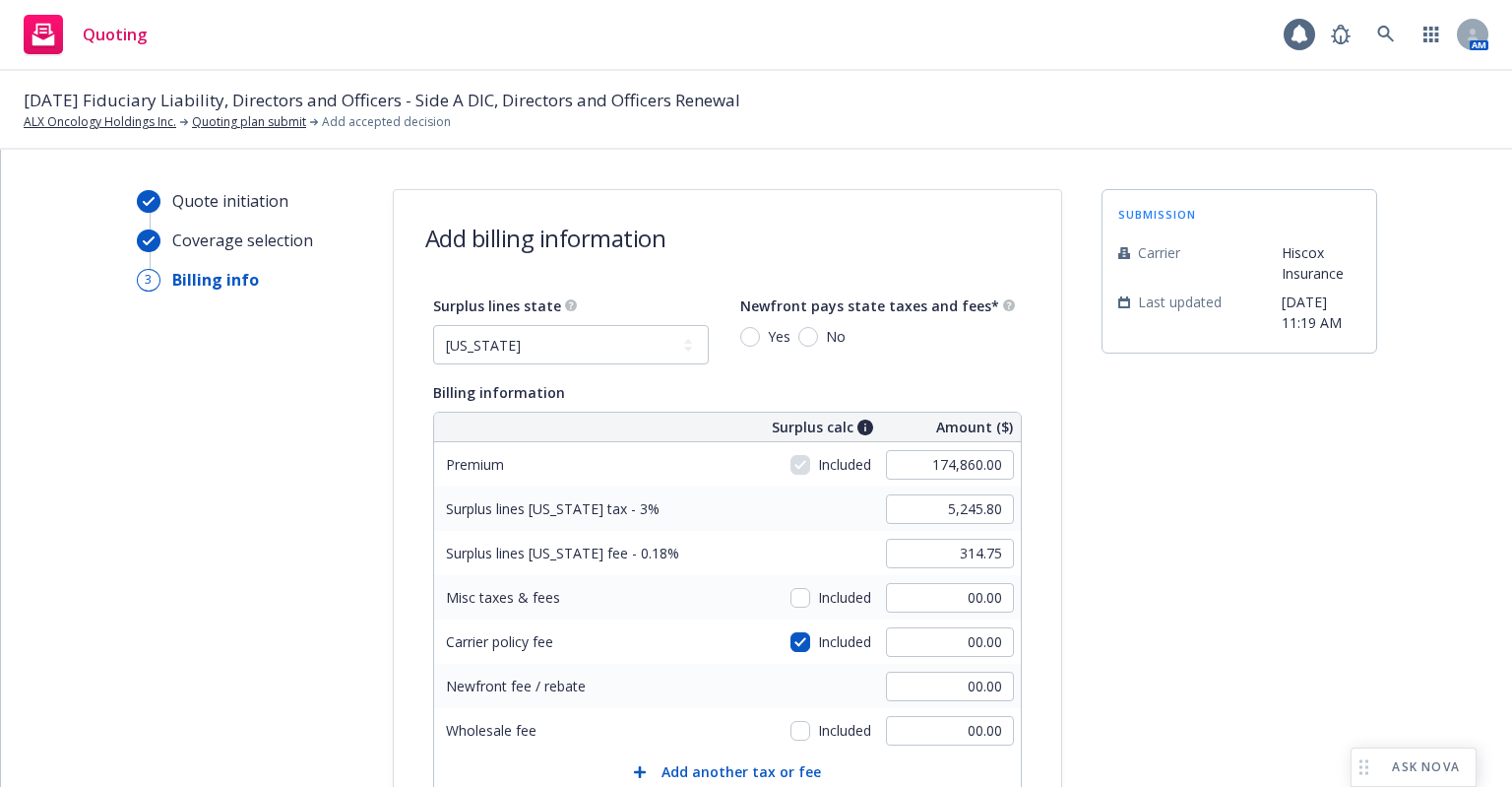 click on "Yes" at bounding box center [775, 337] 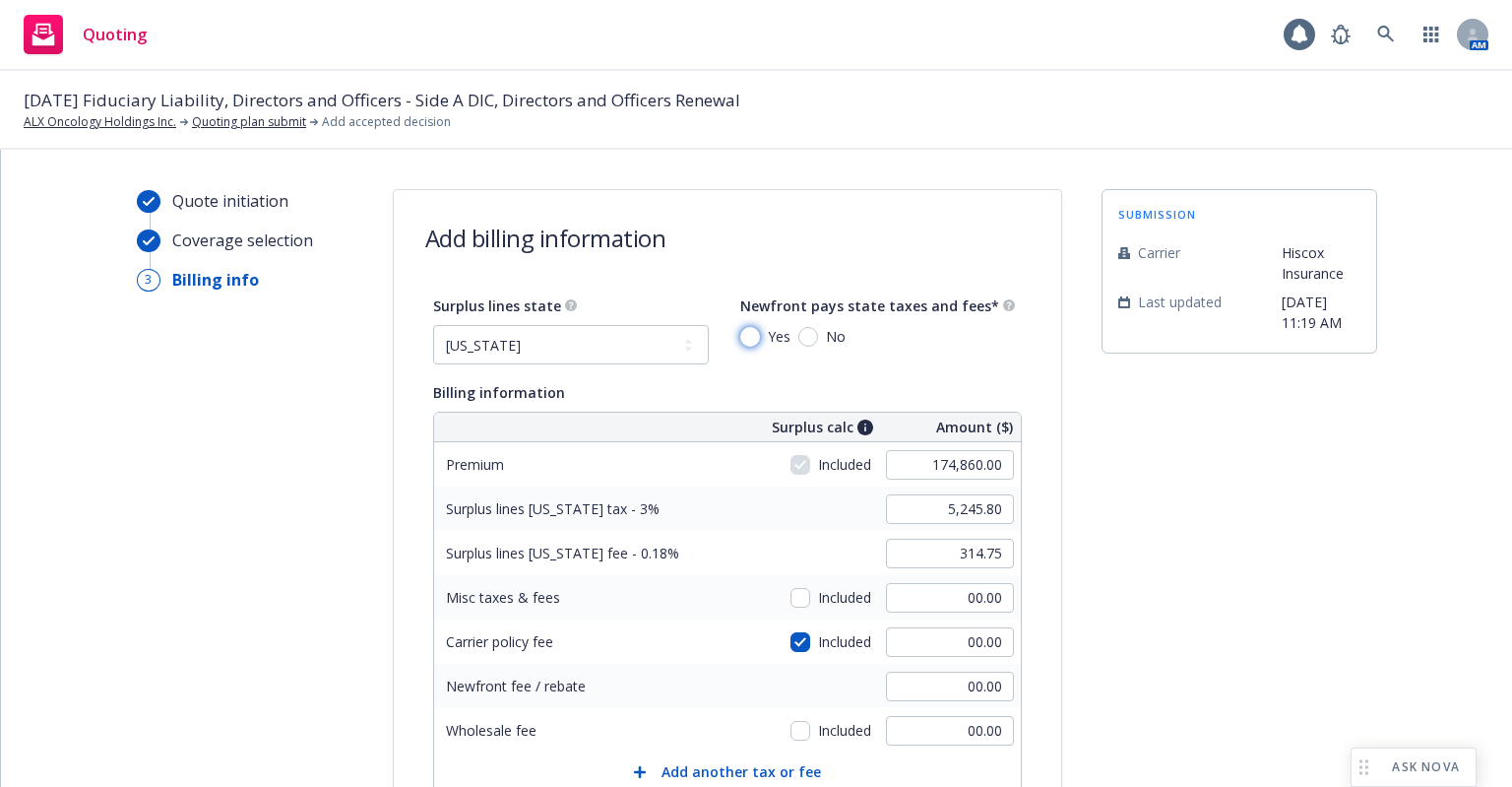 click on "Yes" at bounding box center (750, 337) 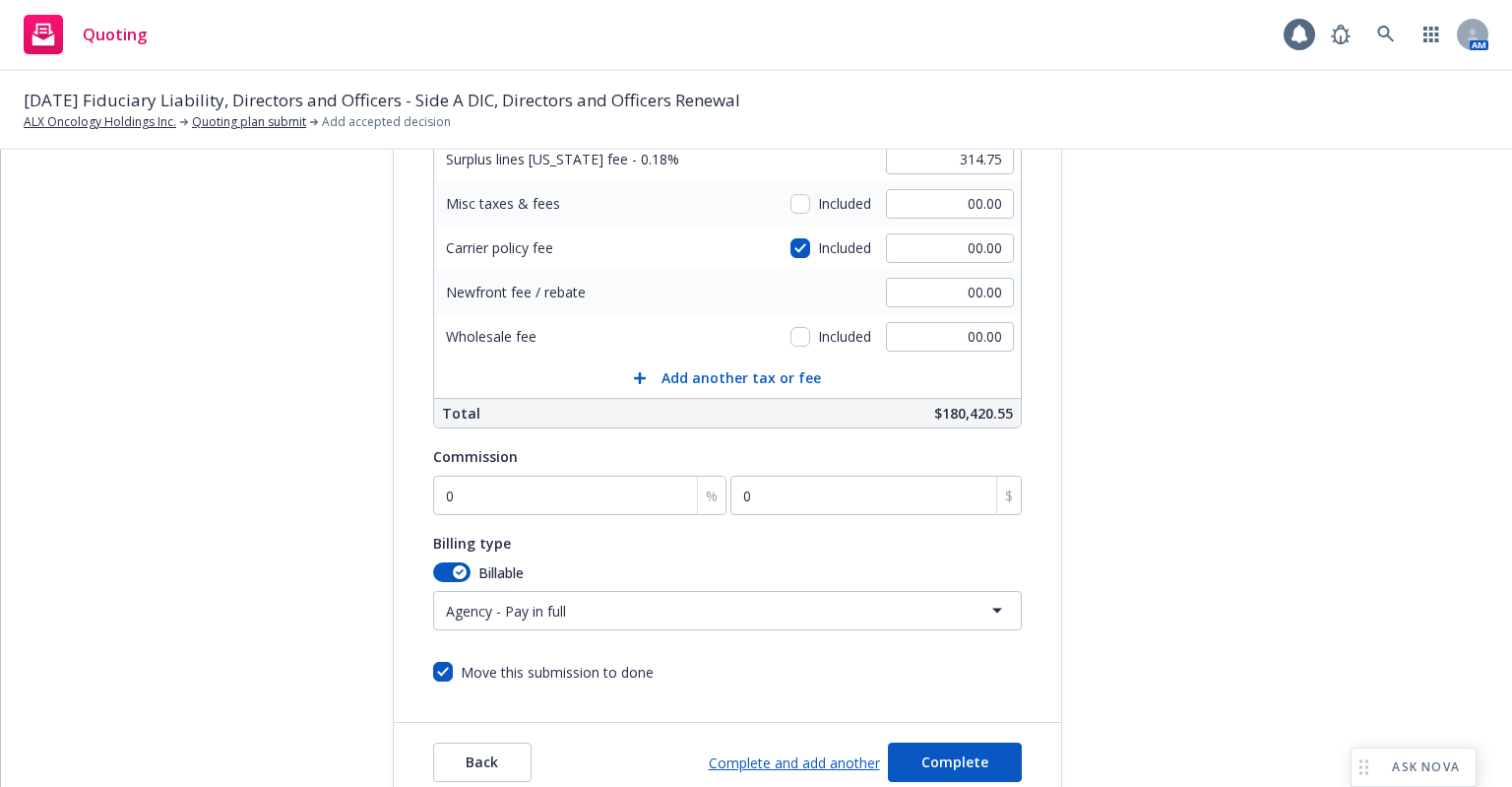 scroll, scrollTop: 447, scrollLeft: 0, axis: vertical 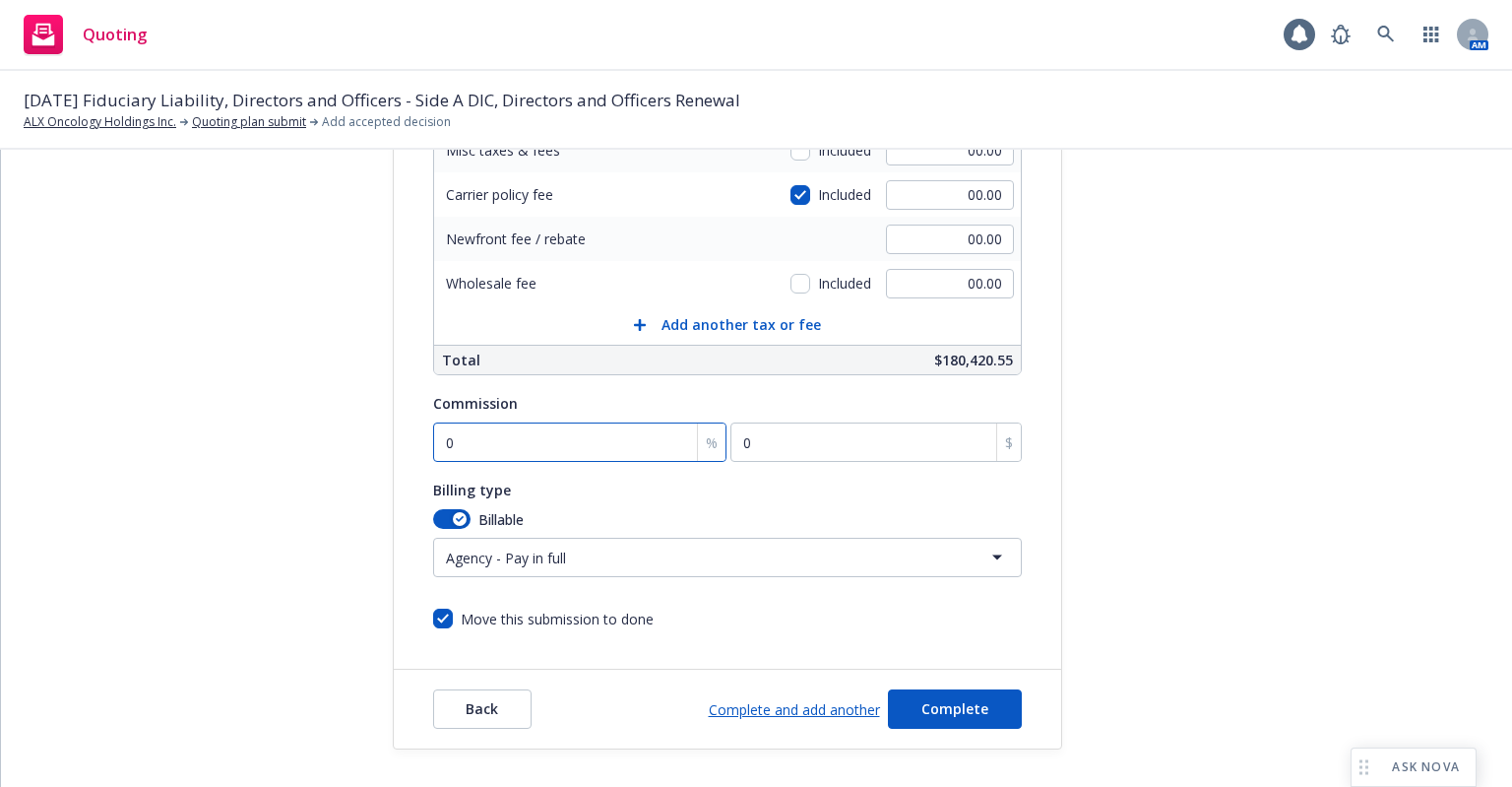 click on "0" at bounding box center (580, 442) 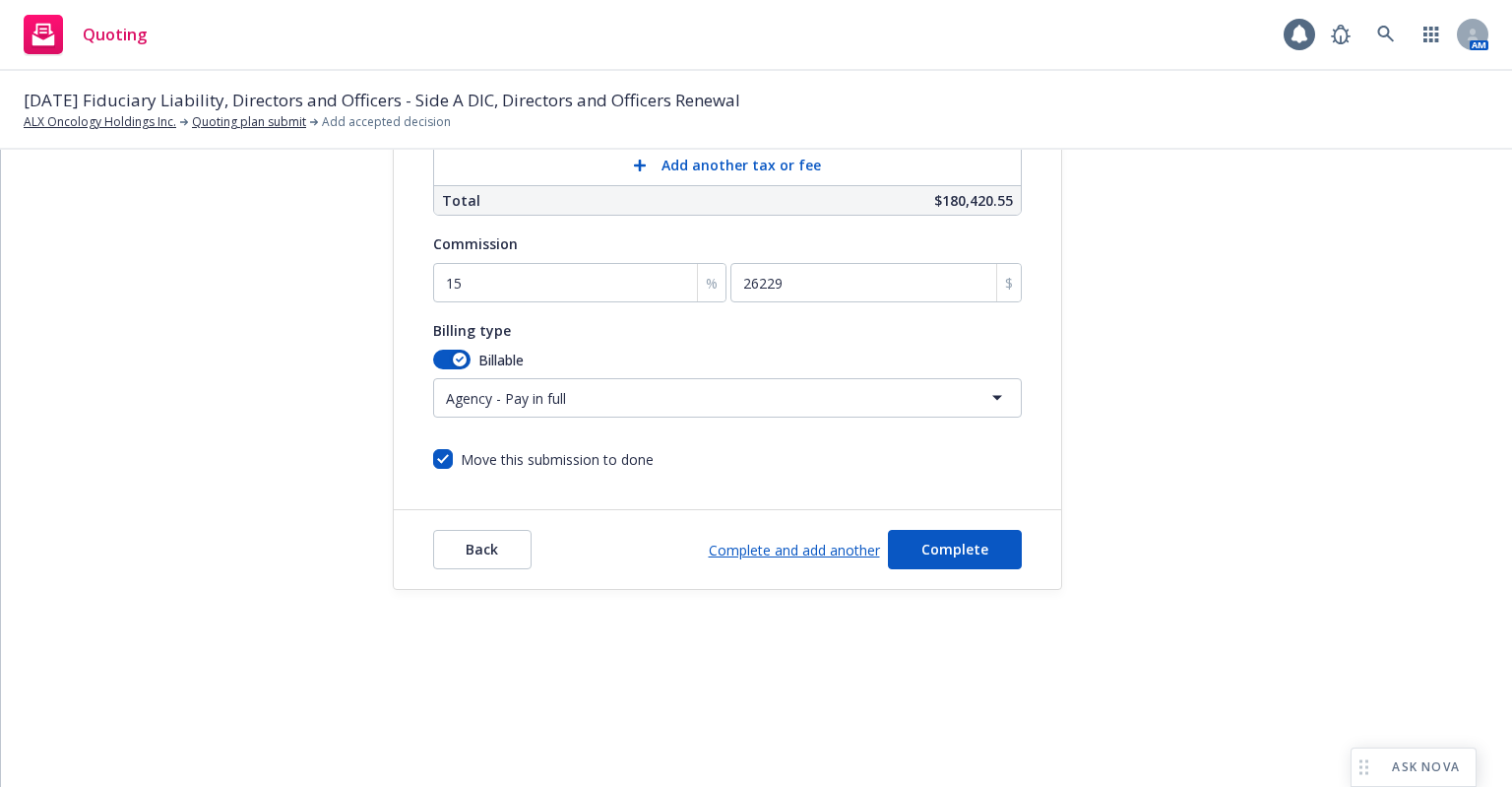 scroll, scrollTop: 168, scrollLeft: 0, axis: vertical 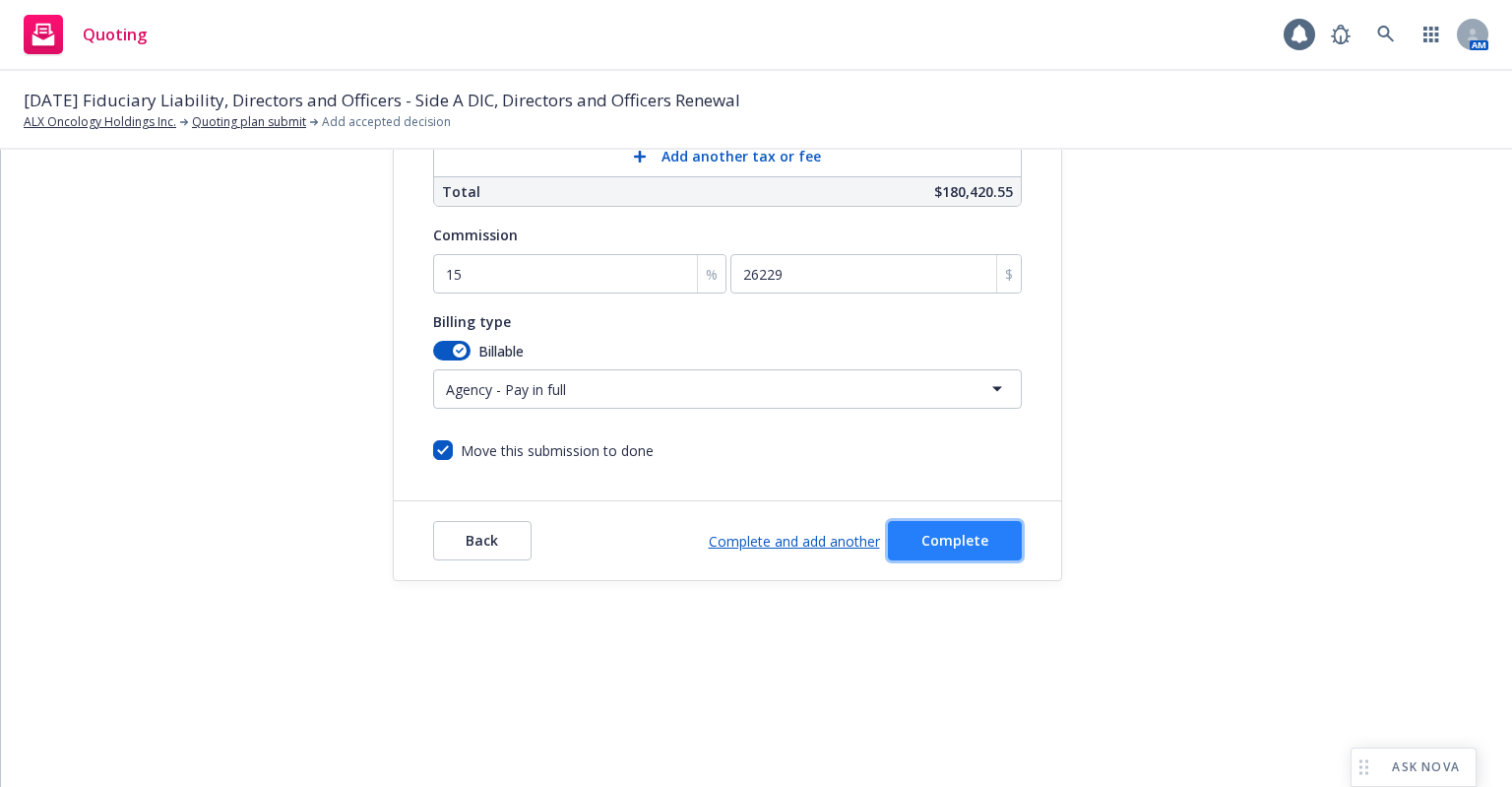 click on "Complete" at bounding box center [955, 541] 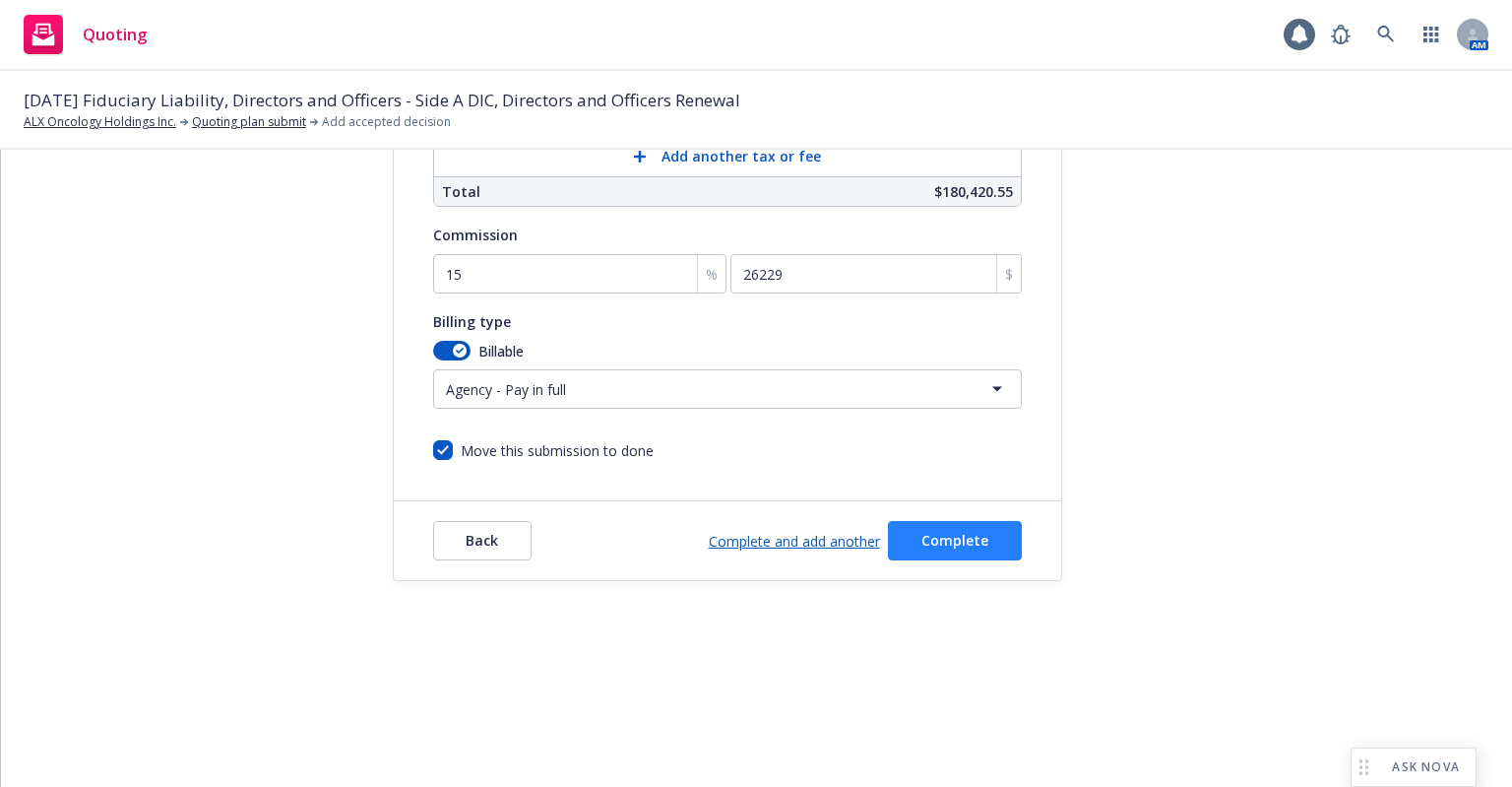 scroll, scrollTop: 0, scrollLeft: 0, axis: both 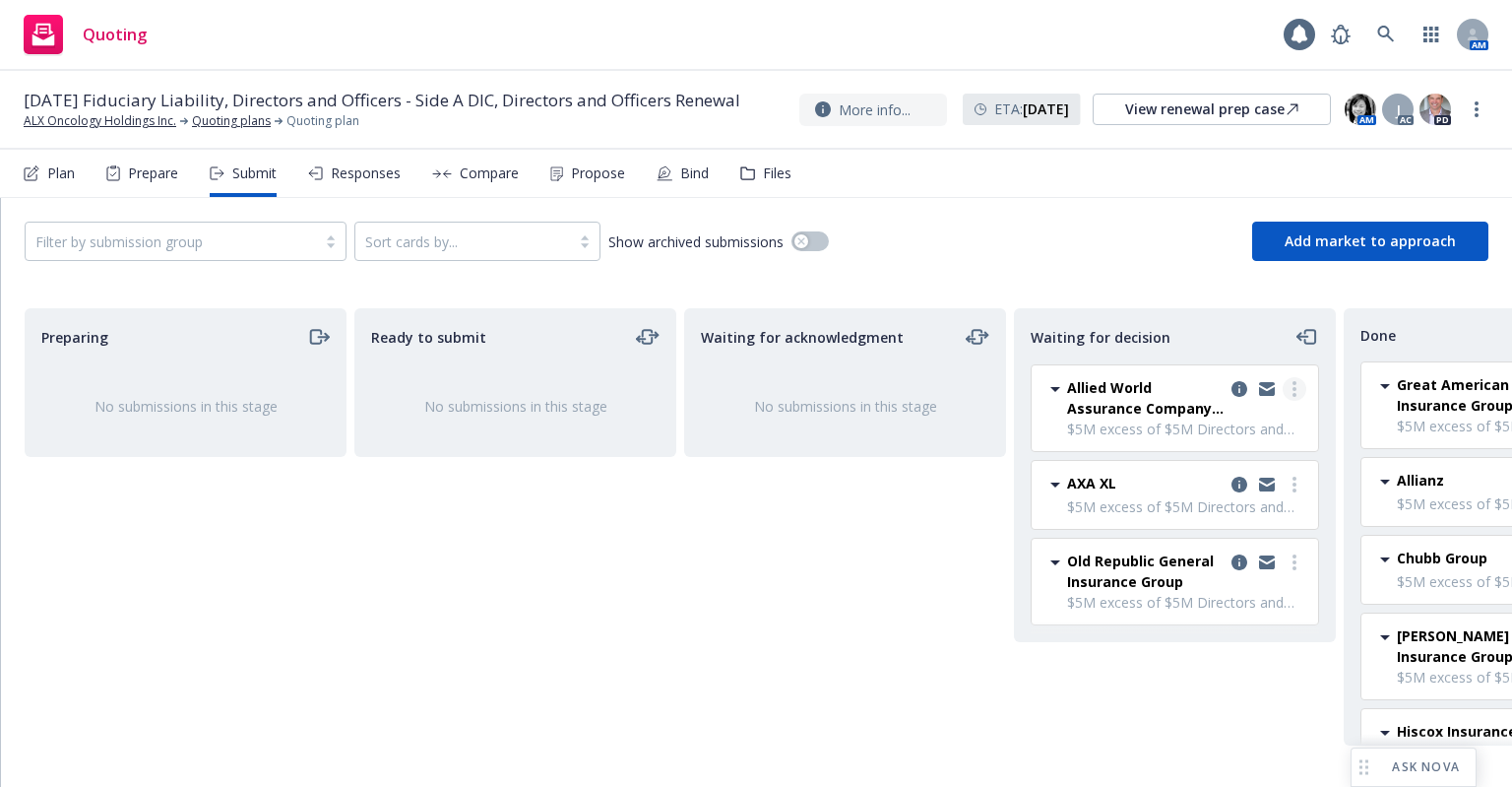 click at bounding box center (1294, 389) 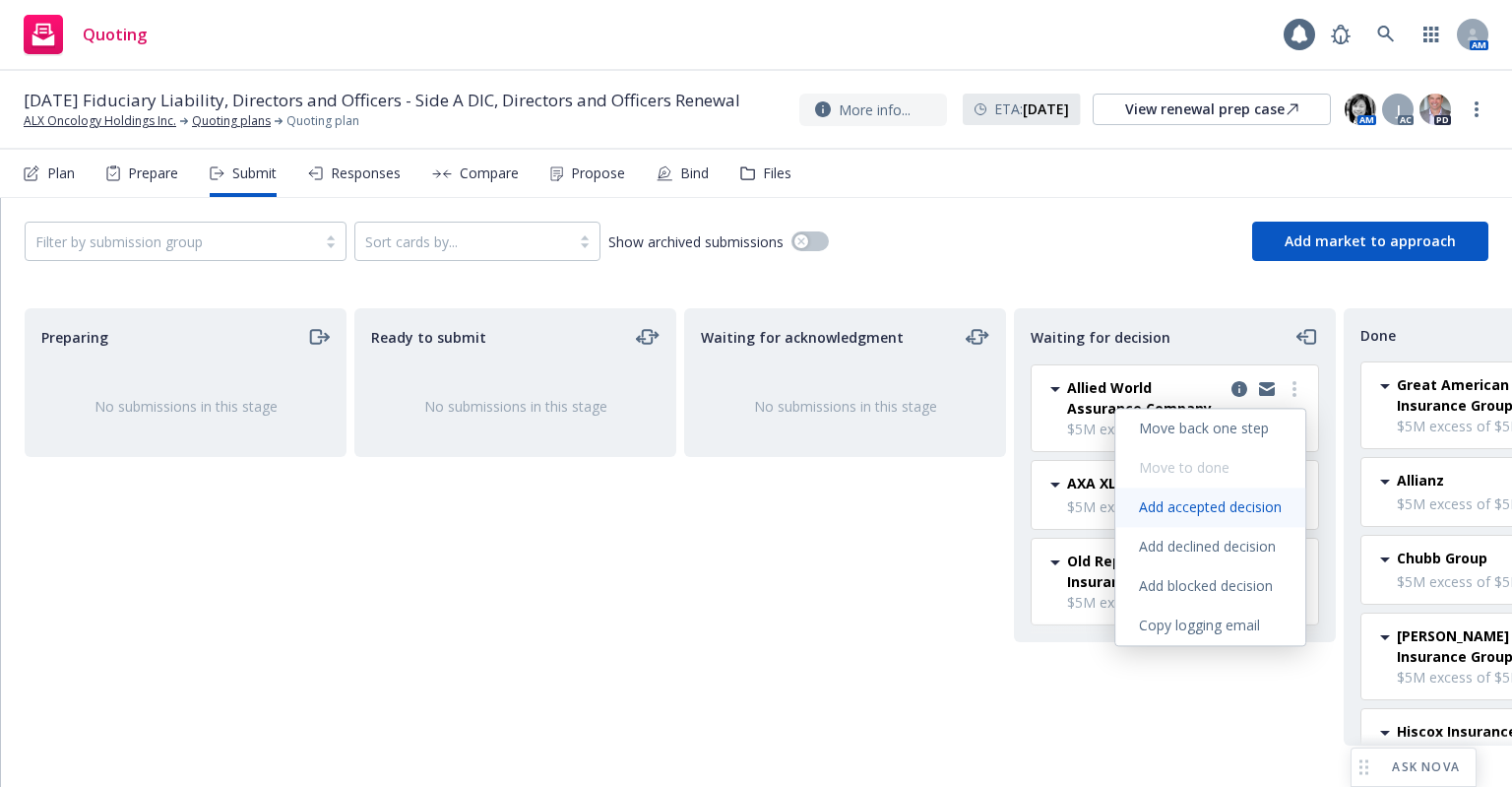 click on "Add accepted decision" at bounding box center [1210, 506] 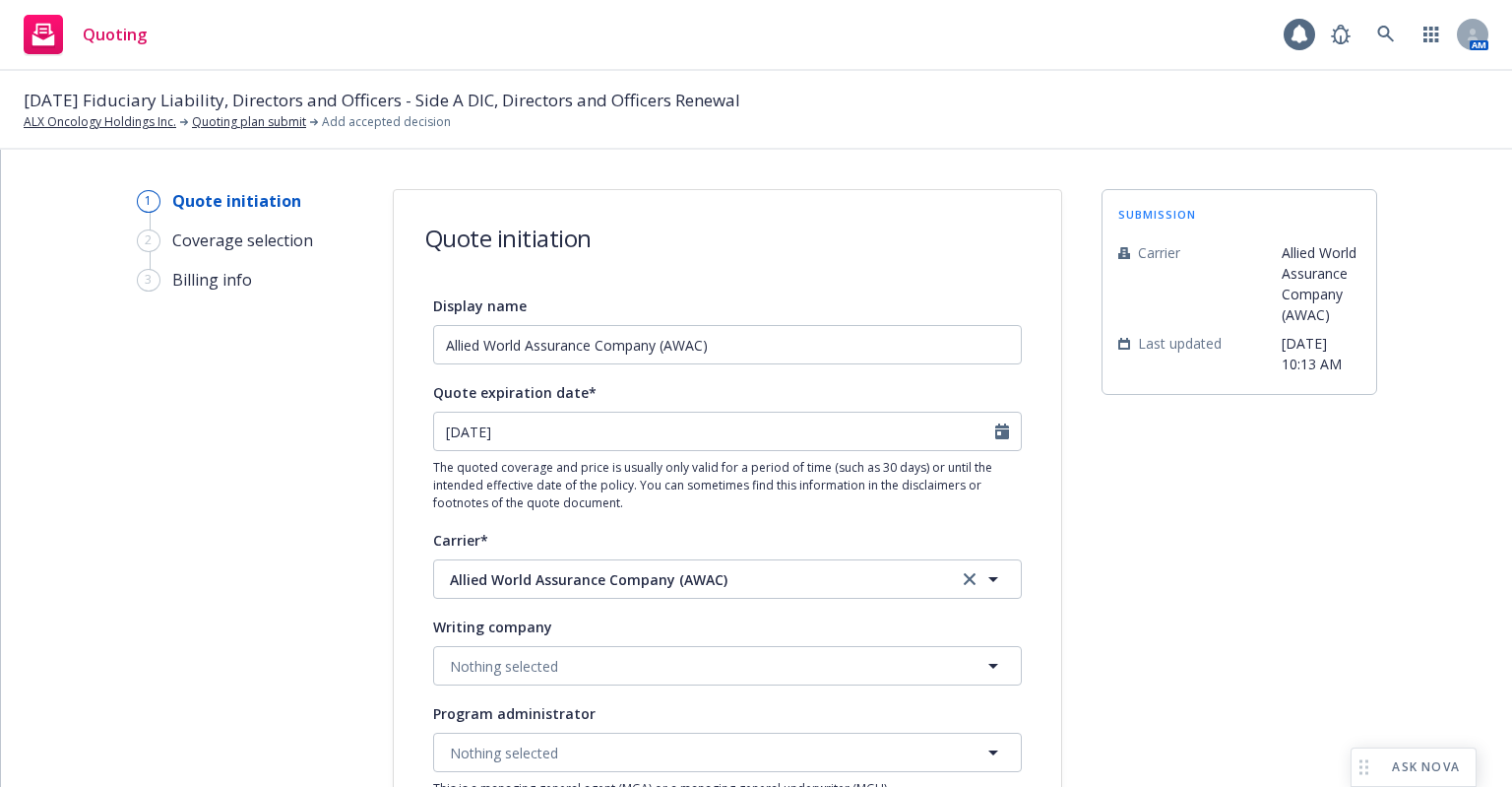 scroll, scrollTop: 197, scrollLeft: 0, axis: vertical 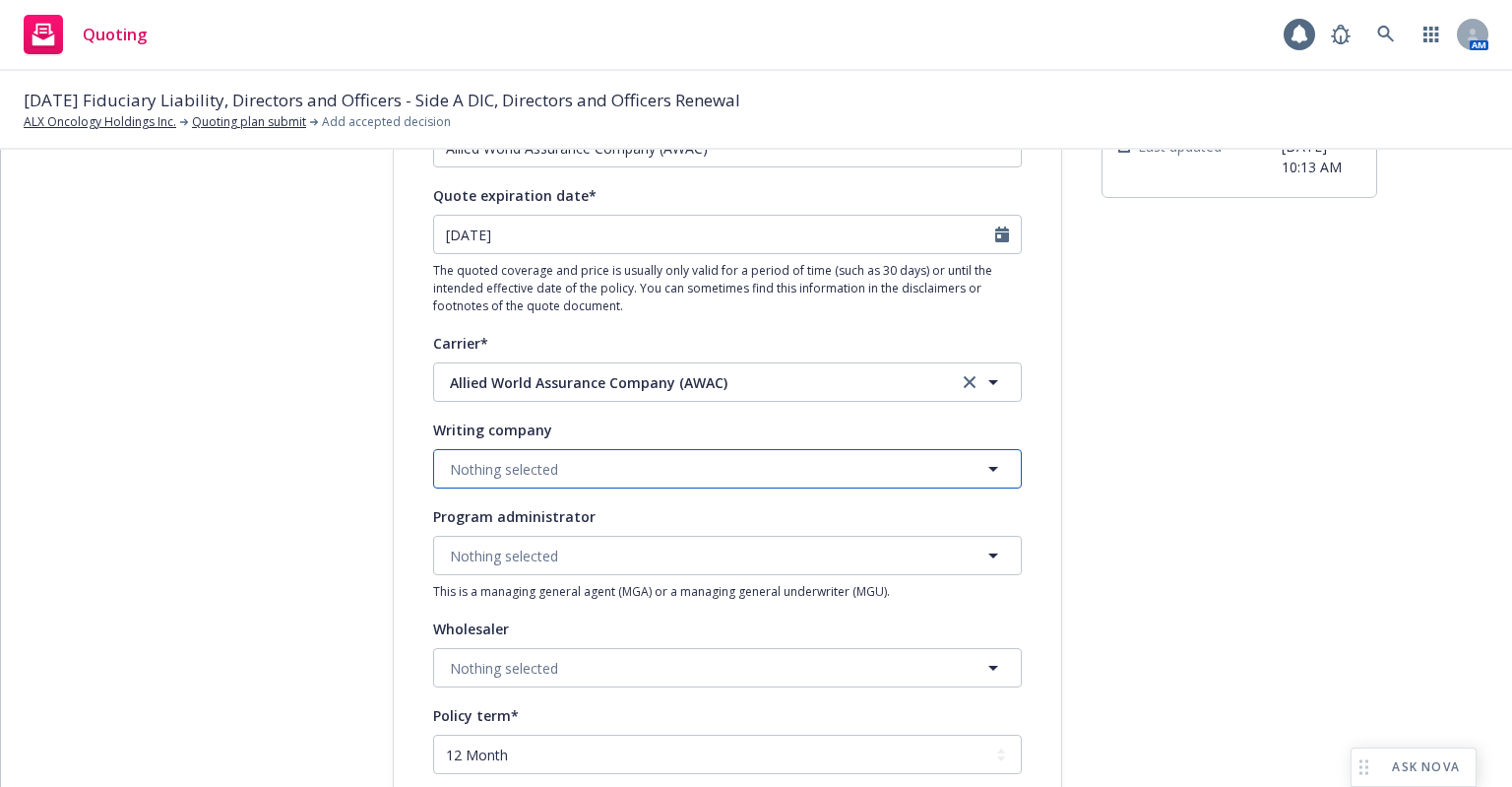 click on "Nothing selected" at bounding box center [504, 469] 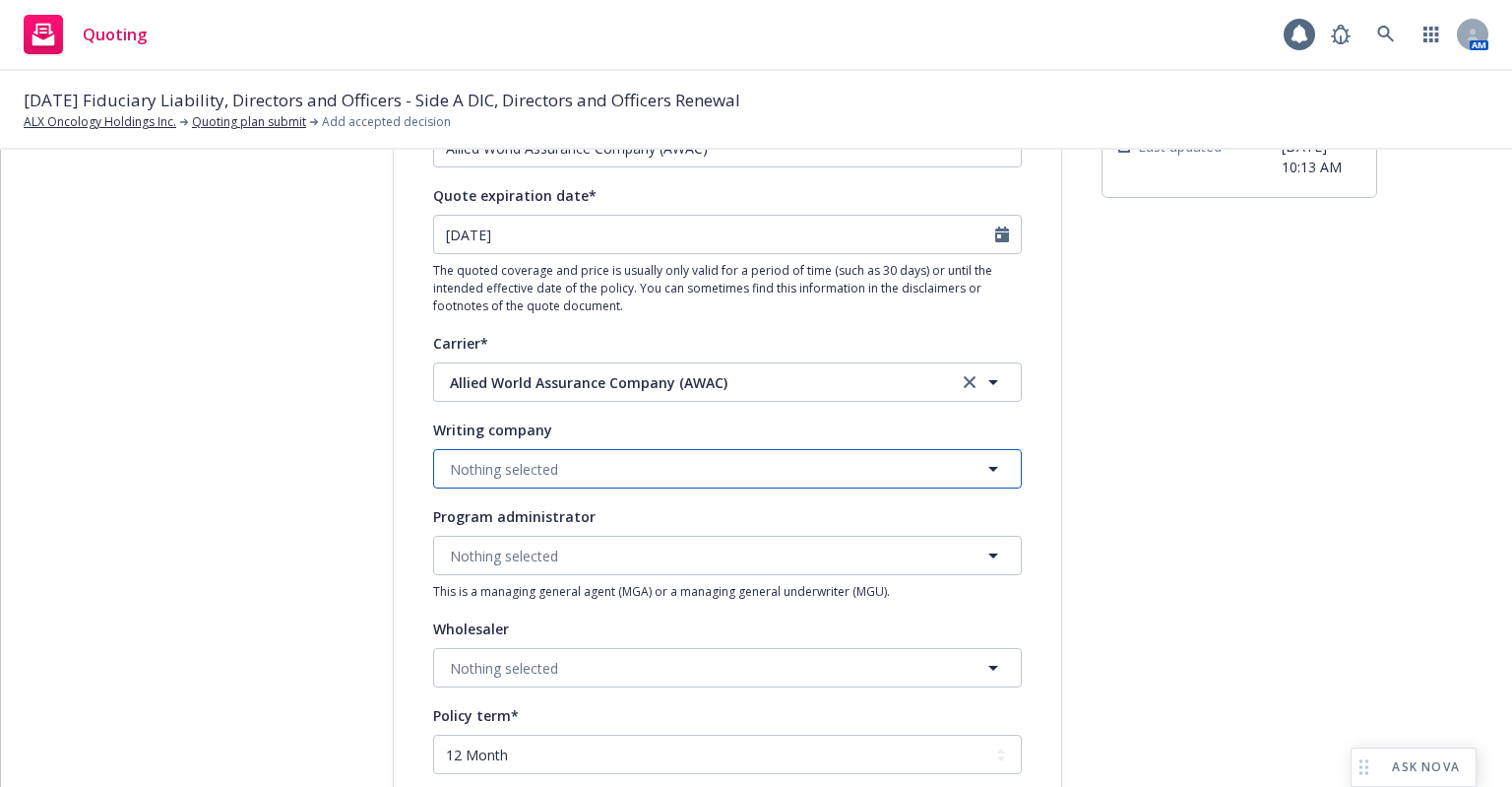 click on "Nothing selected" at bounding box center [727, 469] 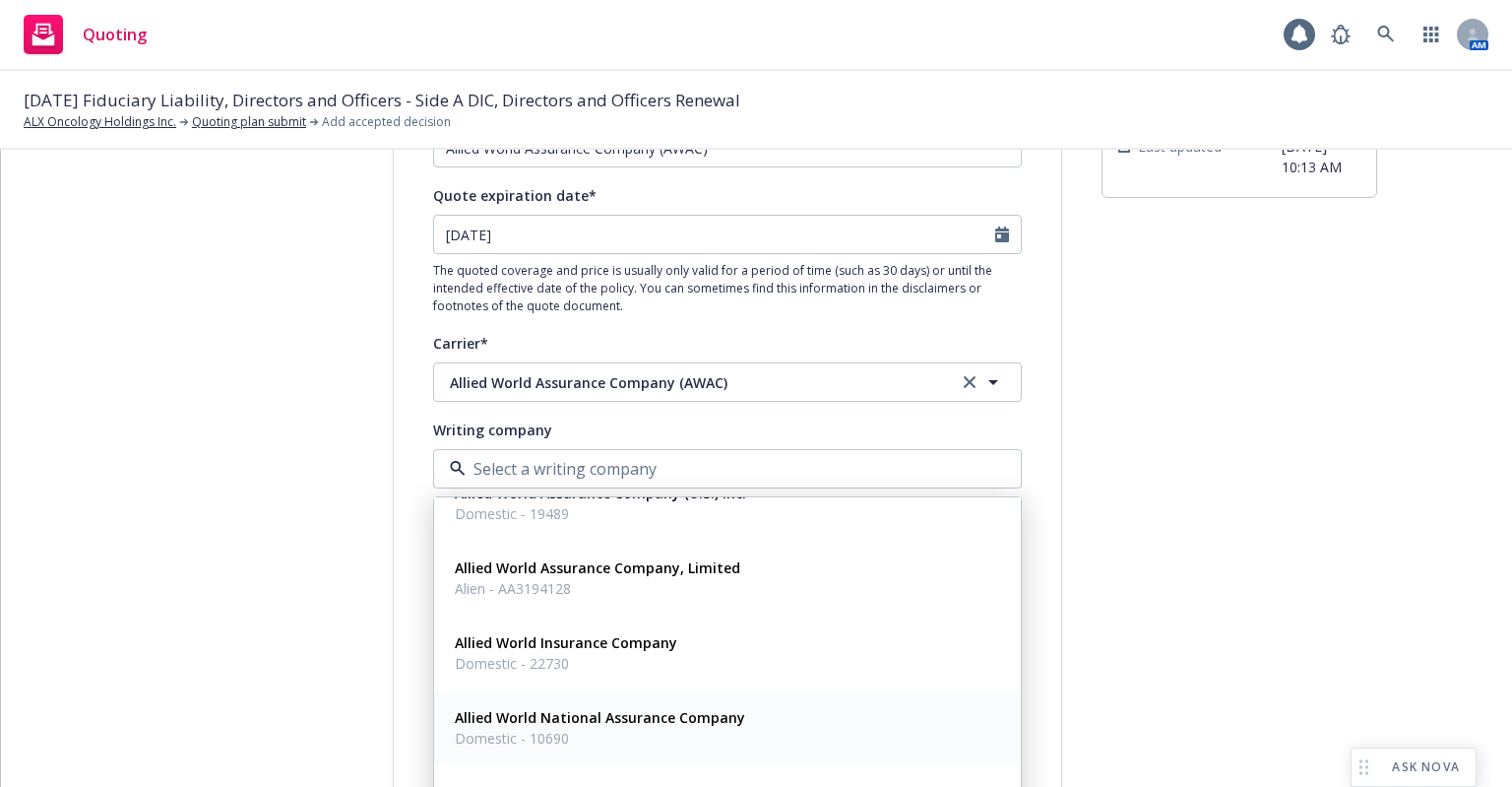 scroll, scrollTop: 0, scrollLeft: 0, axis: both 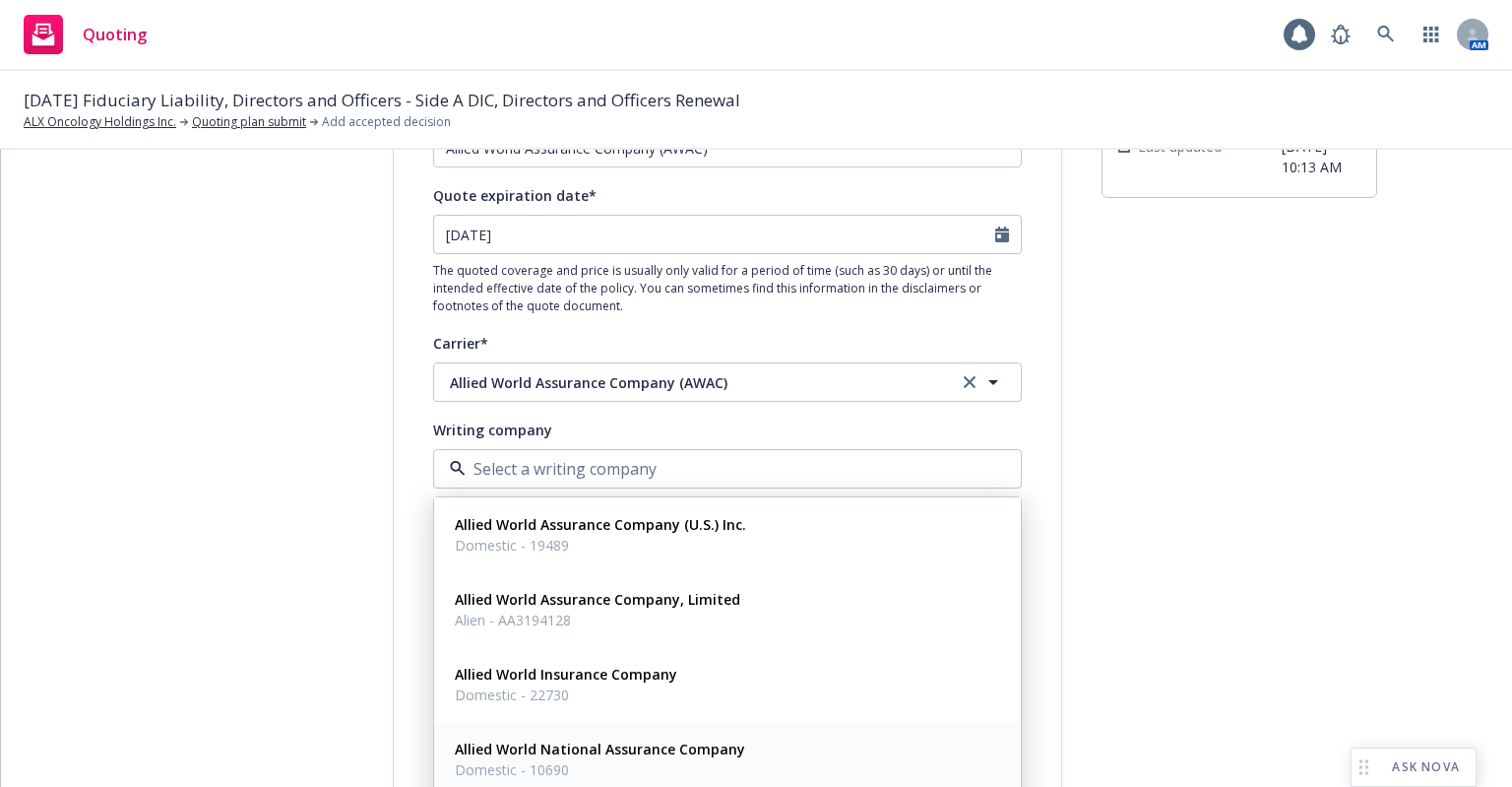 click on "Allied World National Assurance Company" at bounding box center (599, 749) 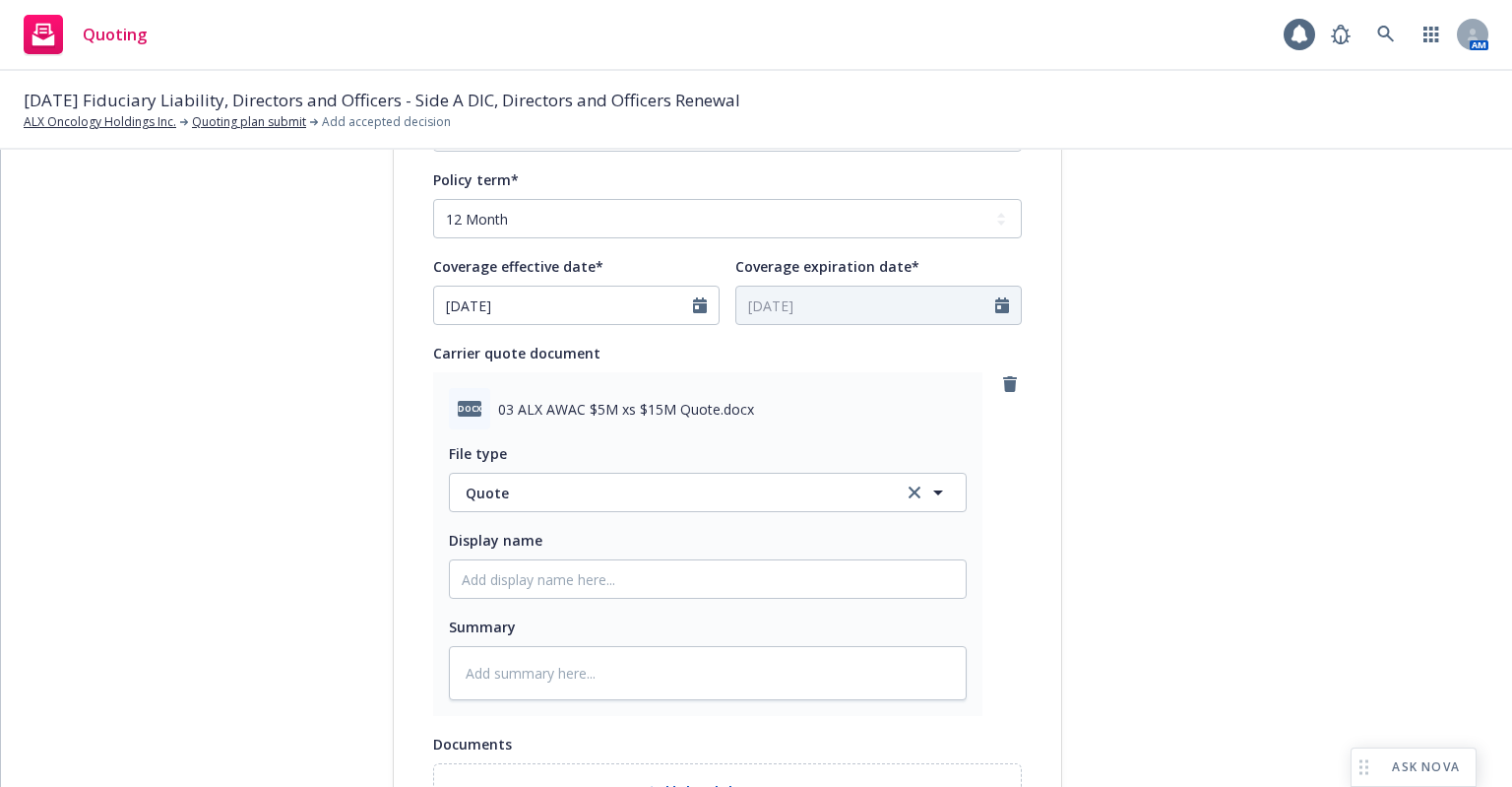 scroll, scrollTop: 788, scrollLeft: 0, axis: vertical 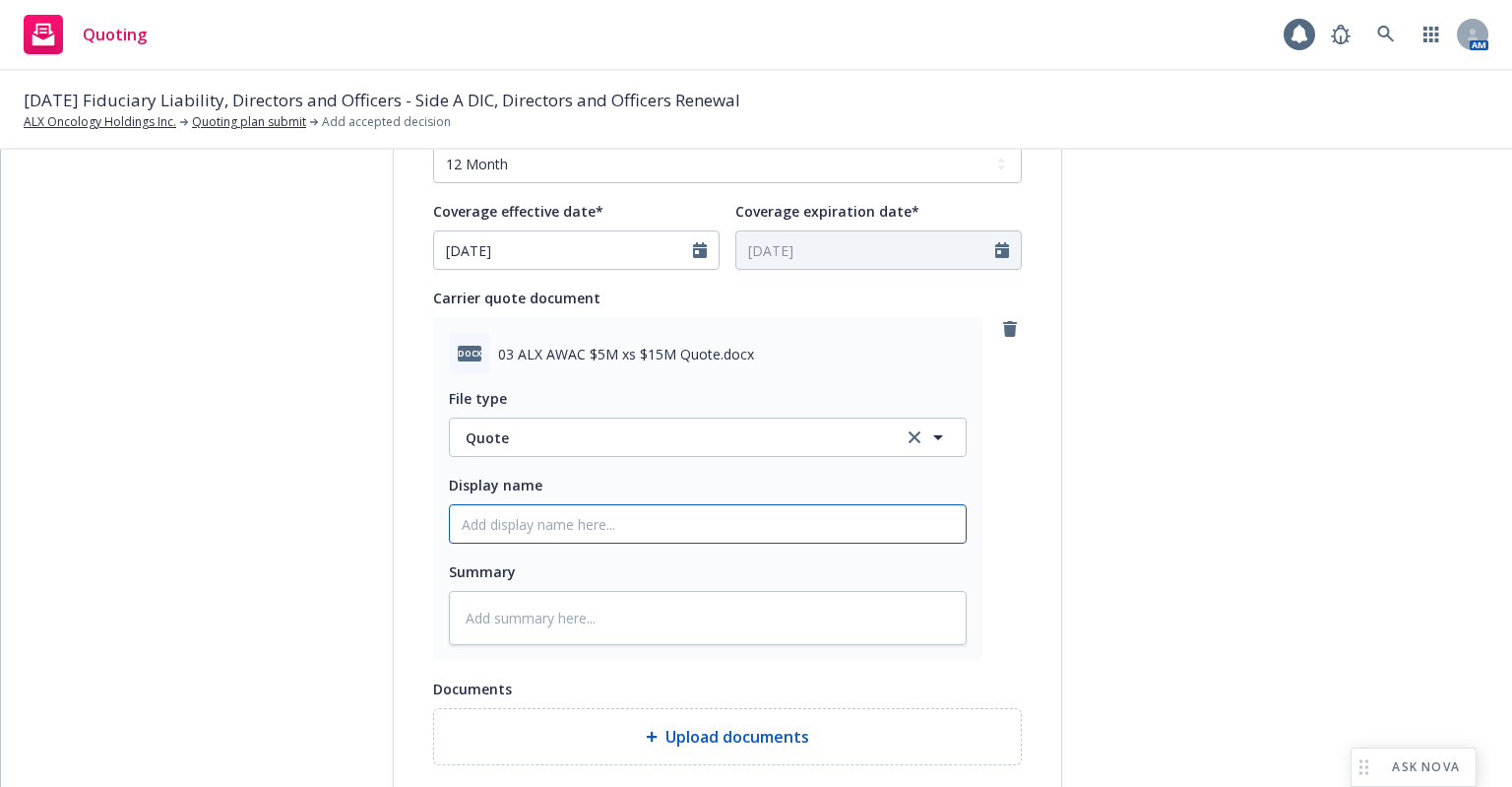 click on "Display name" at bounding box center [708, 524] 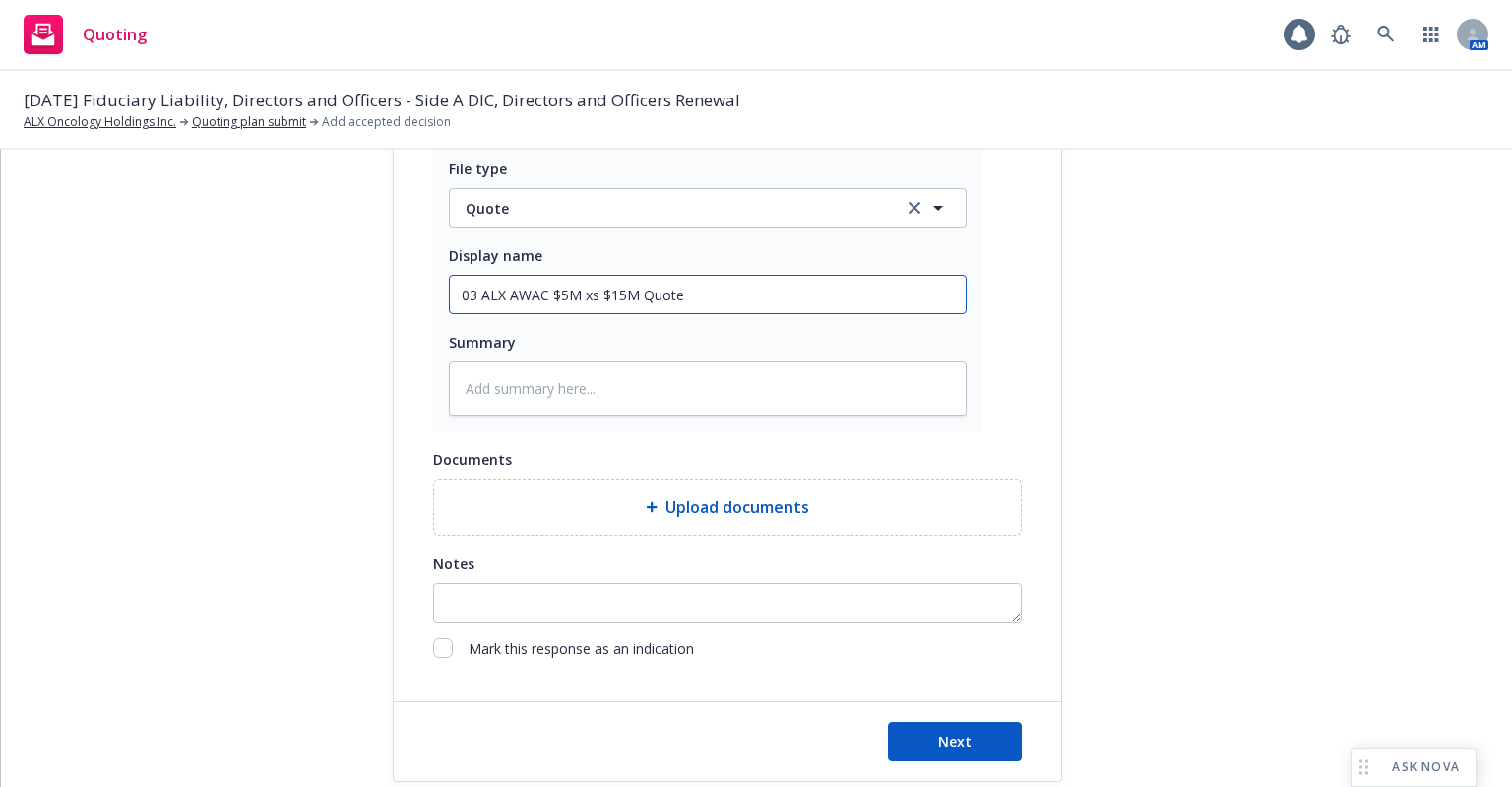 scroll, scrollTop: 1050, scrollLeft: 0, axis: vertical 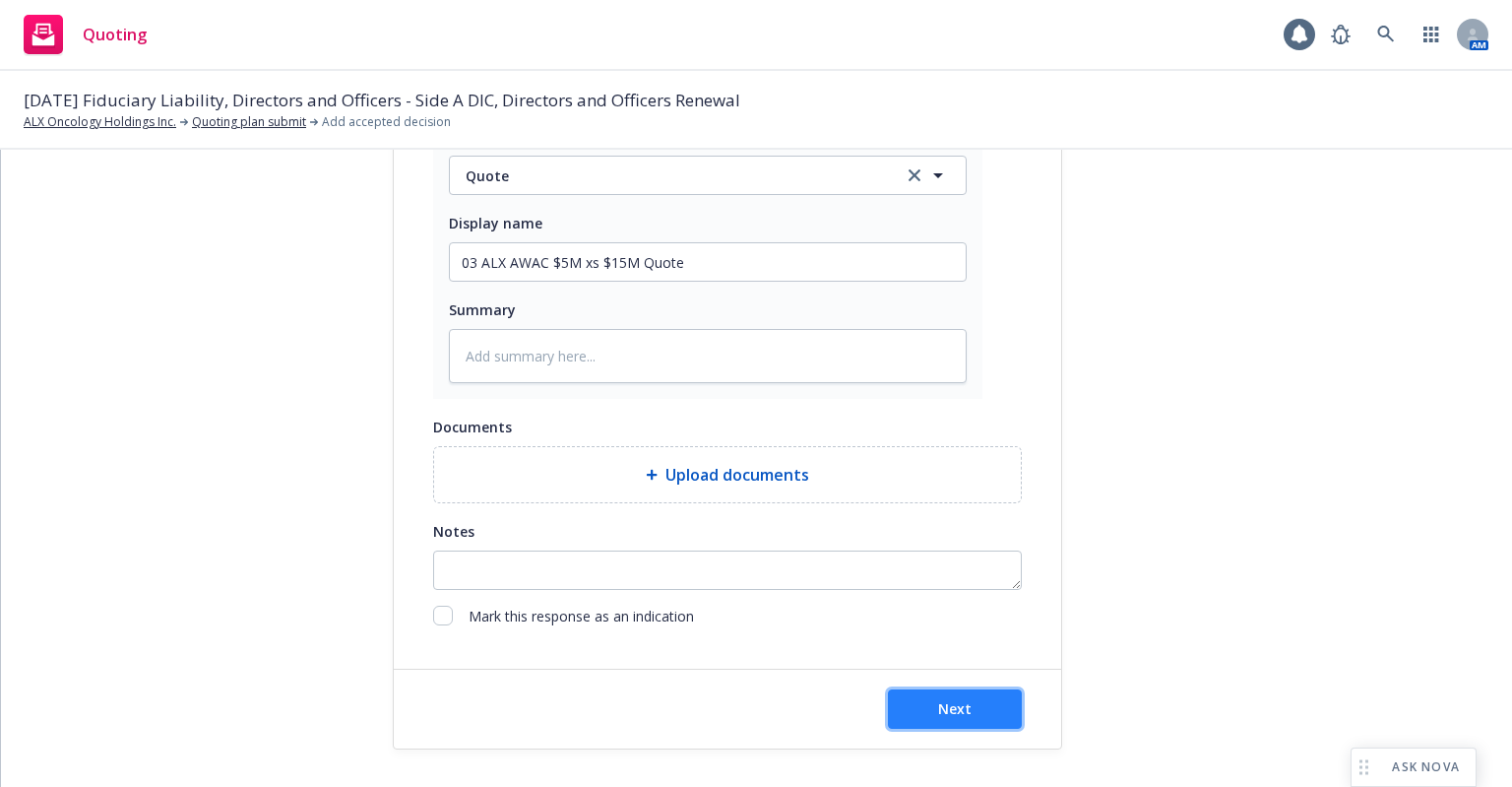 click on "Next" at bounding box center [955, 709] 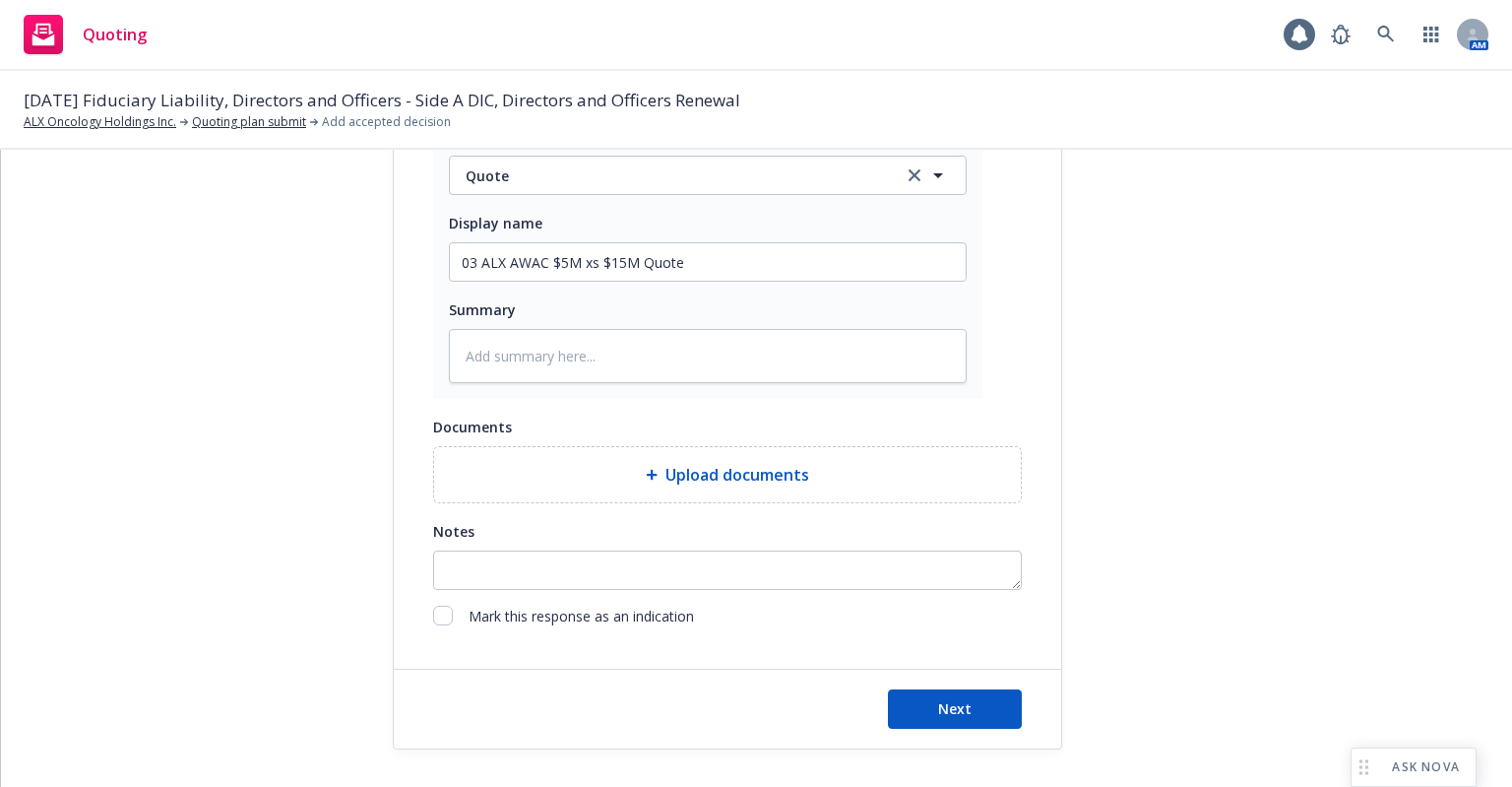 scroll, scrollTop: 0, scrollLeft: 0, axis: both 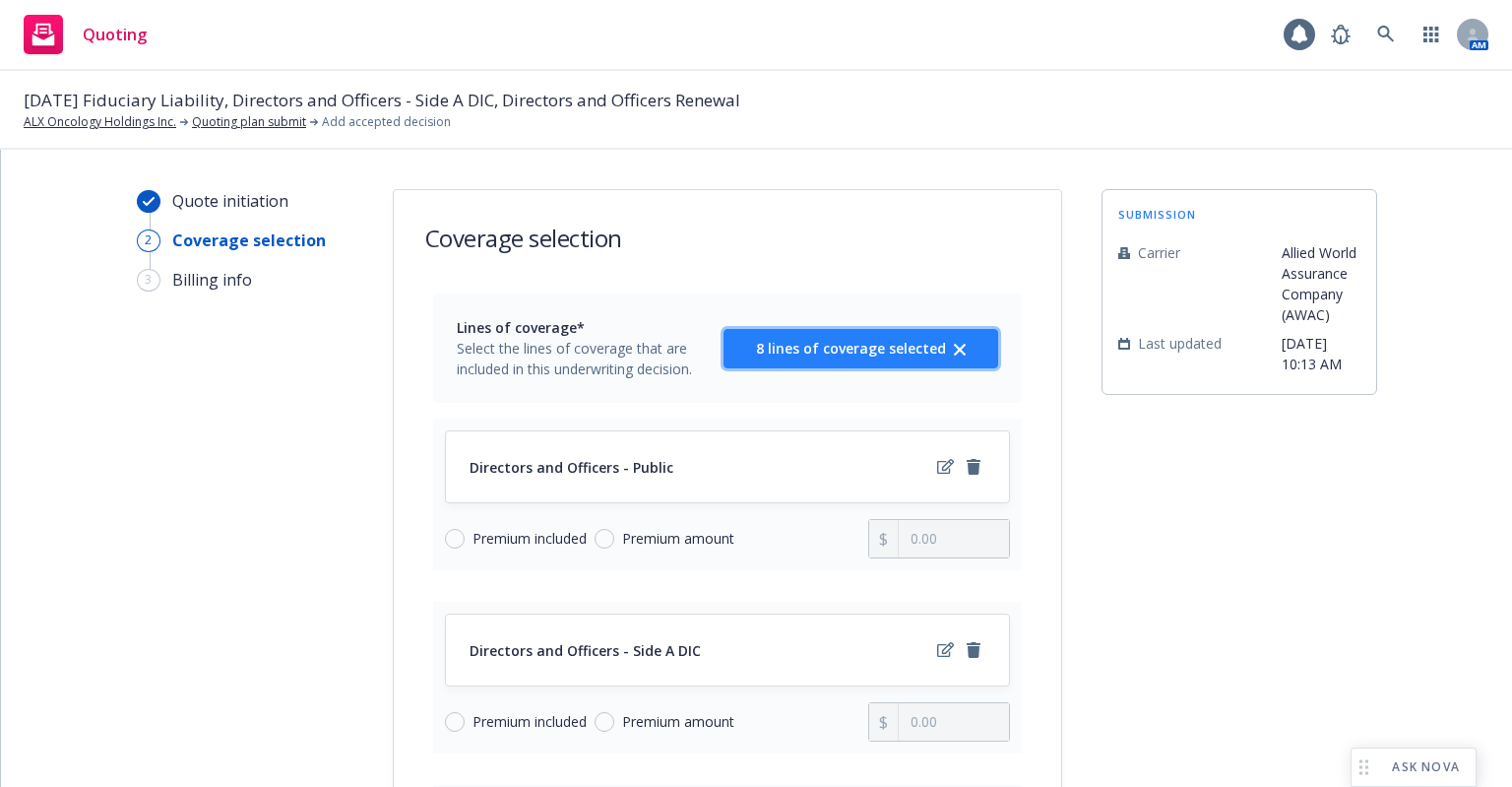 click on "8 lines of coverage selected" at bounding box center [850, 348] 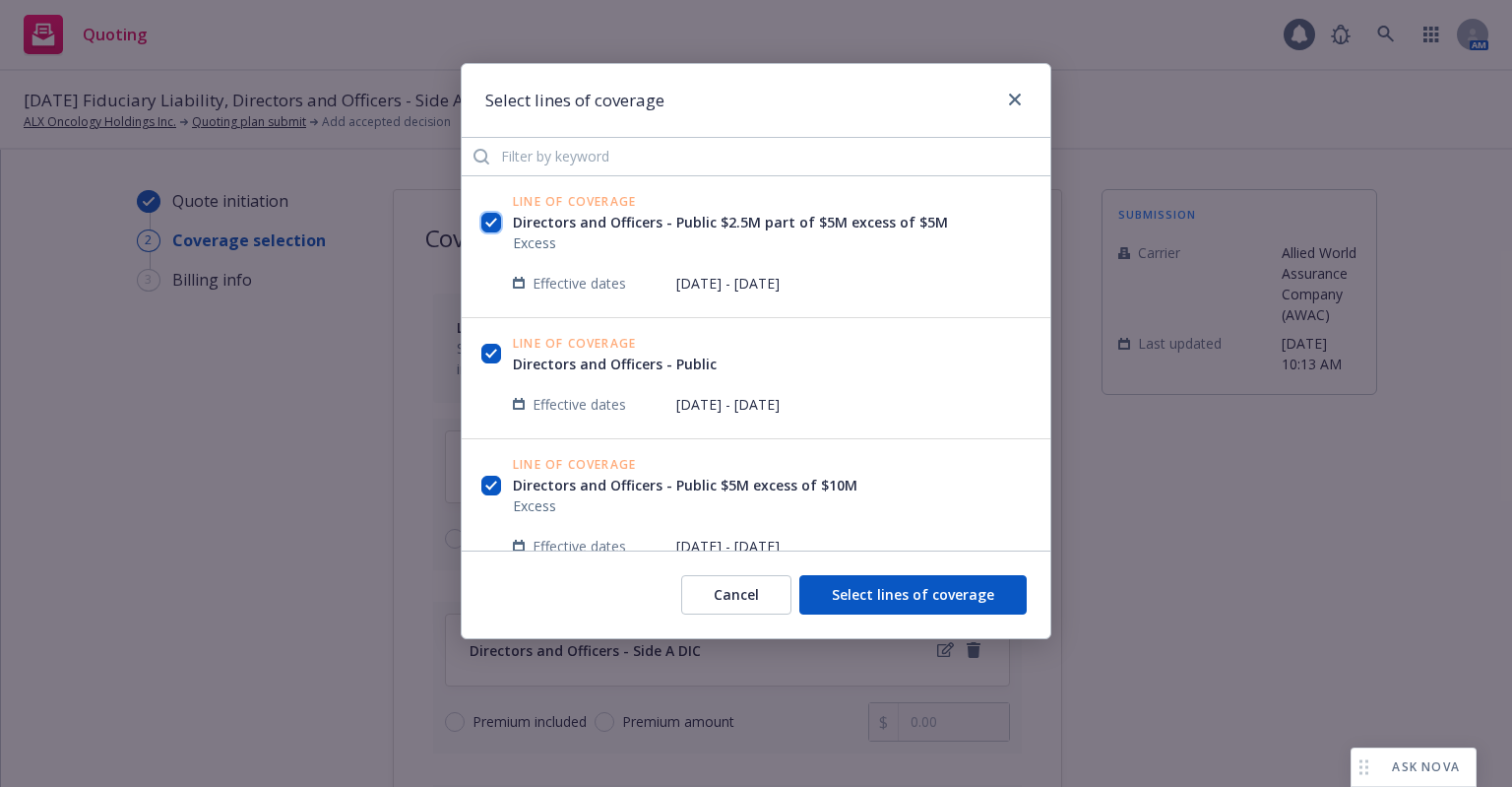 click at bounding box center [491, 223] 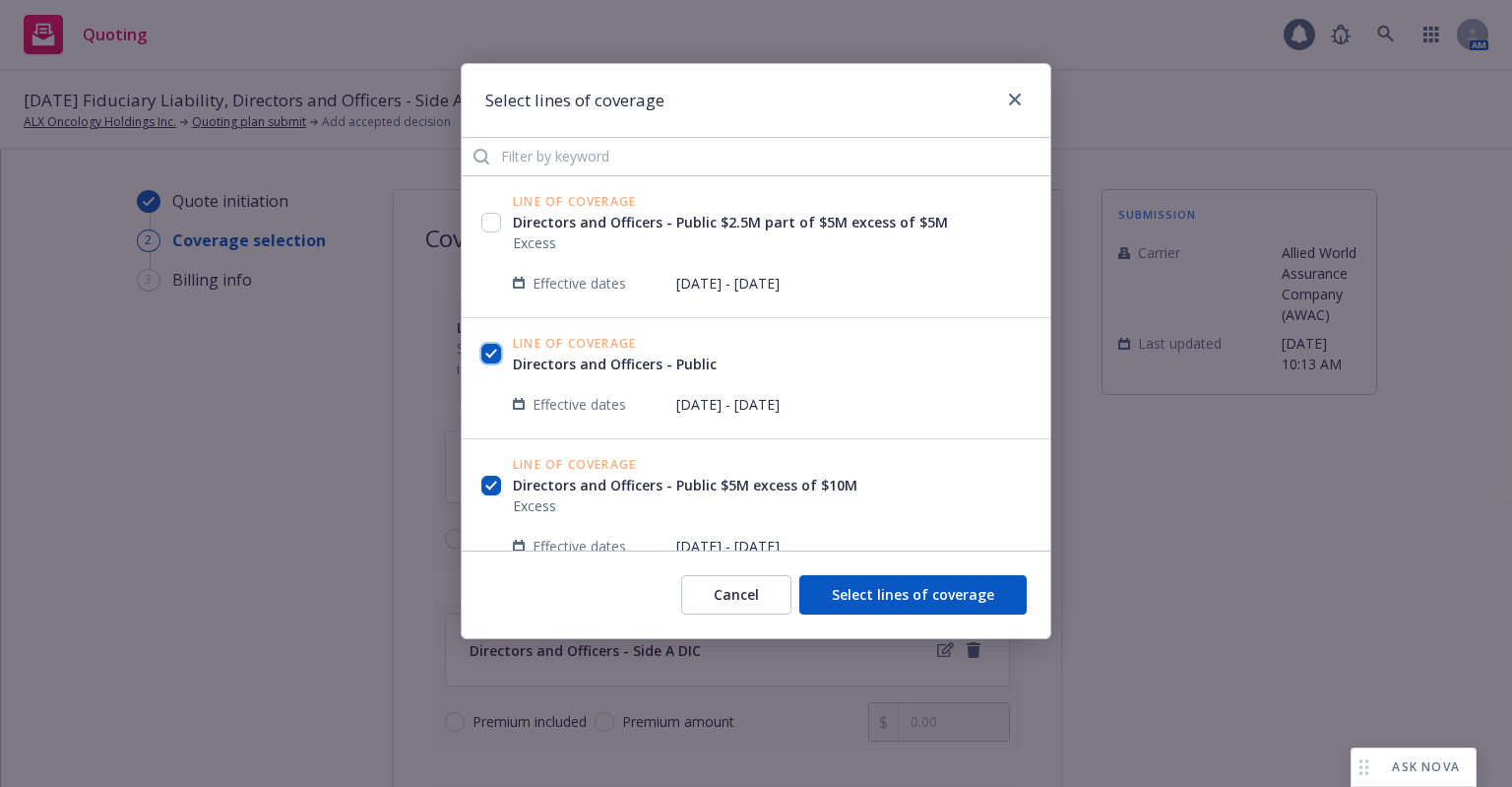 click at bounding box center (491, 354) 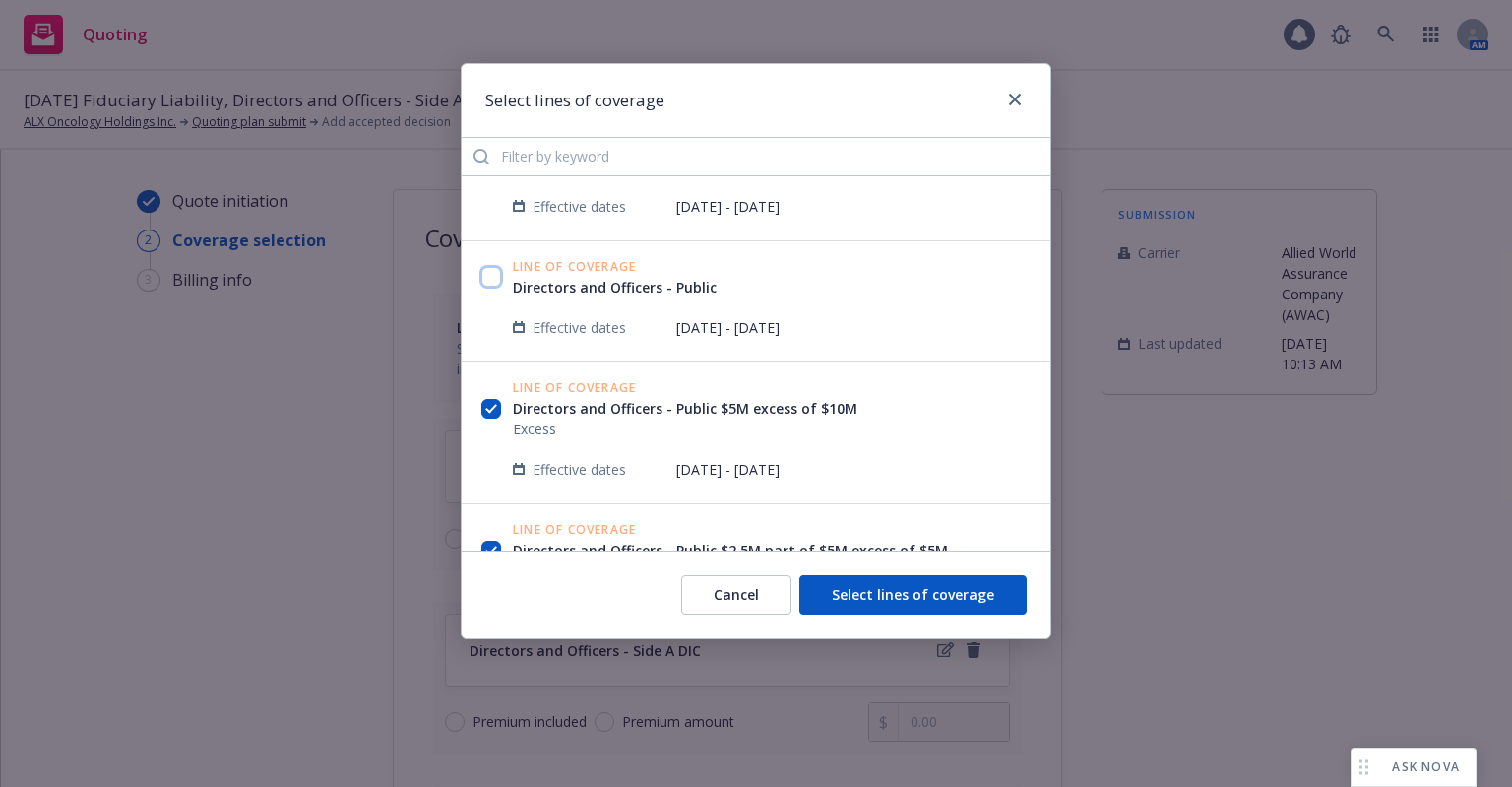 scroll, scrollTop: 197, scrollLeft: 0, axis: vertical 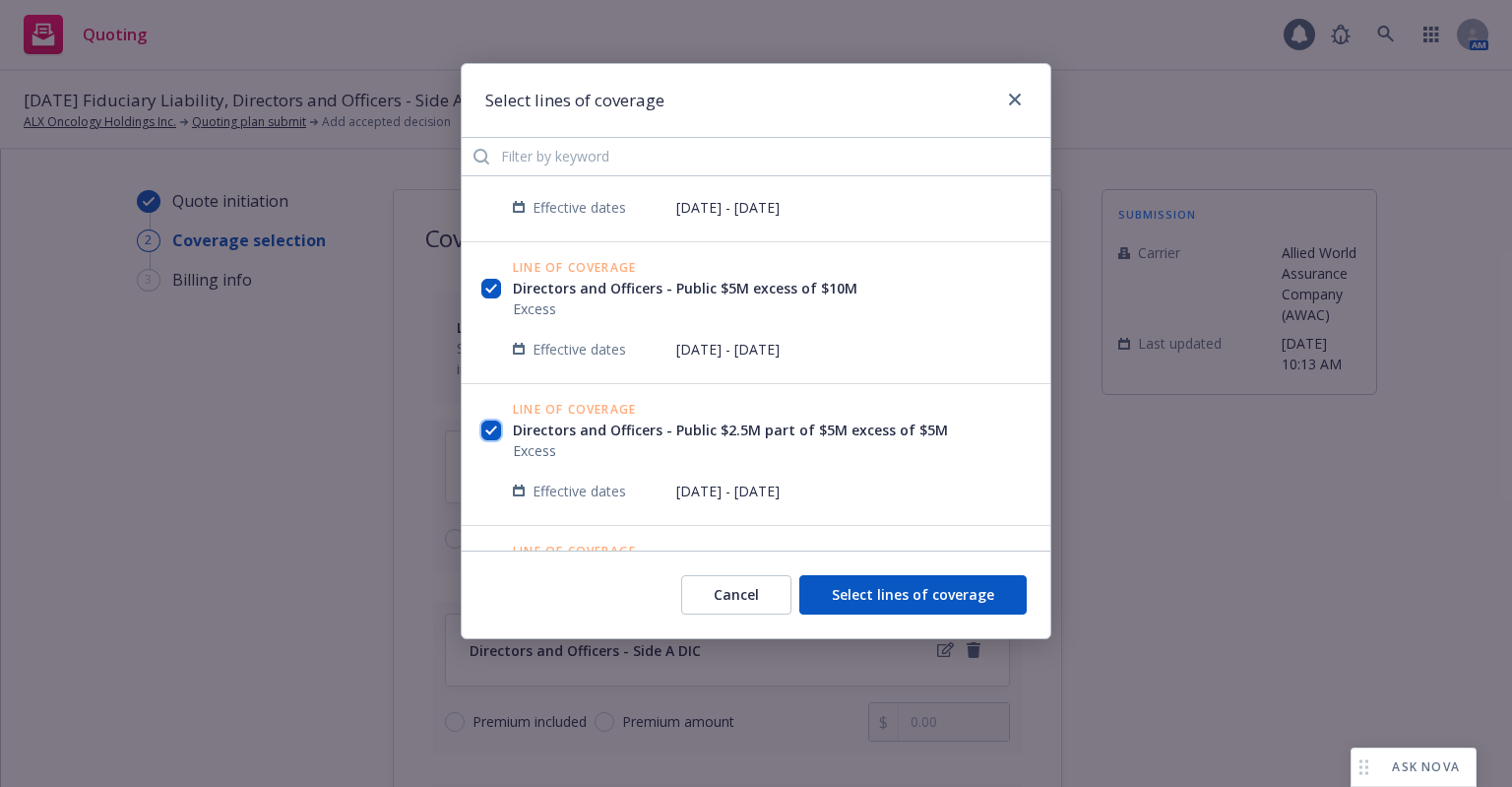 click at bounding box center [491, 430] 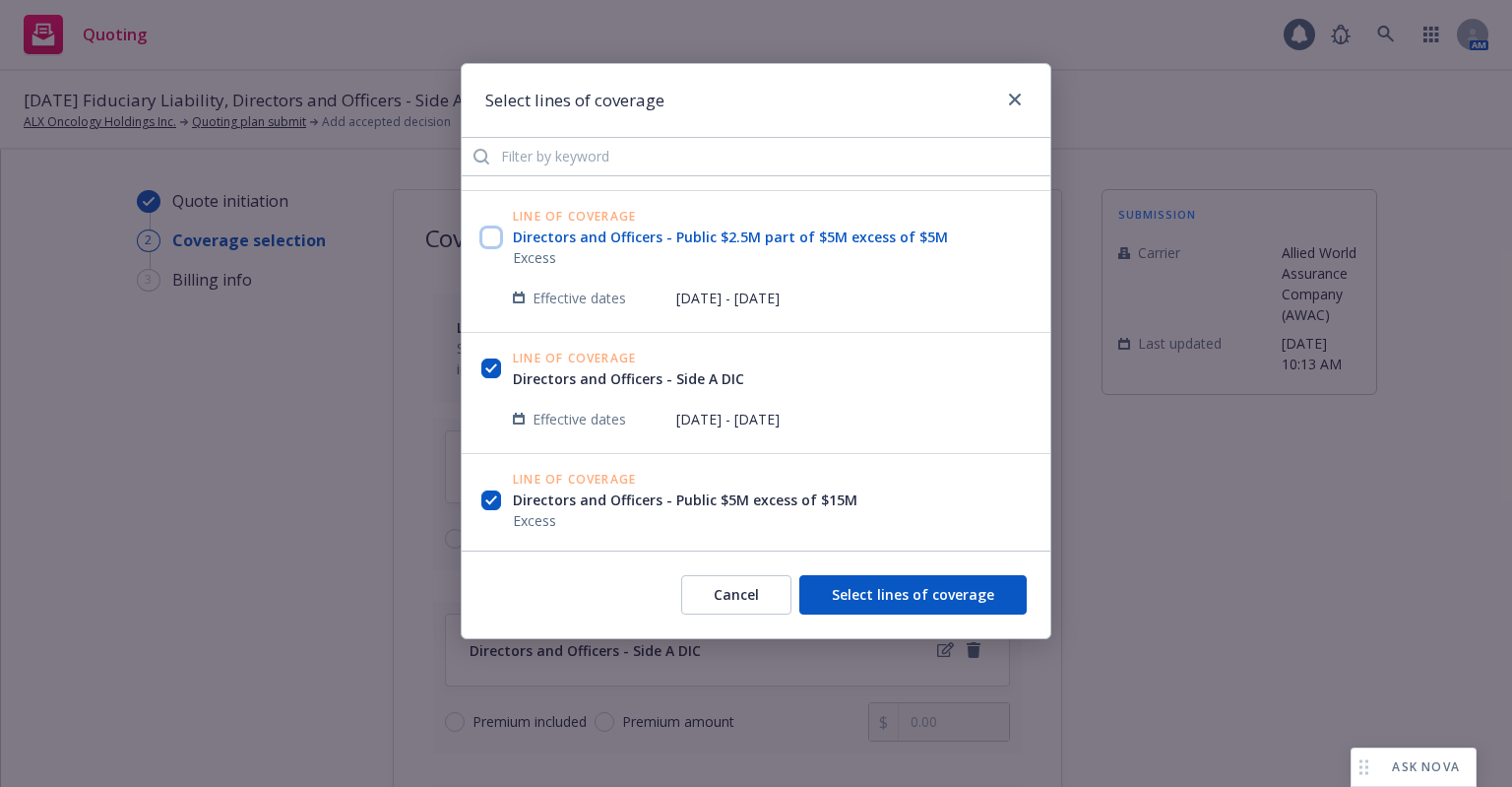 scroll, scrollTop: 394, scrollLeft: 0, axis: vertical 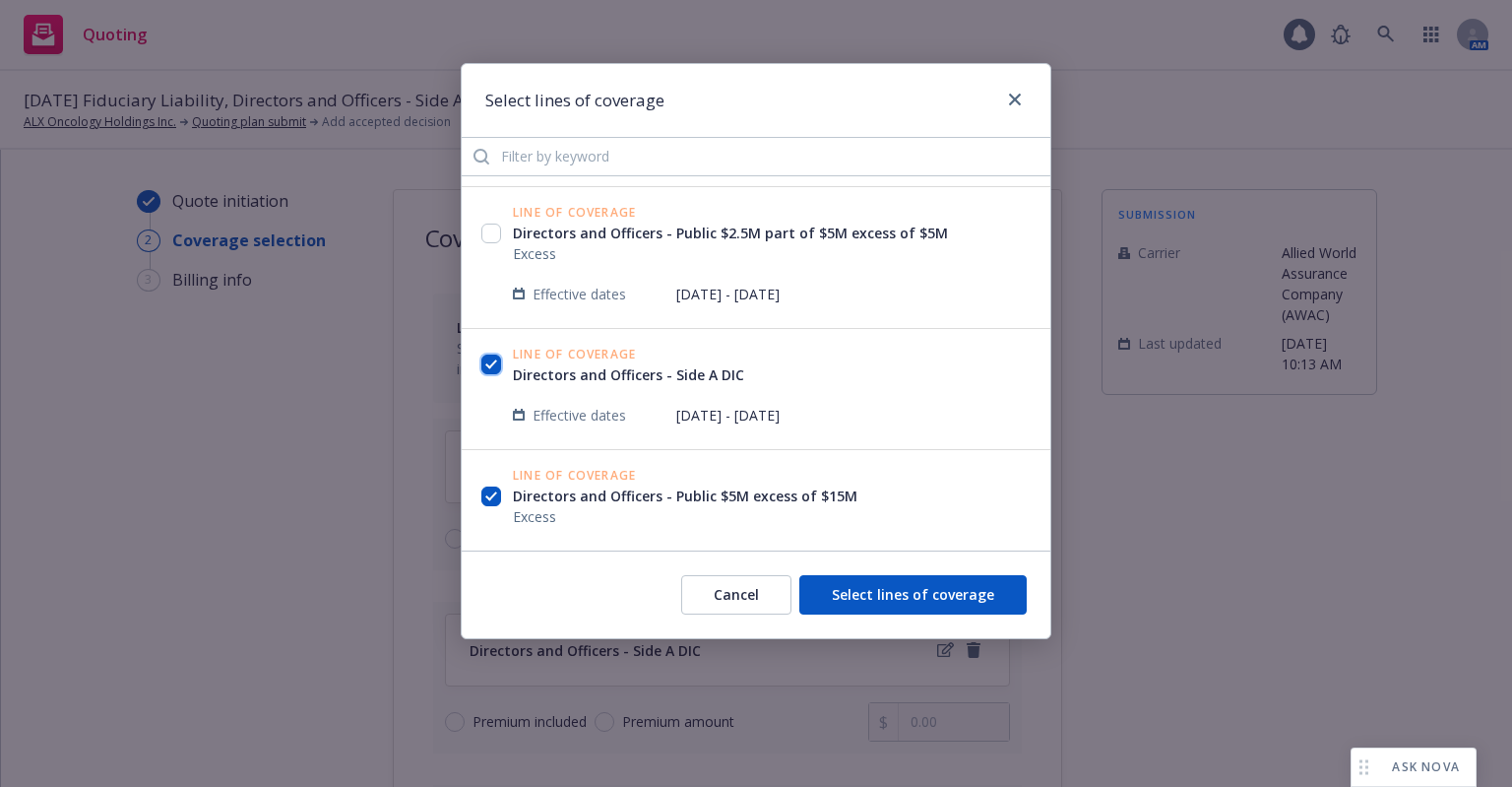 click at bounding box center (491, 364) 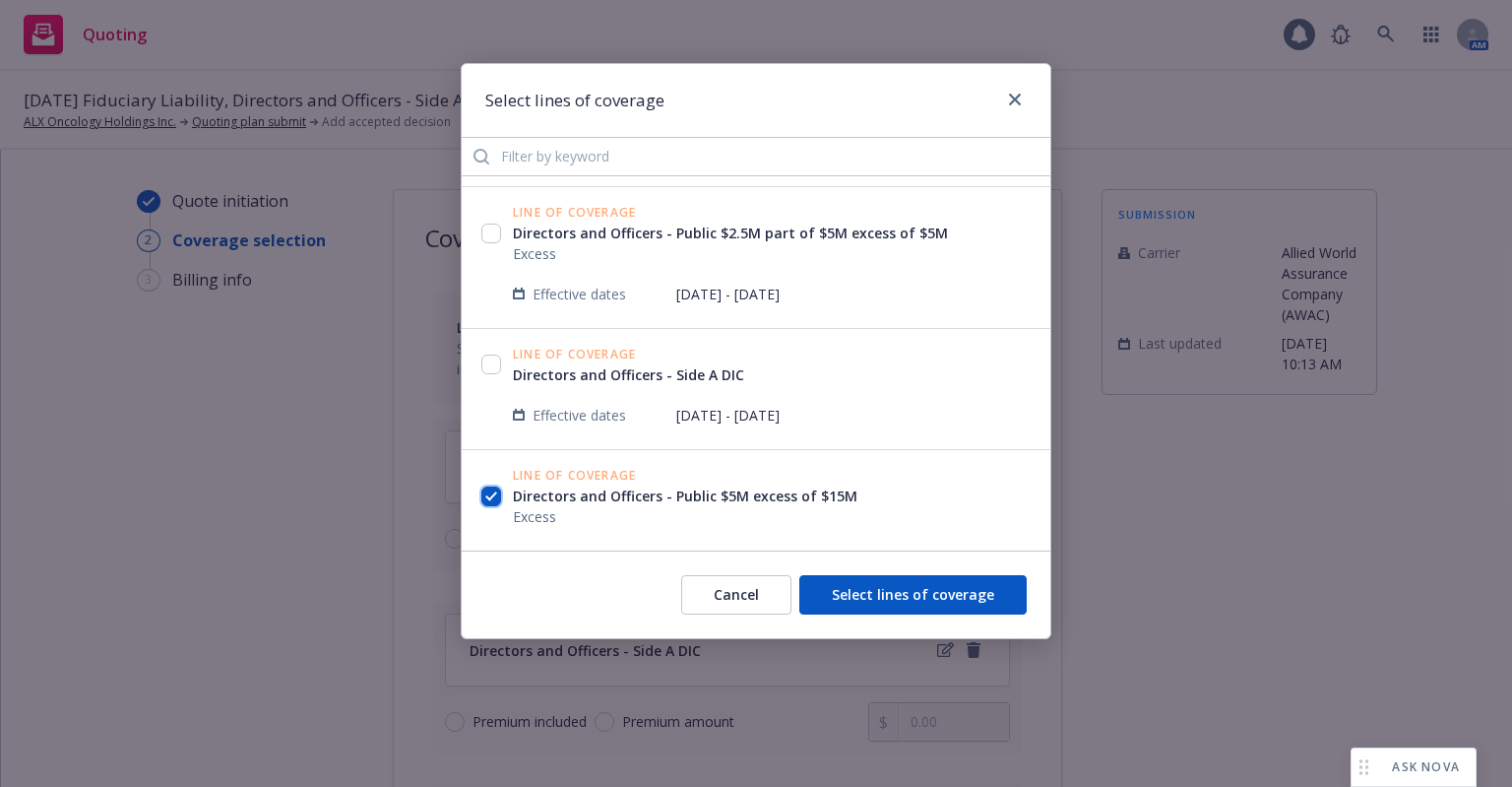 click at bounding box center [491, 496] 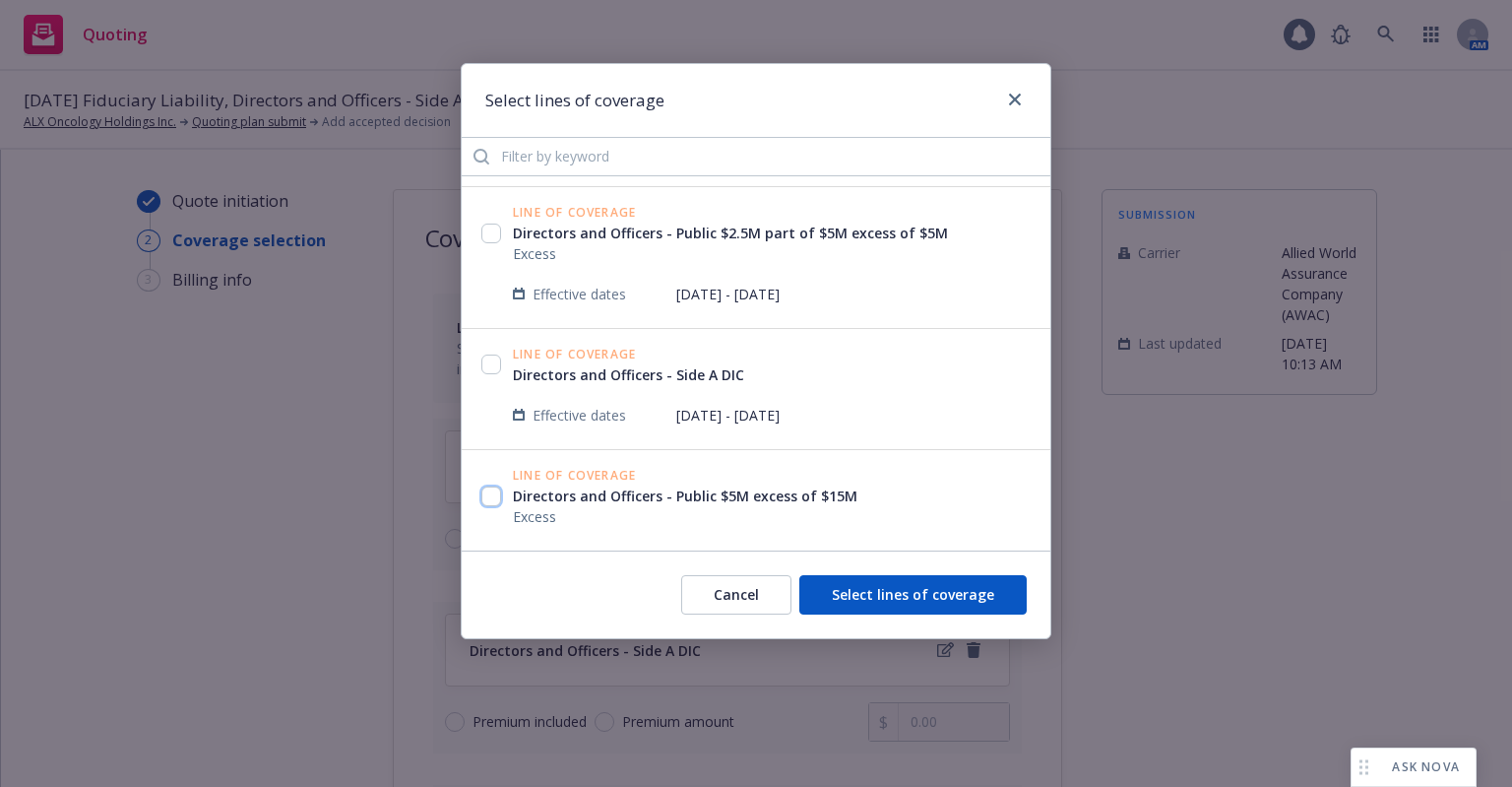 scroll, scrollTop: 98, scrollLeft: 0, axis: vertical 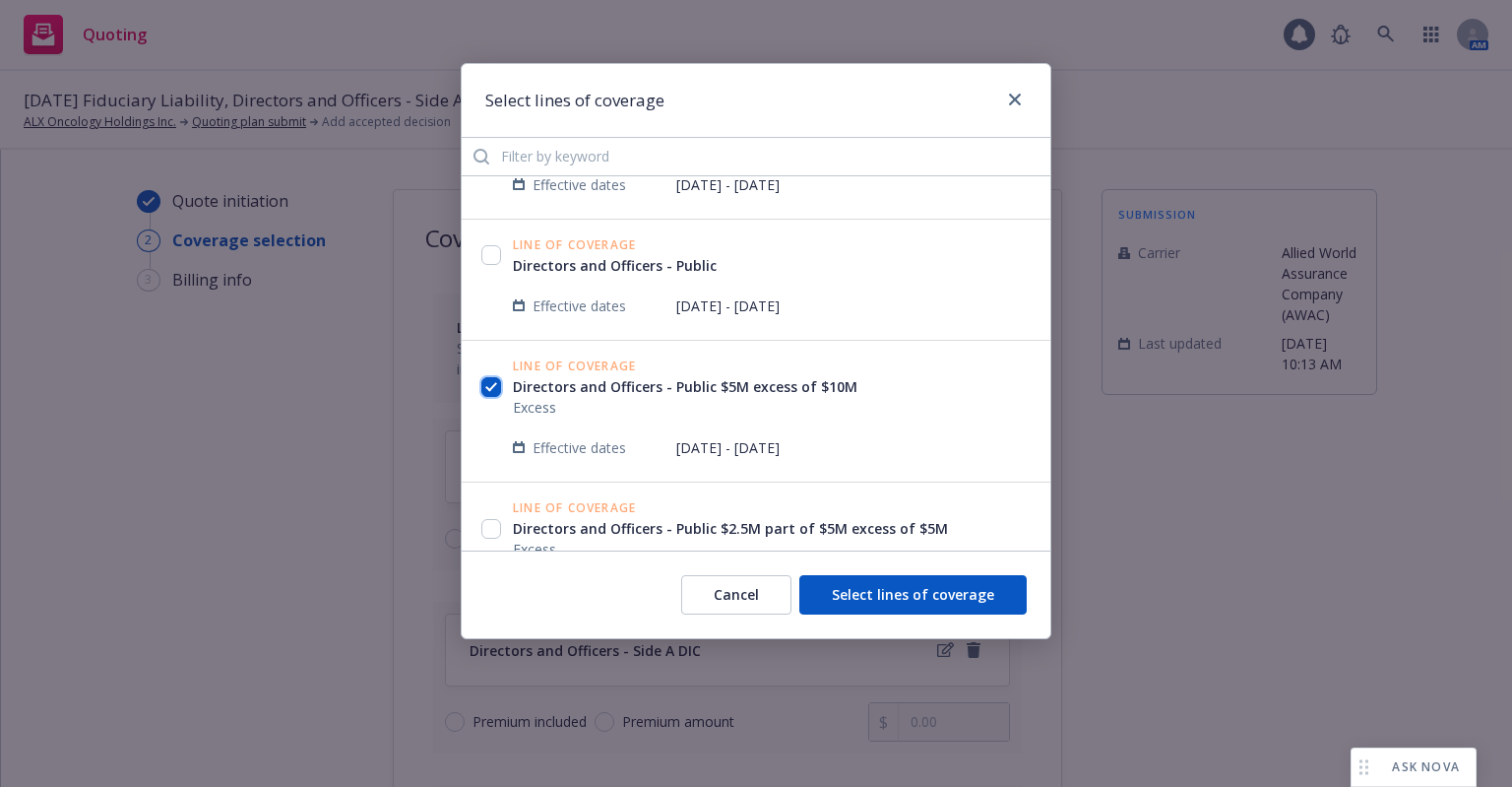 click at bounding box center (491, 387) 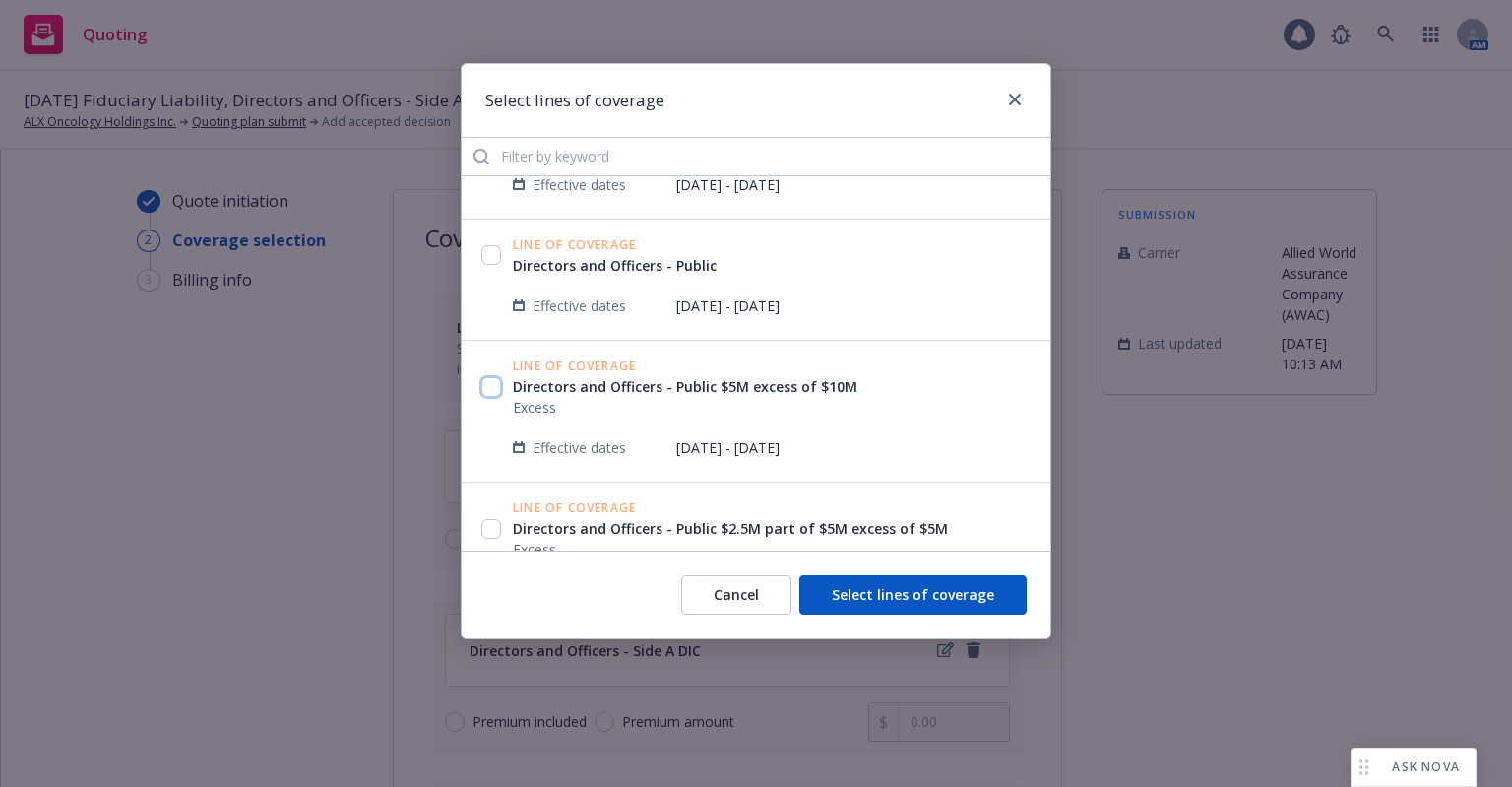 scroll, scrollTop: 591, scrollLeft: 0, axis: vertical 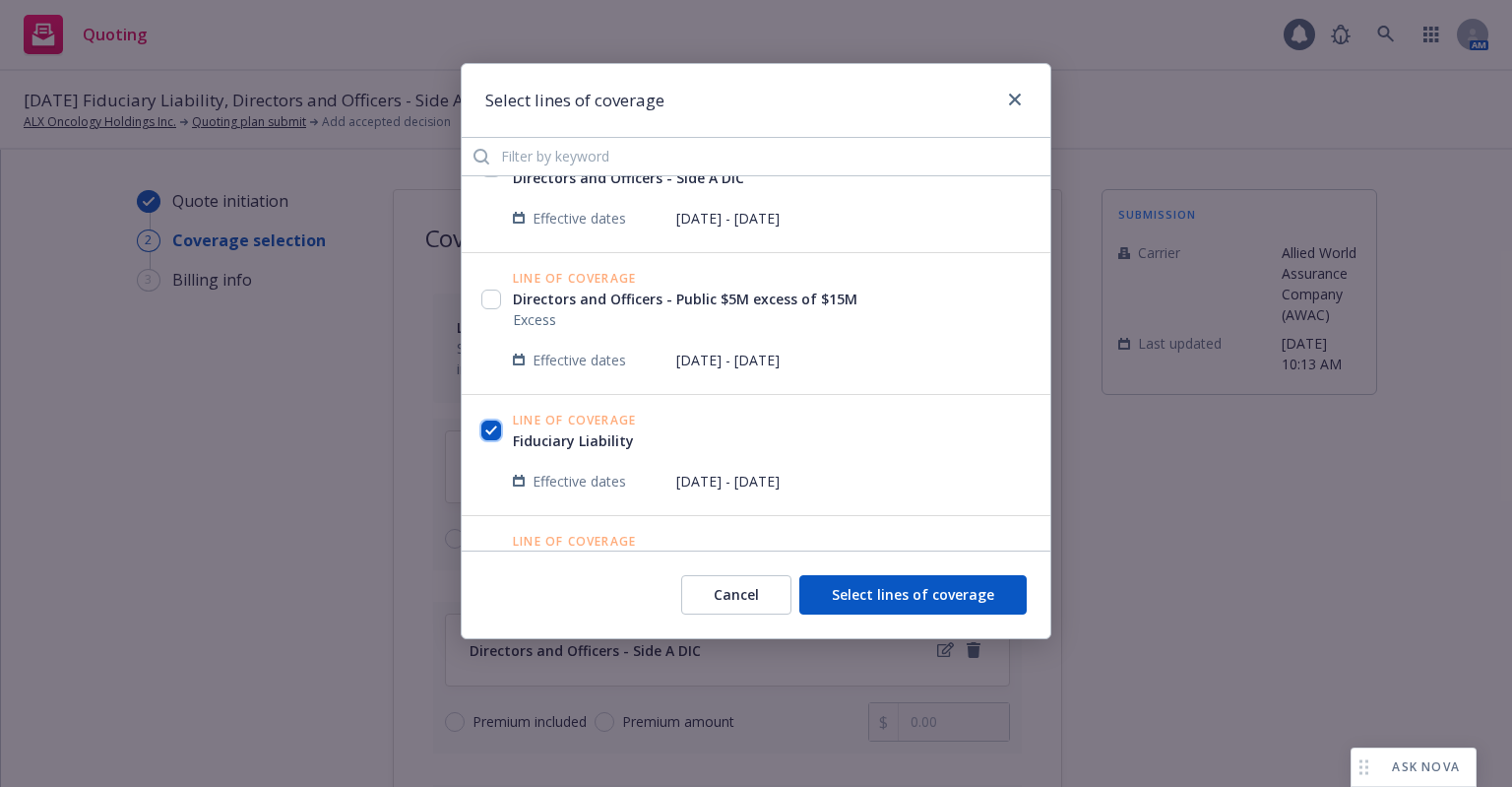 click at bounding box center [491, 430] 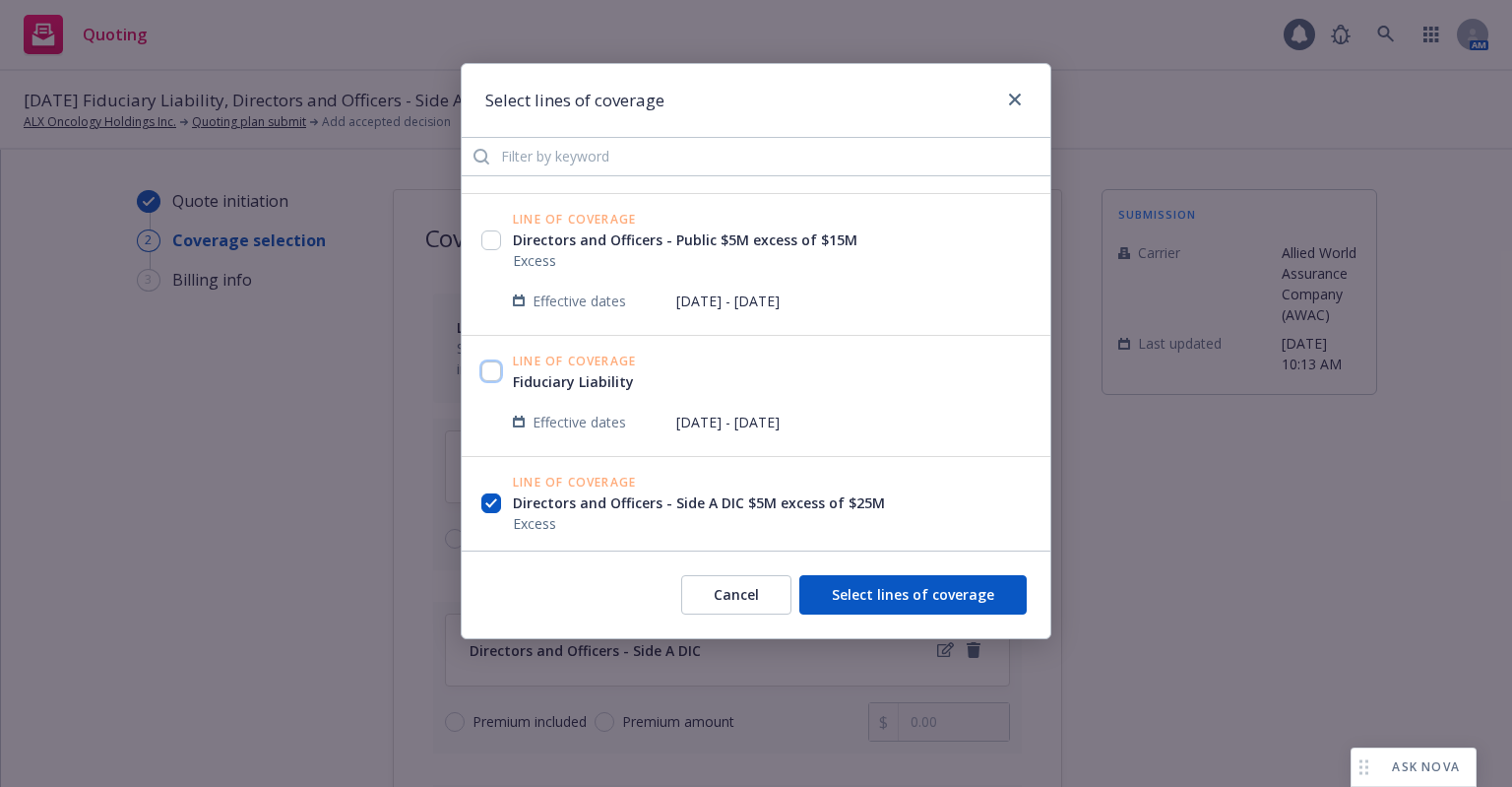 scroll, scrollTop: 712, scrollLeft: 0, axis: vertical 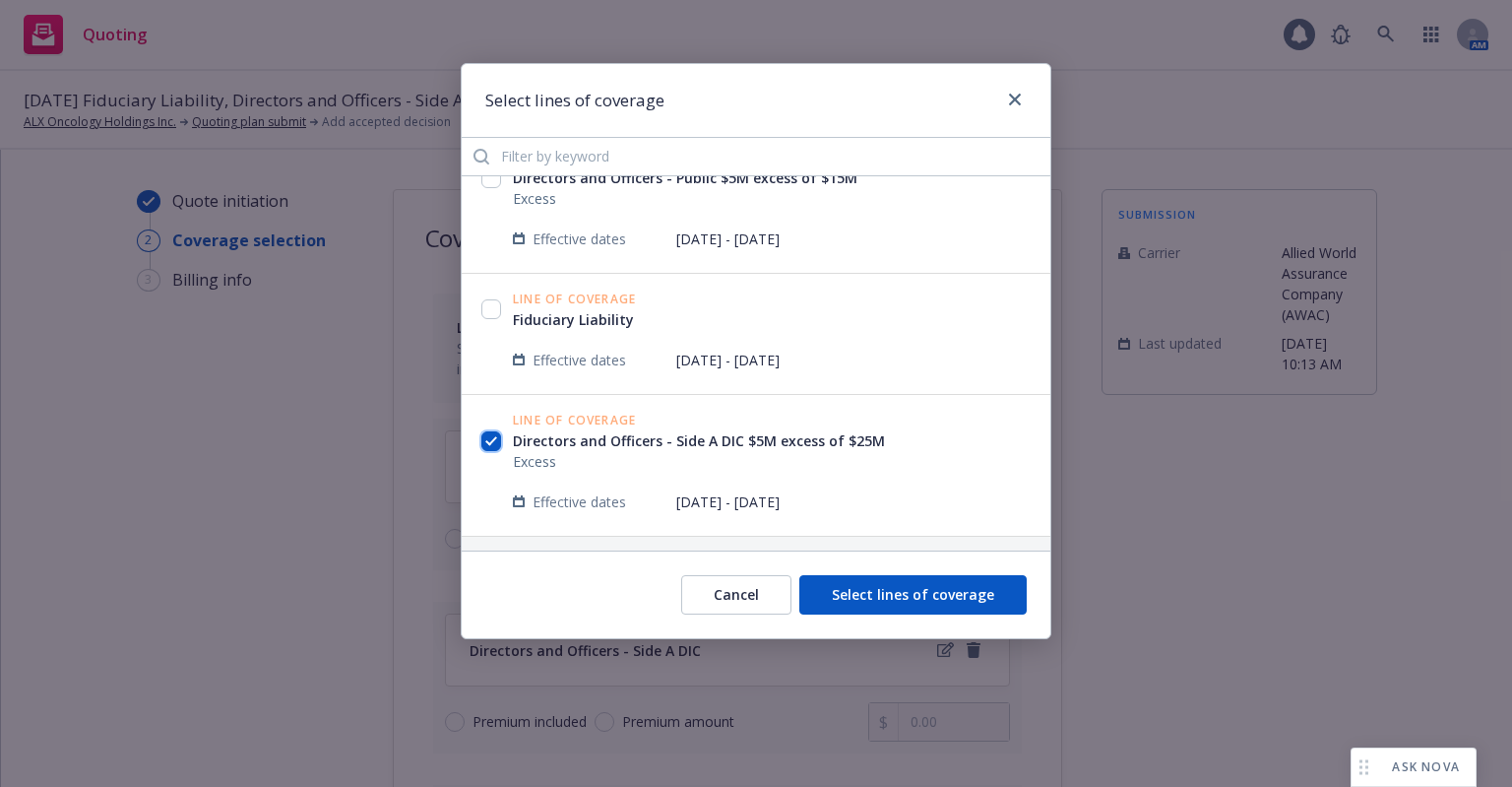 click at bounding box center (491, 441) 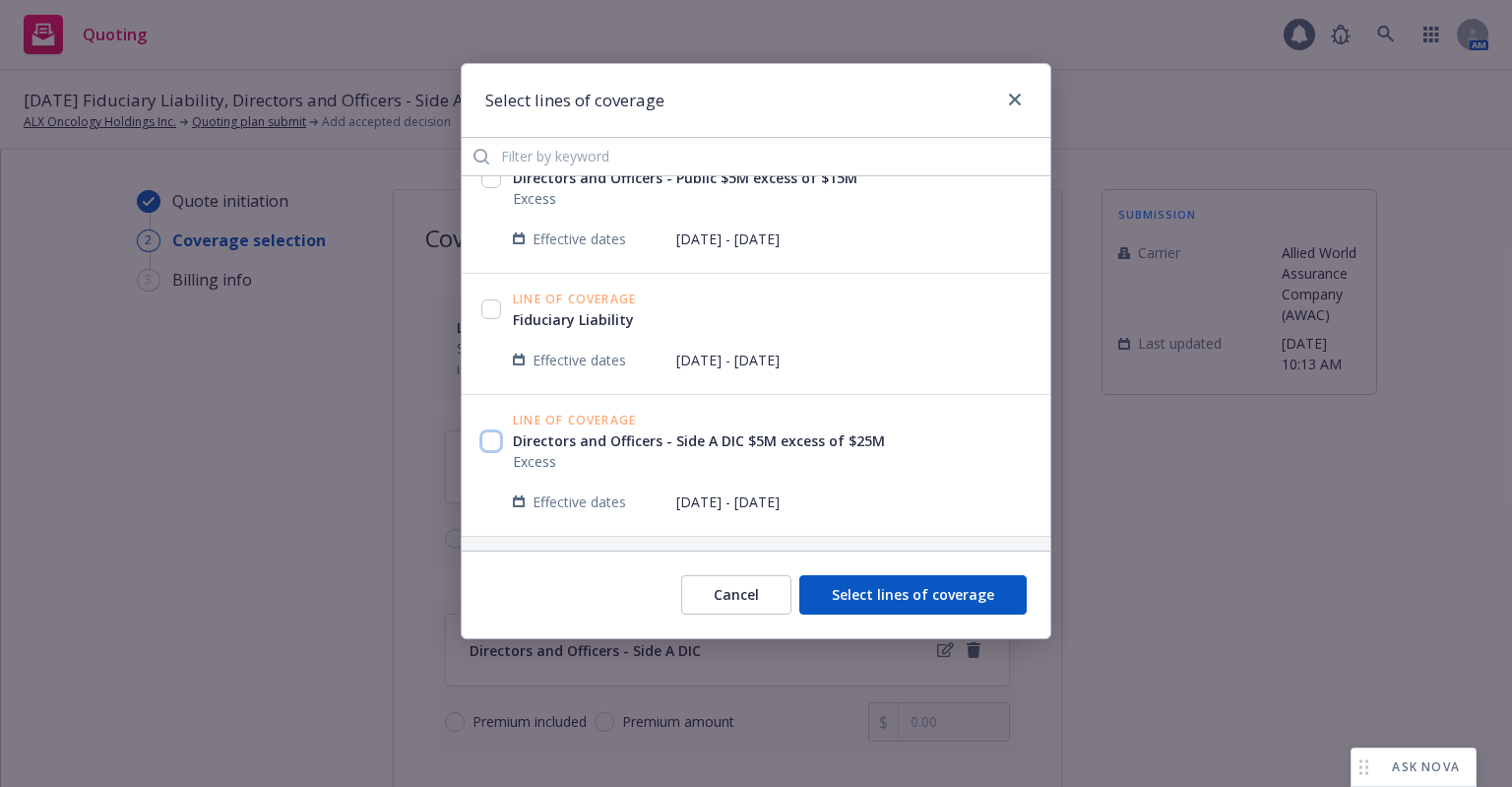scroll, scrollTop: 515, scrollLeft: 0, axis: vertical 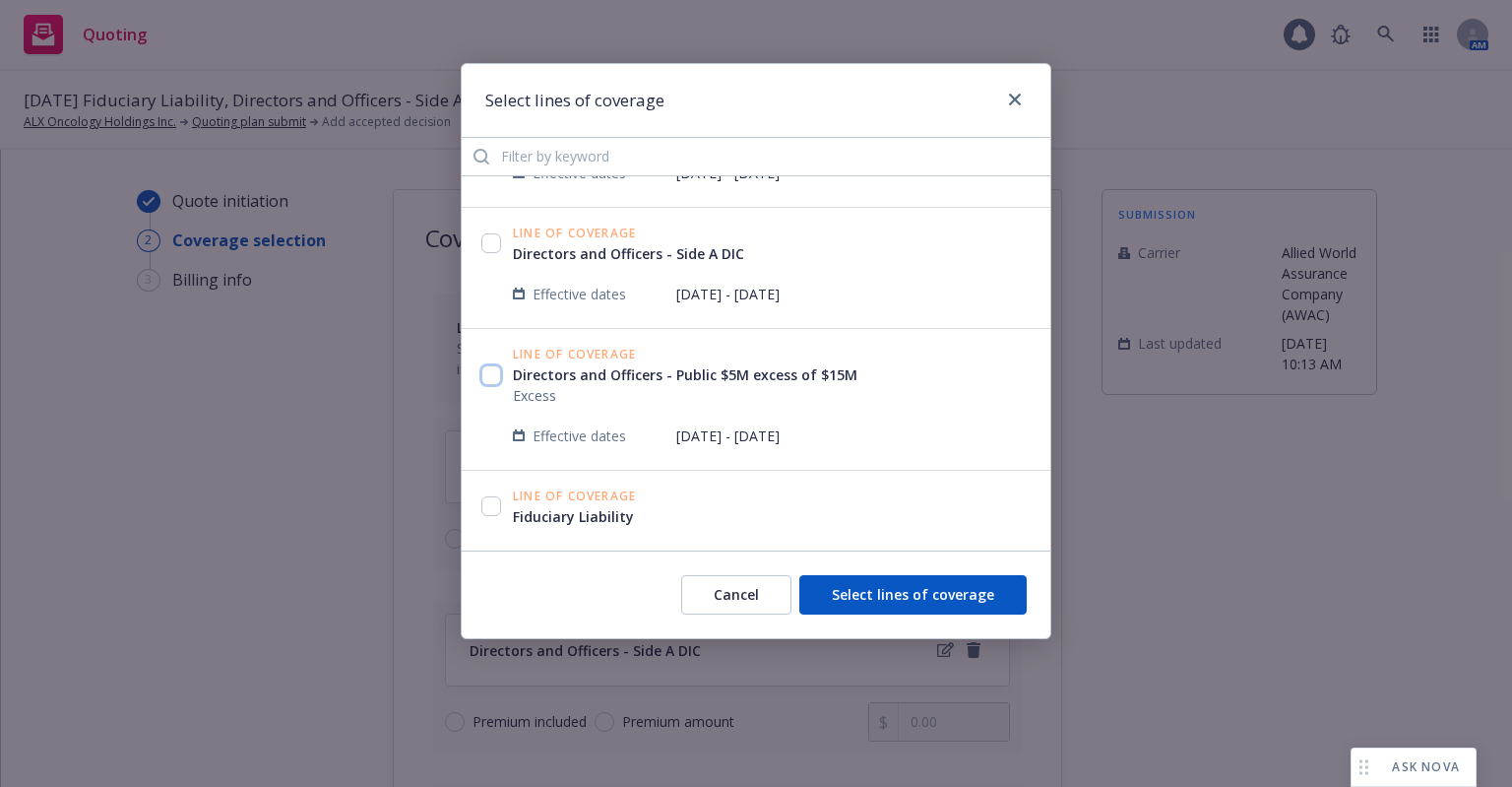 click at bounding box center (491, 375) 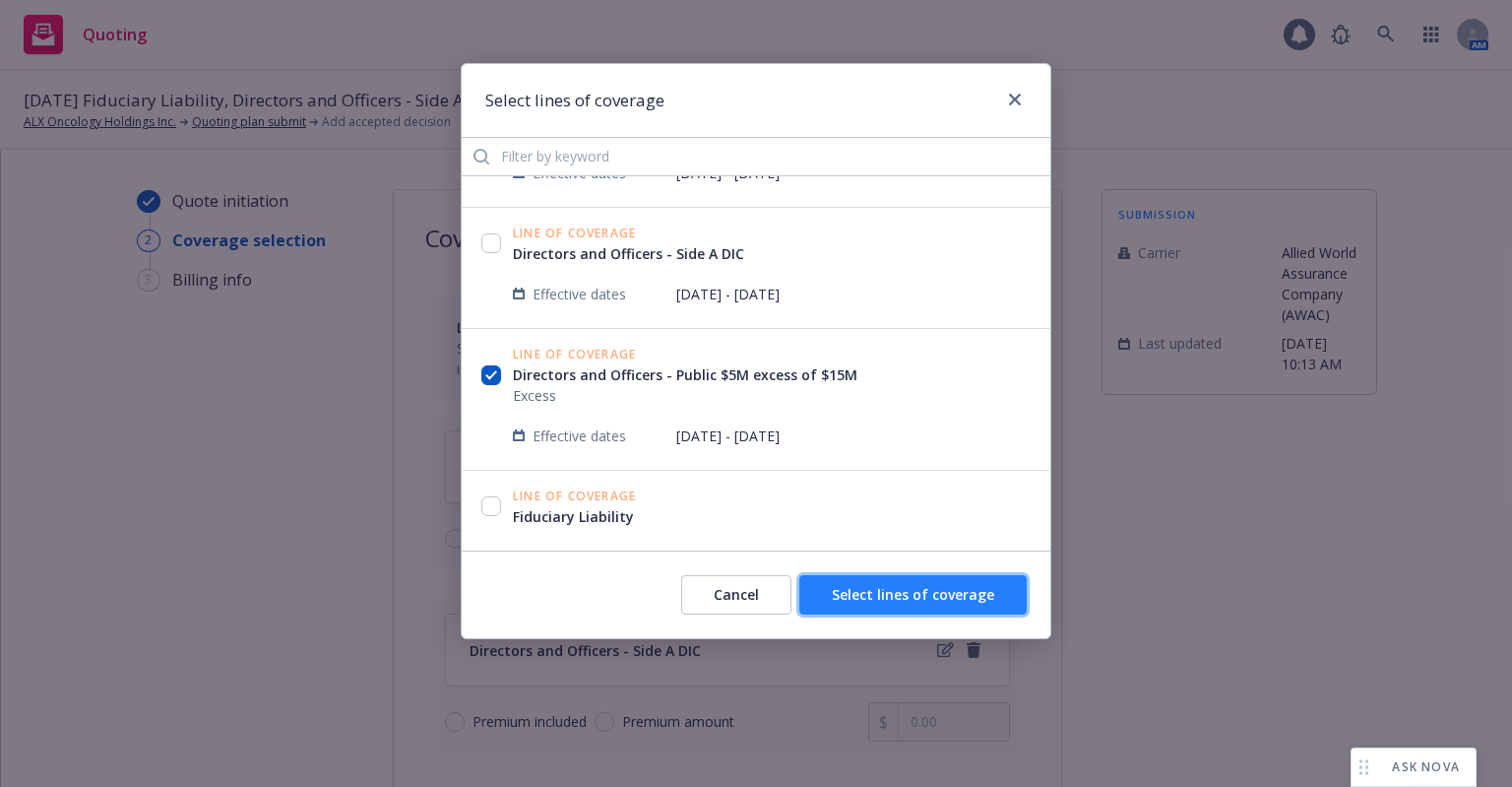 click on "Select lines of coverage" at bounding box center [913, 594] 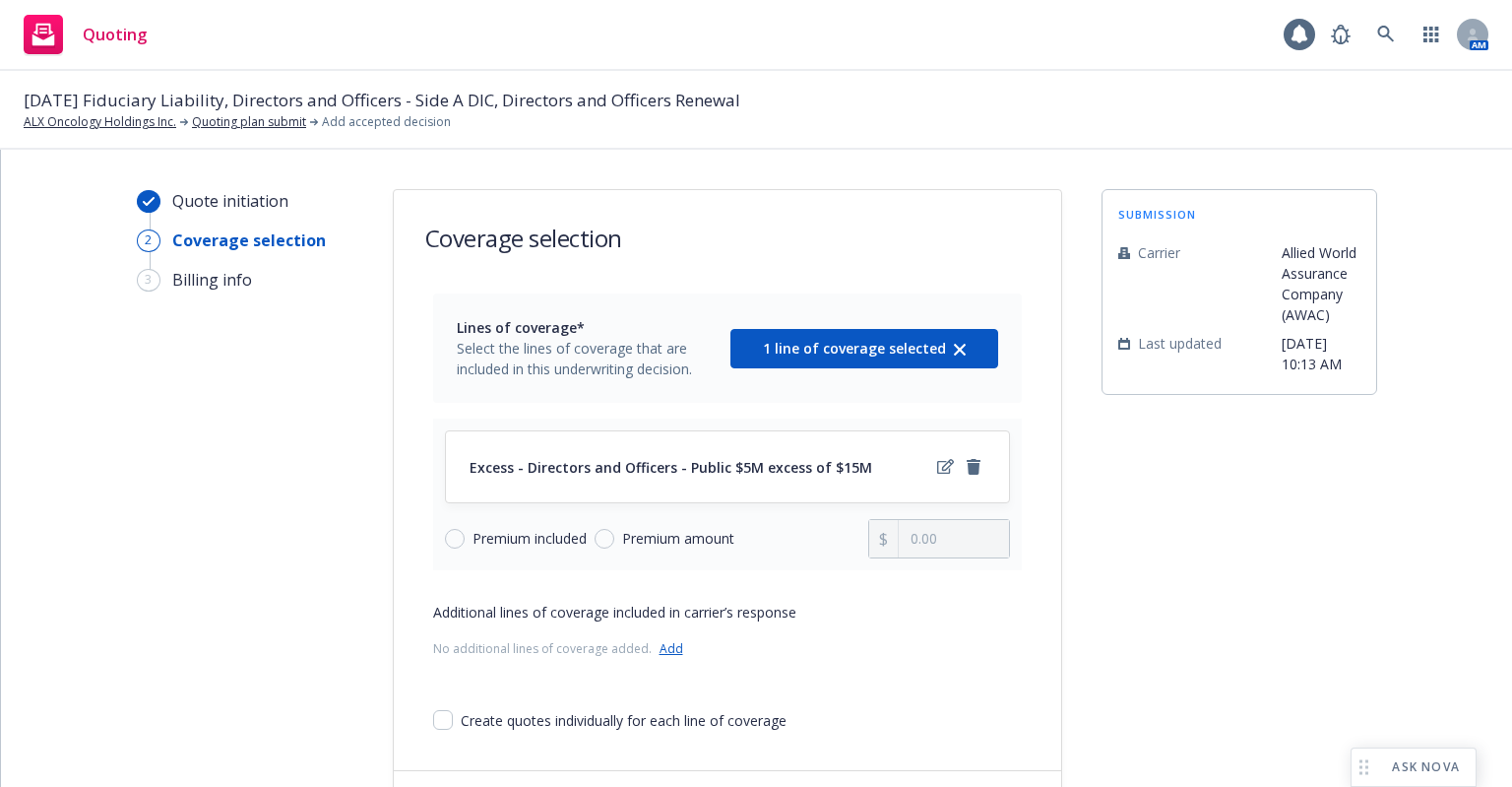 scroll, scrollTop: 98, scrollLeft: 0, axis: vertical 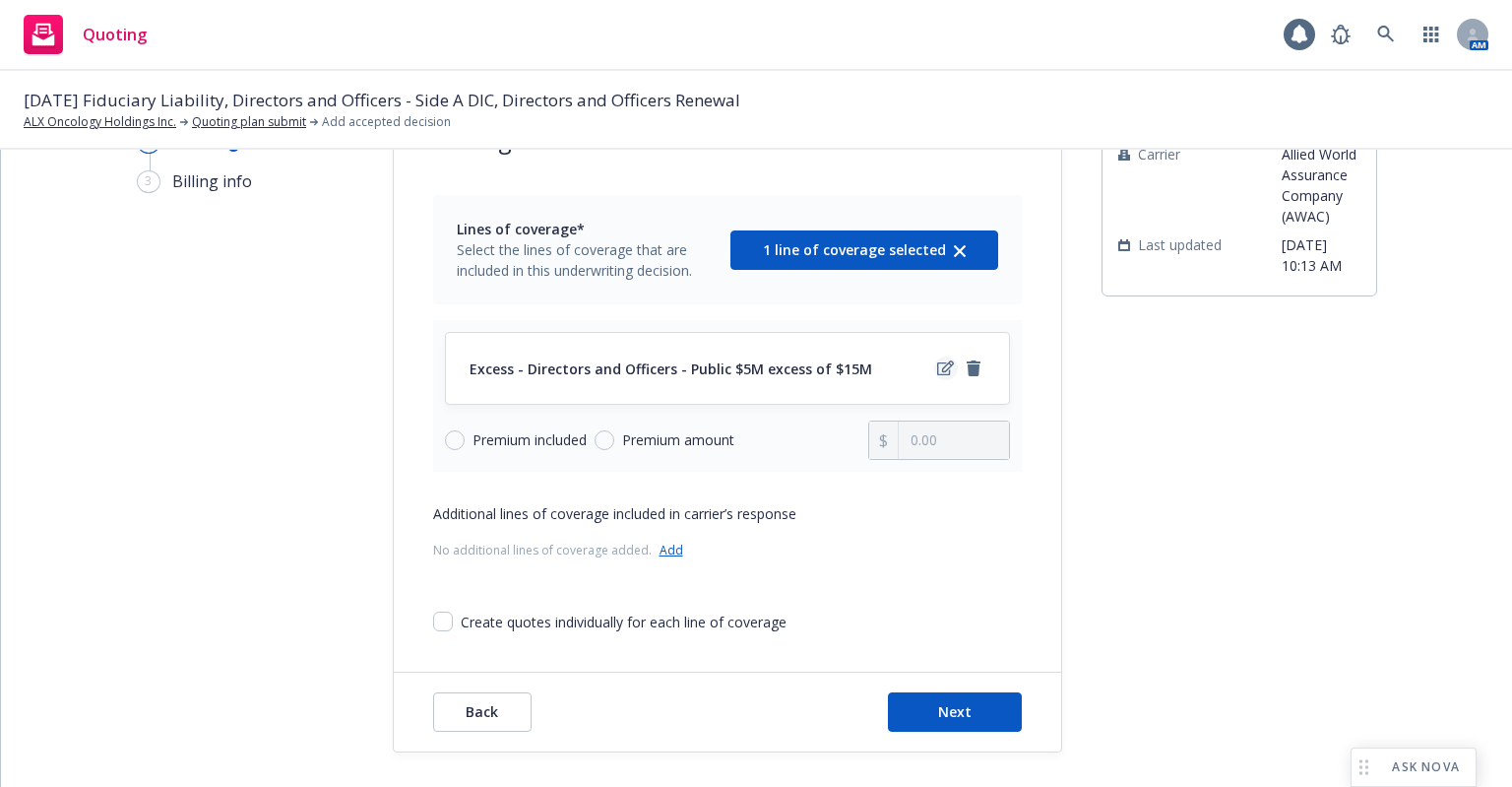 click 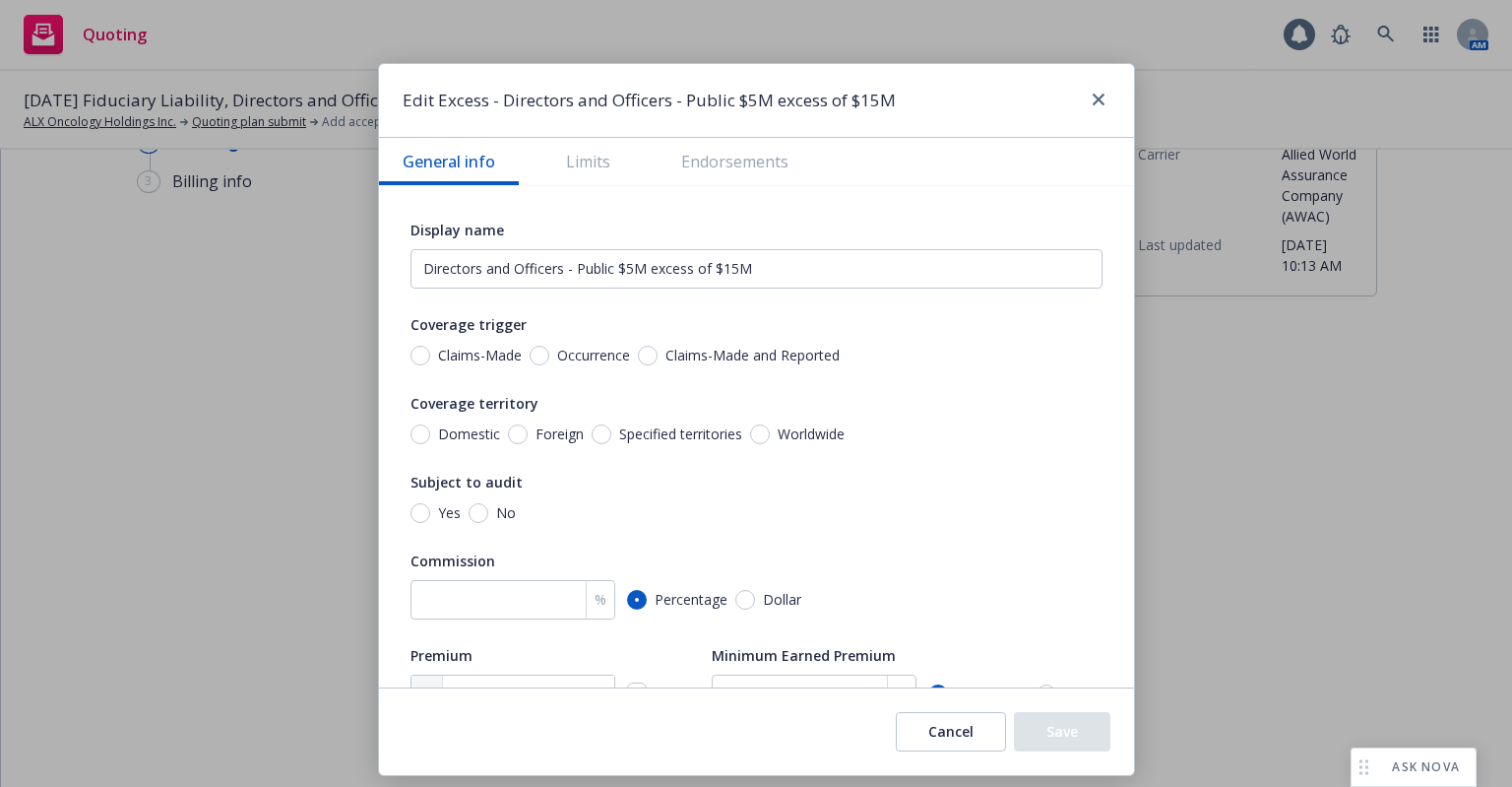 click on "Claims-Made and Reported" at bounding box center [748, 356] 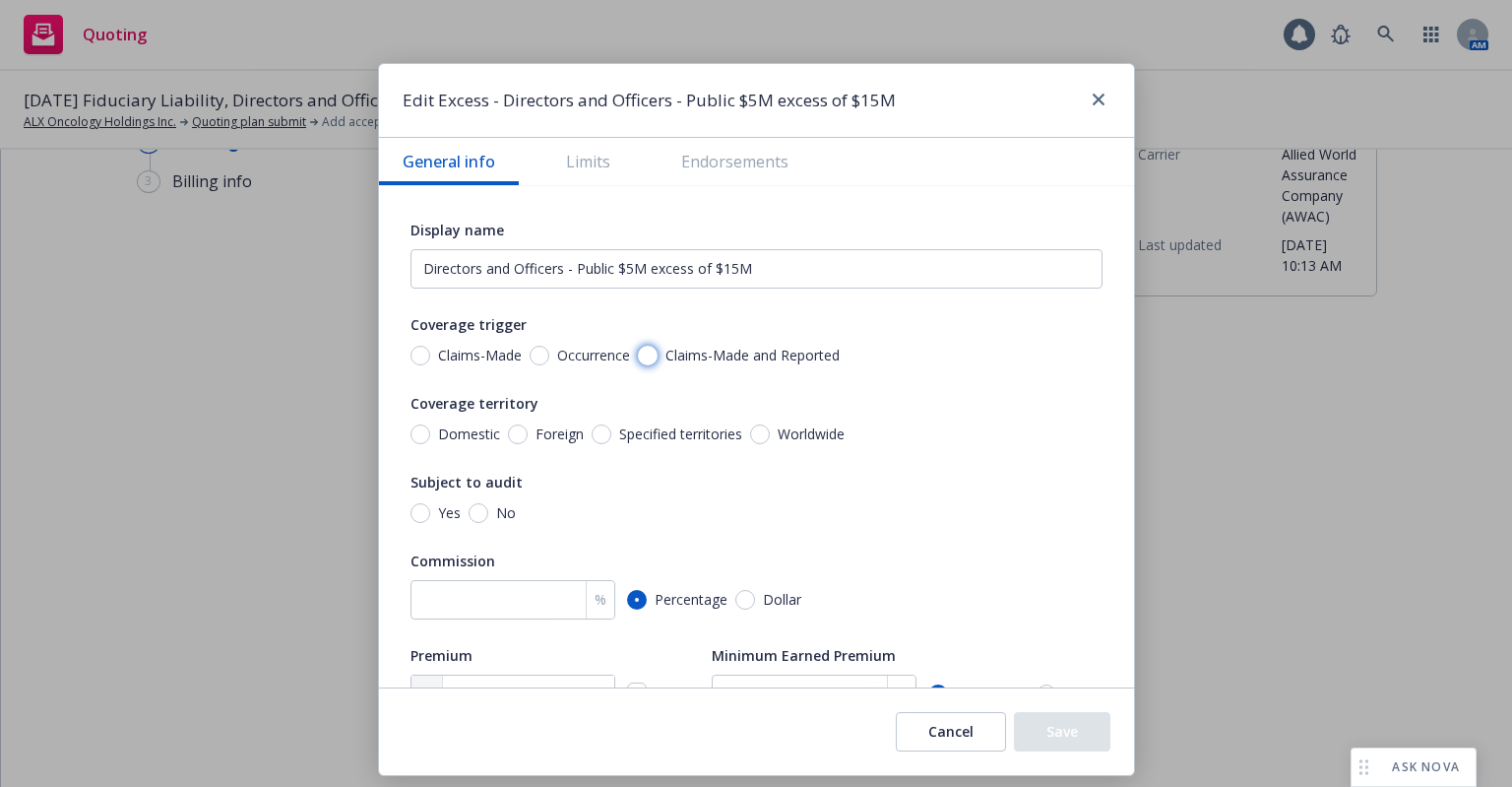 click on "Claims-Made and Reported" at bounding box center [648, 356] 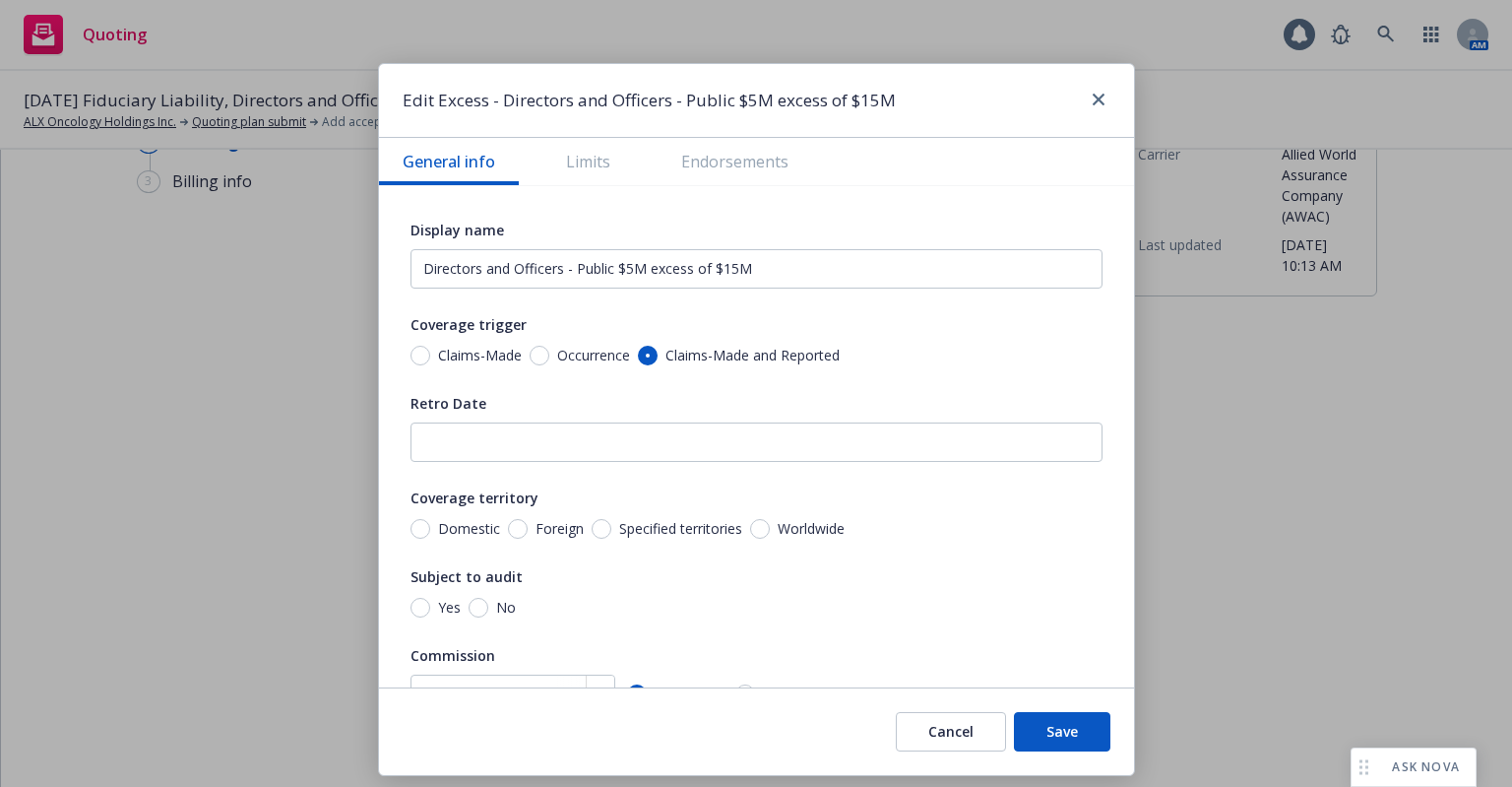 click on "Worldwide" at bounding box center [811, 529] 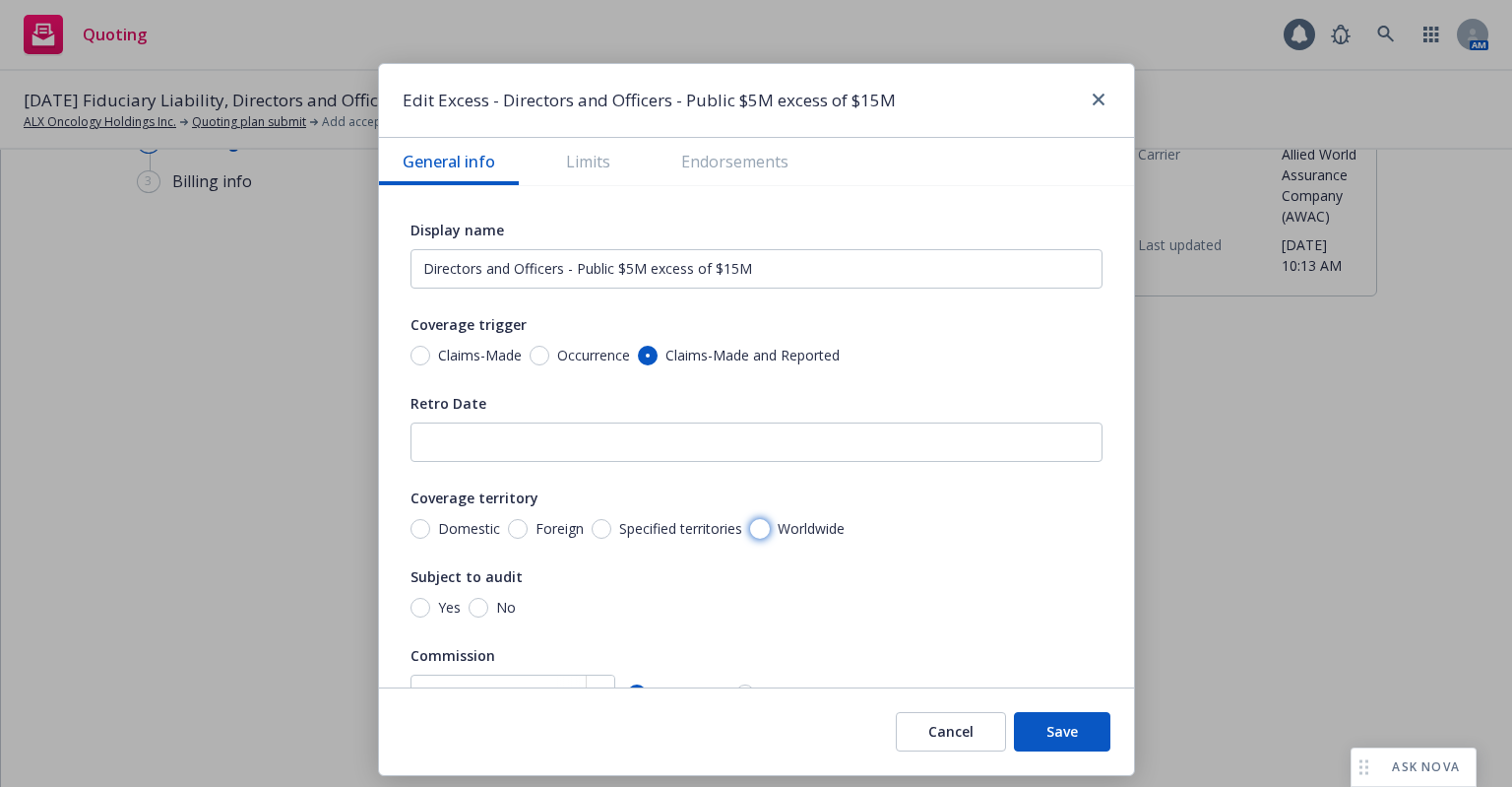 click on "Worldwide" at bounding box center [760, 529] 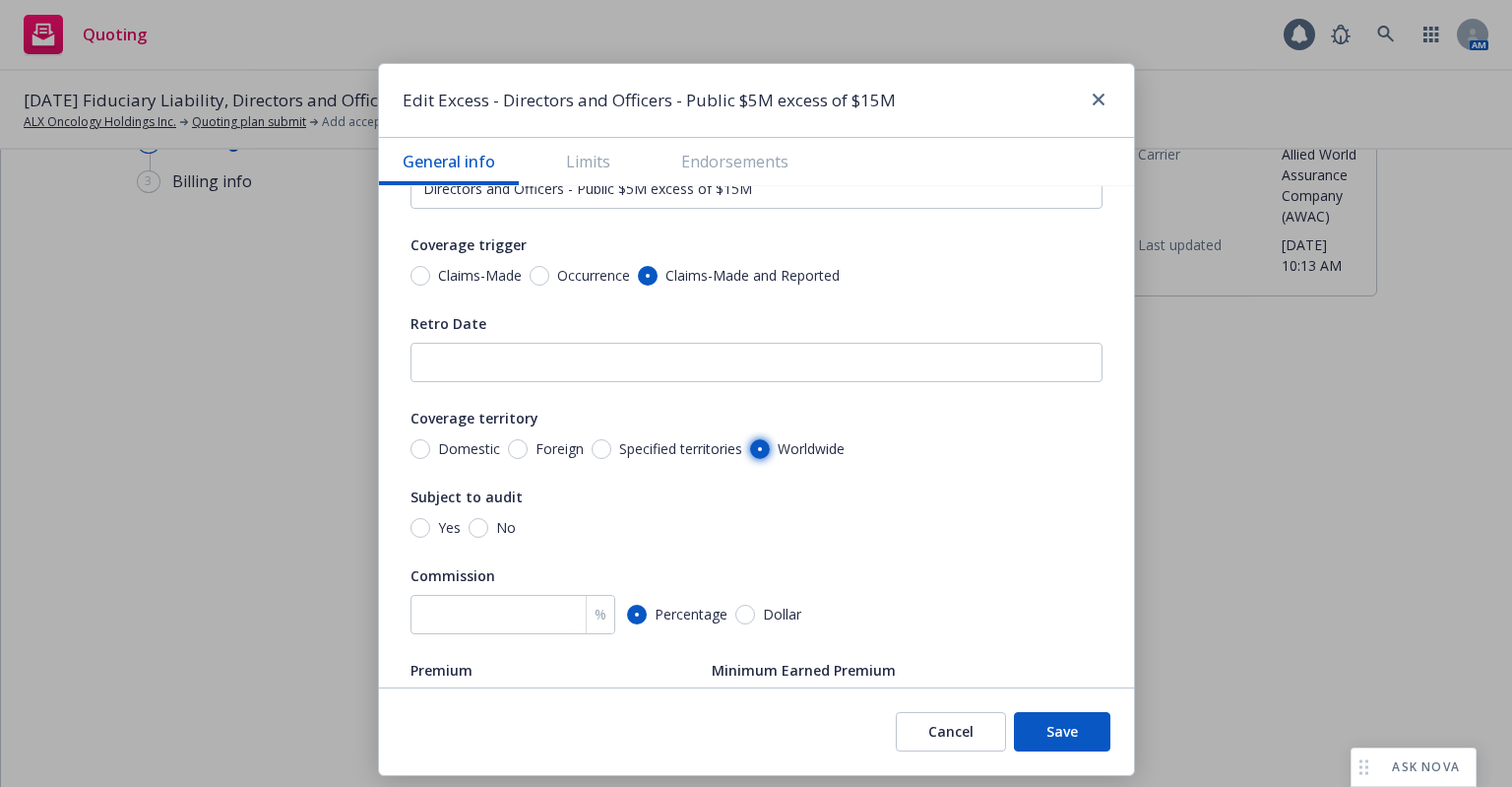 scroll, scrollTop: 197, scrollLeft: 0, axis: vertical 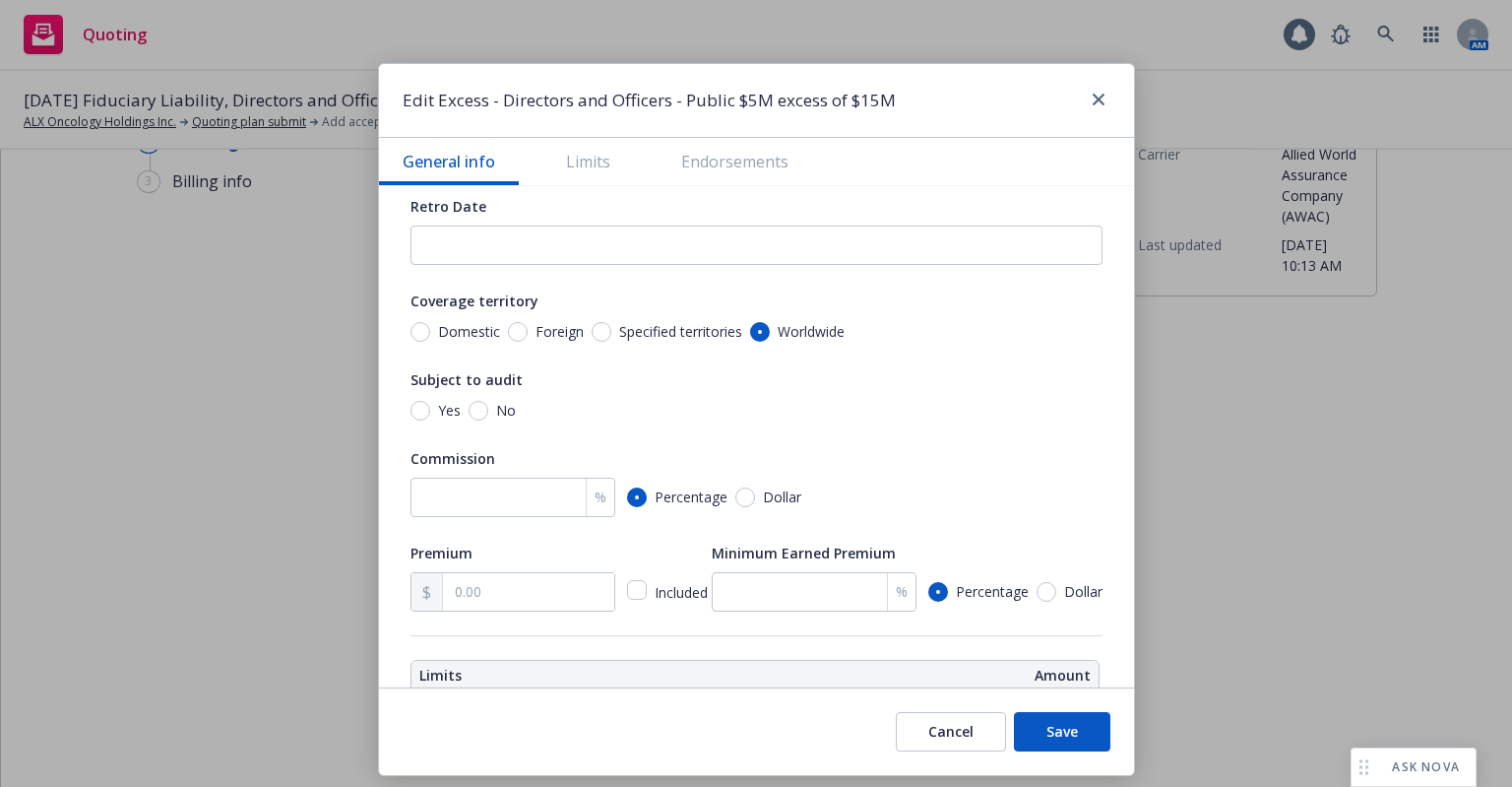 click on "No" at bounding box center [502, 411] 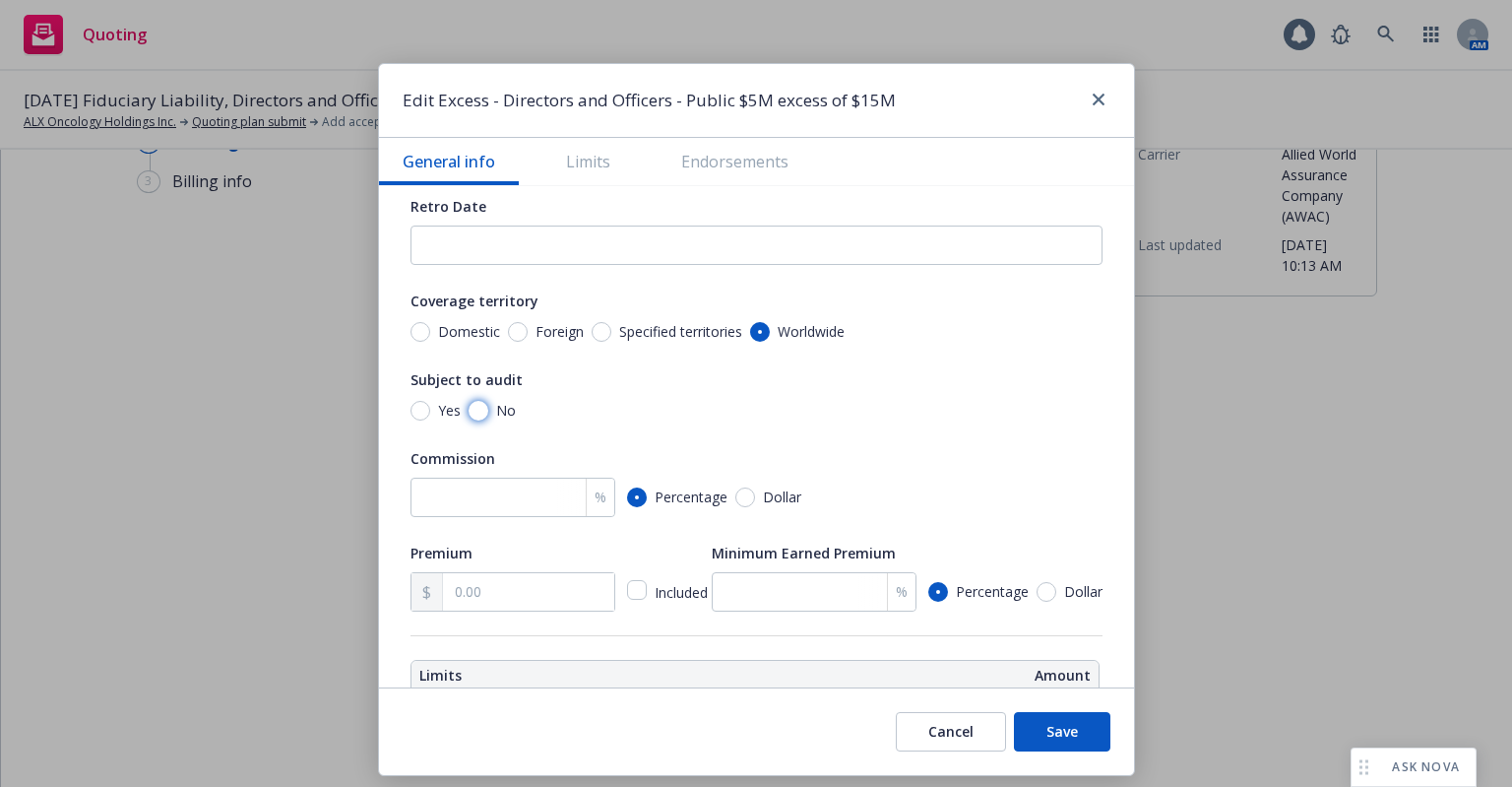 click on "No" at bounding box center (478, 411) 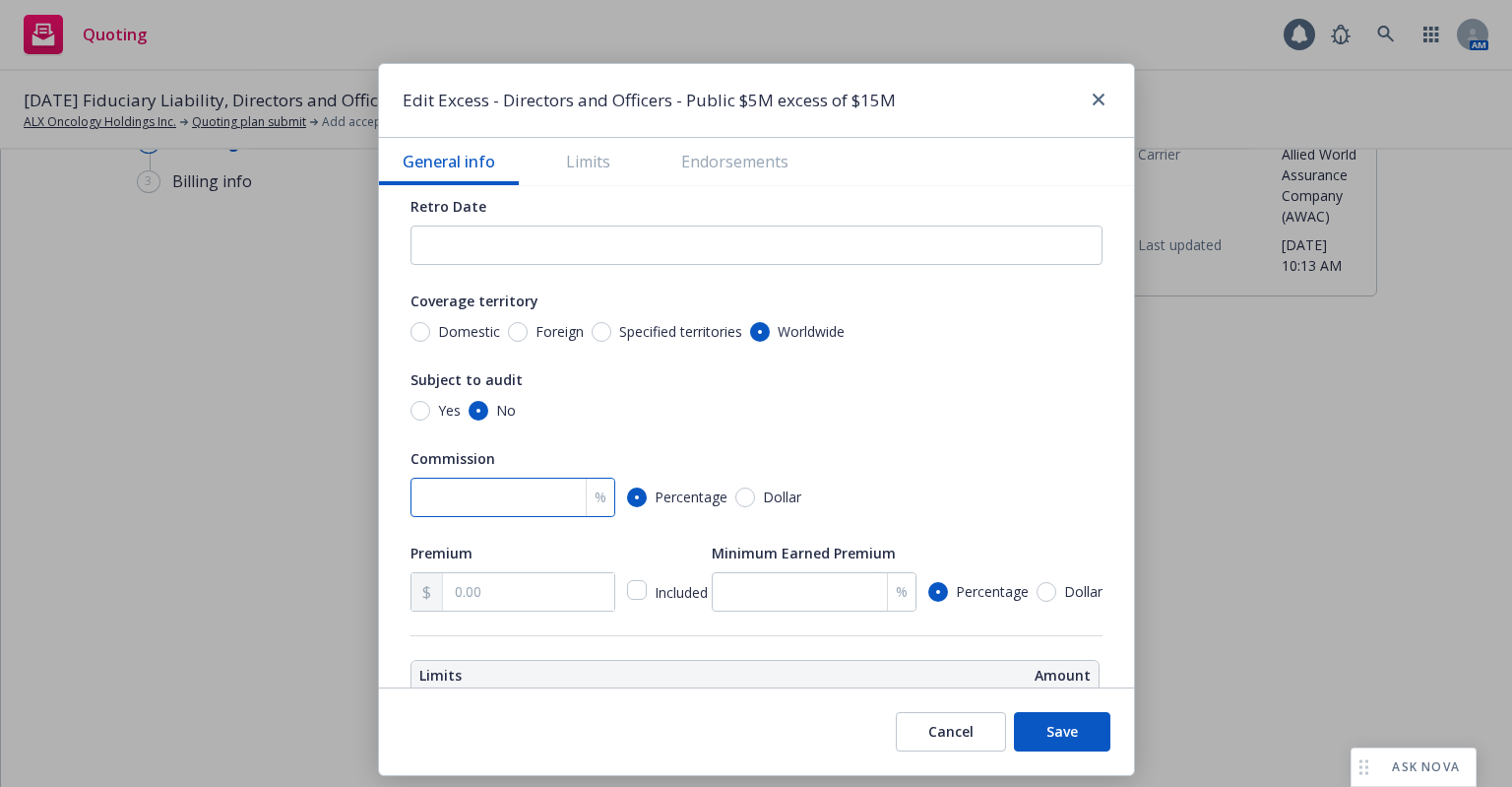 click at bounding box center [513, 497] 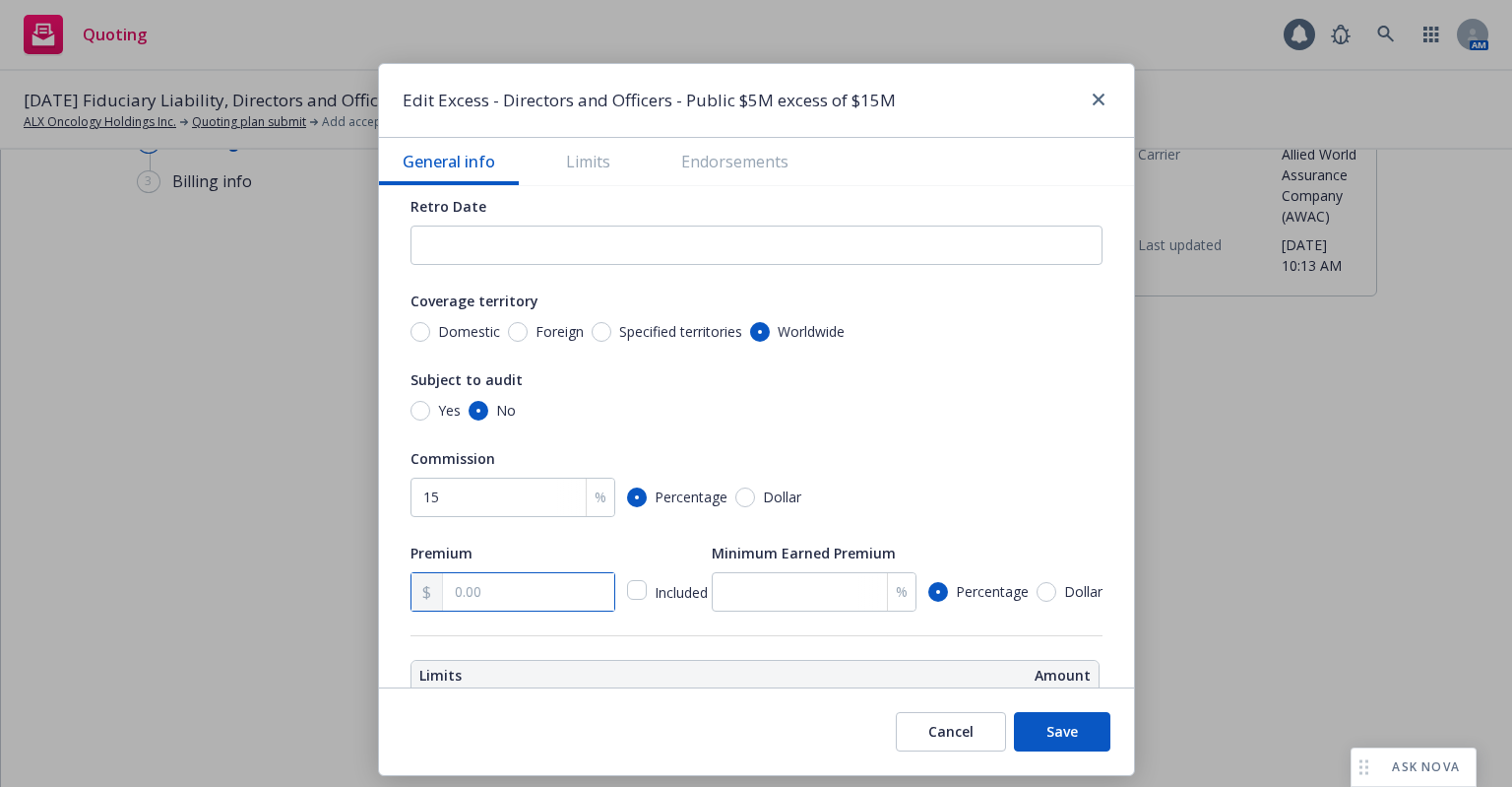 click at bounding box center [528, 592] 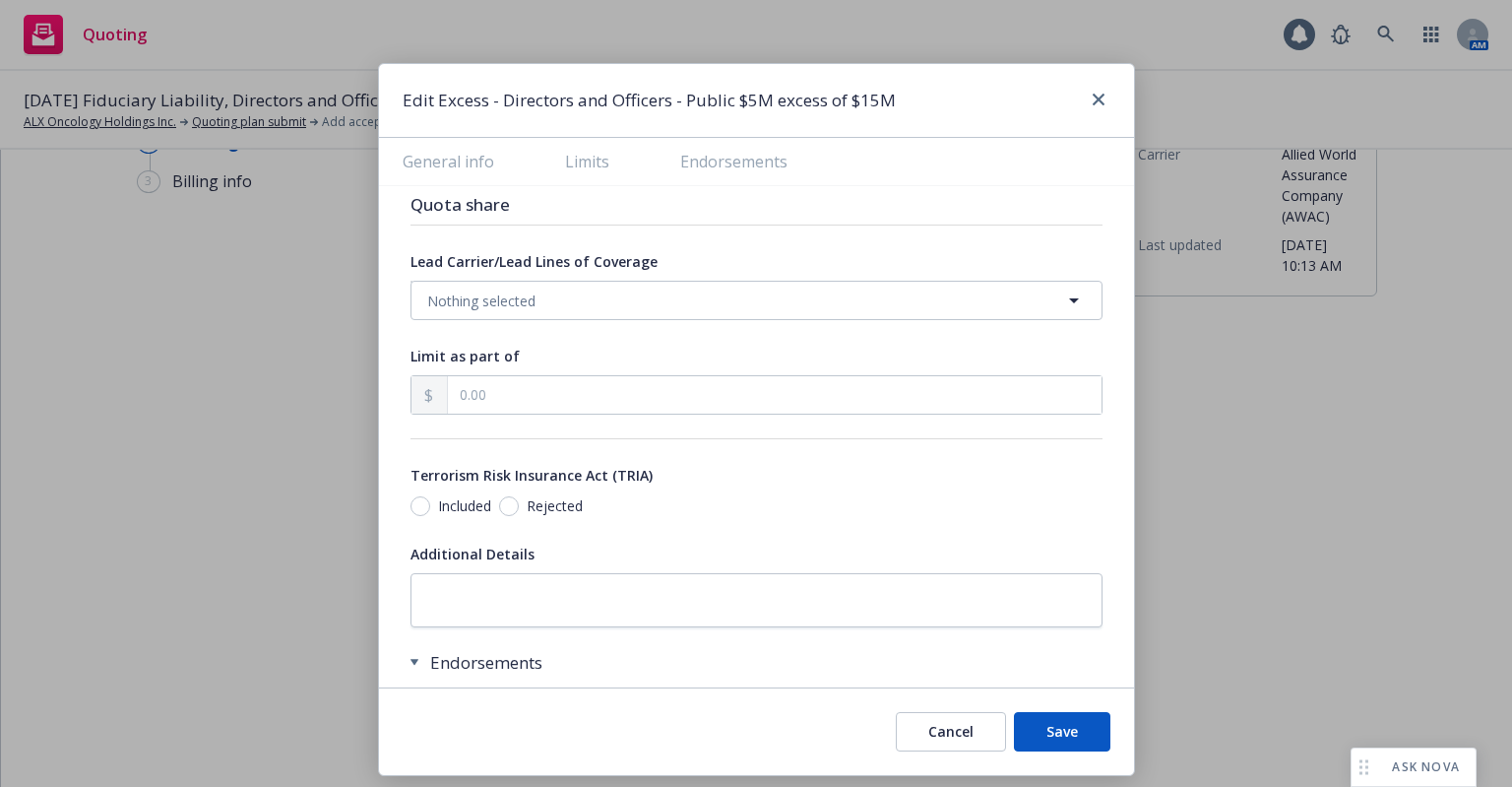 scroll, scrollTop: 1083, scrollLeft: 0, axis: vertical 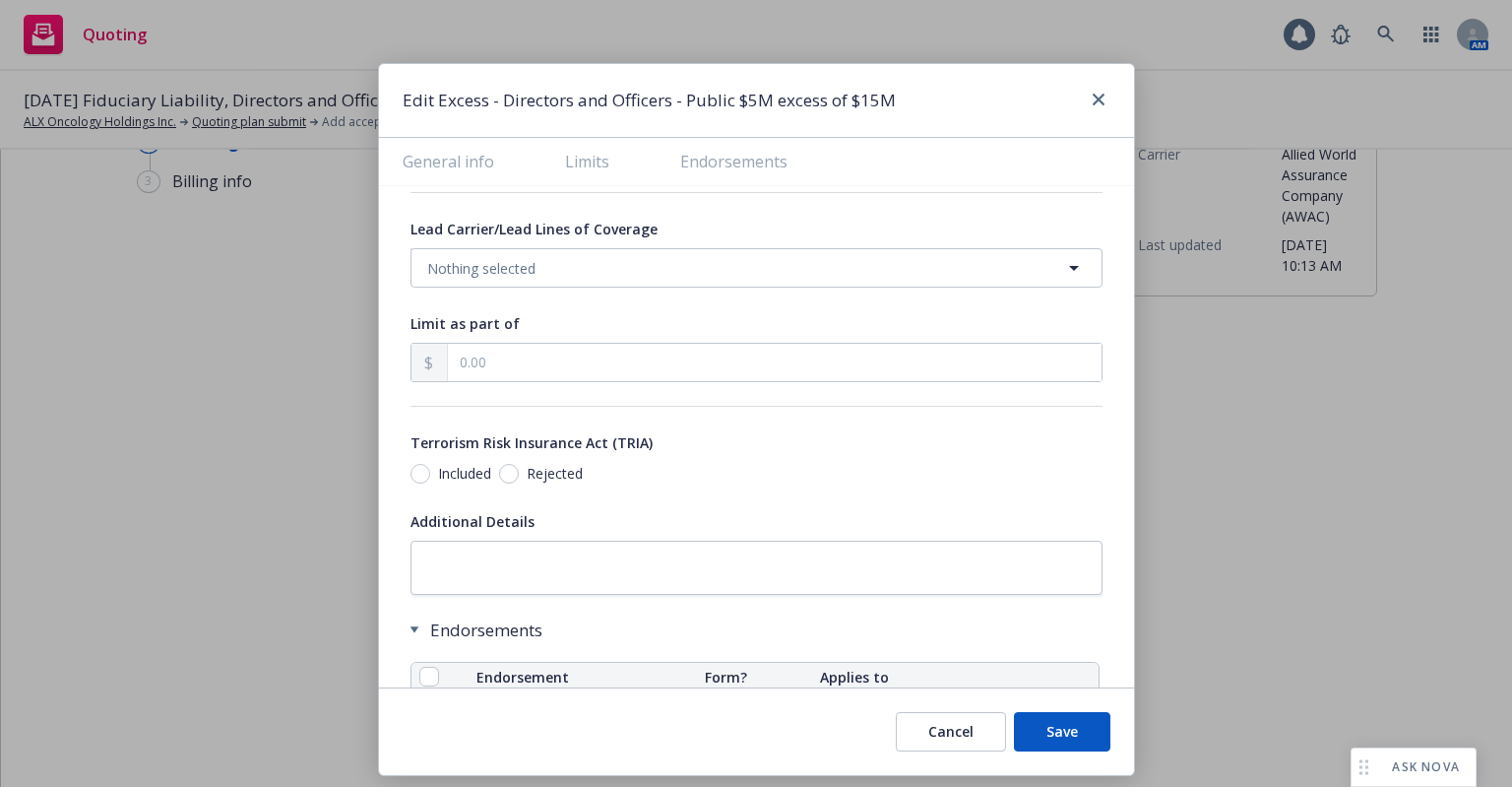 click on "Included" at bounding box center [465, 474] 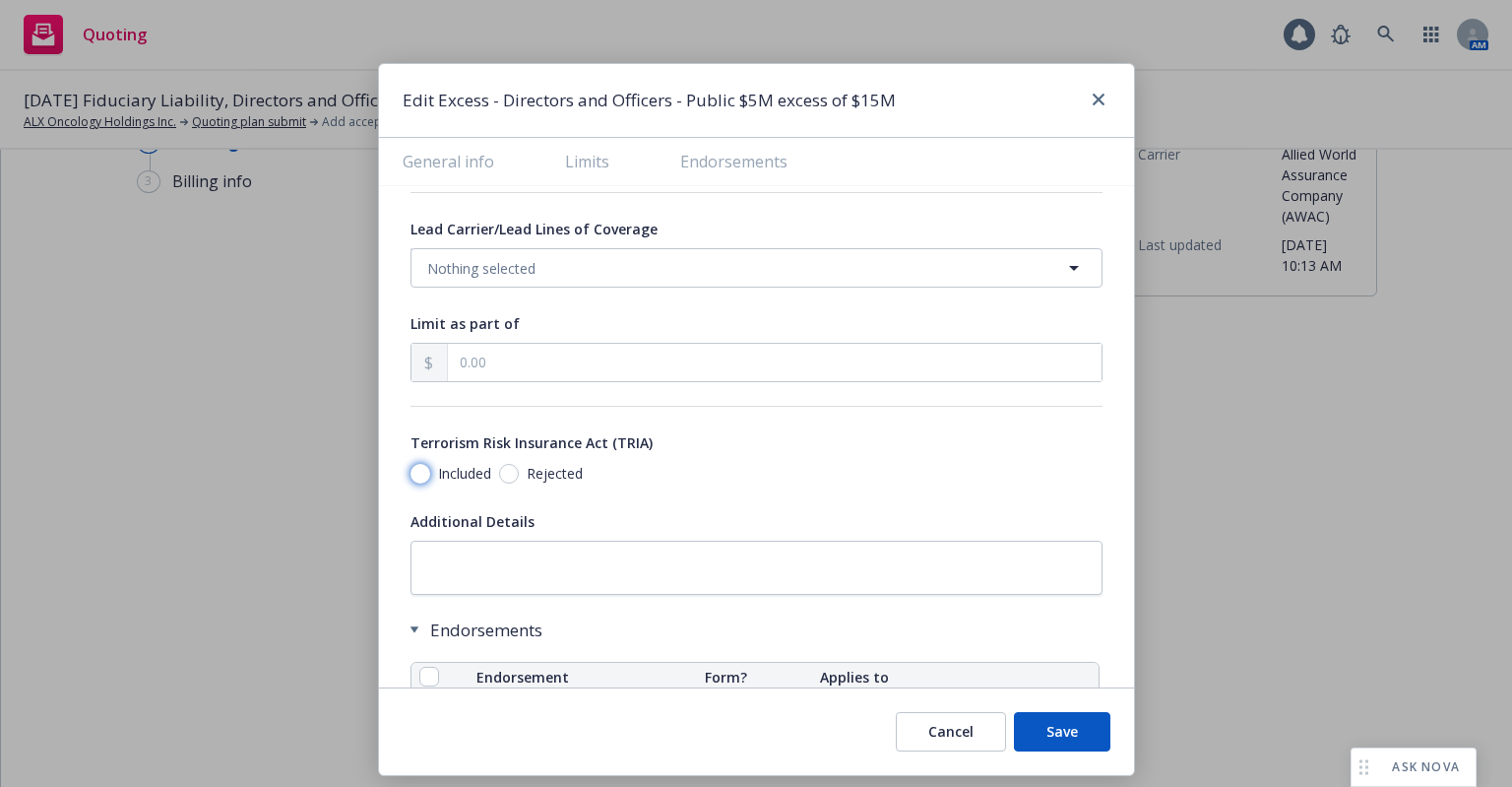 click on "Included" at bounding box center [420, 474] 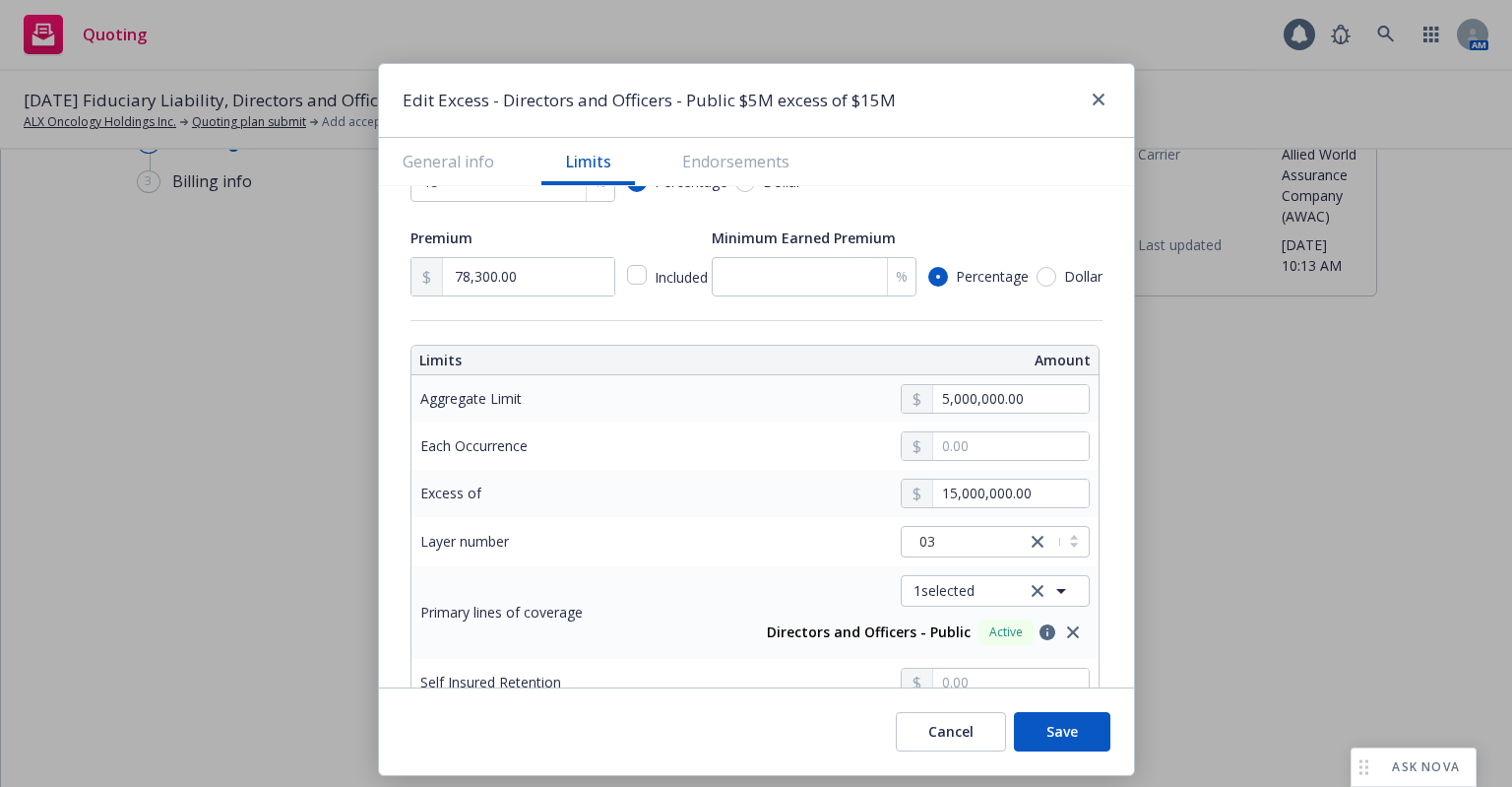 scroll, scrollTop: 298, scrollLeft: 0, axis: vertical 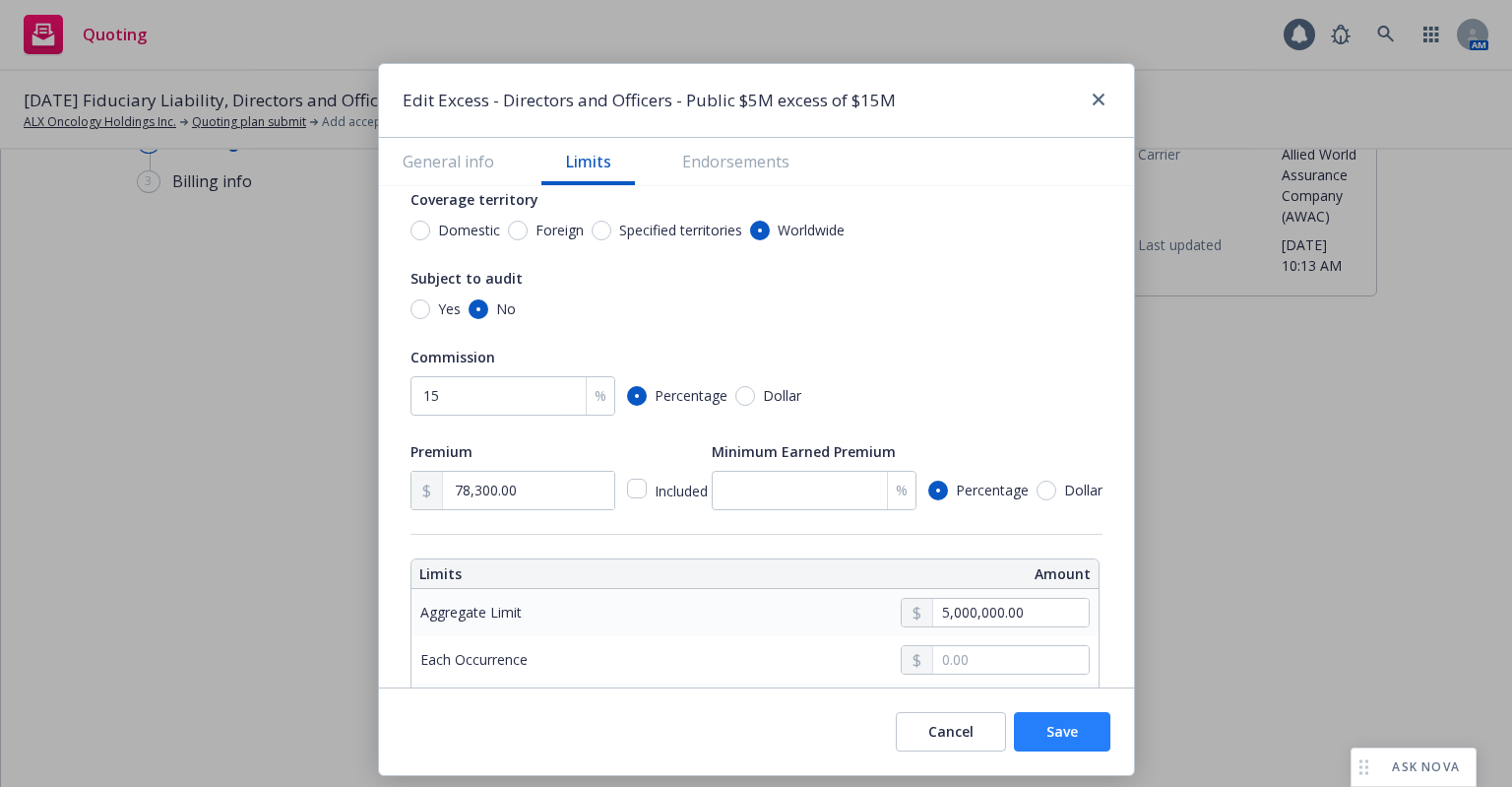 click on "Save" at bounding box center [1062, 732] 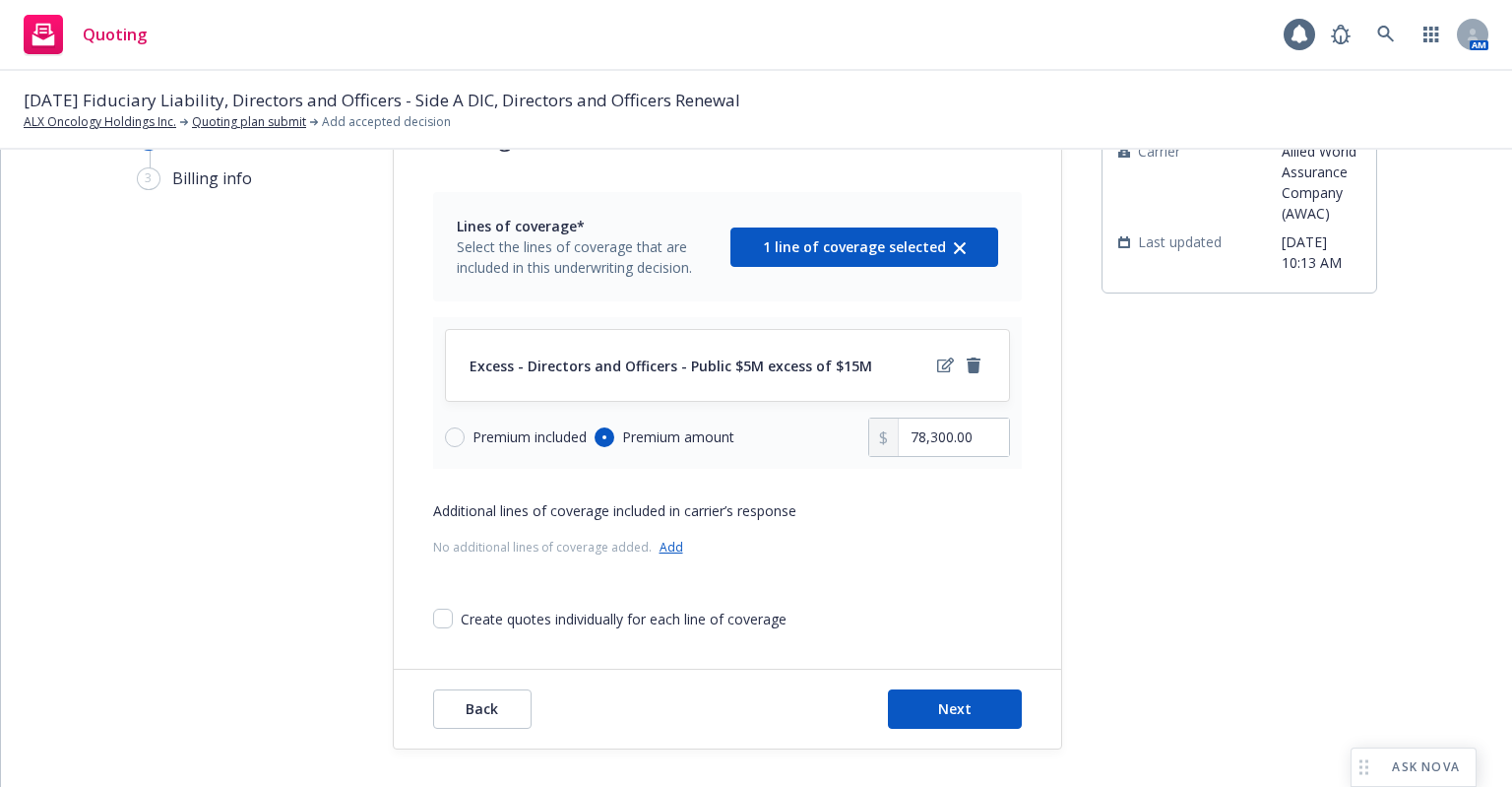 scroll, scrollTop: 102, scrollLeft: 0, axis: vertical 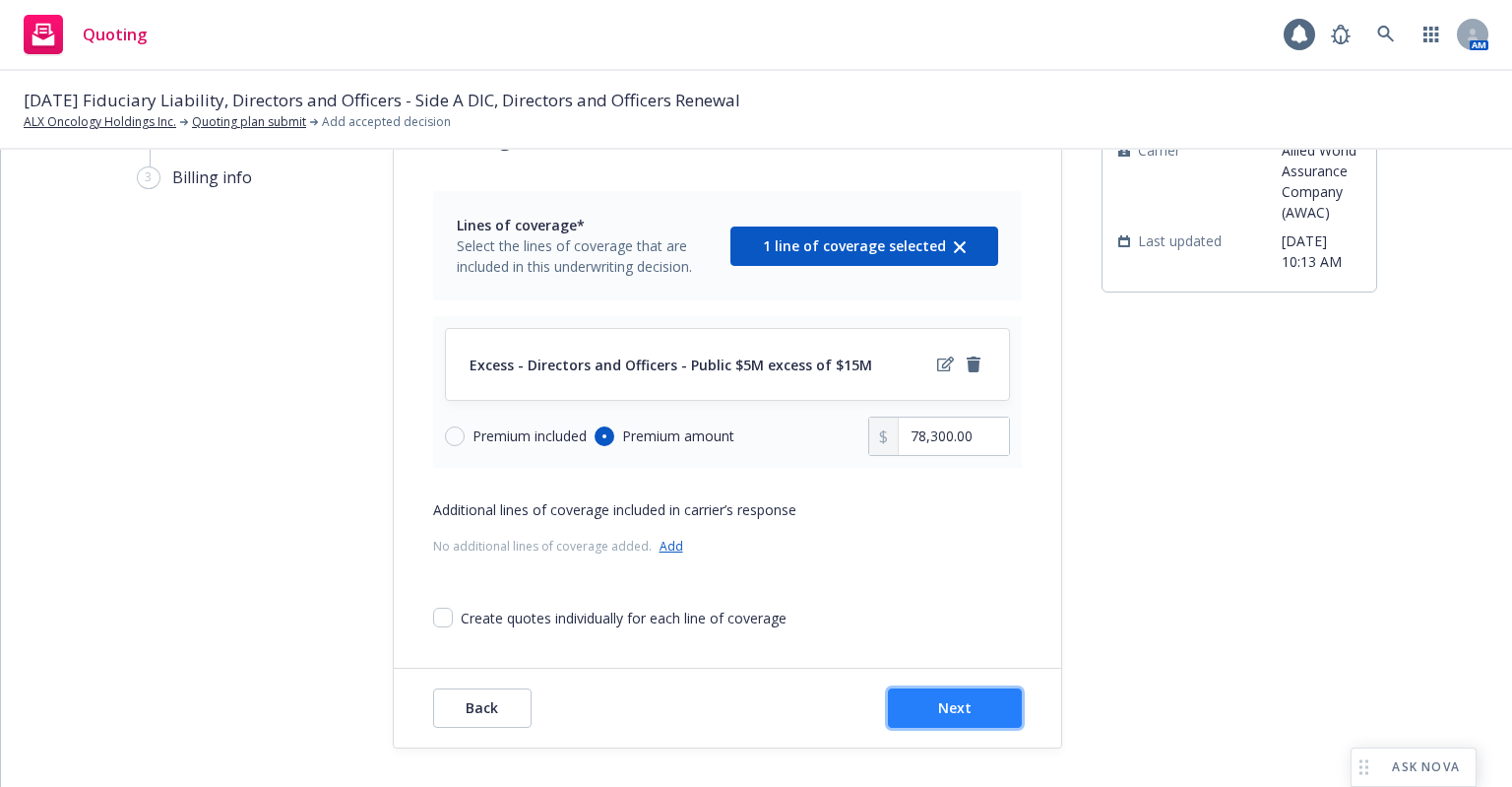 click on "Next" at bounding box center (955, 708) 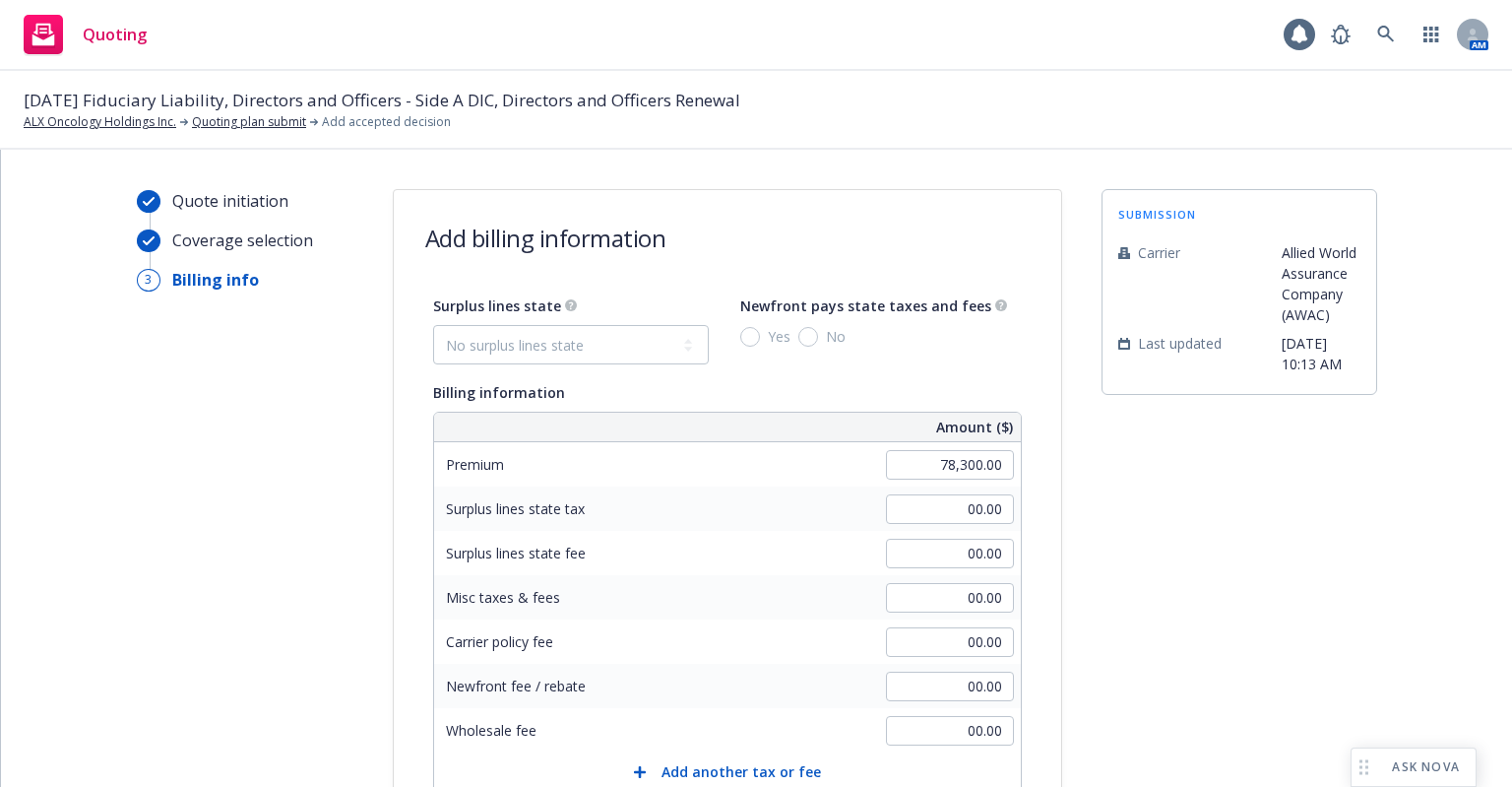 scroll, scrollTop: 197, scrollLeft: 0, axis: vertical 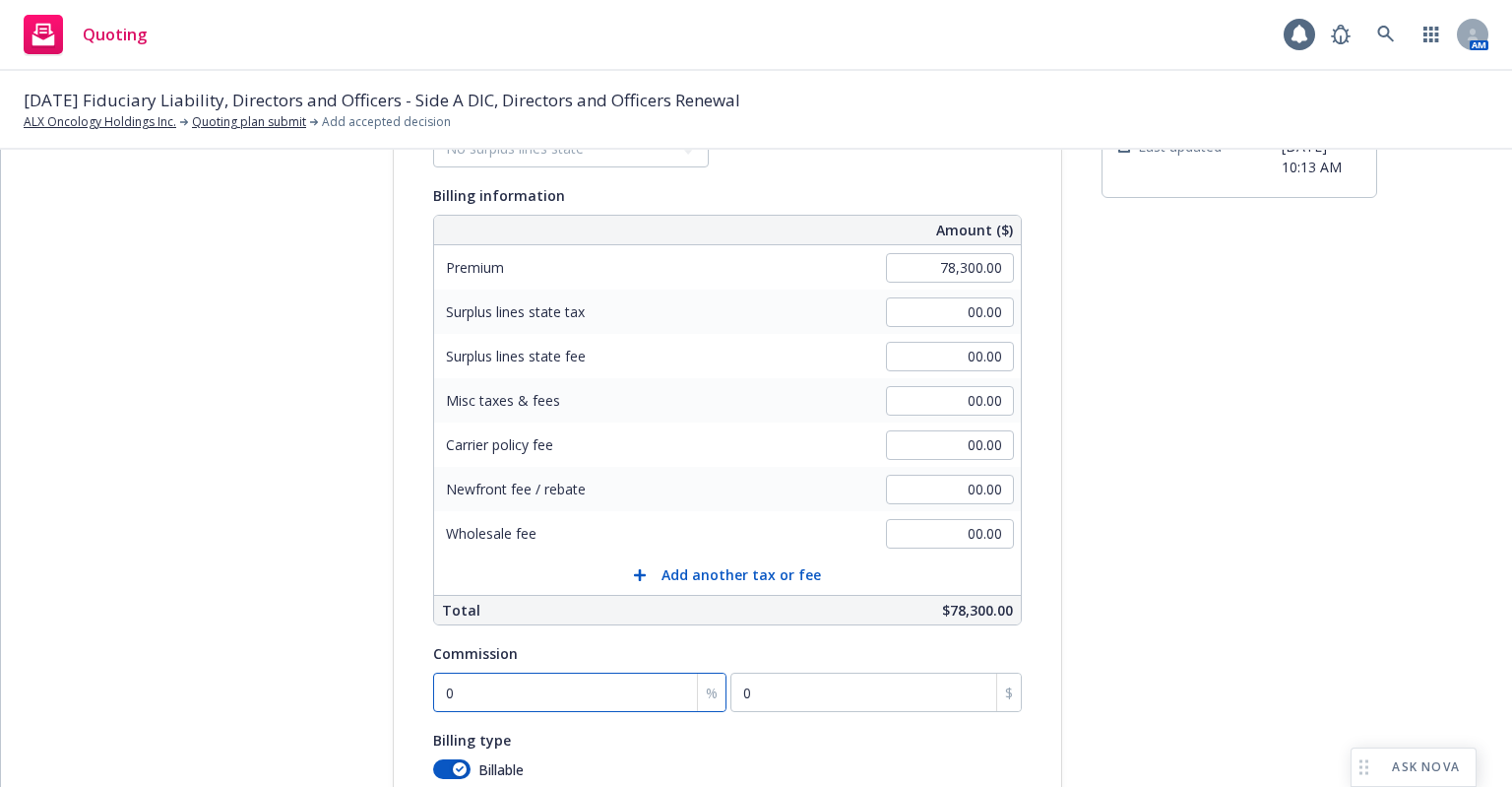 click on "0" at bounding box center (580, 692) 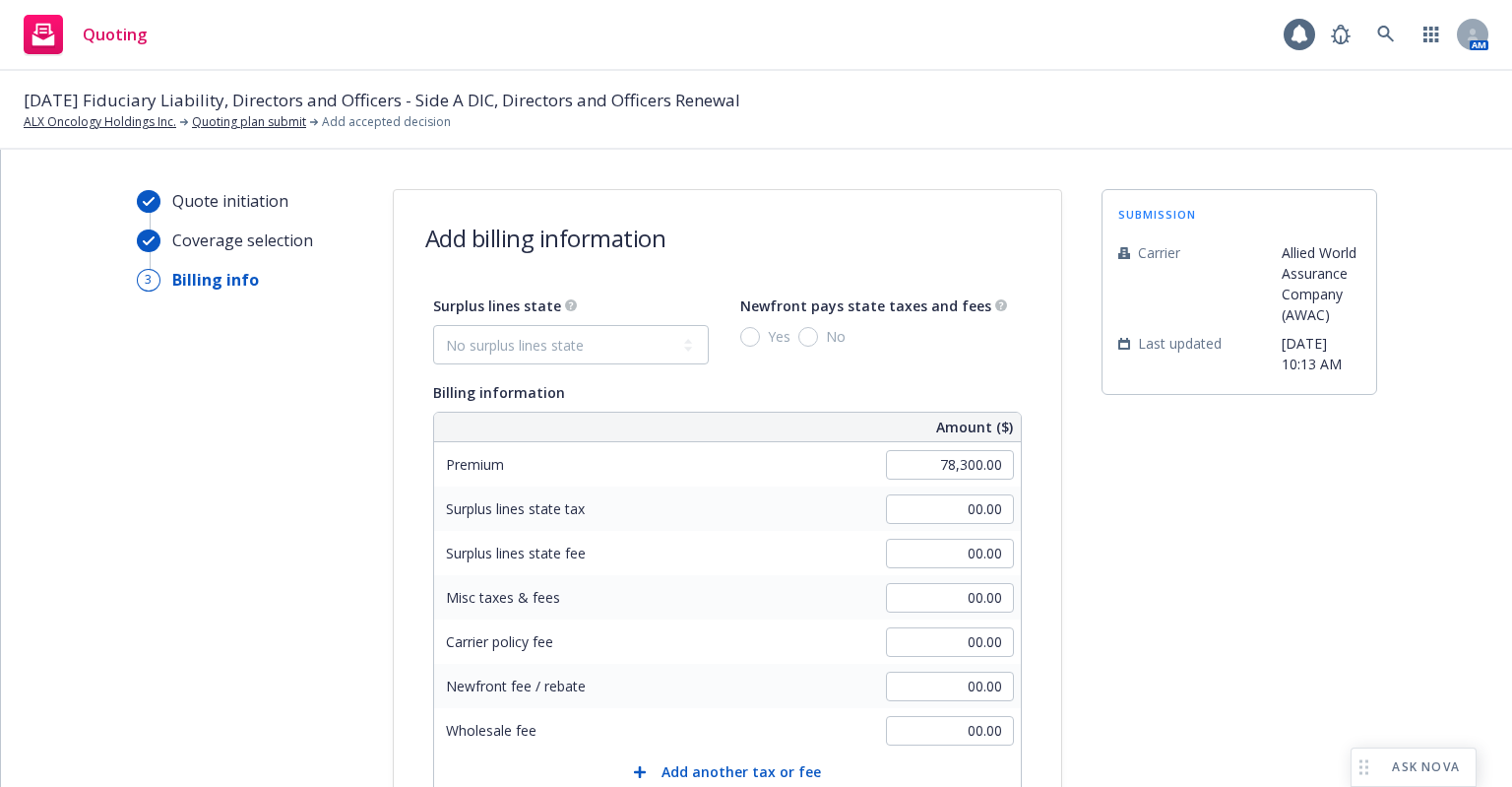 scroll, scrollTop: 447, scrollLeft: 0, axis: vertical 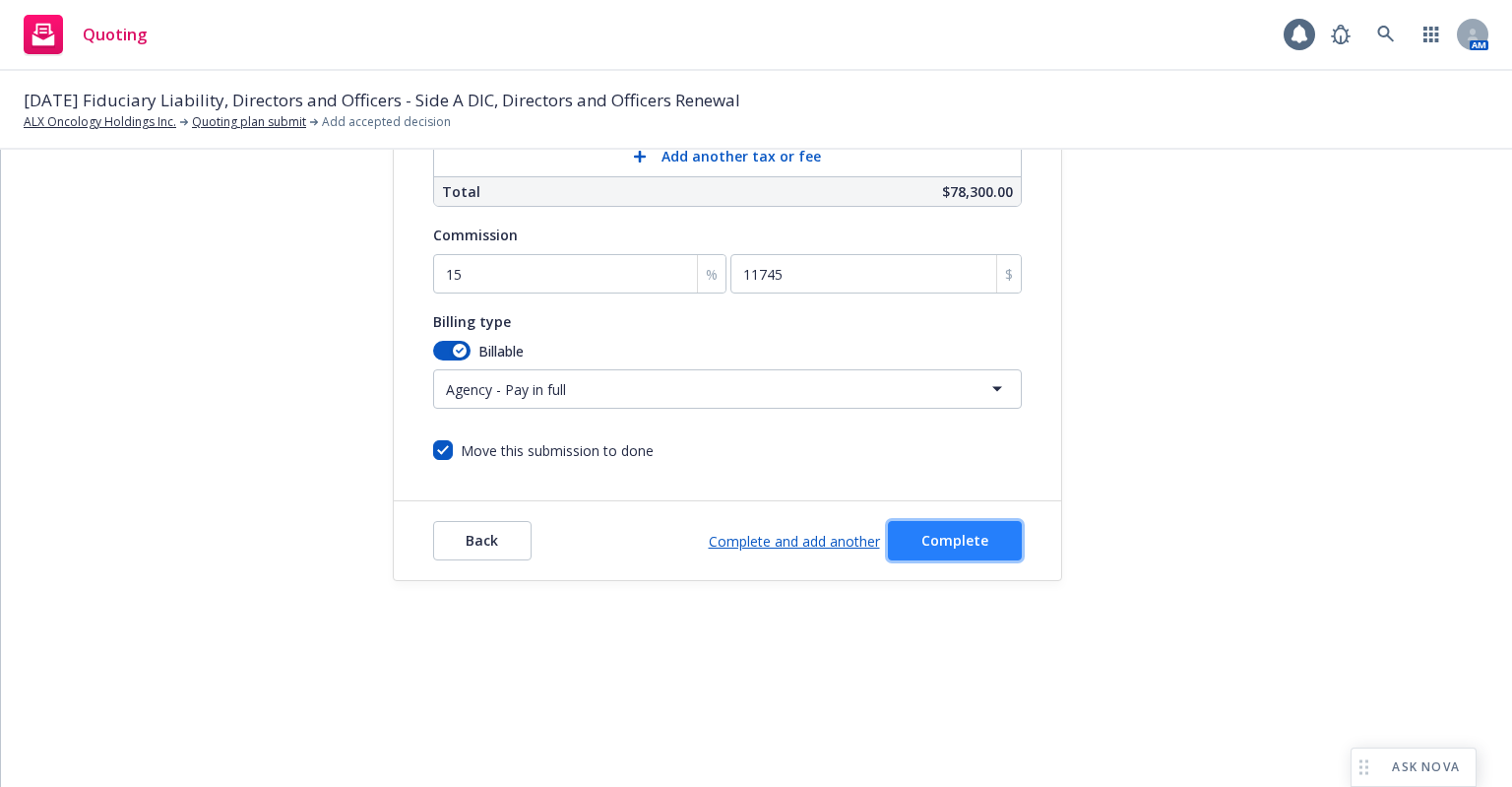click on "Complete" at bounding box center [955, 540] 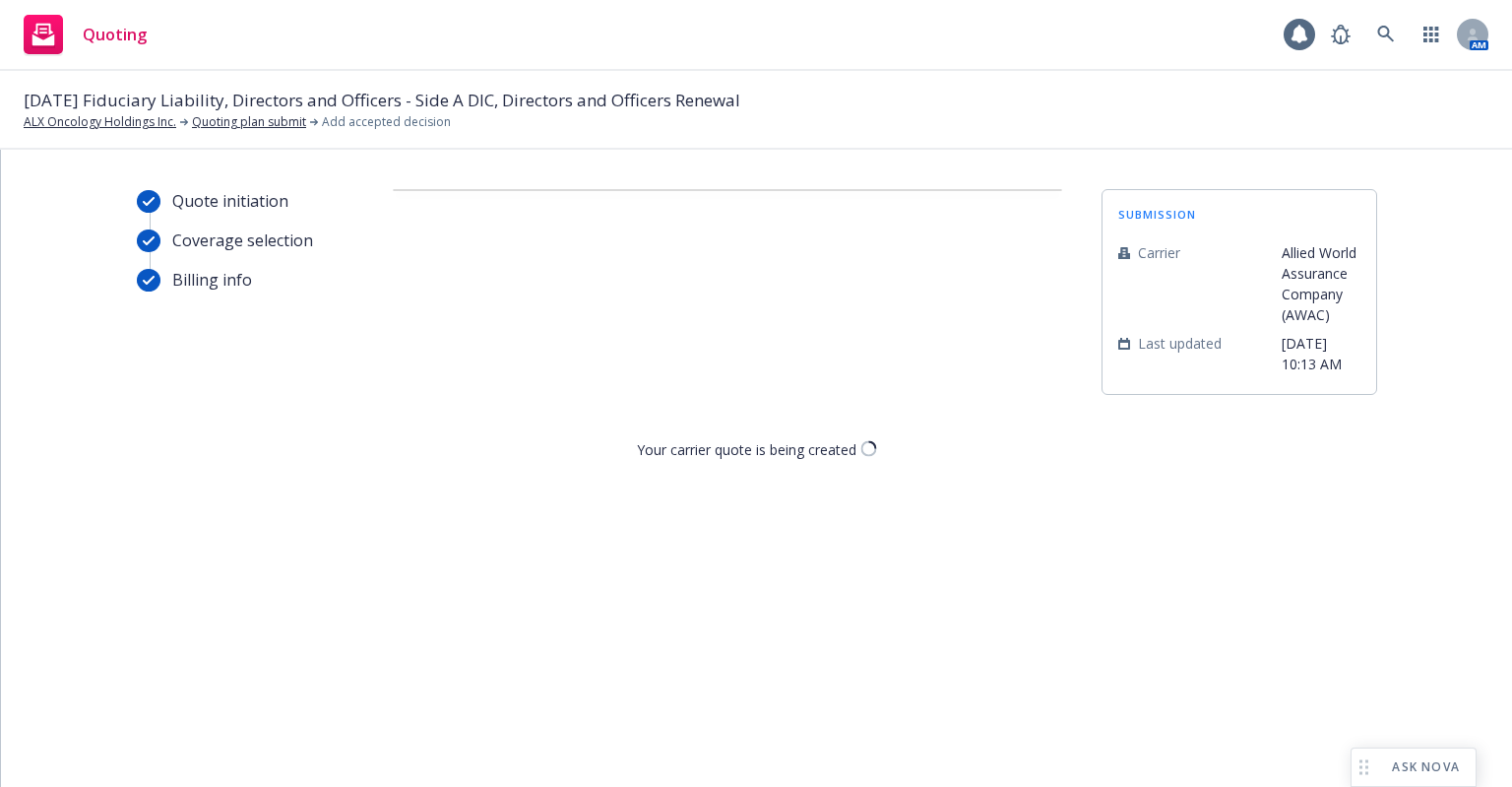 scroll, scrollTop: 0, scrollLeft: 0, axis: both 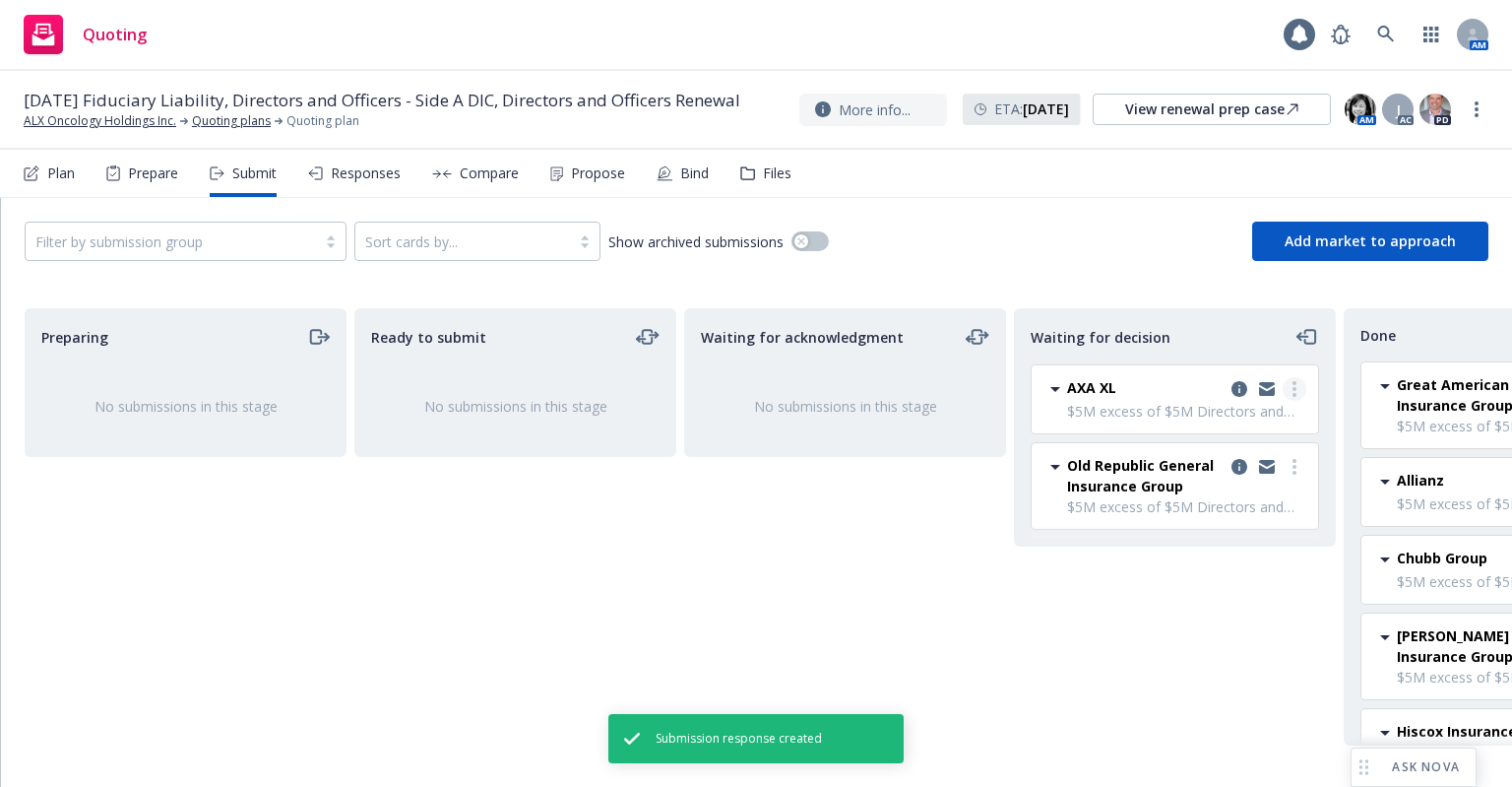 click at bounding box center [1294, 389] 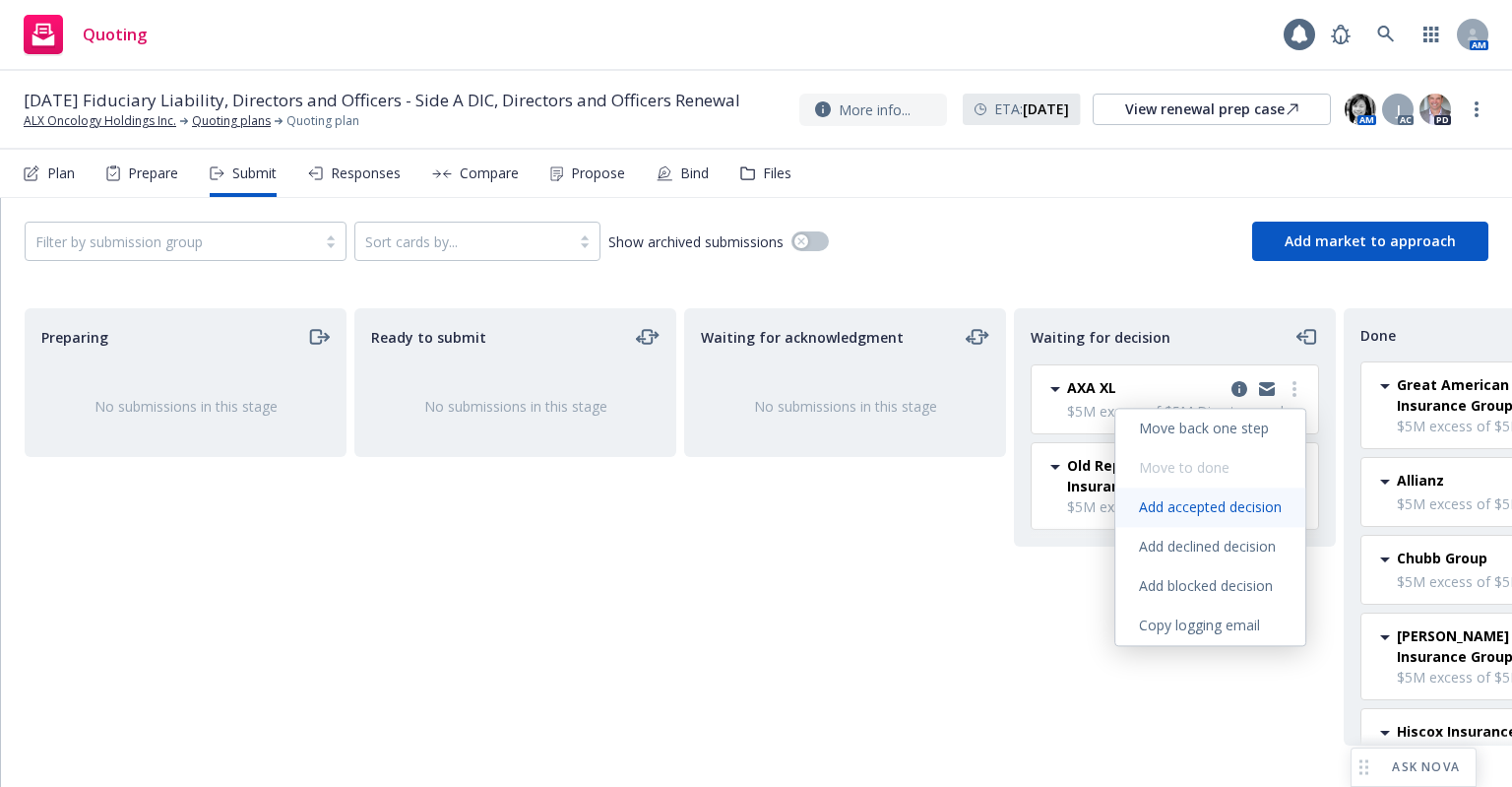 click on "Add accepted decision" at bounding box center (1210, 506) 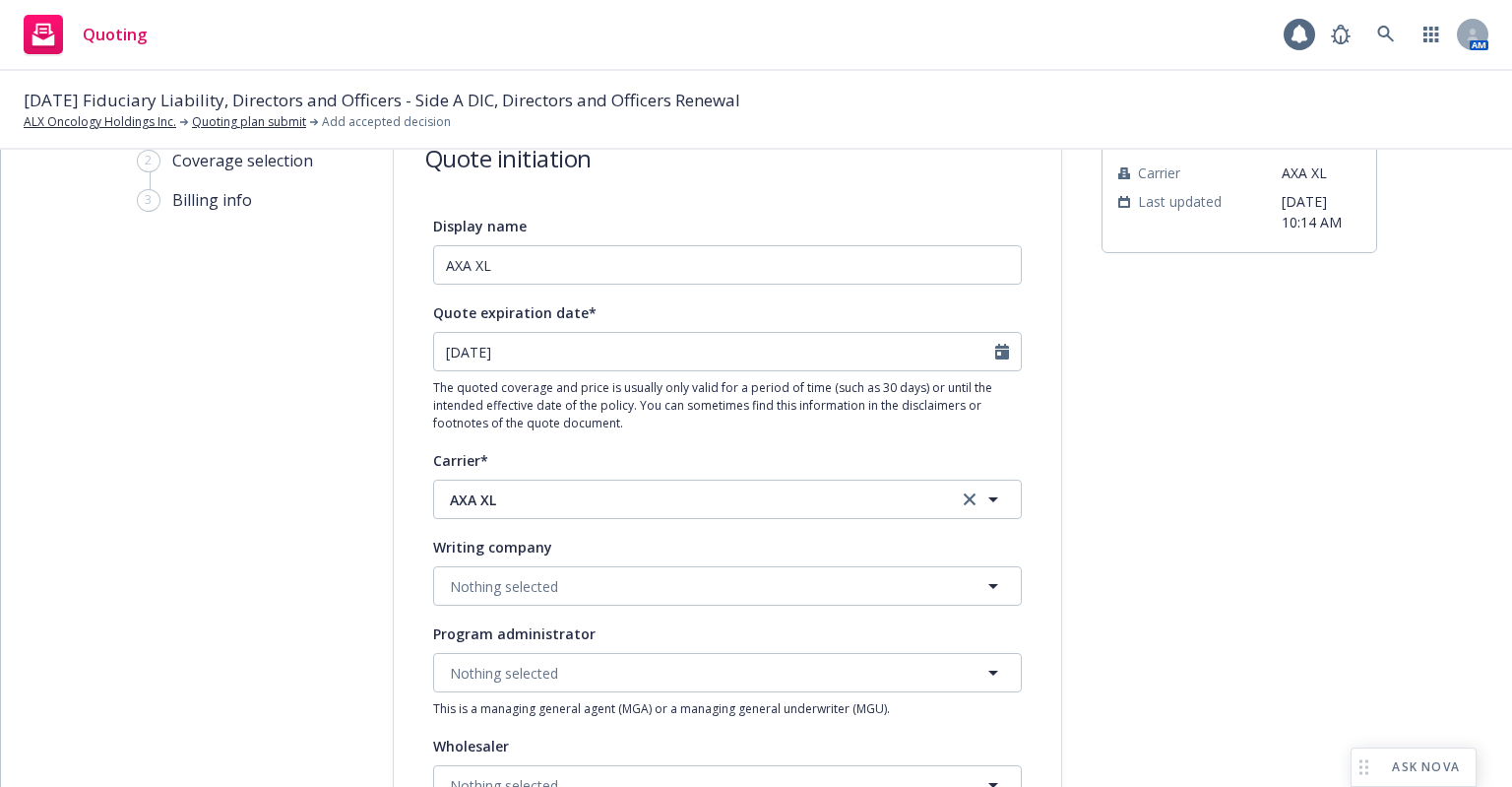 scroll, scrollTop: 197, scrollLeft: 0, axis: vertical 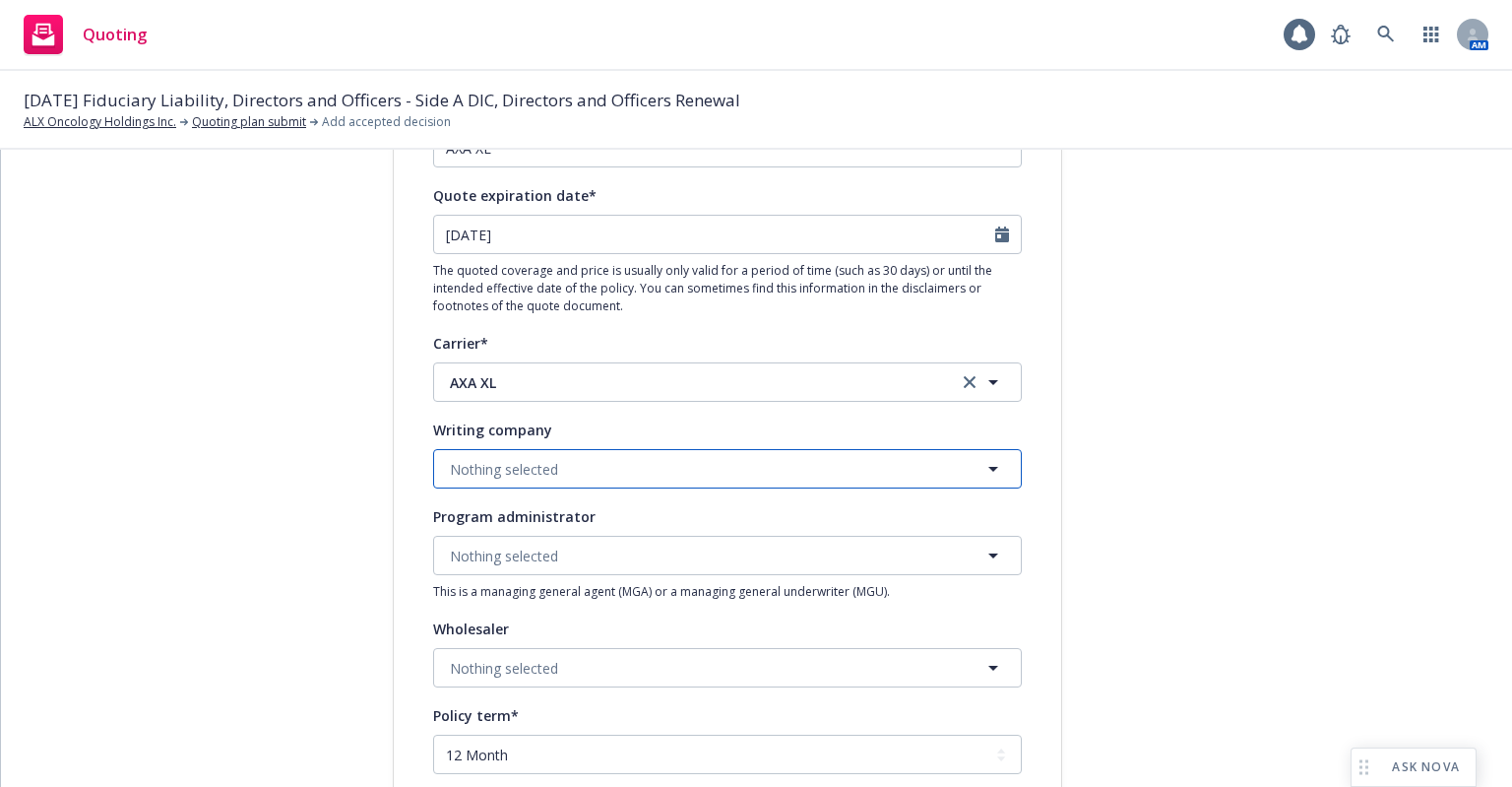 click on "Nothing selected" at bounding box center [504, 469] 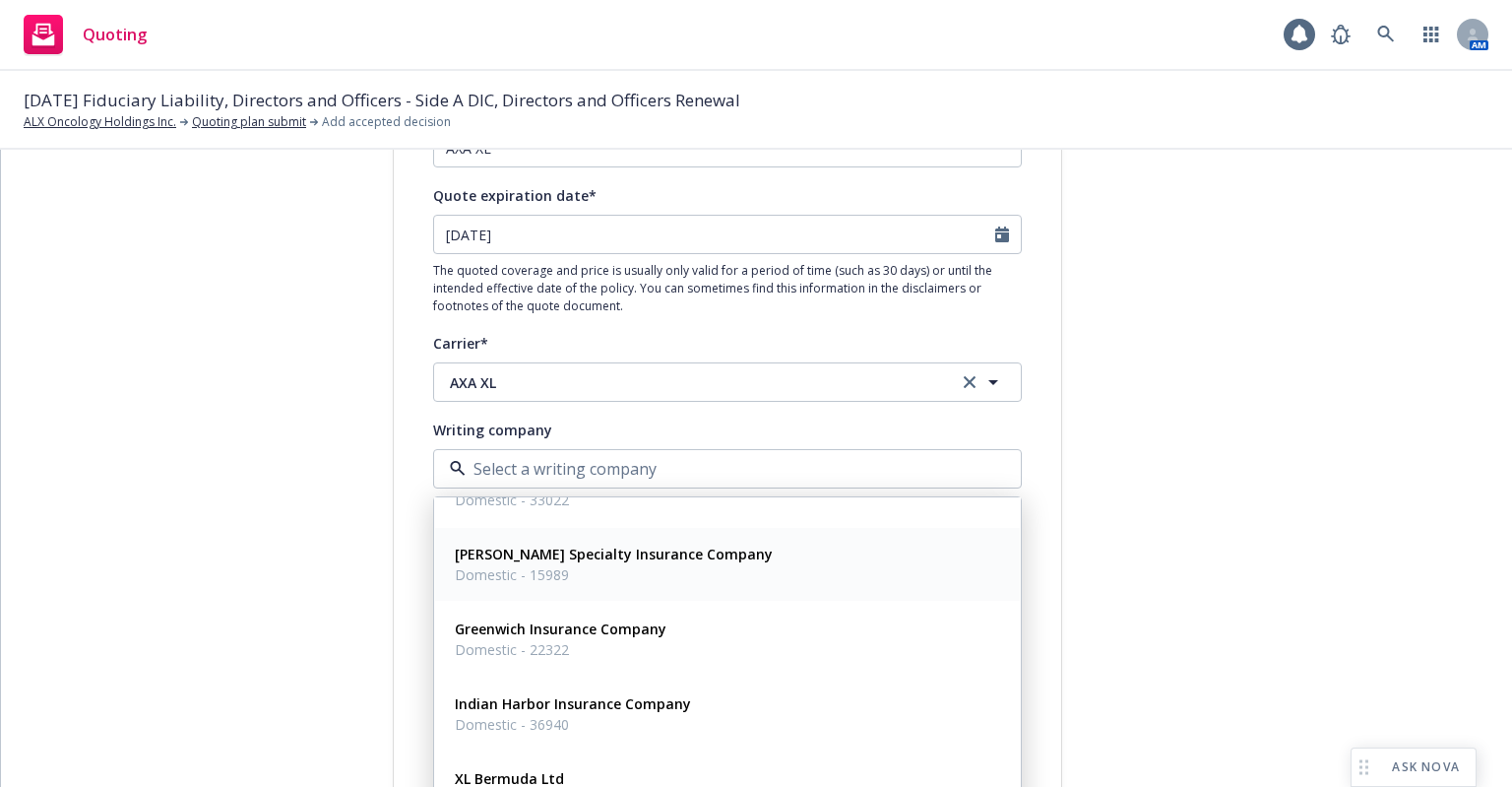 scroll, scrollTop: 0, scrollLeft: 0, axis: both 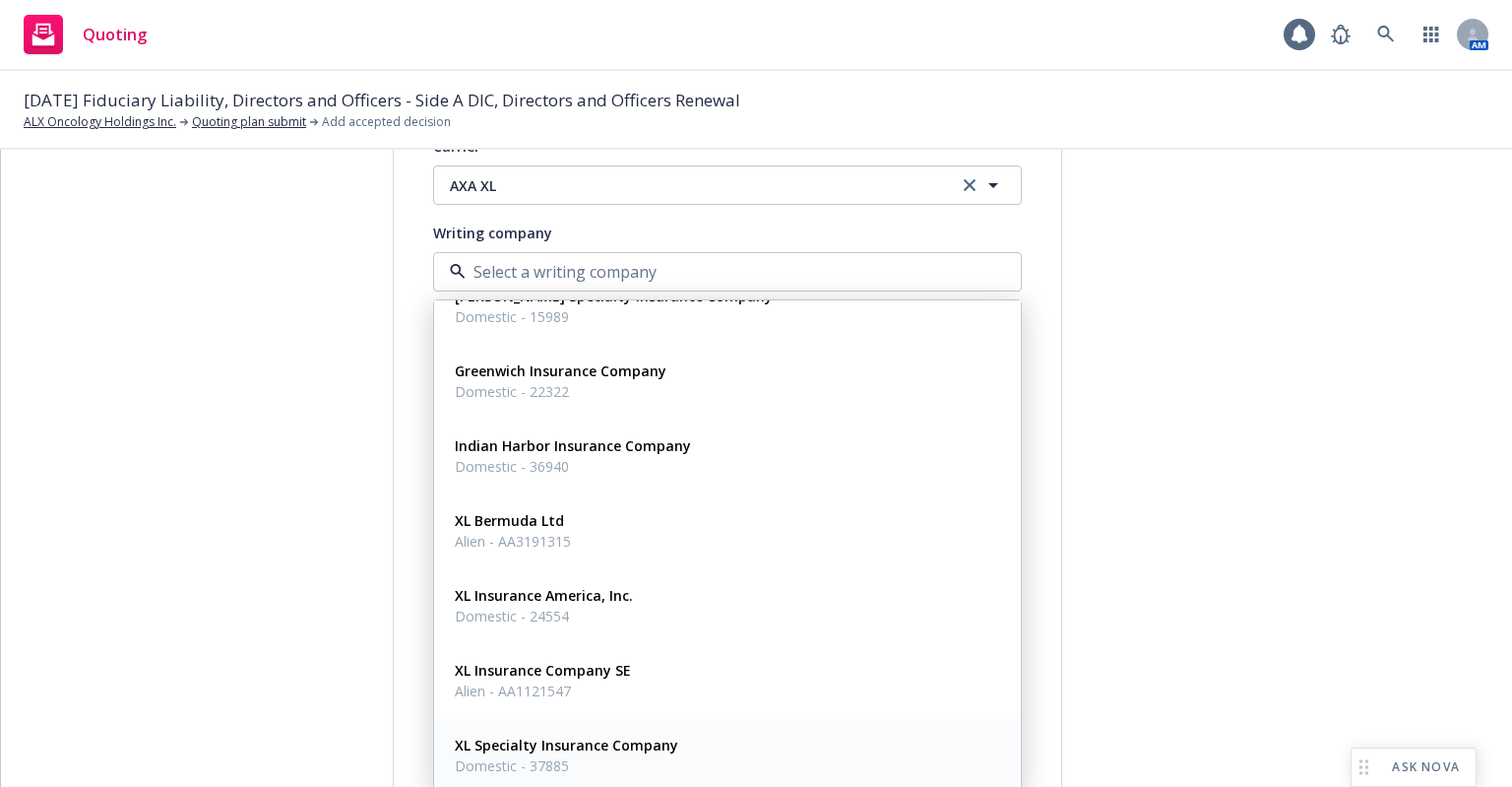 click on "XL Specialty Insurance Company" at bounding box center [566, 745] 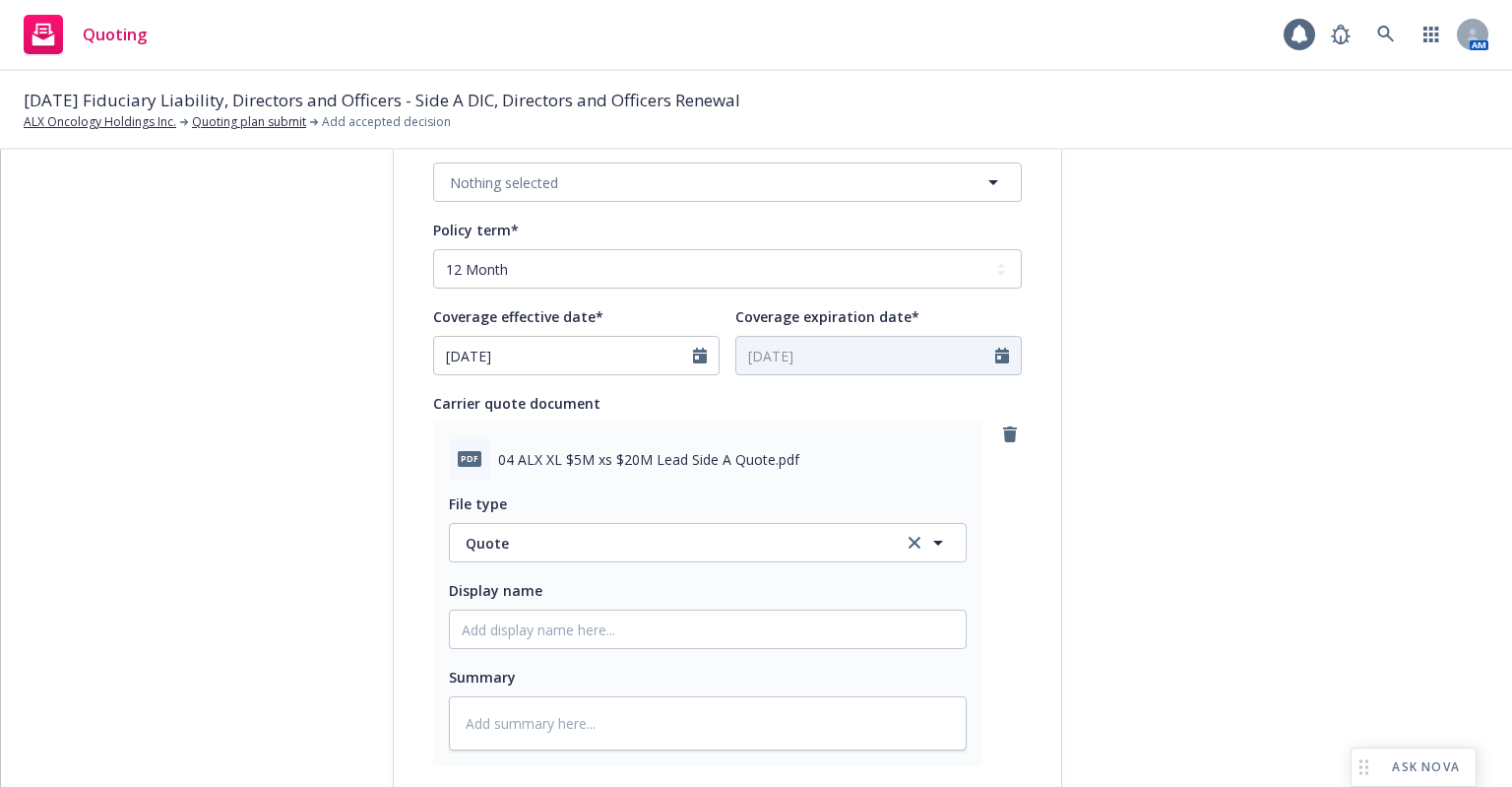 scroll, scrollTop: 788, scrollLeft: 0, axis: vertical 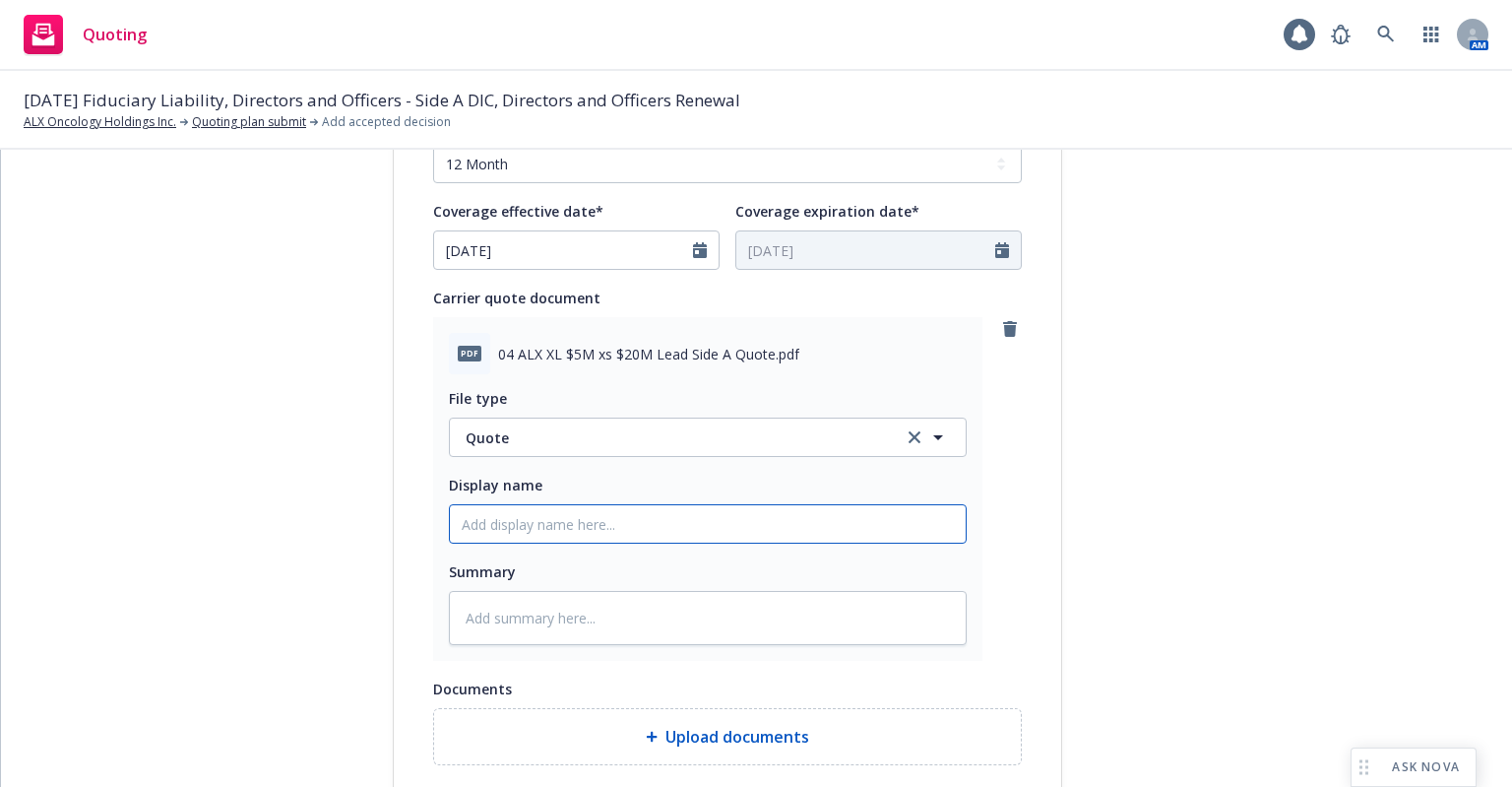 click on "Display name" at bounding box center (708, 524) 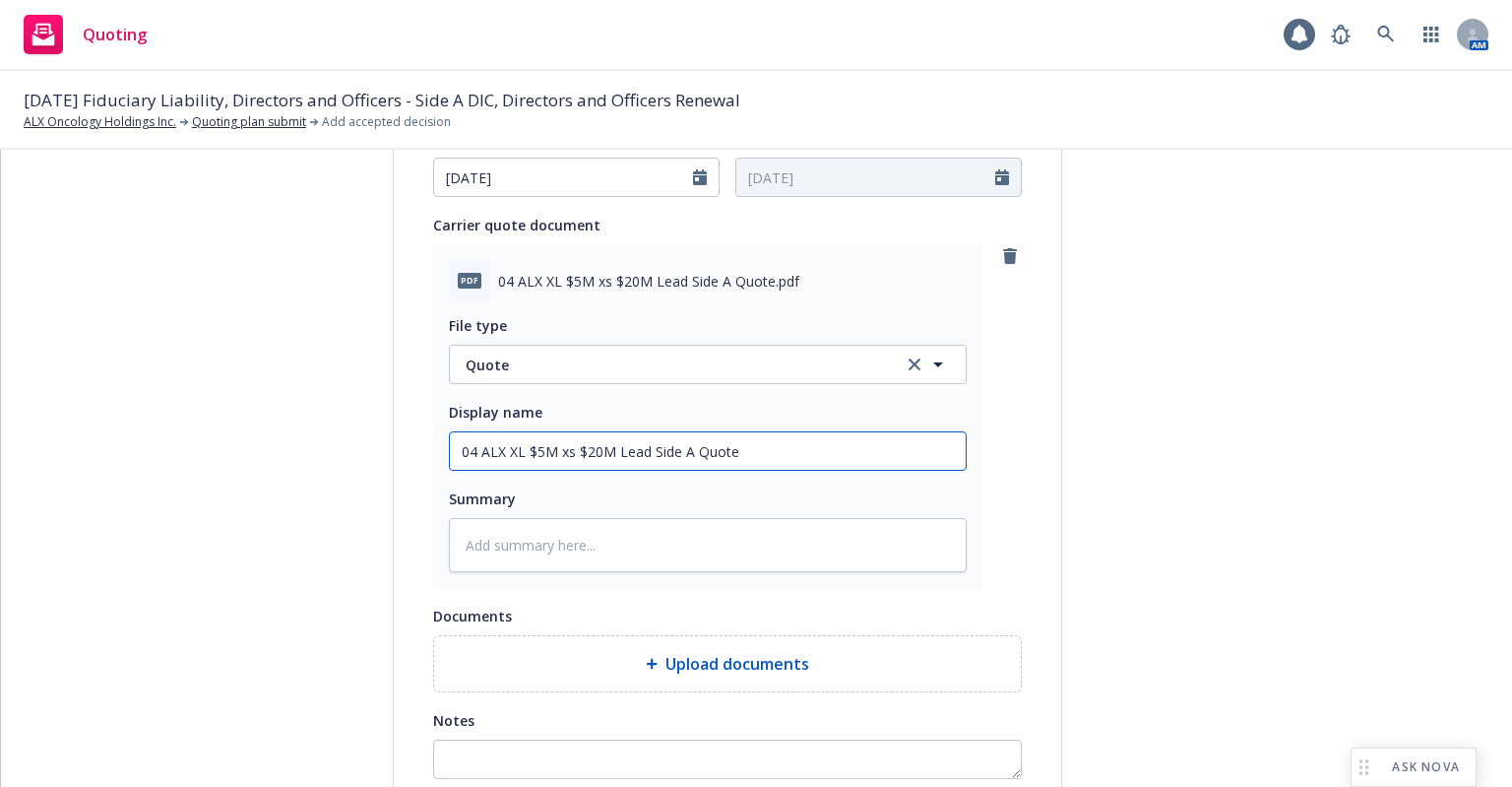 scroll, scrollTop: 1050, scrollLeft: 0, axis: vertical 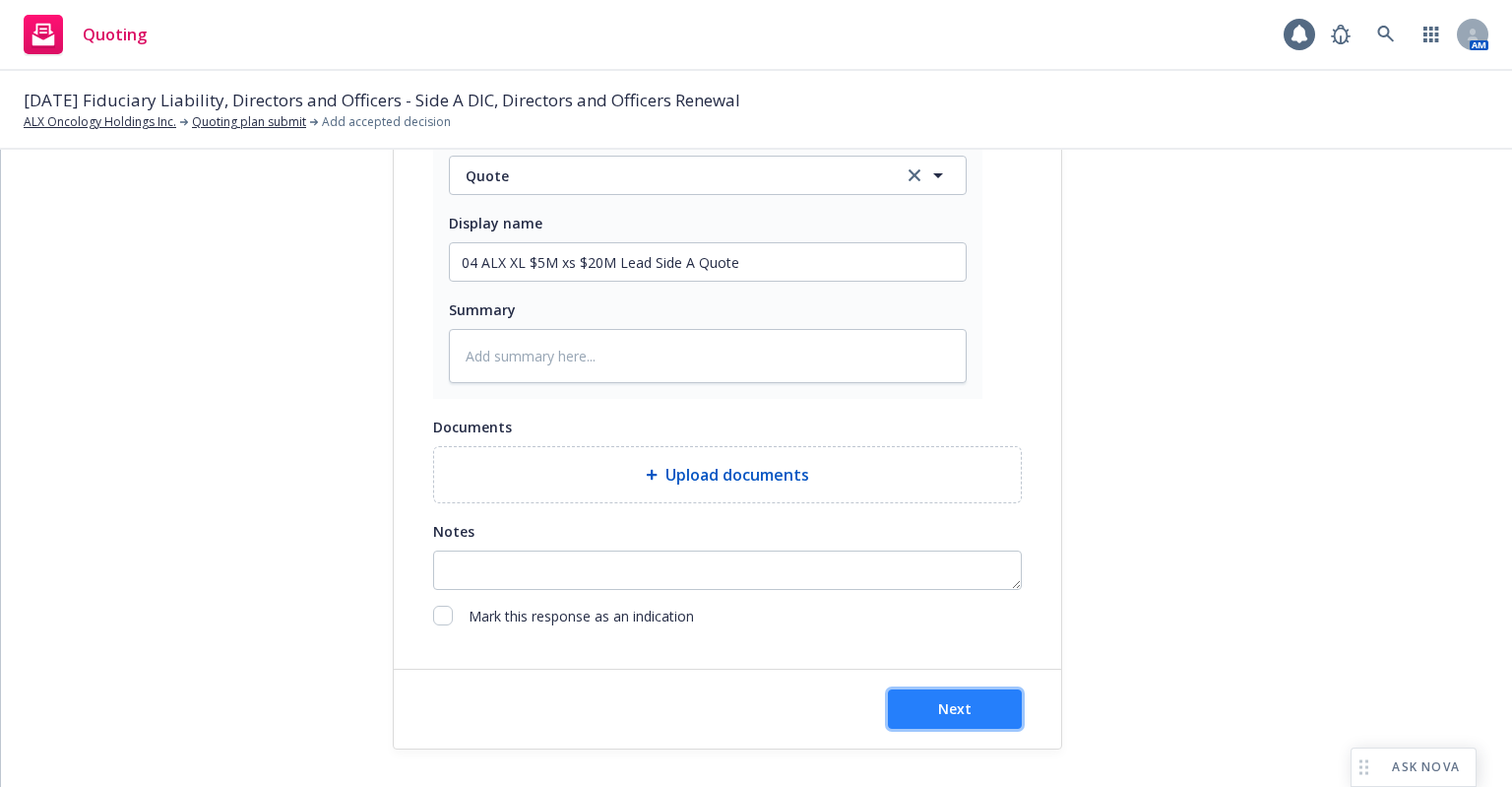 click on "Next" at bounding box center [955, 709] 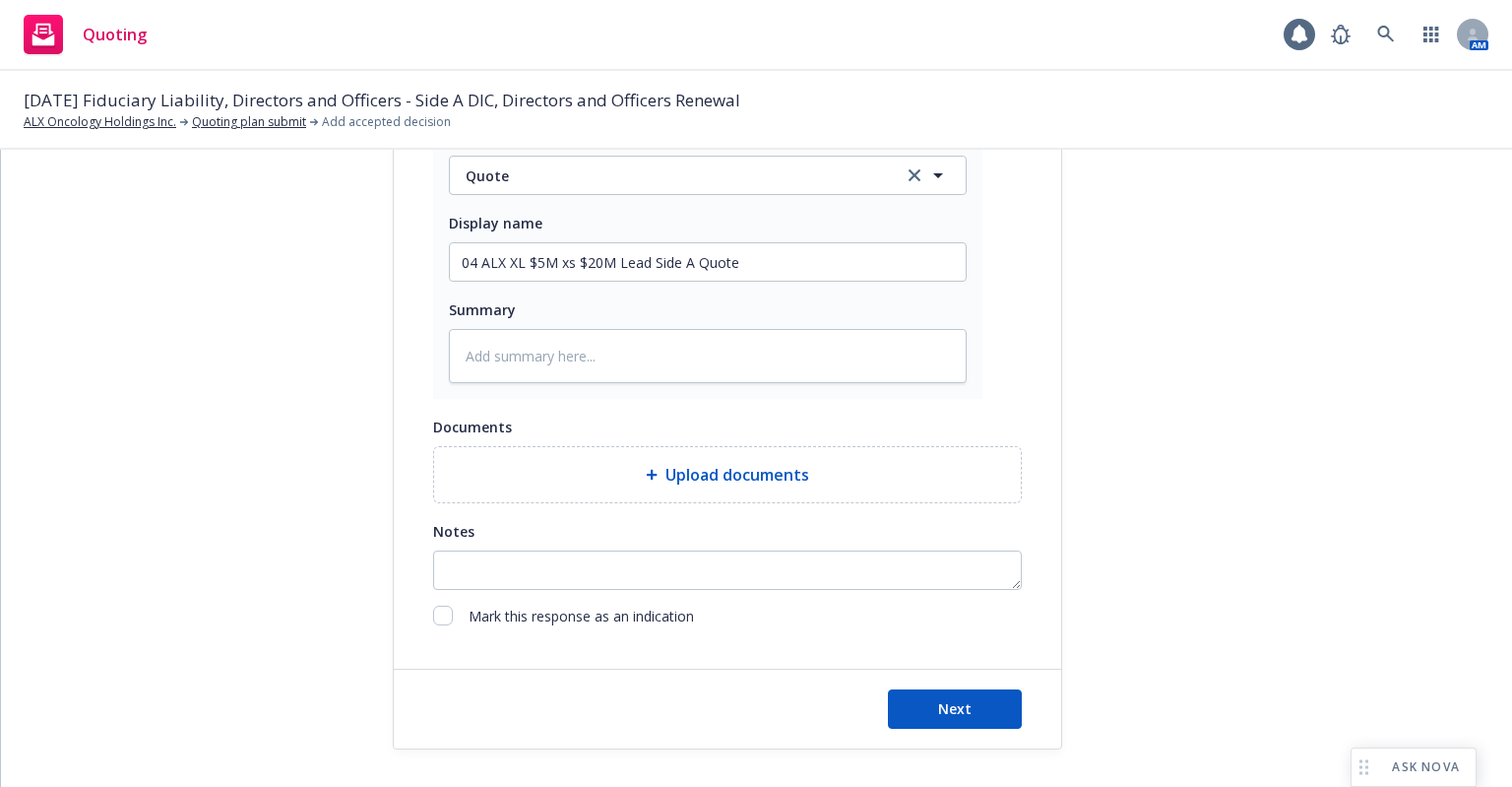 scroll, scrollTop: 0, scrollLeft: 0, axis: both 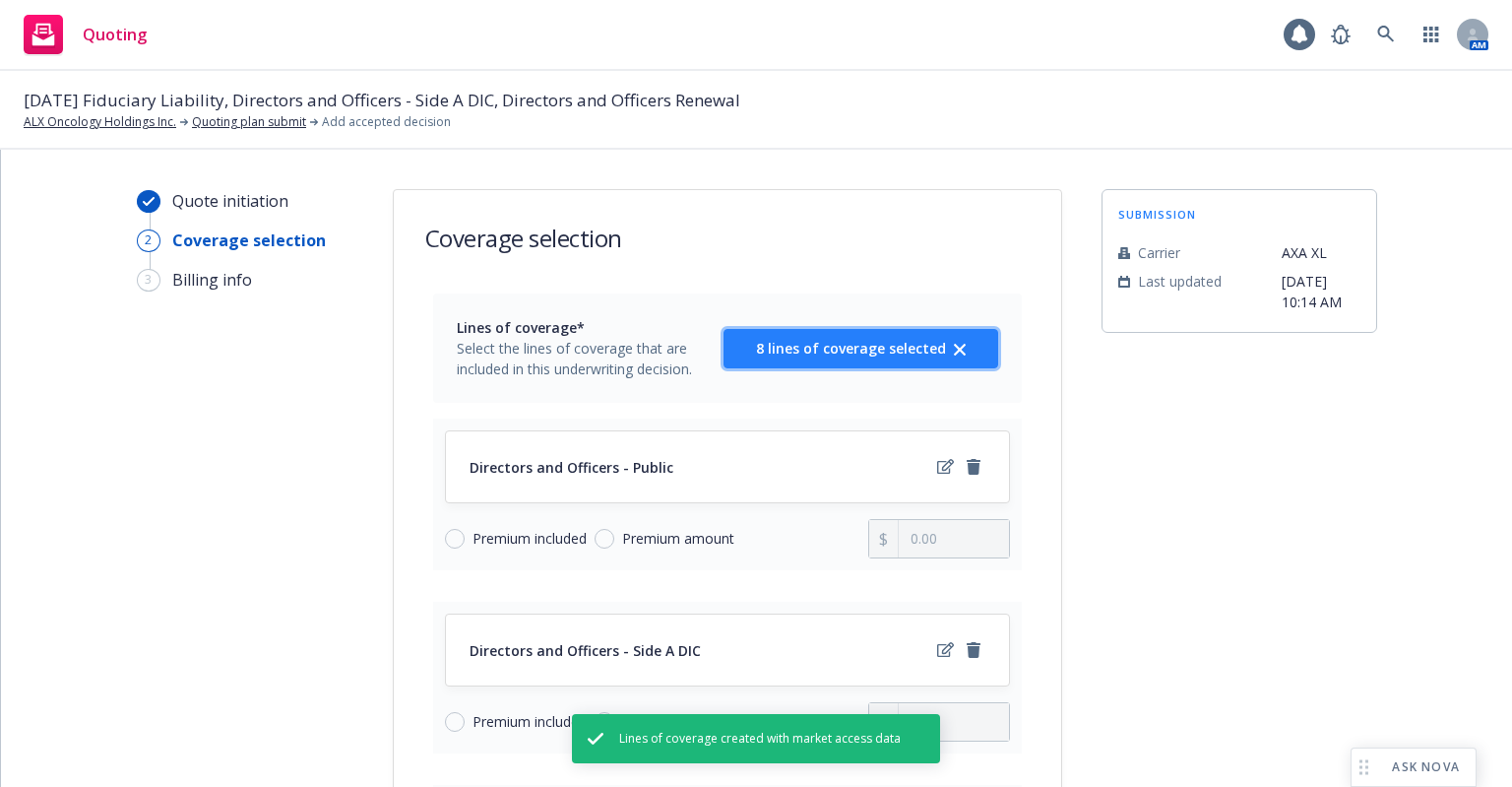 click on "8 lines of coverage selected" at bounding box center (850, 348) 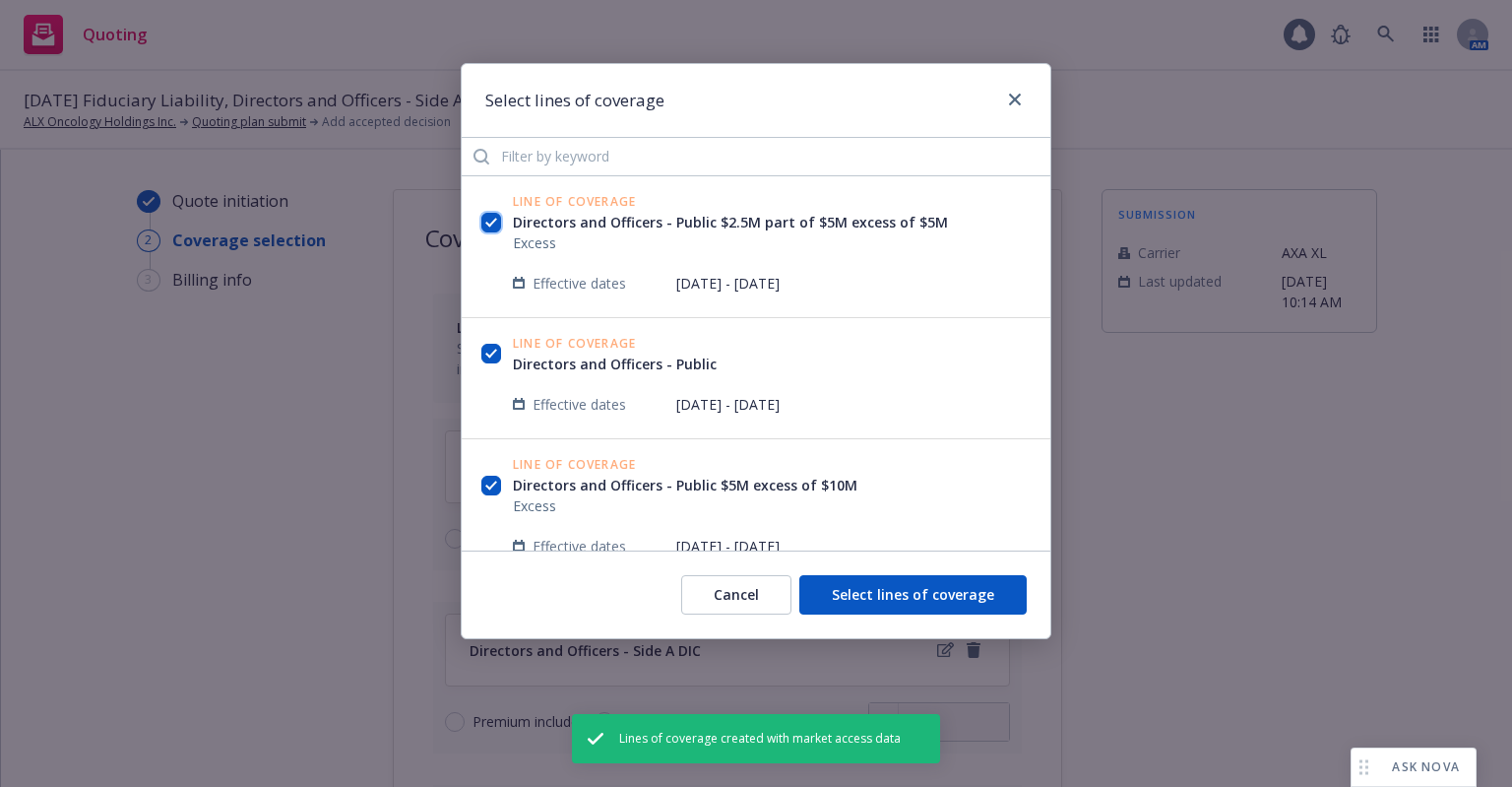 click at bounding box center [491, 223] 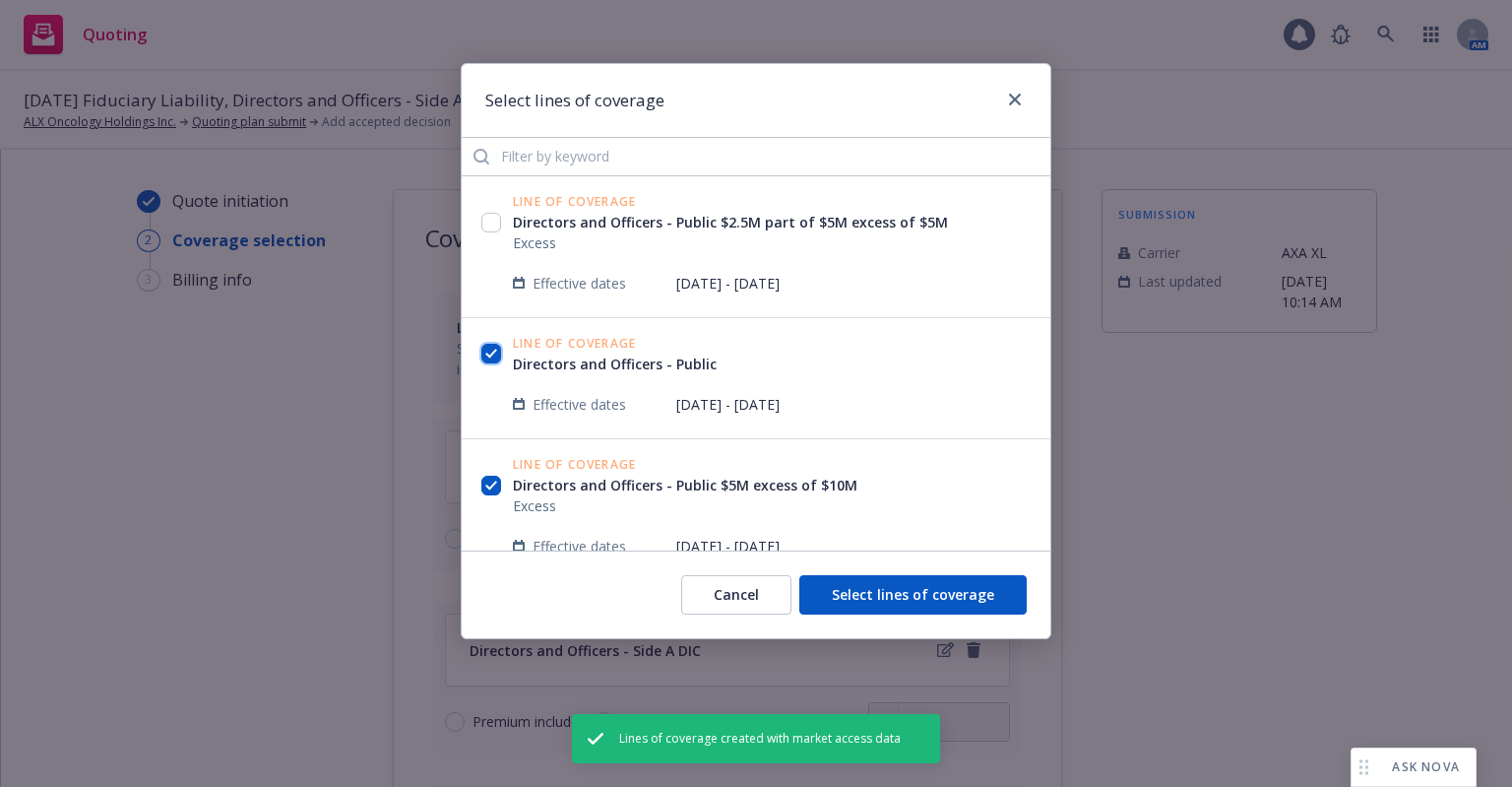 click at bounding box center [491, 354] 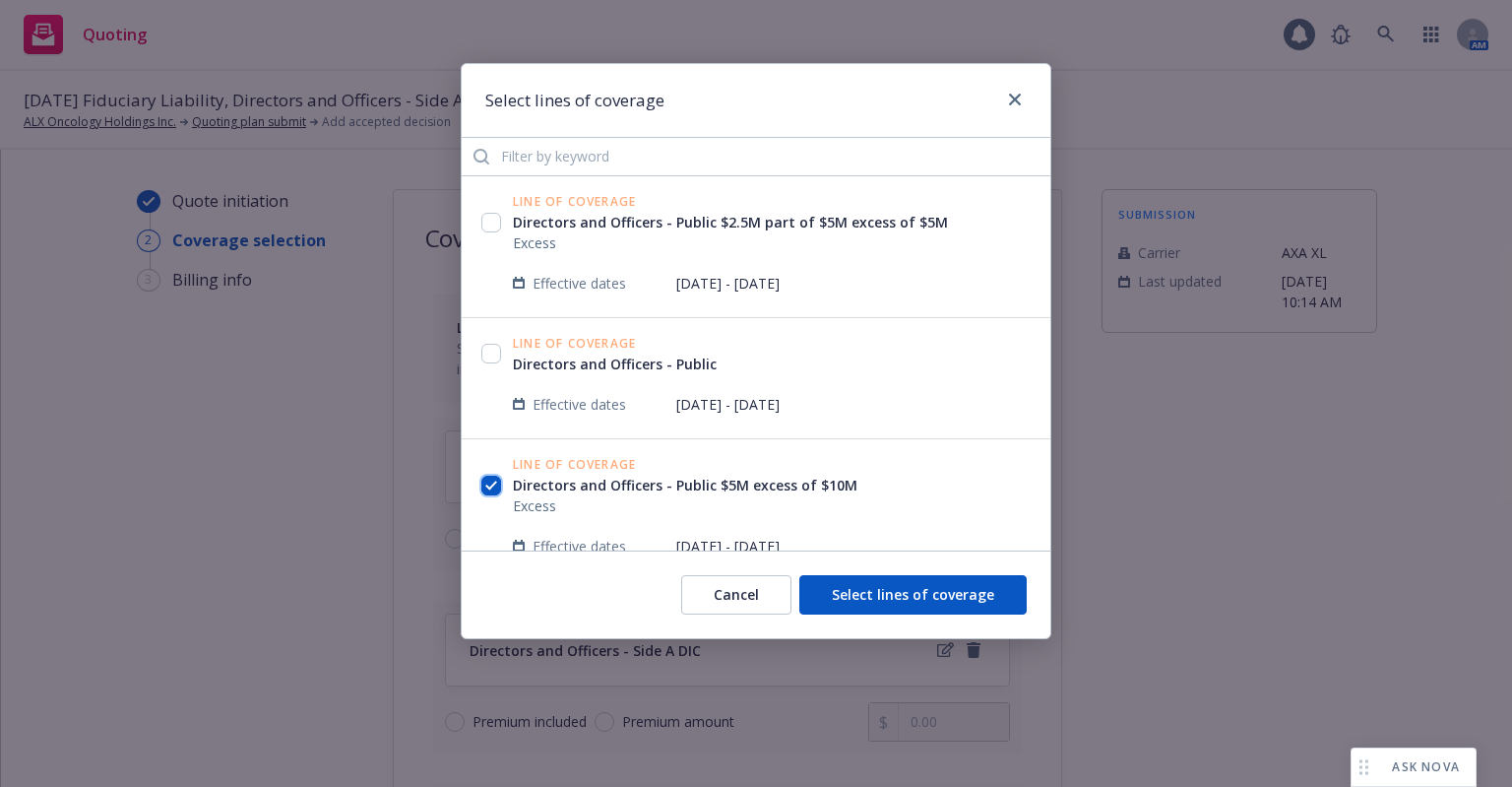 click at bounding box center (491, 486) 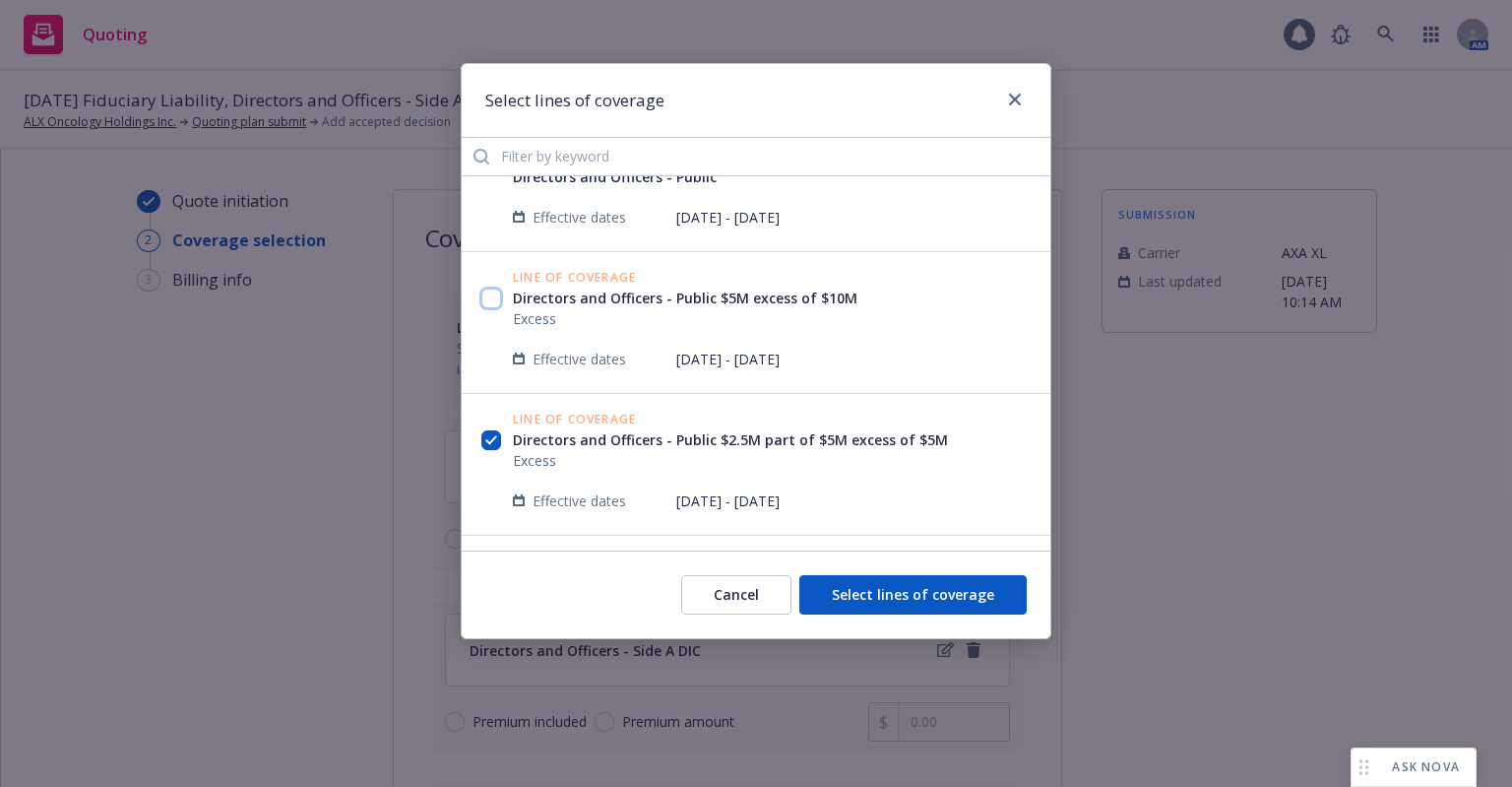 scroll, scrollTop: 197, scrollLeft: 0, axis: vertical 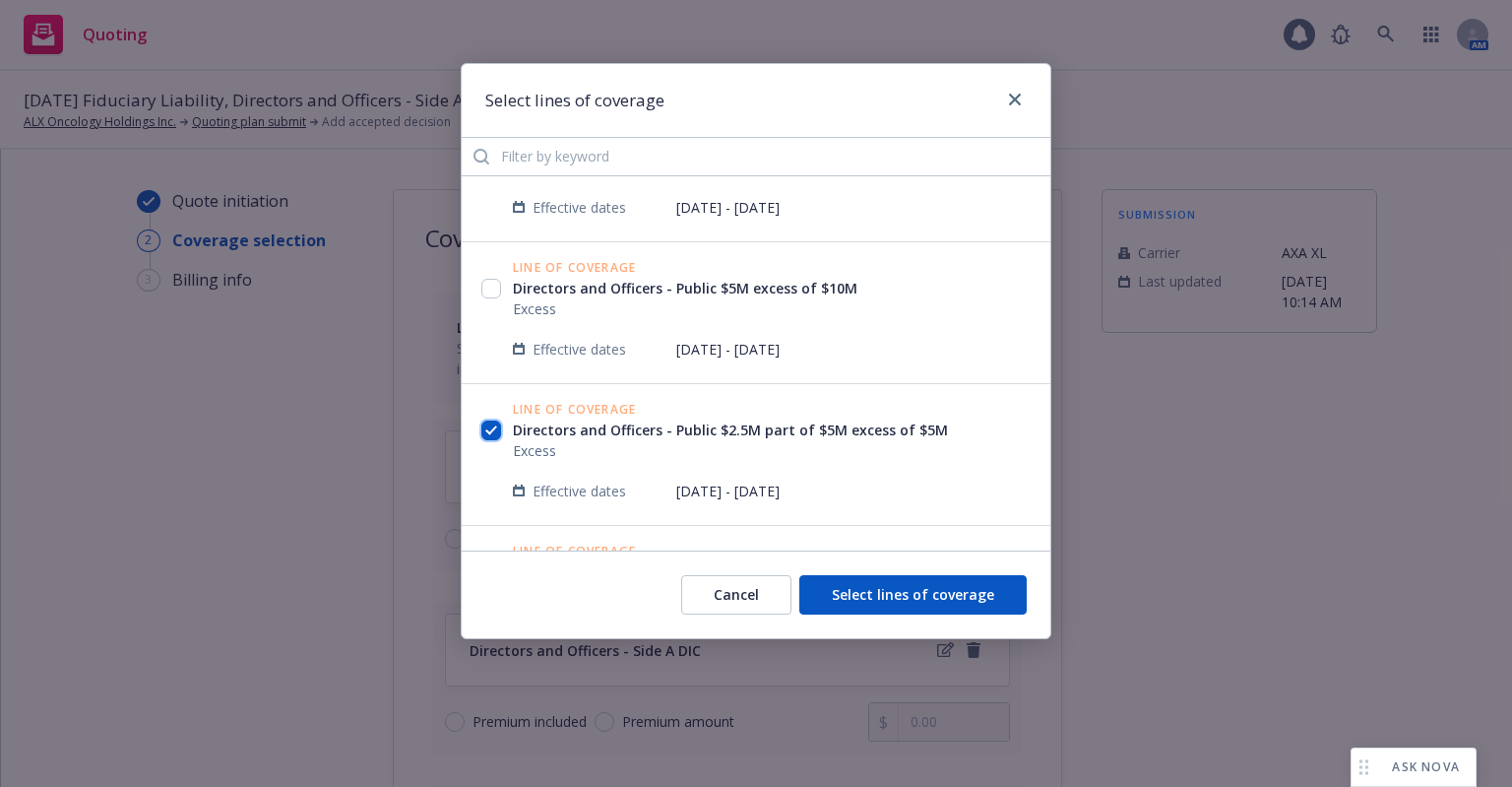 click at bounding box center (491, 430) 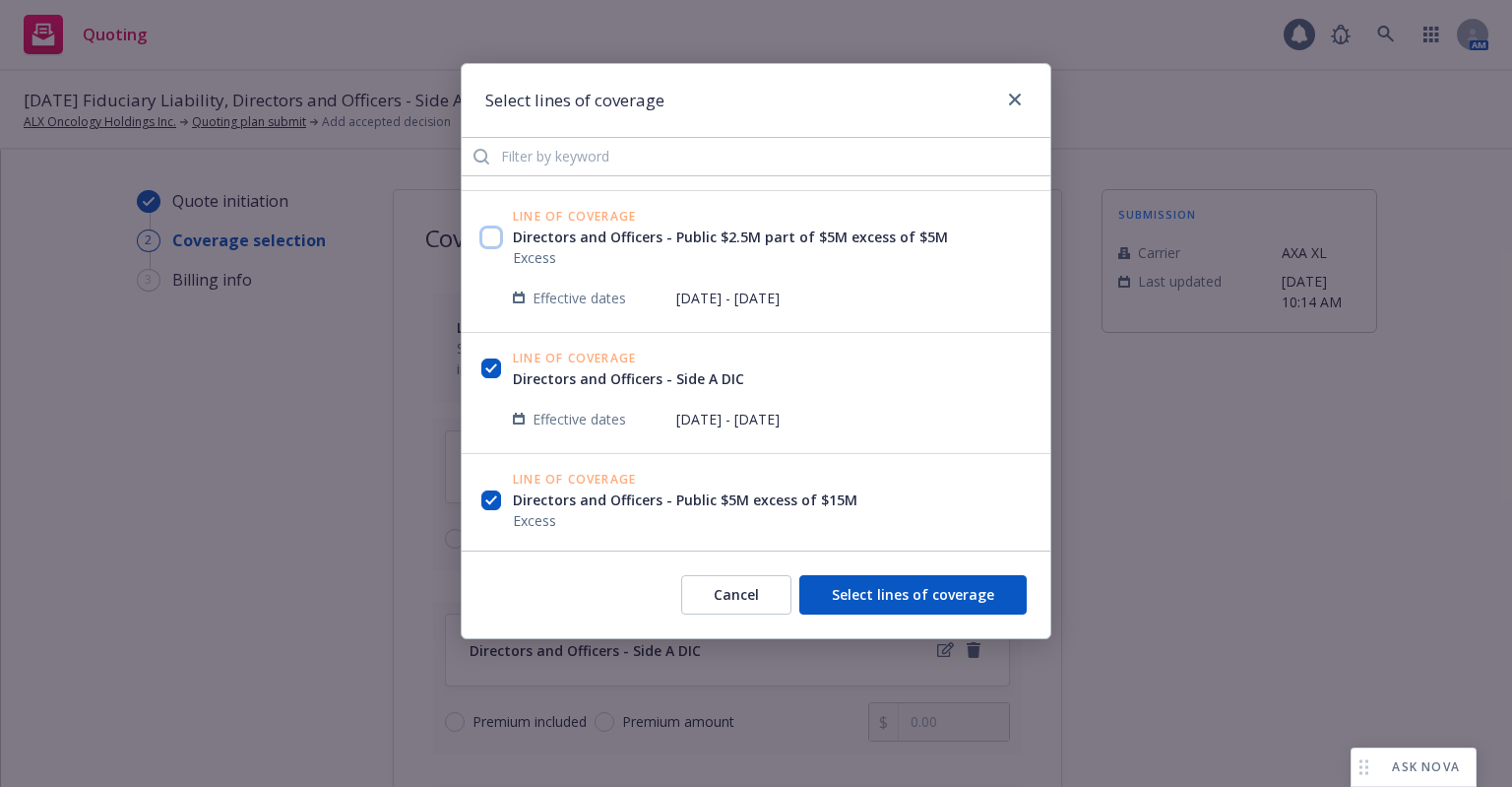 scroll, scrollTop: 394, scrollLeft: 0, axis: vertical 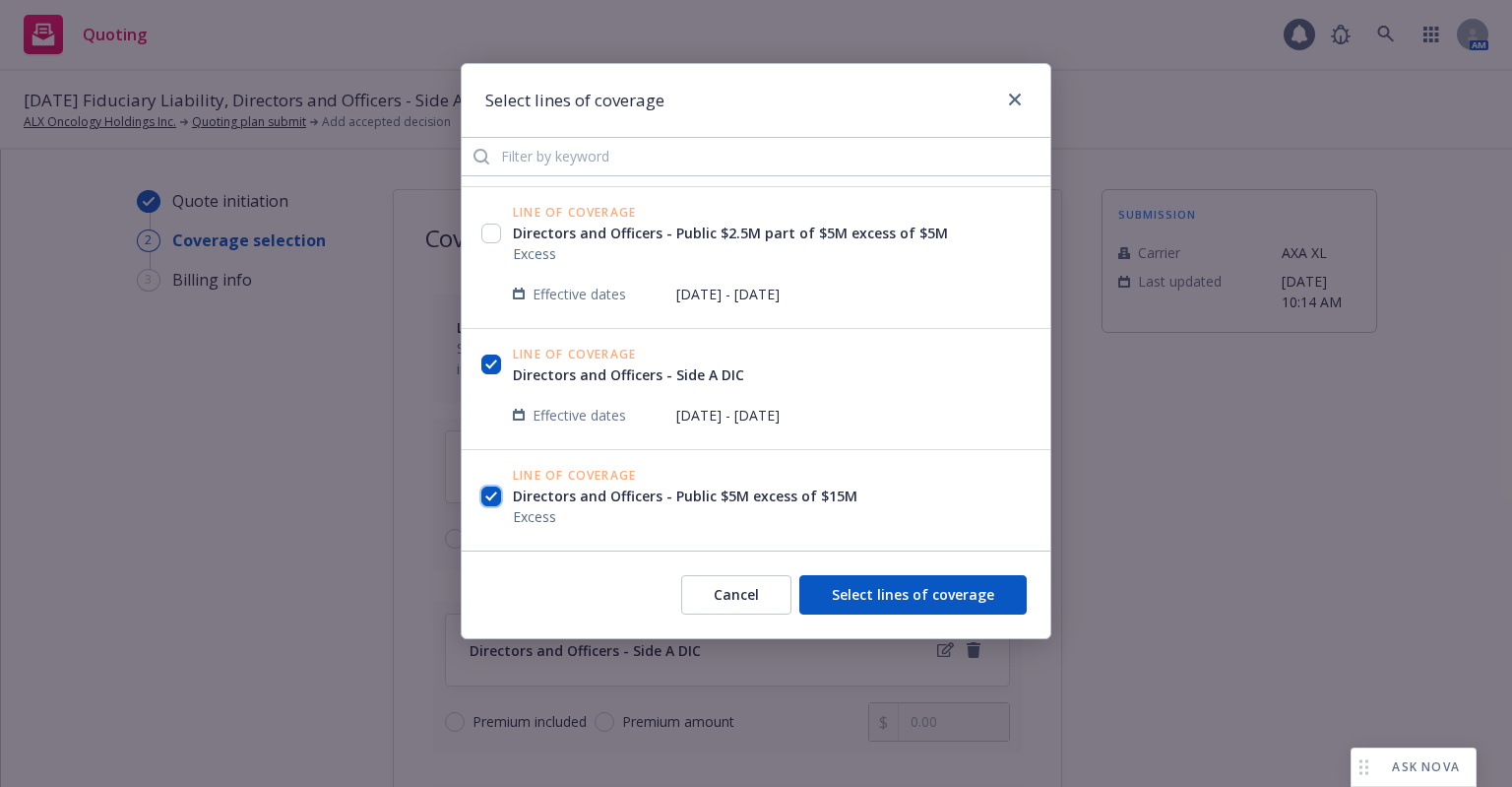 click at bounding box center (491, 496) 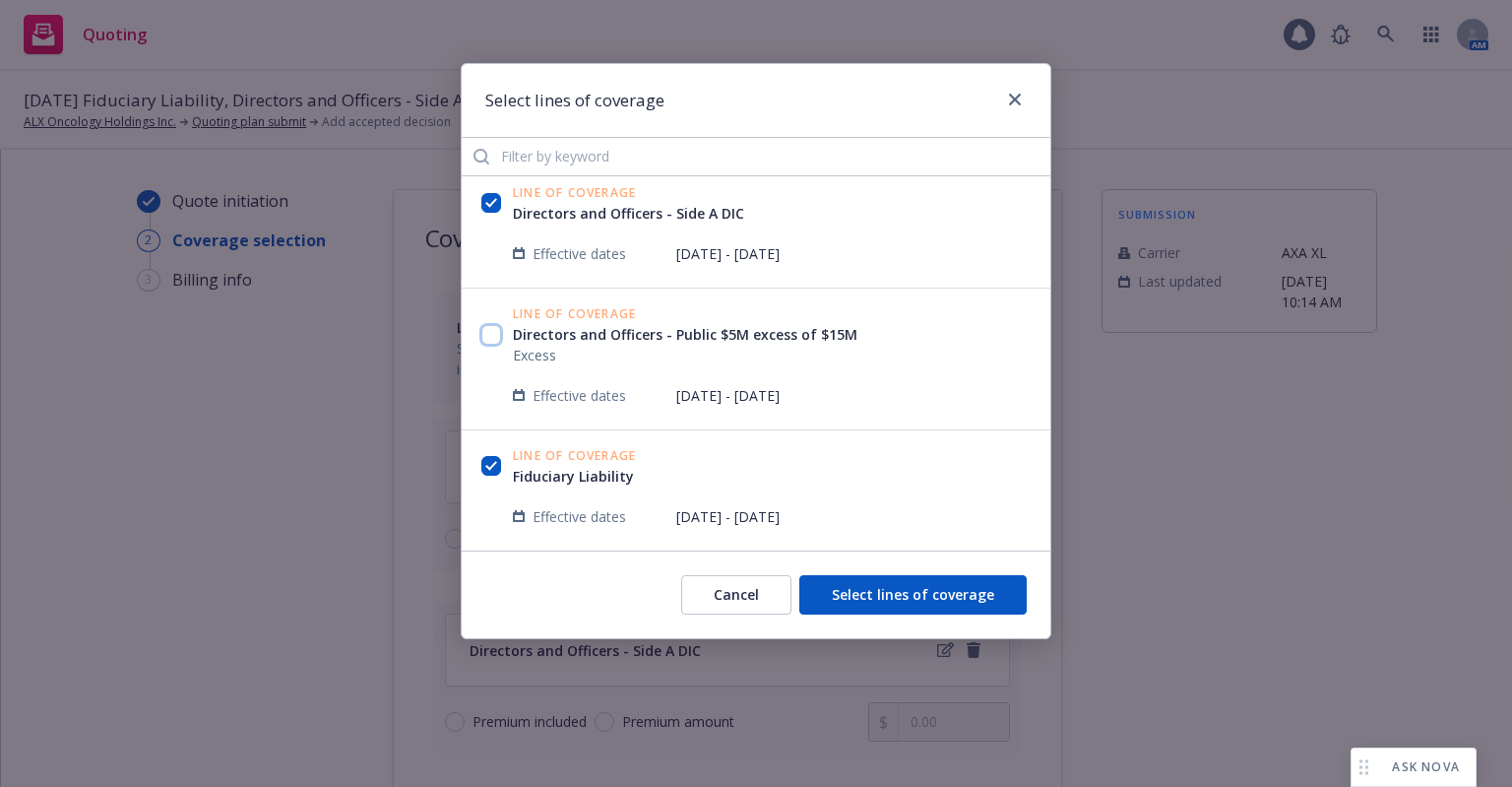 scroll, scrollTop: 591, scrollLeft: 0, axis: vertical 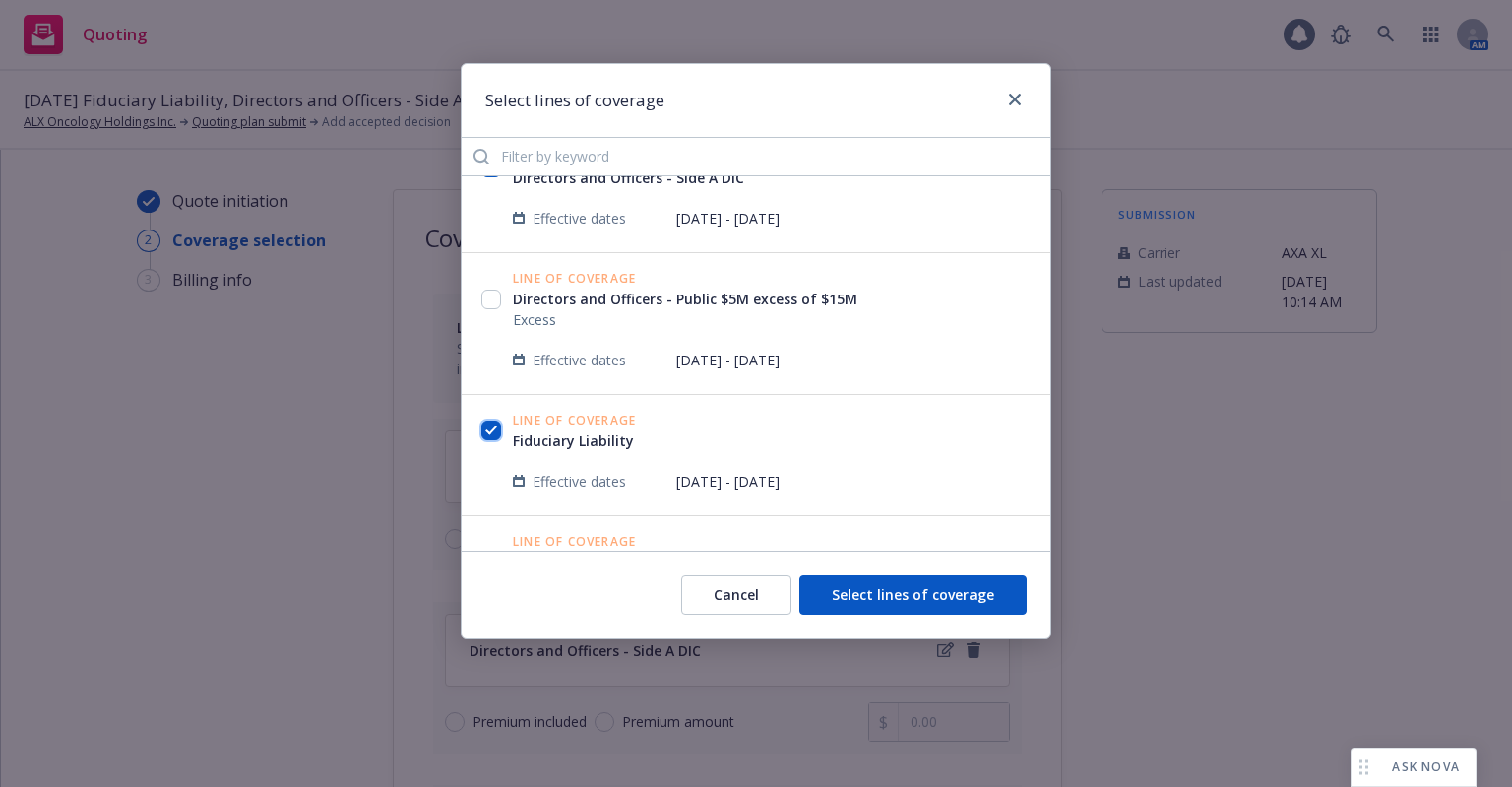click at bounding box center [491, 430] 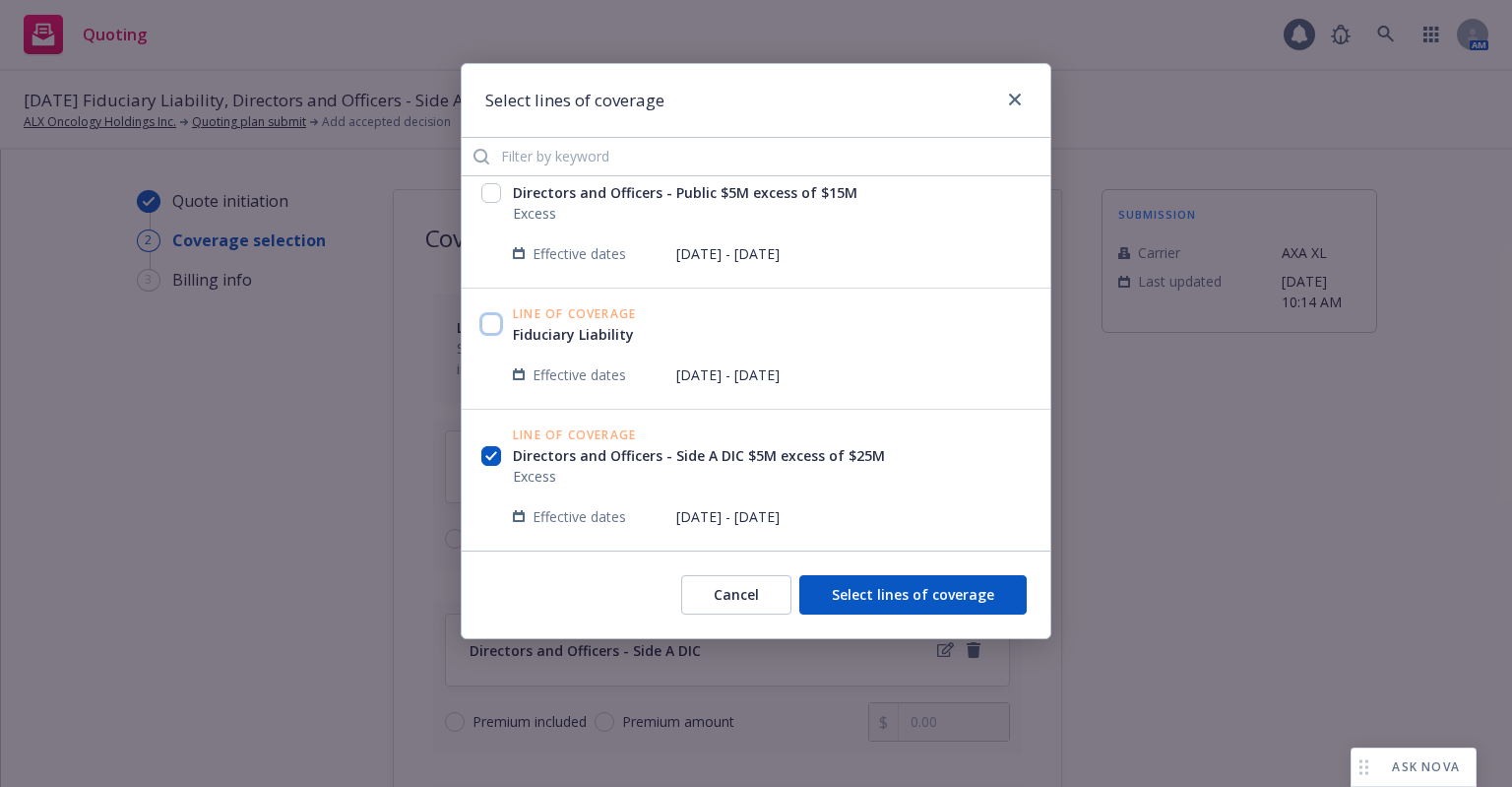 scroll, scrollTop: 712, scrollLeft: 0, axis: vertical 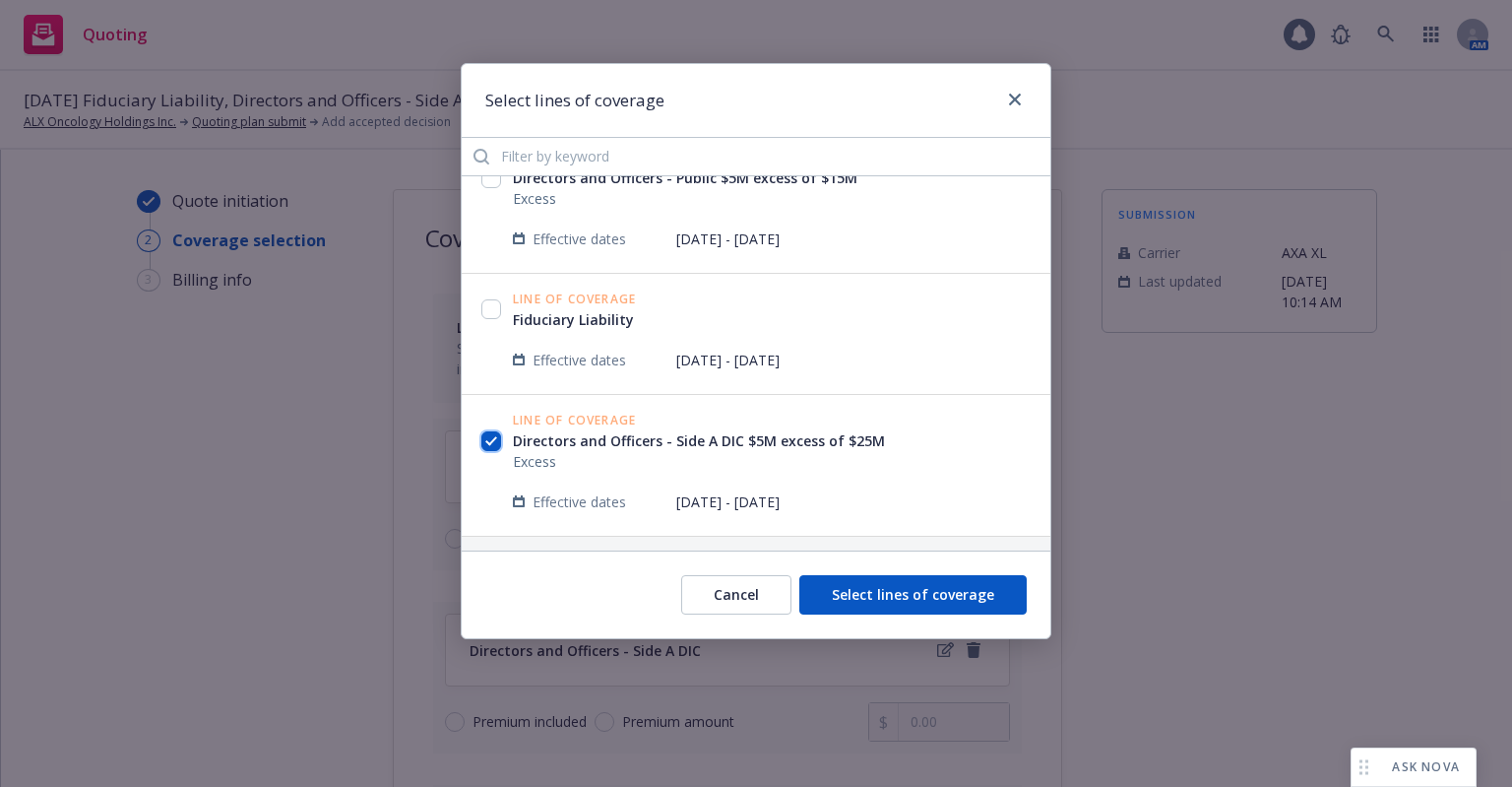 click at bounding box center [491, 441] 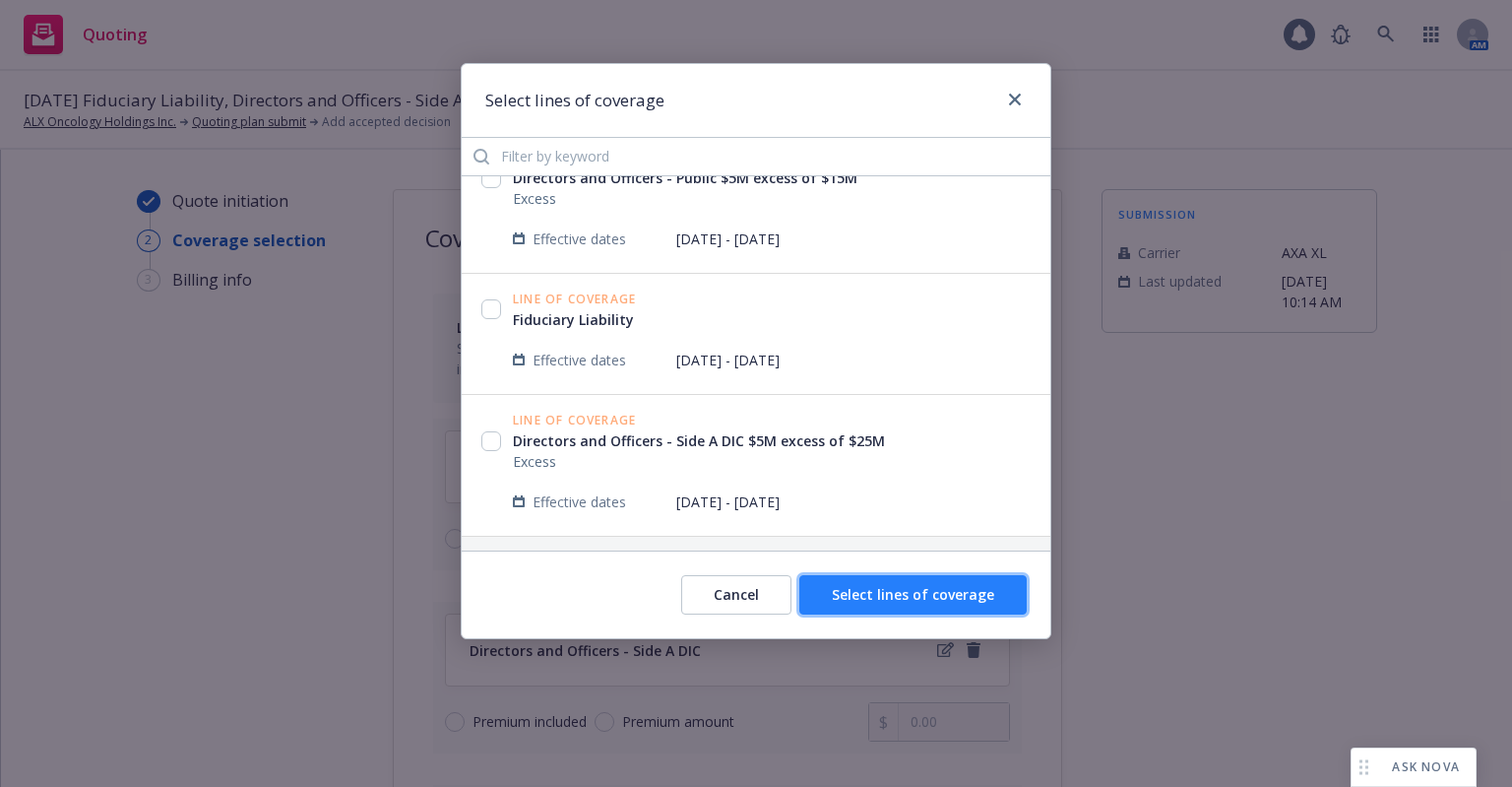 click on "Select lines of coverage" at bounding box center [913, 594] 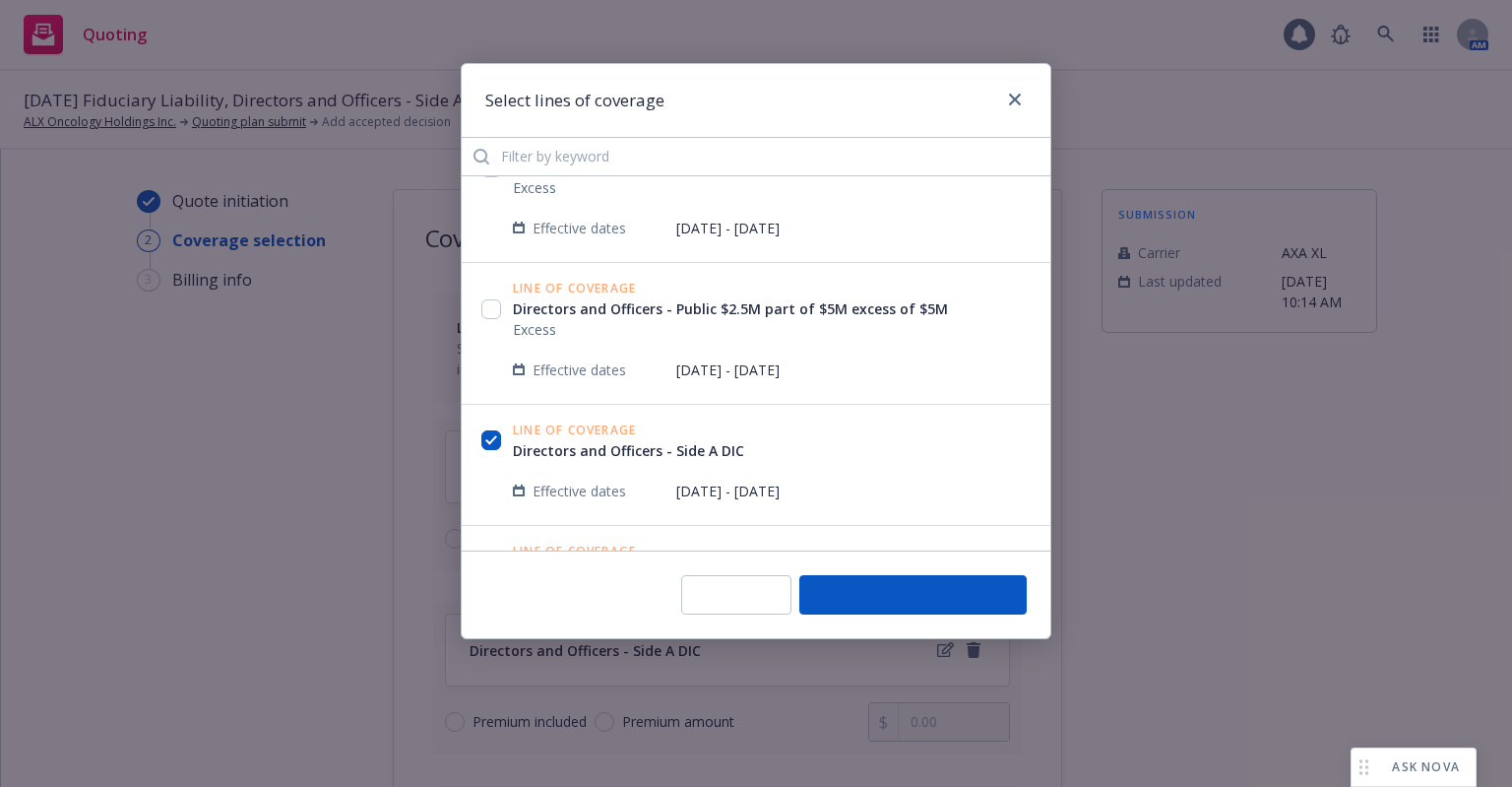 scroll, scrollTop: 0, scrollLeft: 0, axis: both 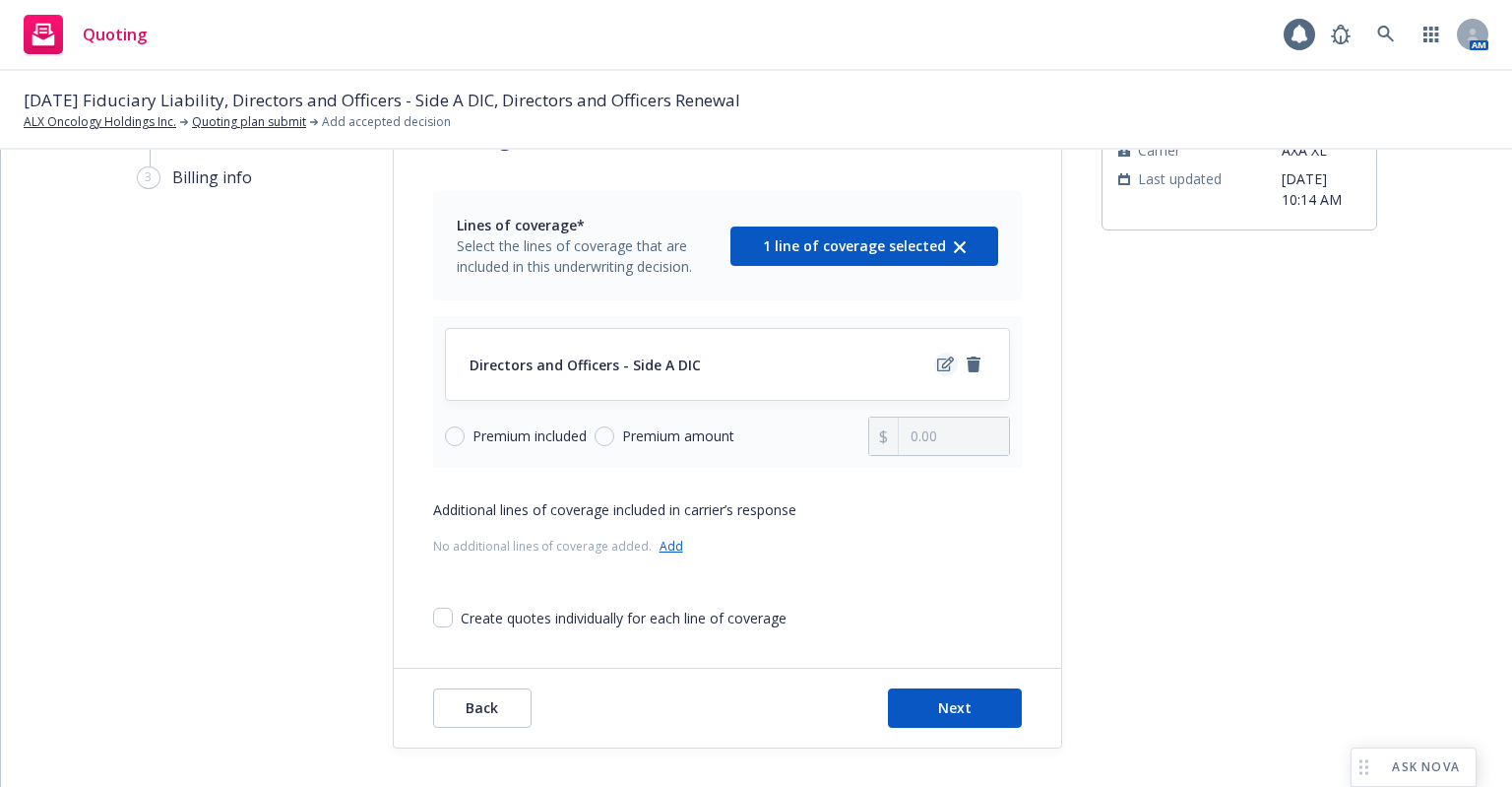 click 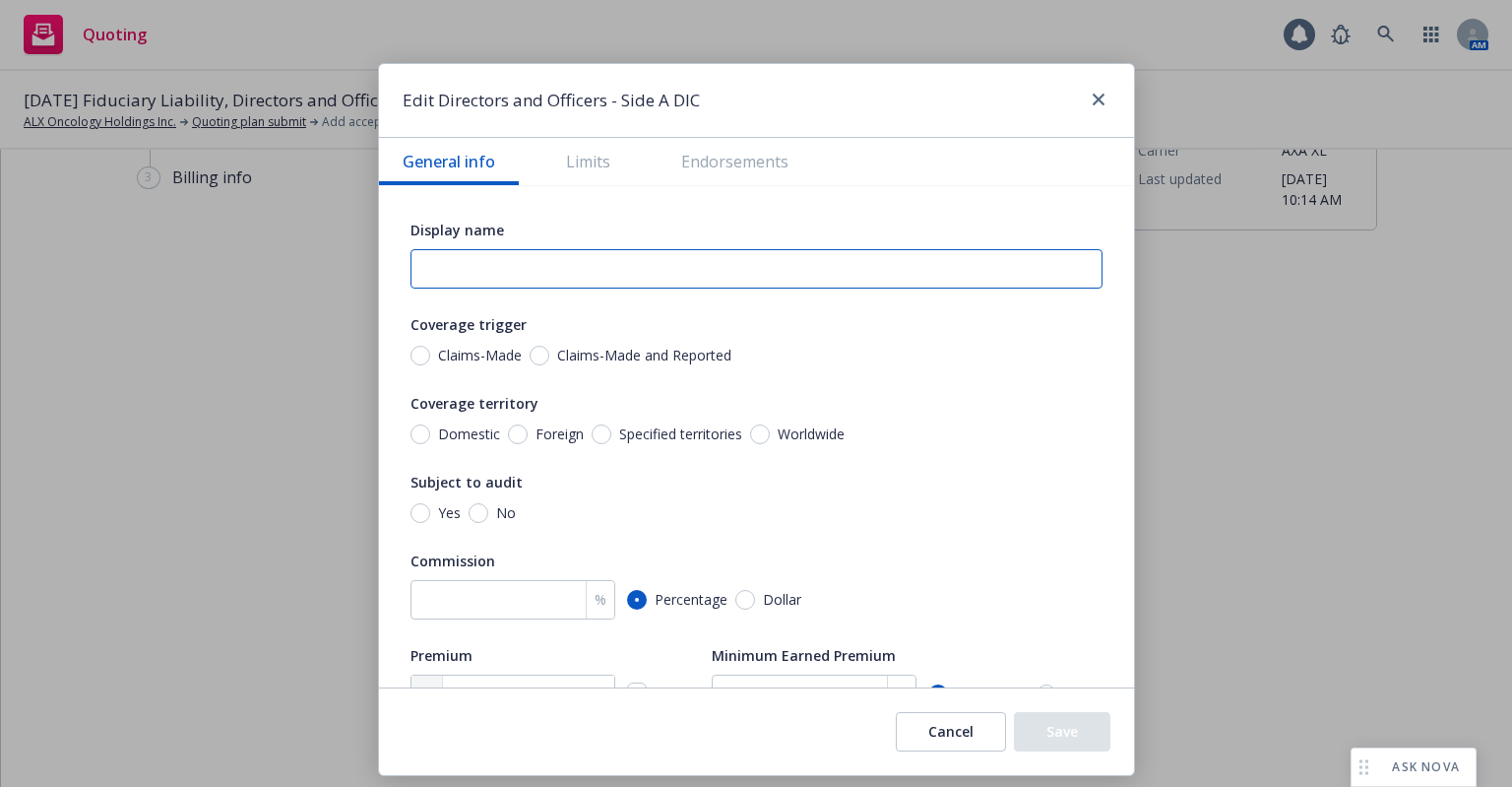 click at bounding box center [756, 269] 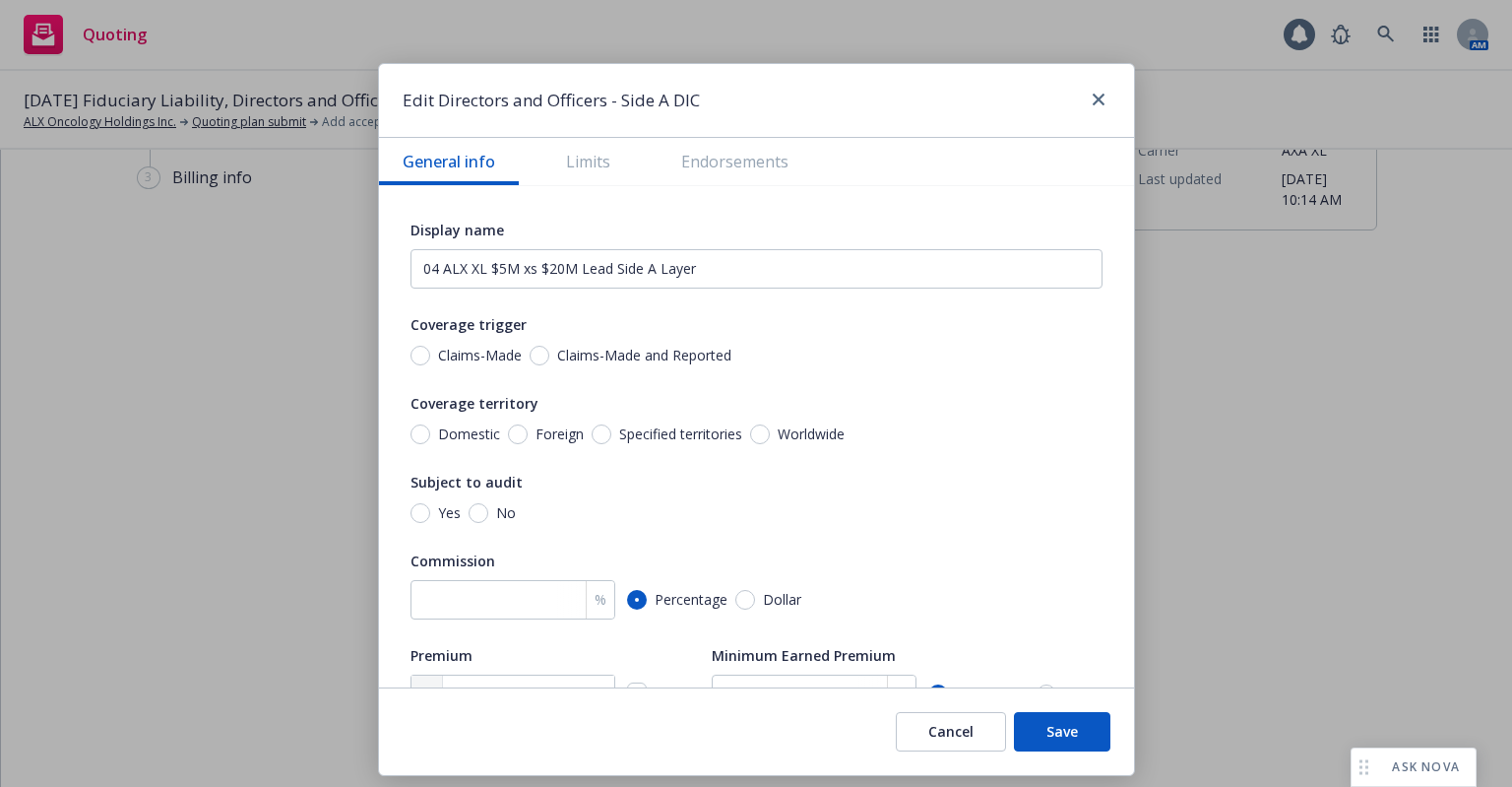 click on "Claims-Made and Reported" at bounding box center (644, 356) 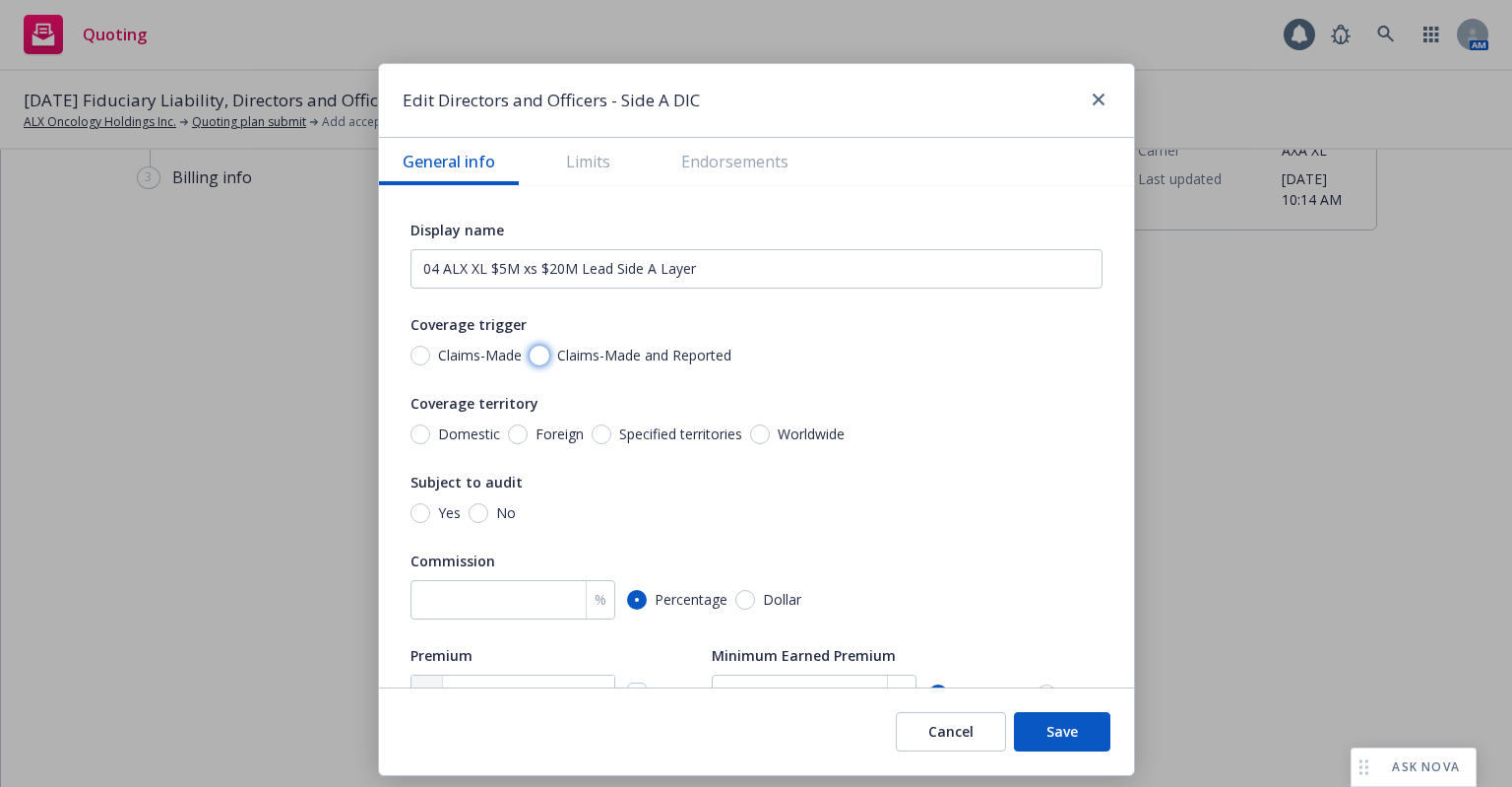 click on "Claims-Made and Reported" at bounding box center (539, 356) 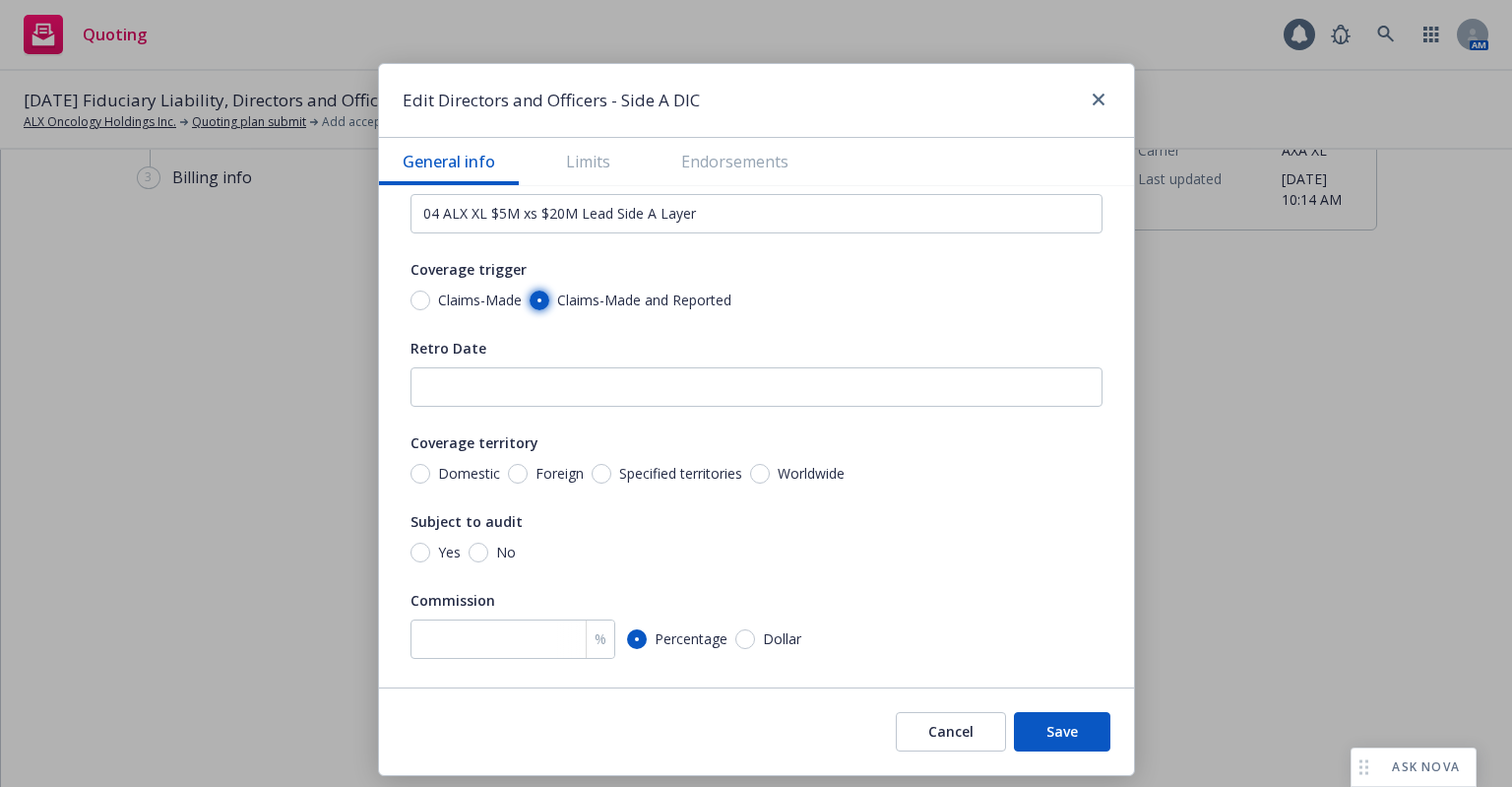 scroll, scrollTop: 98, scrollLeft: 0, axis: vertical 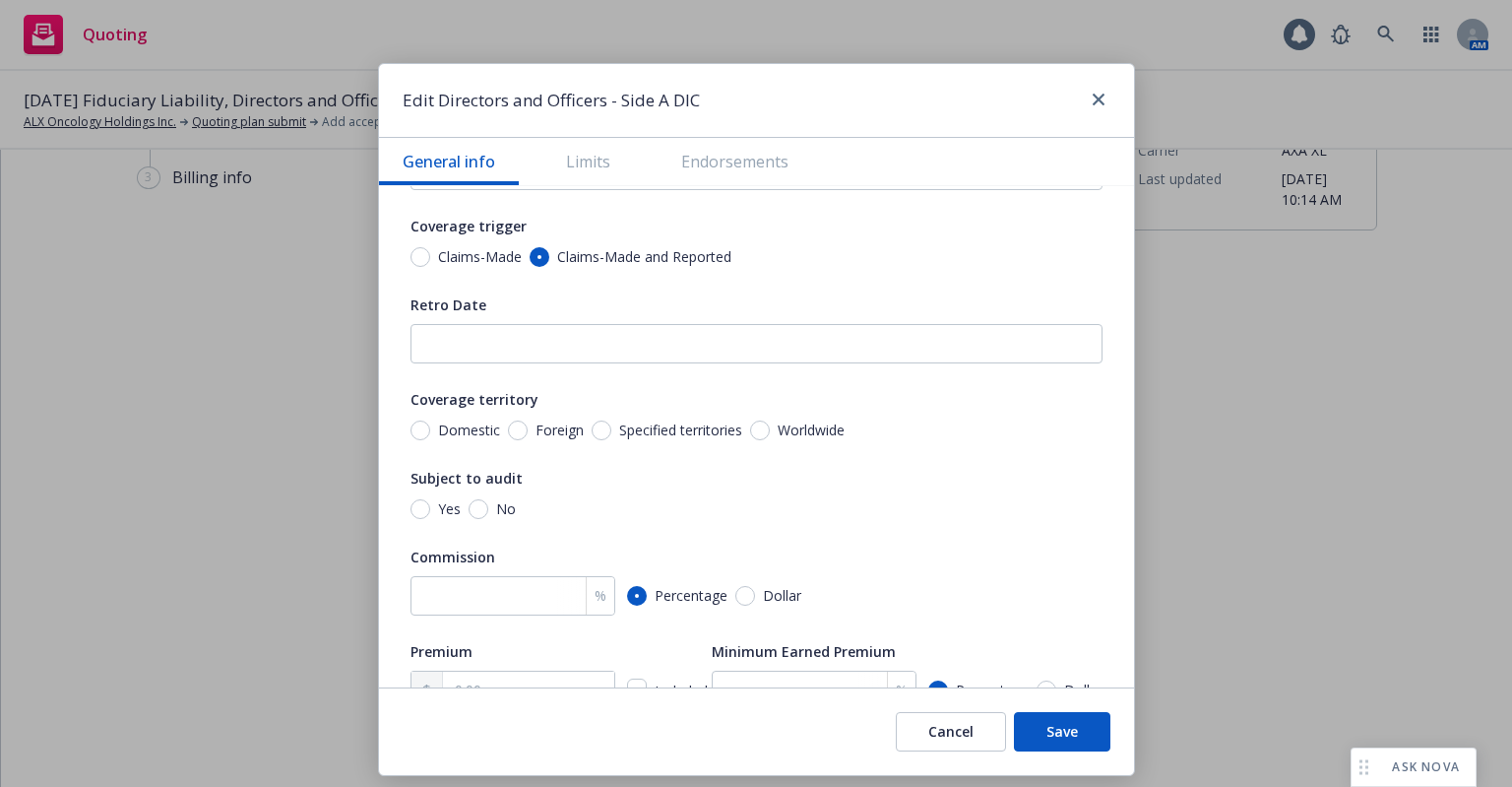 click on "Worldwide" at bounding box center (811, 430) 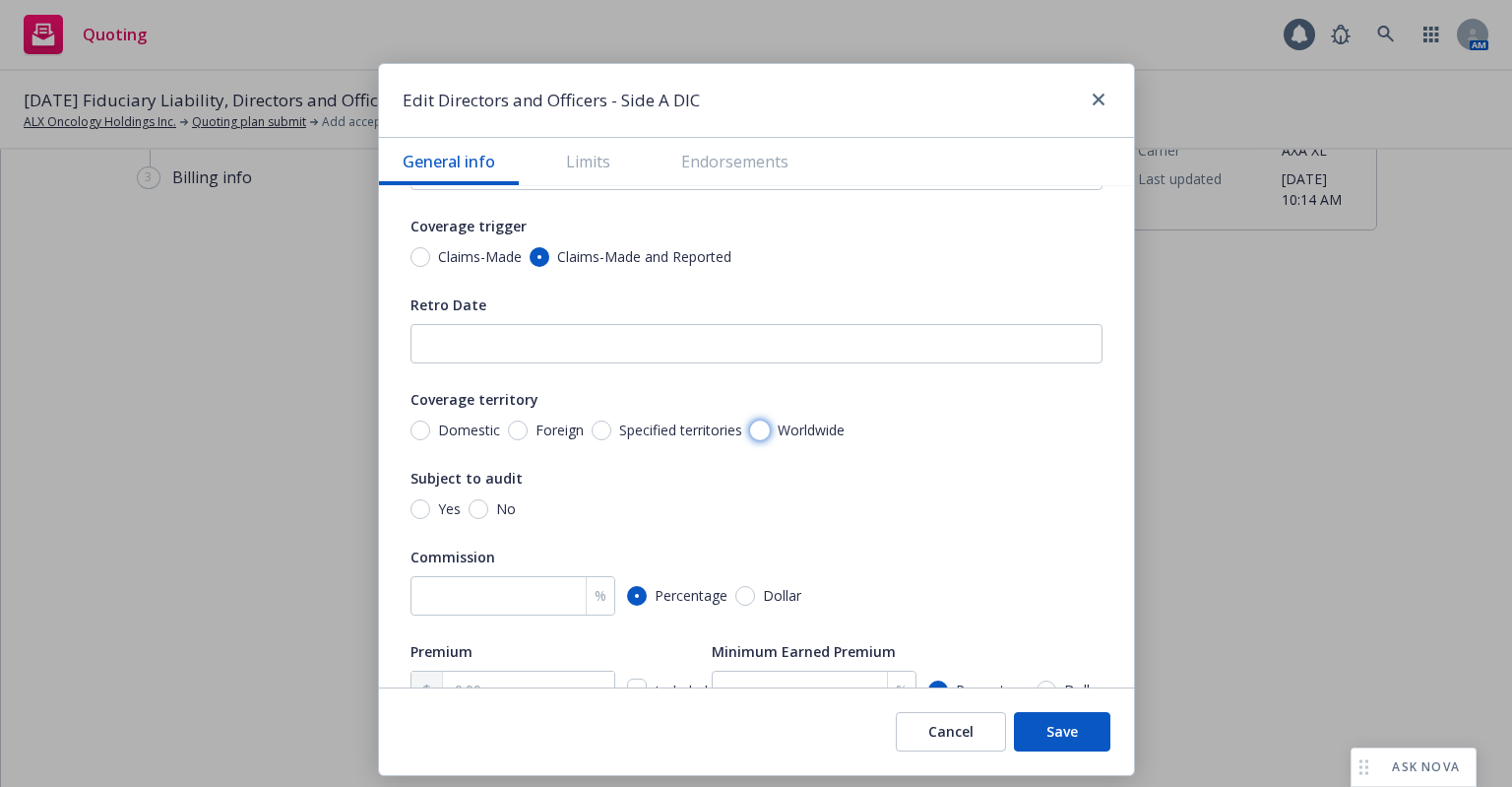 click on "Worldwide" at bounding box center (760, 430) 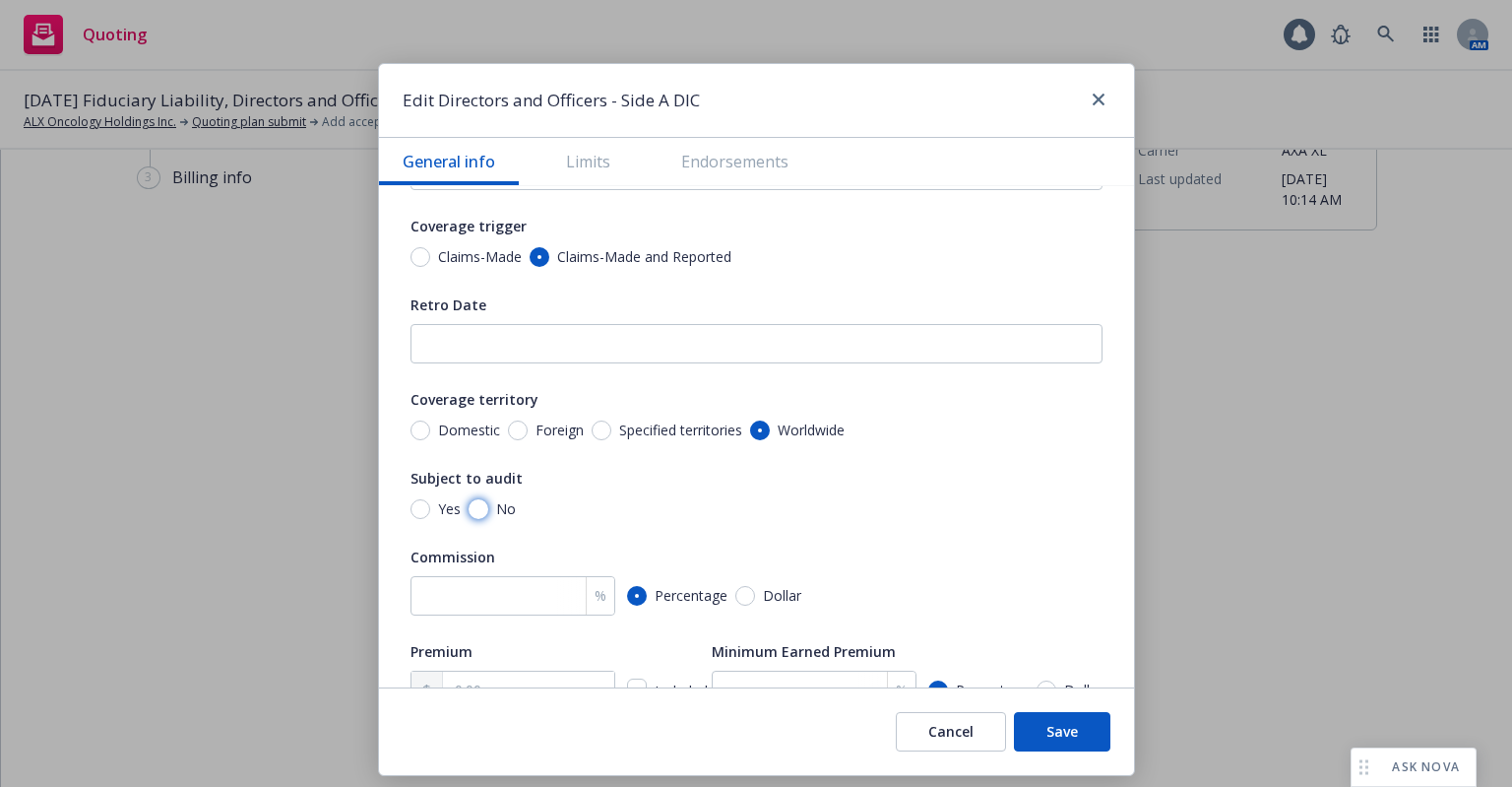 click on "No" at bounding box center (478, 509) 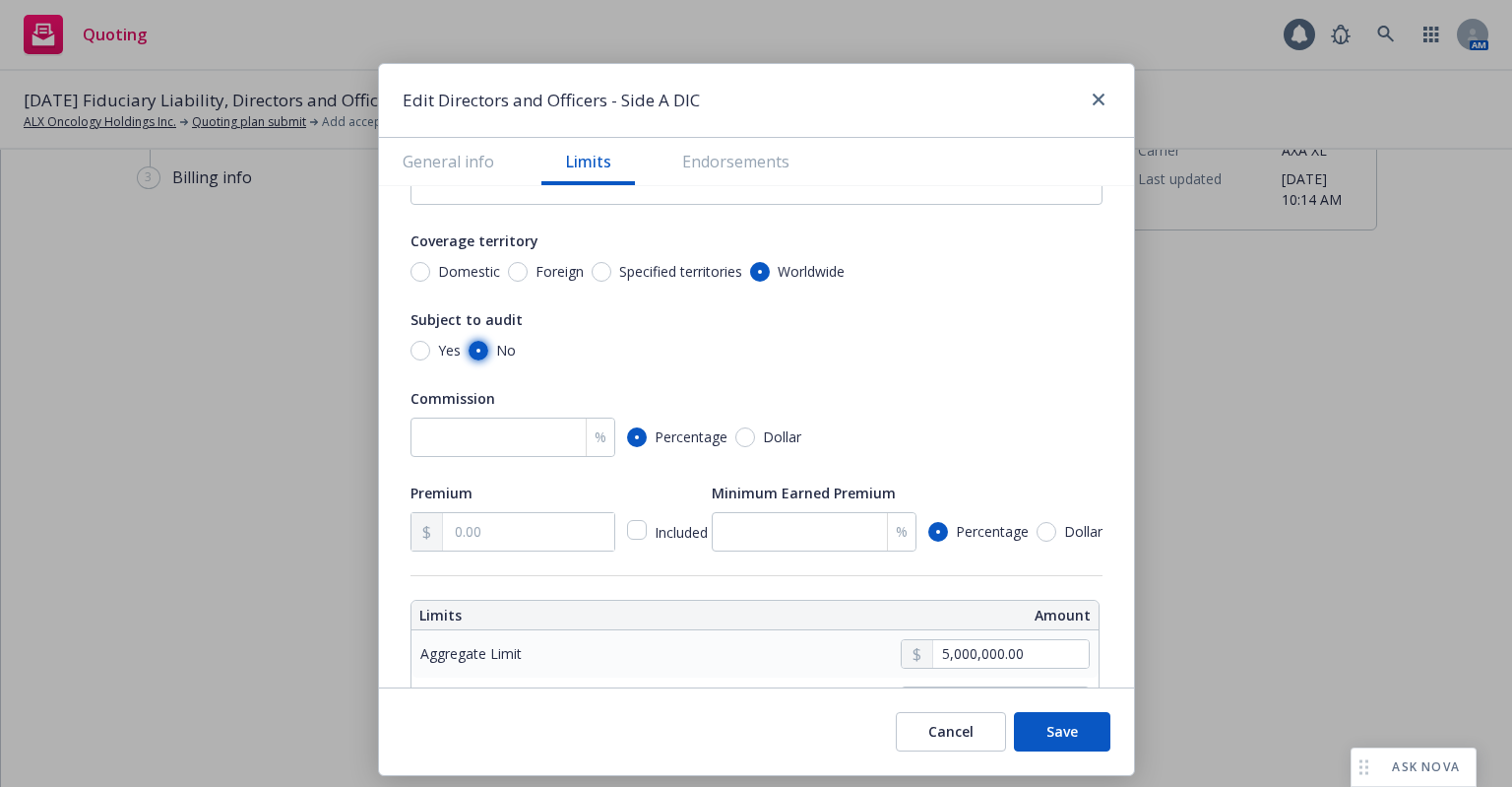 scroll, scrollTop: 295, scrollLeft: 0, axis: vertical 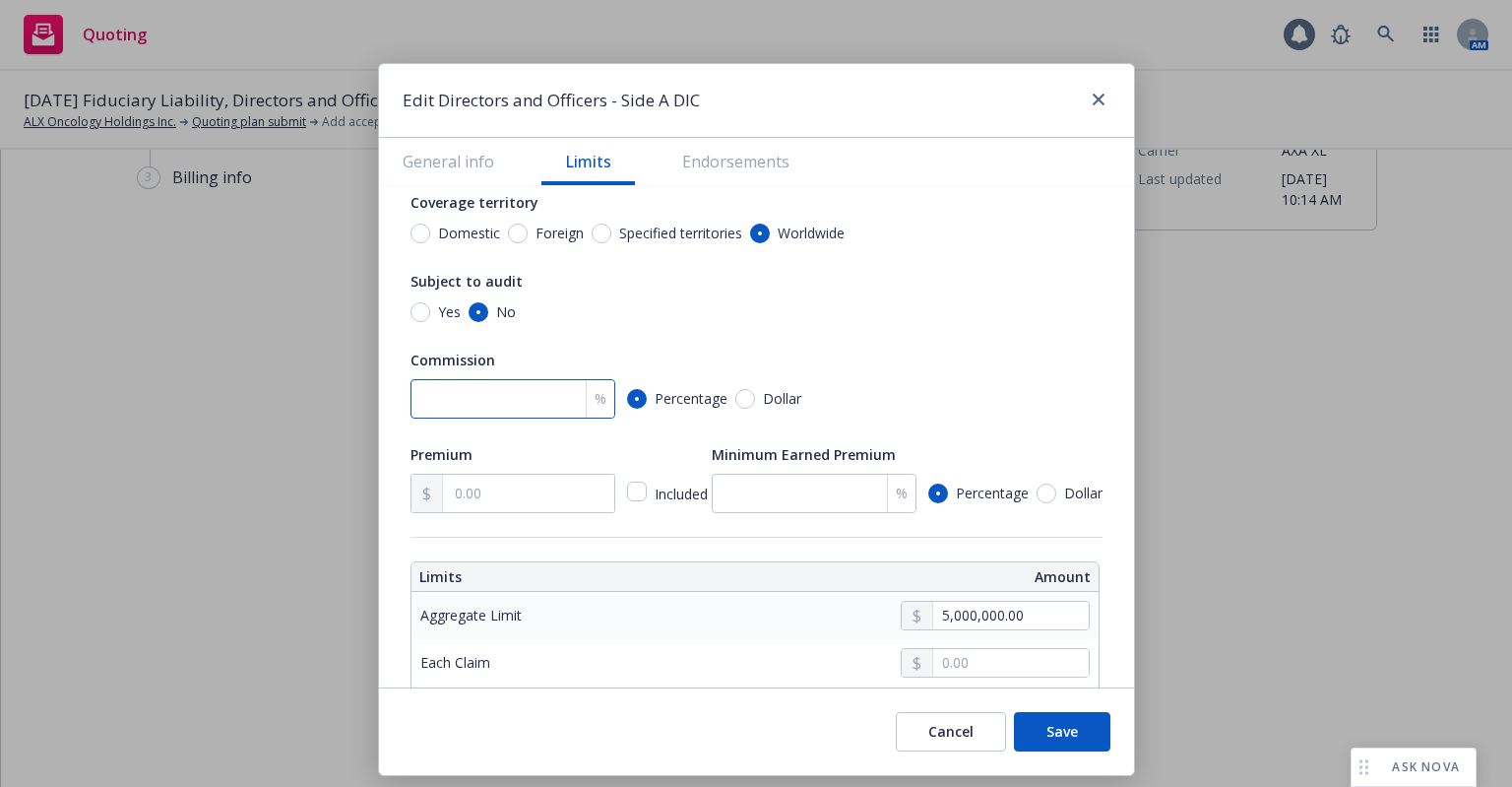 click at bounding box center (513, 399) 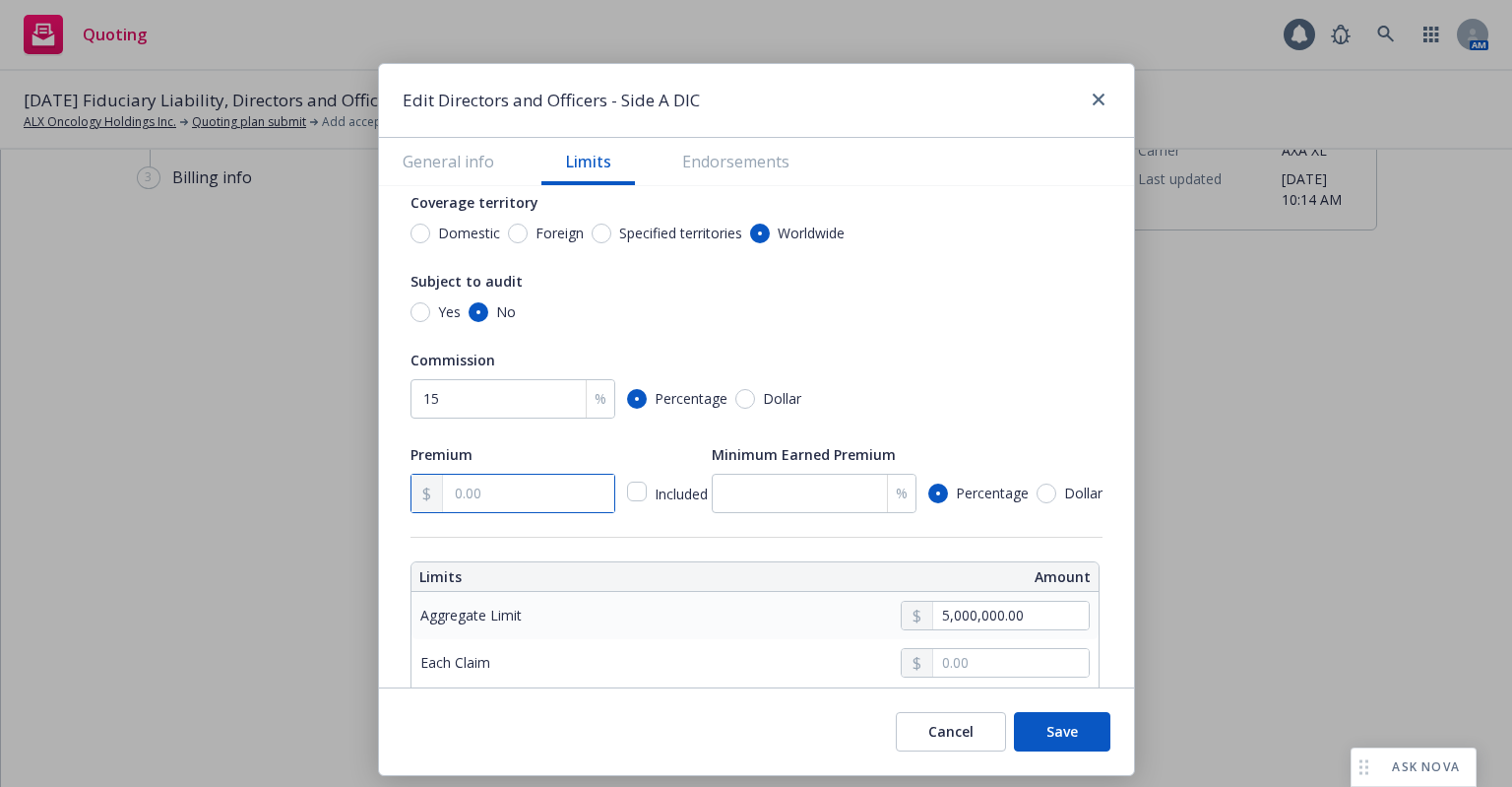 click at bounding box center (528, 493) 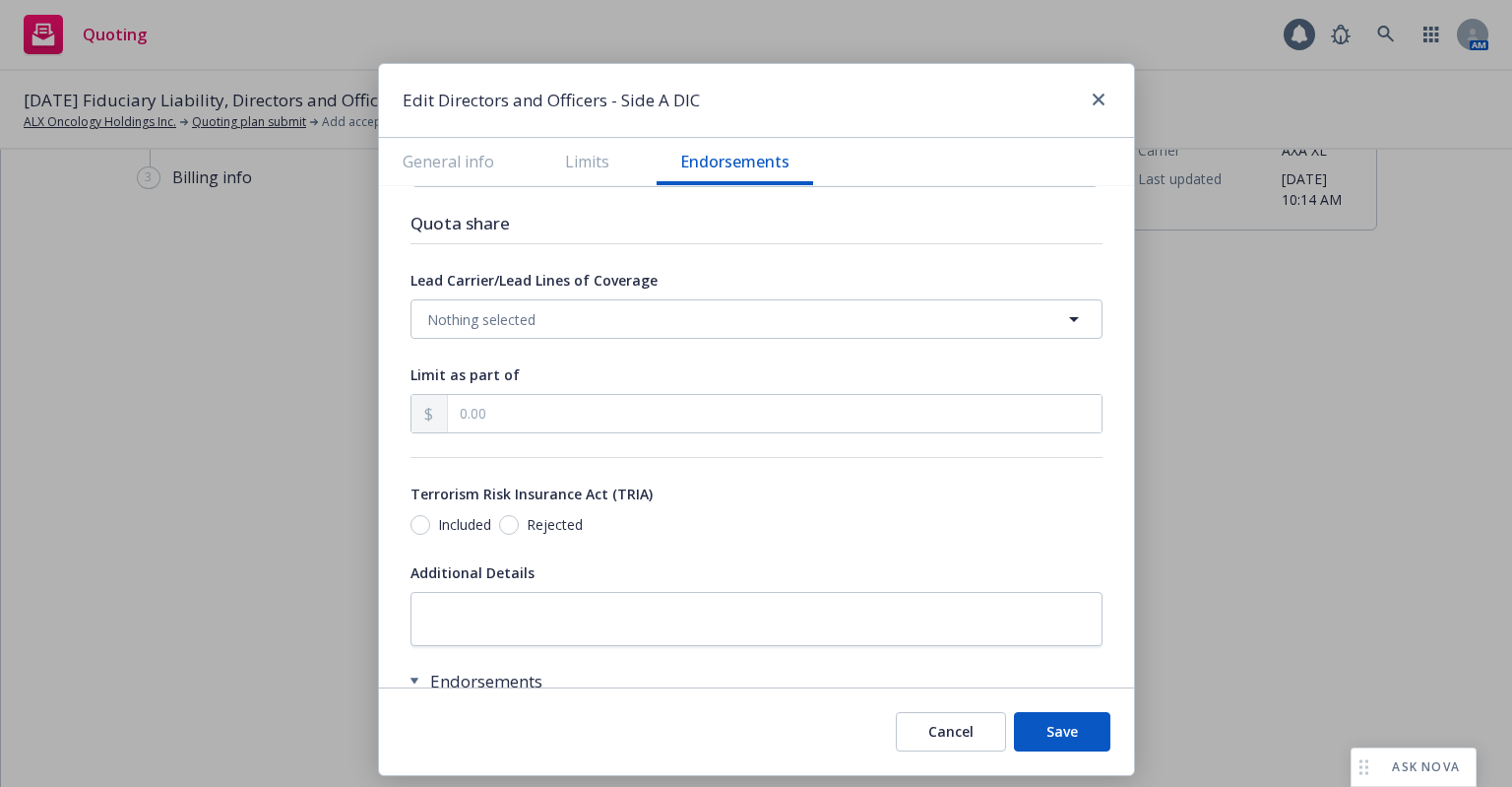 scroll, scrollTop: 1083, scrollLeft: 0, axis: vertical 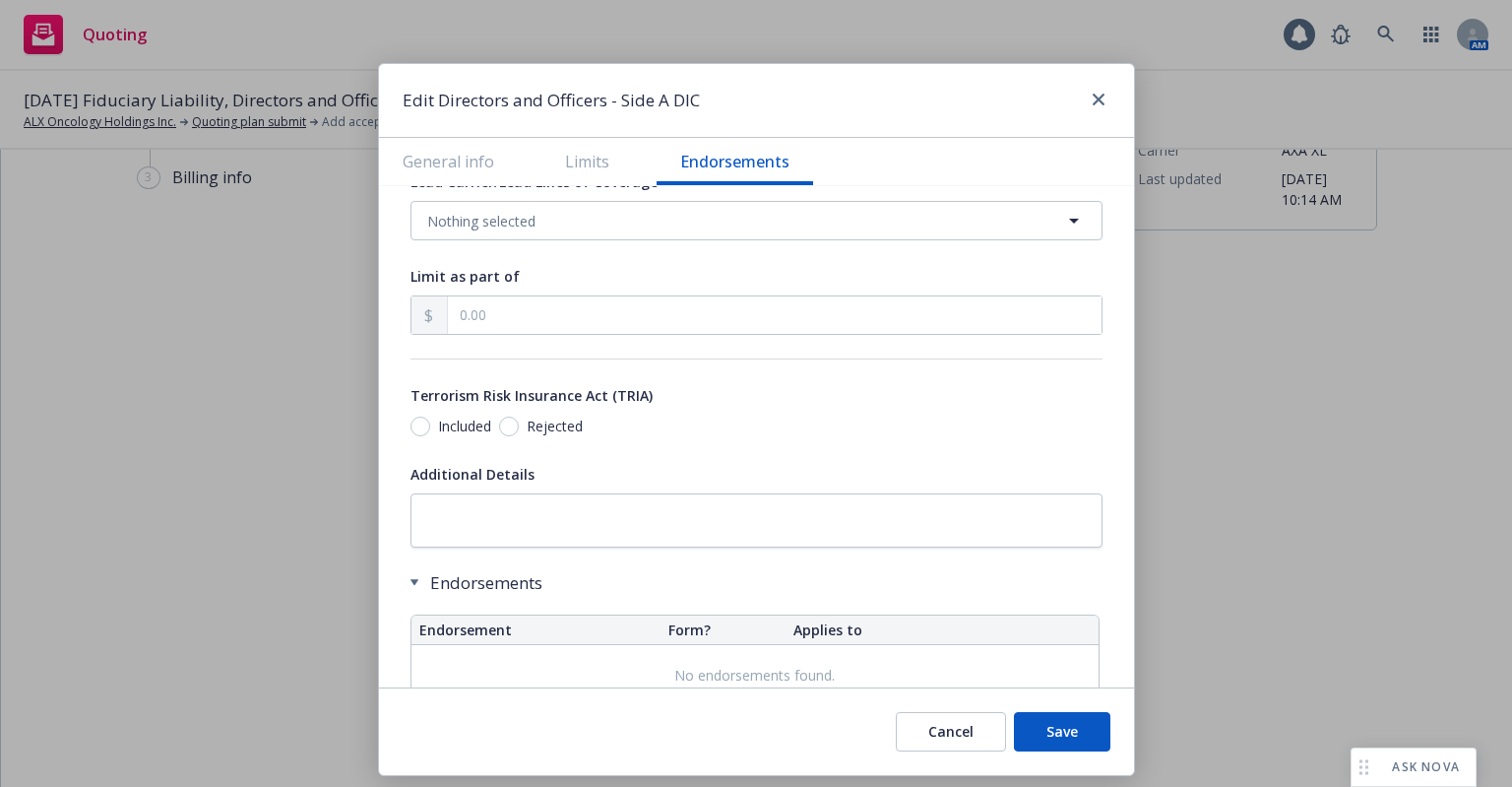 click on "Included" at bounding box center [465, 426] 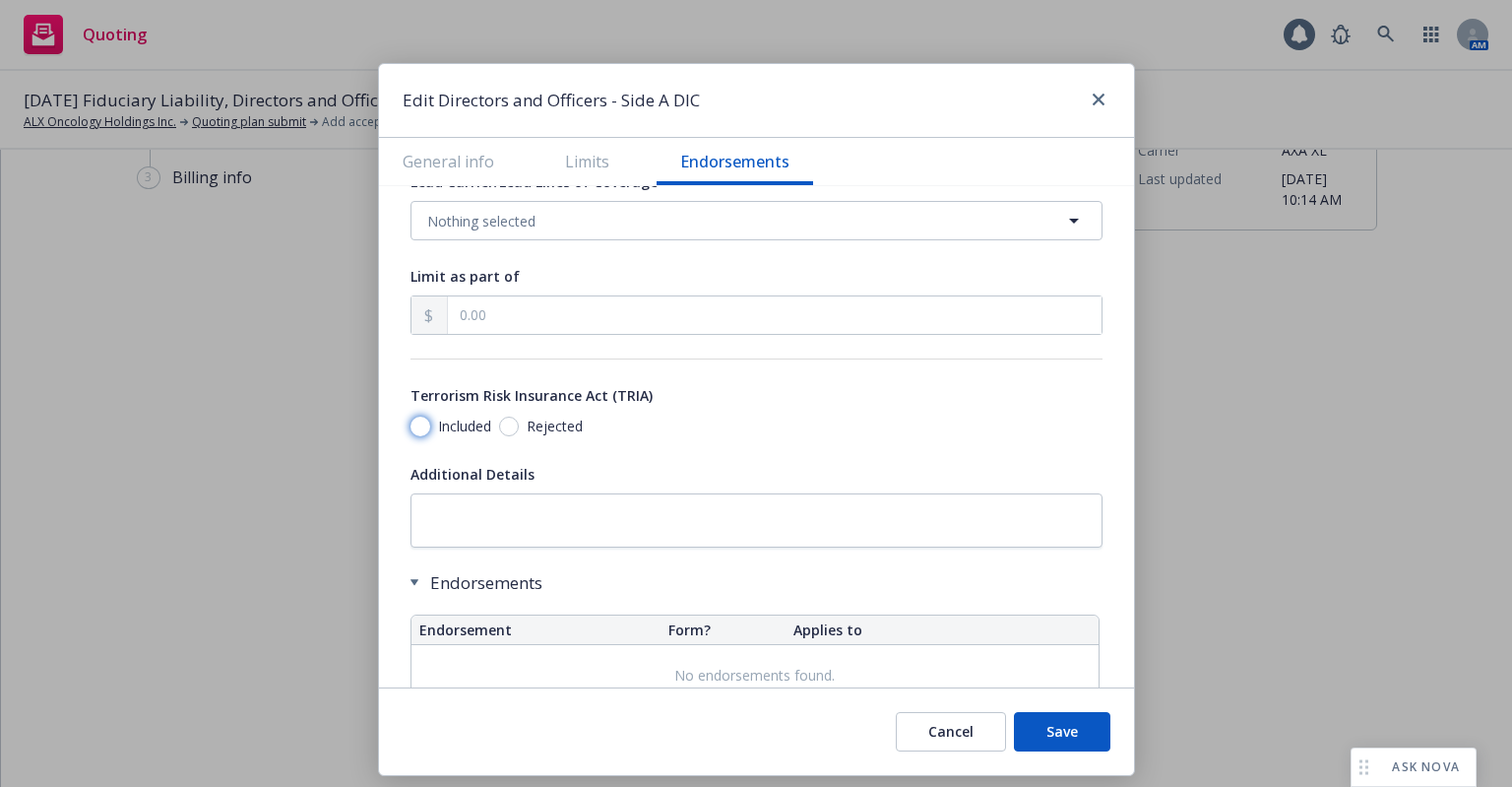 click on "Included" at bounding box center (420, 426) 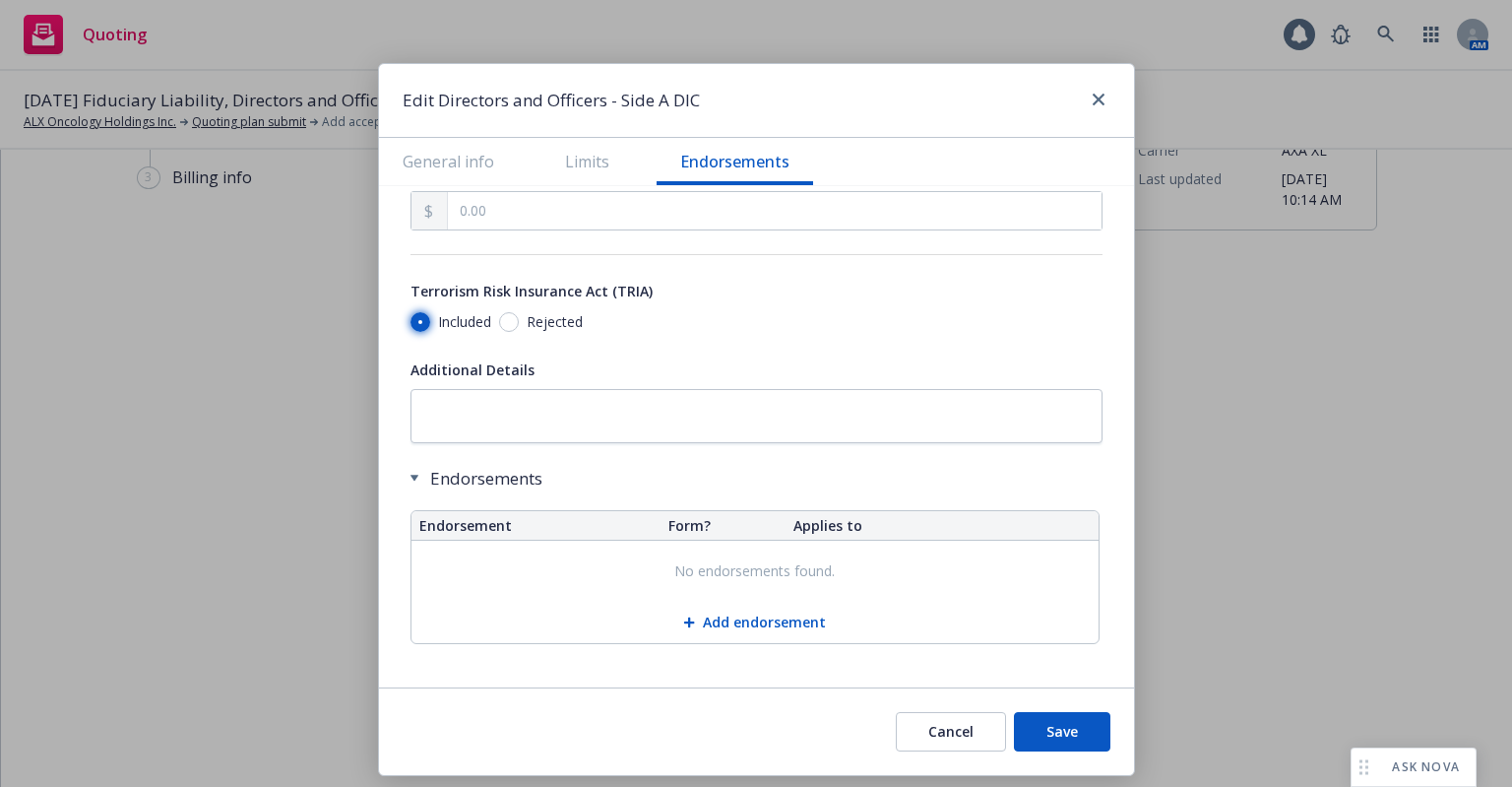 scroll, scrollTop: 1195, scrollLeft: 0, axis: vertical 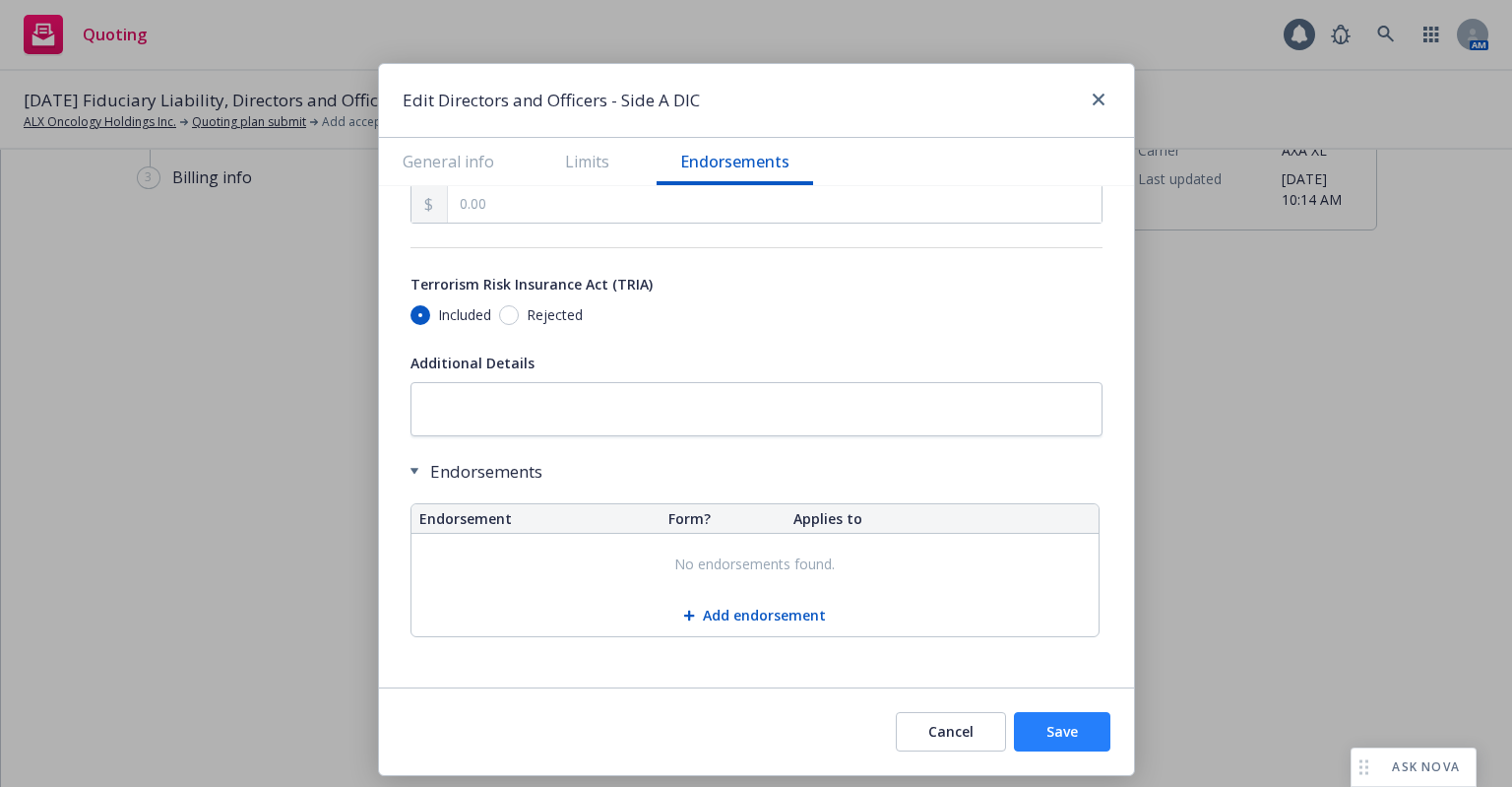 click on "Save" at bounding box center [1062, 732] 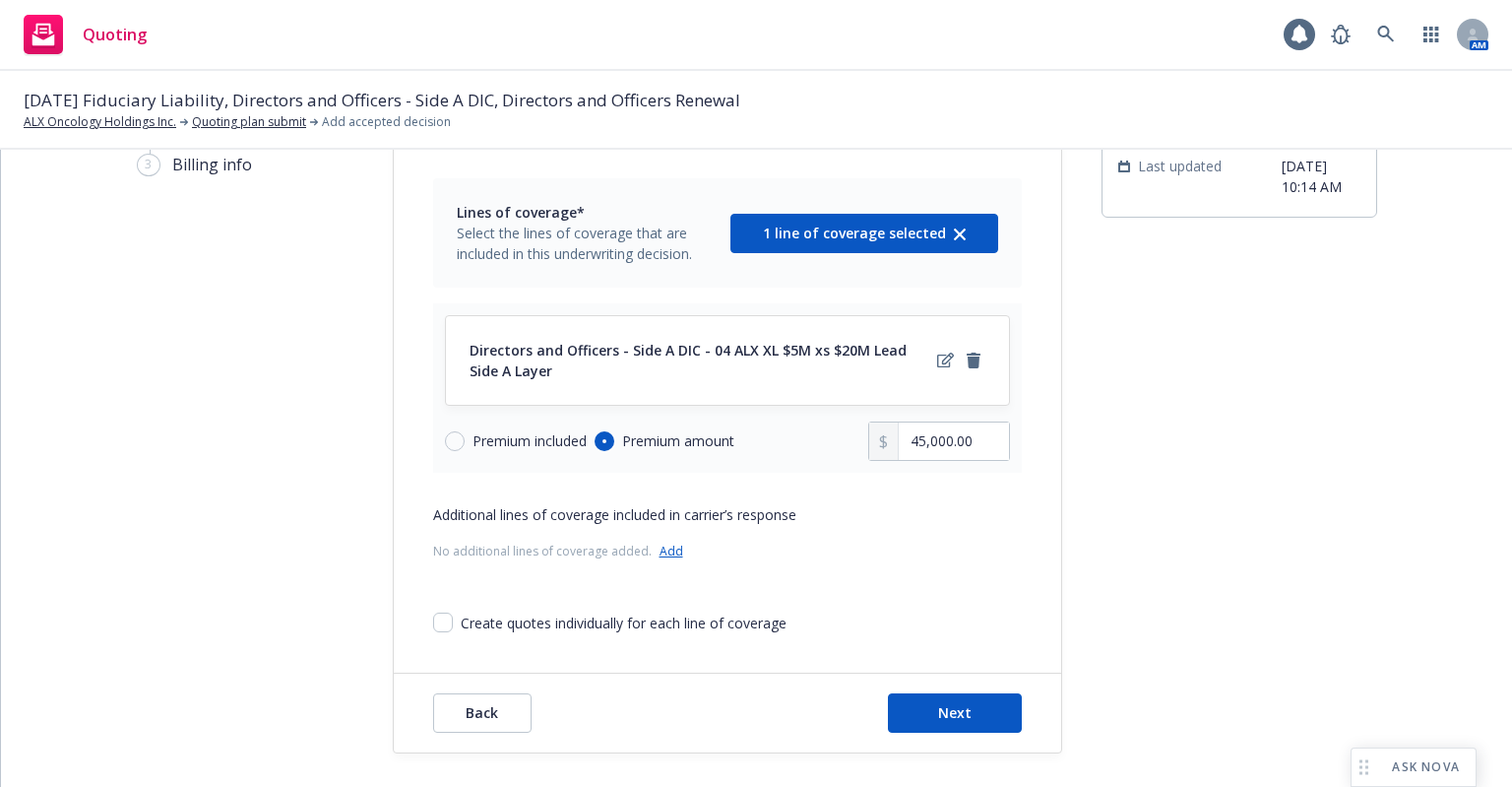 scroll, scrollTop: 119, scrollLeft: 0, axis: vertical 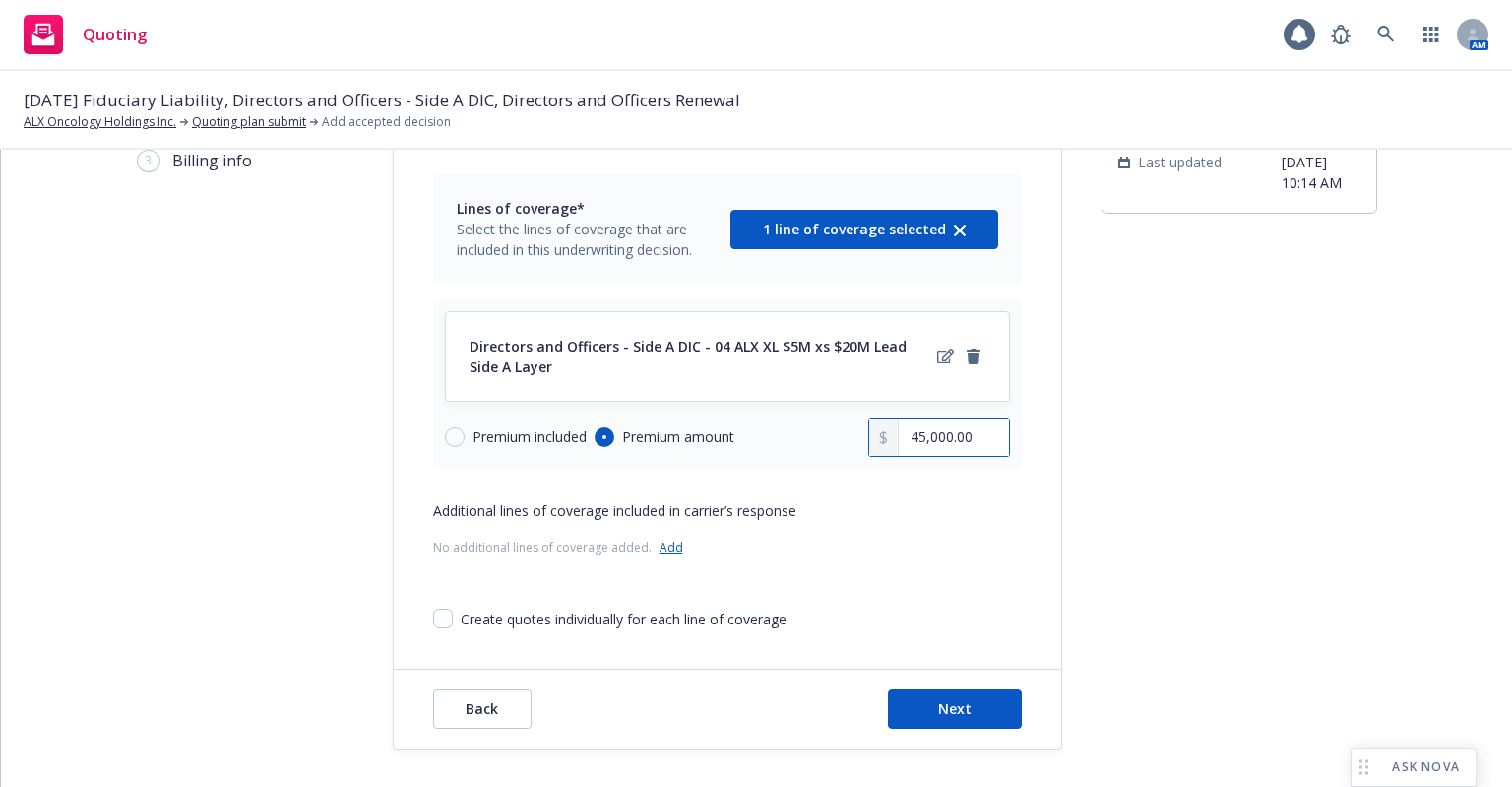 click on "45,000.00" at bounding box center [953, 437] 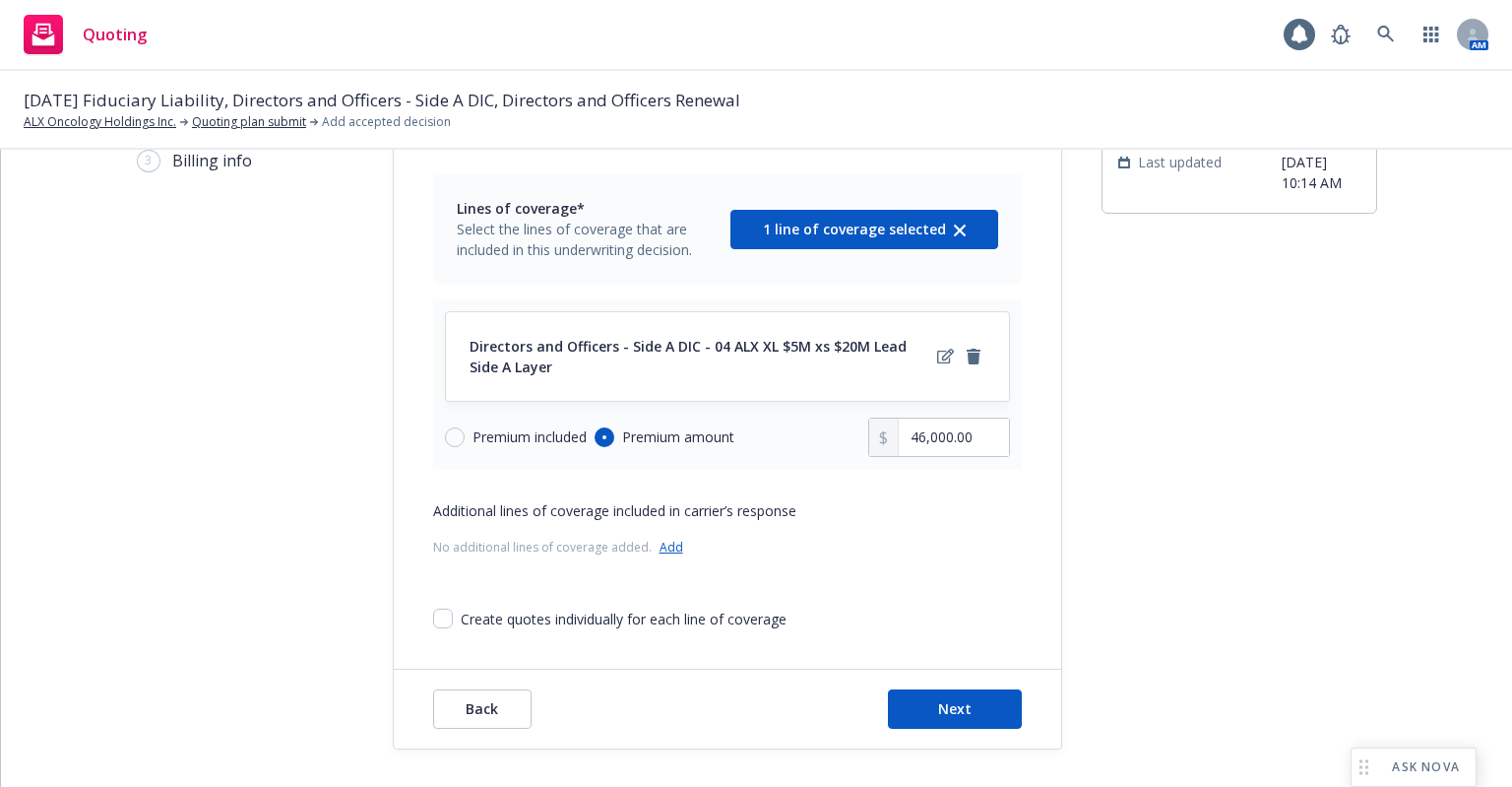 click on "Directors and Officers - Side A DIC - 04 ALX XL $5M xs $20M Lead Side A Layer Premium included Premium amount 46,000.00" at bounding box center [727, 384] 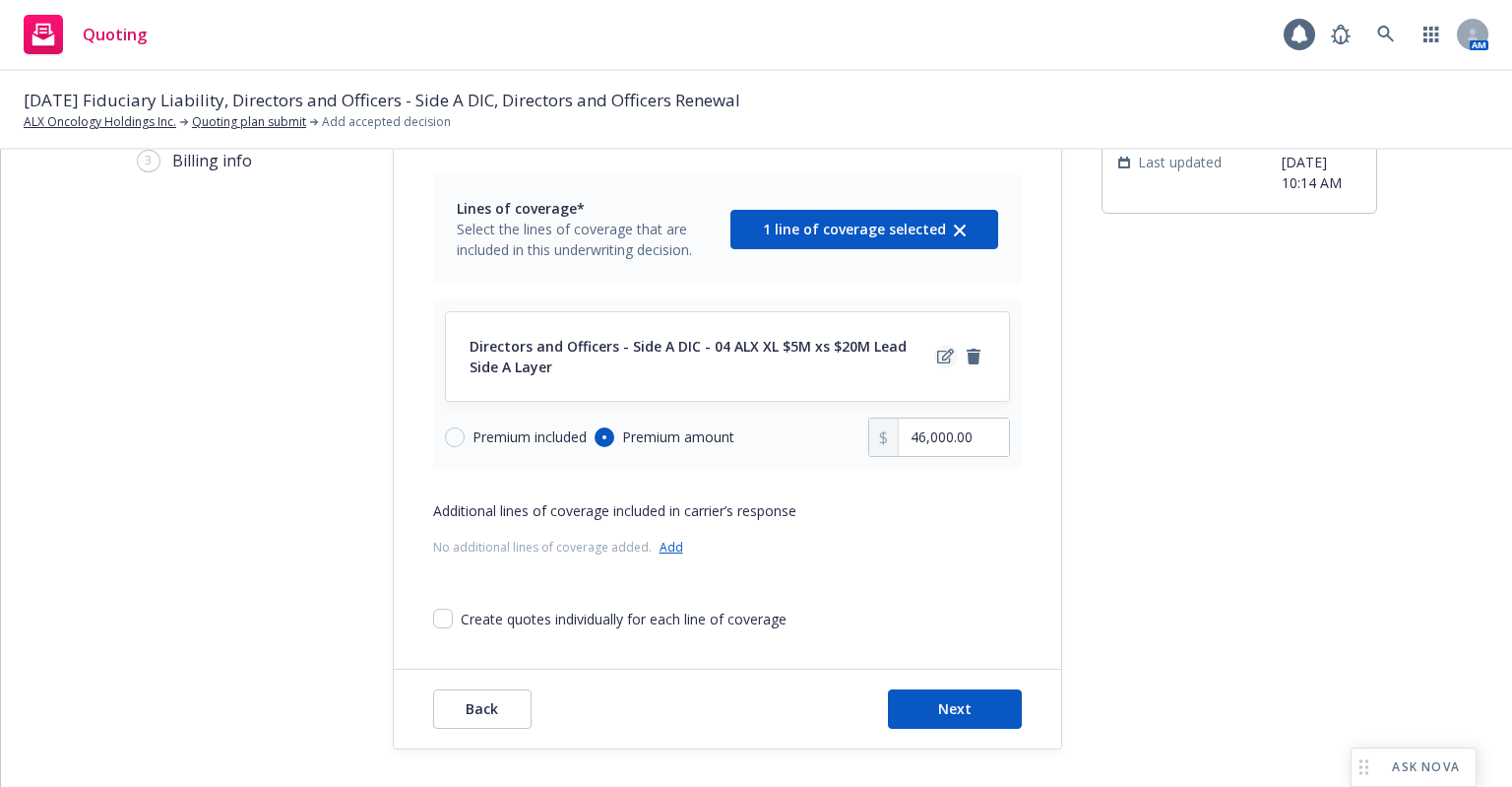 click 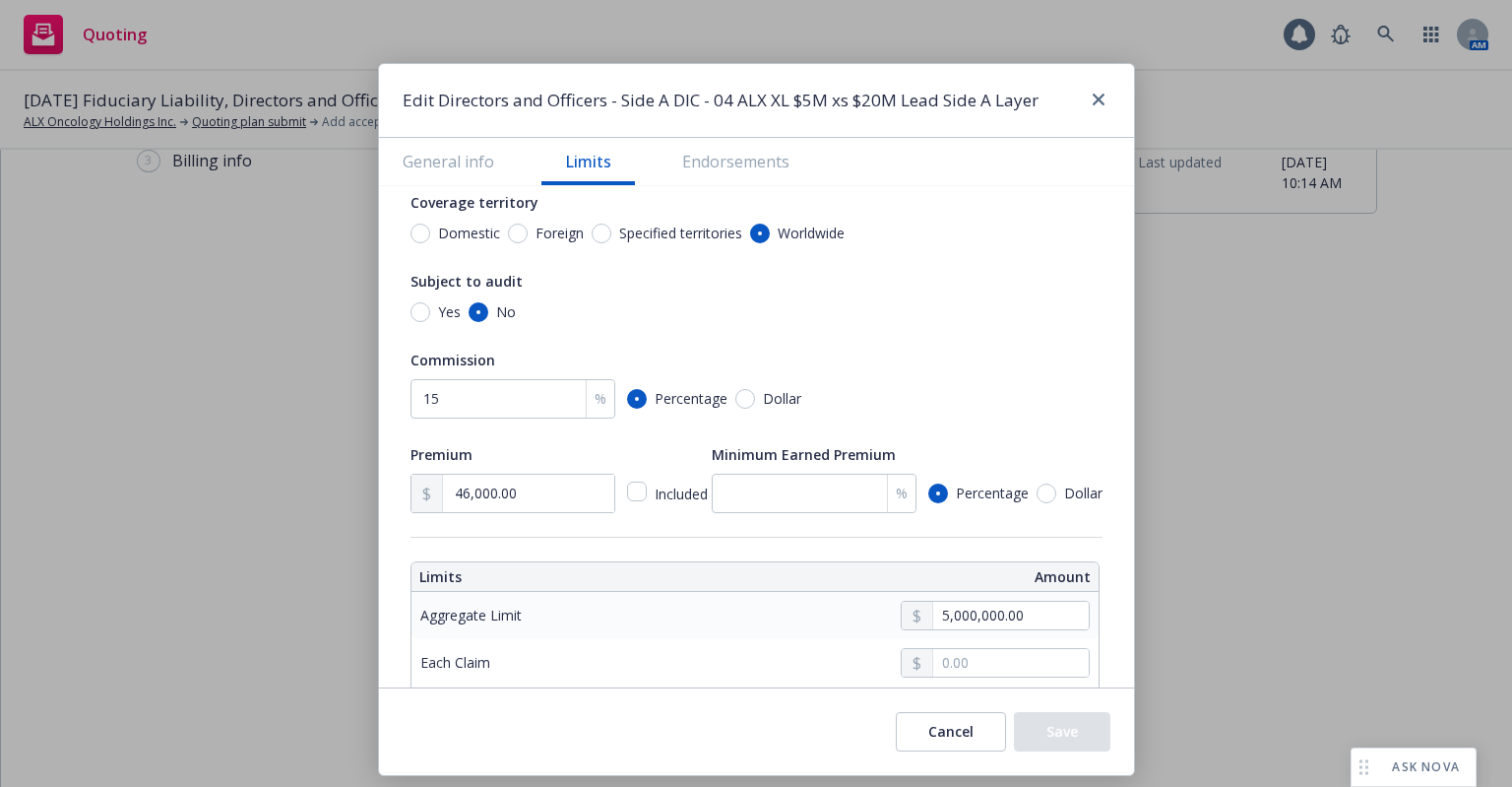 scroll, scrollTop: 394, scrollLeft: 0, axis: vertical 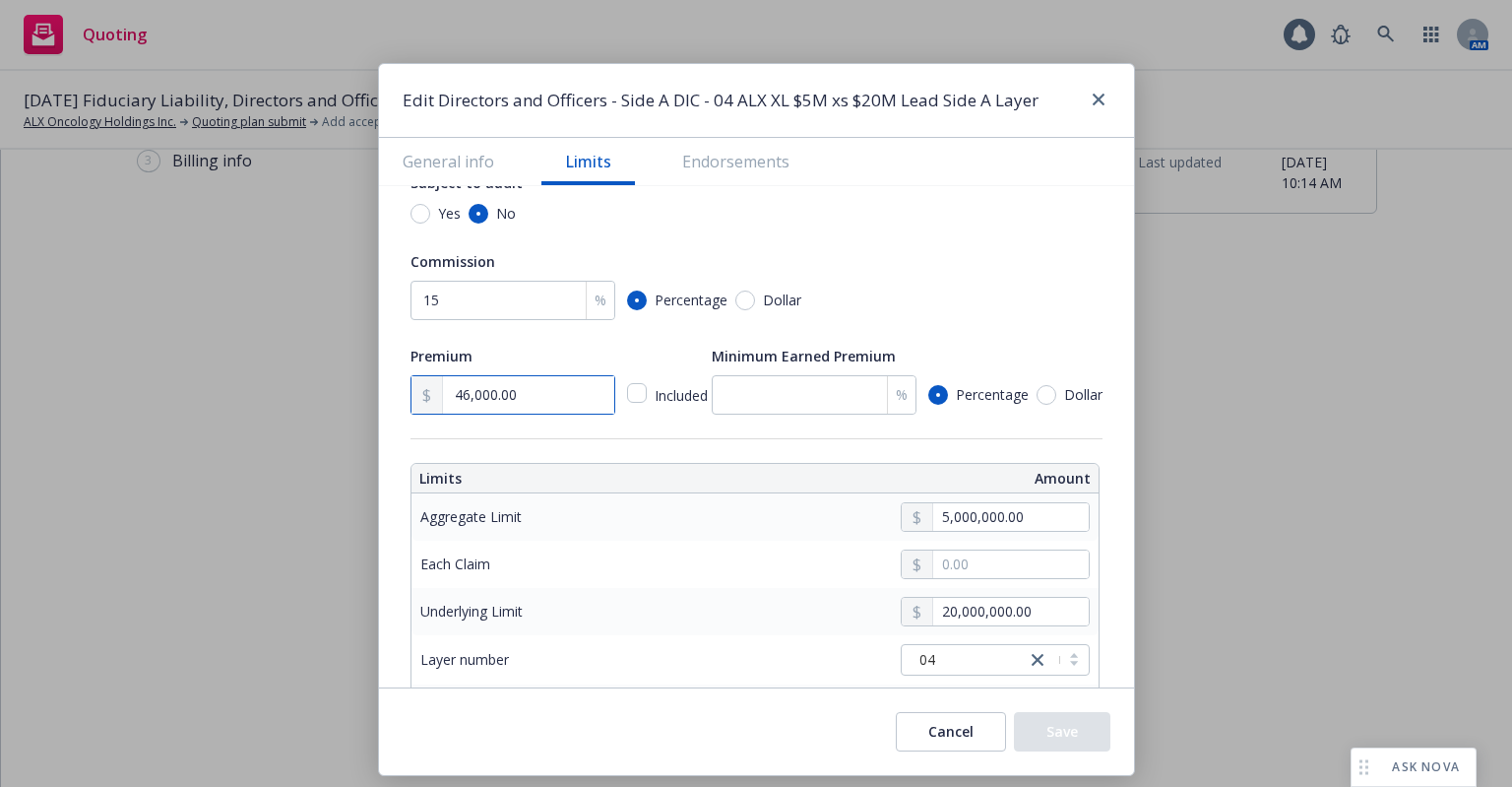 click on "46,000.00" at bounding box center [528, 395] 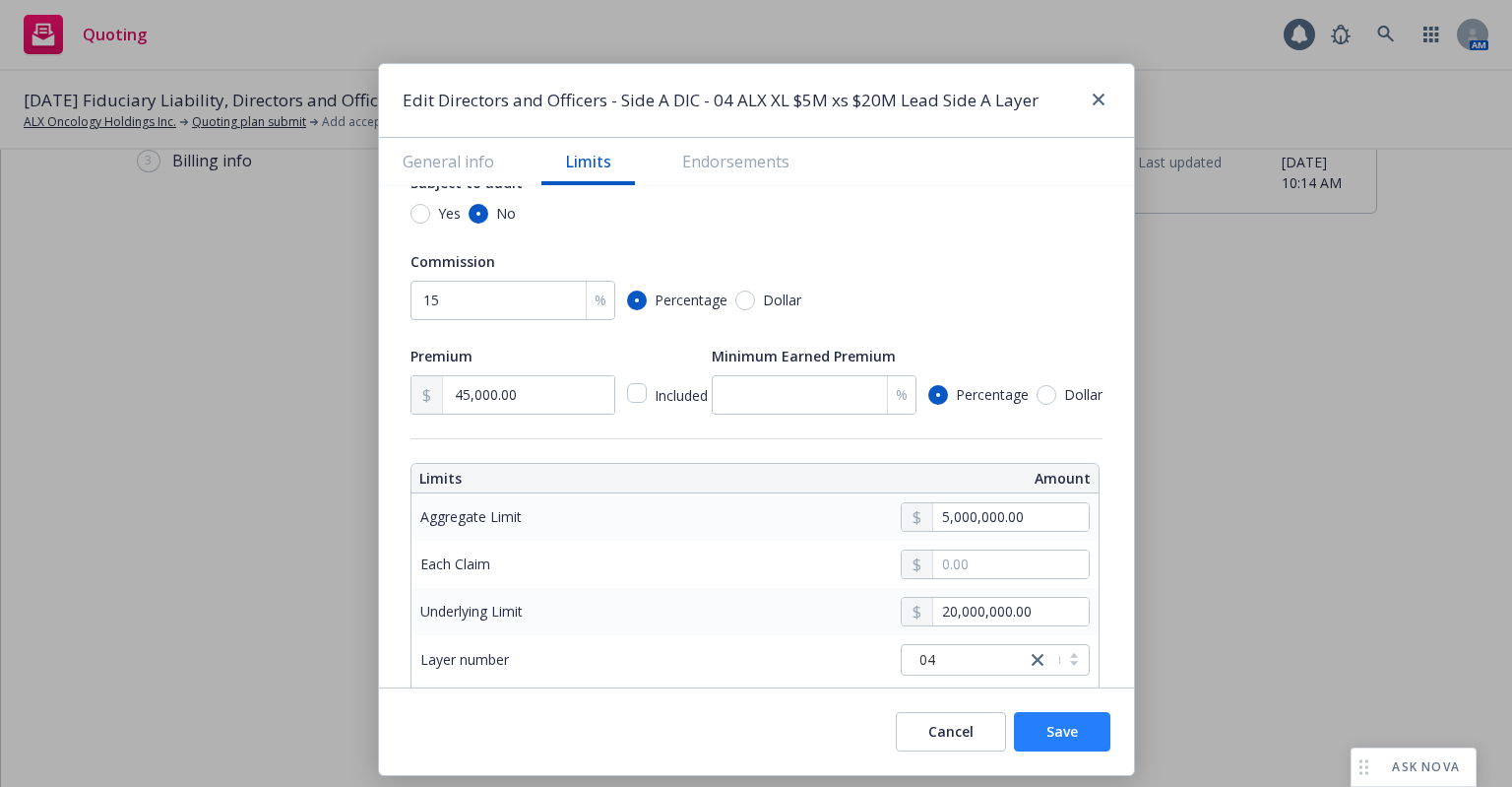 click on "Save" at bounding box center [1062, 732] 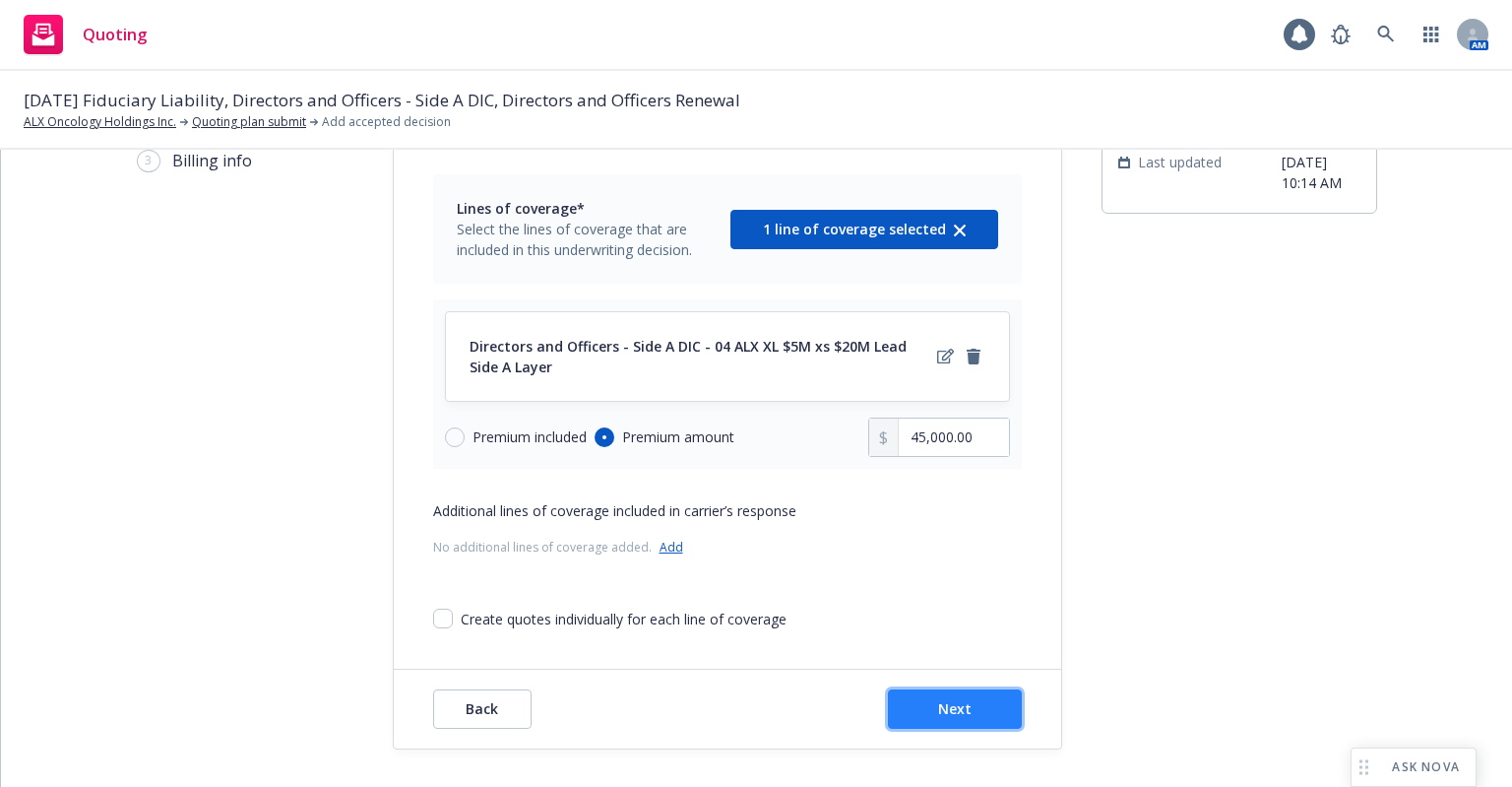 click on "Next" at bounding box center (955, 708) 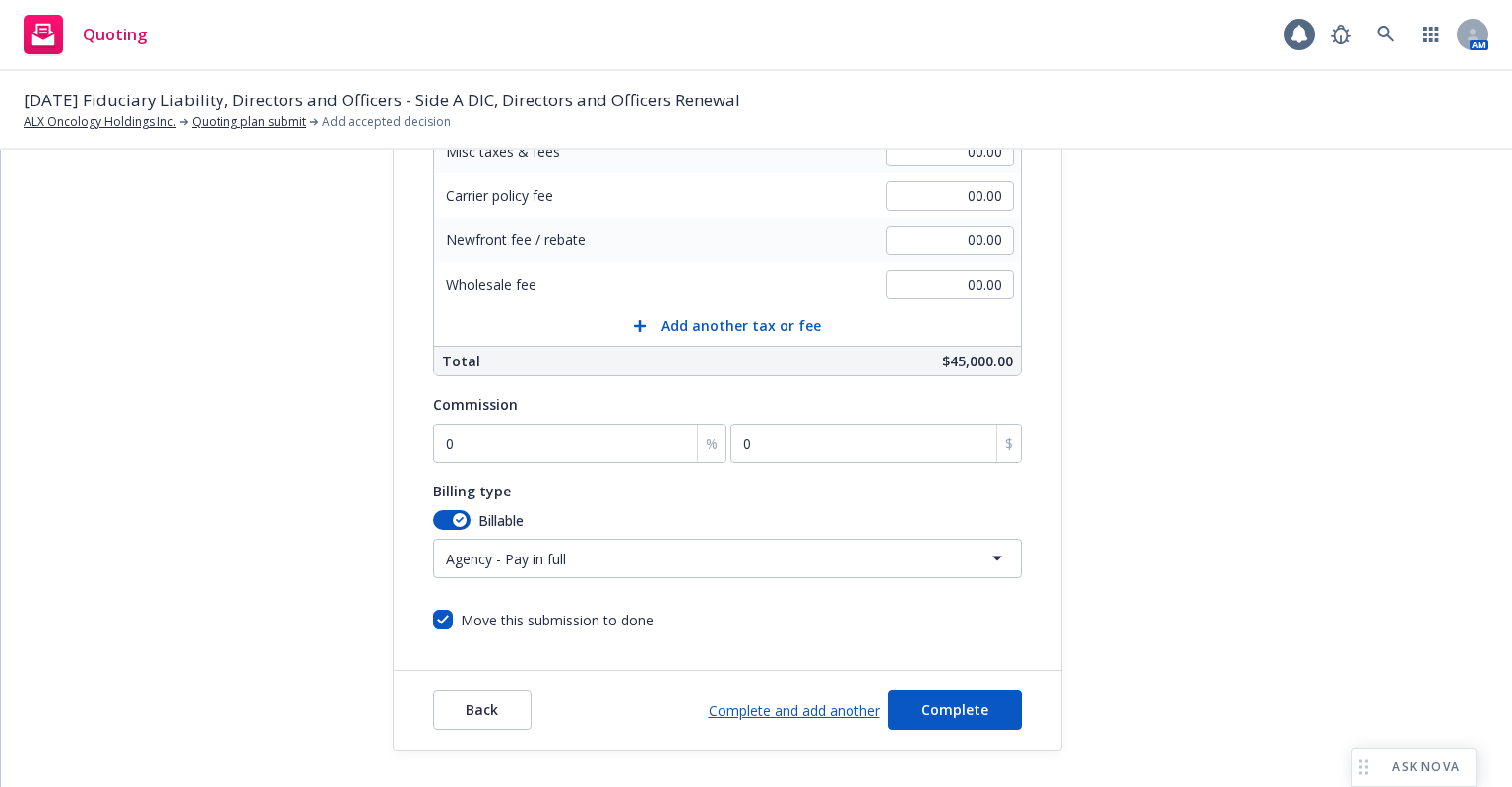 scroll, scrollTop: 447, scrollLeft: 0, axis: vertical 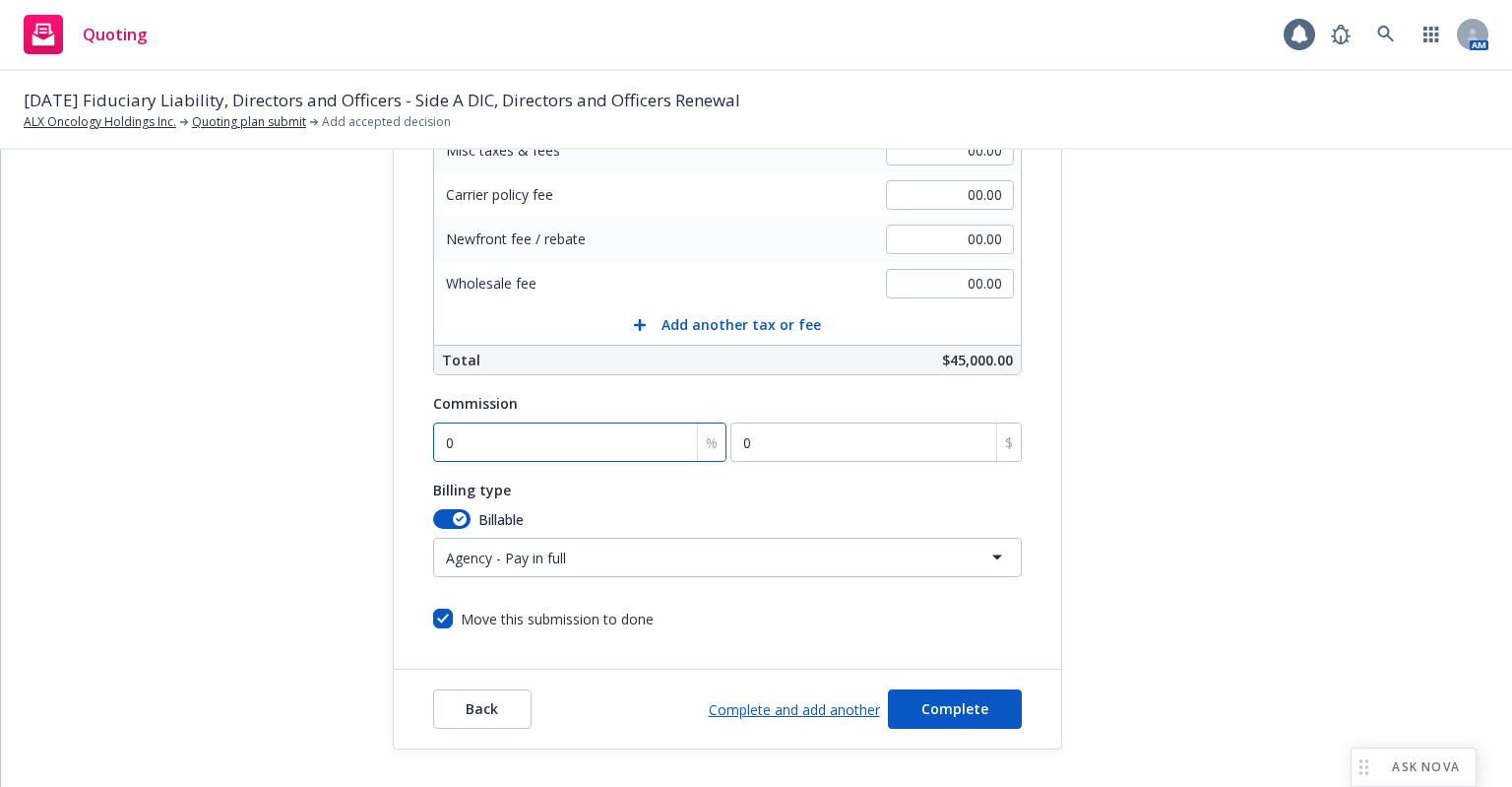click on "0" at bounding box center [580, 442] 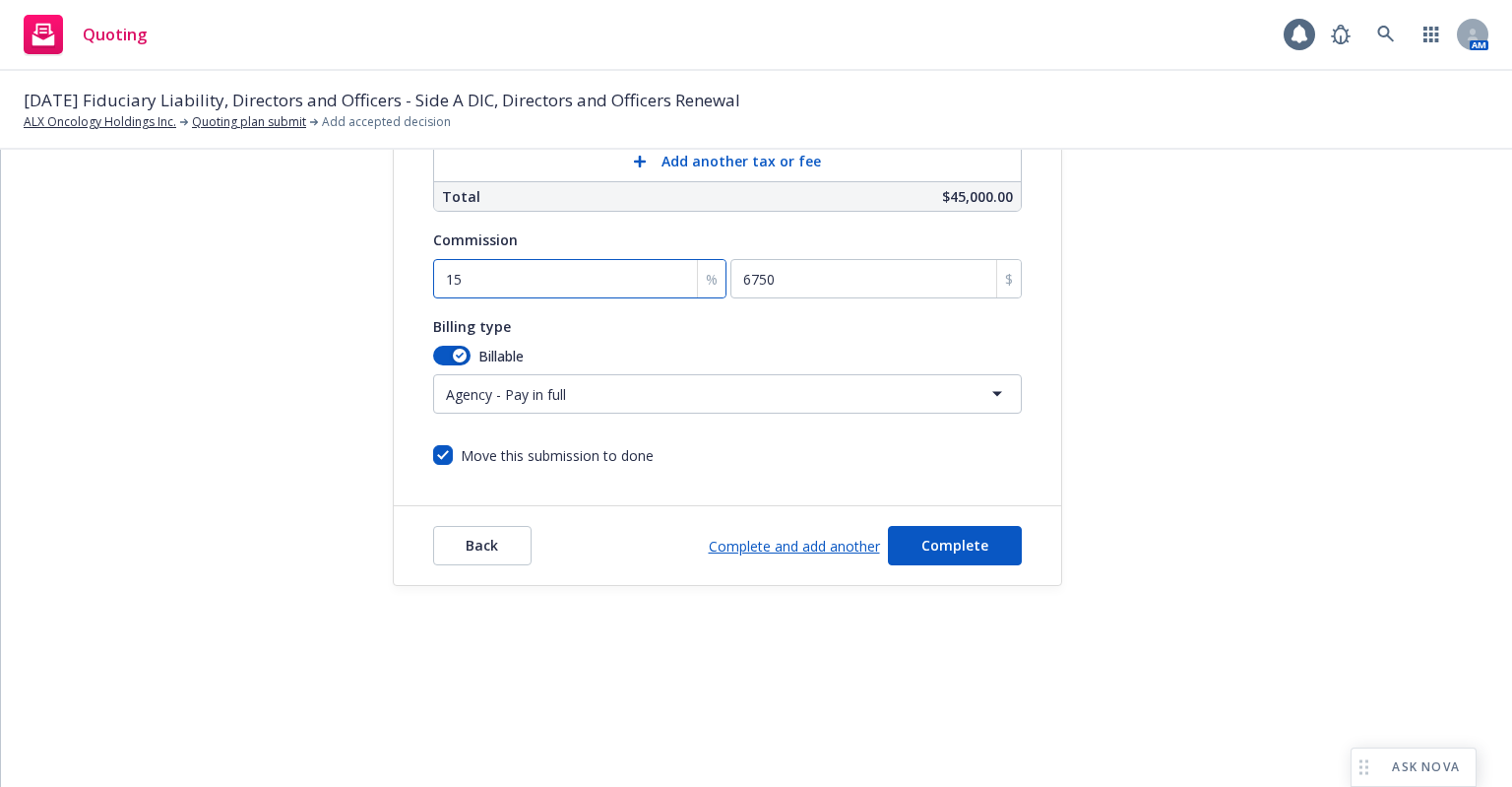 scroll, scrollTop: 168, scrollLeft: 0, axis: vertical 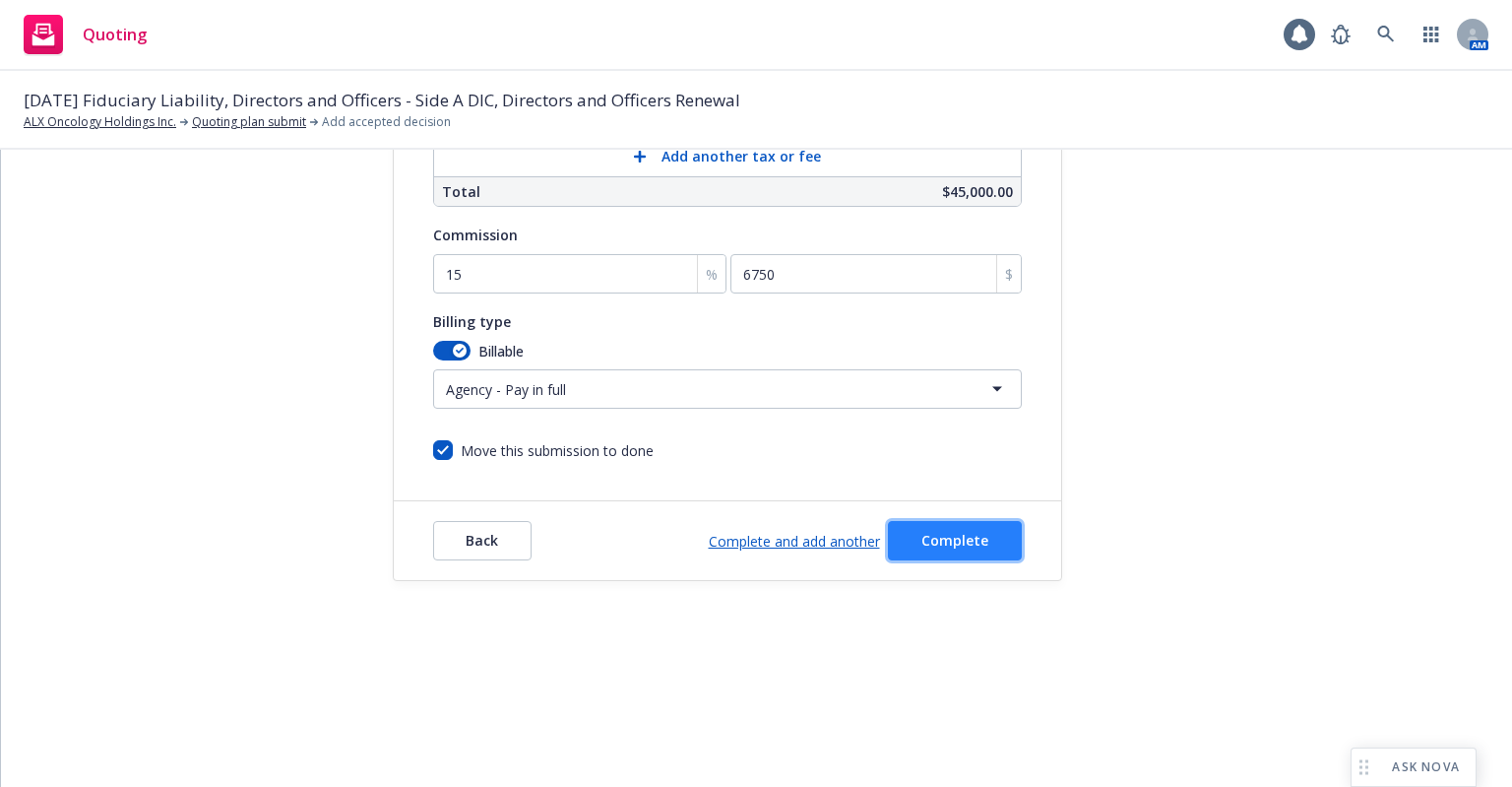 click on "Complete" at bounding box center (955, 540) 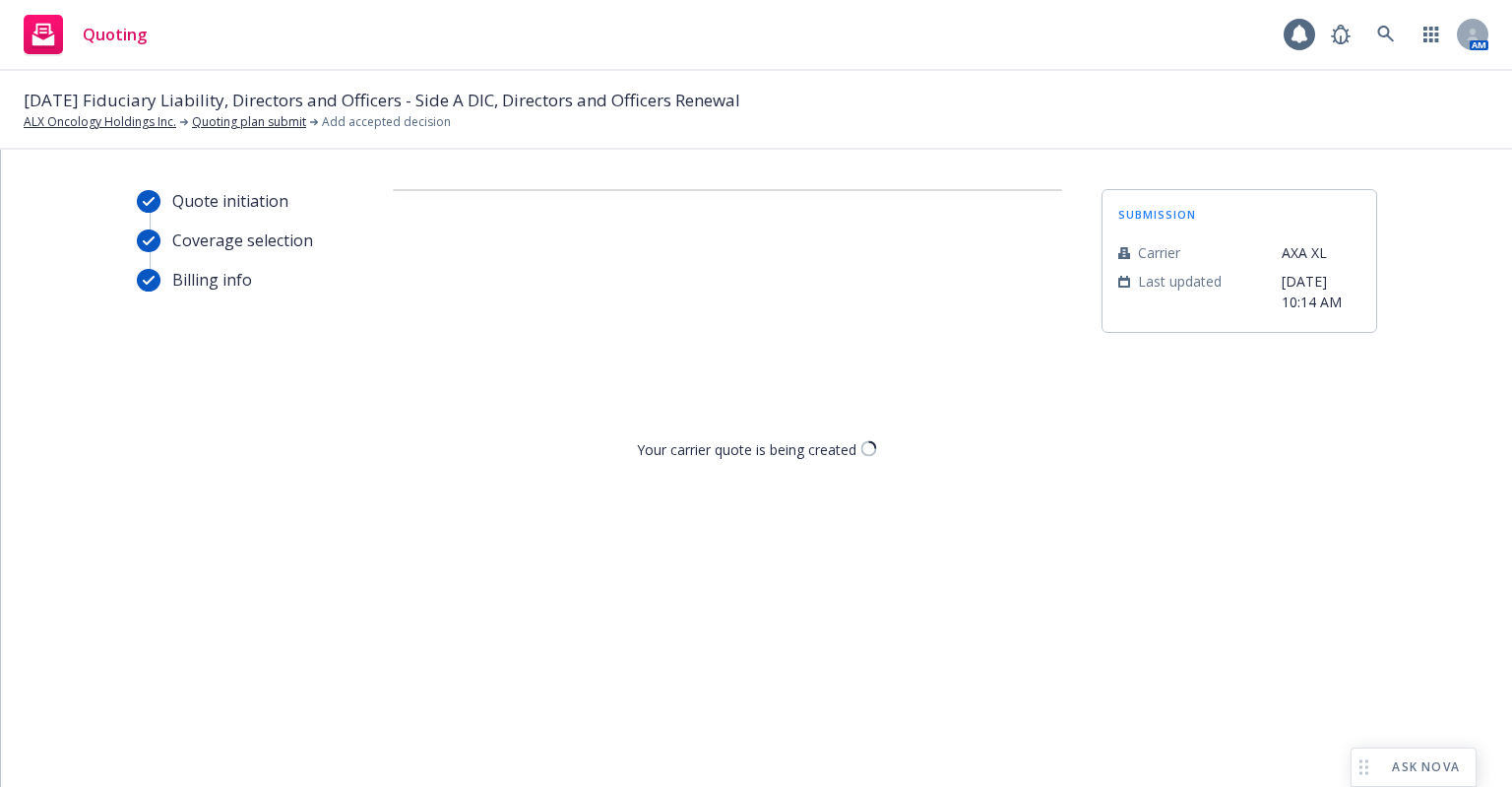 scroll, scrollTop: 0, scrollLeft: 0, axis: both 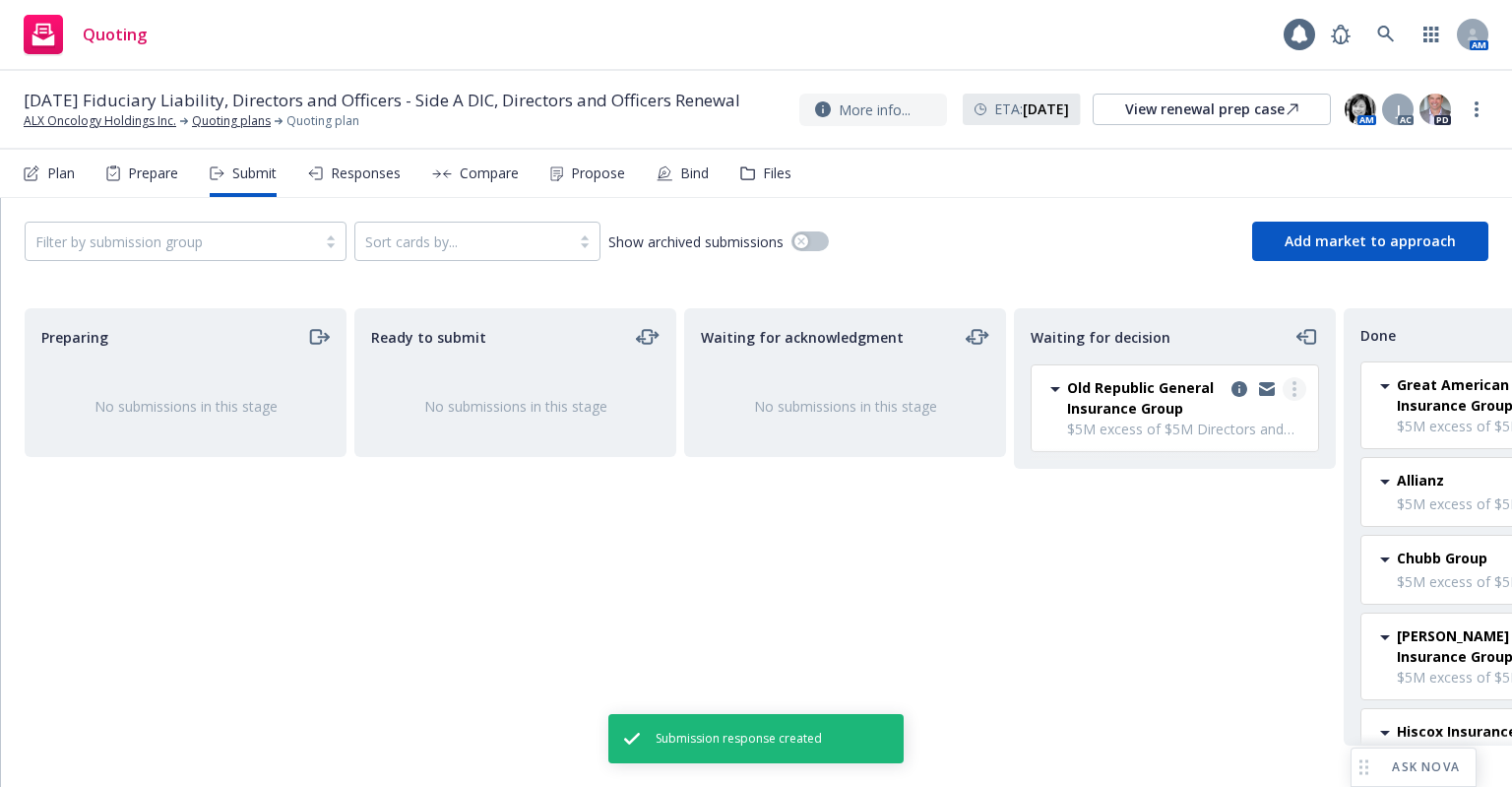 click 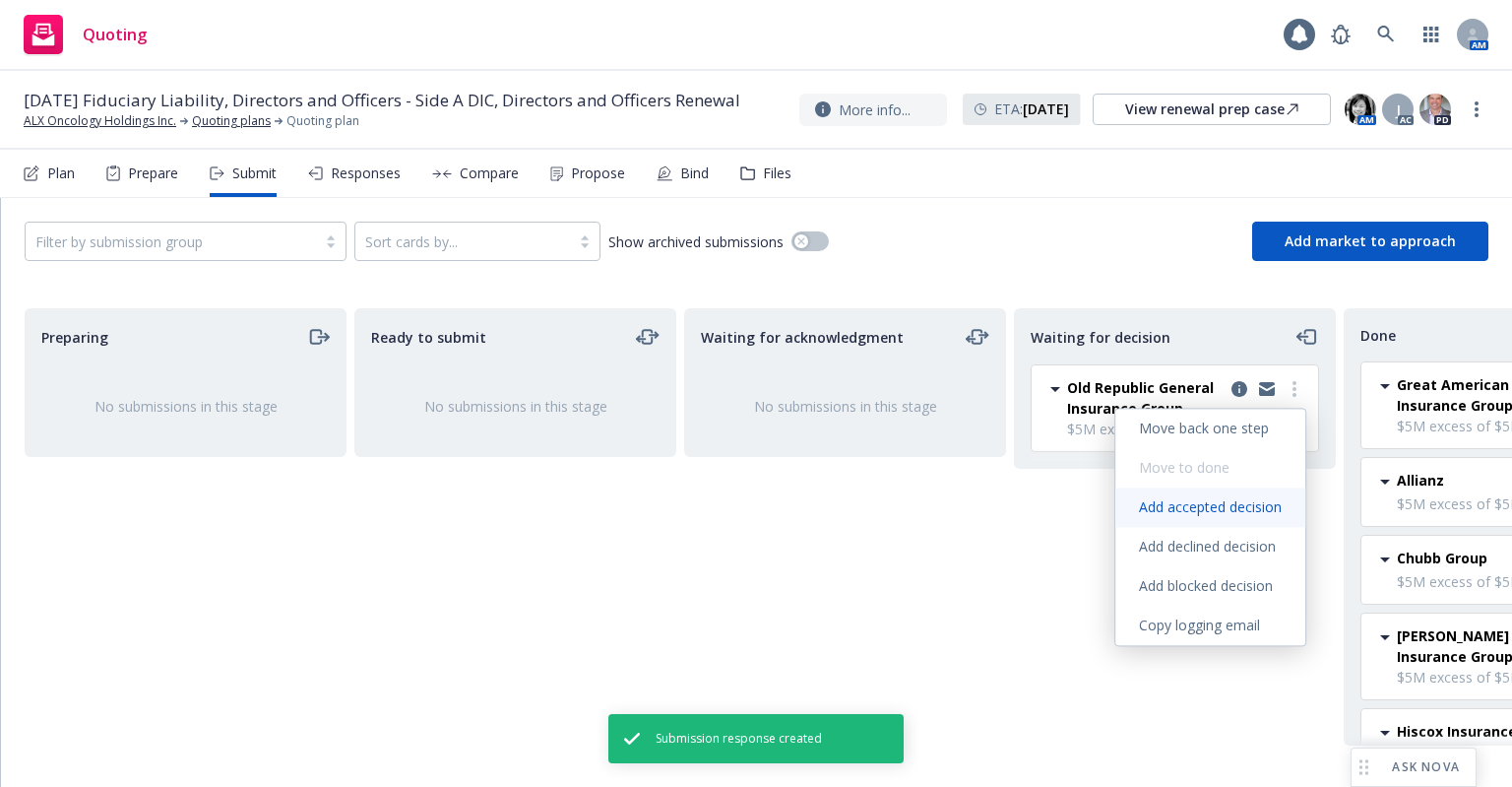 click on "Add accepted decision" at bounding box center [1210, 506] 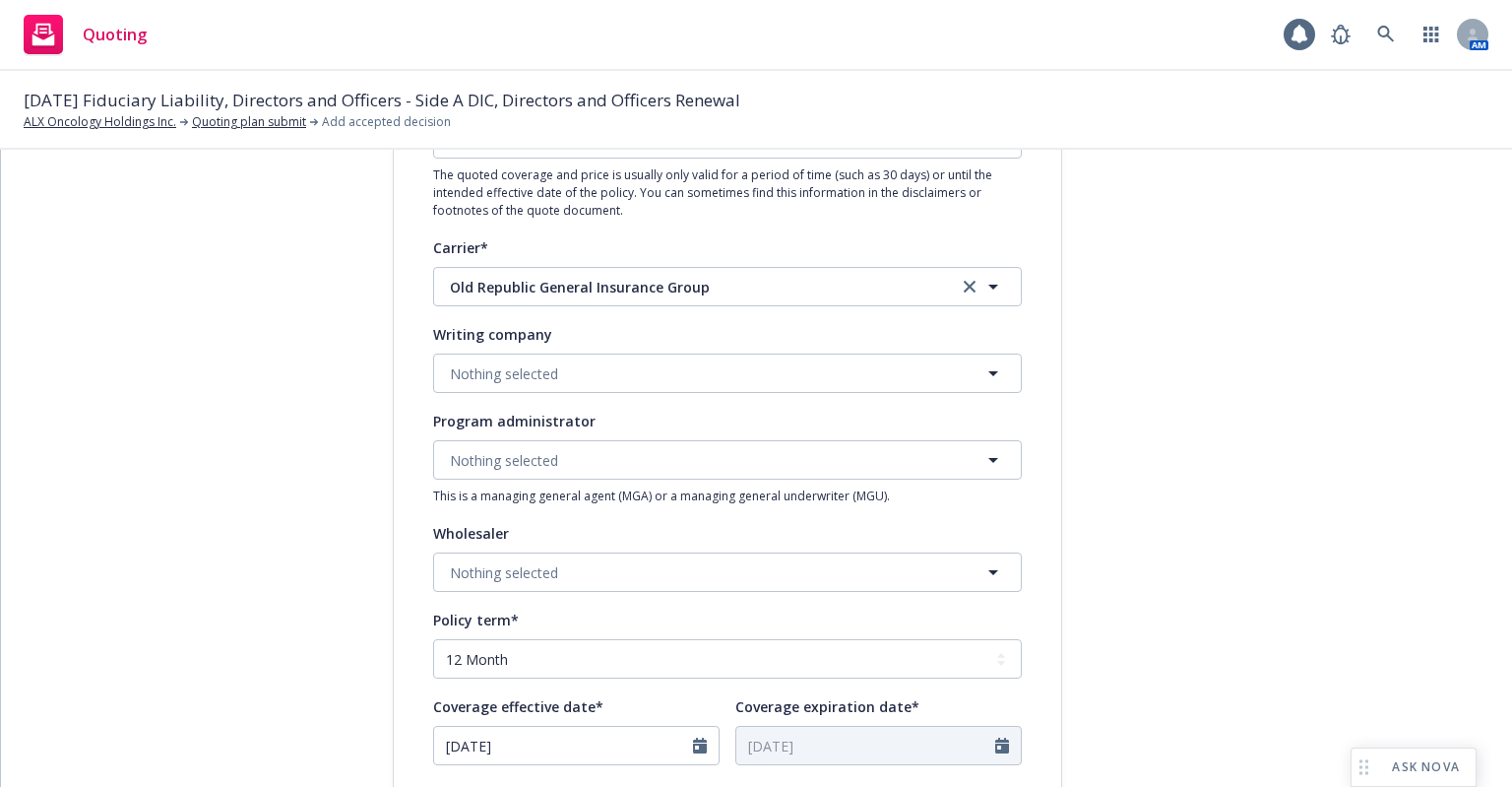scroll, scrollTop: 197, scrollLeft: 0, axis: vertical 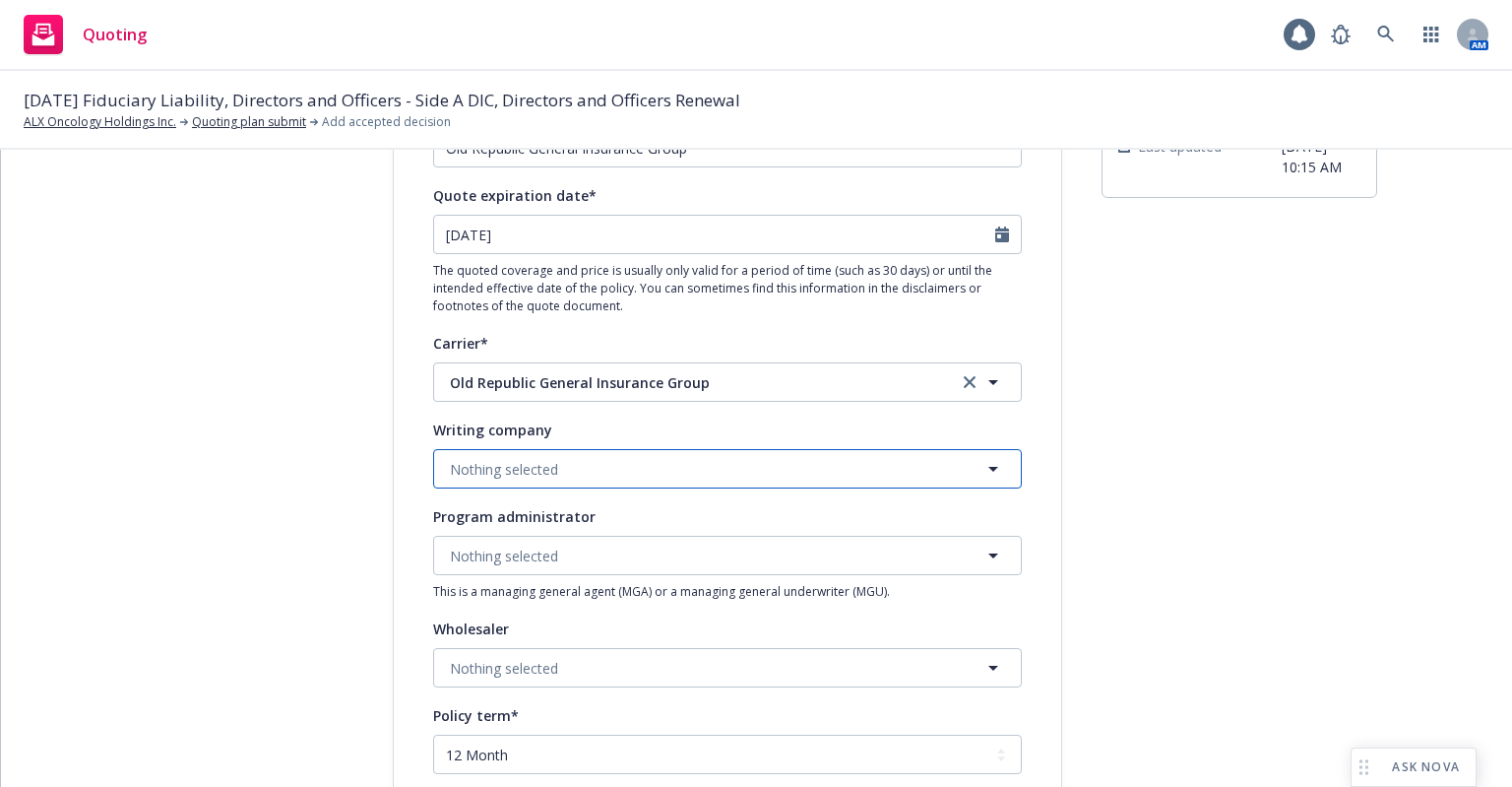 click on "Nothing selected" at bounding box center (504, 469) 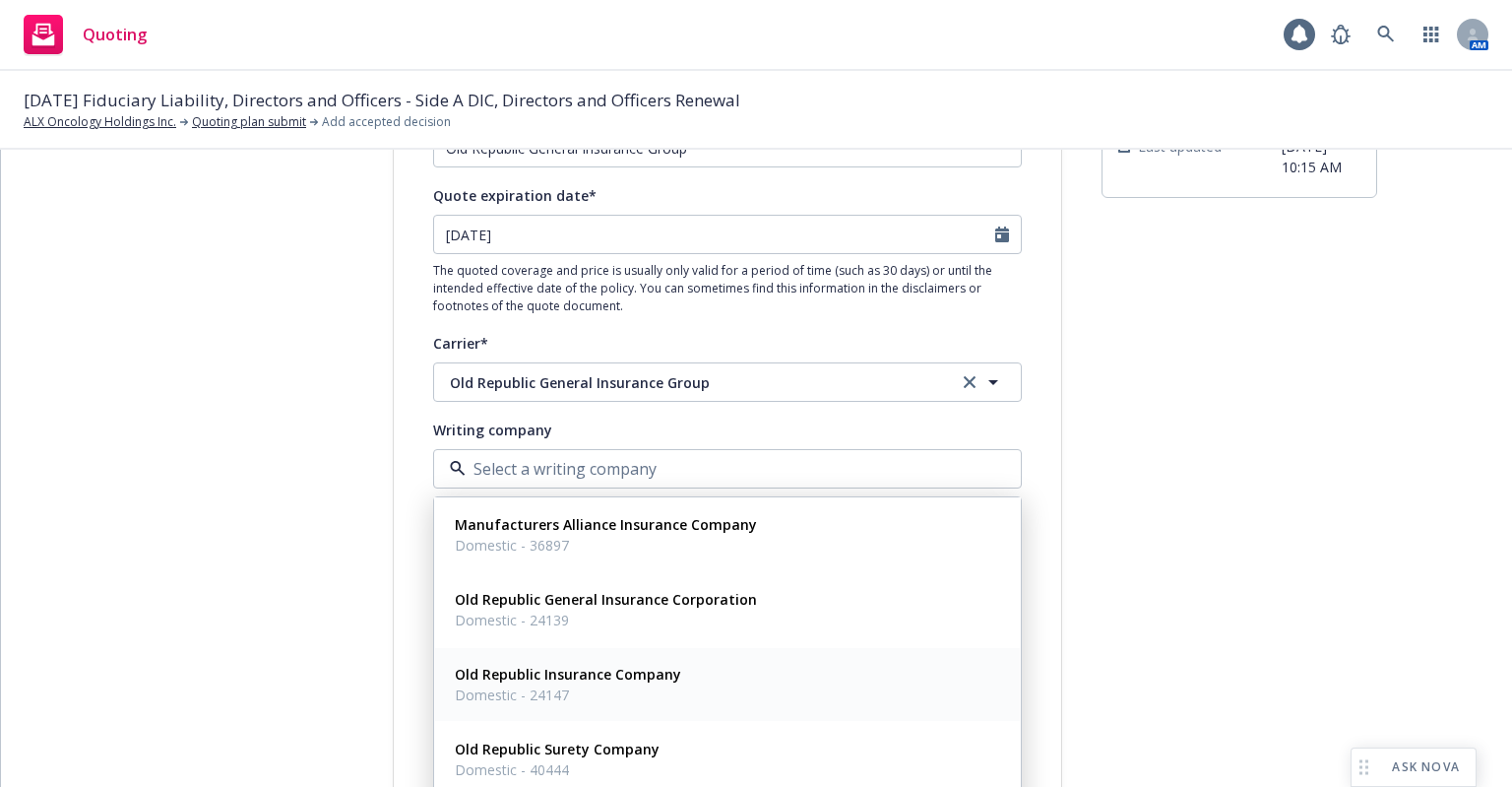 click on "Old Republic Insurance Company" at bounding box center [568, 674] 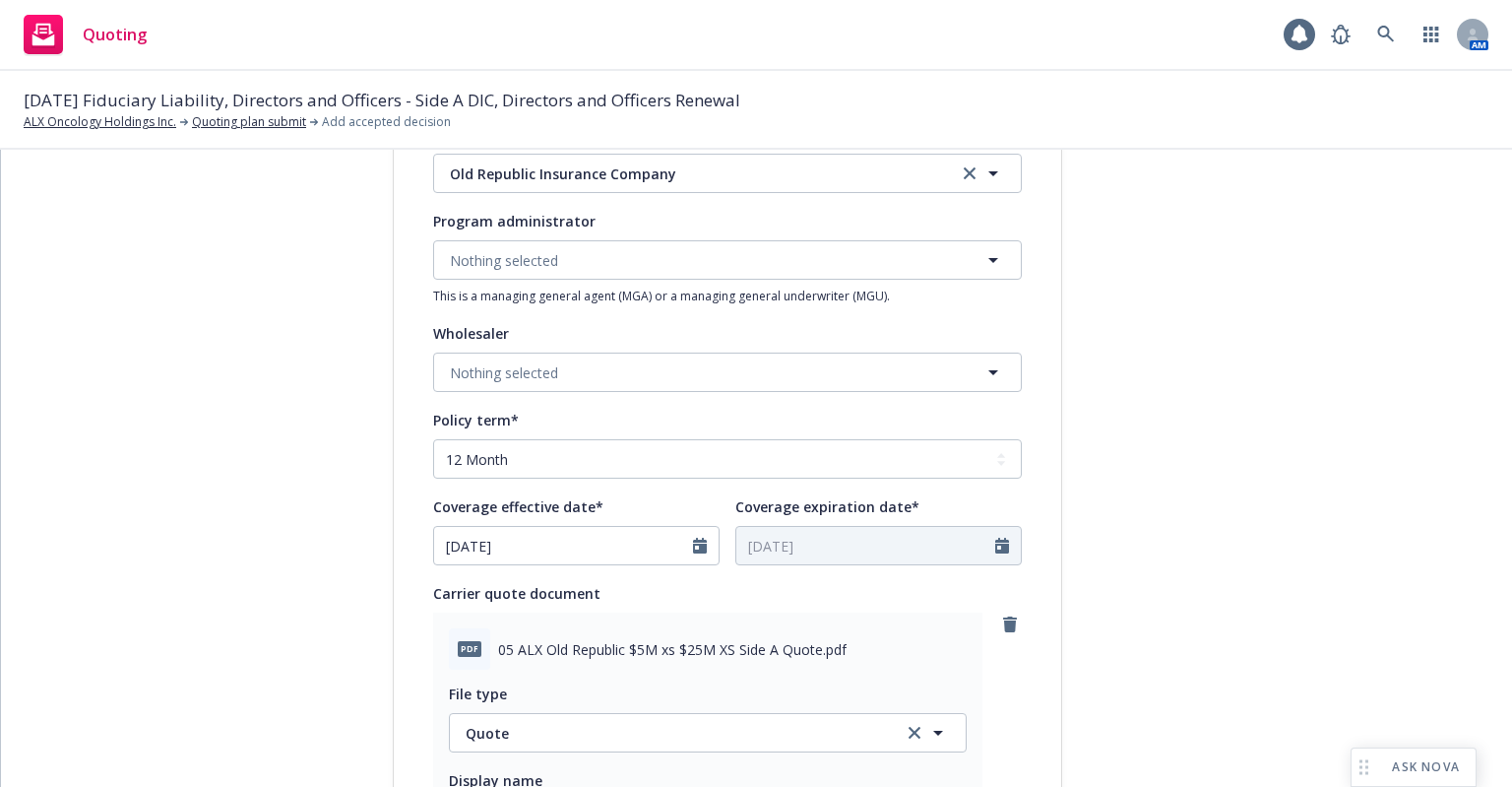 scroll, scrollTop: 886, scrollLeft: 0, axis: vertical 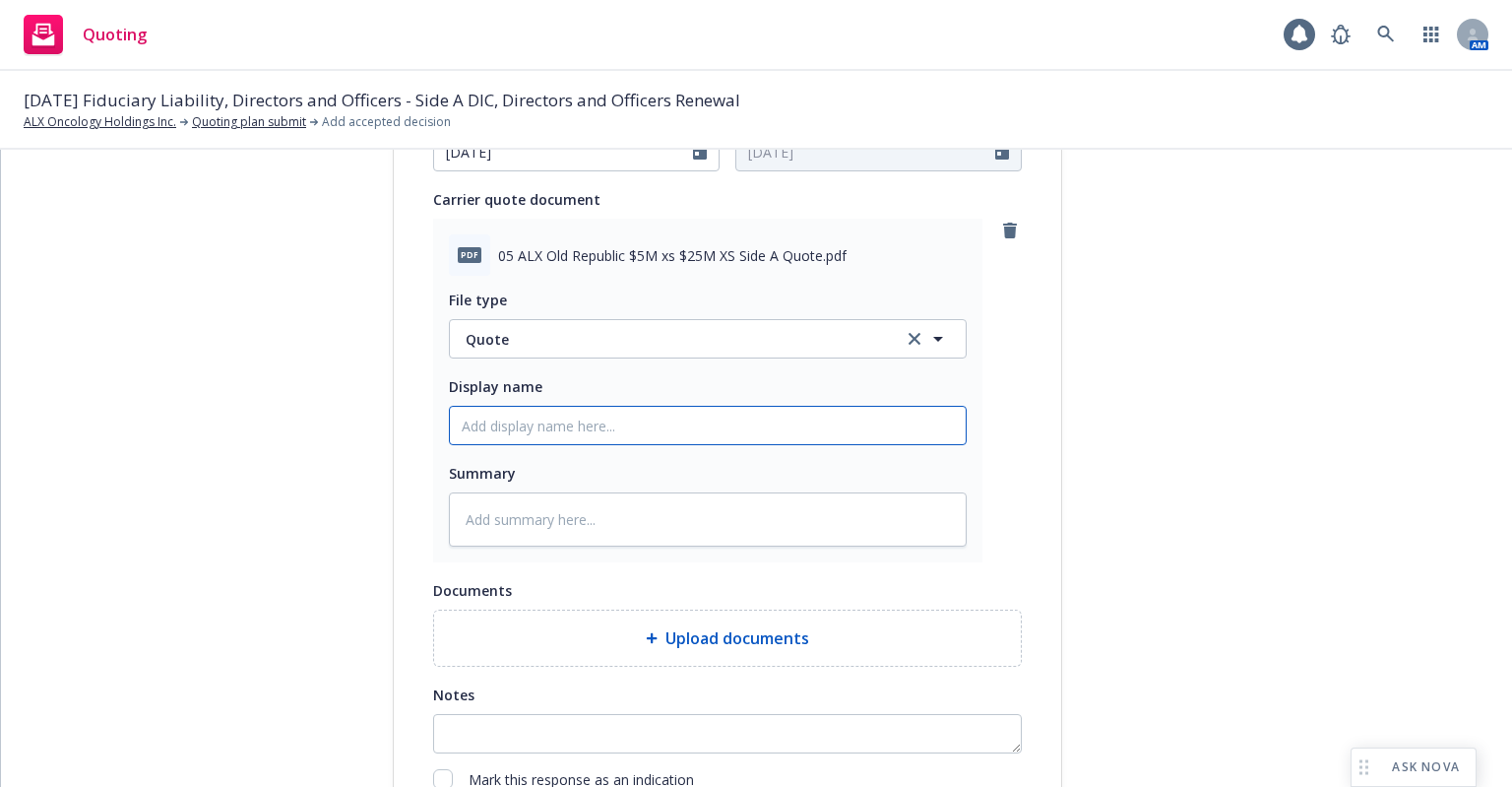 click on "Display name" at bounding box center (708, 426) 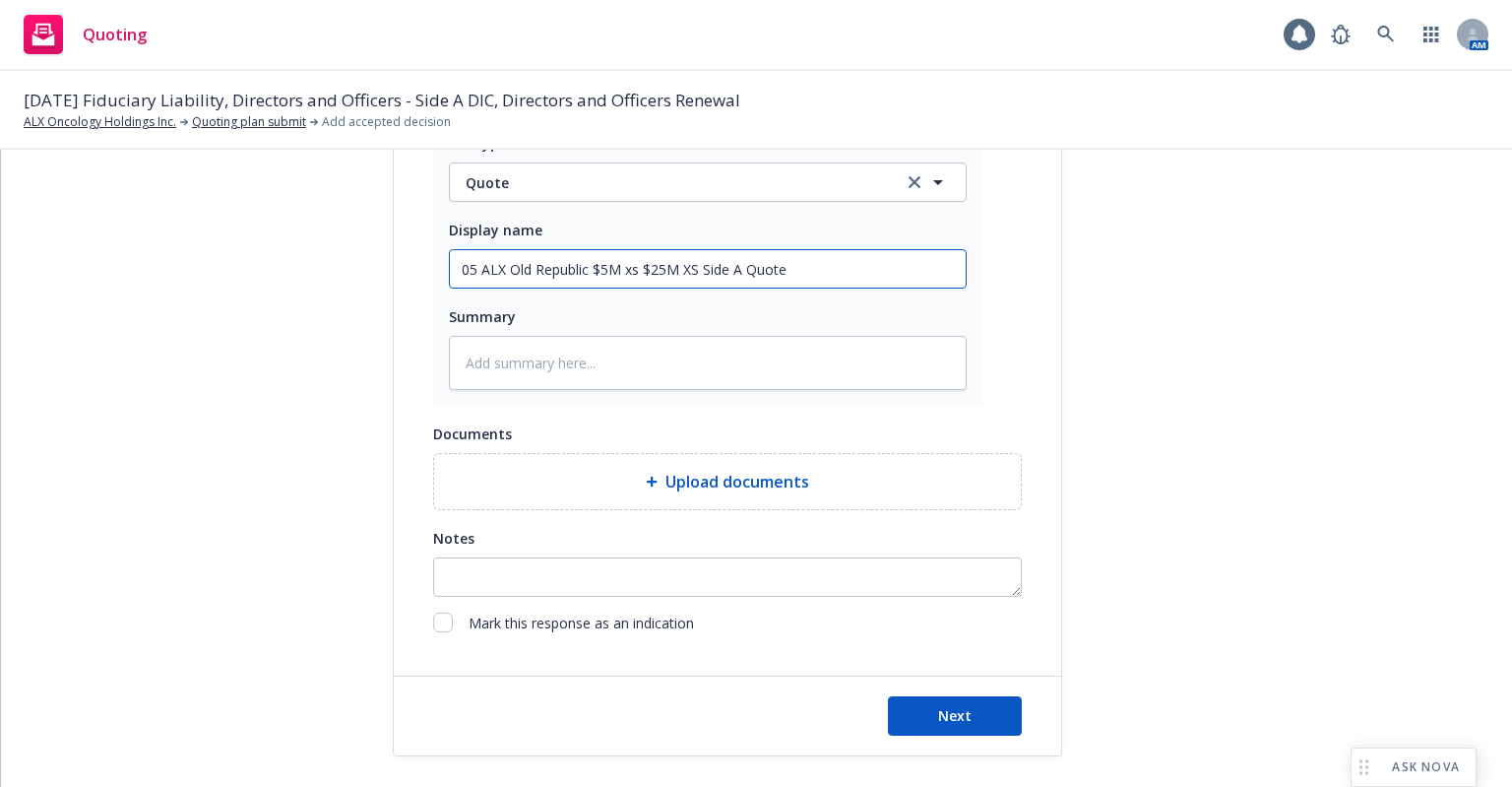 scroll, scrollTop: 1050, scrollLeft: 0, axis: vertical 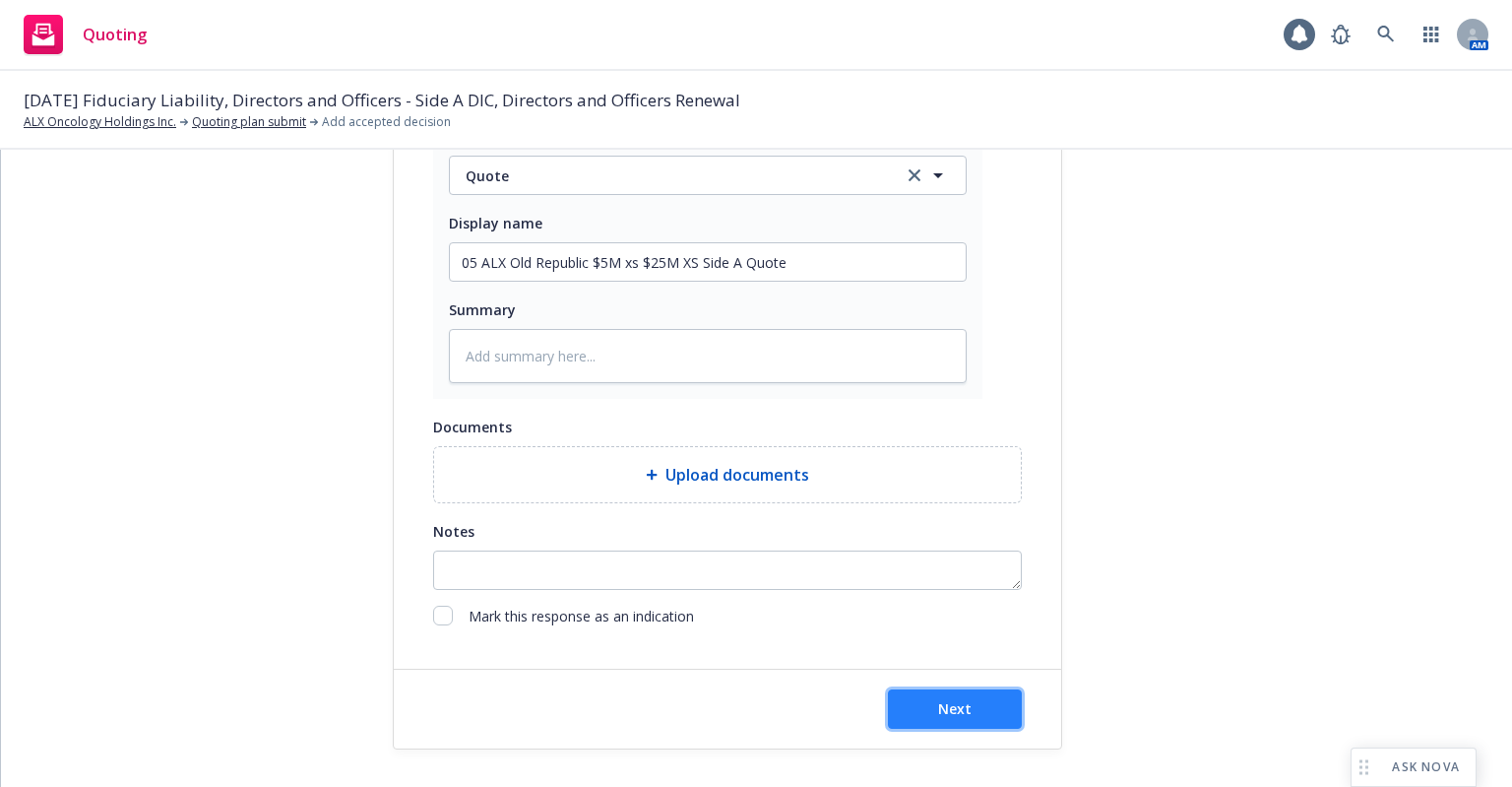 click on "Next" at bounding box center (955, 709) 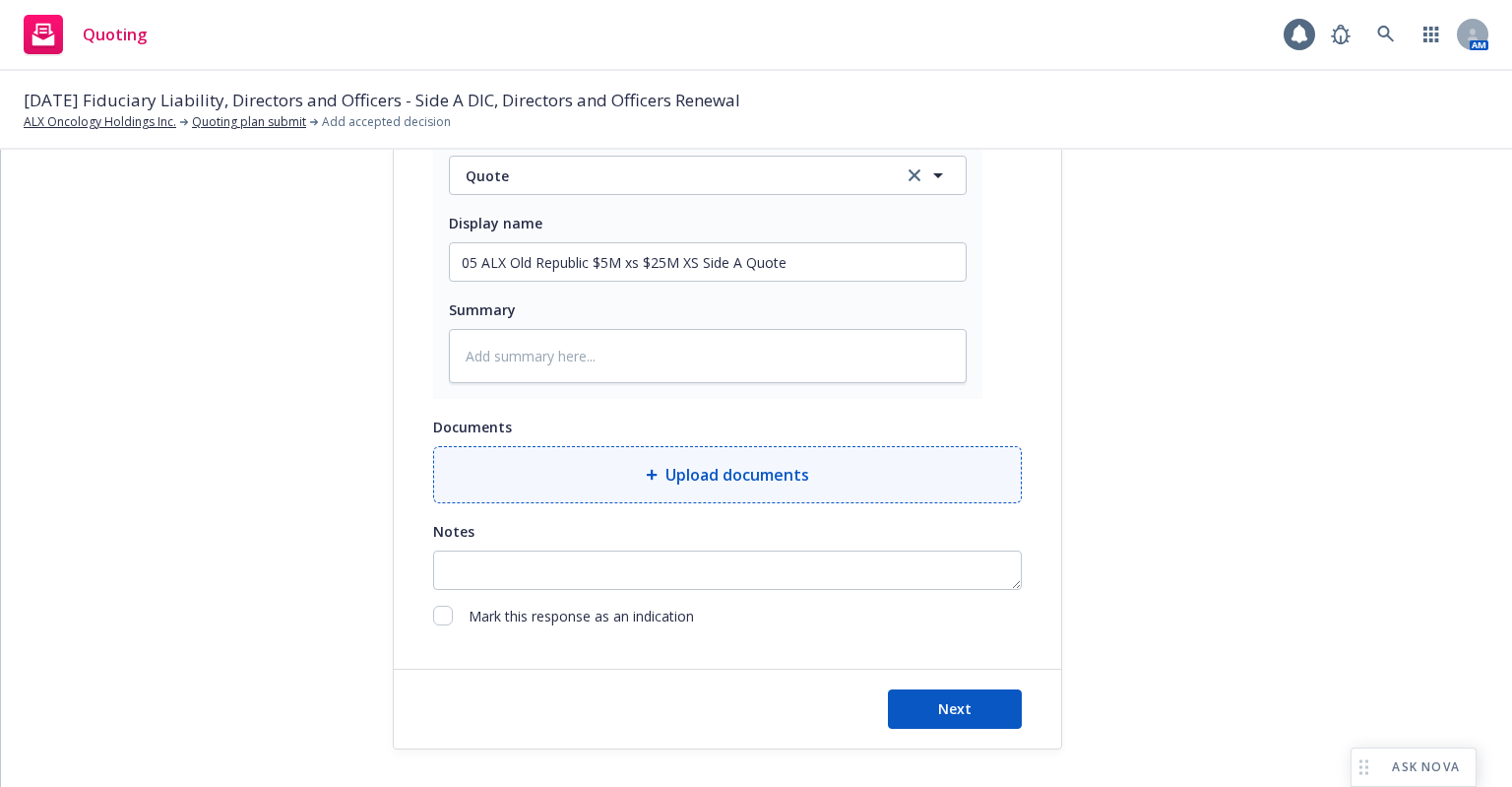 scroll, scrollTop: 0, scrollLeft: 0, axis: both 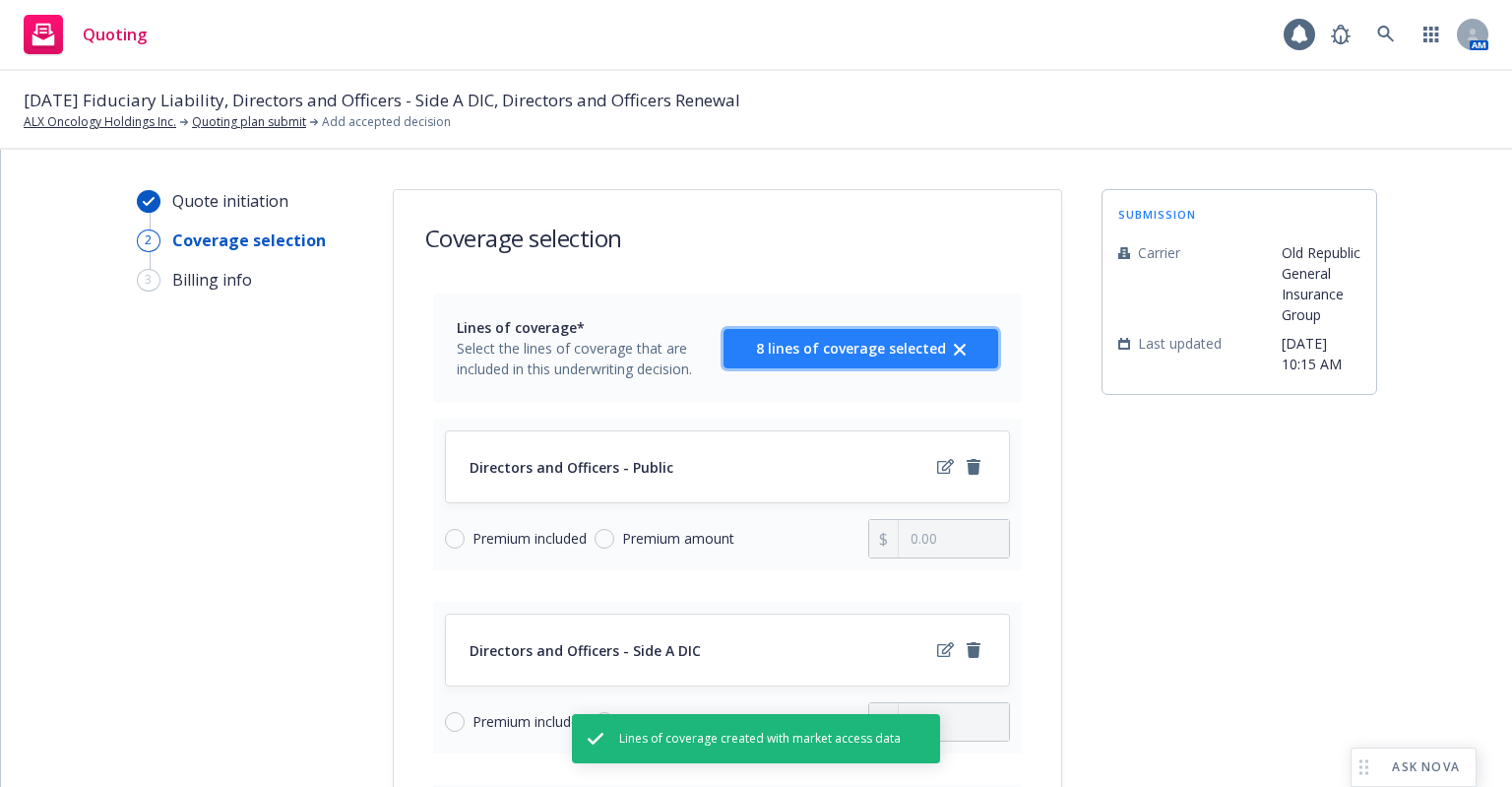 click on "8 lines of coverage selected" at bounding box center [850, 348] 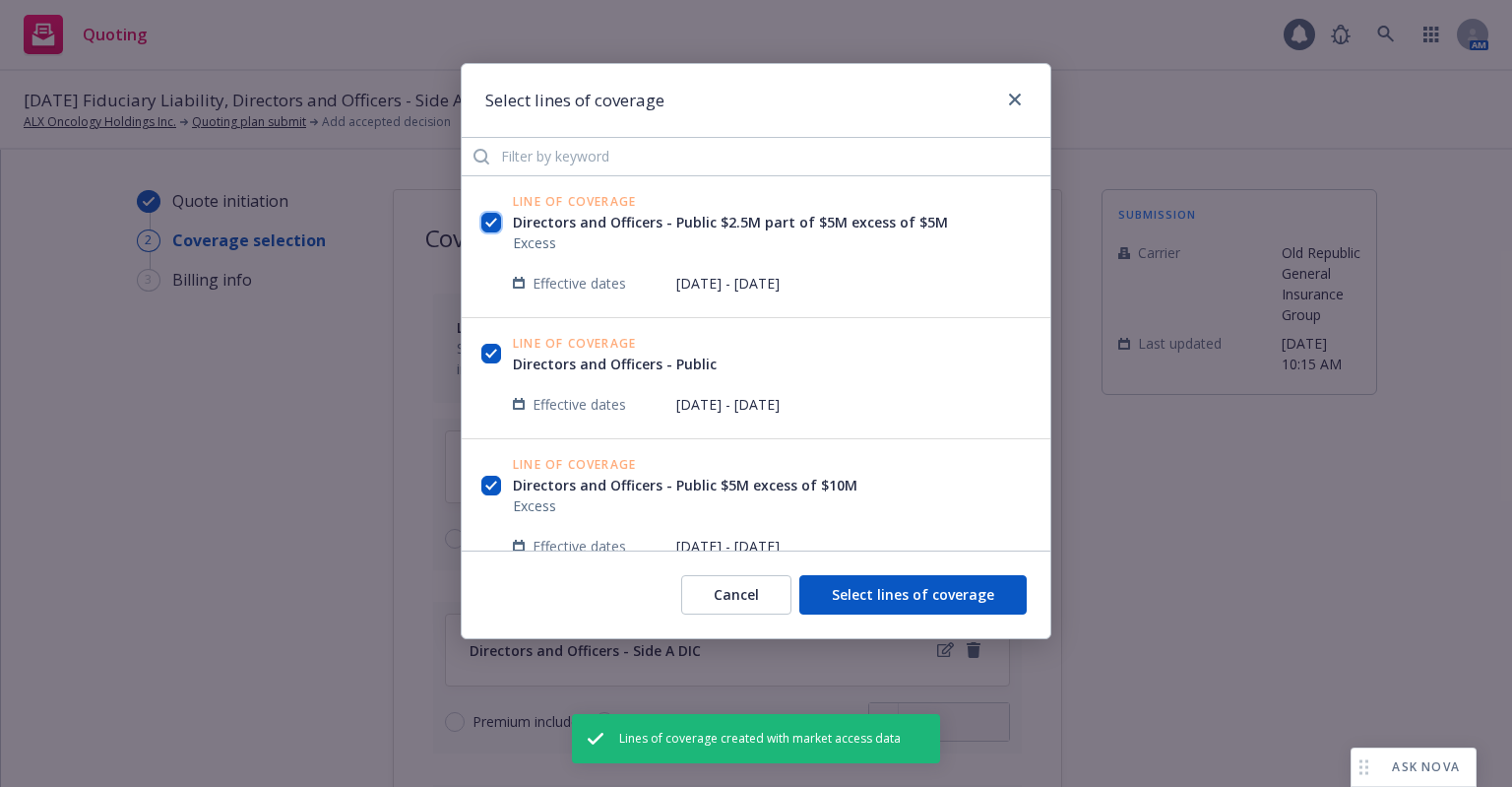 click at bounding box center [491, 223] 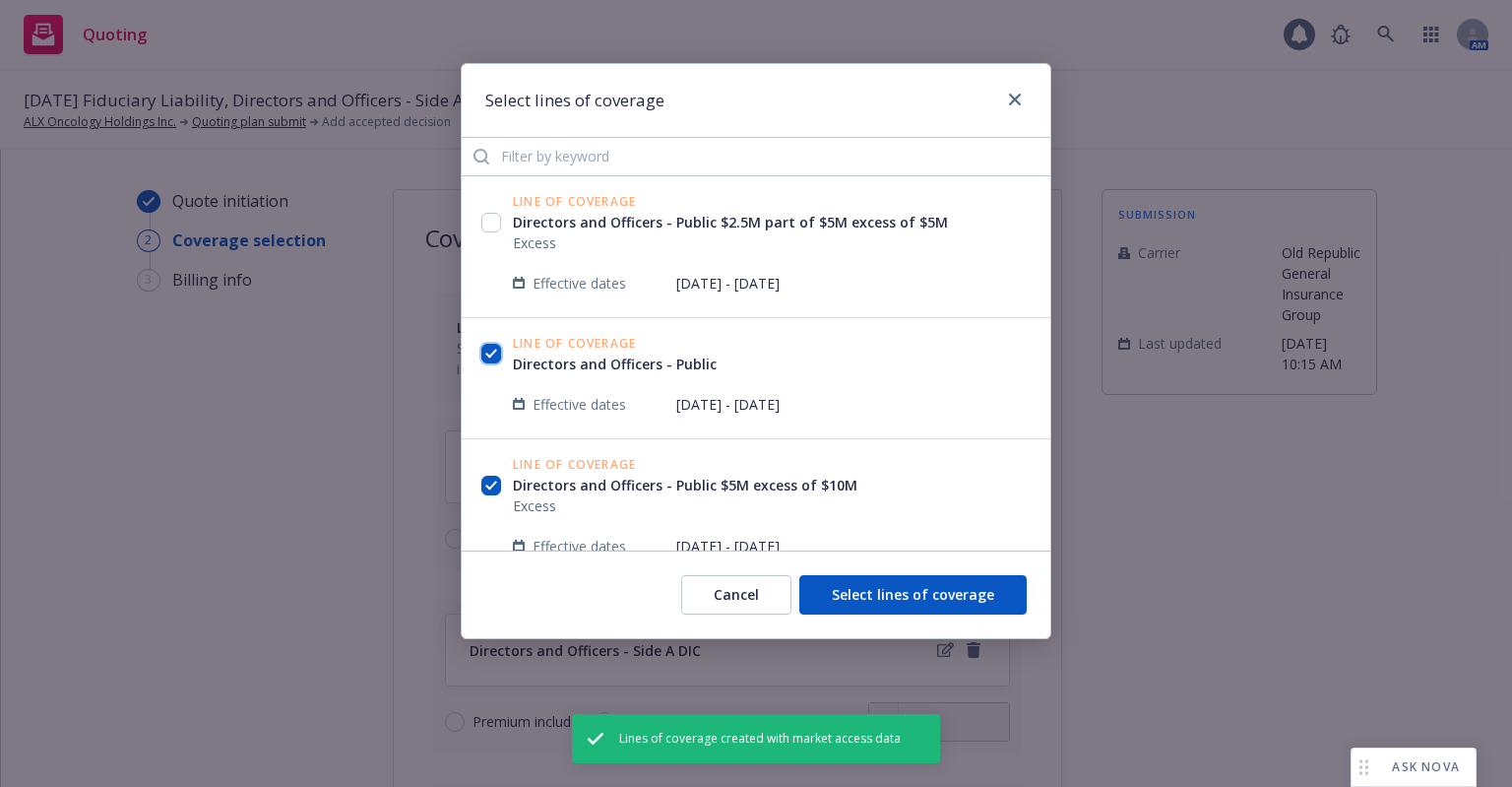 click at bounding box center (491, 354) 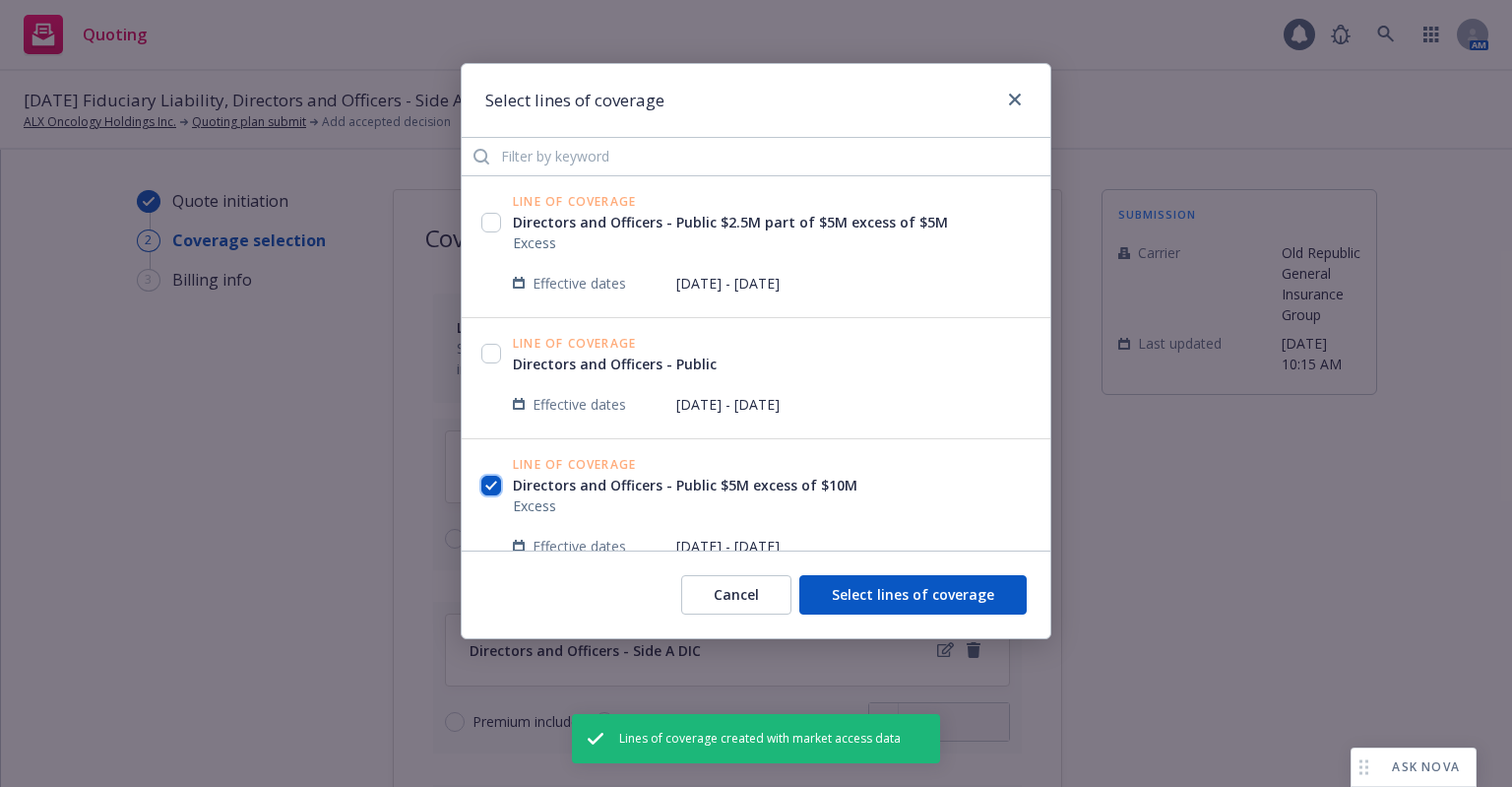 click at bounding box center [491, 486] 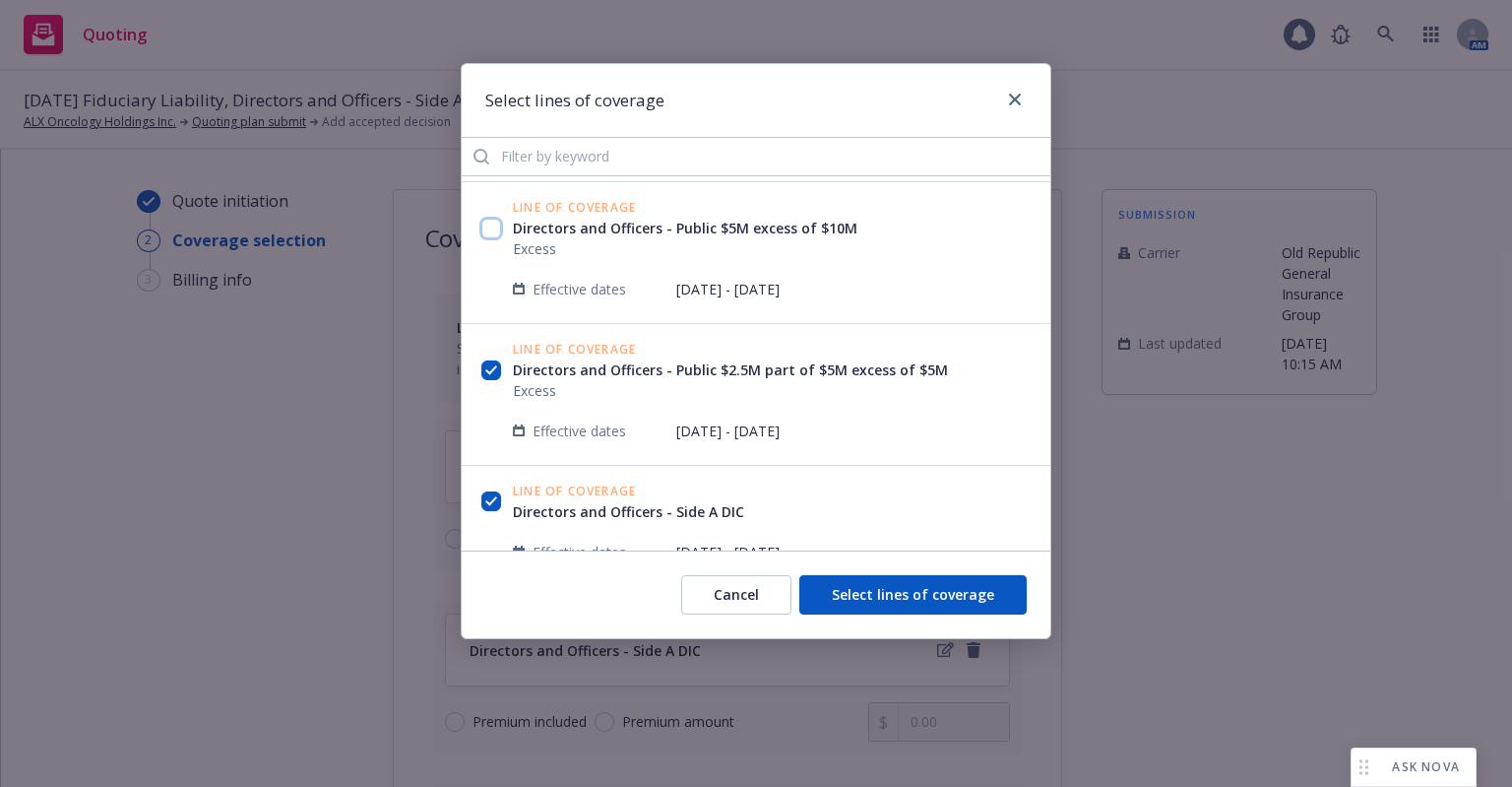 scroll, scrollTop: 295, scrollLeft: 0, axis: vertical 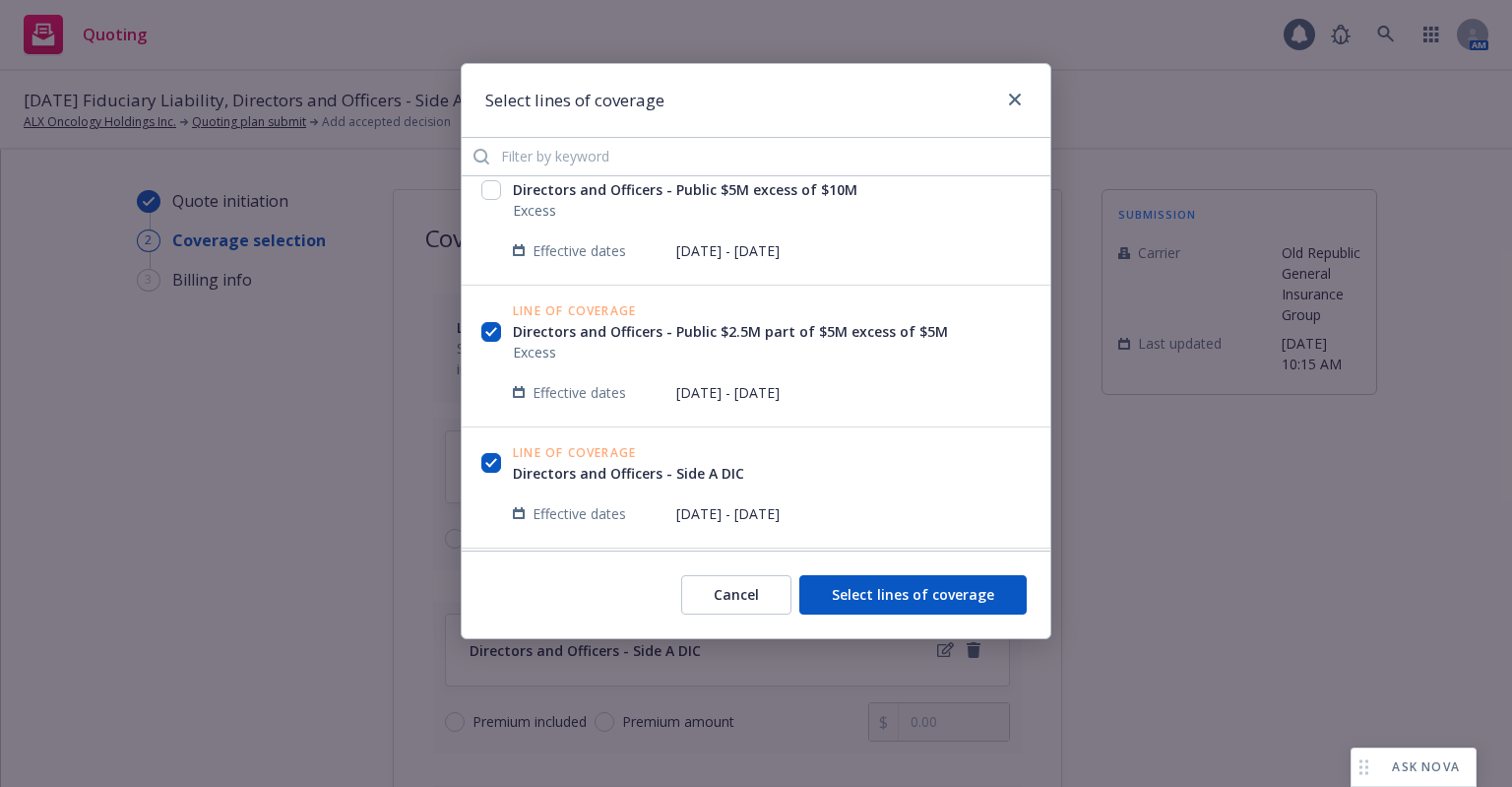 click at bounding box center (491, 334) 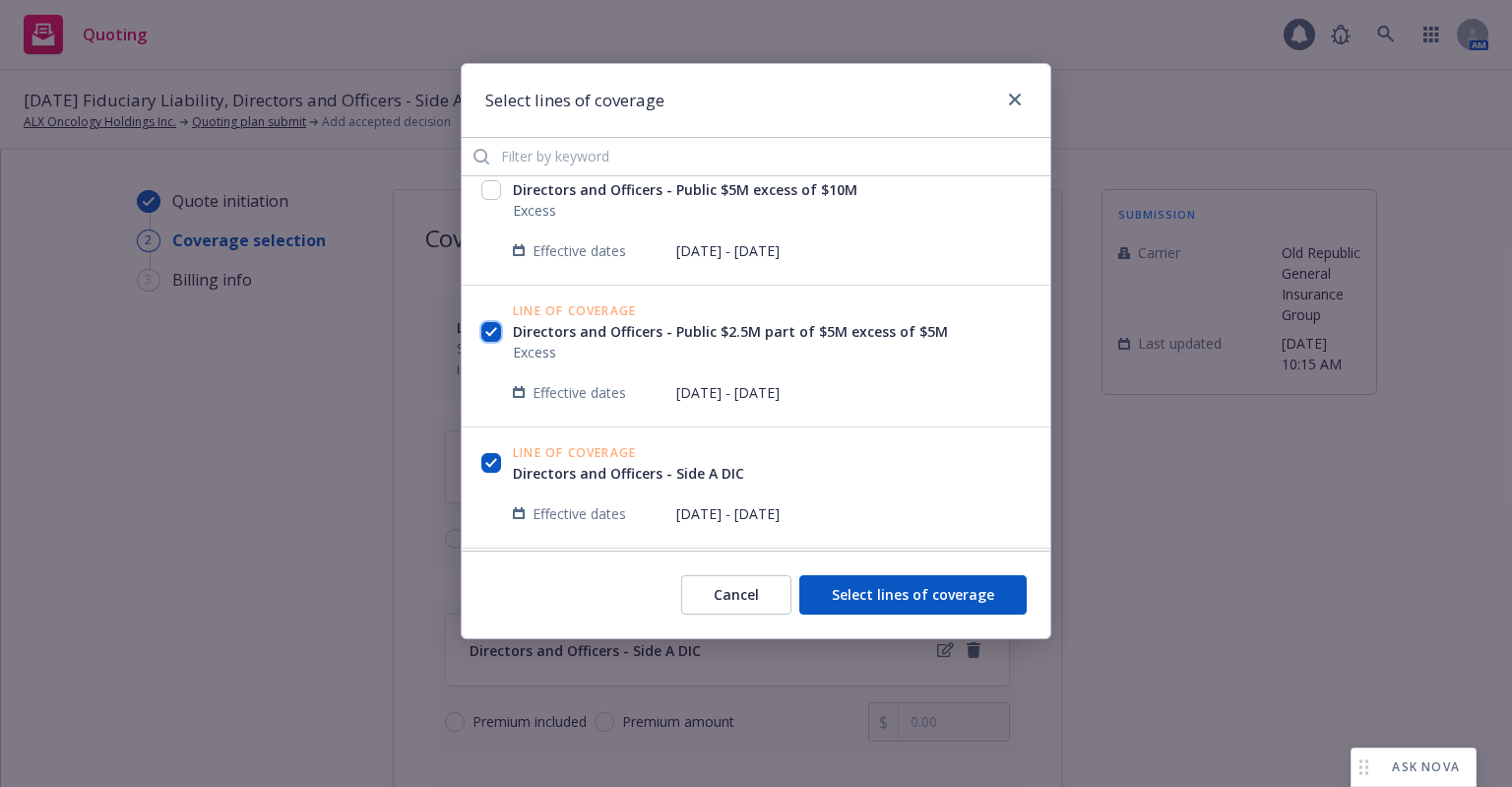 click at bounding box center [491, 332] 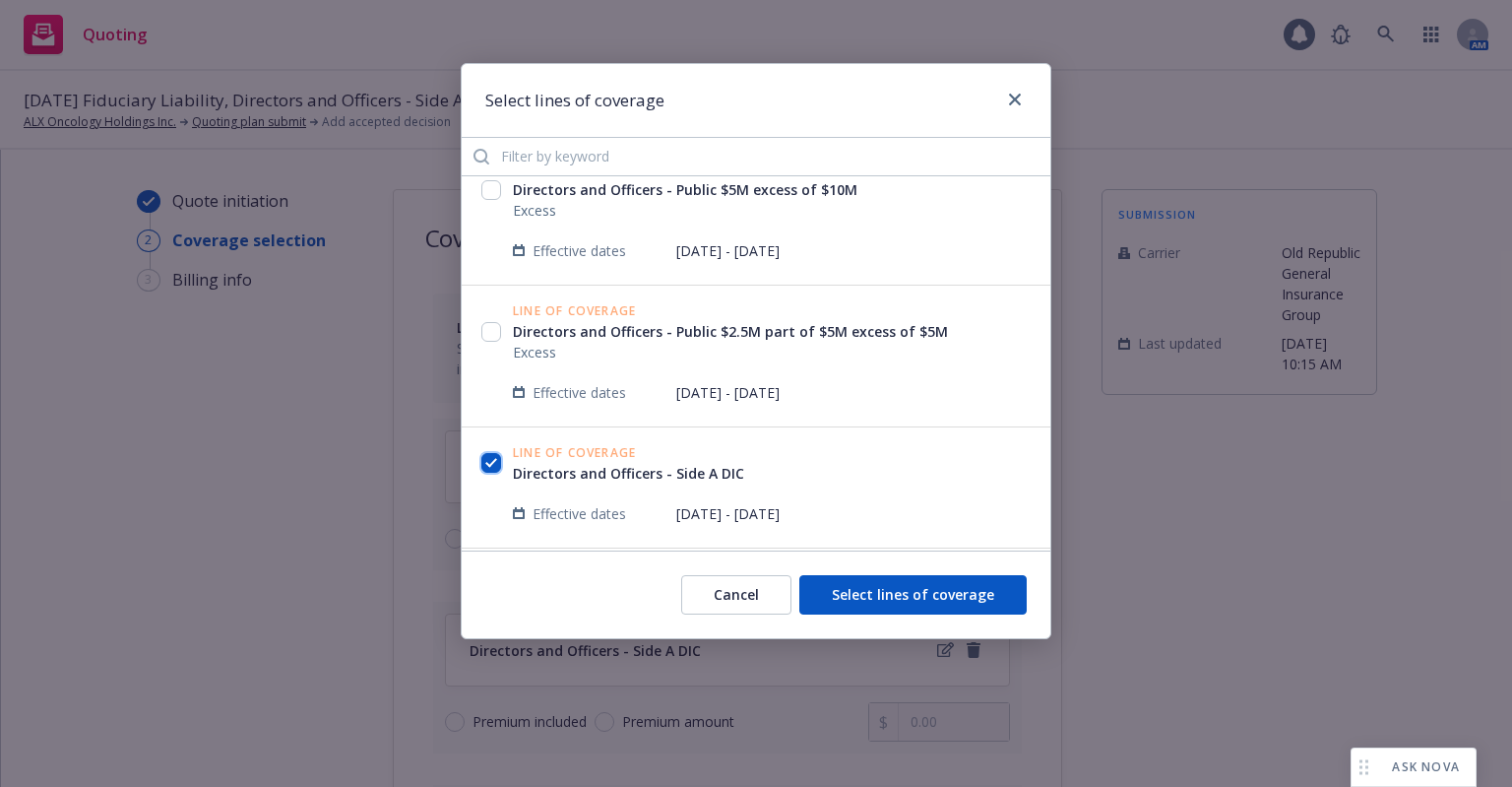 click at bounding box center [491, 463] 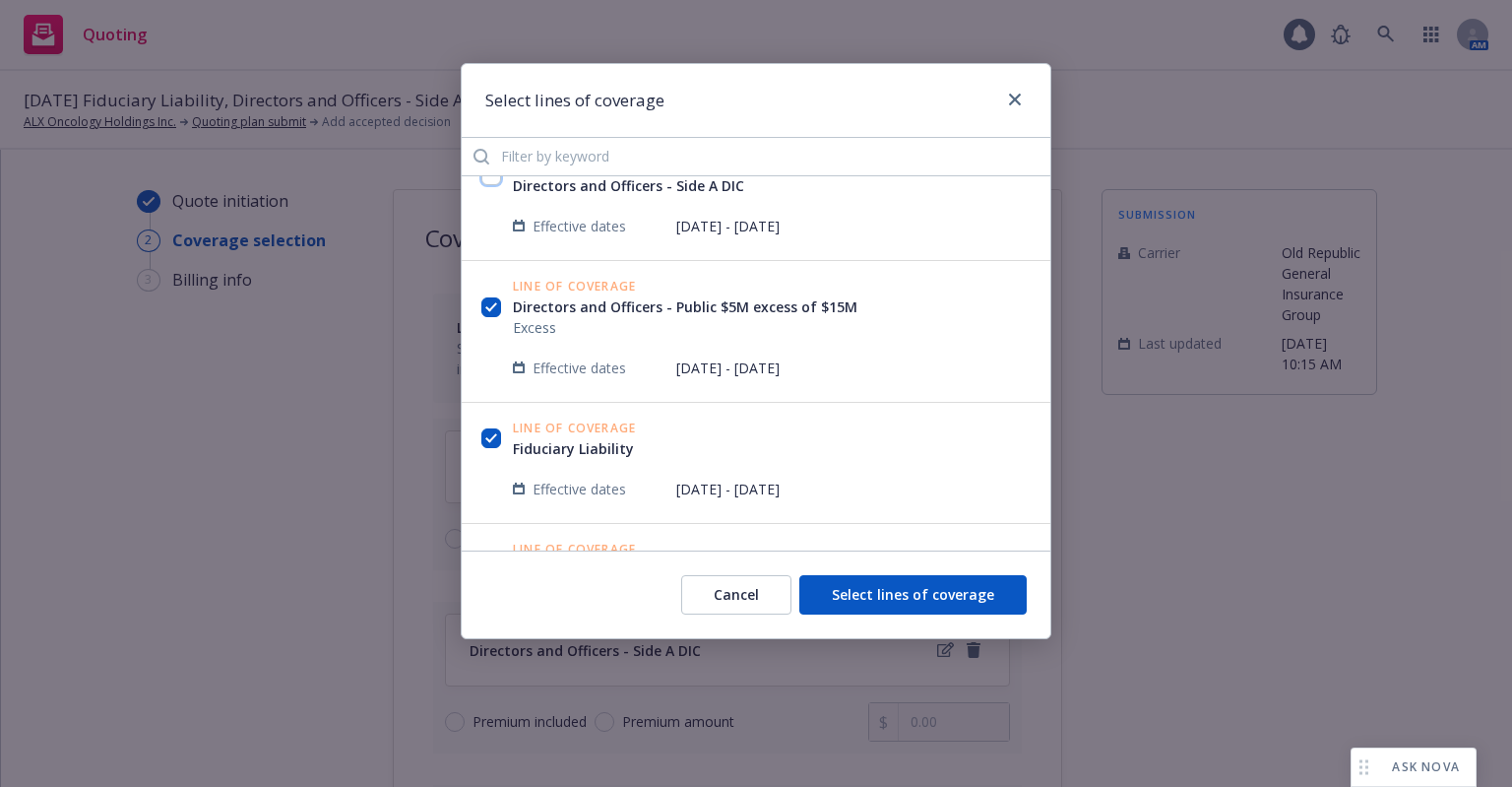 scroll, scrollTop: 591, scrollLeft: 0, axis: vertical 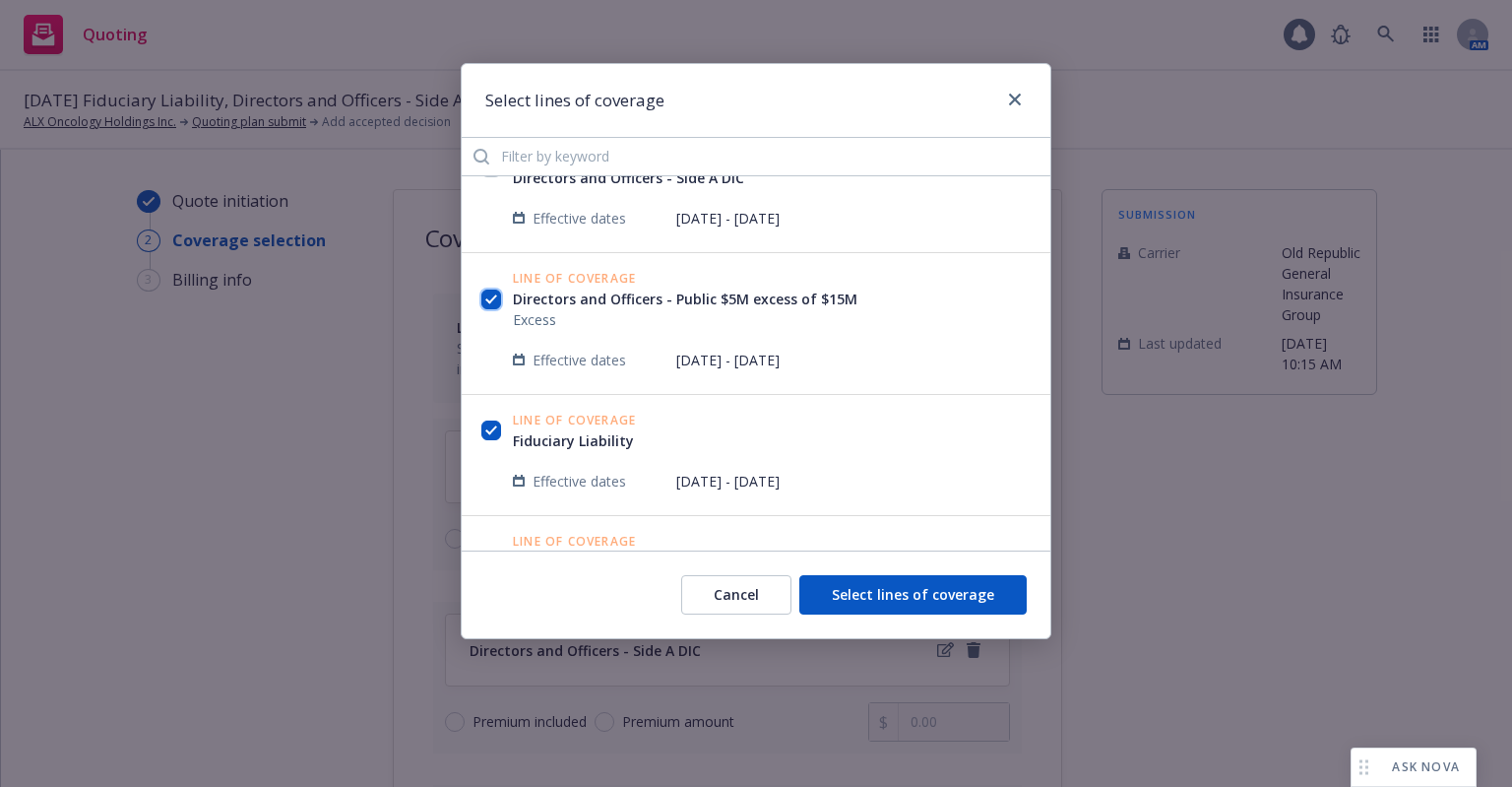 click at bounding box center [491, 299] 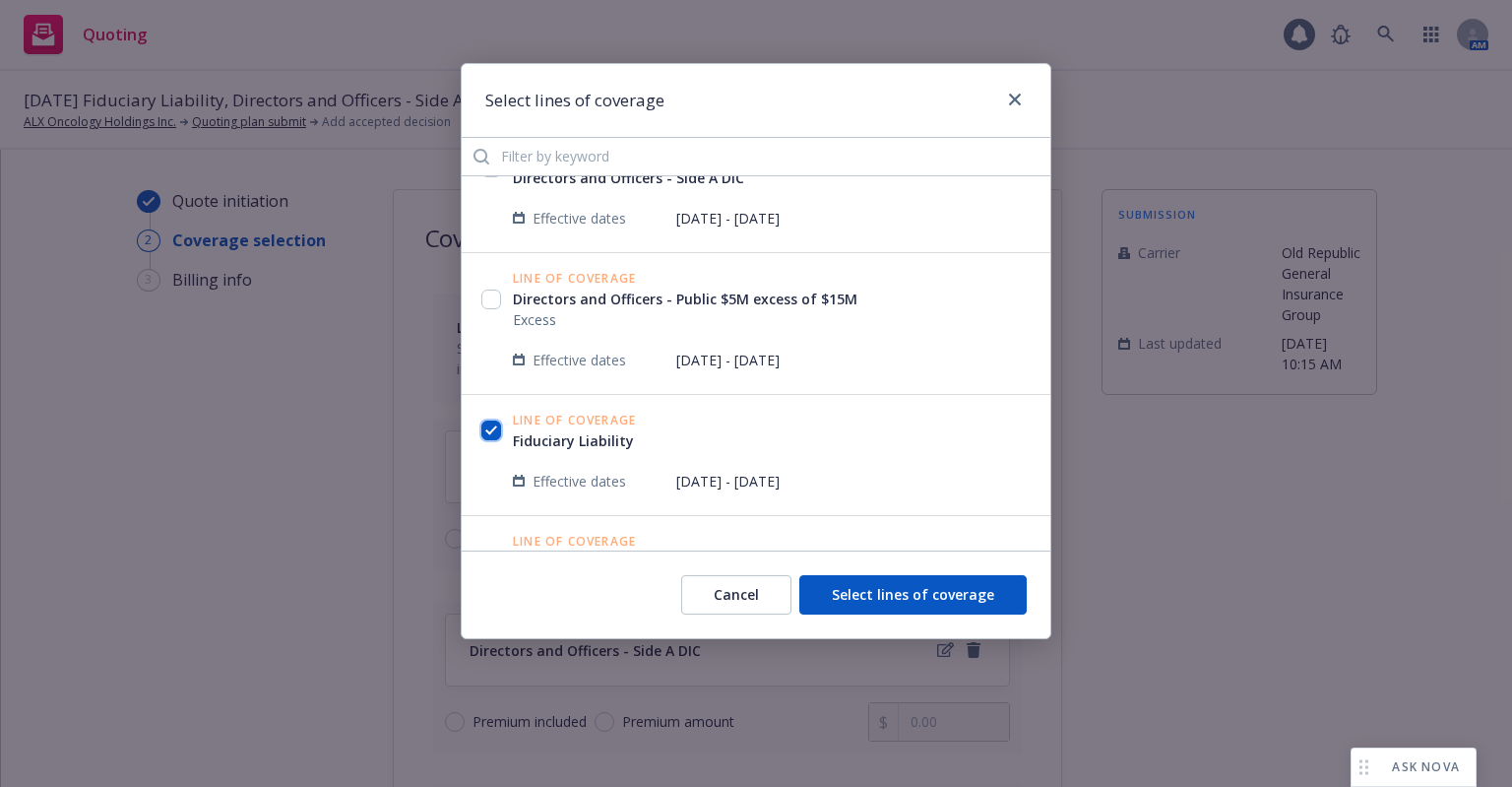 click at bounding box center [491, 430] 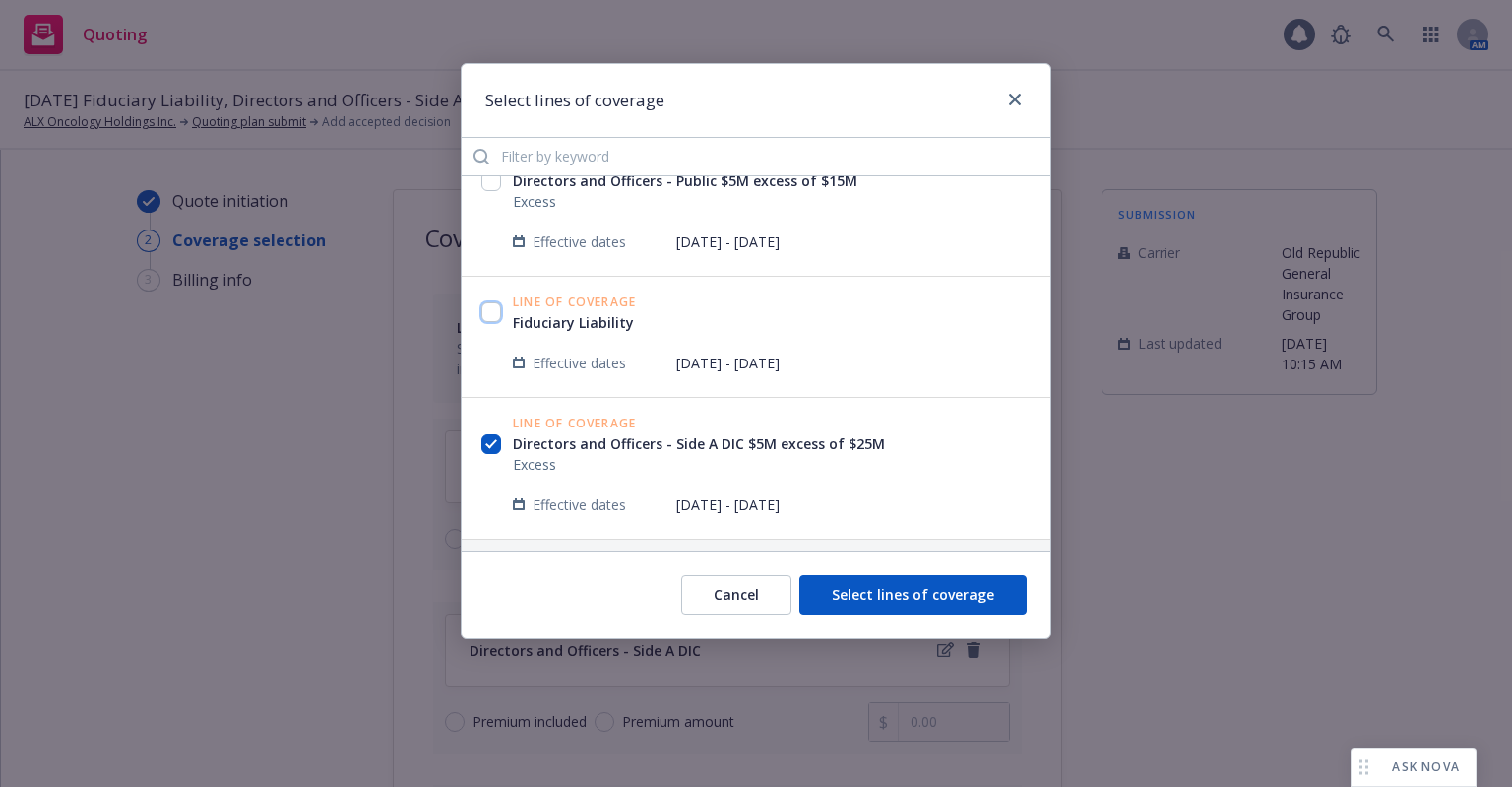 scroll, scrollTop: 712, scrollLeft: 0, axis: vertical 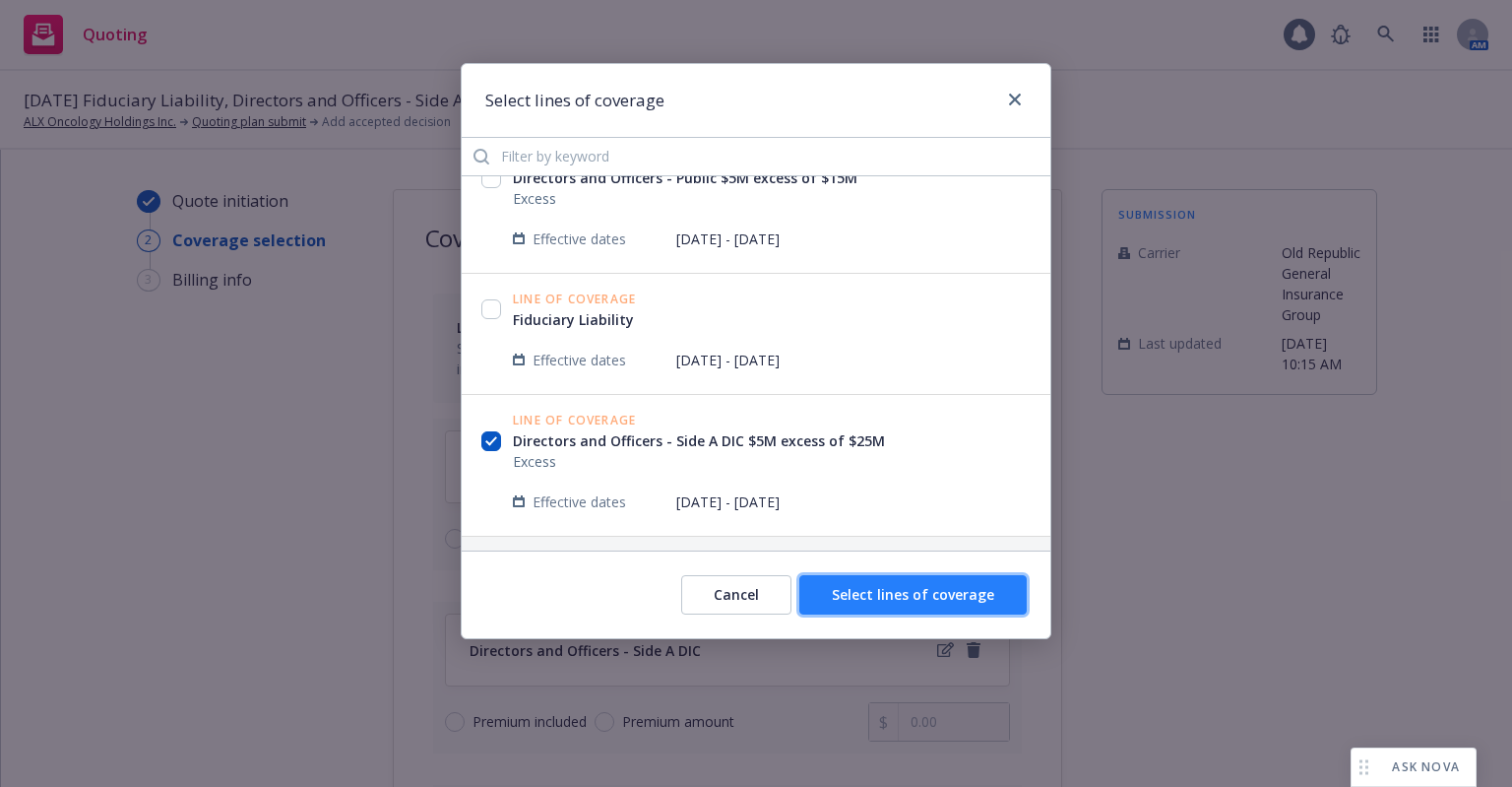 click on "Select lines of coverage" at bounding box center (913, 595) 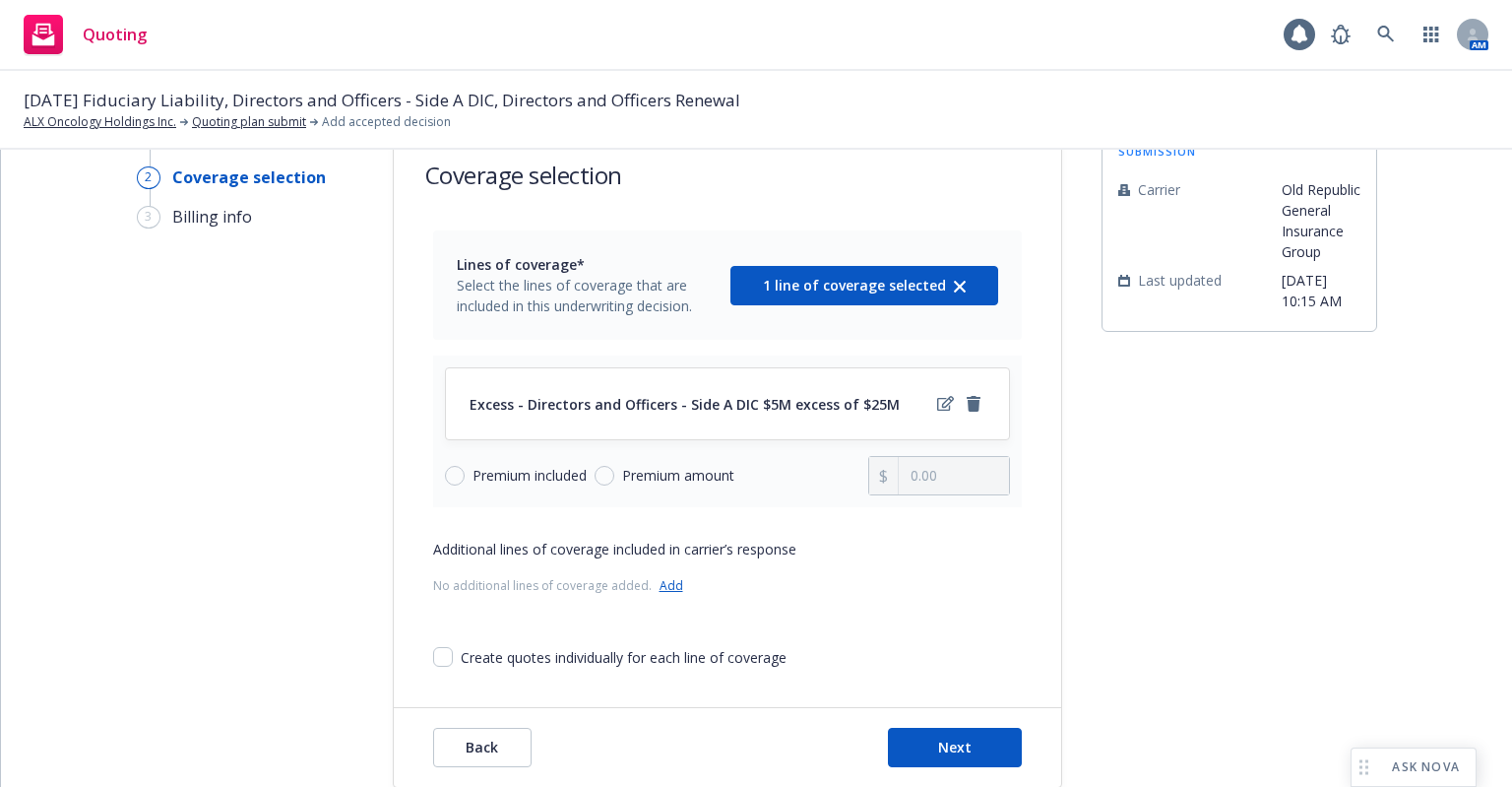 scroll, scrollTop: 102, scrollLeft: 0, axis: vertical 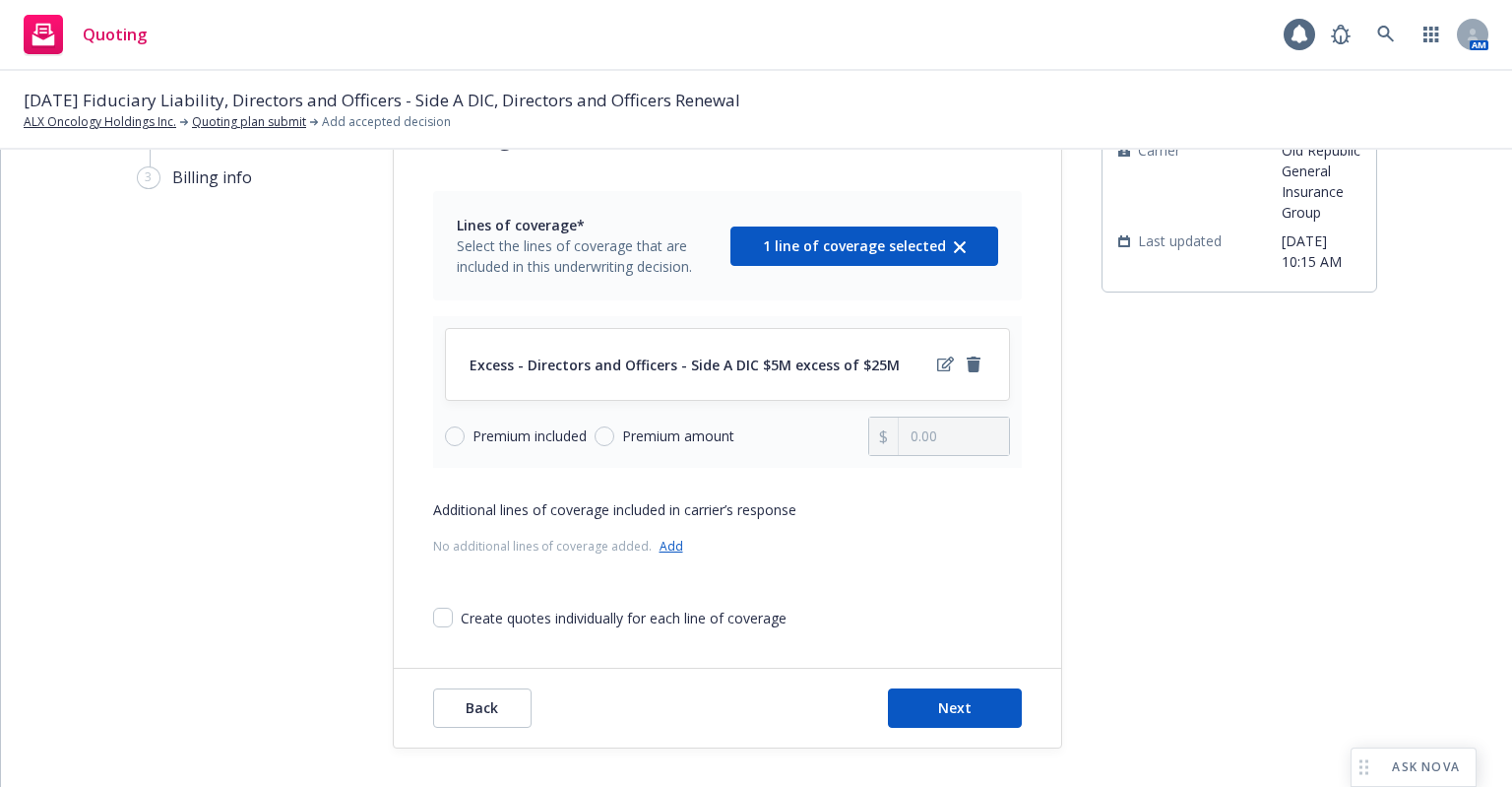click on "Premium amount" at bounding box center (674, 436) 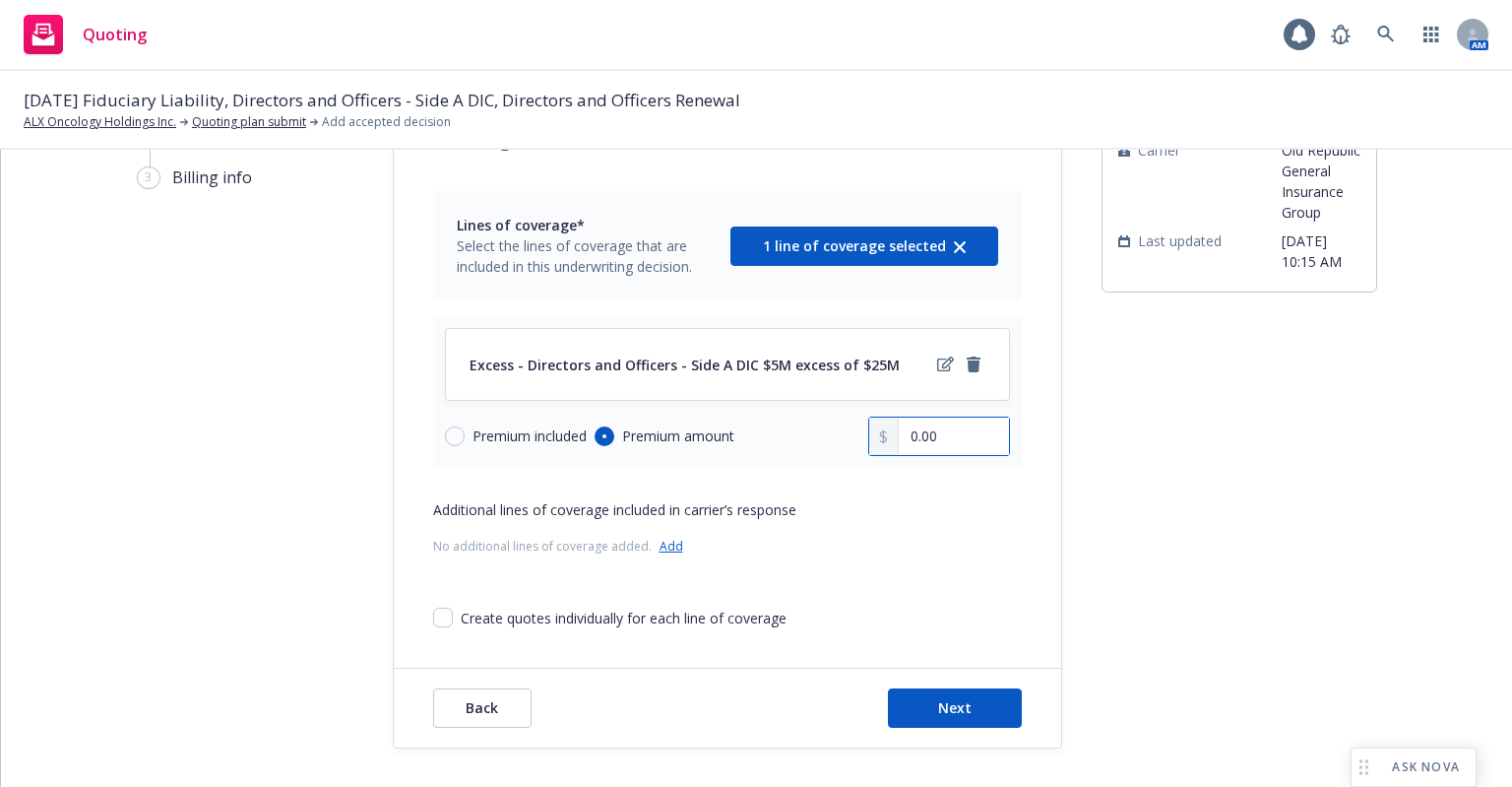click on "0.00" at bounding box center [953, 436] 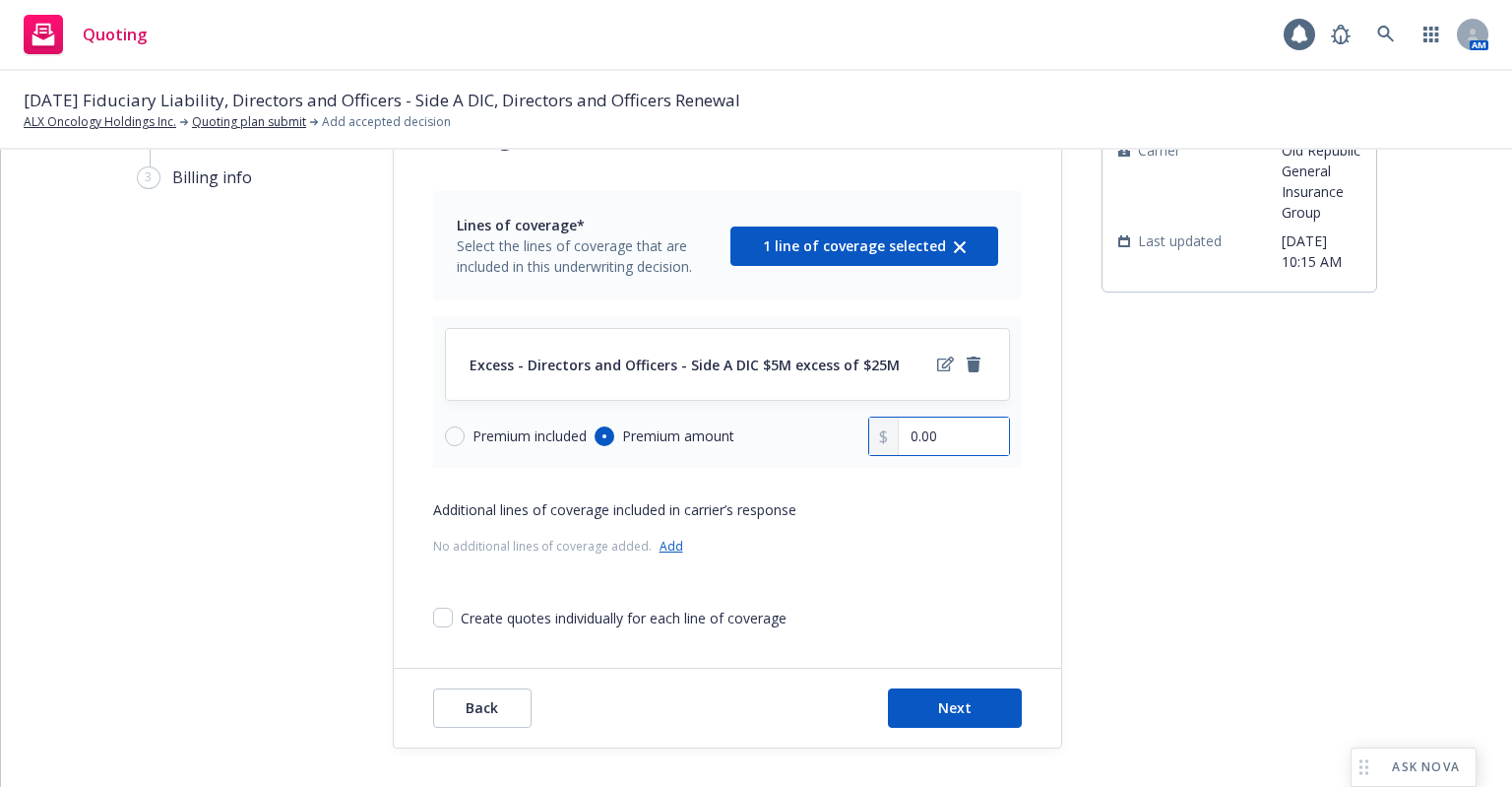 click on "0.00" at bounding box center [953, 436] 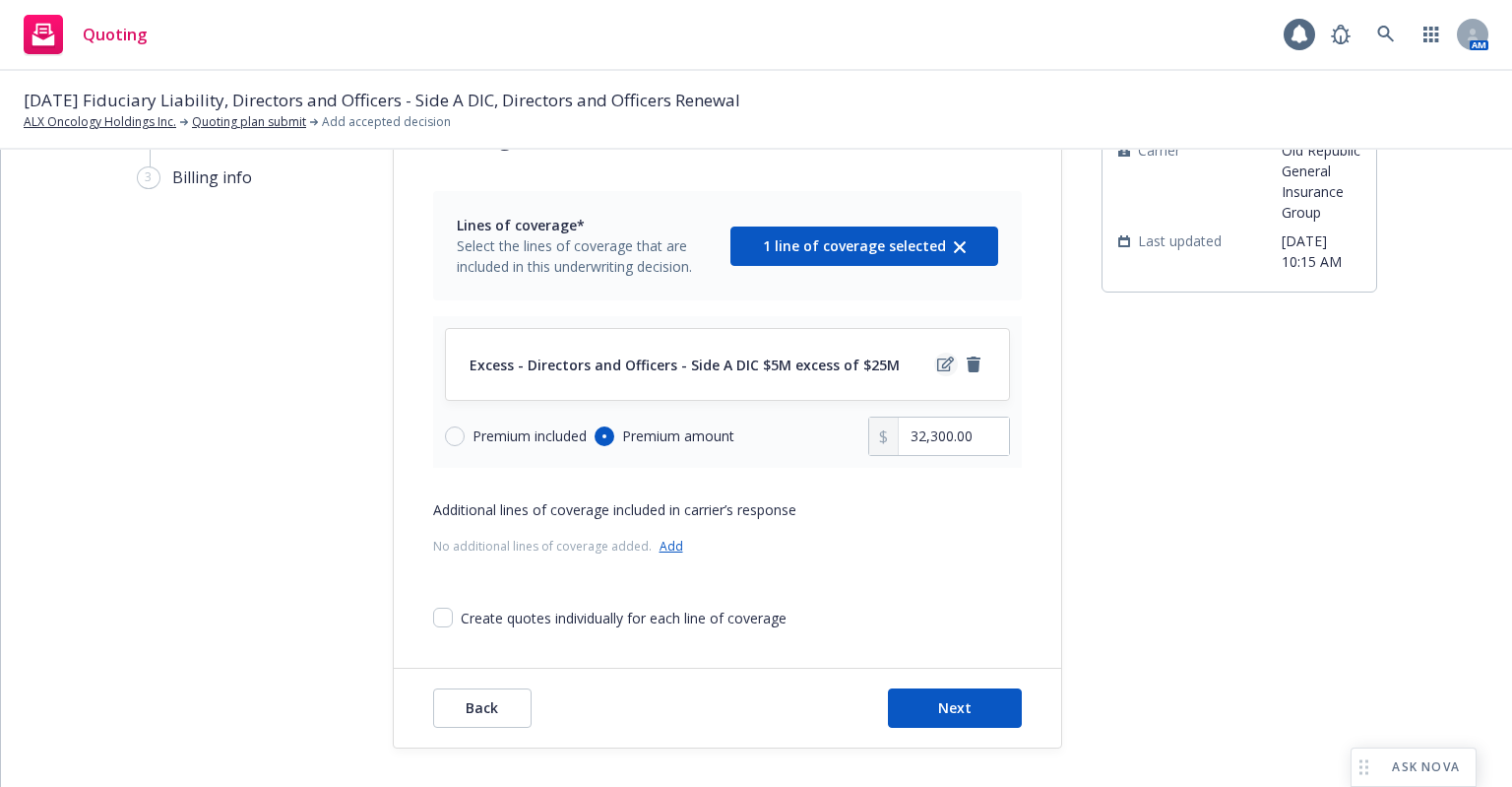 click 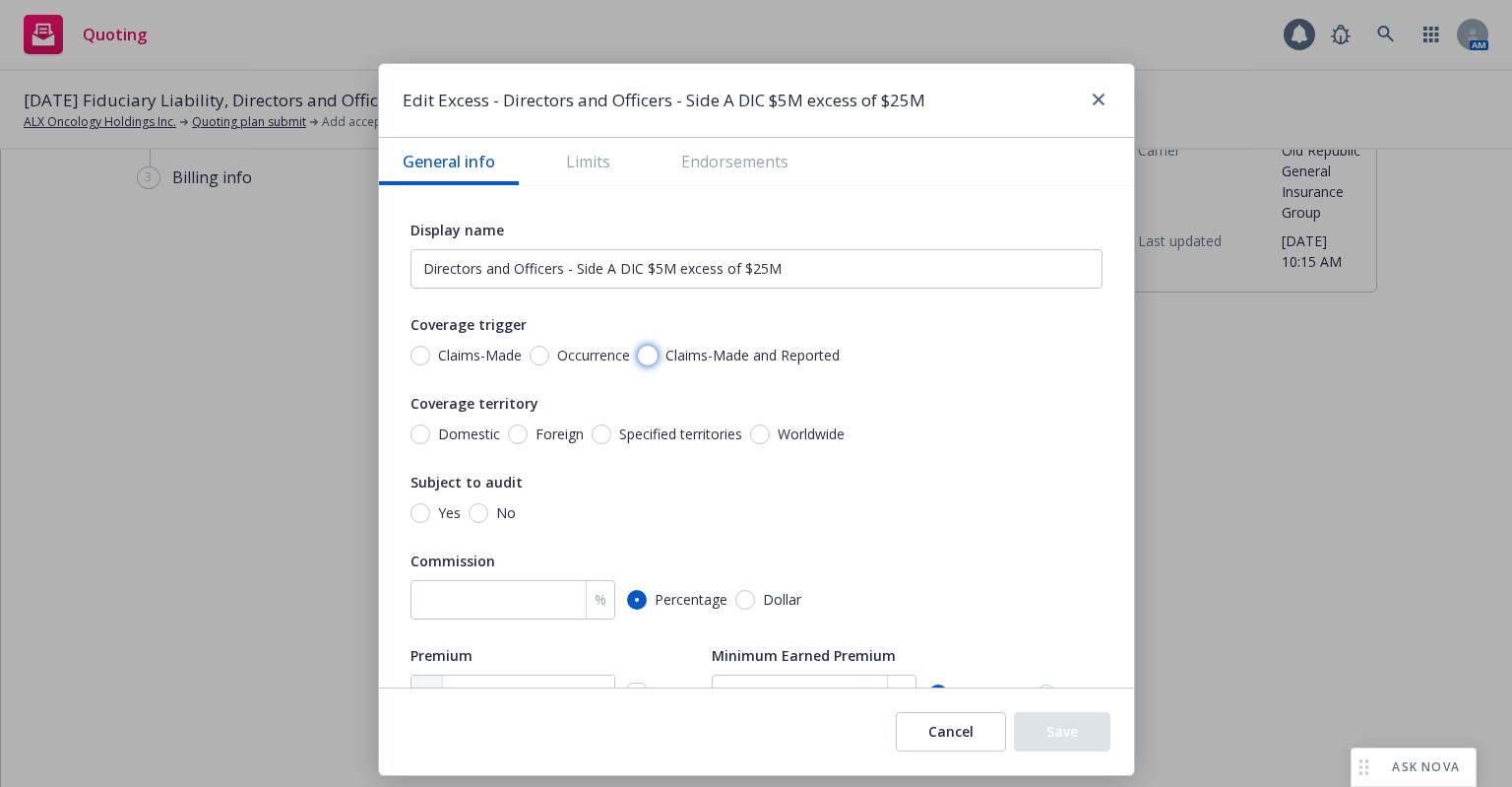 click on "Claims-Made and Reported" at bounding box center [648, 356] 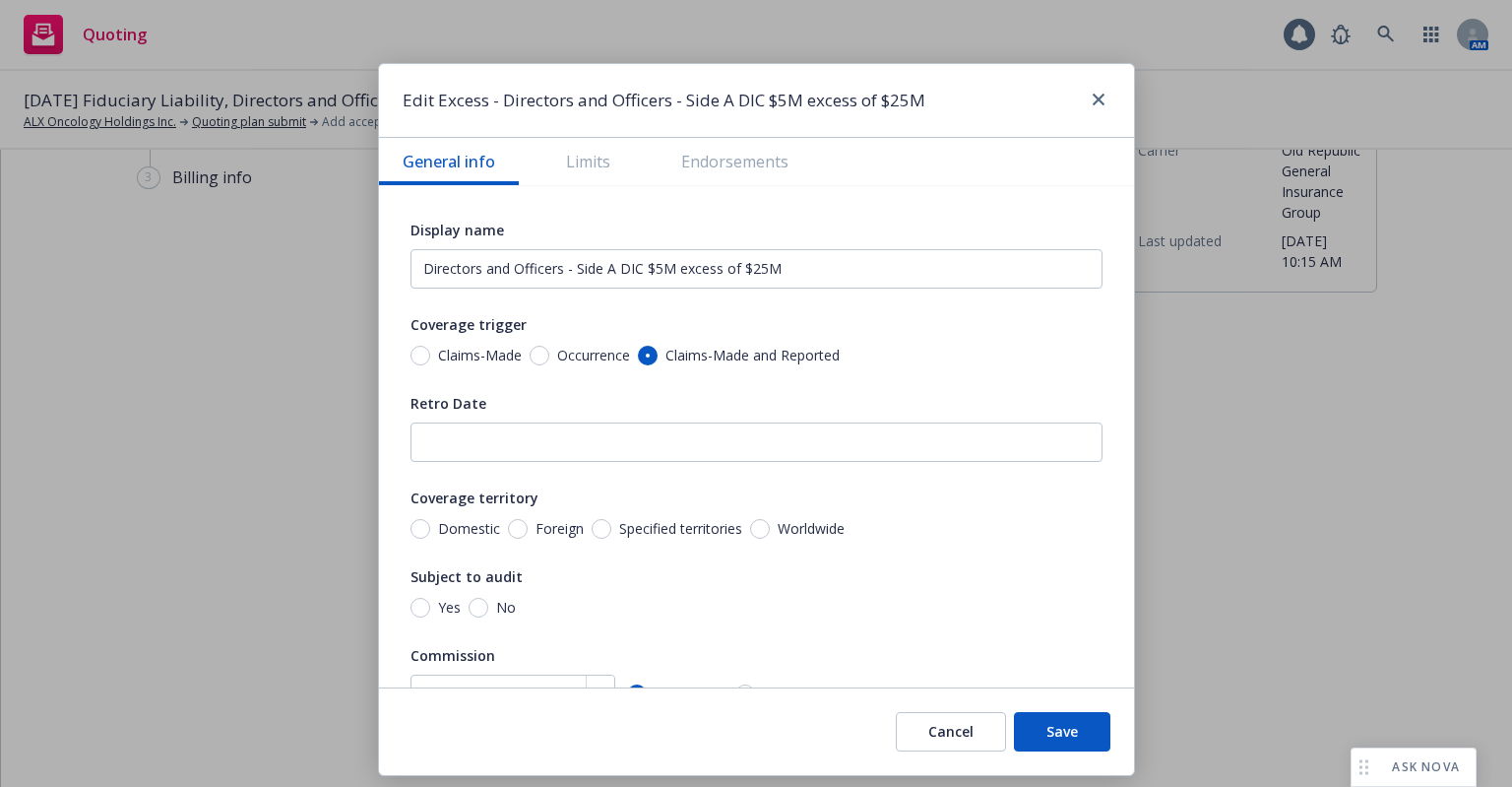 click on "Worldwide" at bounding box center (811, 529) 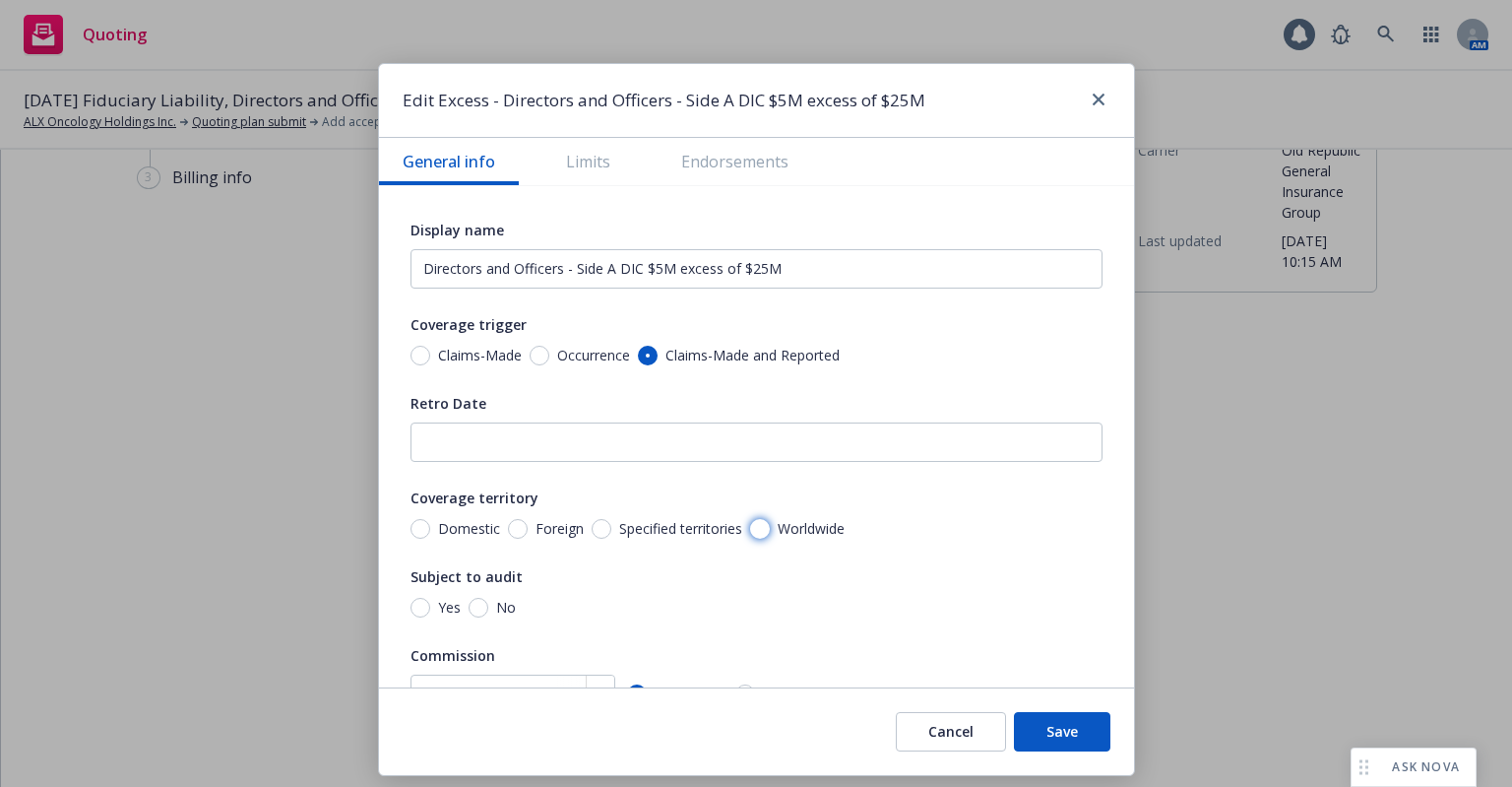 click on "Worldwide" at bounding box center [760, 529] 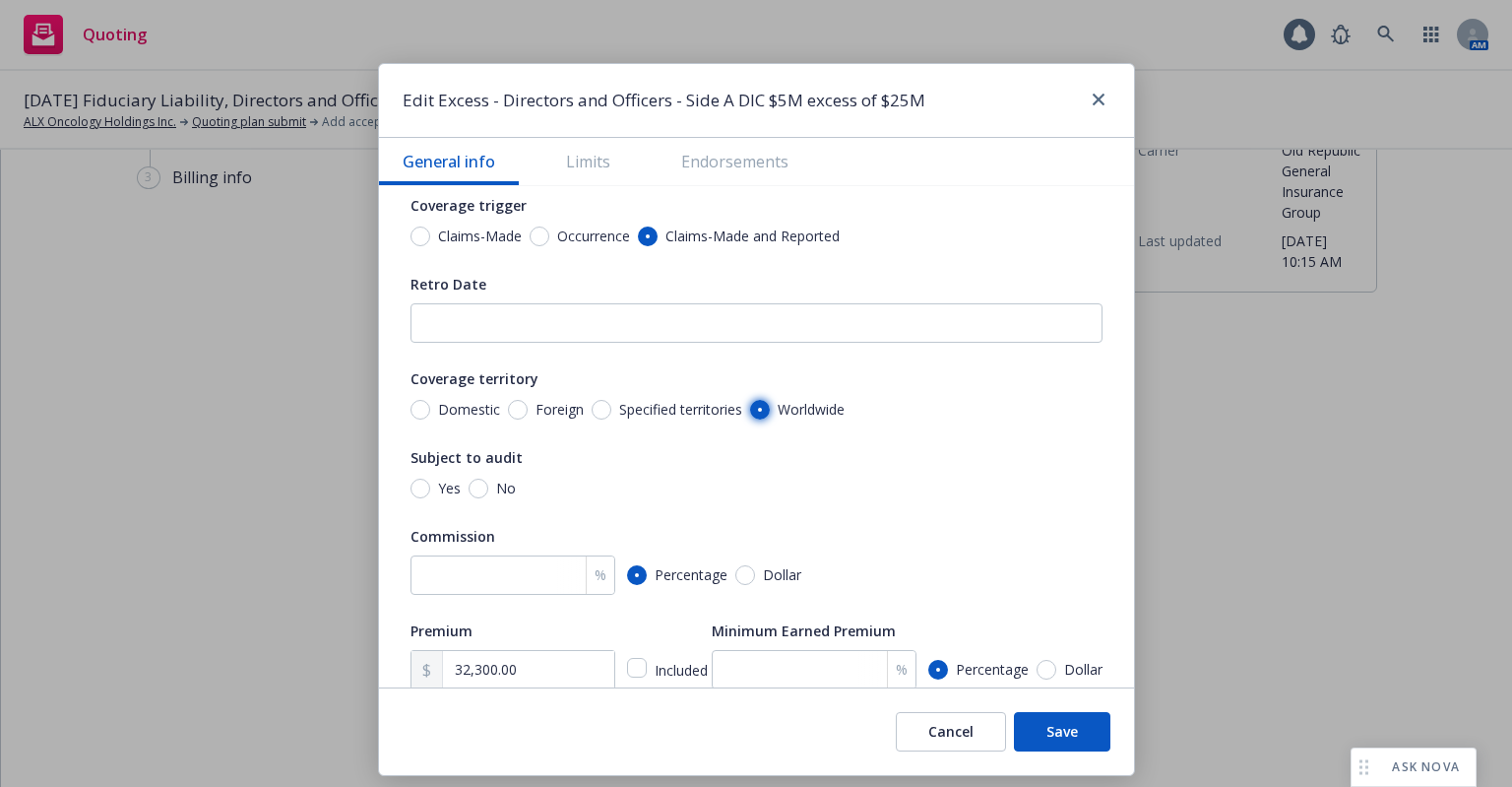 scroll, scrollTop: 197, scrollLeft: 0, axis: vertical 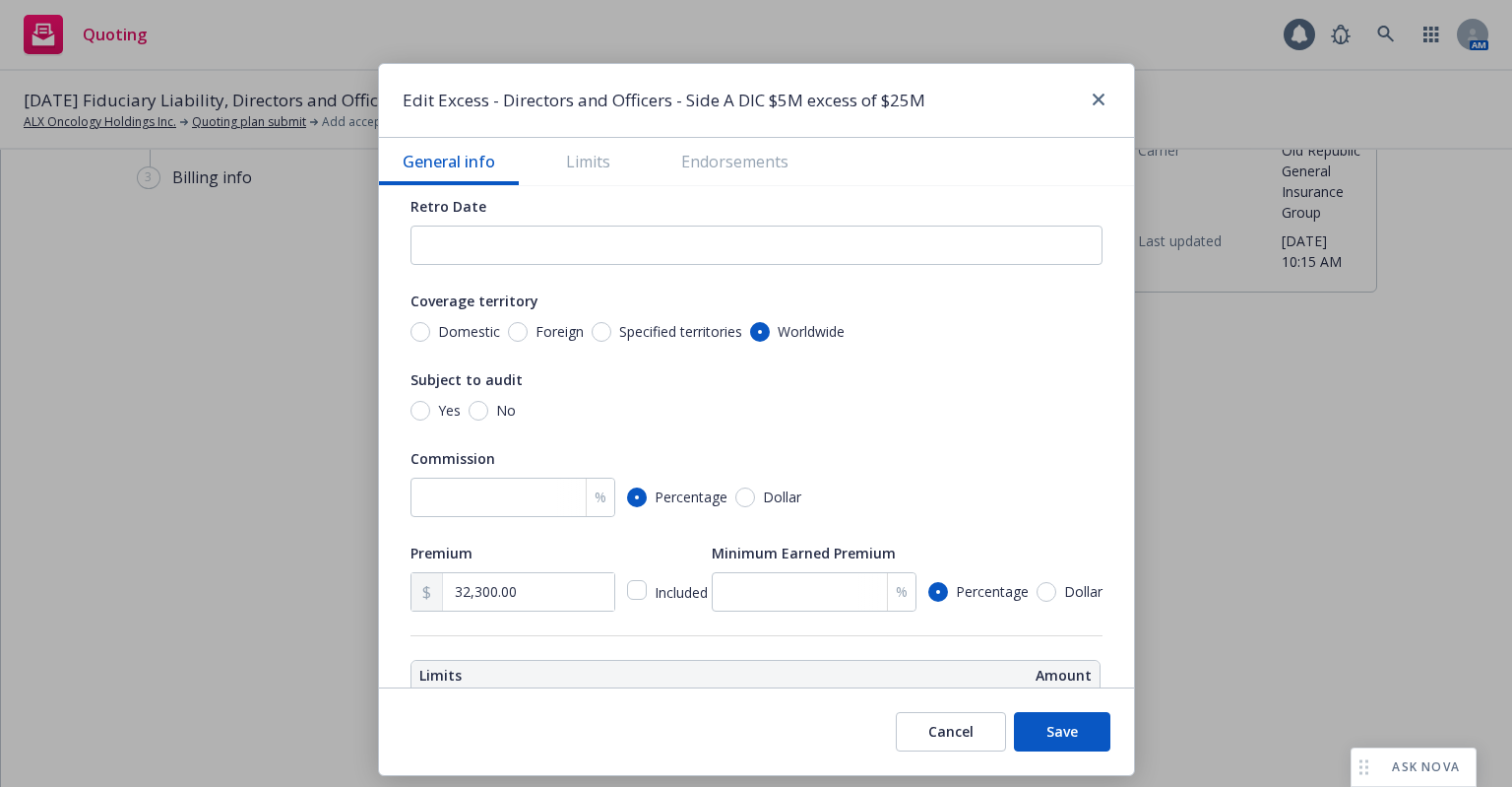 click on "No" at bounding box center (502, 411) 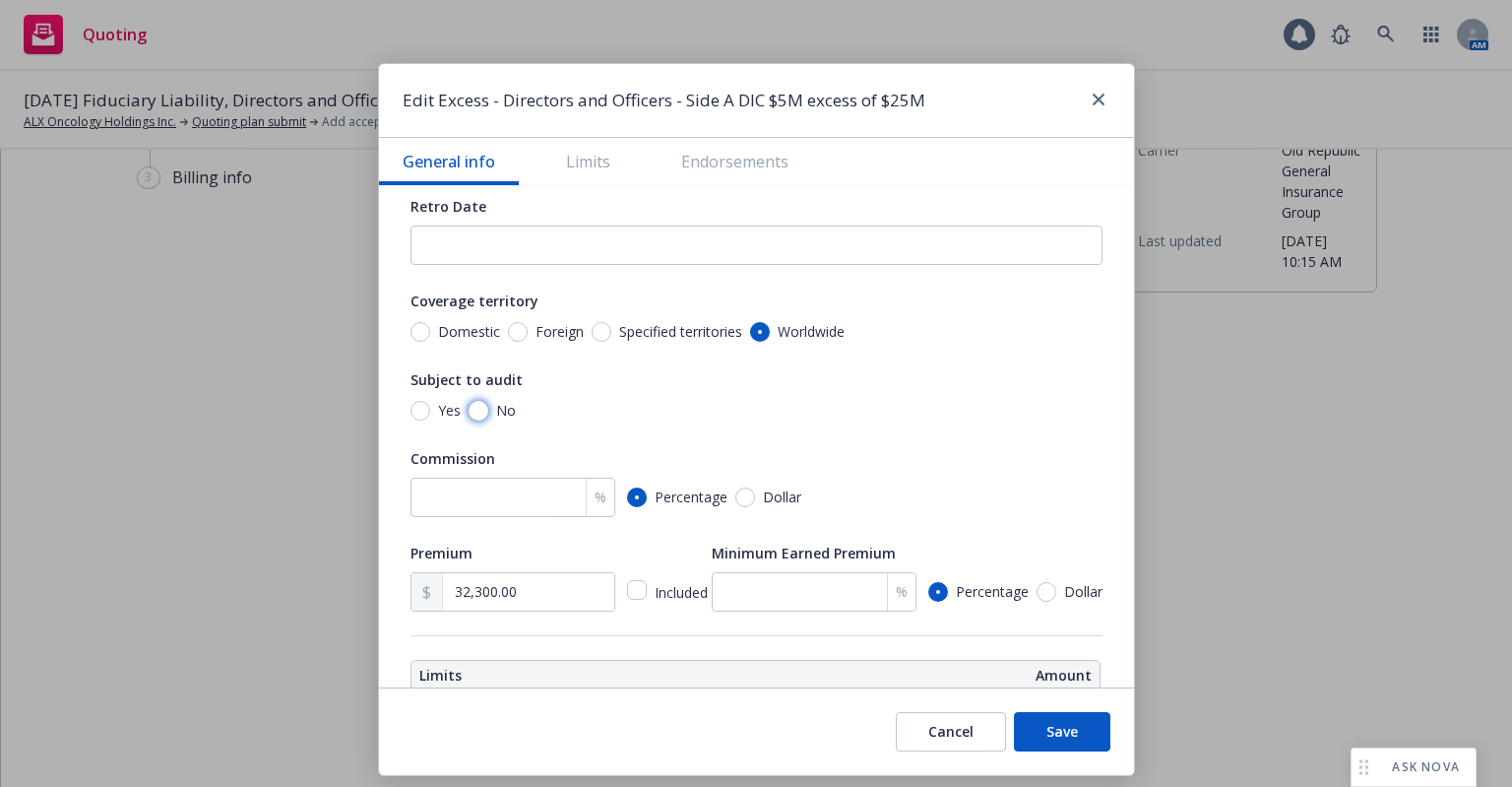 click on "No" at bounding box center [478, 411] 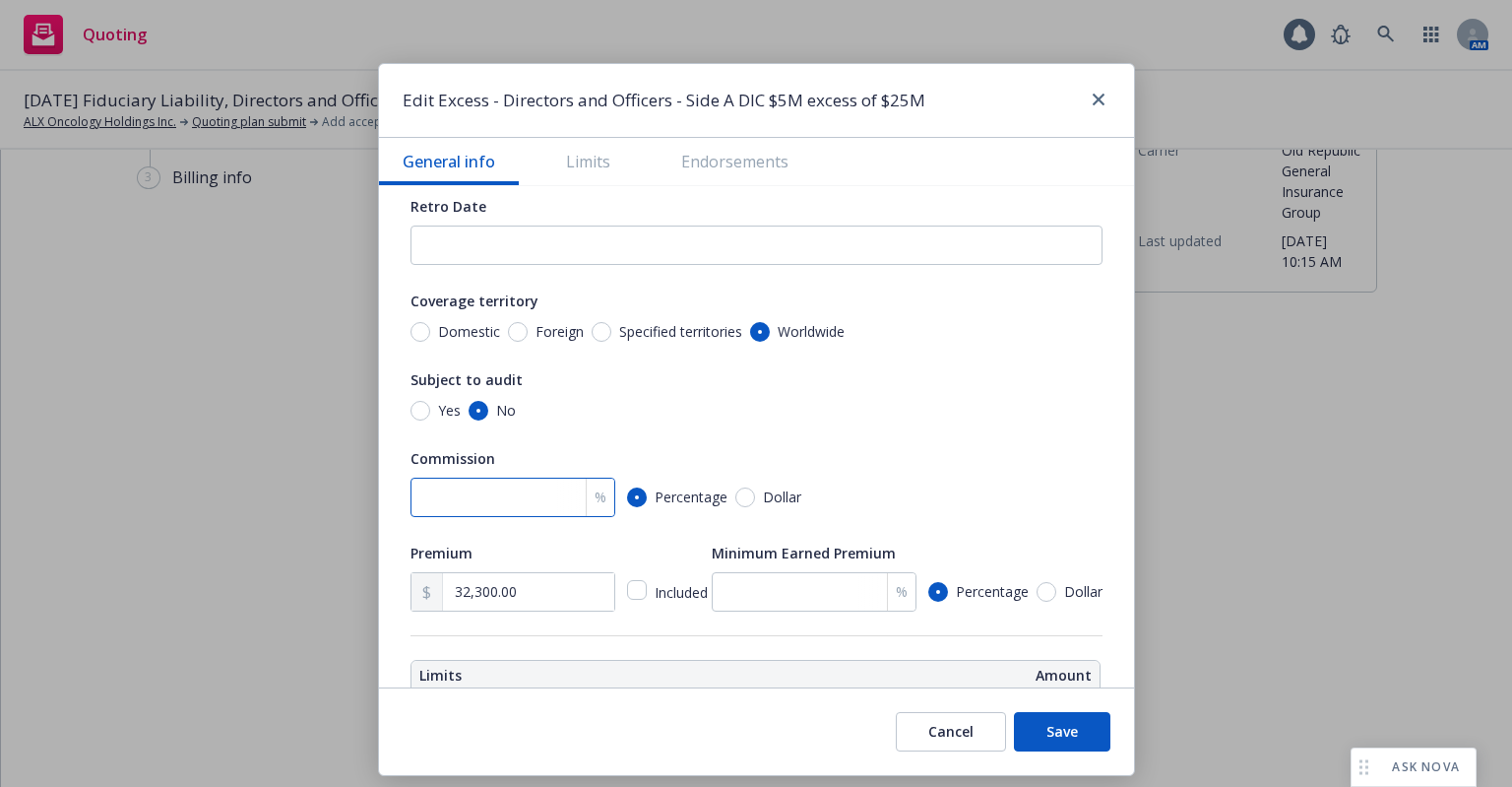 click at bounding box center (513, 497) 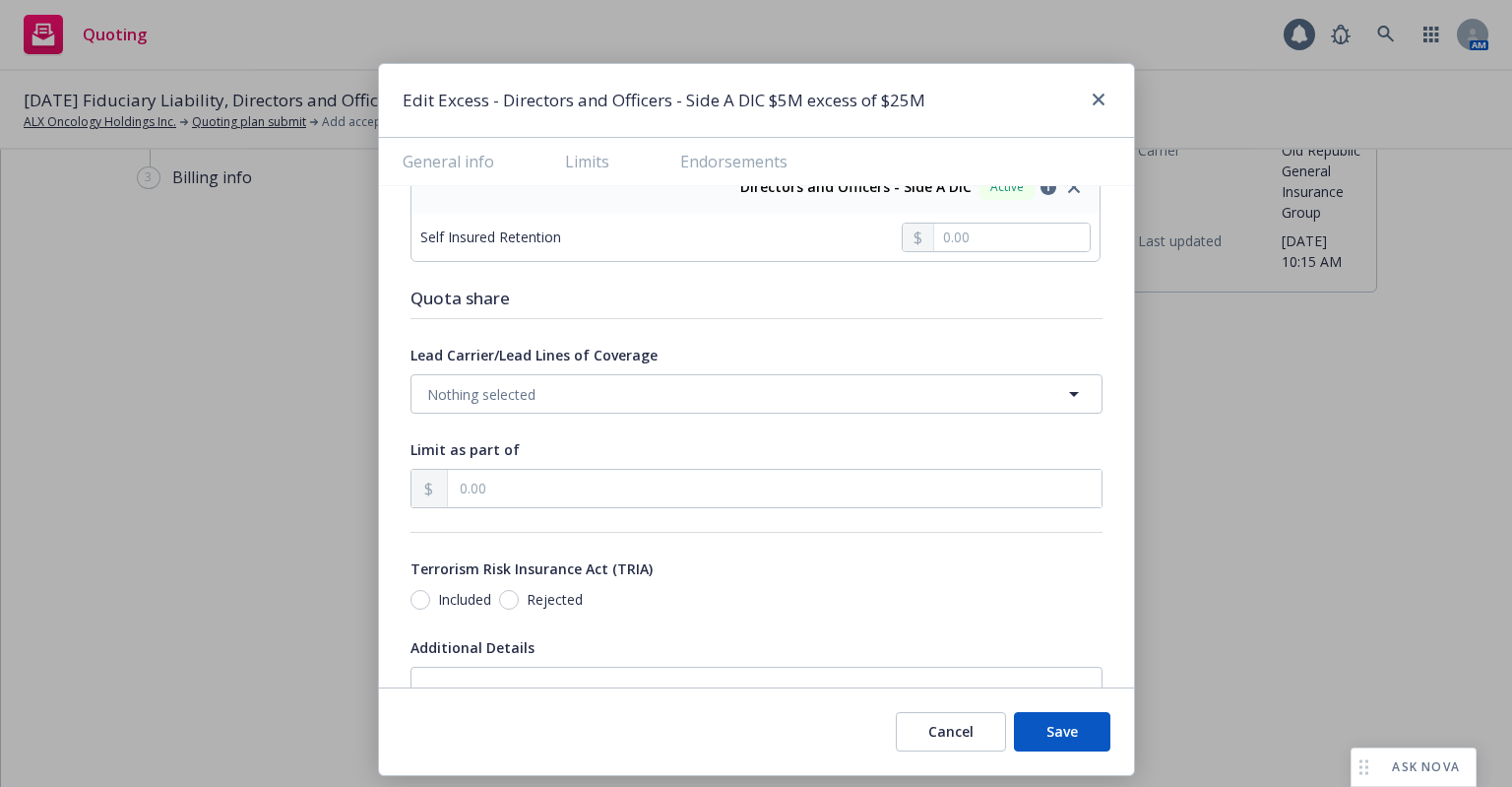 scroll, scrollTop: 1083, scrollLeft: 0, axis: vertical 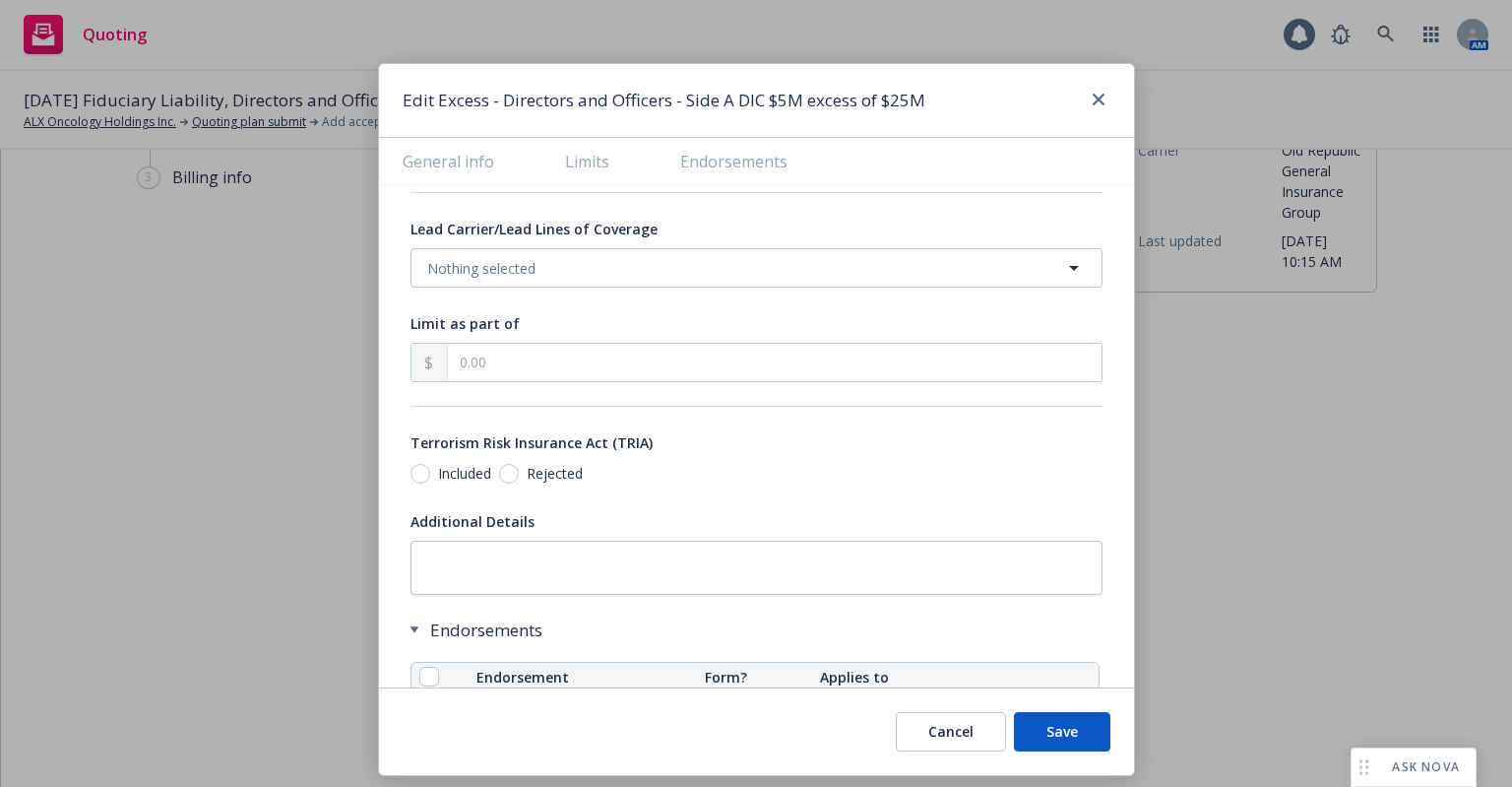 click on "Included" at bounding box center (465, 474) 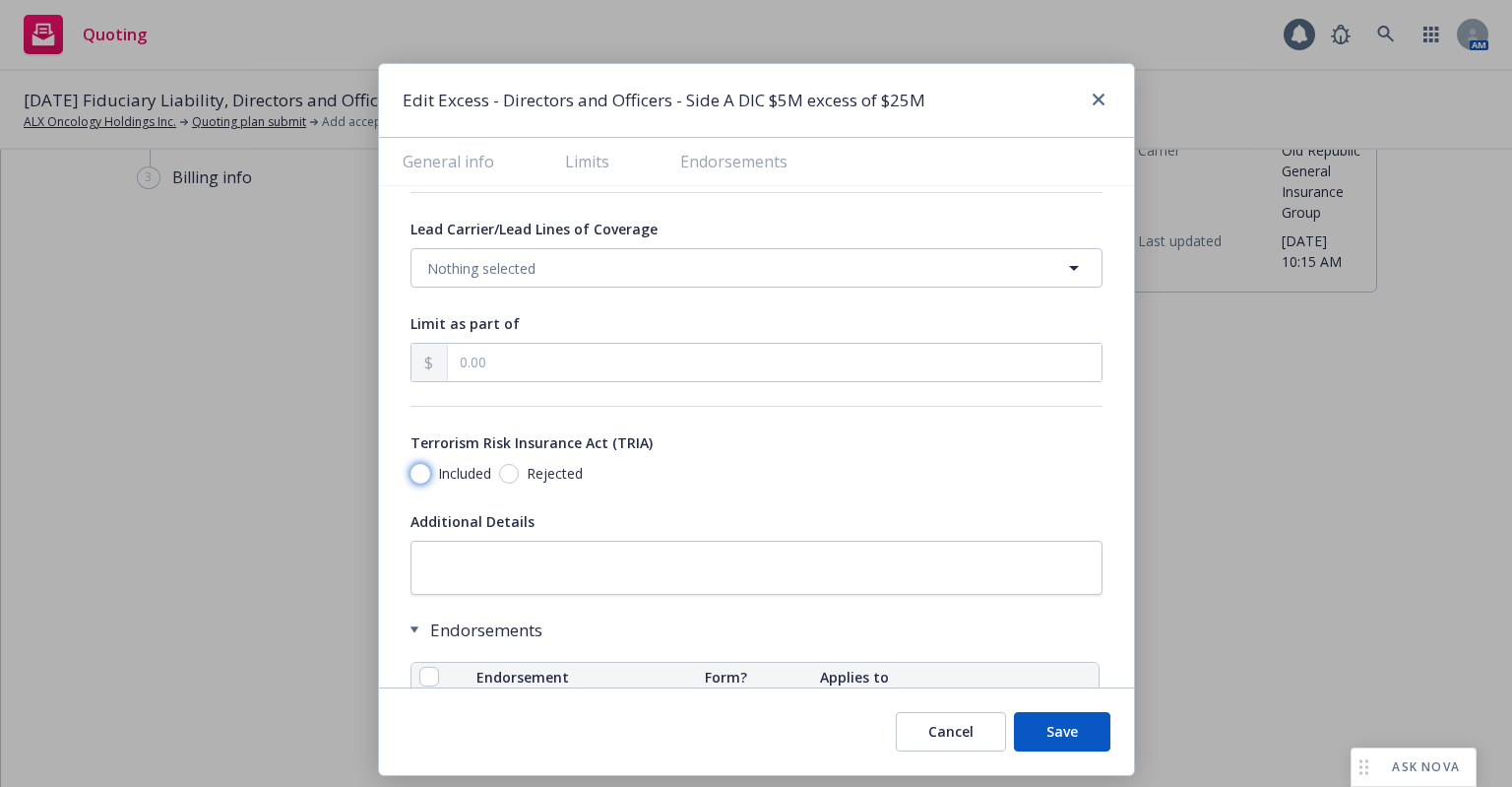 click on "Included" at bounding box center [420, 474] 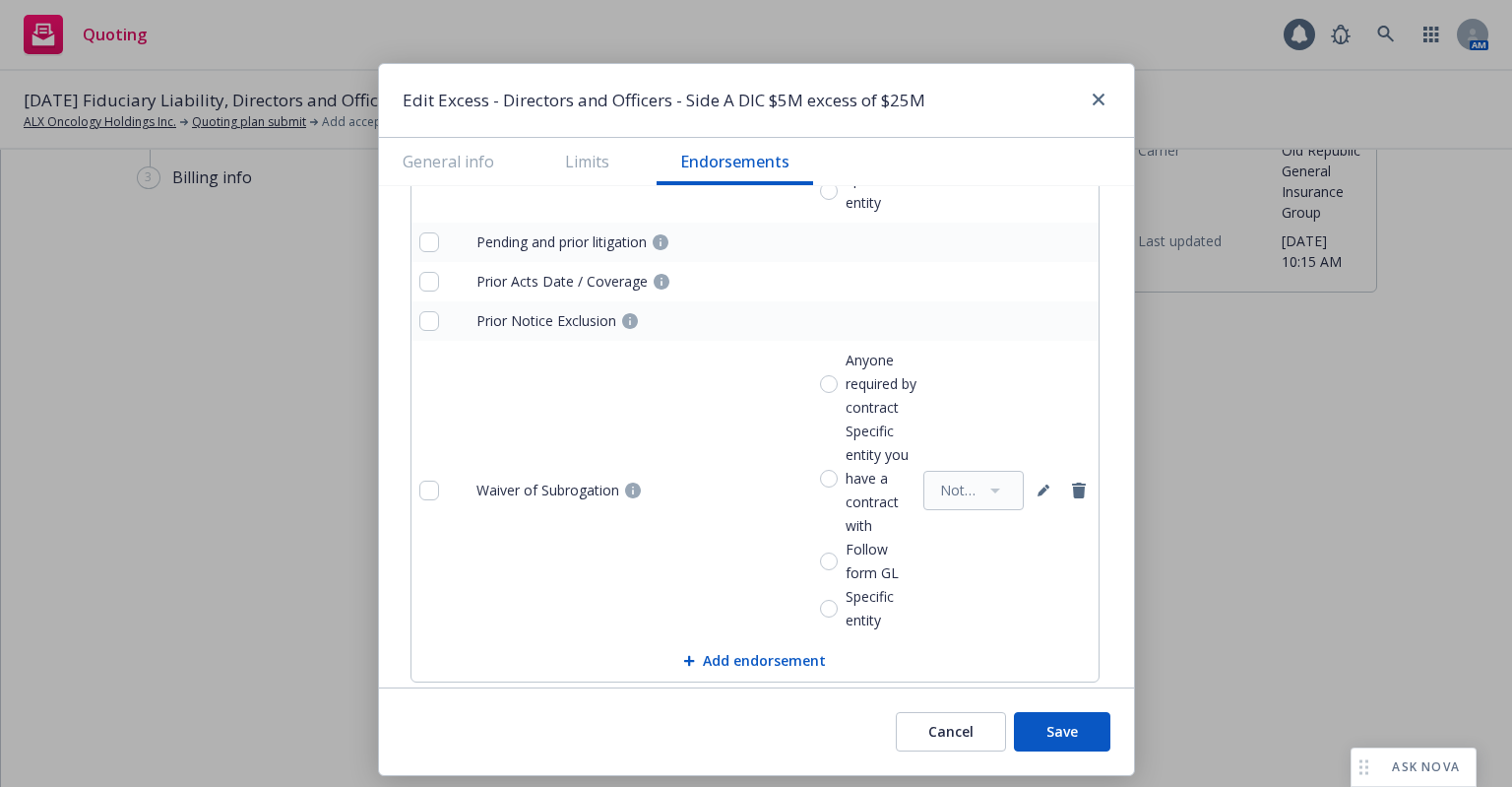 scroll, scrollTop: 2465, scrollLeft: 0, axis: vertical 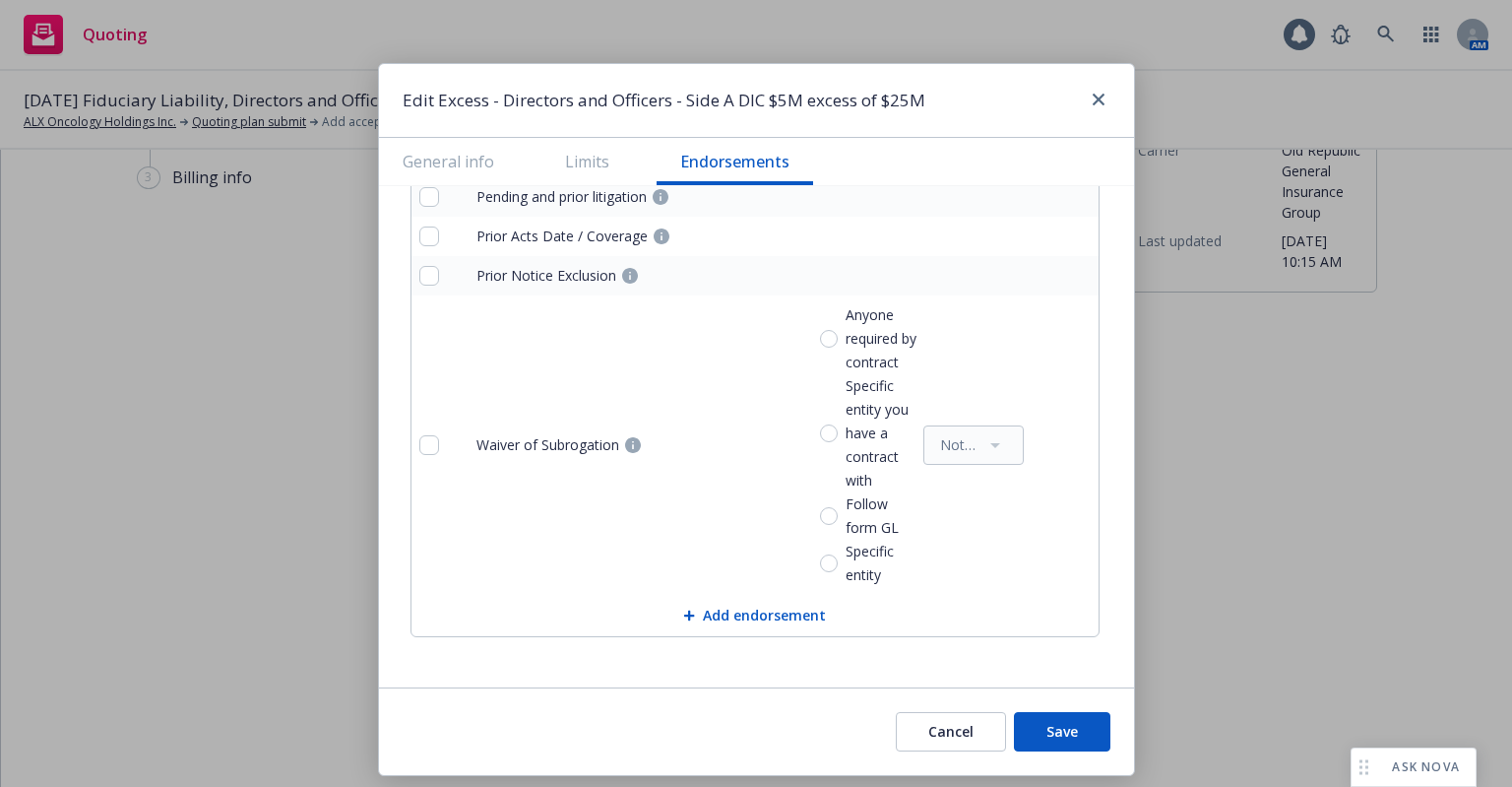 click on "Save" at bounding box center [1062, 732] 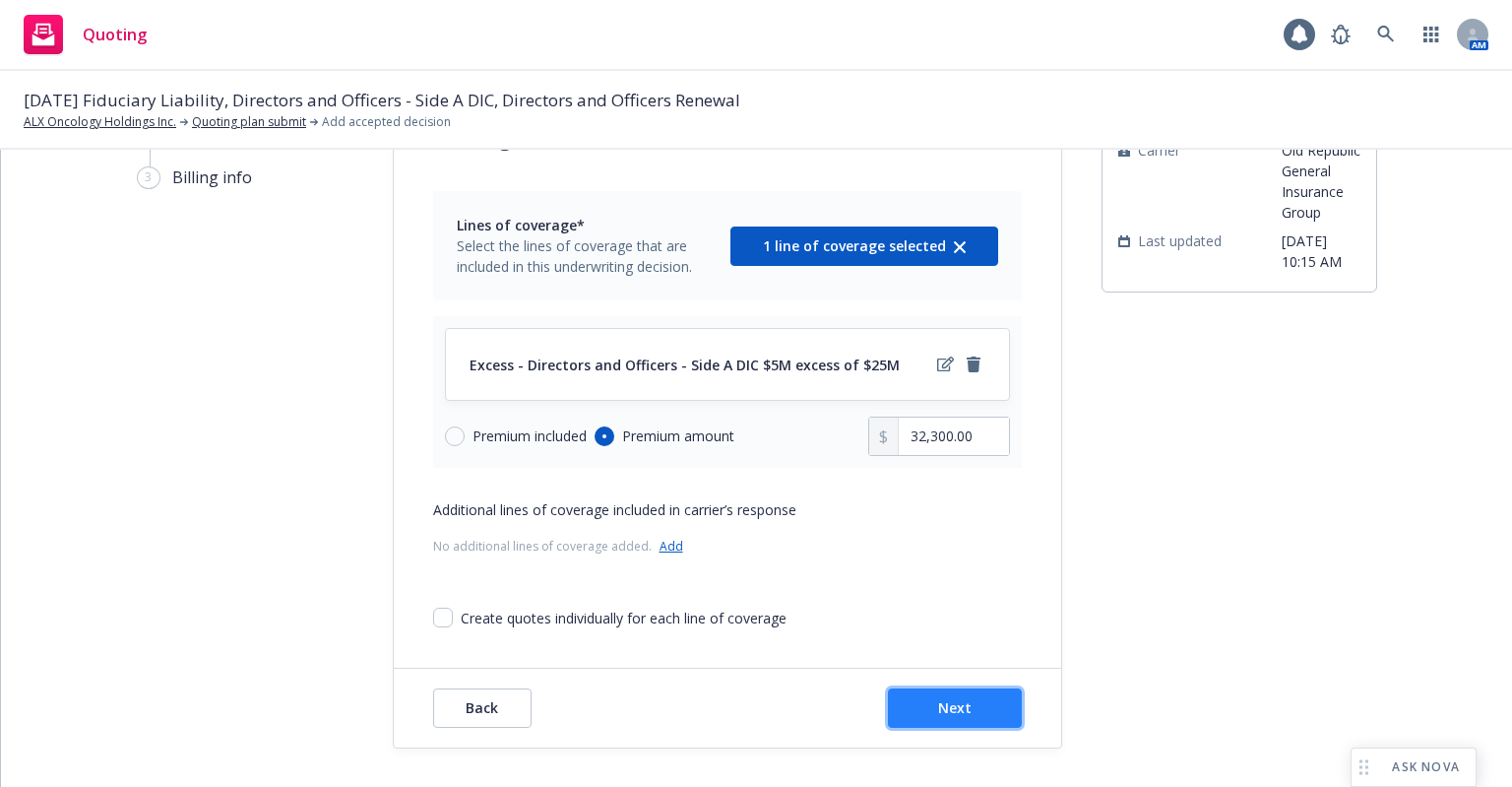click on "Next" at bounding box center (955, 707) 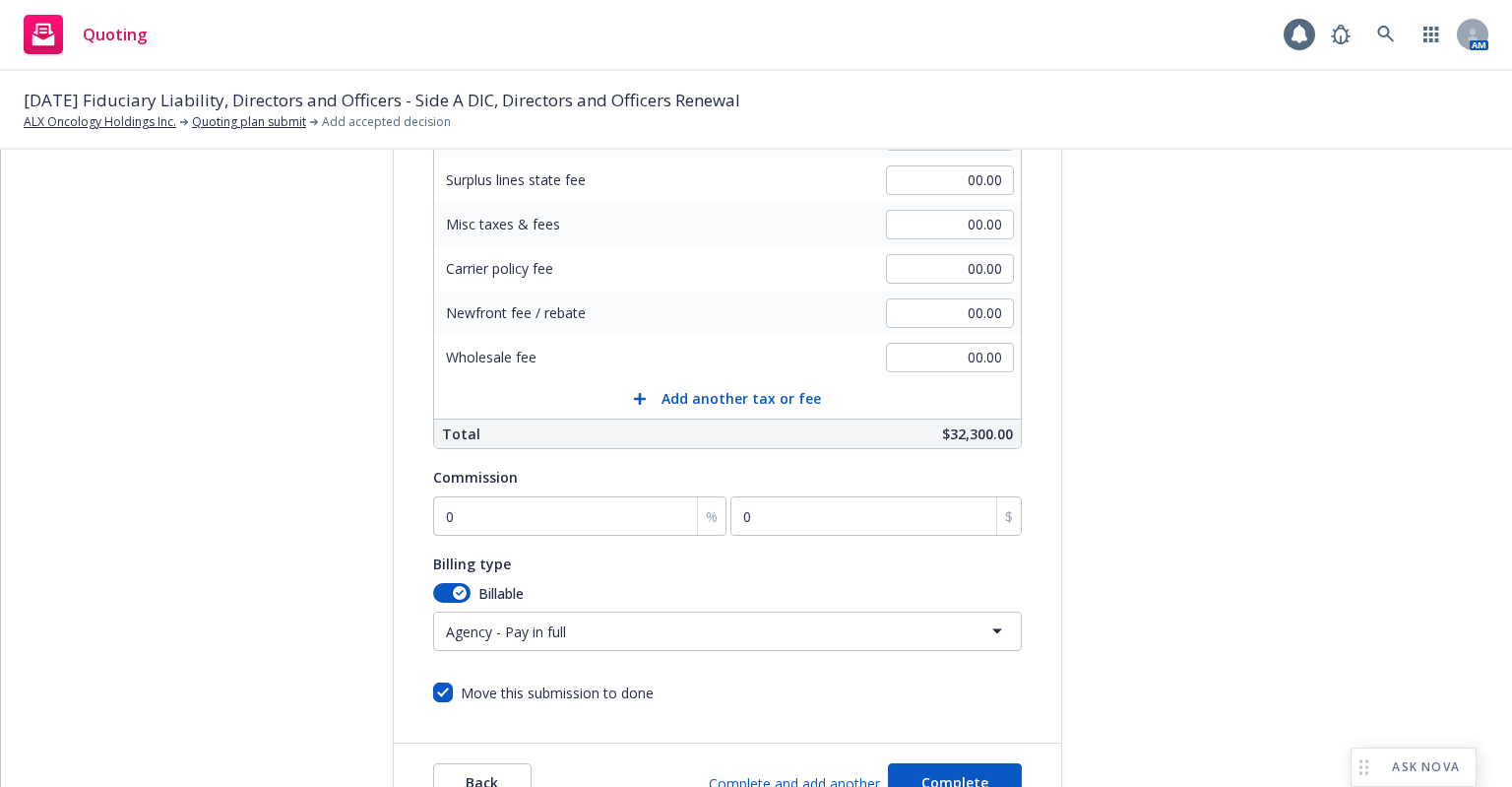 scroll, scrollTop: 447, scrollLeft: 0, axis: vertical 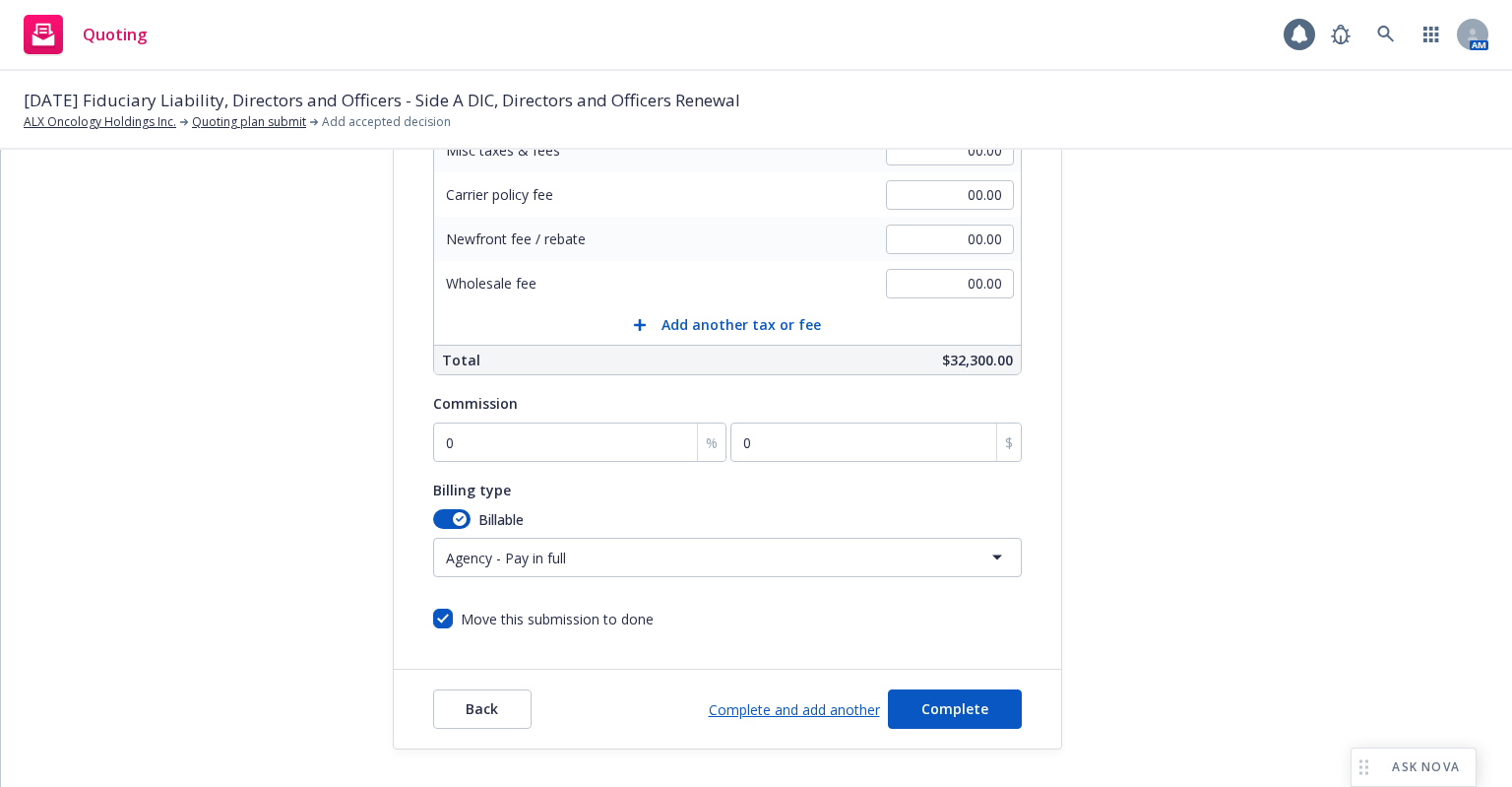 click on "Commission 0 % 0 $" at bounding box center [727, 426] 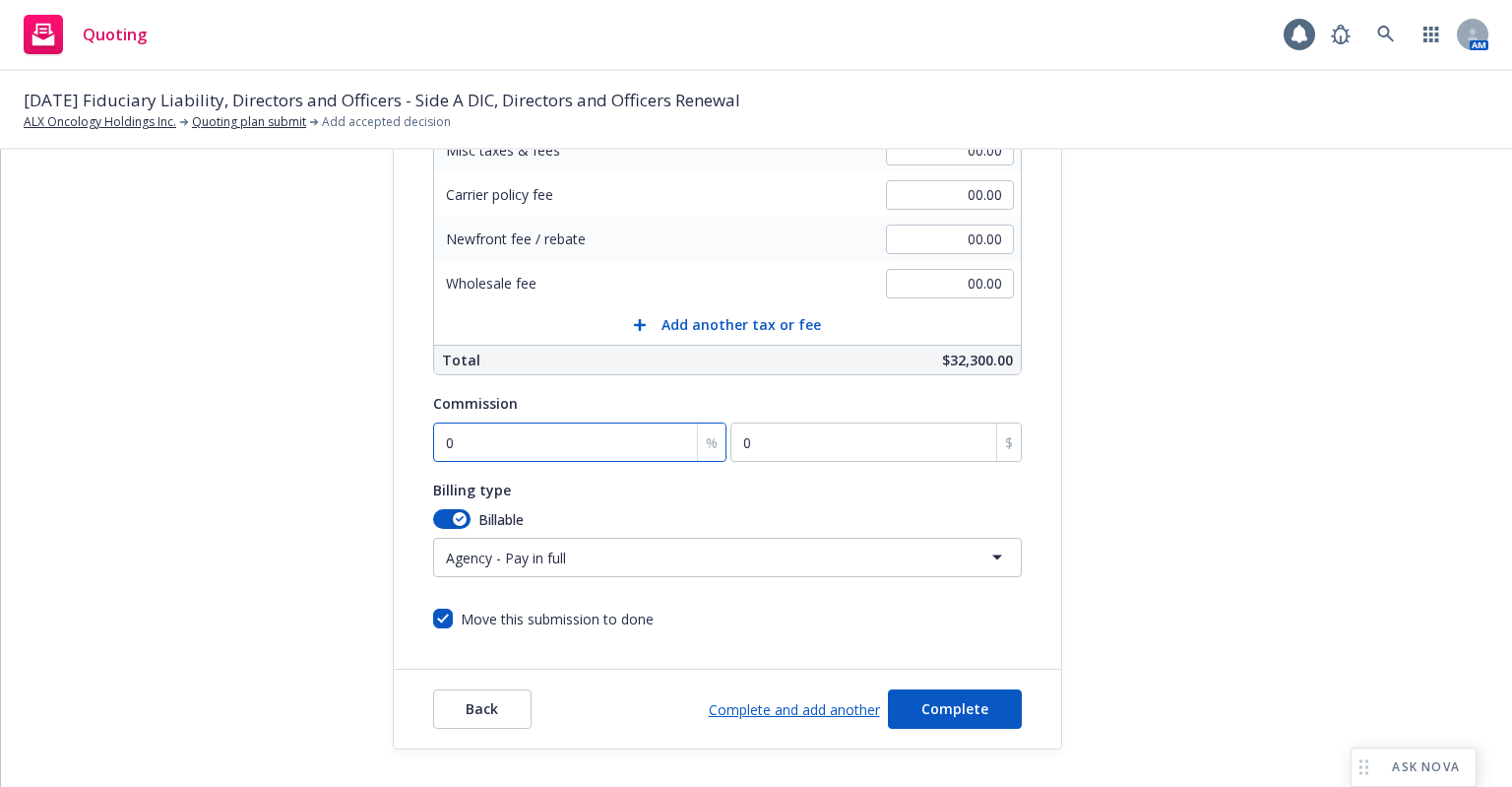 click on "0" at bounding box center [580, 442] 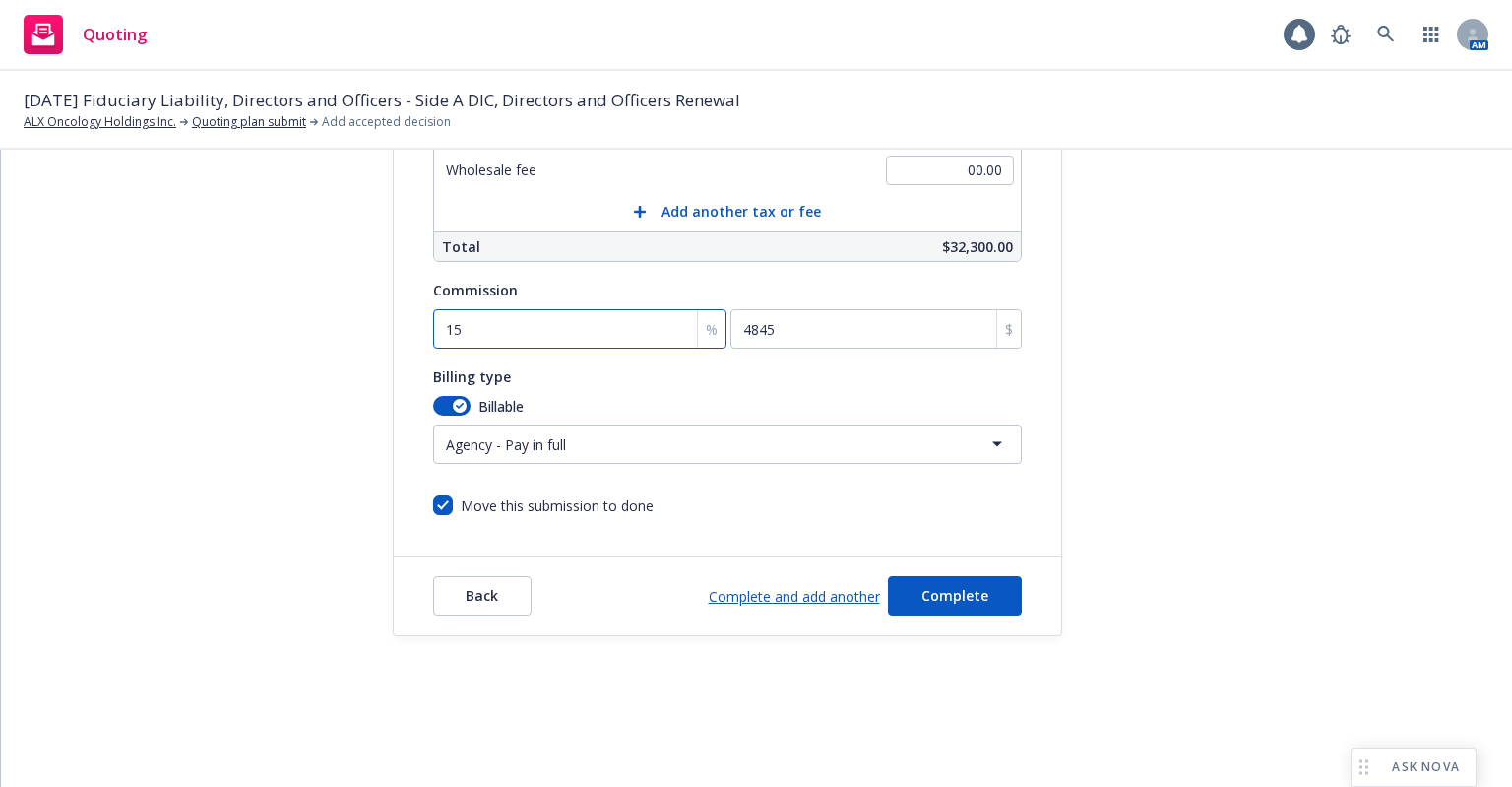 scroll, scrollTop: 168, scrollLeft: 0, axis: vertical 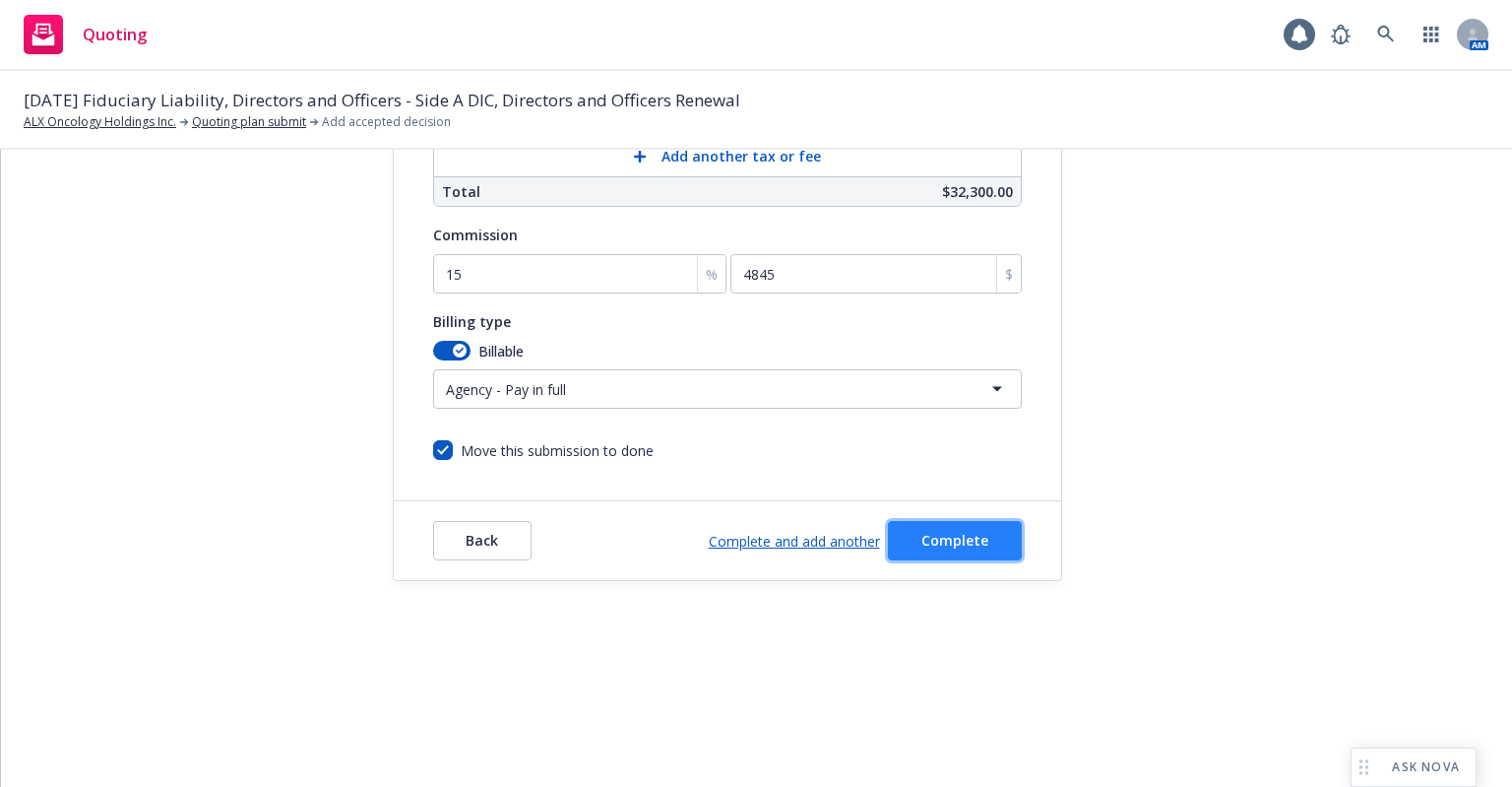 click on "Complete" at bounding box center [955, 540] 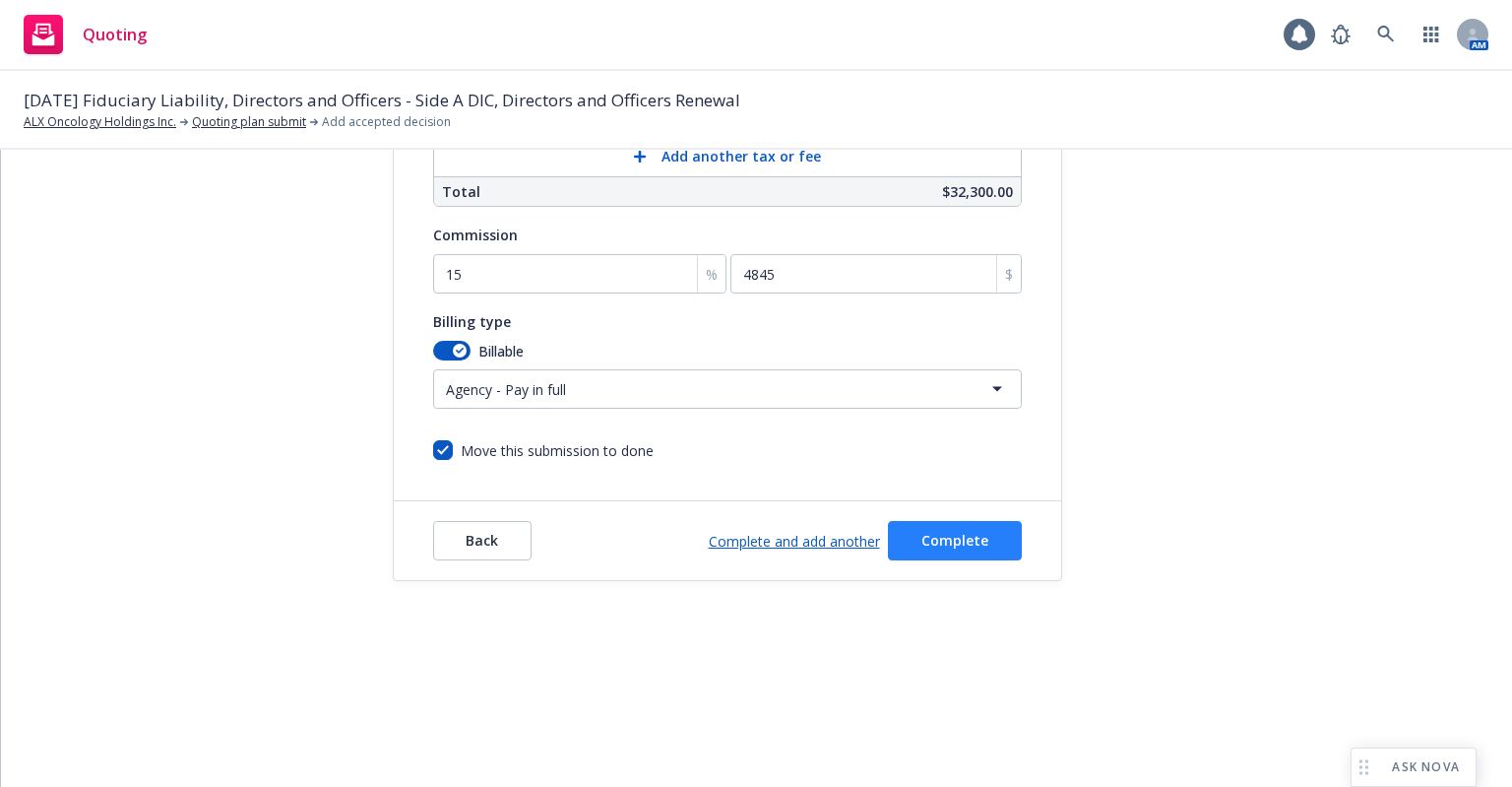 scroll, scrollTop: 0, scrollLeft: 0, axis: both 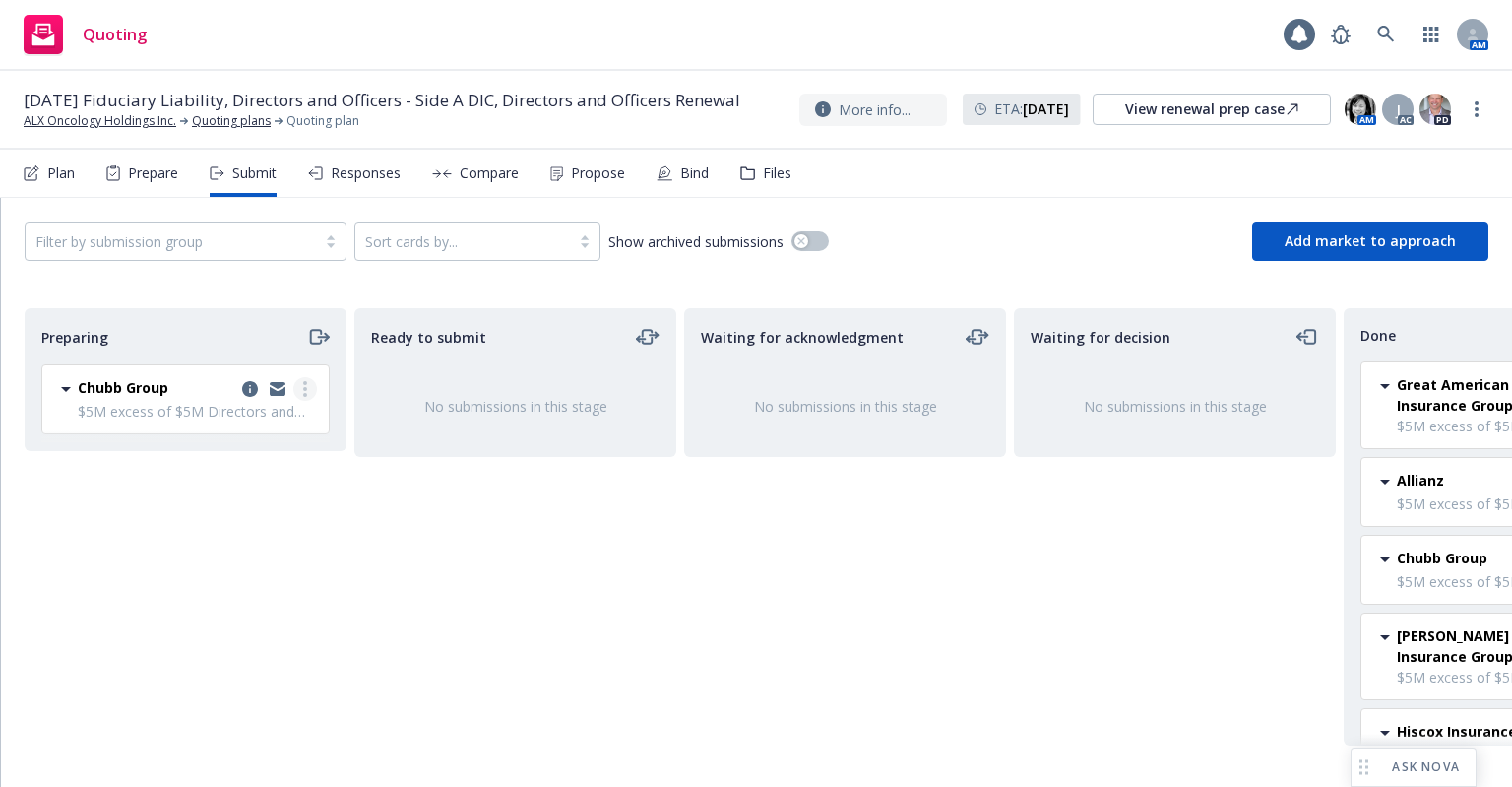 click 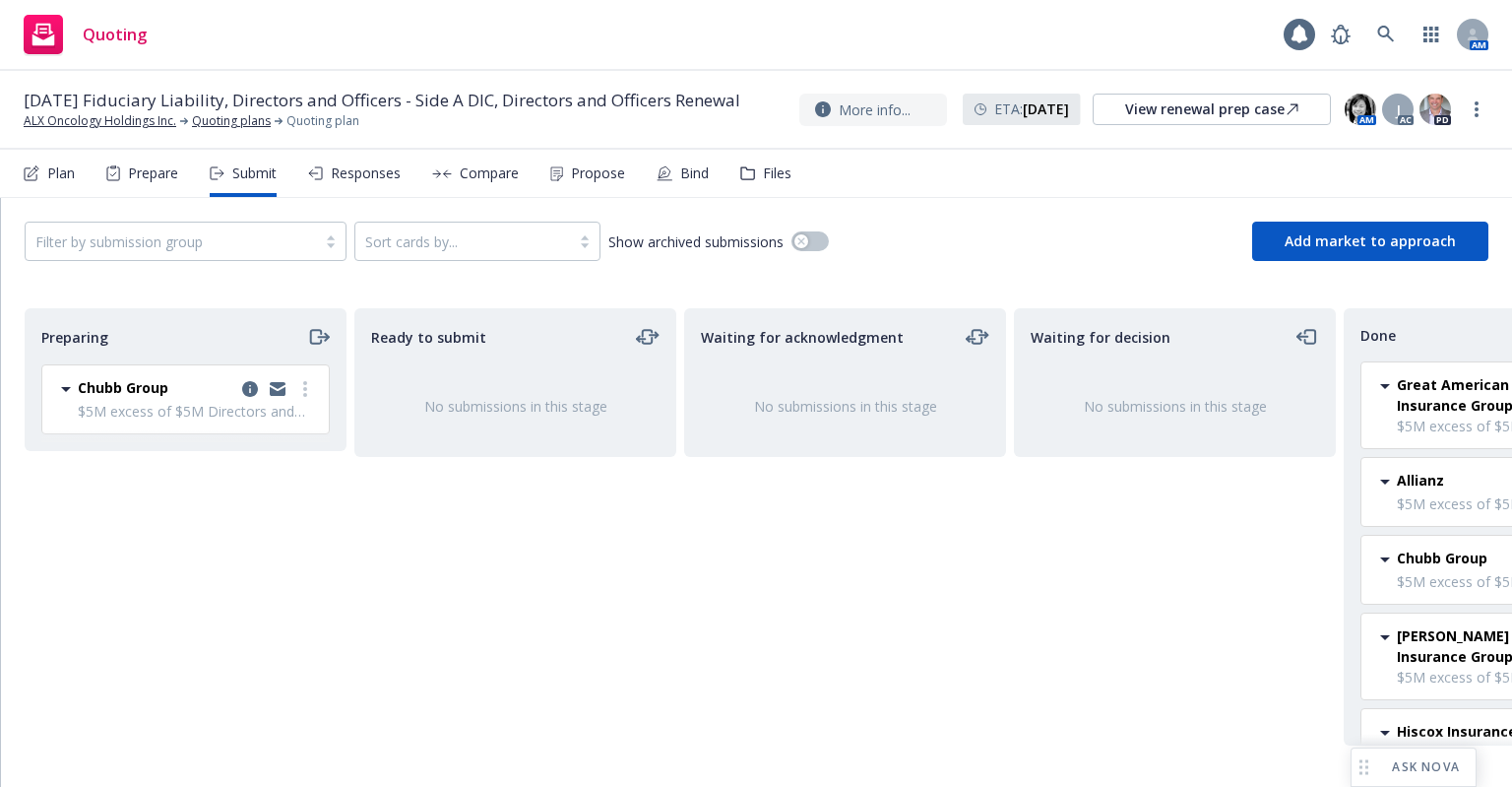 click on "Ready to submit No submissions in this stage" at bounding box center [515, 527] 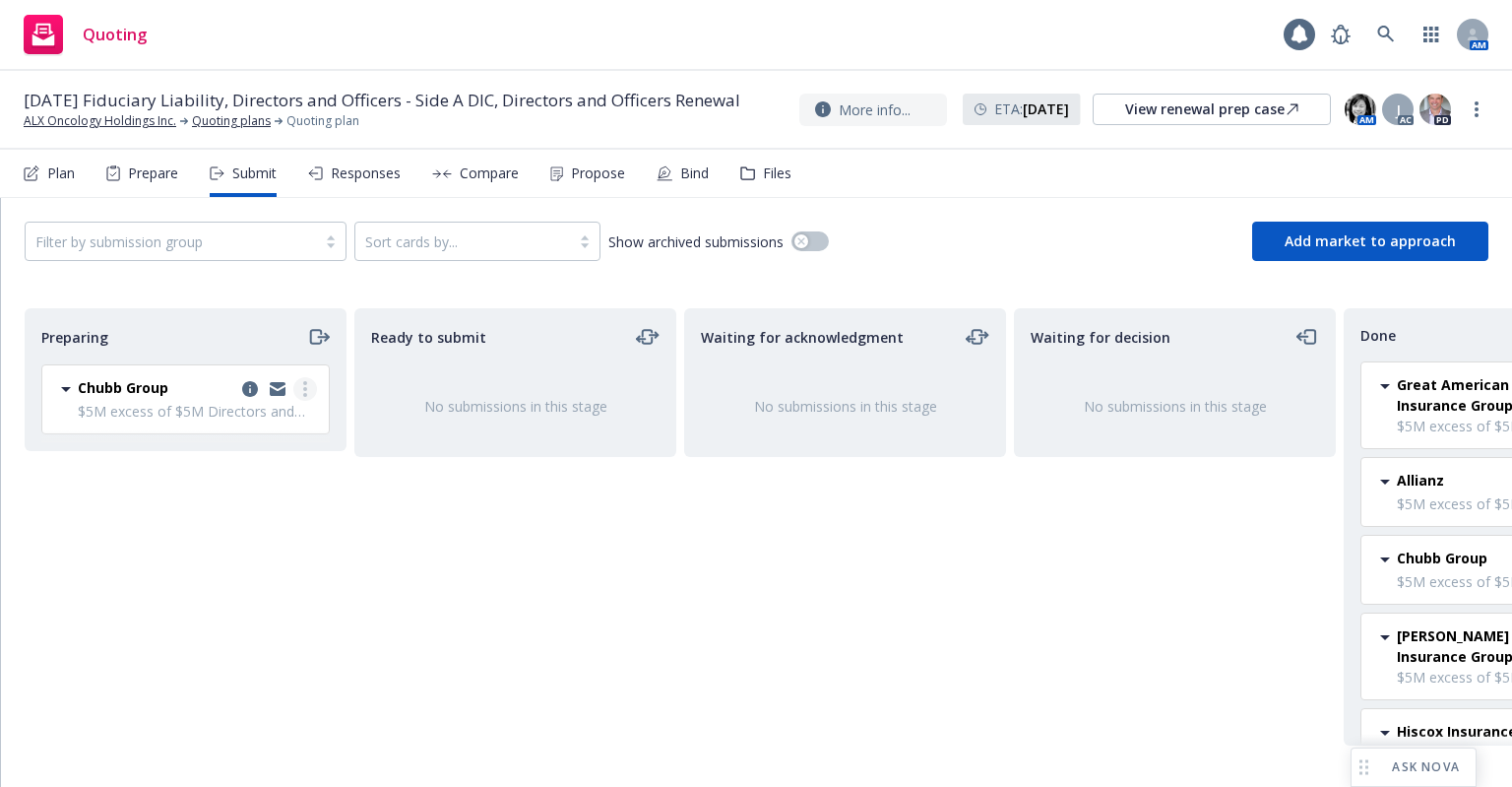 click 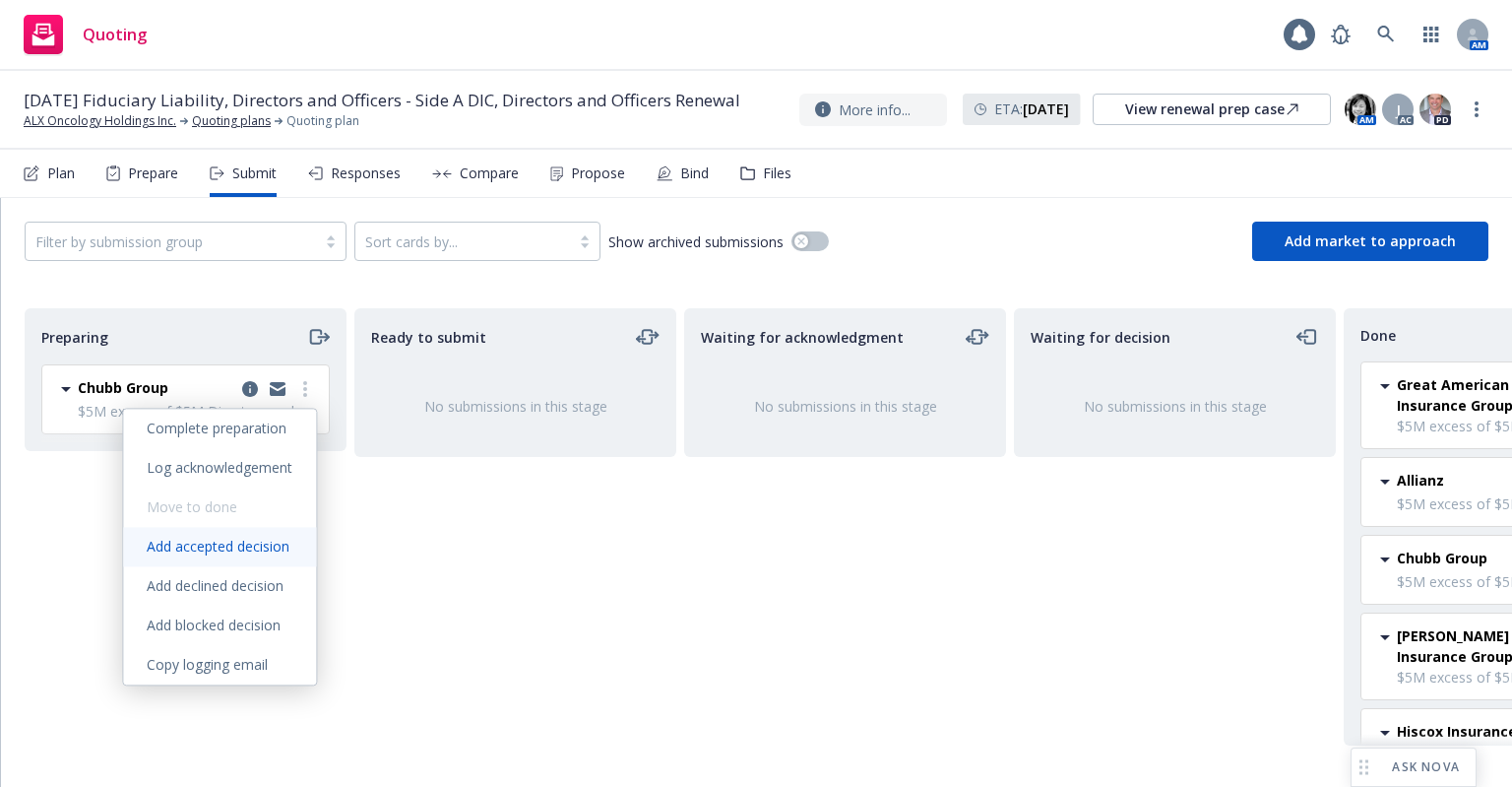 click on "Add accepted decision" at bounding box center [218, 546] 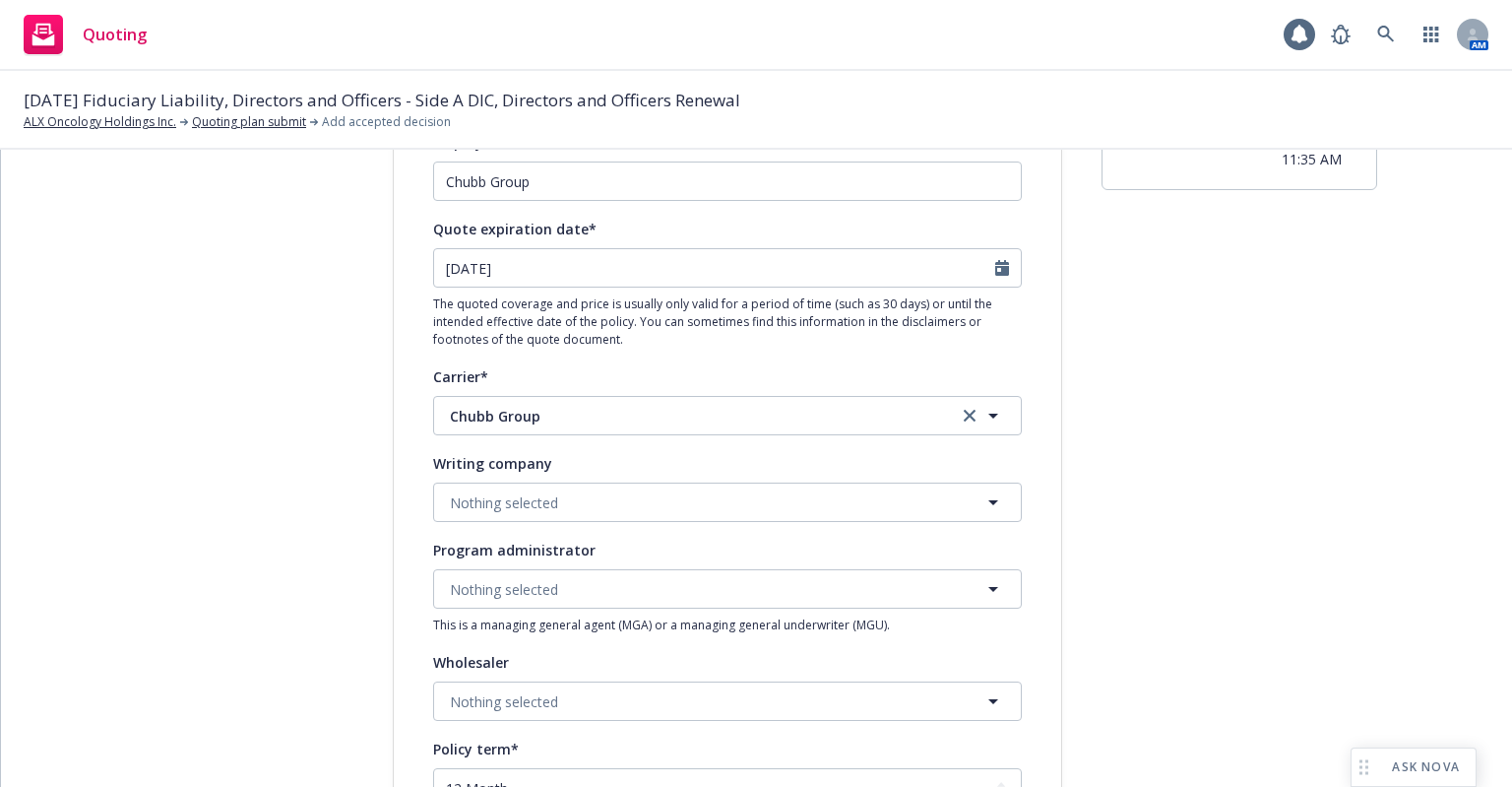 scroll, scrollTop: 197, scrollLeft: 0, axis: vertical 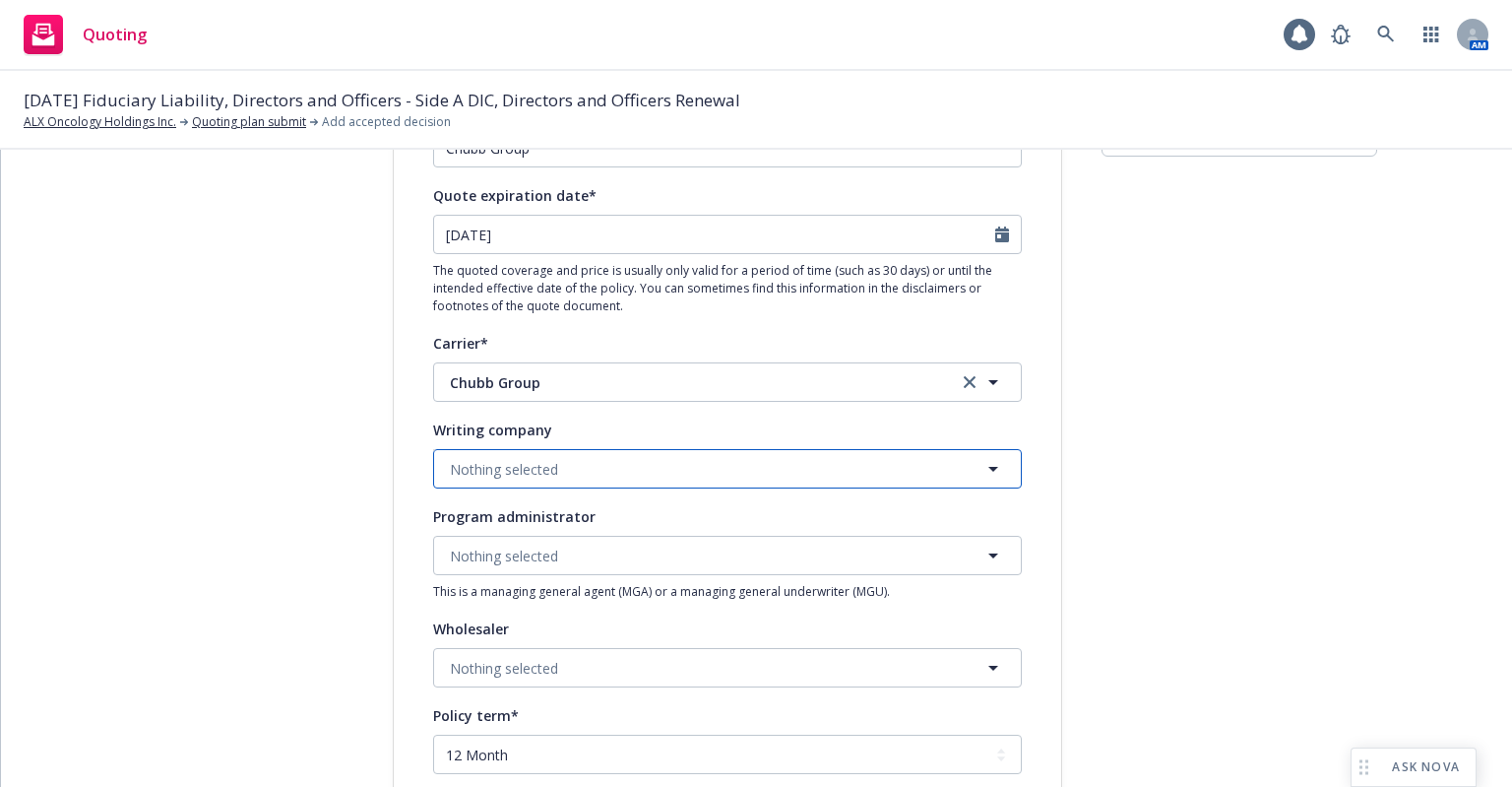 click on "Nothing selected" at bounding box center (727, 469) 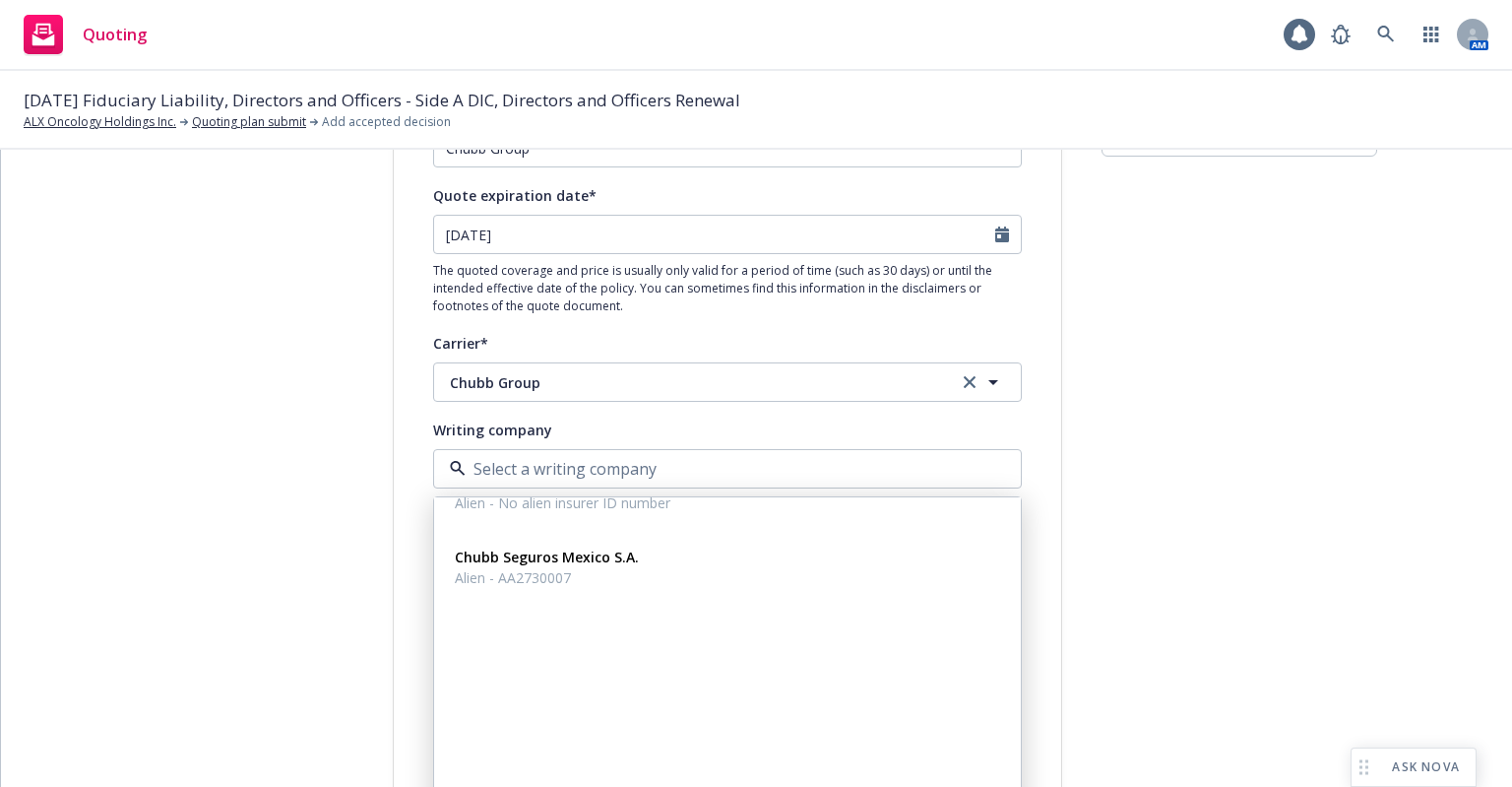 scroll, scrollTop: 1674, scrollLeft: 0, axis: vertical 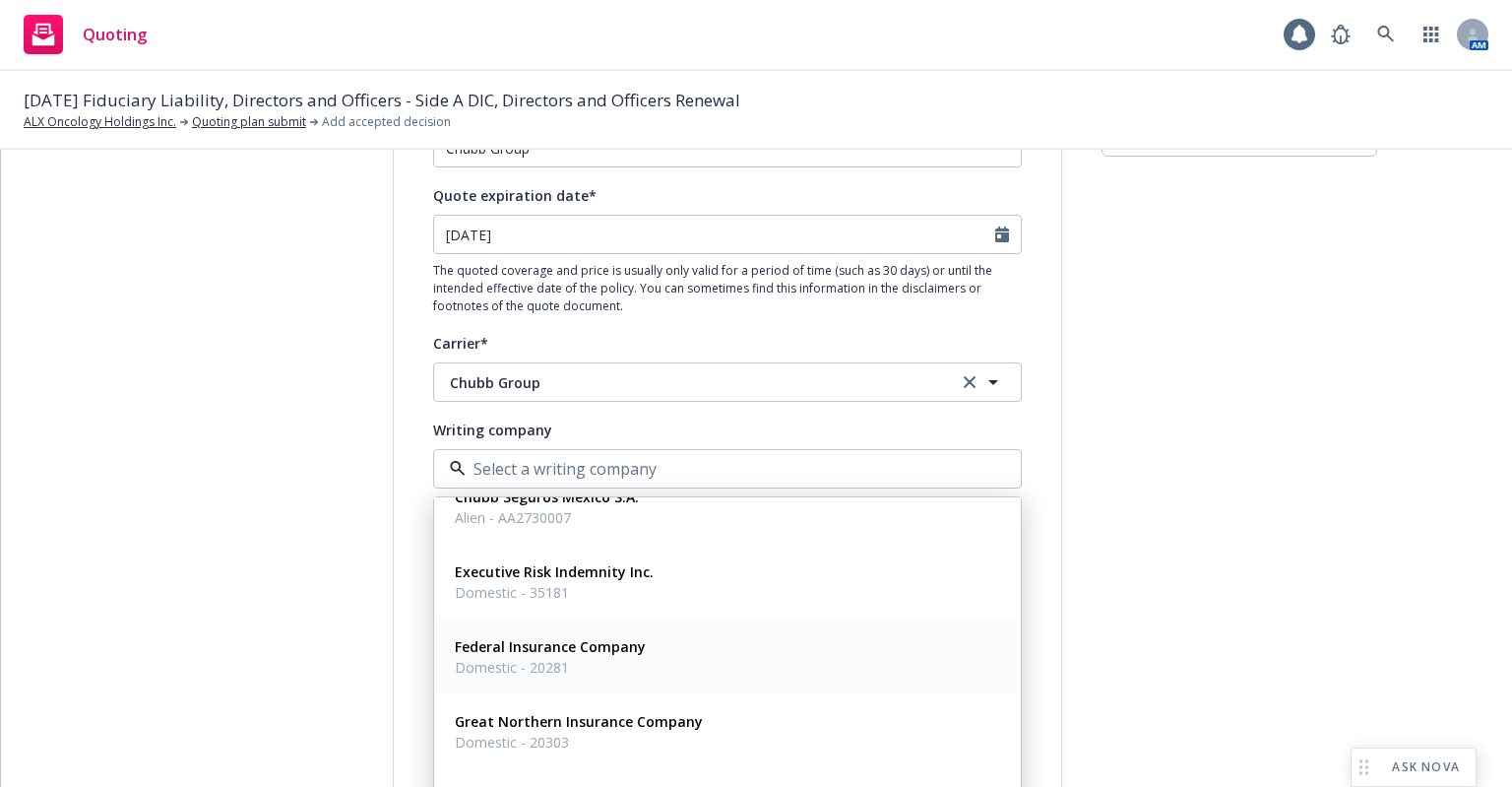 click on "Federal Insurance Company" at bounding box center [550, 646] 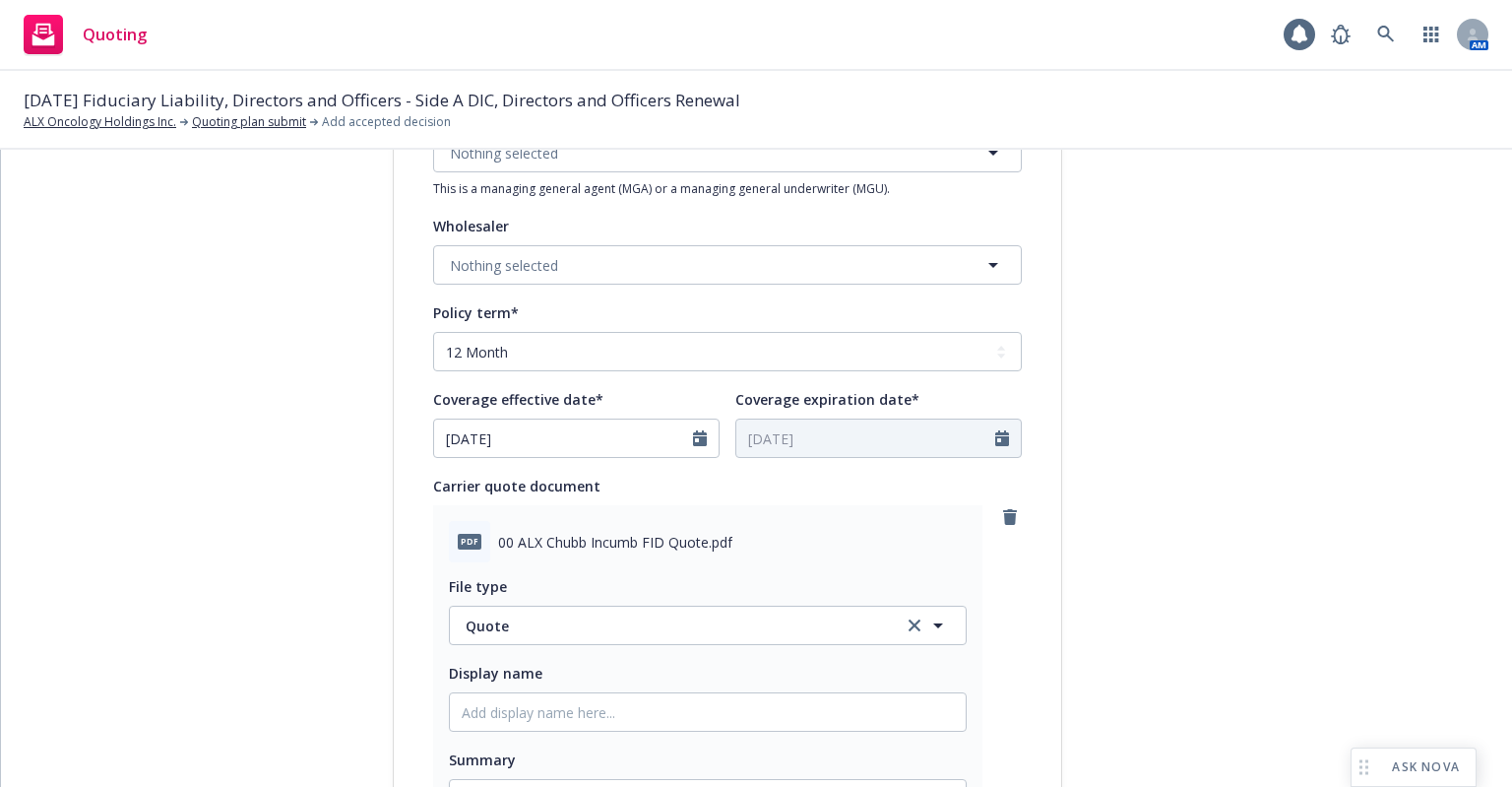 scroll, scrollTop: 886, scrollLeft: 0, axis: vertical 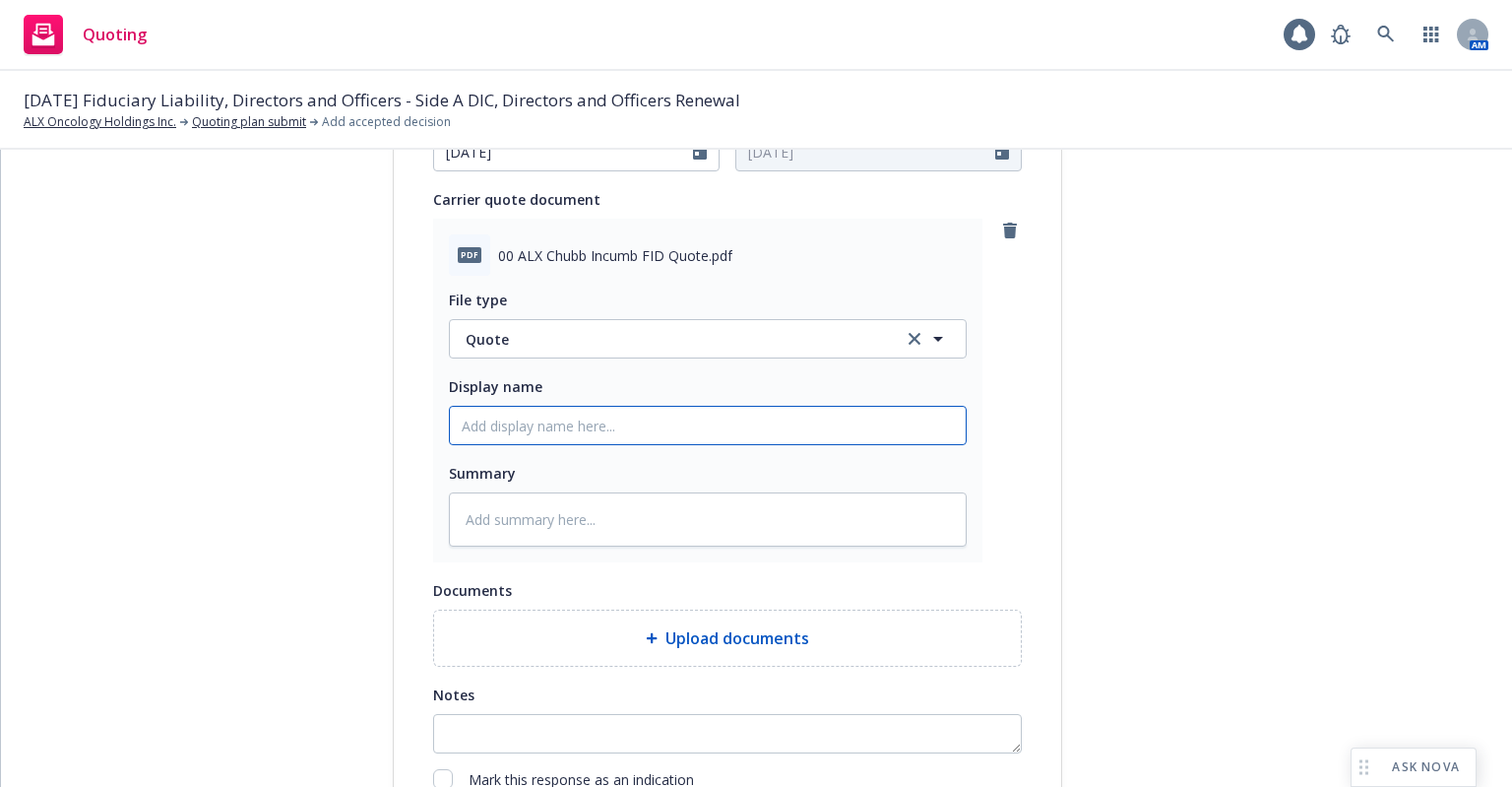 click on "Display name" at bounding box center [708, 426] 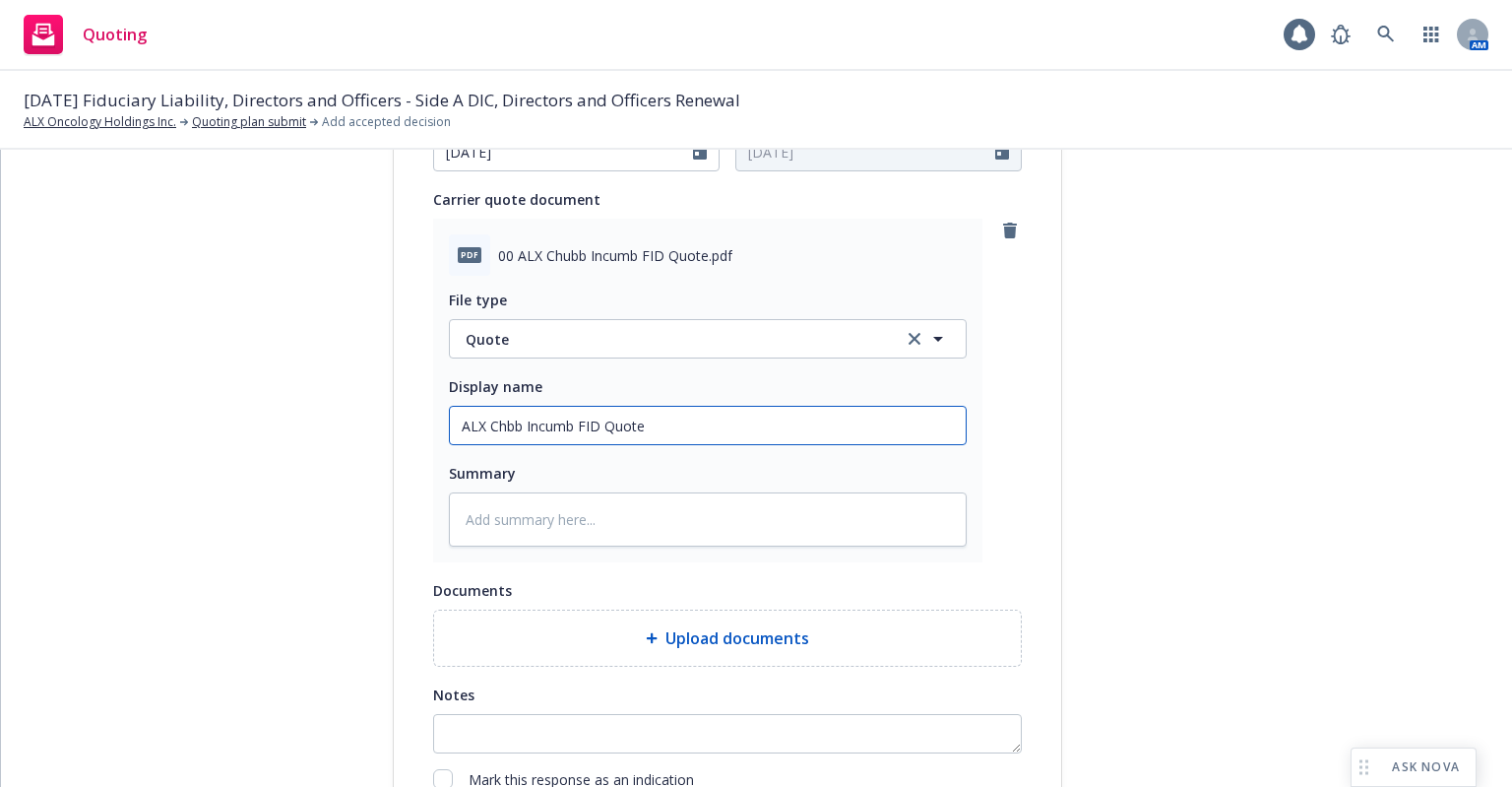 click on "ALX Chbb Incumb FID Quote" at bounding box center (708, 426) 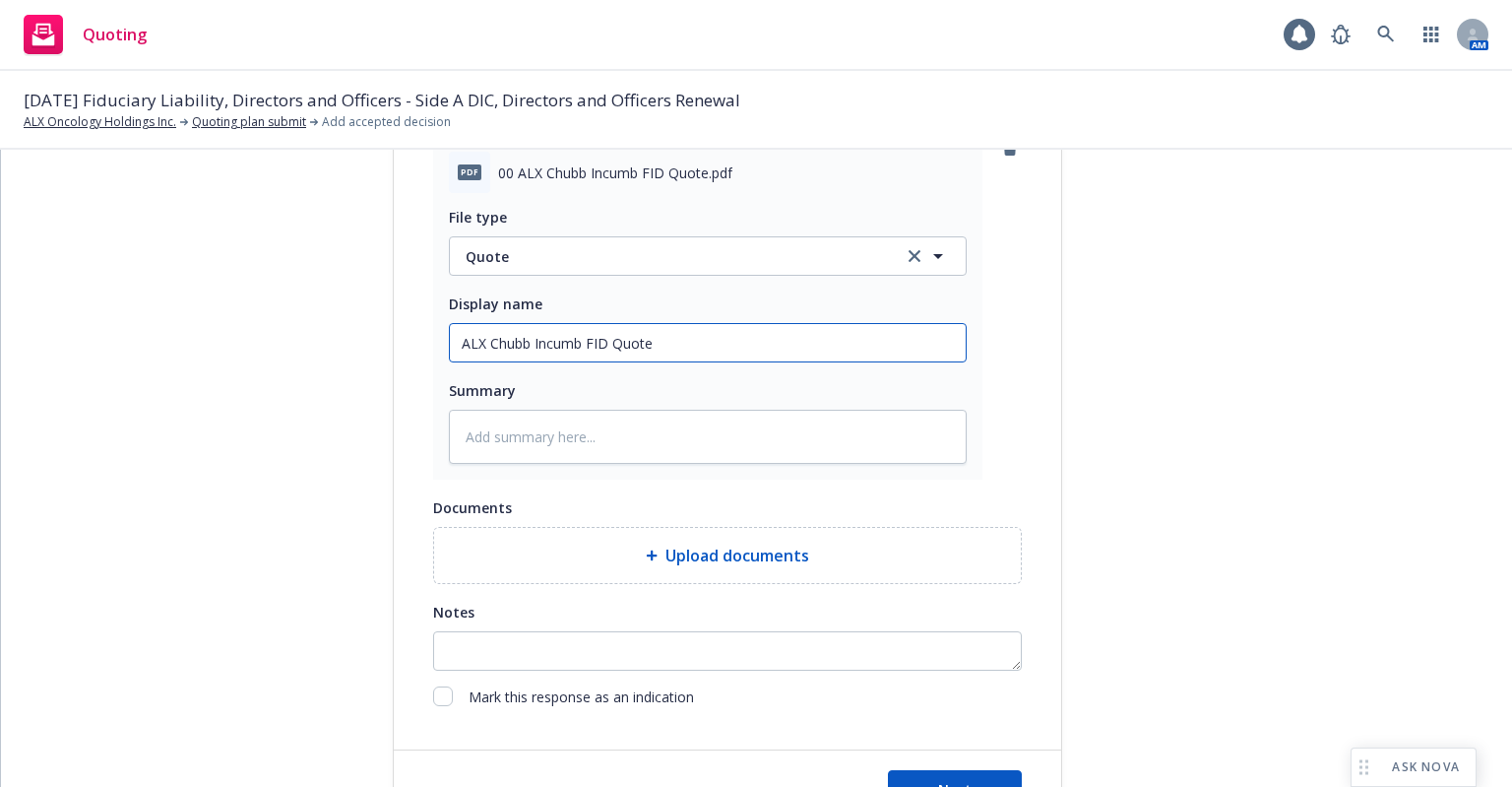 scroll, scrollTop: 1050, scrollLeft: 0, axis: vertical 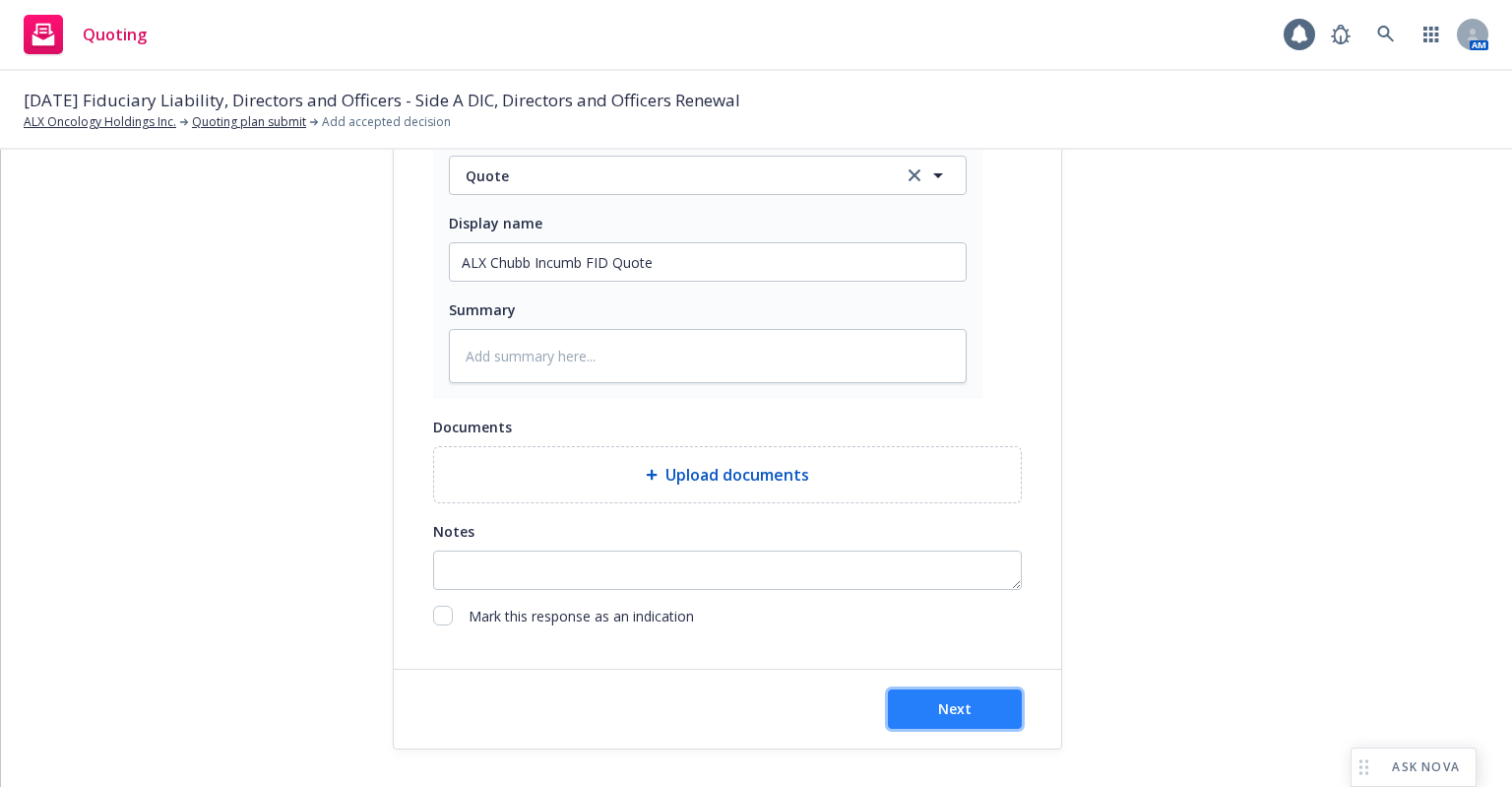 click on "Next" at bounding box center (955, 709) 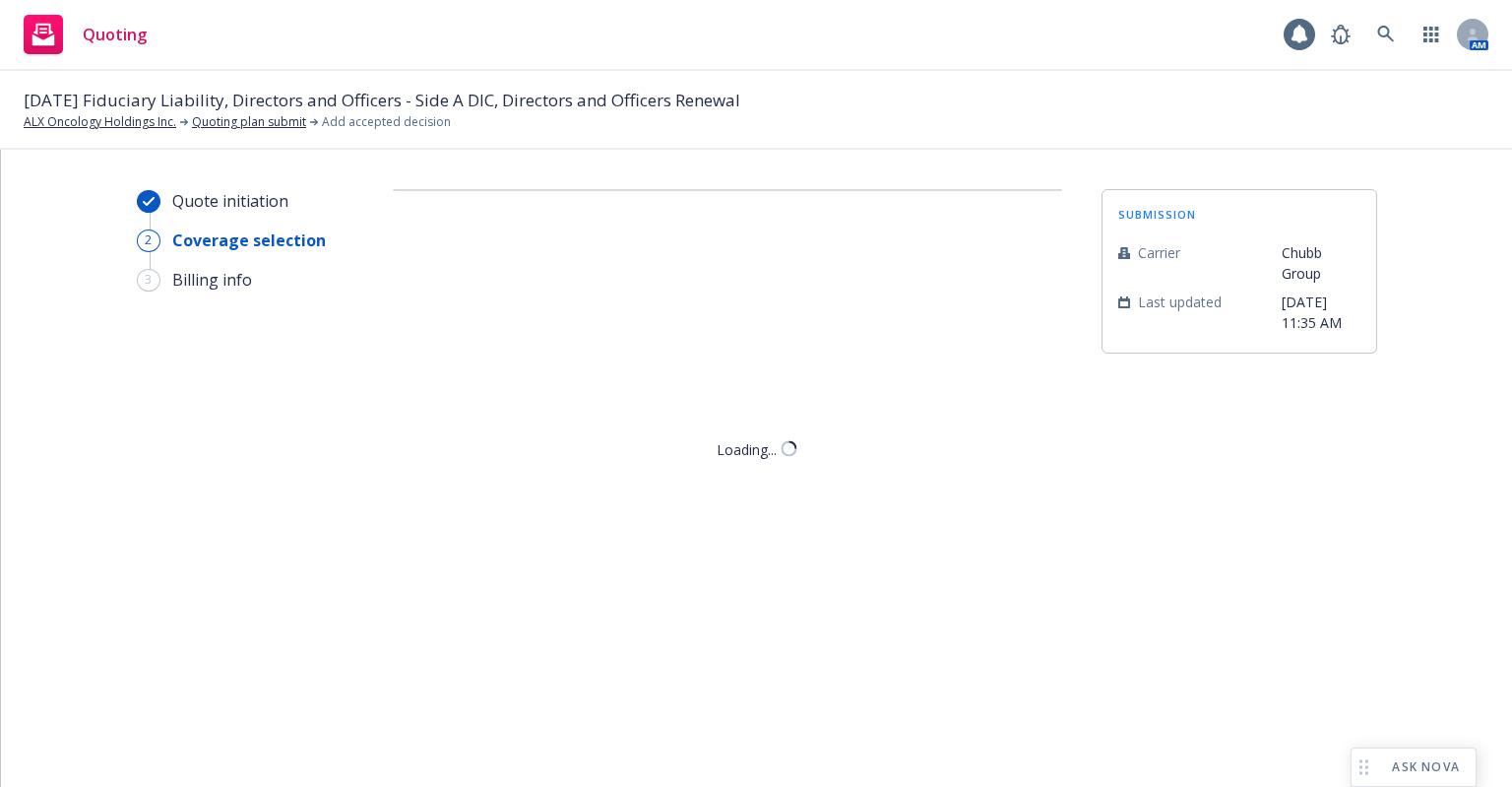 scroll, scrollTop: 0, scrollLeft: 0, axis: both 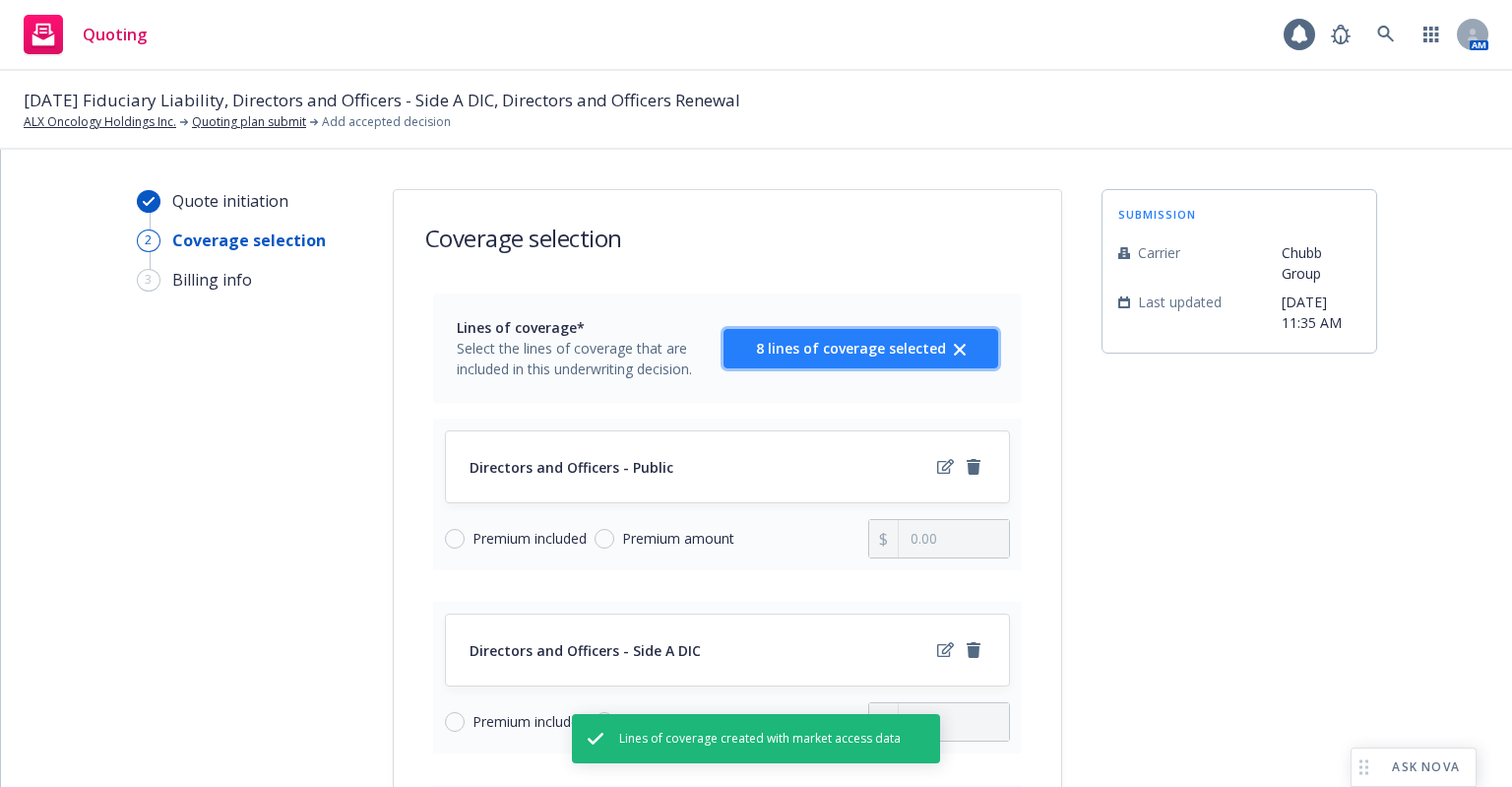 click on "8 lines of coverage selected" at bounding box center (850, 348) 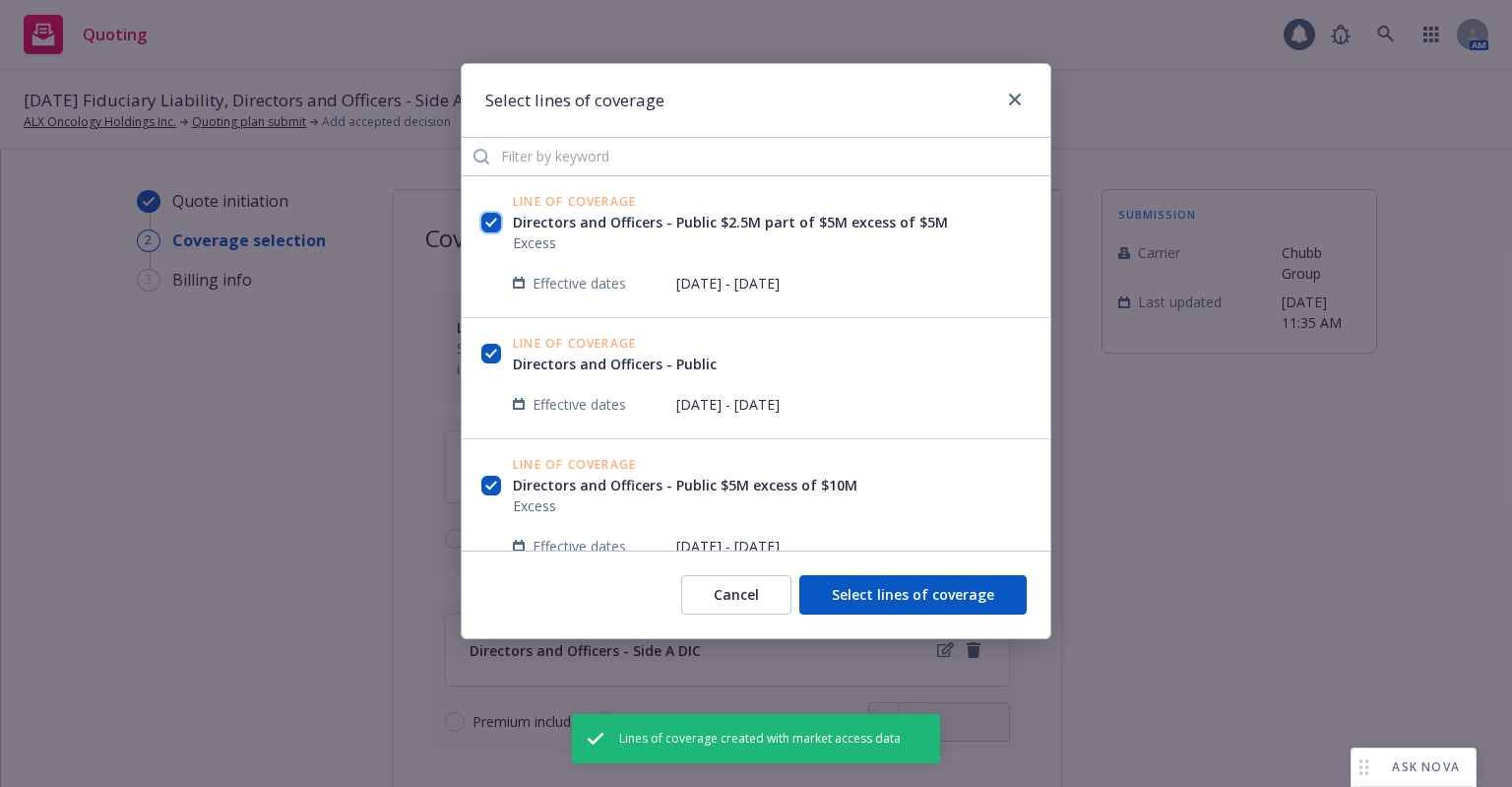 click at bounding box center (491, 223) 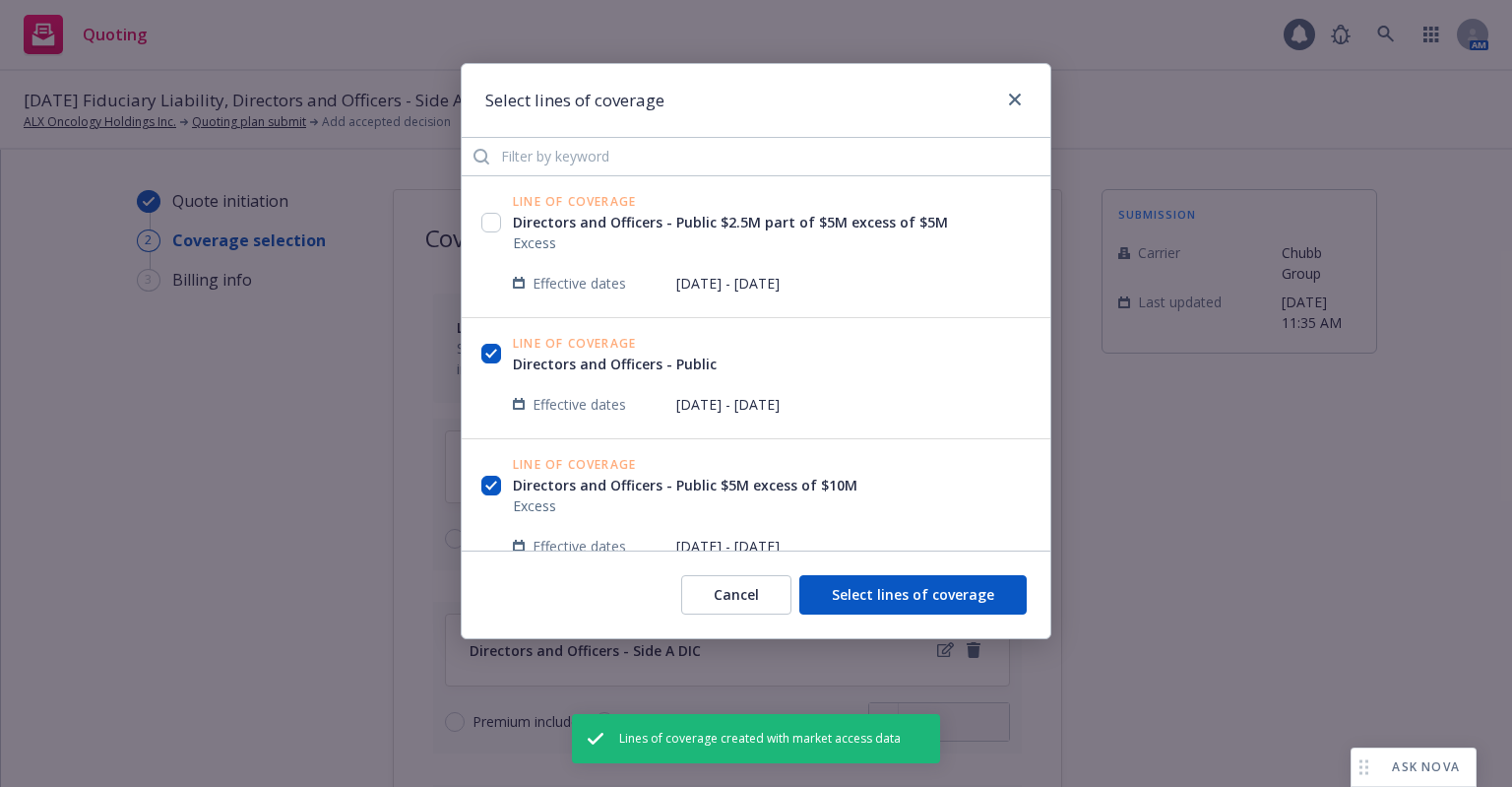 click on "Line of Coverage Directors and Officers - Public" at bounding box center [756, 356] 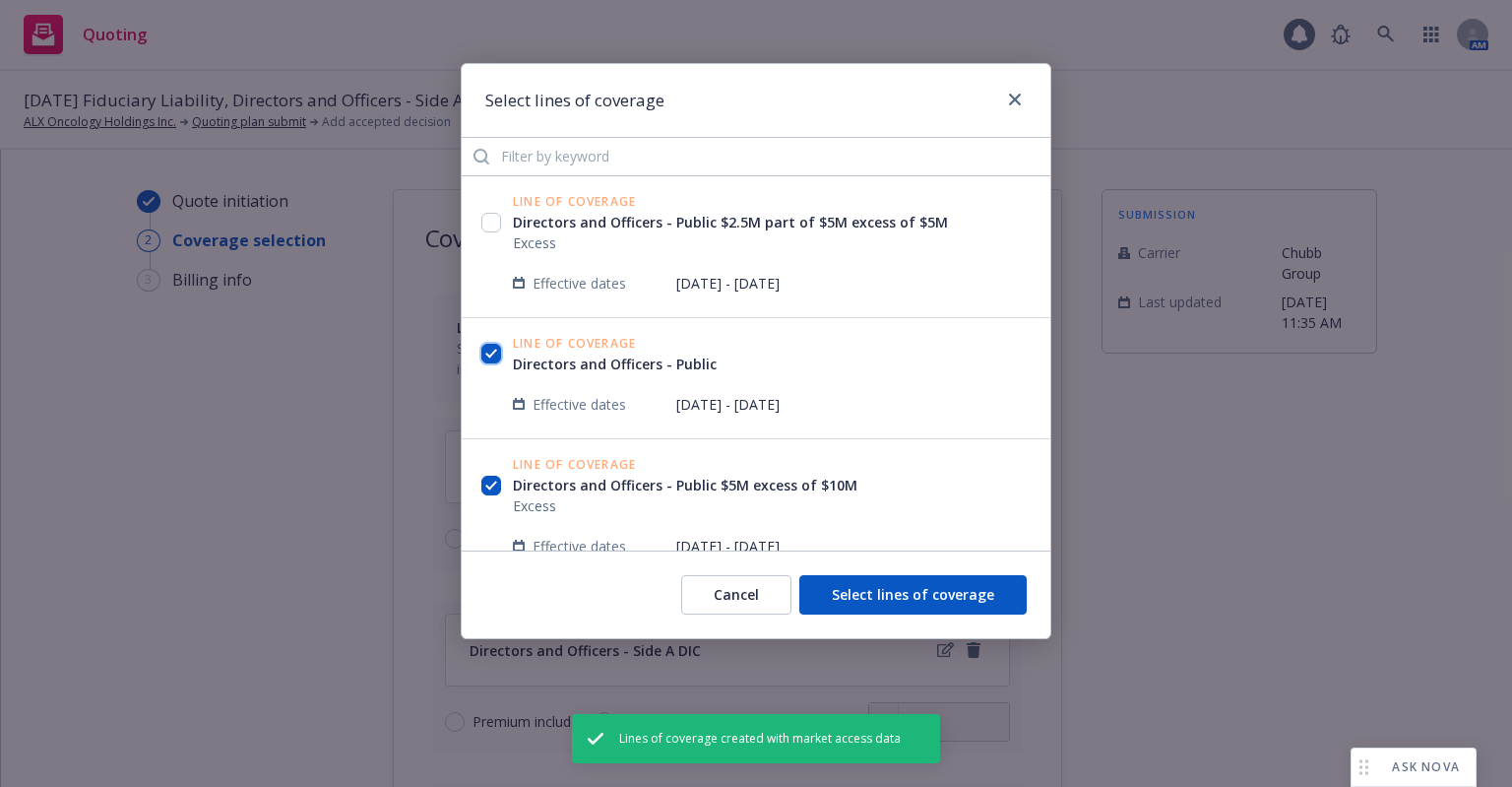 click at bounding box center [491, 354] 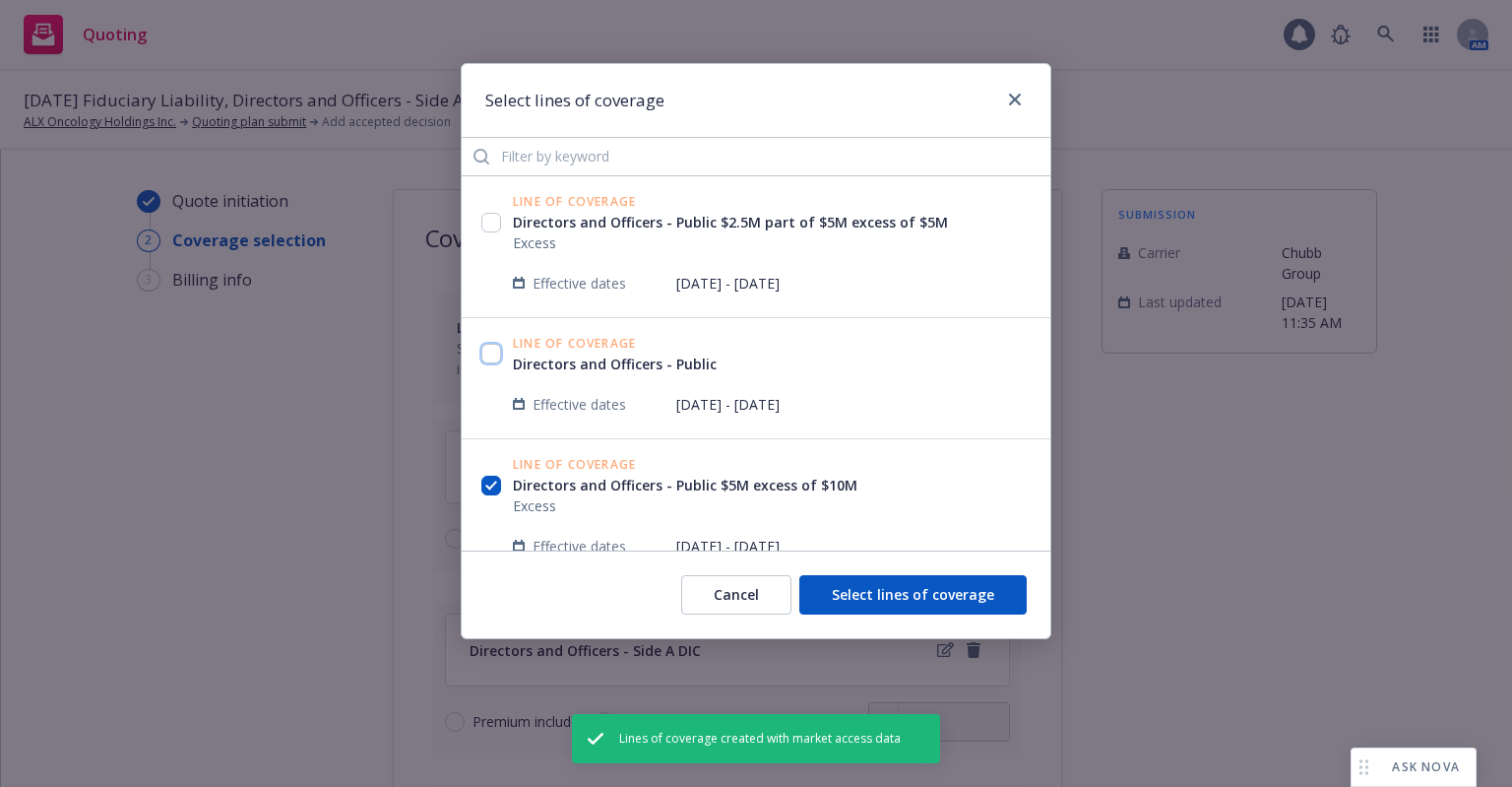 scroll, scrollTop: 98, scrollLeft: 0, axis: vertical 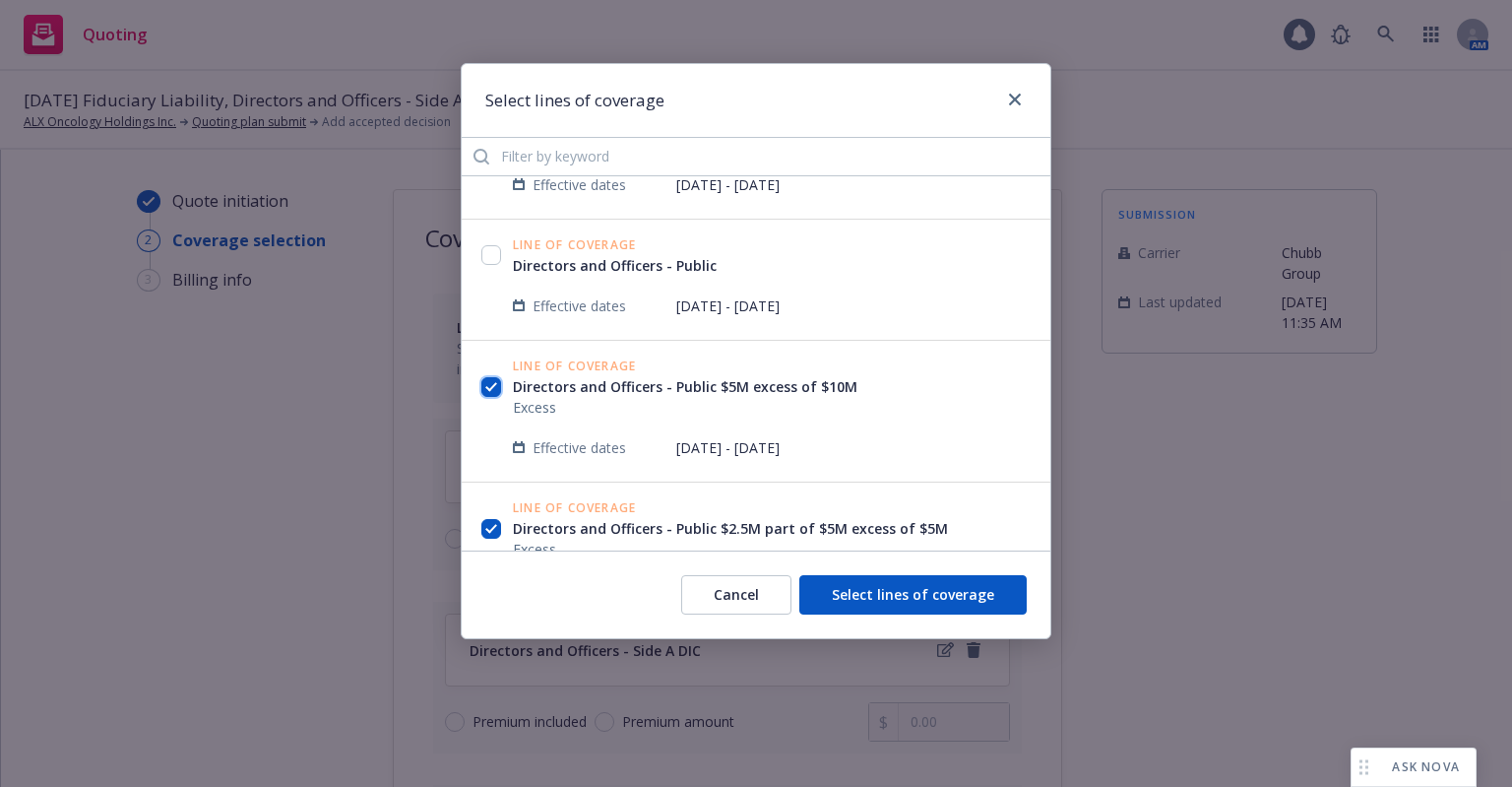click at bounding box center [491, 387] 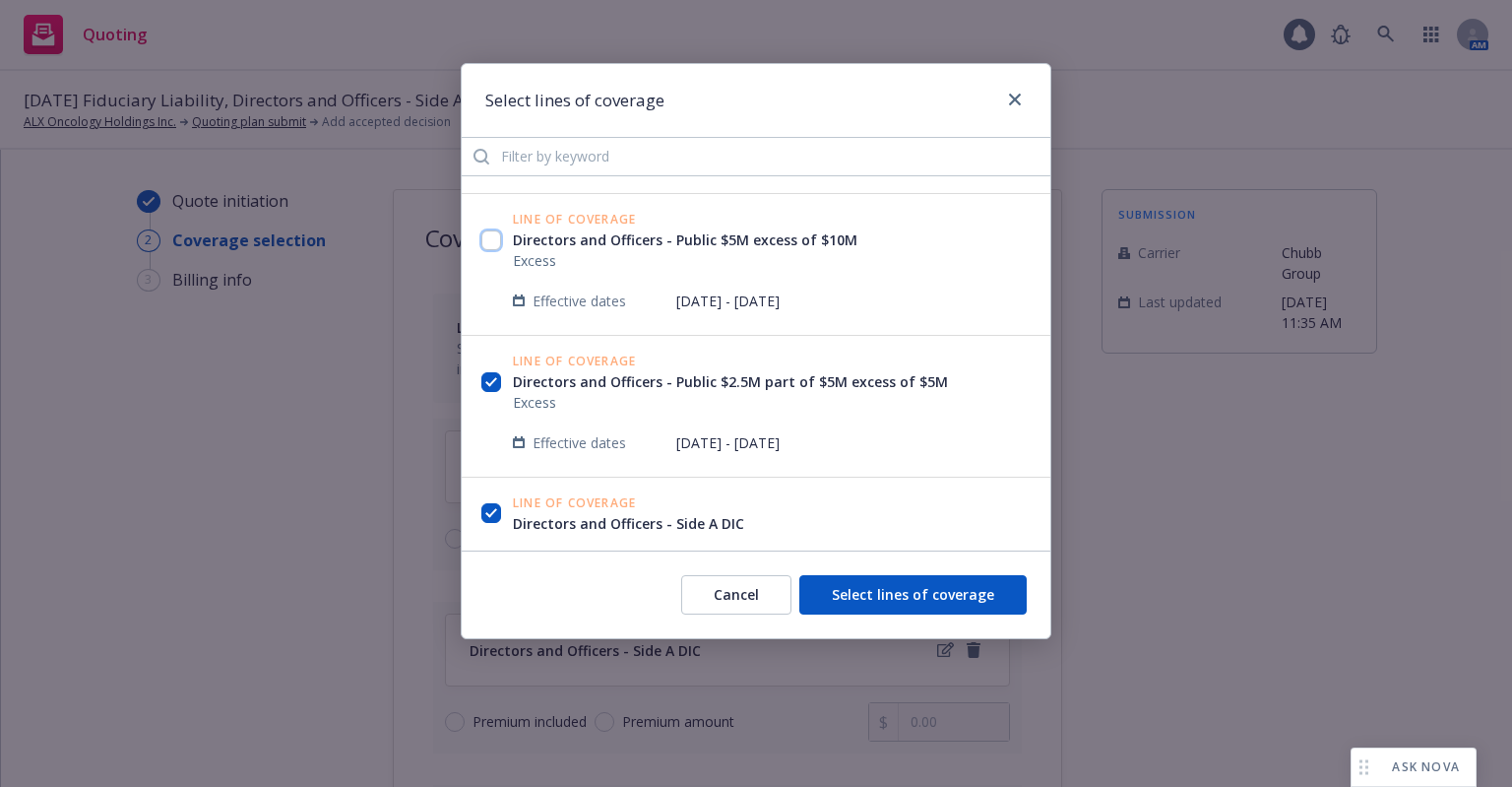 scroll, scrollTop: 295, scrollLeft: 0, axis: vertical 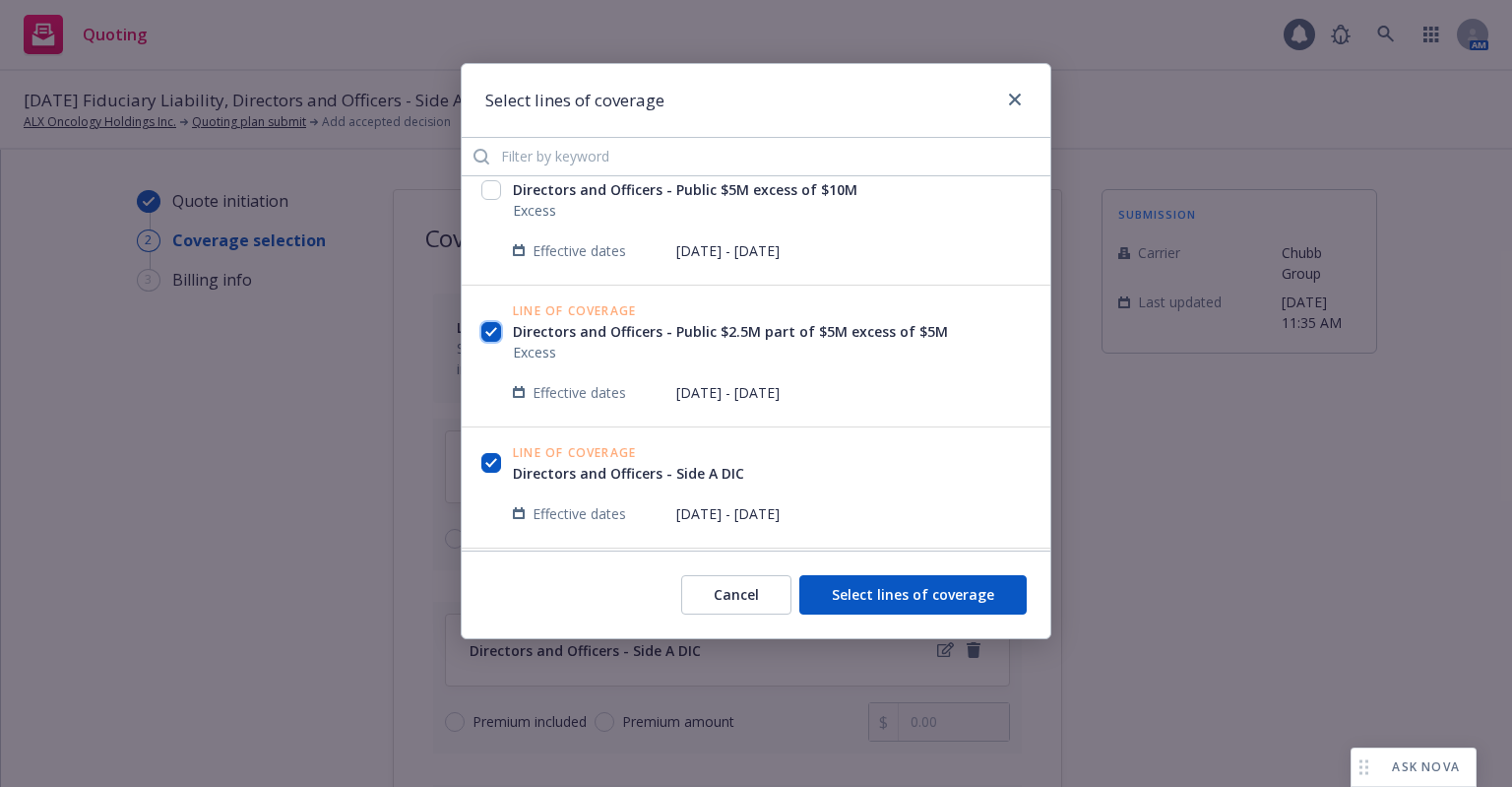 click at bounding box center (491, 332) 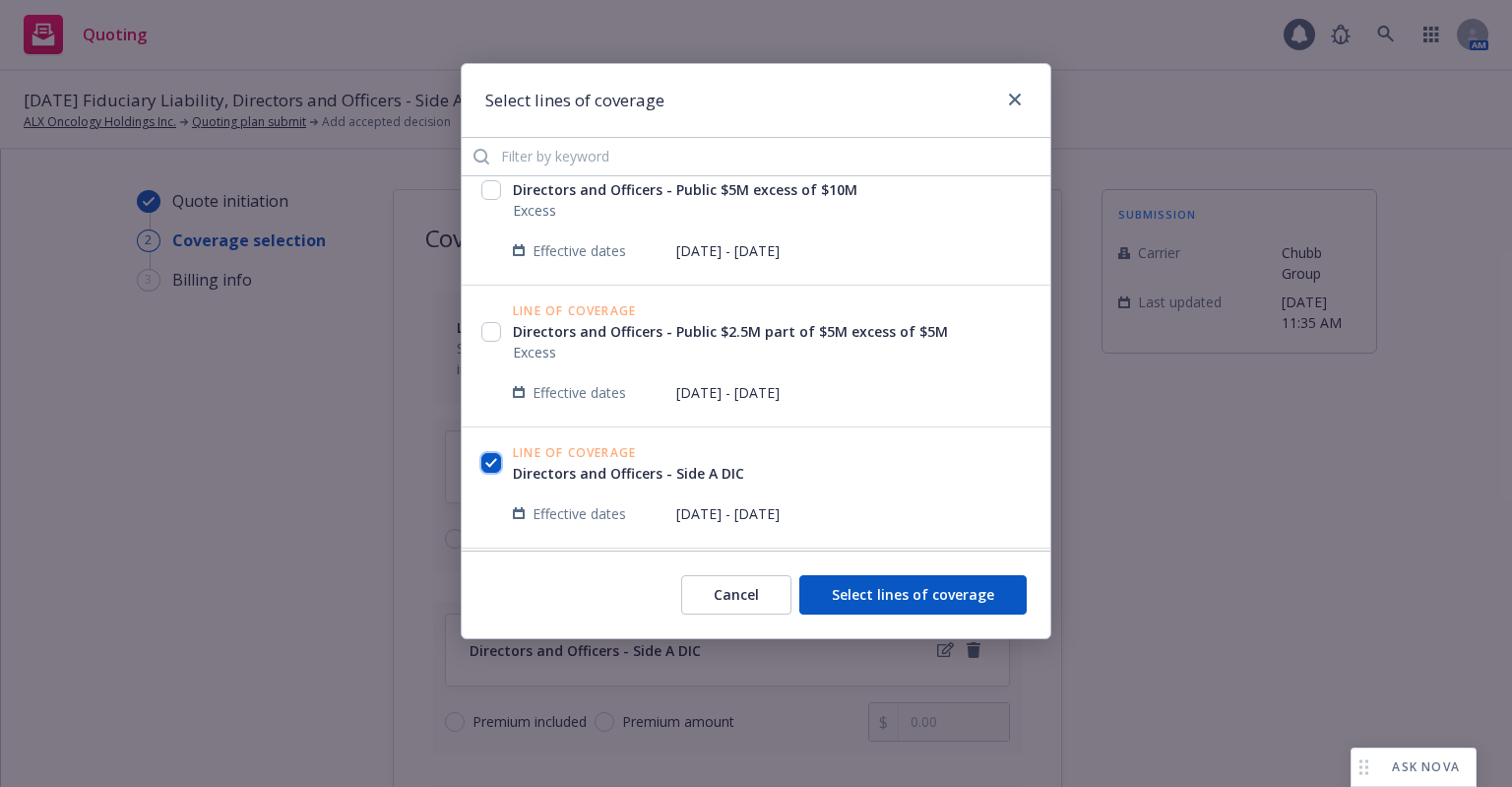 click at bounding box center (491, 463) 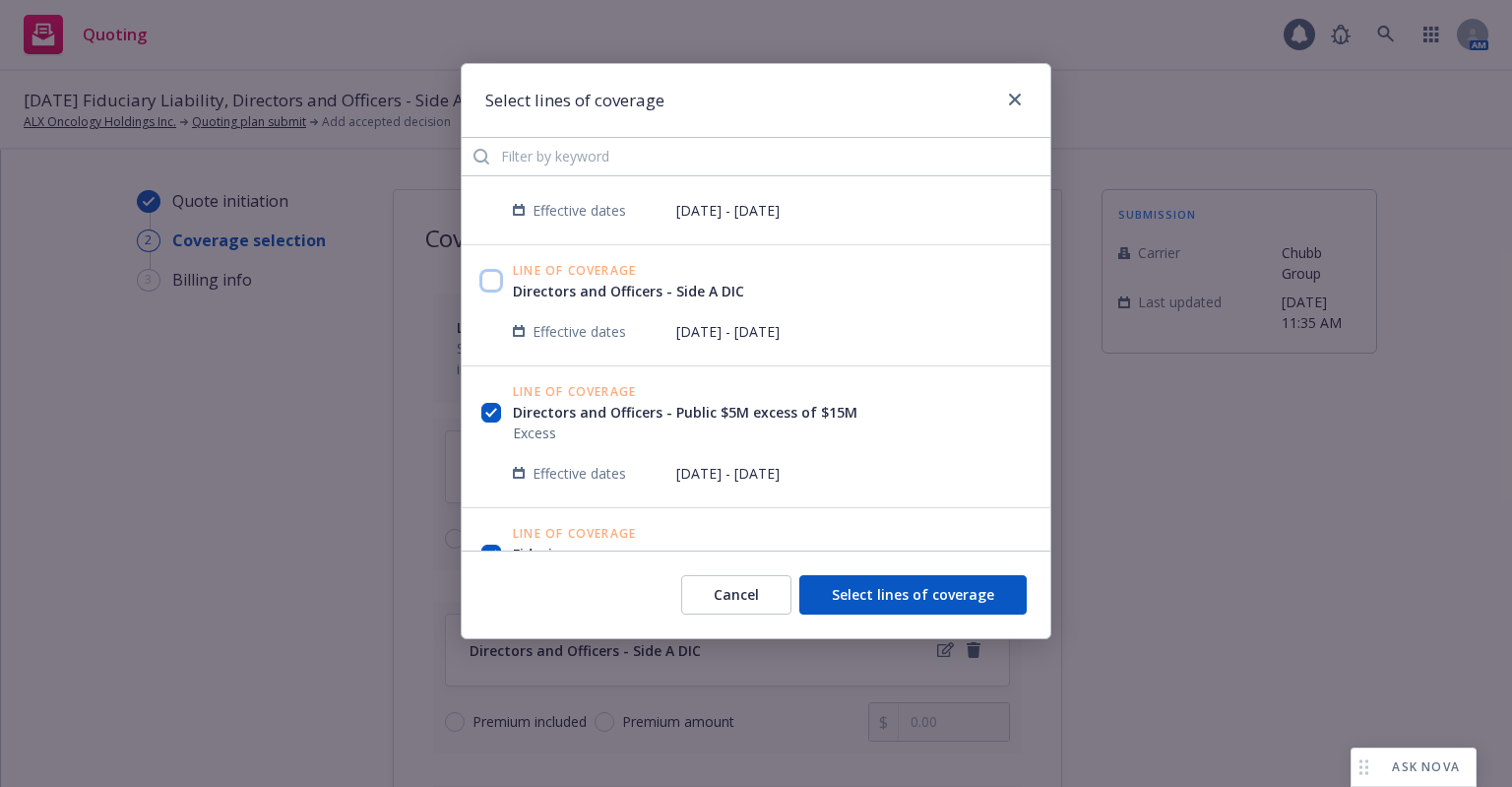 scroll, scrollTop: 591, scrollLeft: 0, axis: vertical 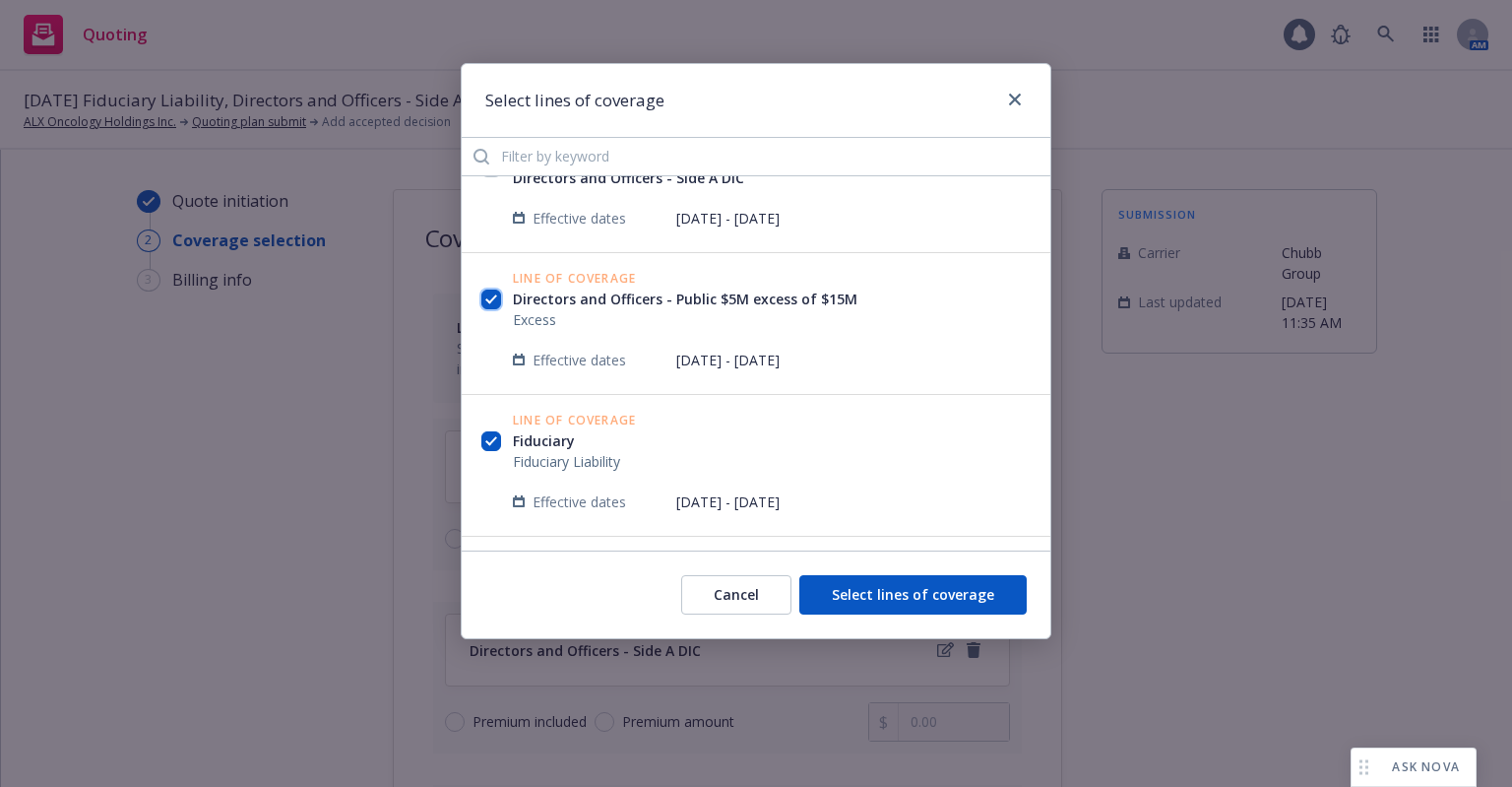 click at bounding box center (491, 299) 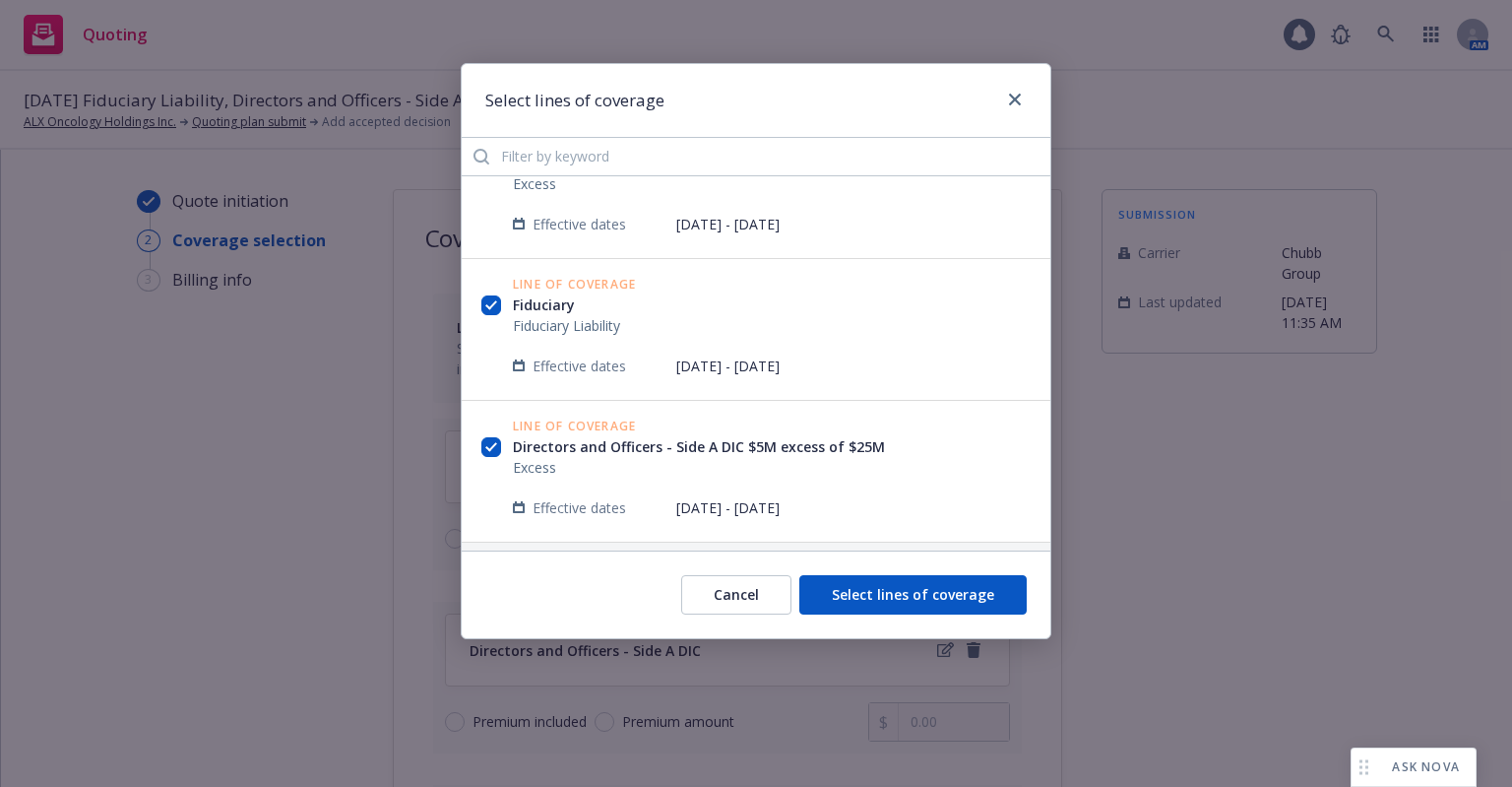scroll, scrollTop: 733, scrollLeft: 0, axis: vertical 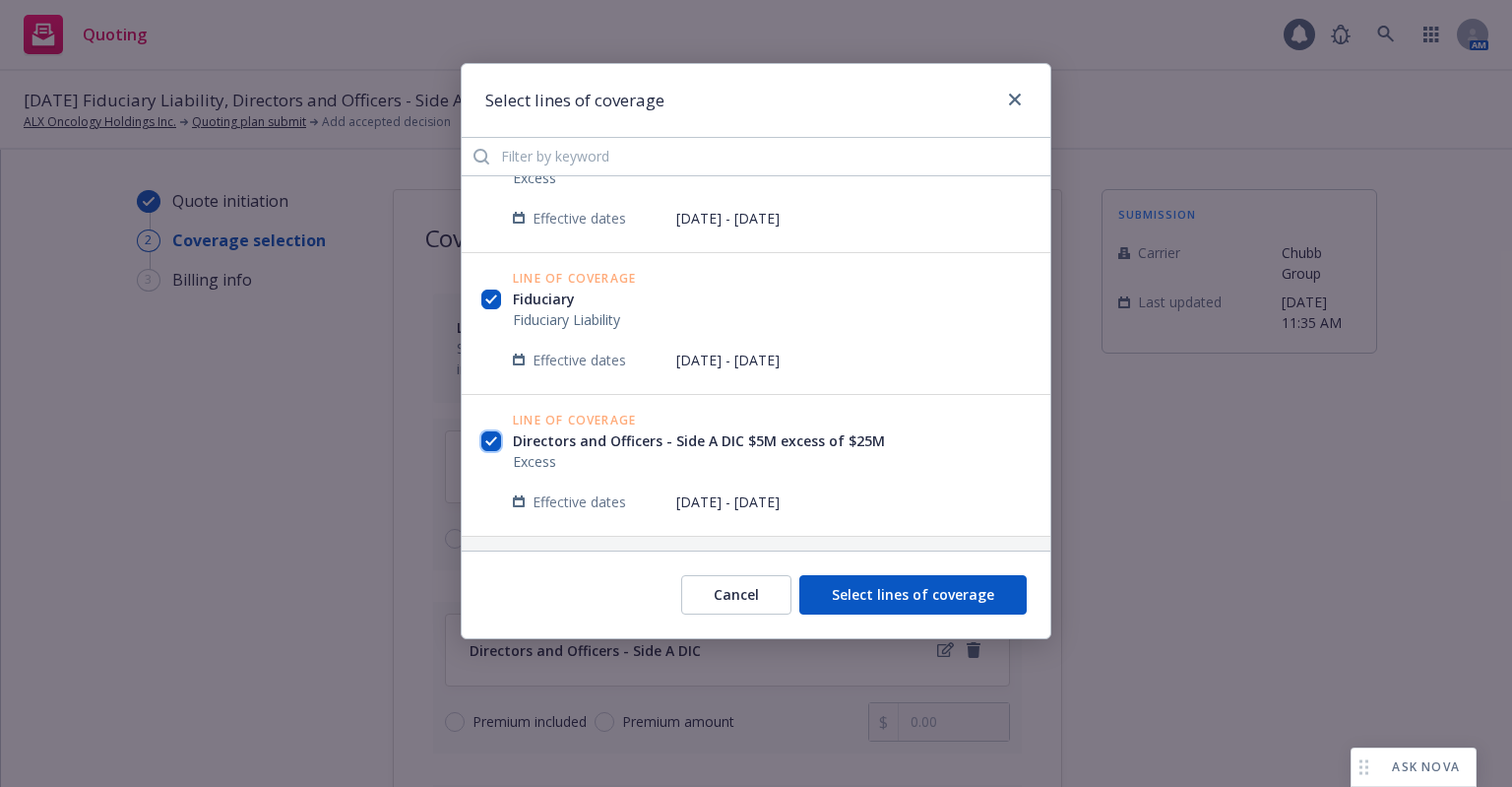 click at bounding box center [491, 441] 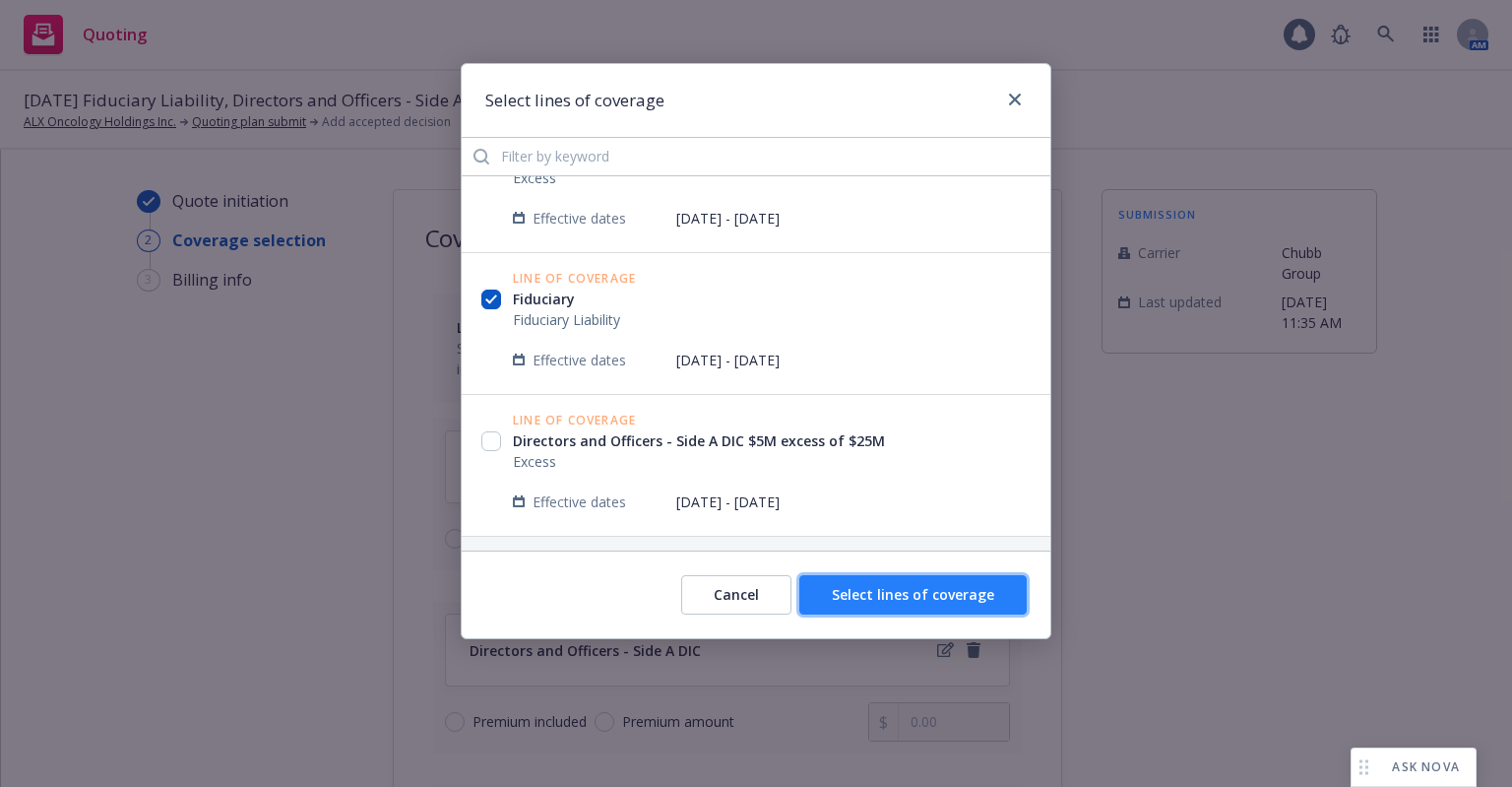 click on "Select lines of coverage" at bounding box center (913, 594) 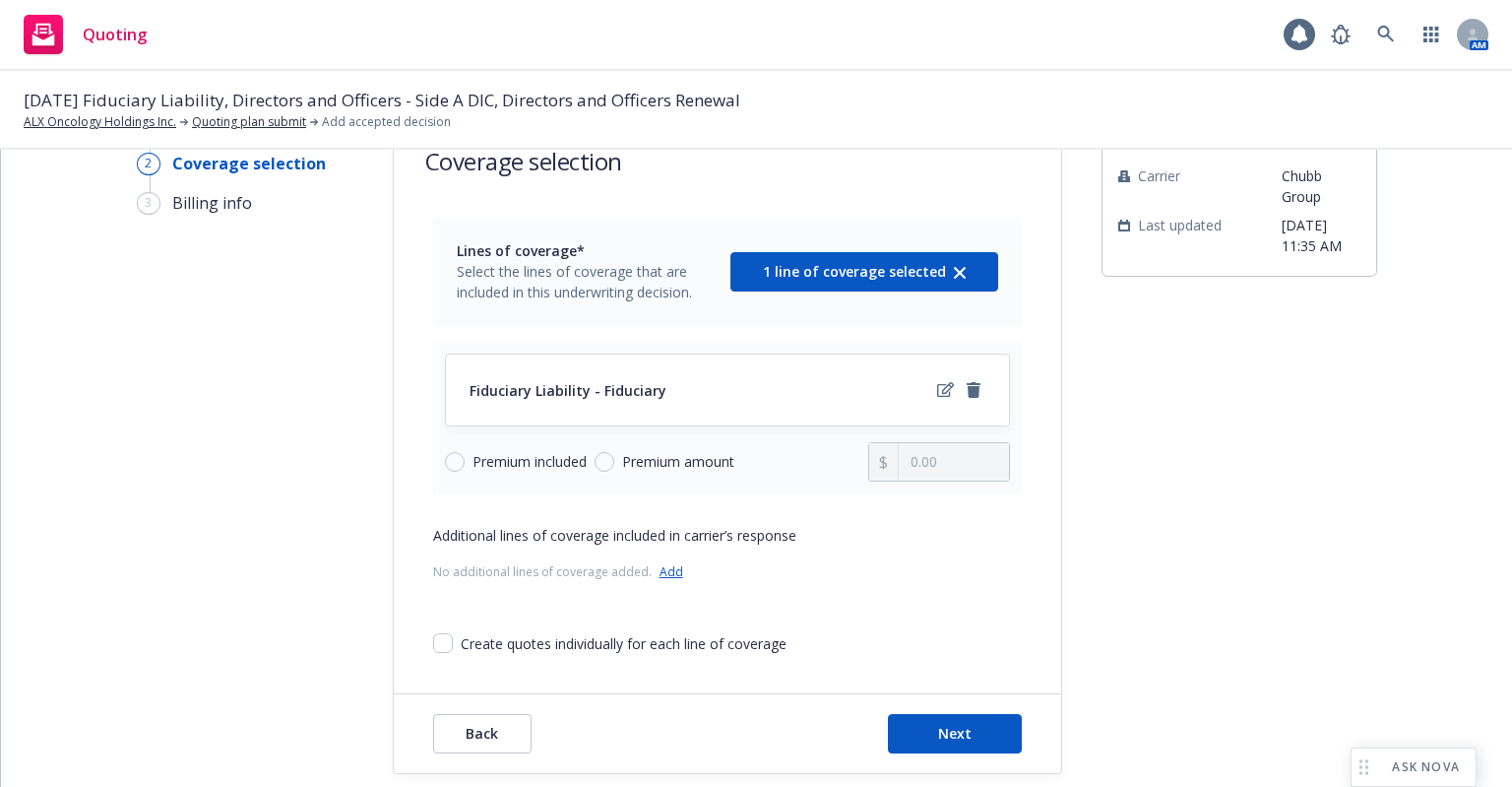 scroll, scrollTop: 102, scrollLeft: 0, axis: vertical 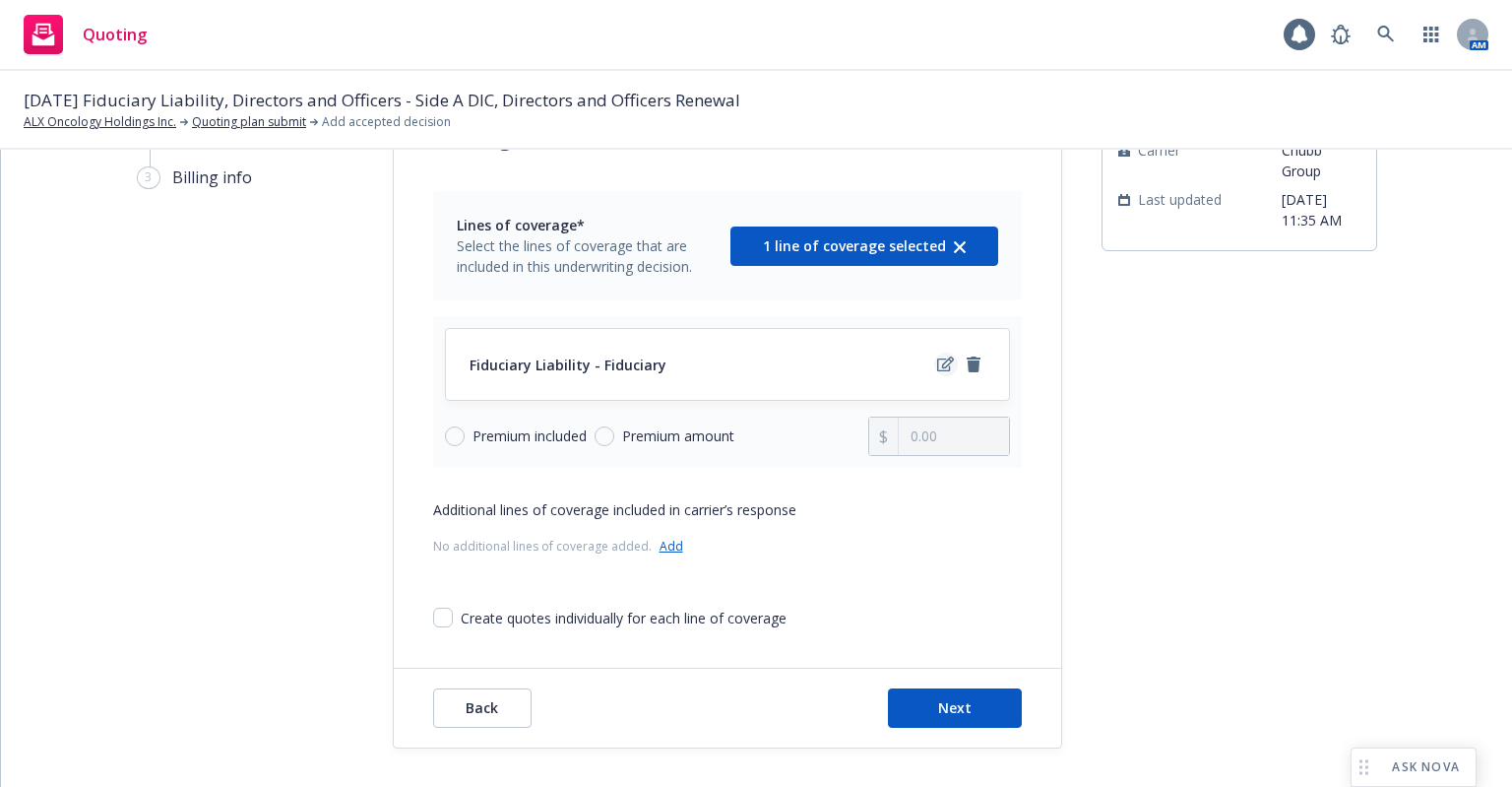 click 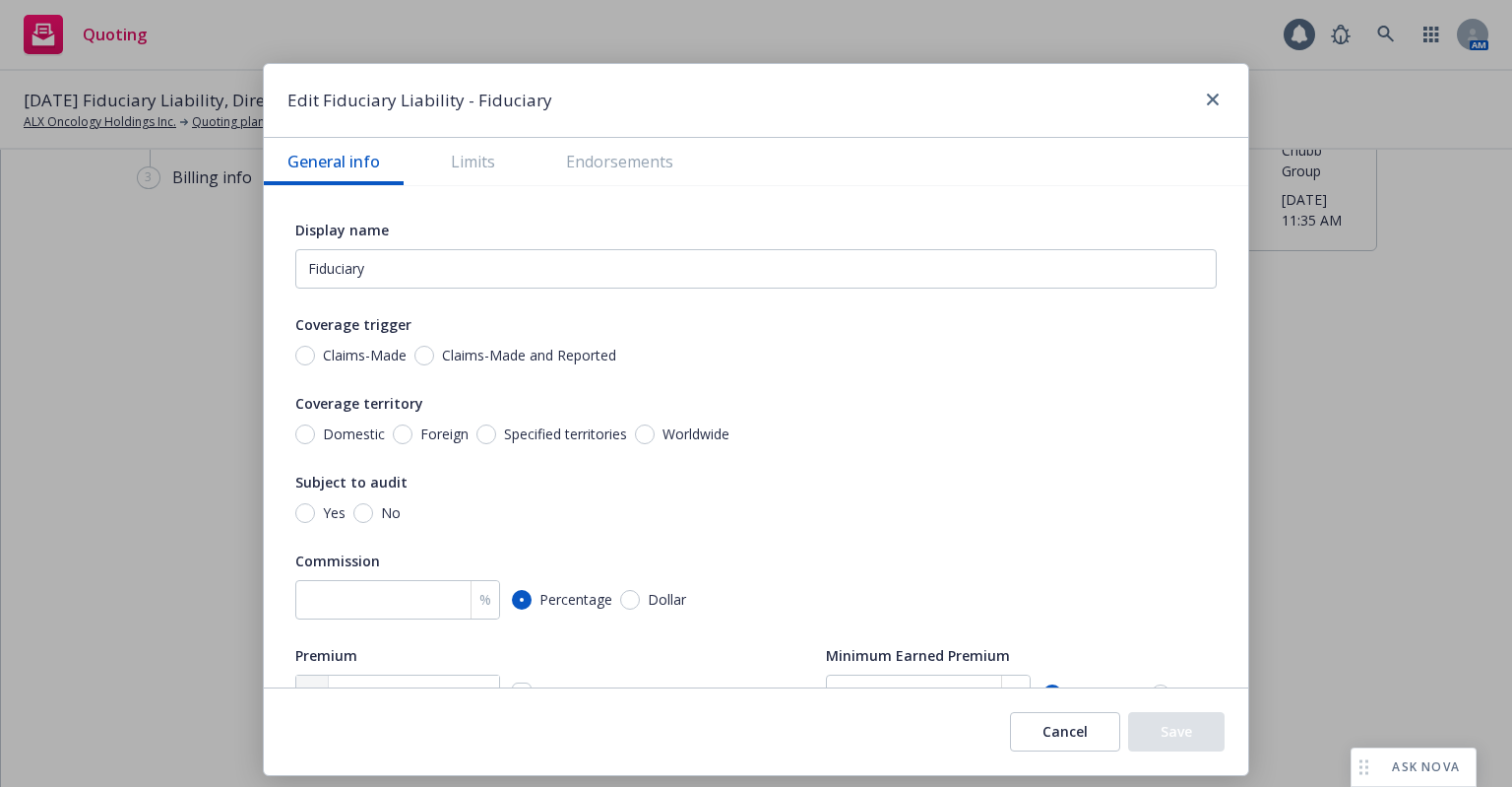 click on "Claims-Made and Reported" at bounding box center (529, 356) 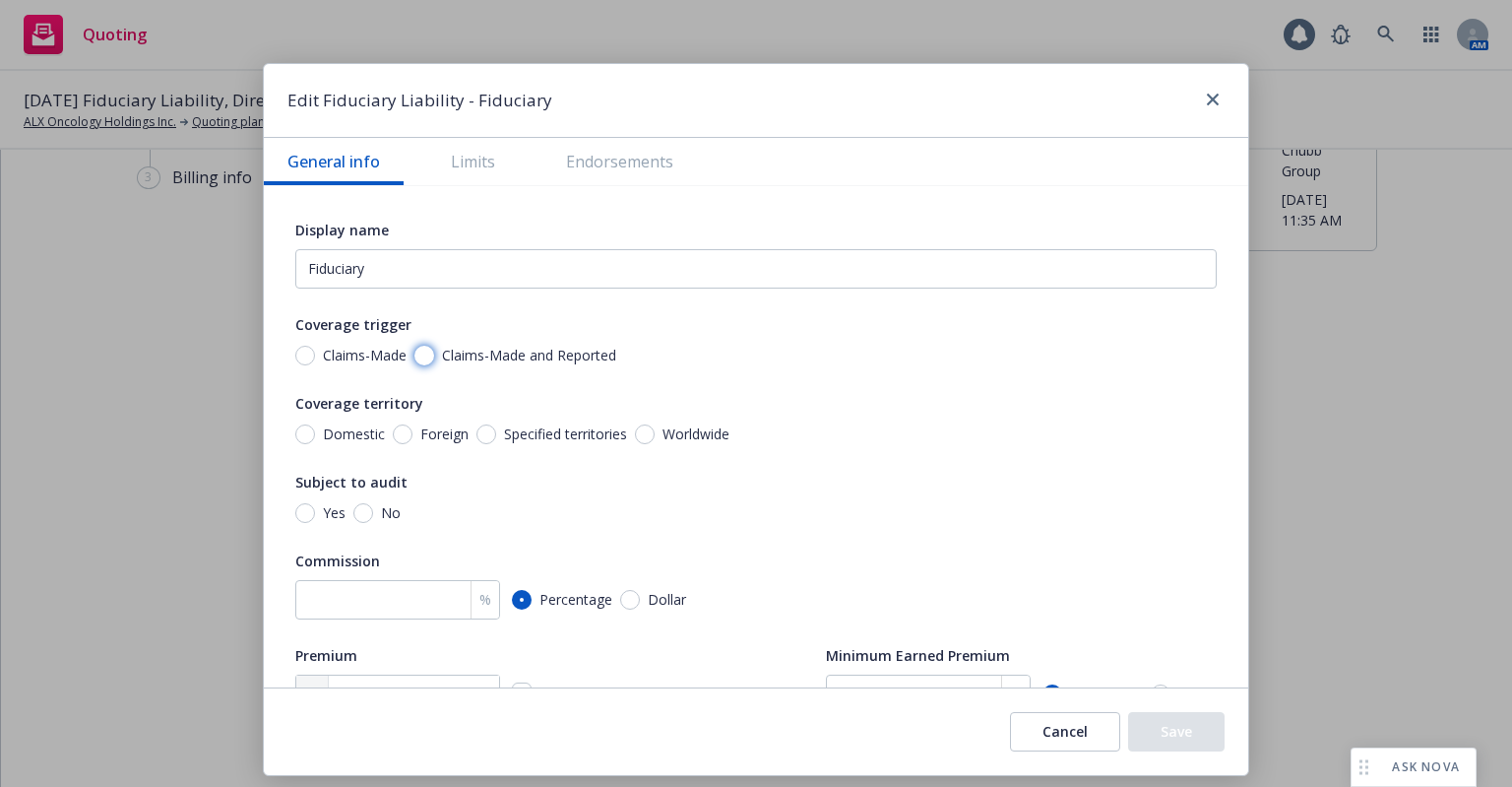 click on "Claims-Made and Reported" at bounding box center (424, 356) 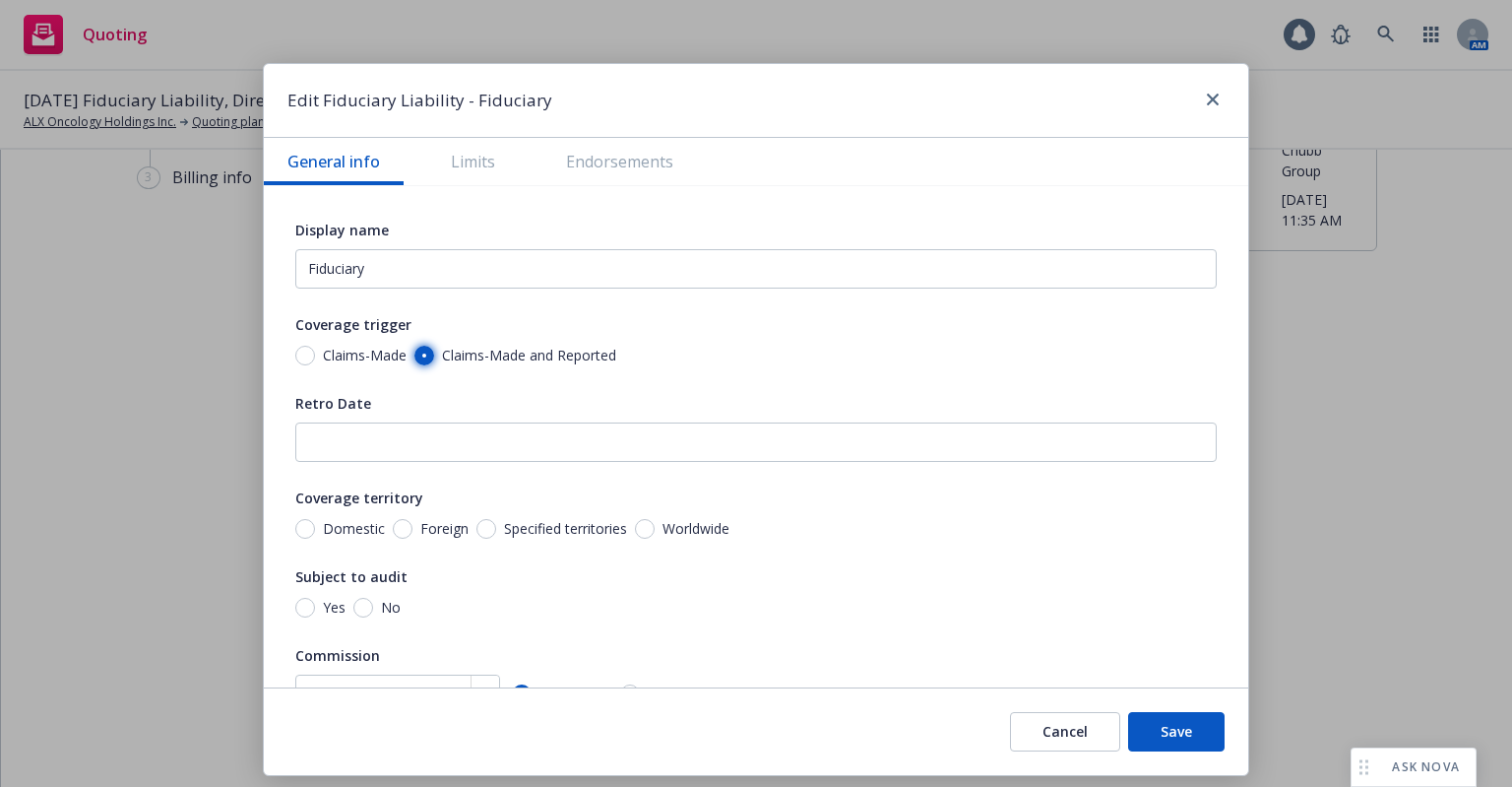 scroll, scrollTop: 197, scrollLeft: 0, axis: vertical 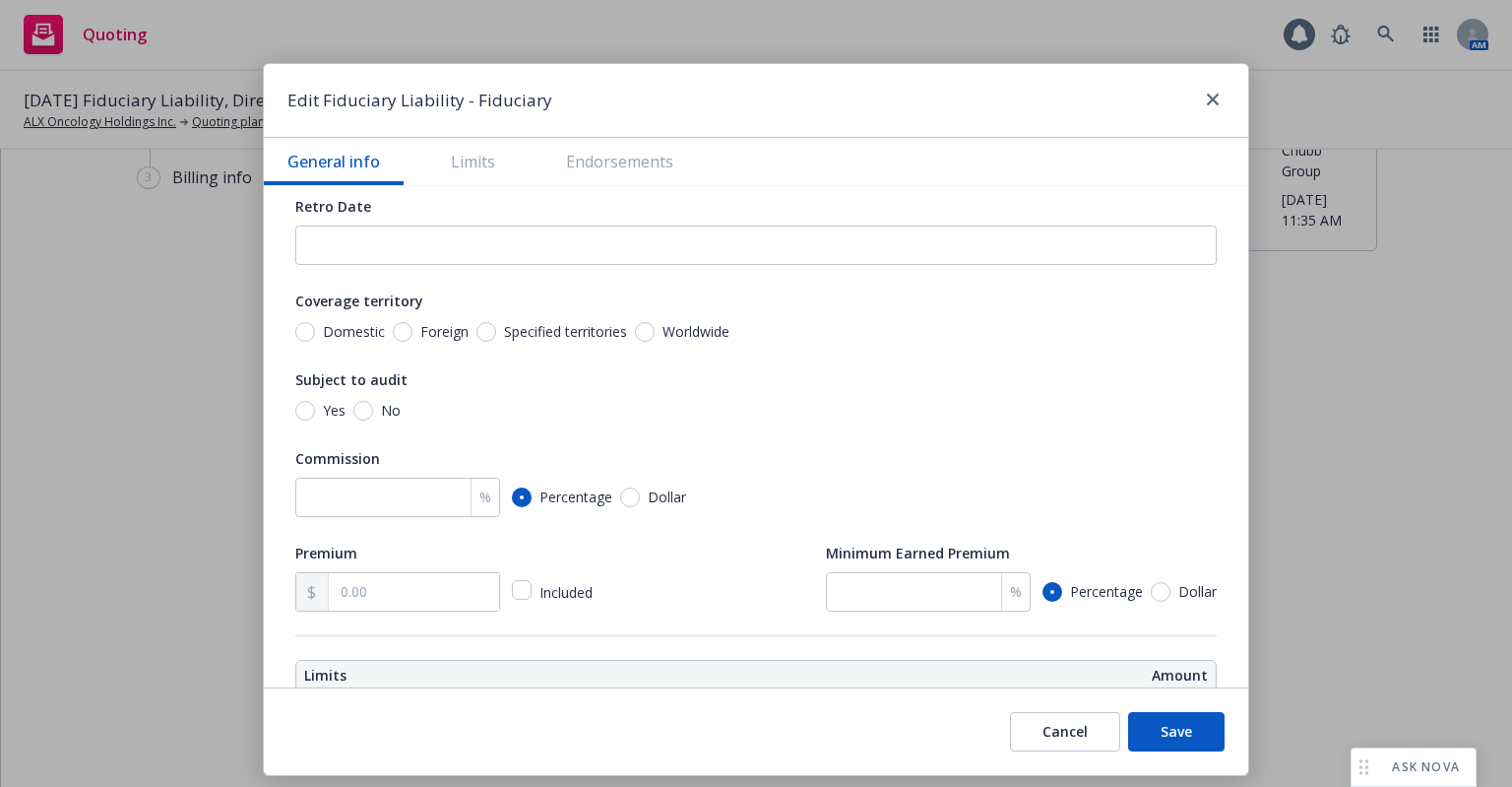 click on "Worldwide" at bounding box center (696, 332) 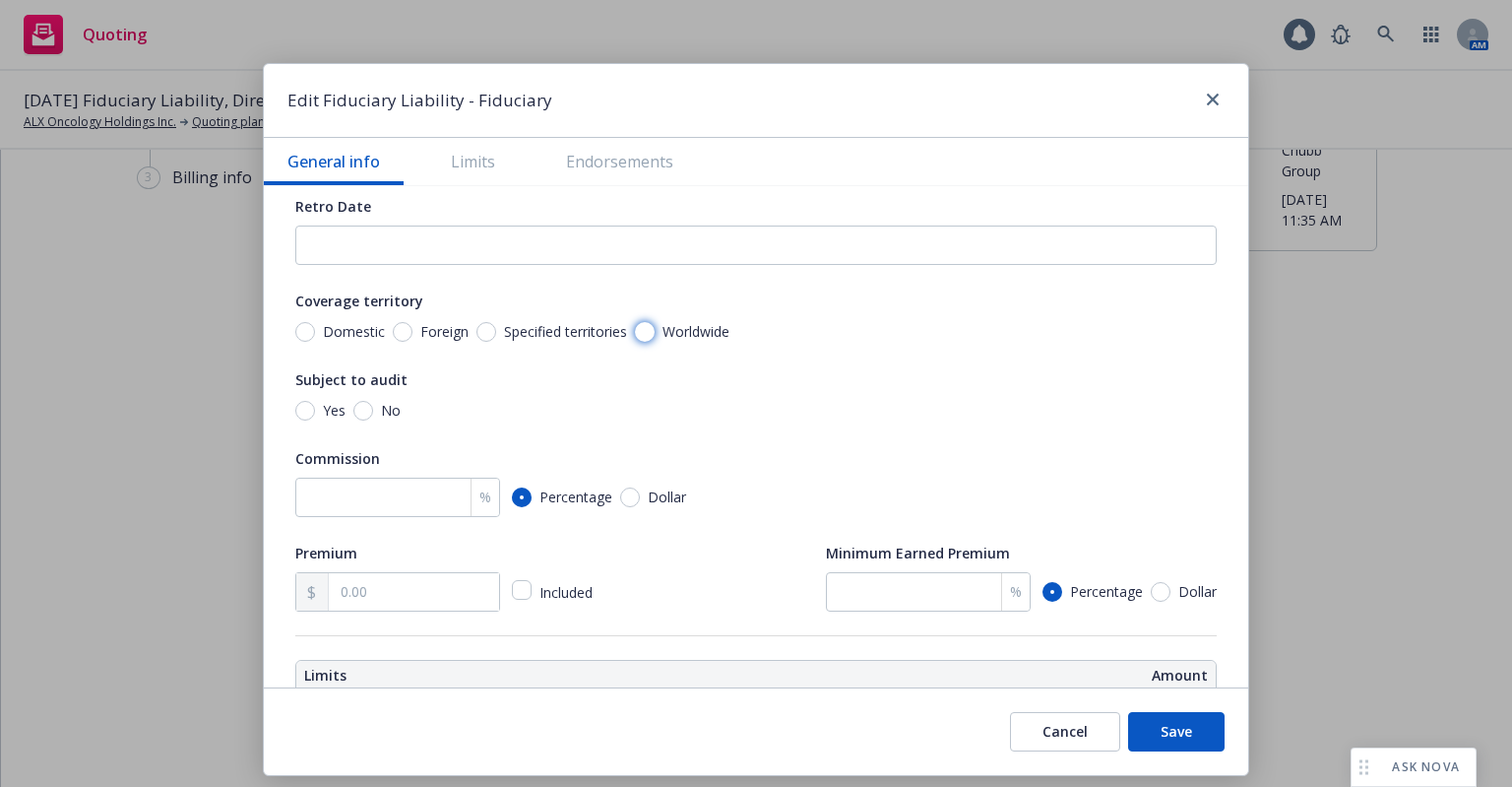 click on "Worldwide" at bounding box center (645, 332) 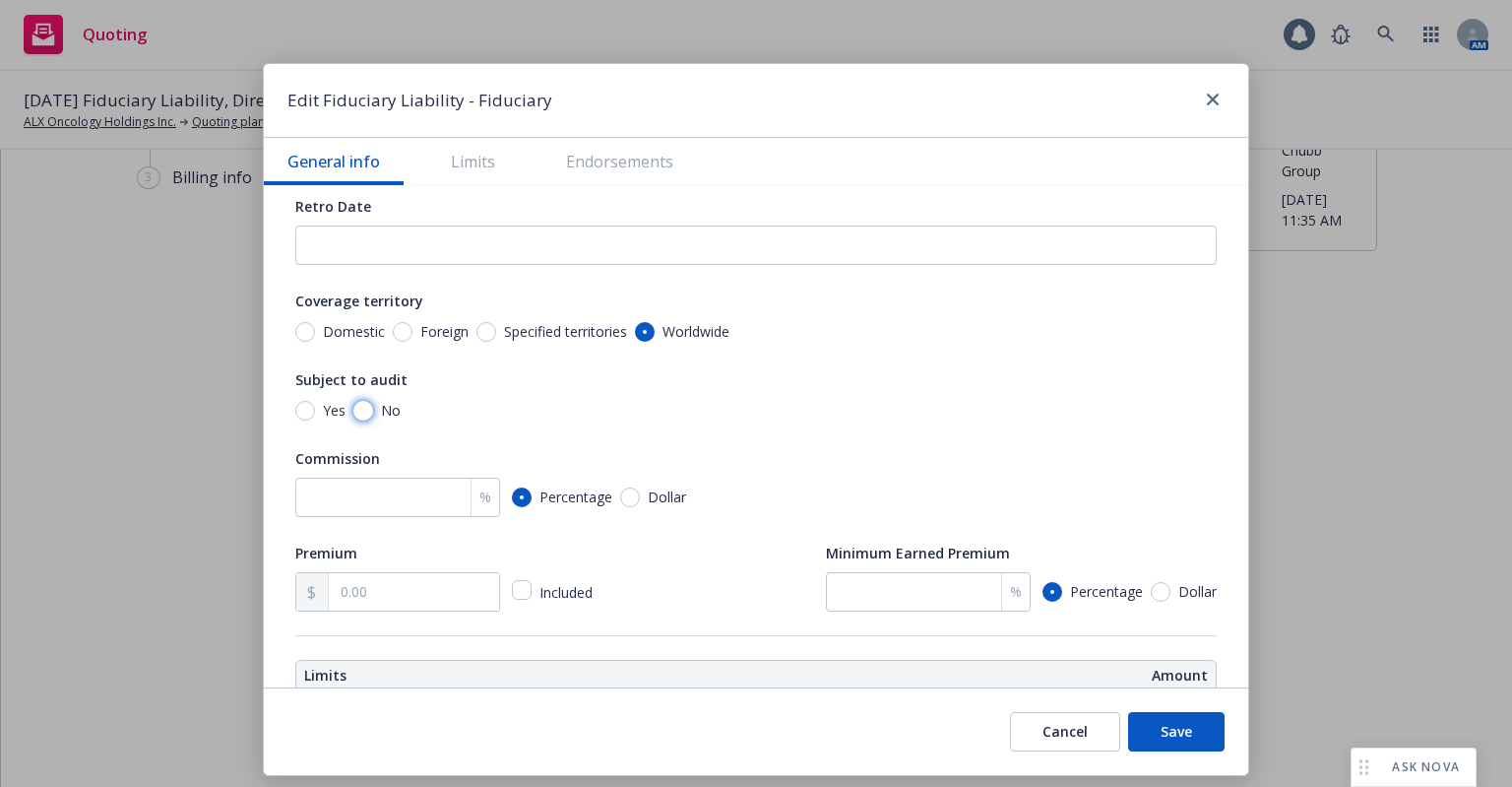 click on "No" at bounding box center (363, 411) 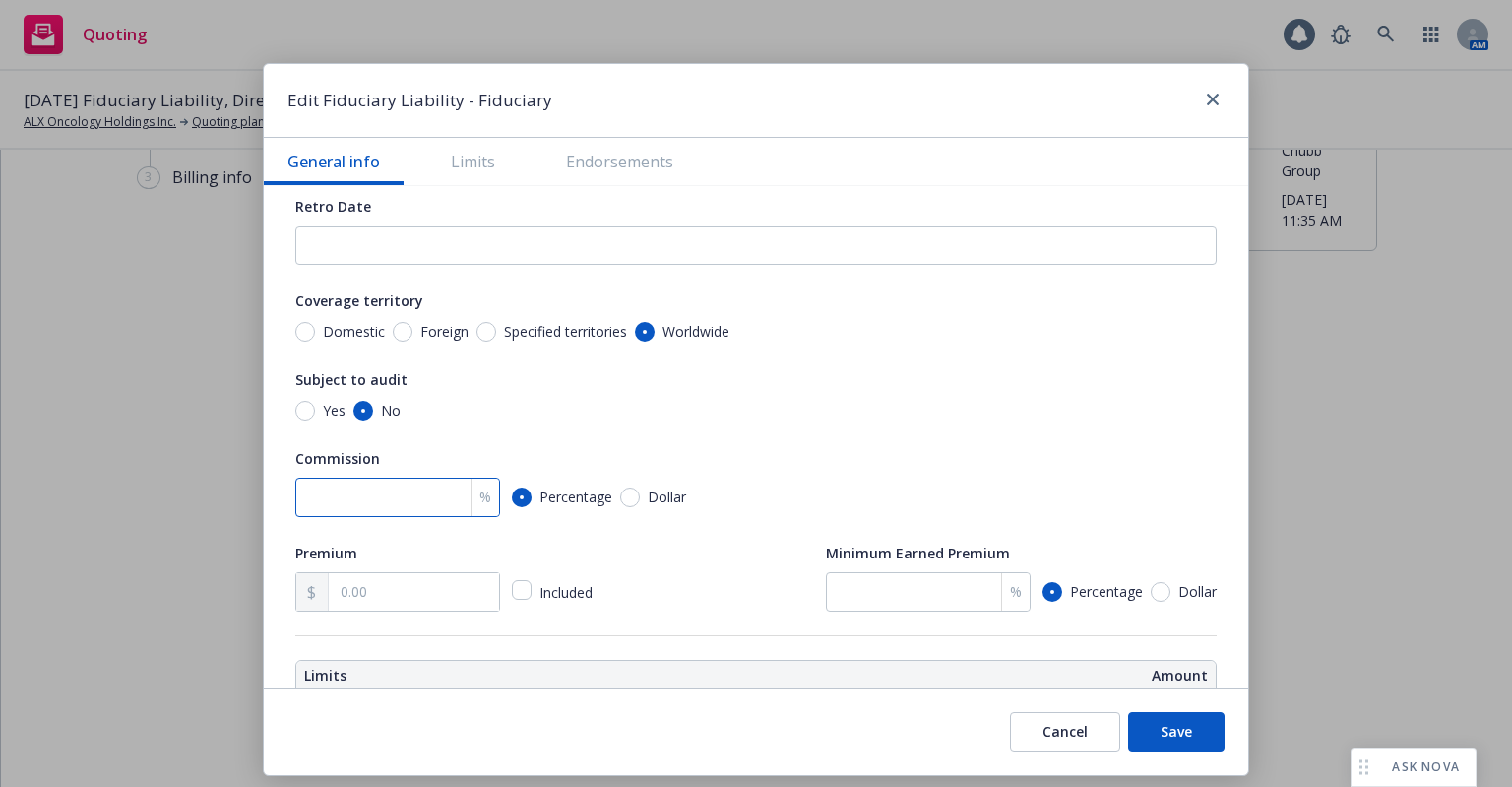 click at bounding box center (398, 497) 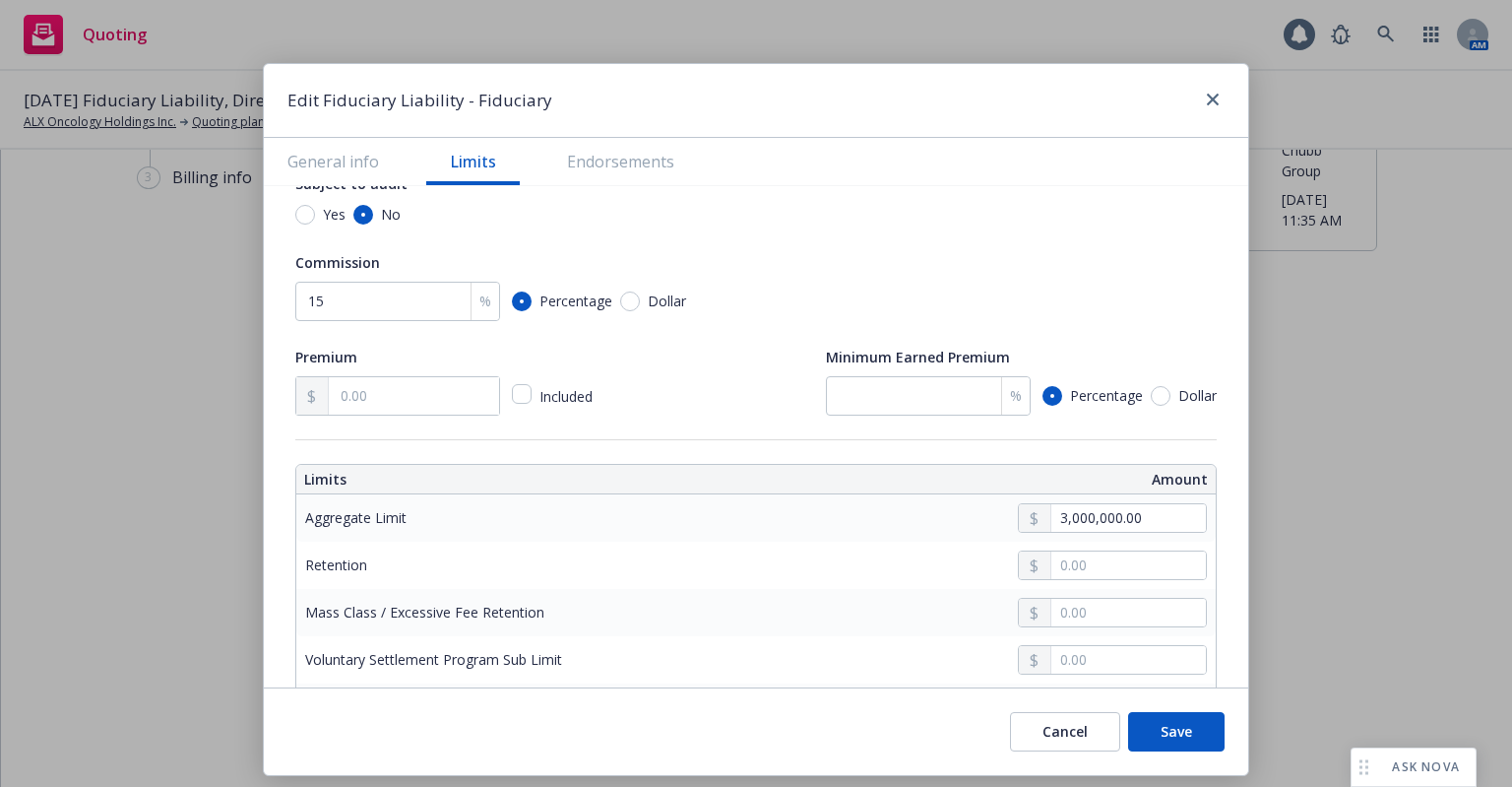 scroll, scrollTop: 394, scrollLeft: 0, axis: vertical 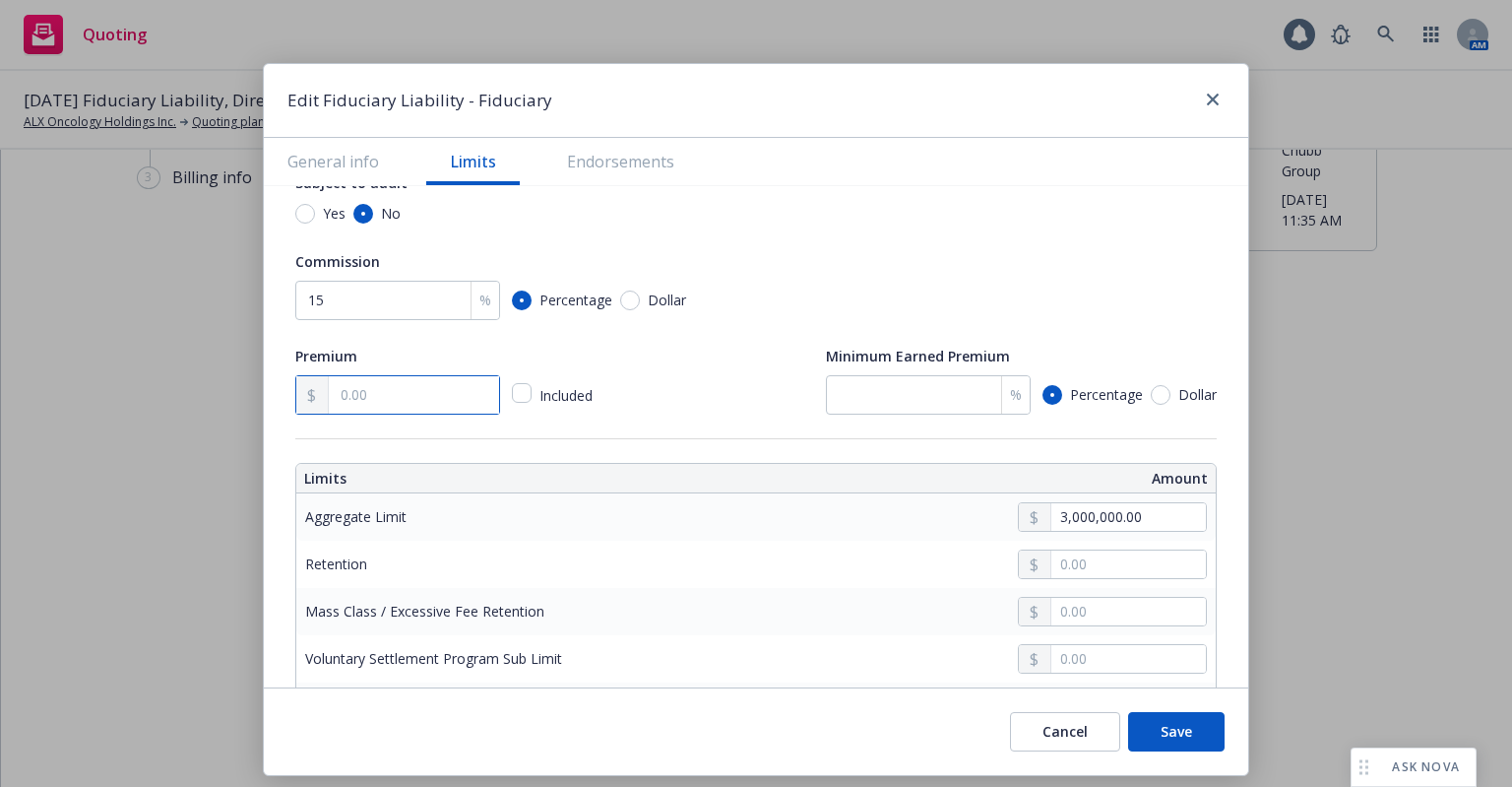 click at bounding box center [413, 395] 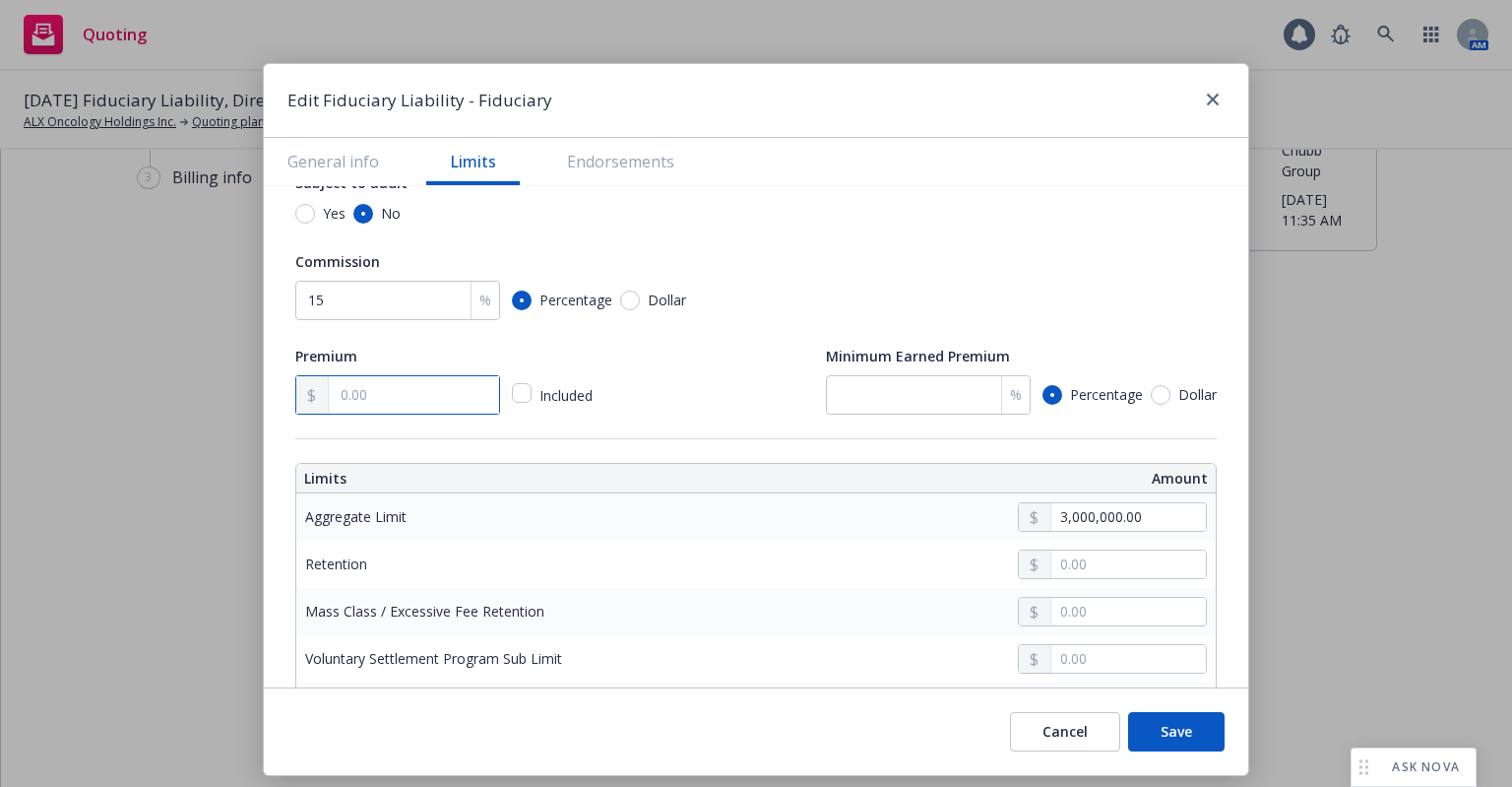 click at bounding box center (413, 395) 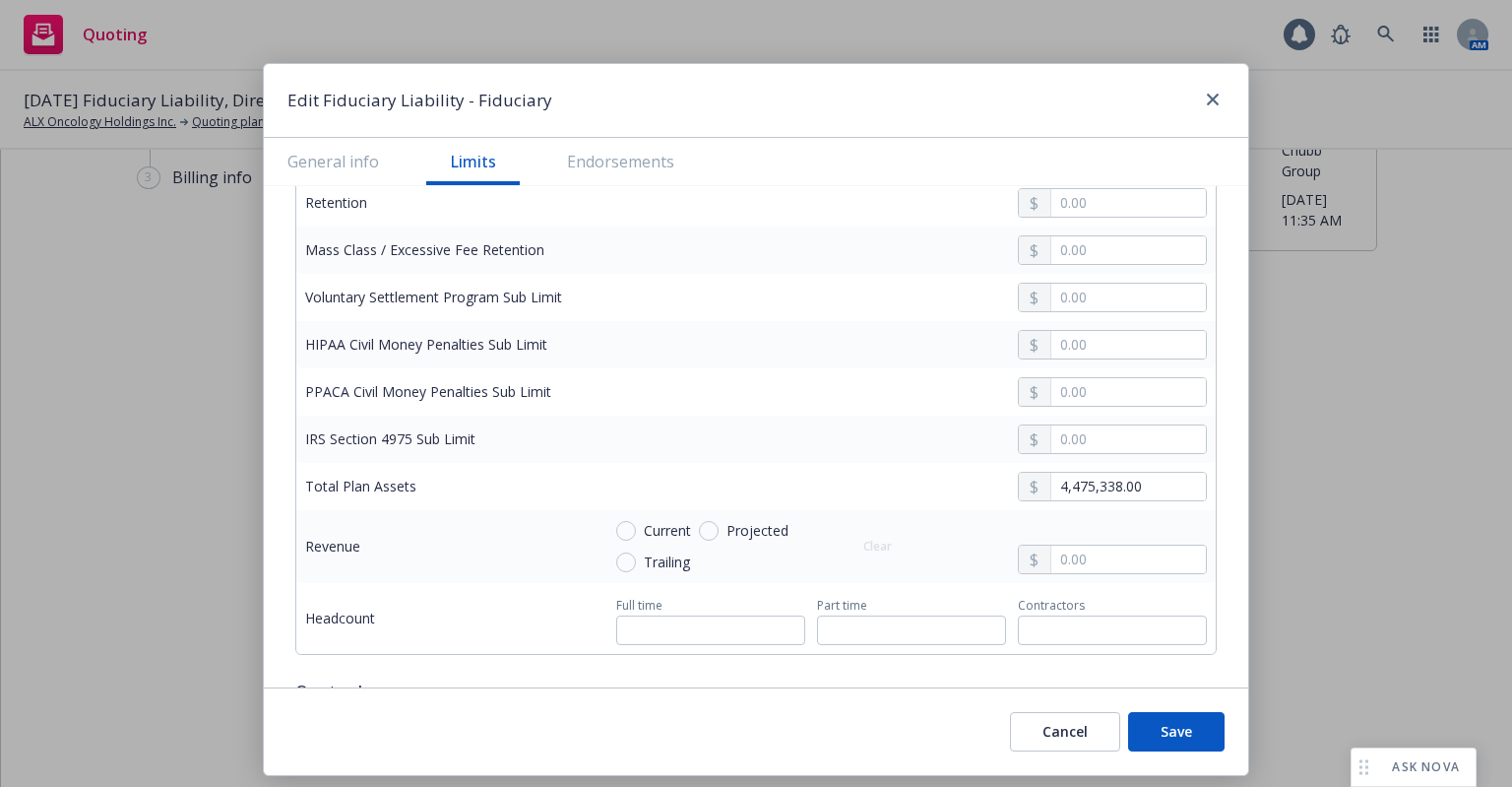 scroll, scrollTop: 788, scrollLeft: 0, axis: vertical 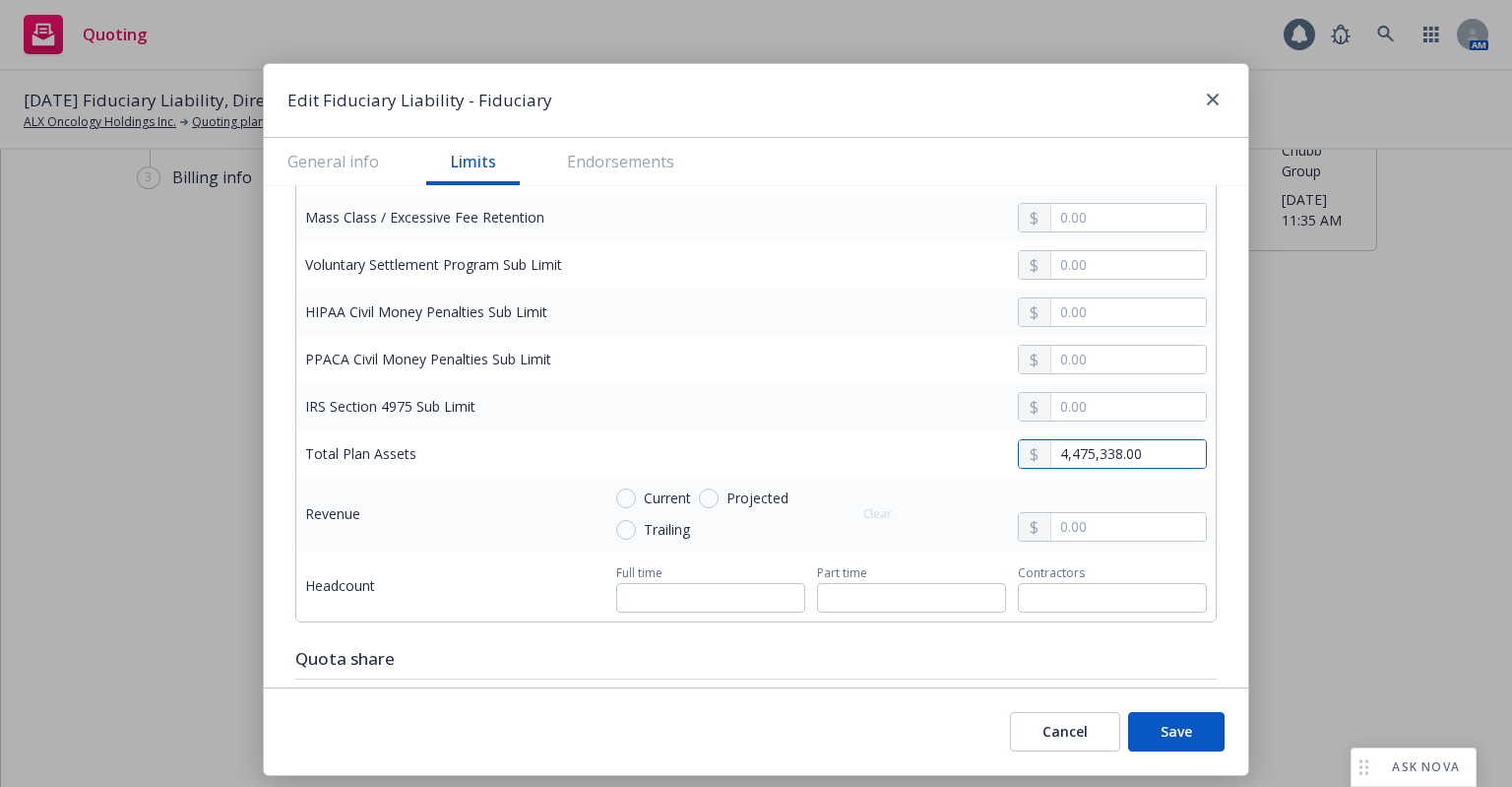 drag, startPoint x: 1133, startPoint y: 455, endPoint x: 834, endPoint y: 443, distance: 299.24071 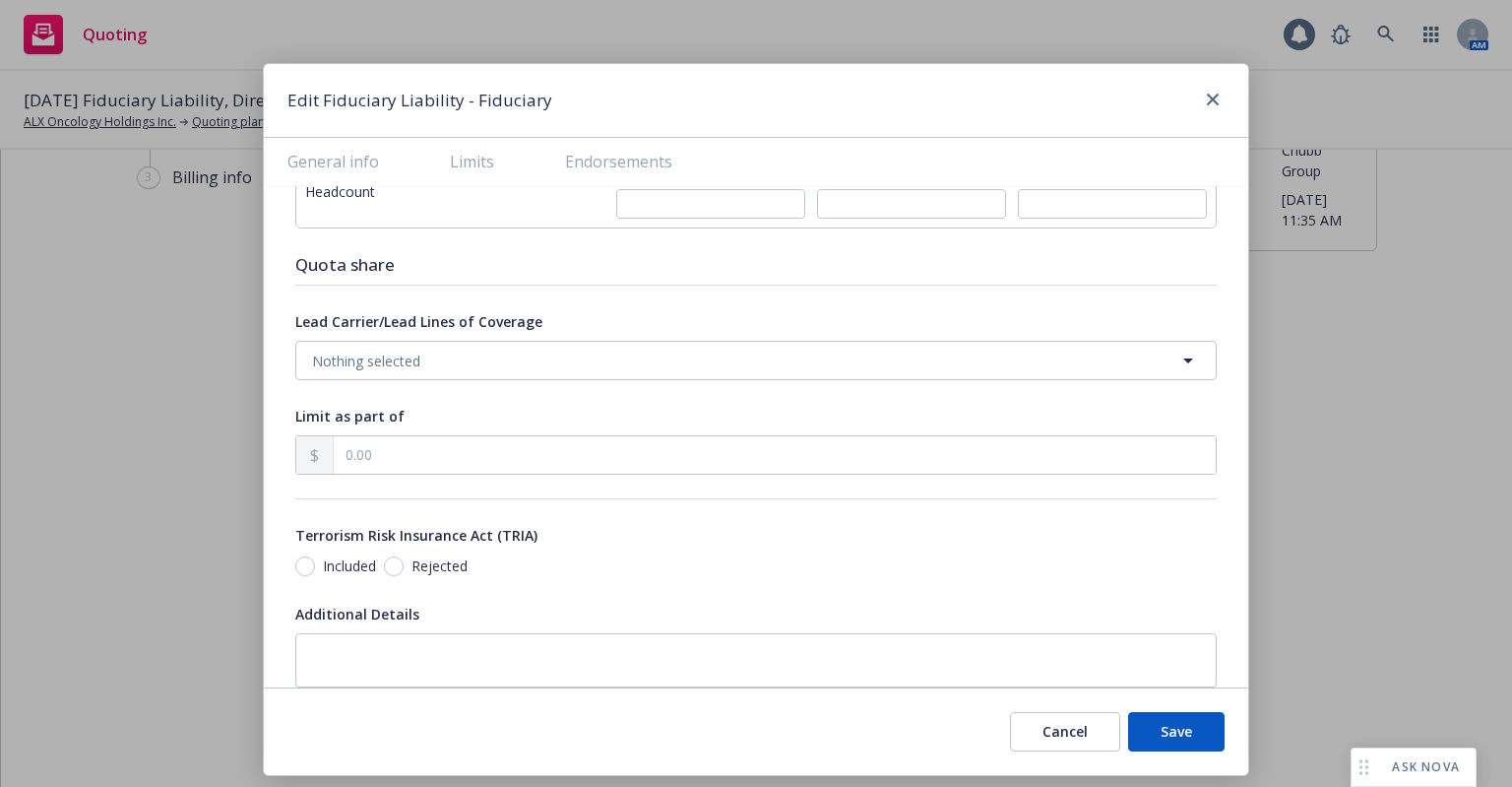 scroll, scrollTop: 1280, scrollLeft: 0, axis: vertical 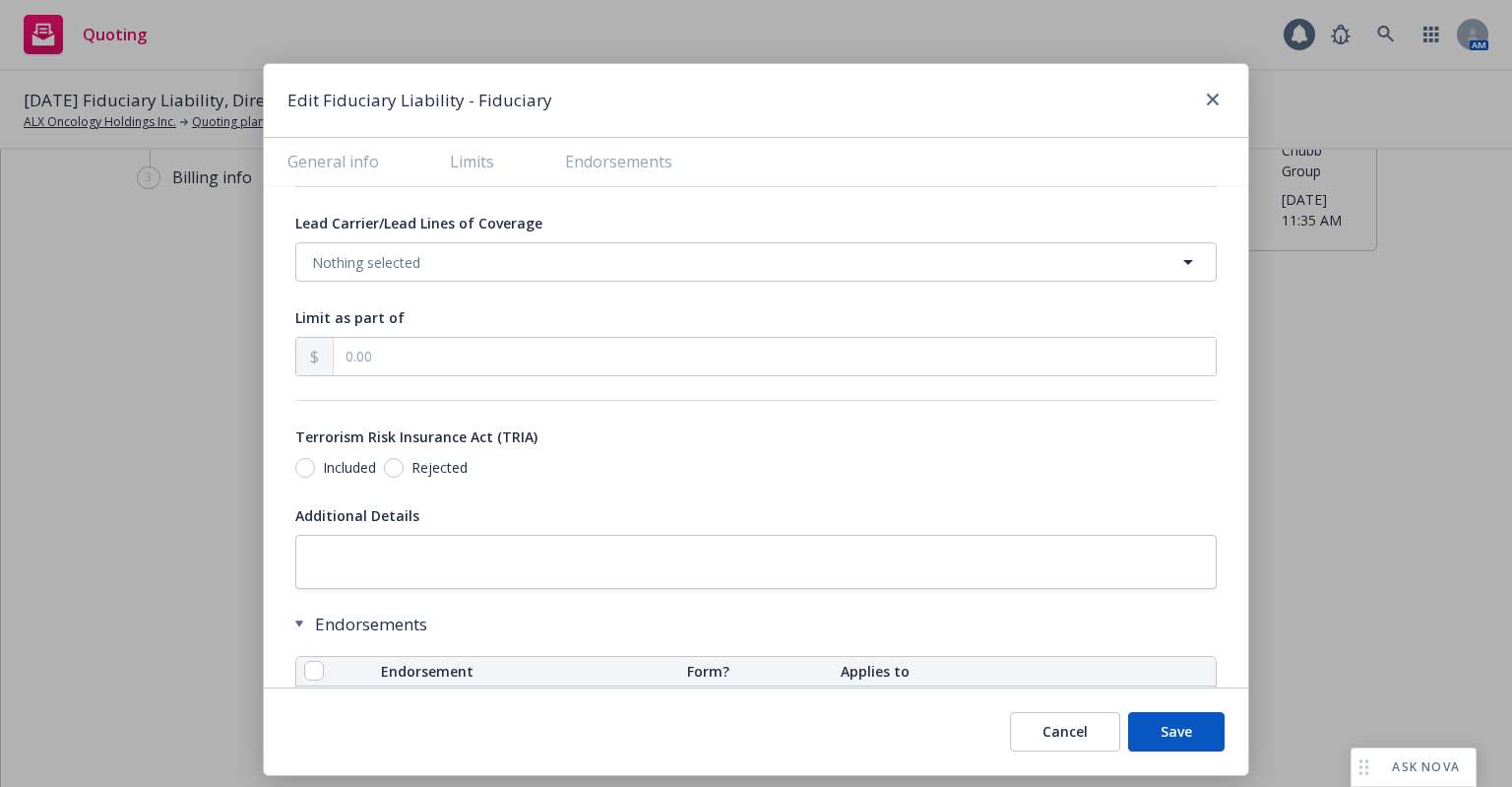 click on "Included" at bounding box center [349, 468] 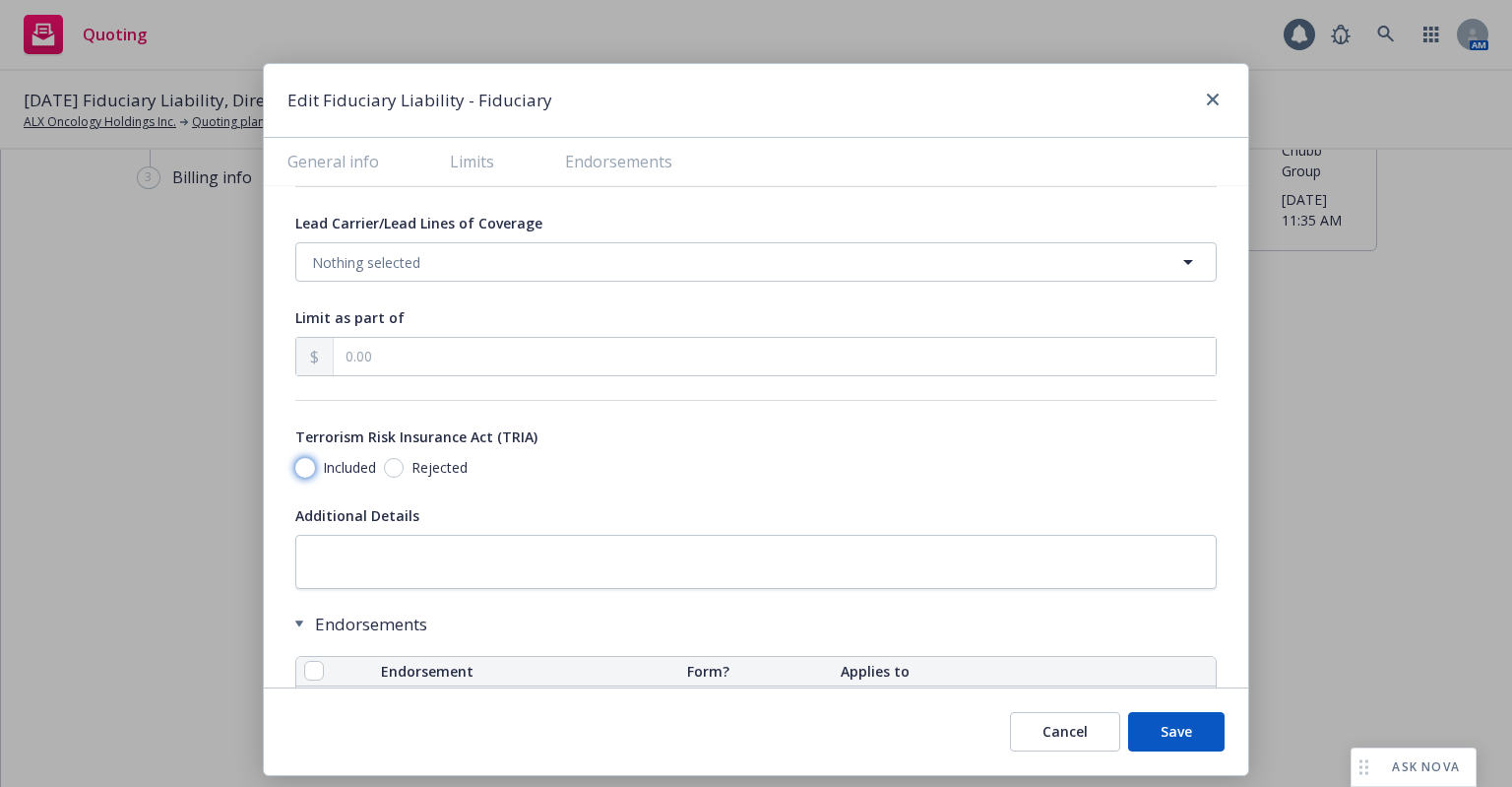 click on "Included" at bounding box center [305, 468] 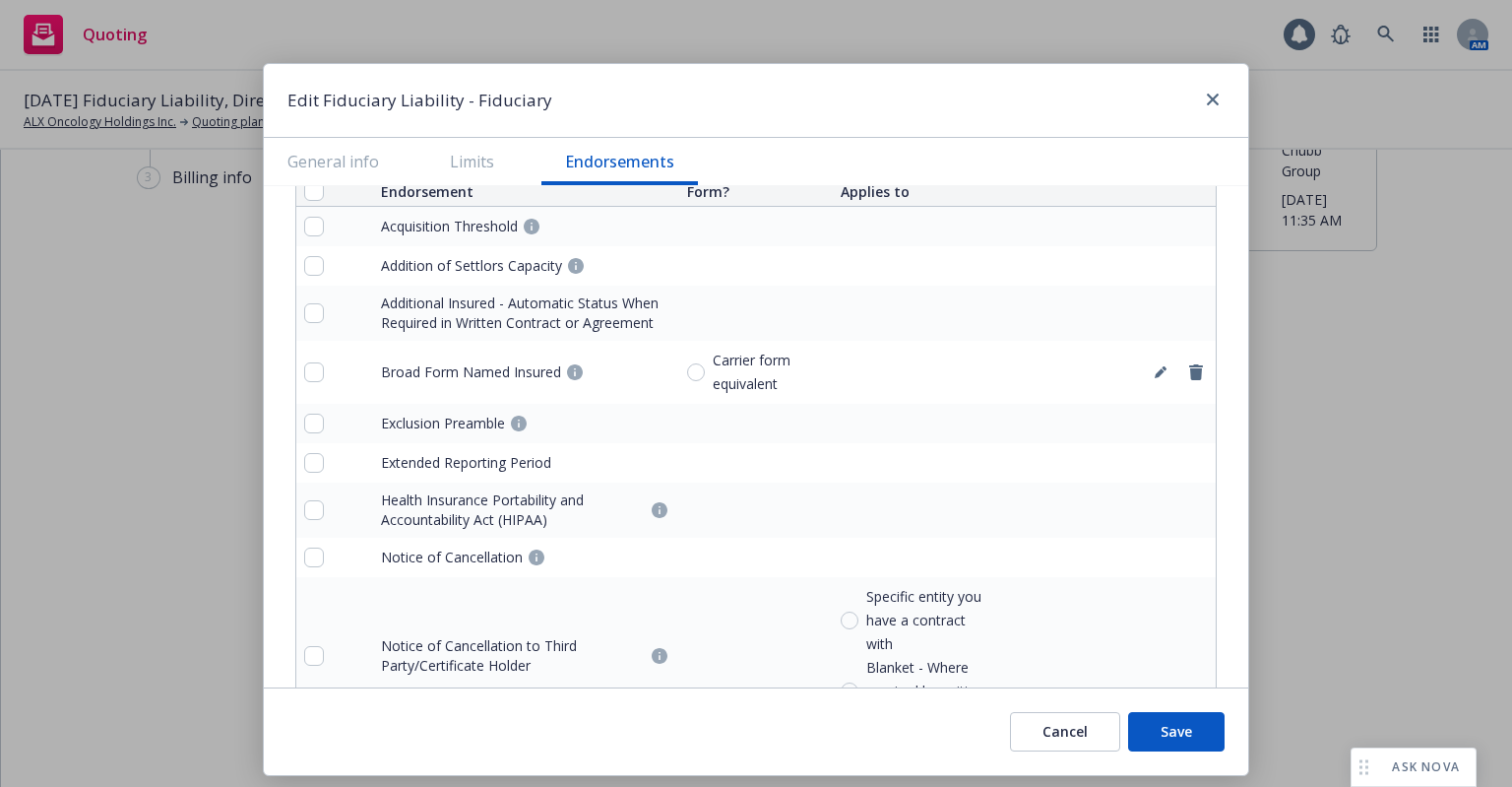 scroll, scrollTop: 1584, scrollLeft: 0, axis: vertical 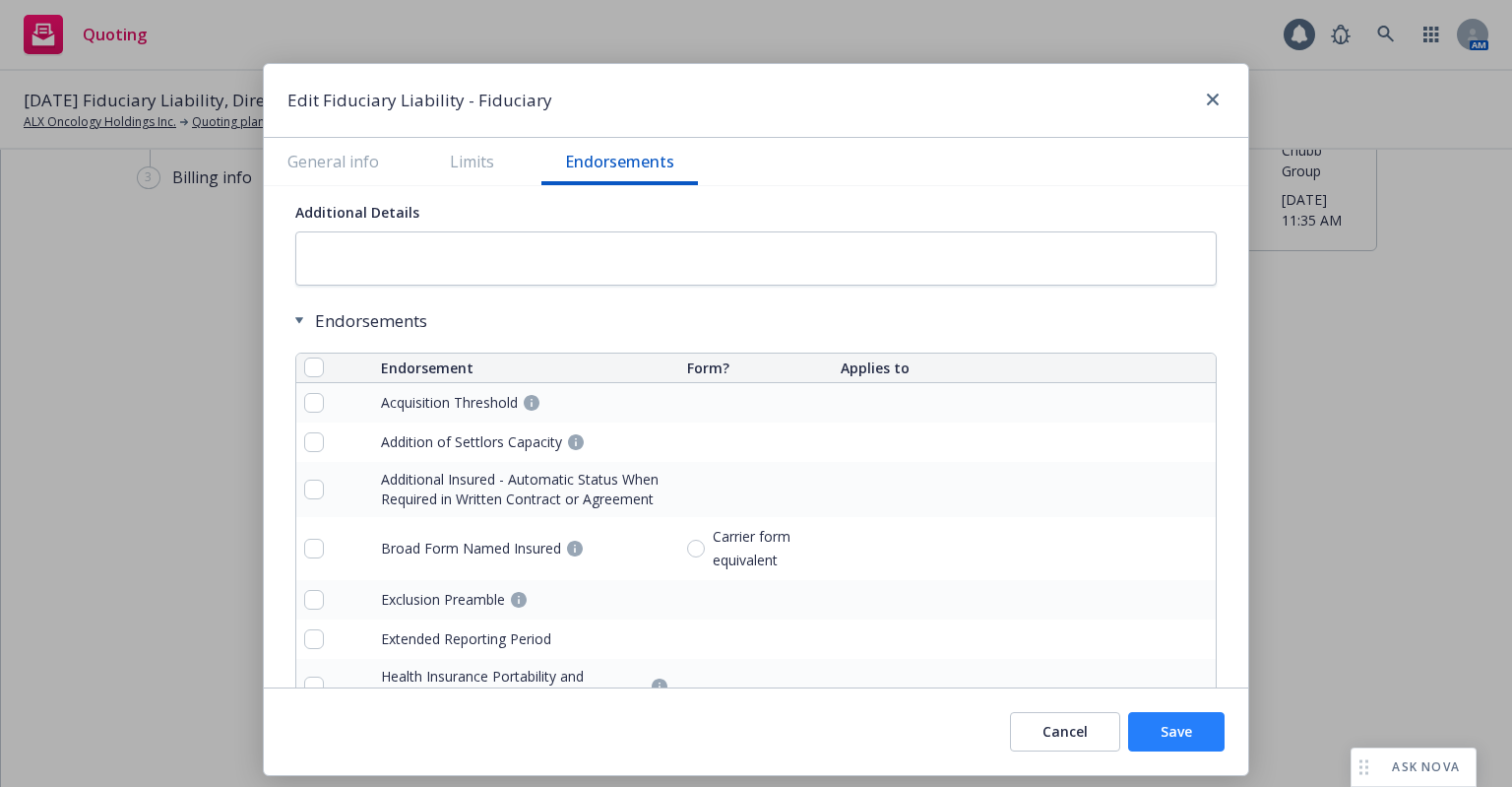 click on "Save" at bounding box center (1176, 732) 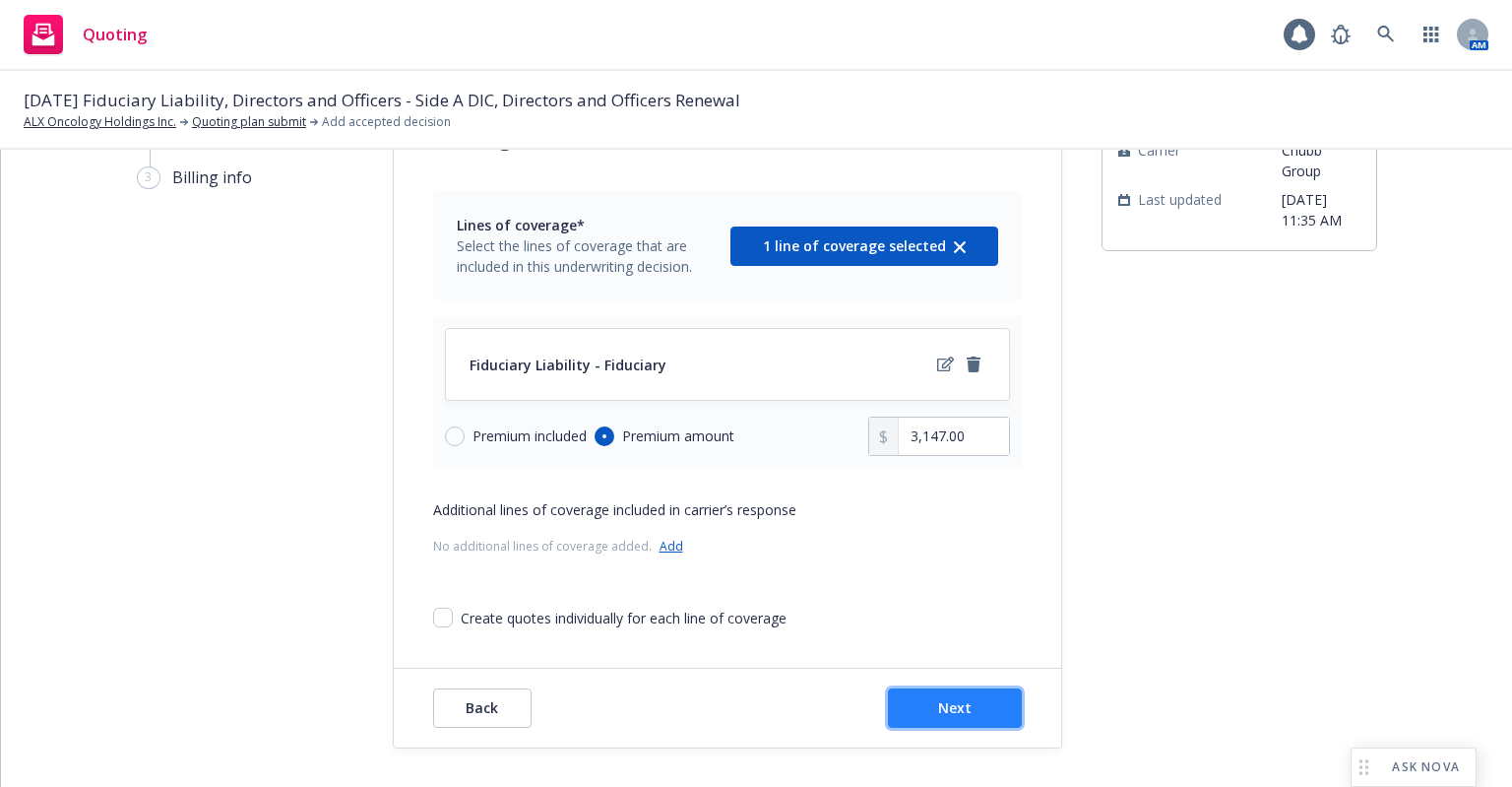 click on "Next" at bounding box center (955, 708) 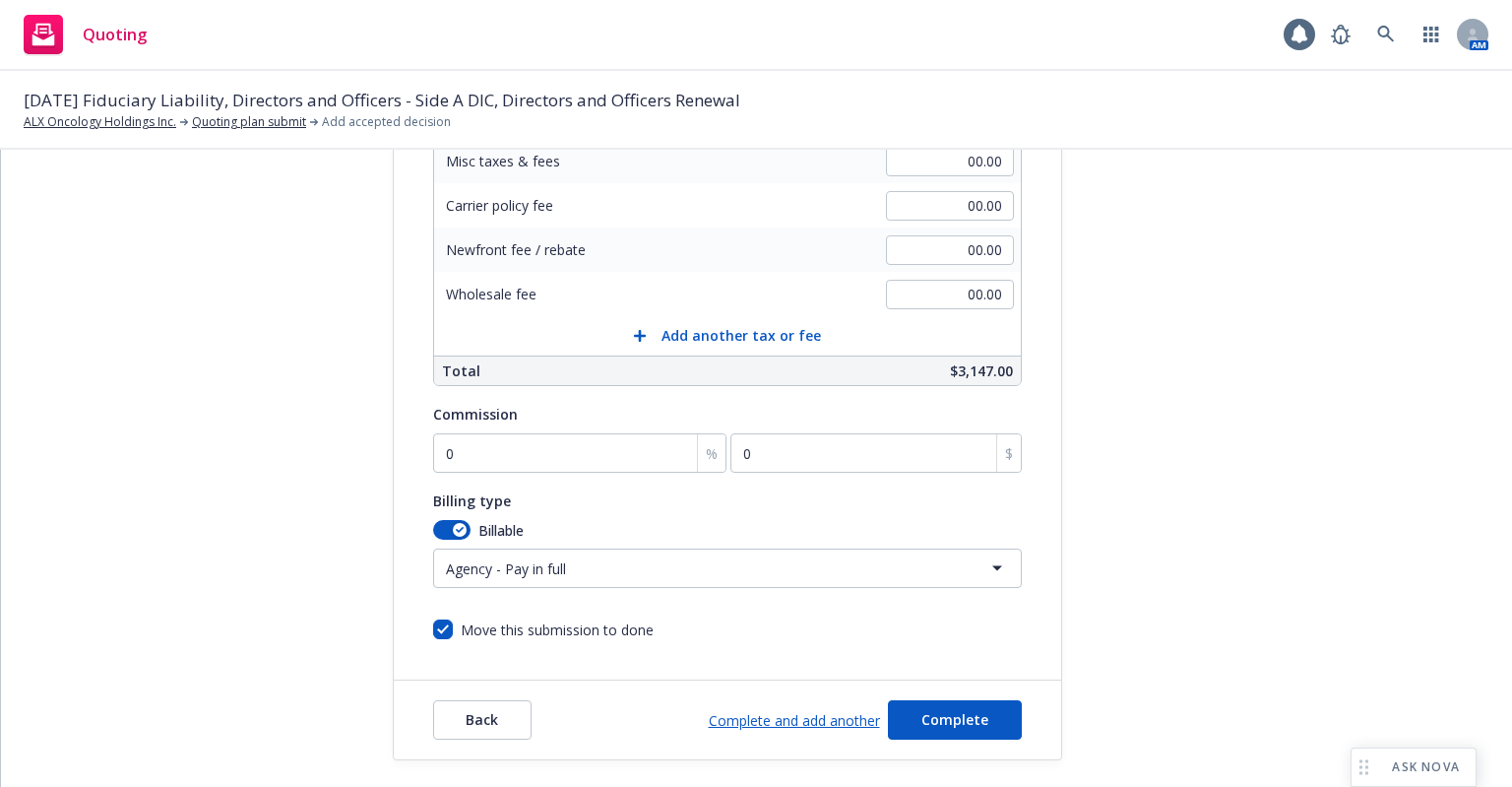 scroll, scrollTop: 447, scrollLeft: 0, axis: vertical 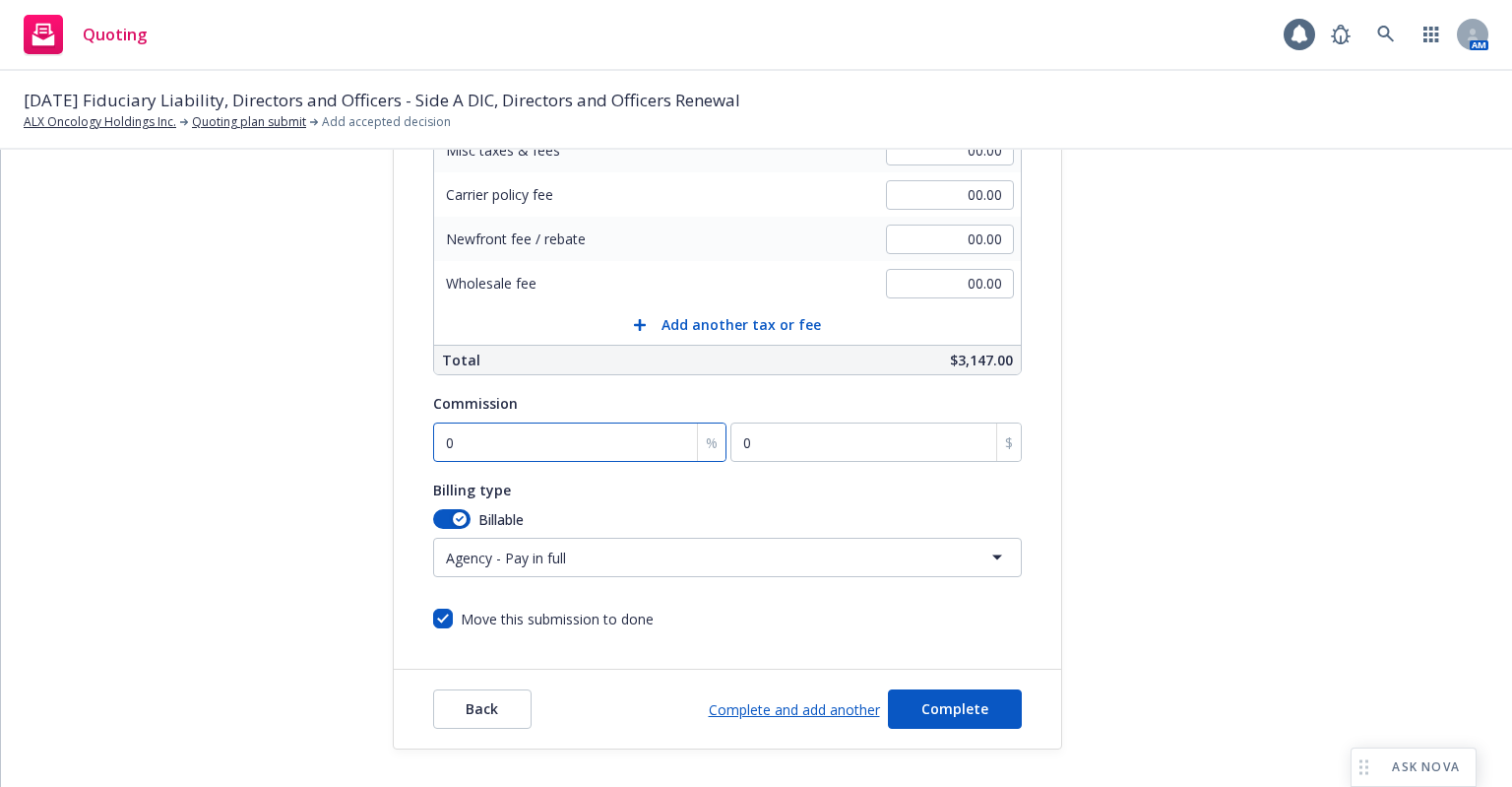 click on "0" at bounding box center (580, 442) 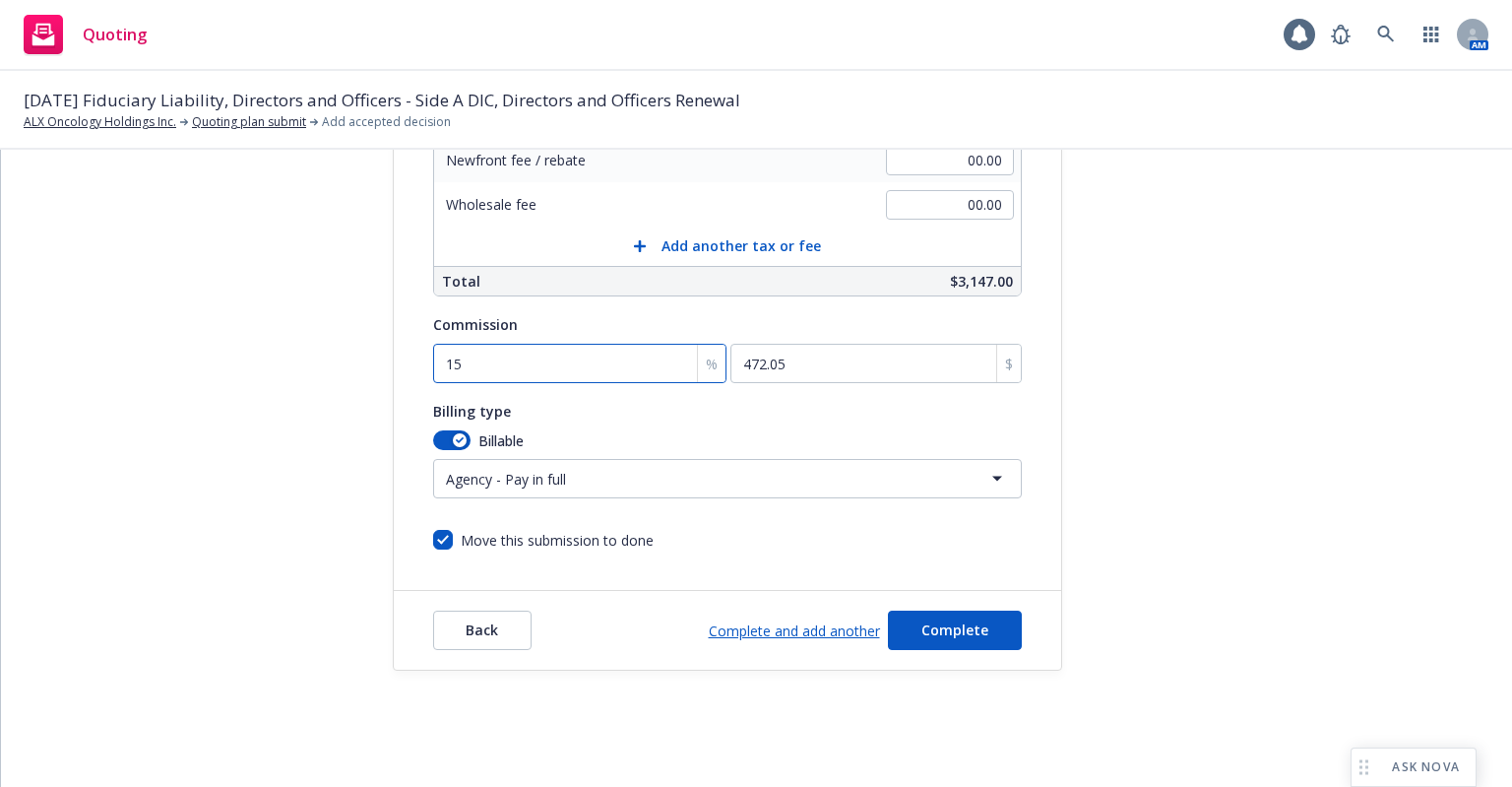 scroll, scrollTop: 168, scrollLeft: 0, axis: vertical 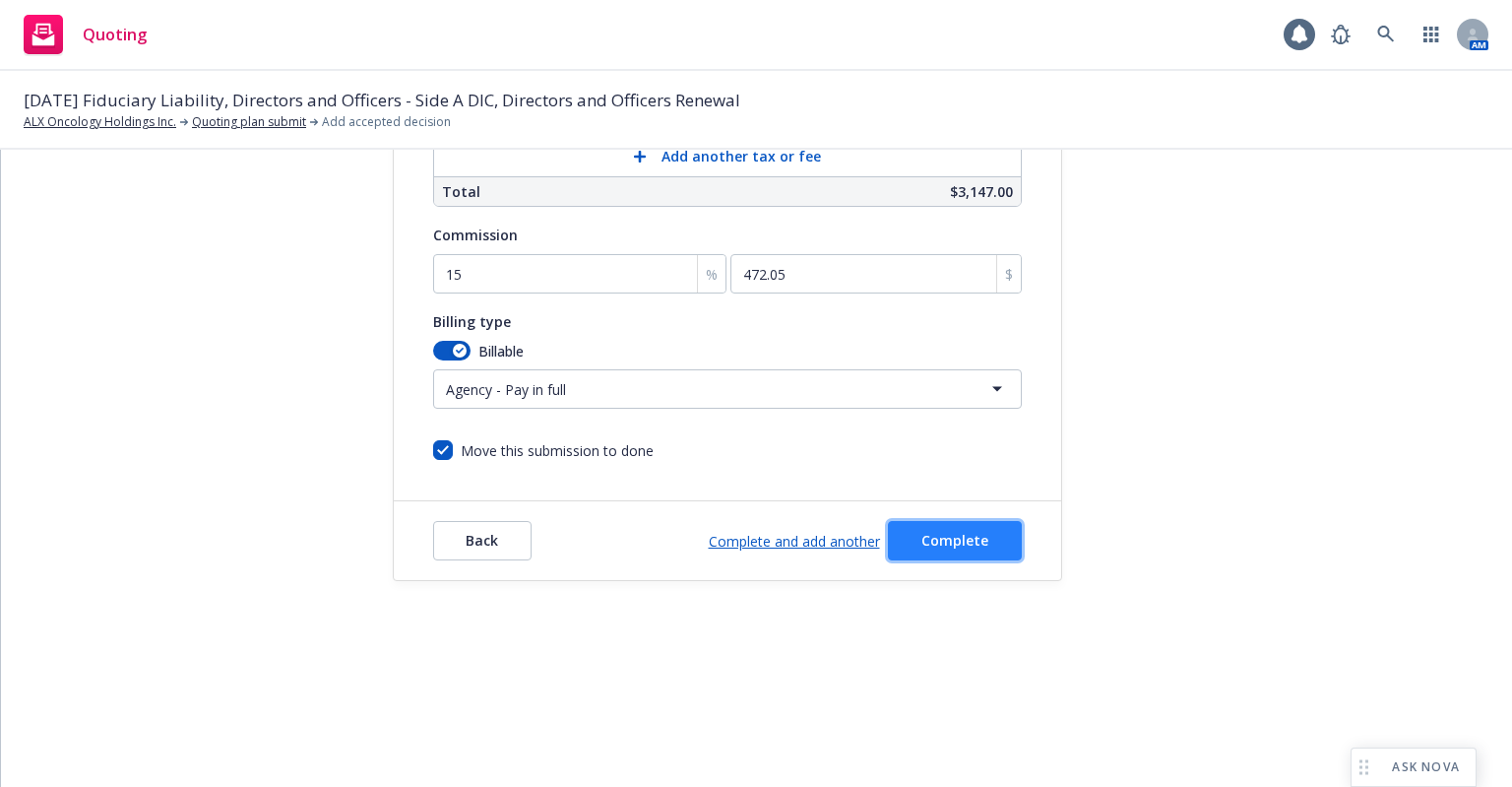 click on "Complete" at bounding box center (955, 540) 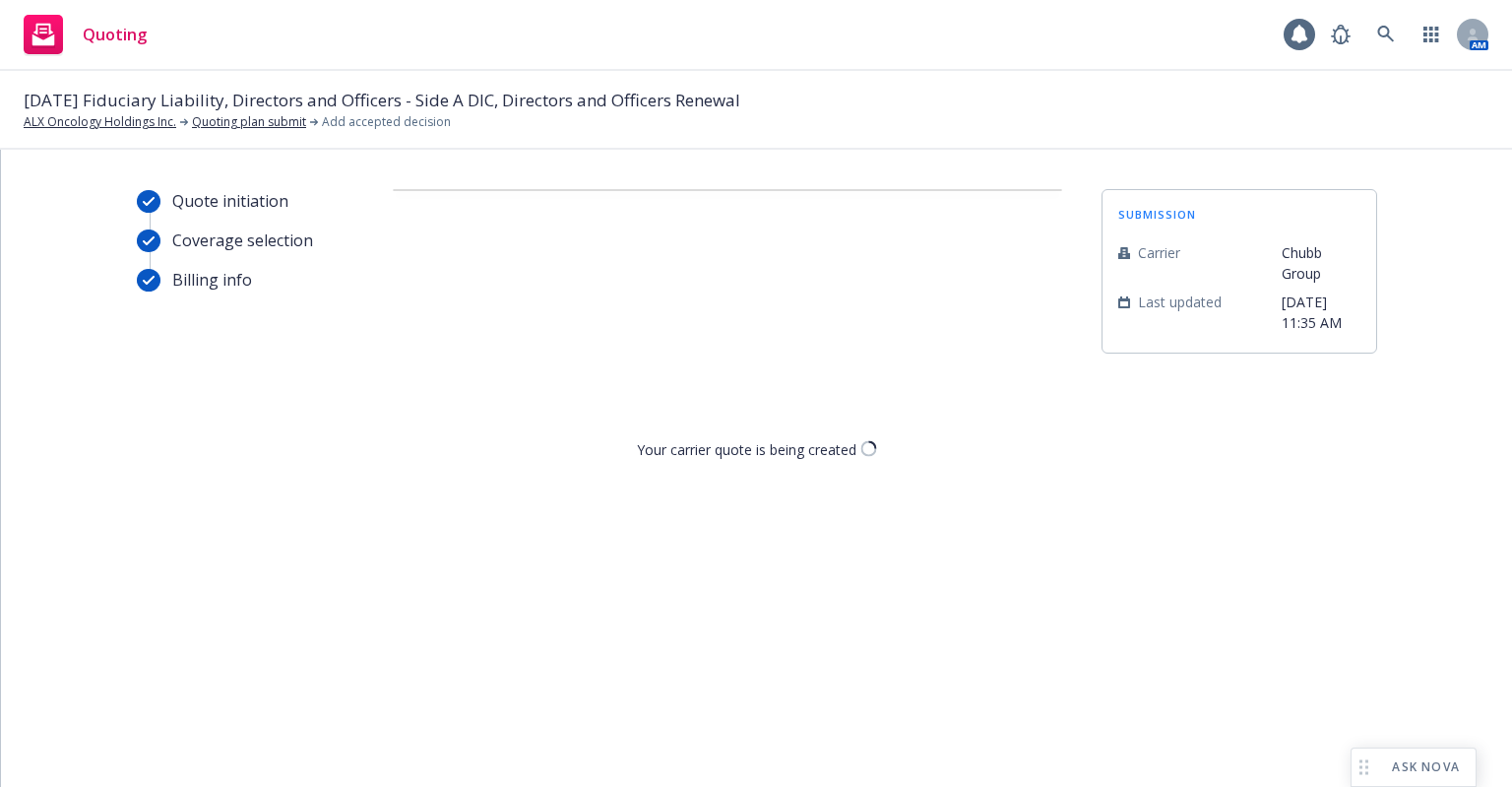 scroll, scrollTop: 0, scrollLeft: 0, axis: both 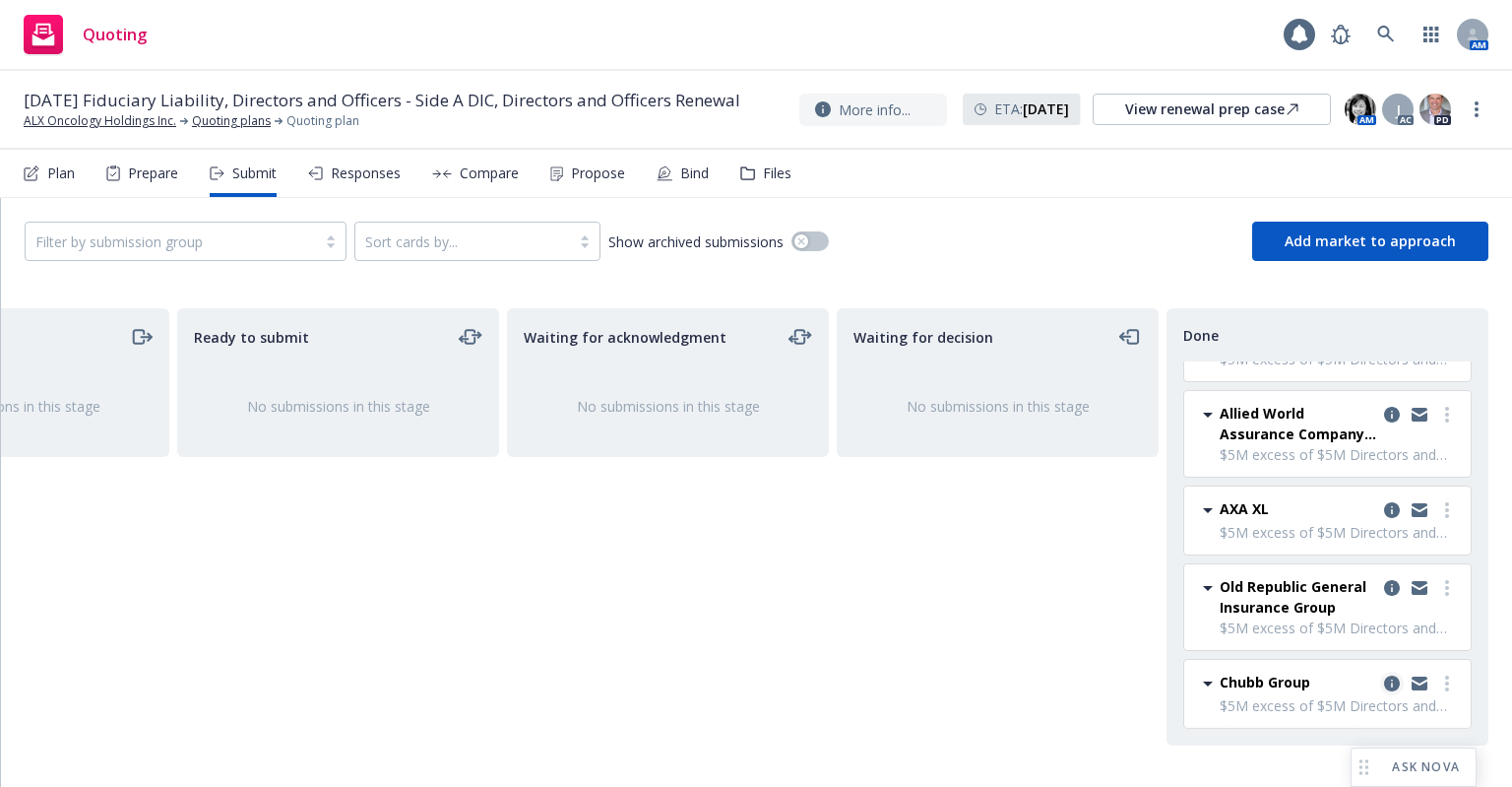 click 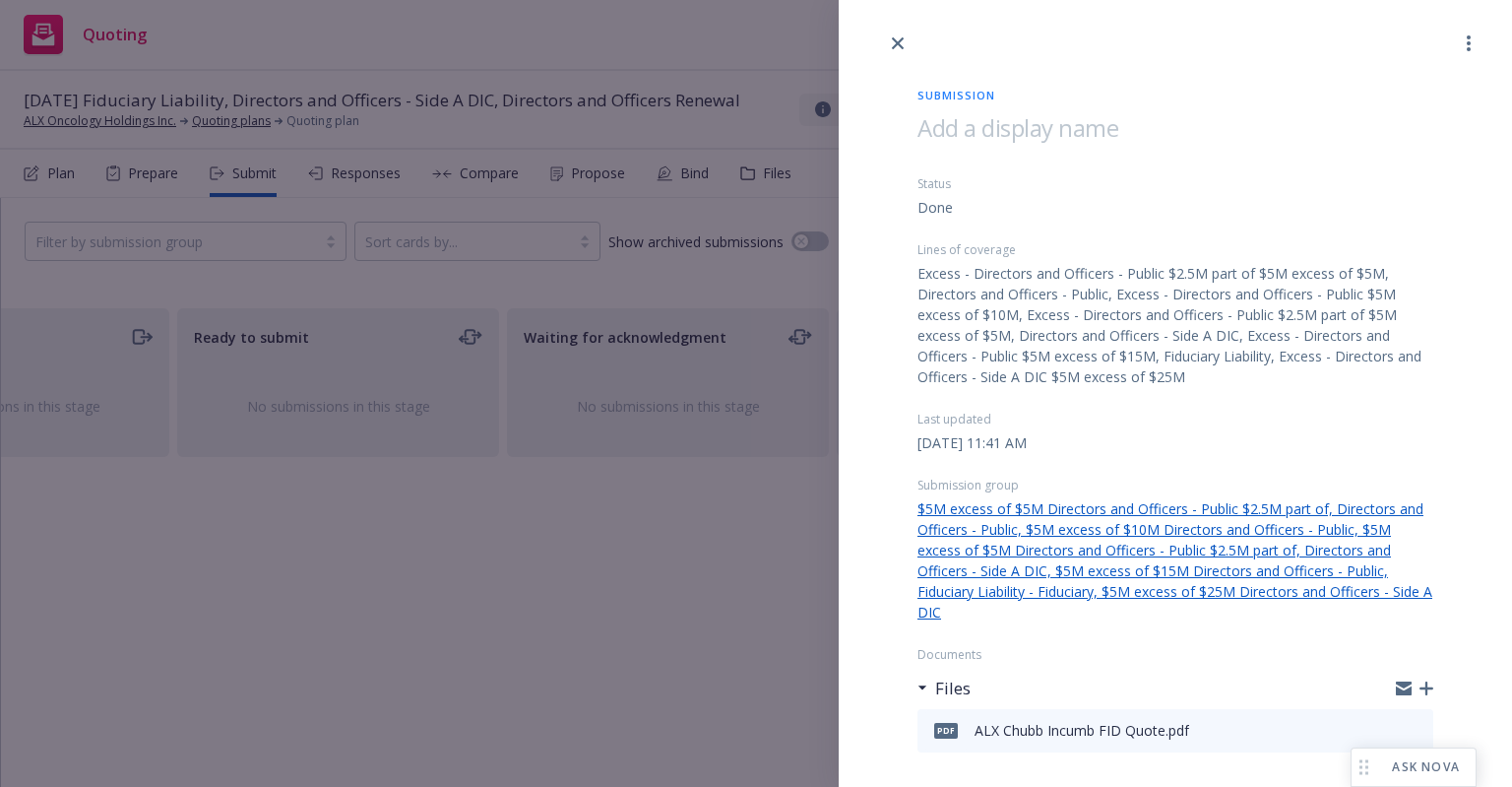 click at bounding box center (1018, 127) 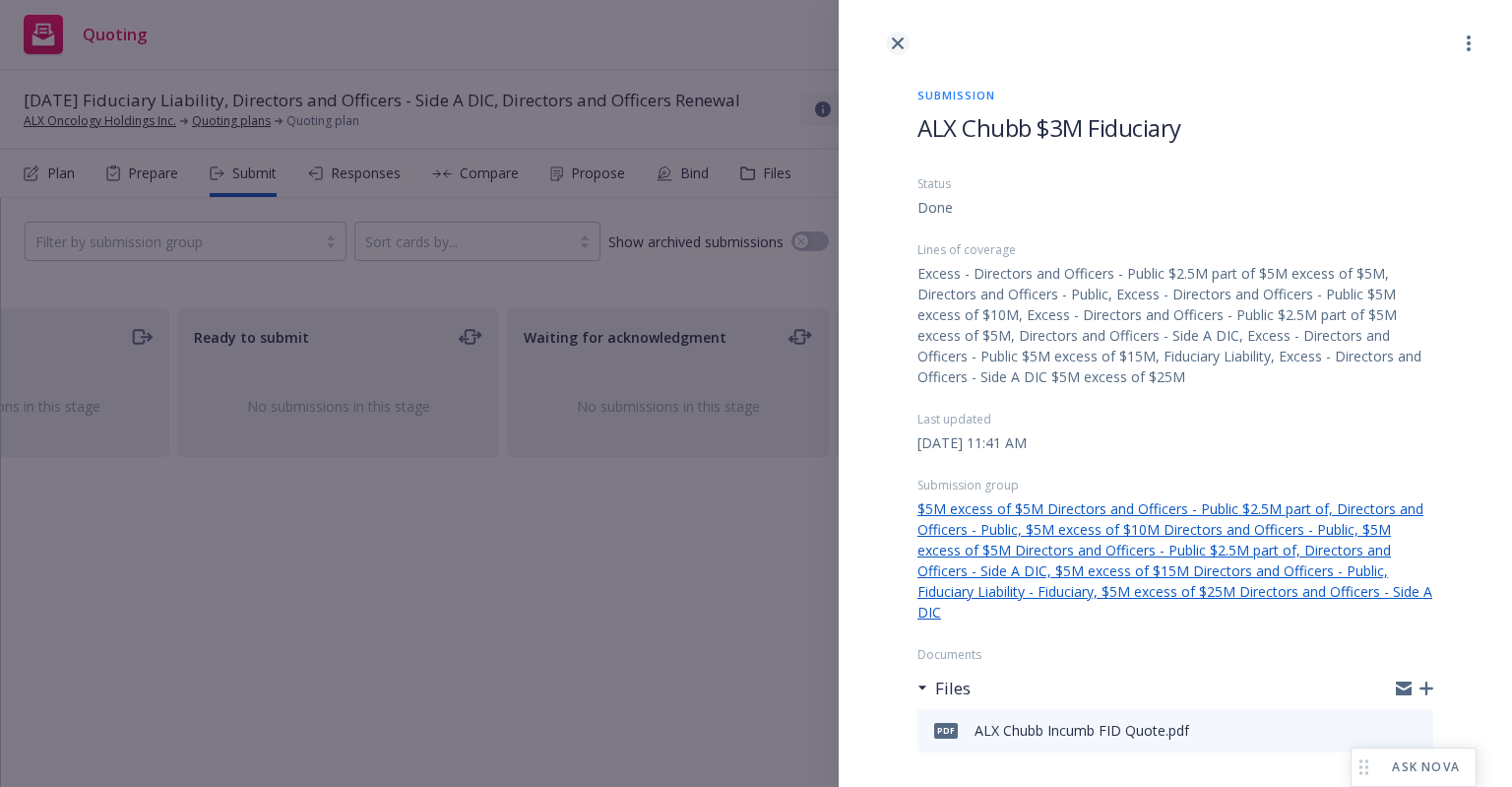 click at bounding box center [898, 43] 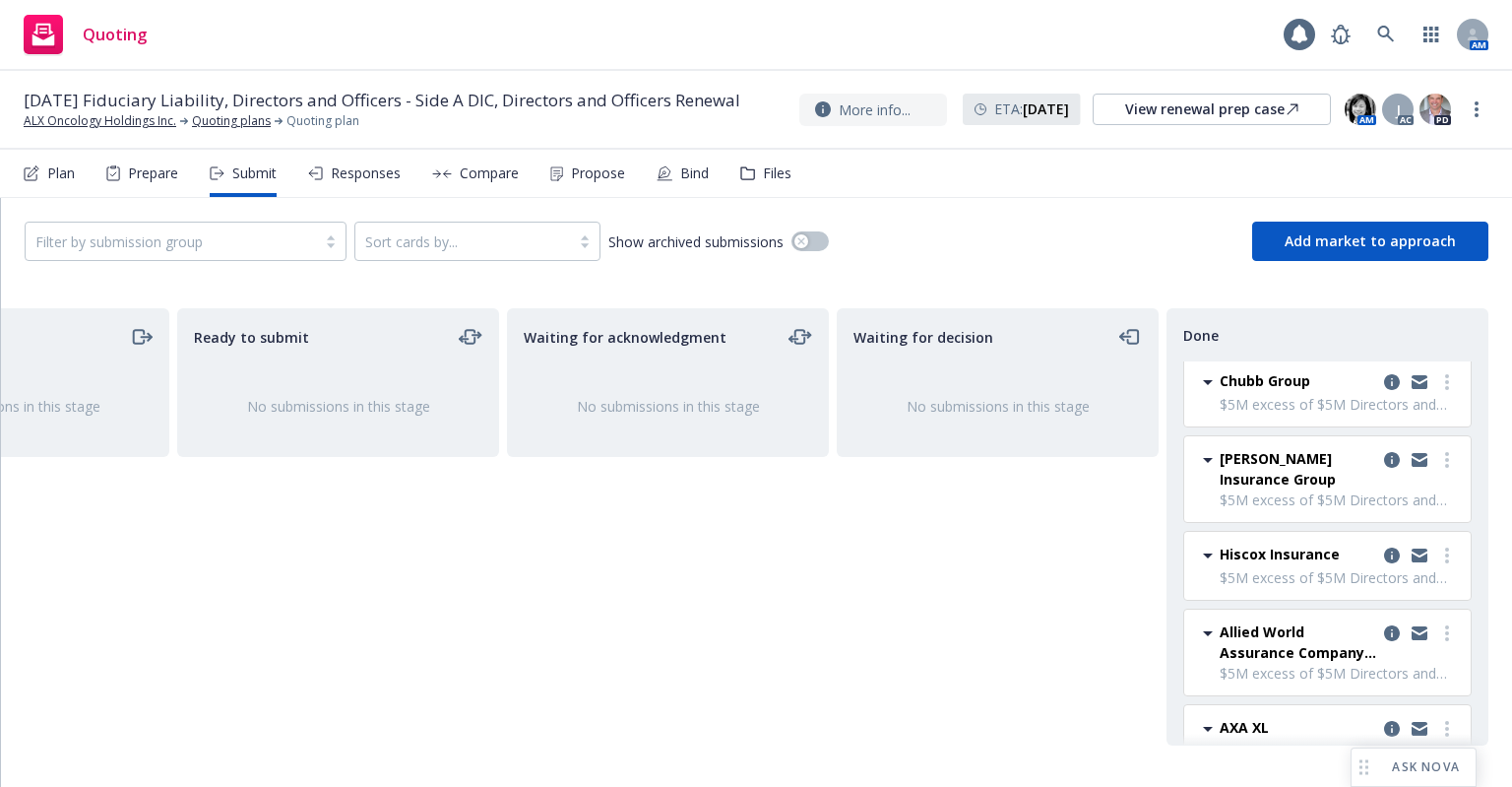 scroll, scrollTop: 406, scrollLeft: 0, axis: vertical 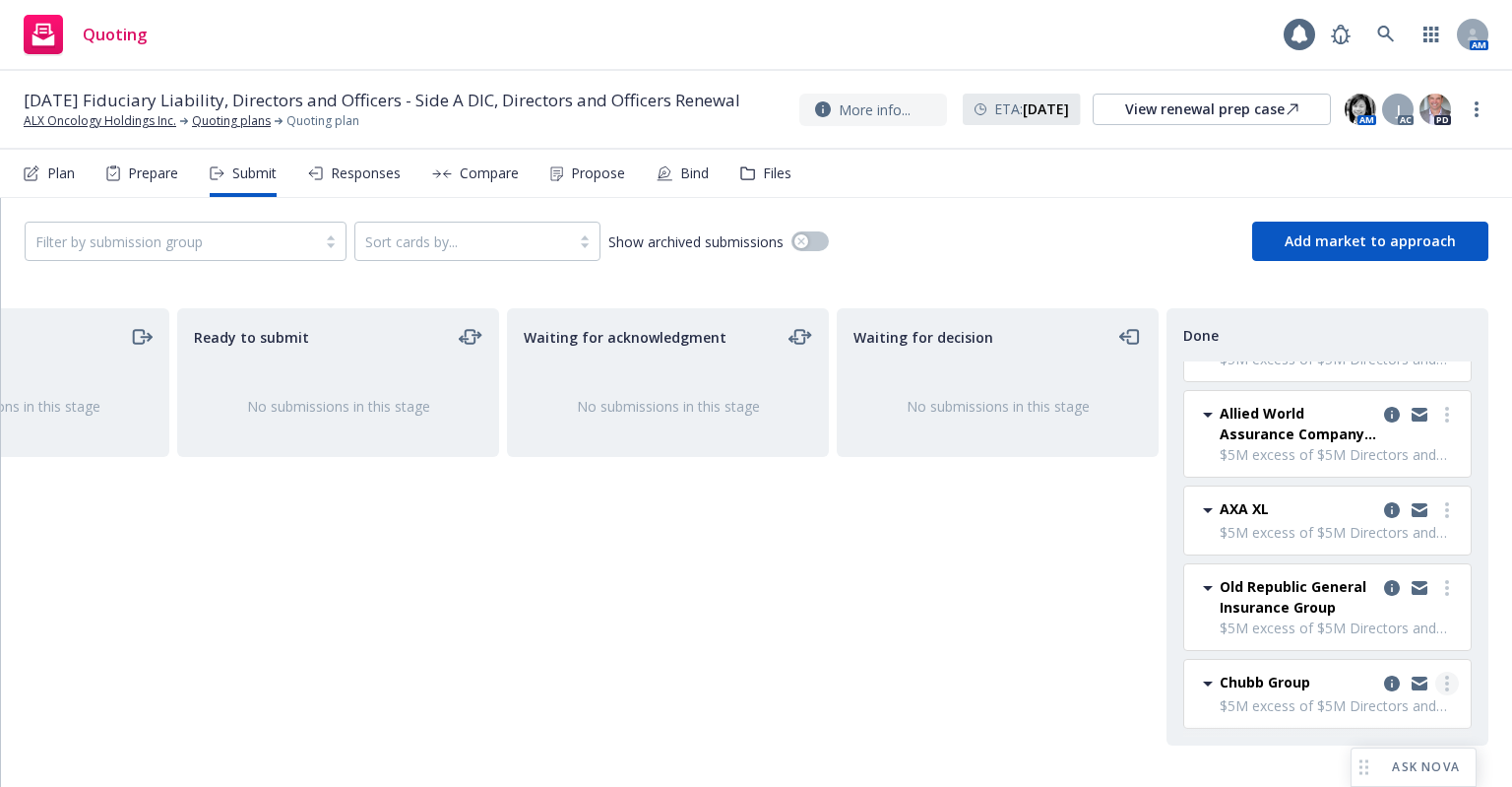 click 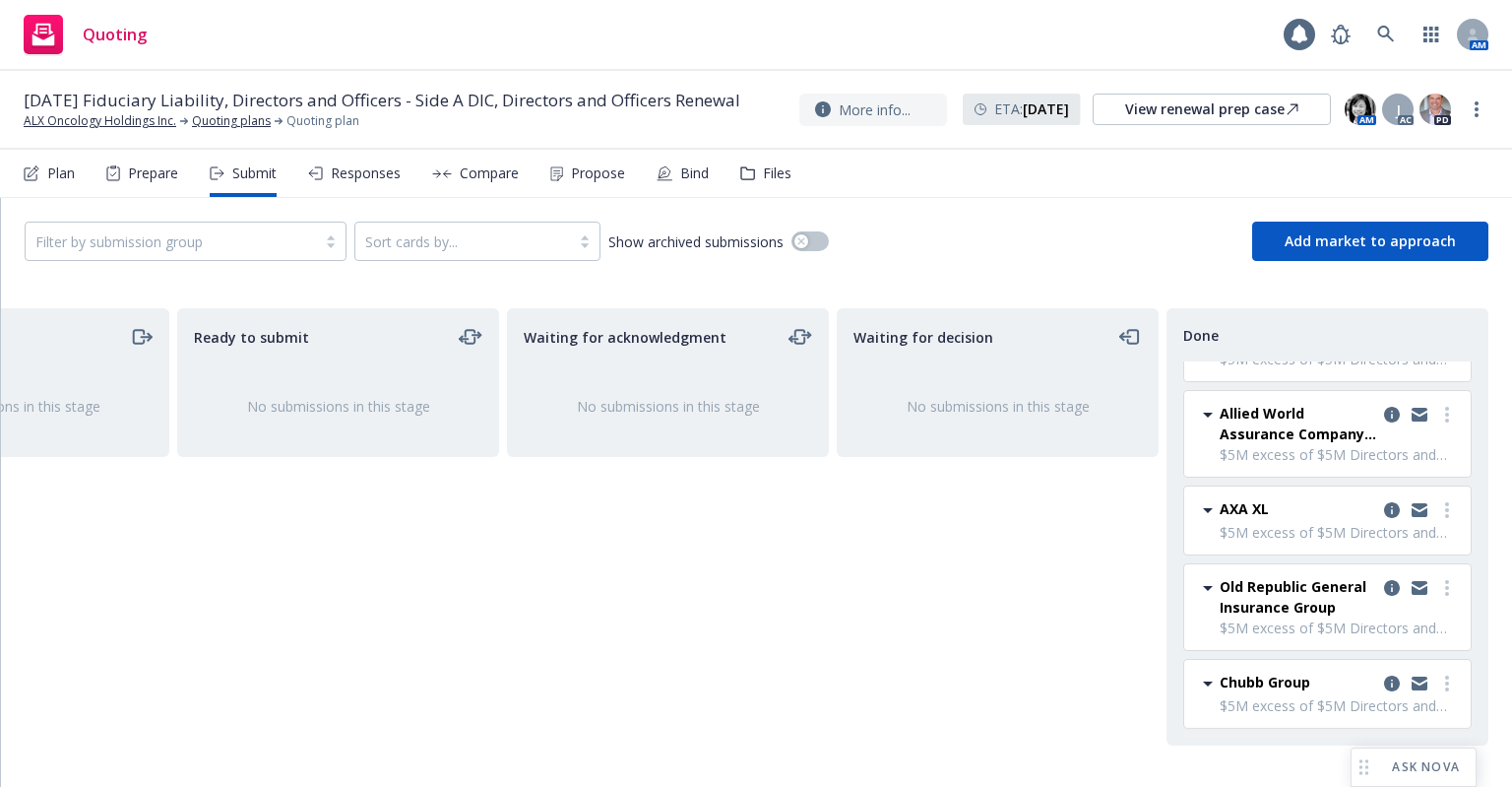 click on "Waiting for decision No submissions in this stage" at bounding box center (997, 527) 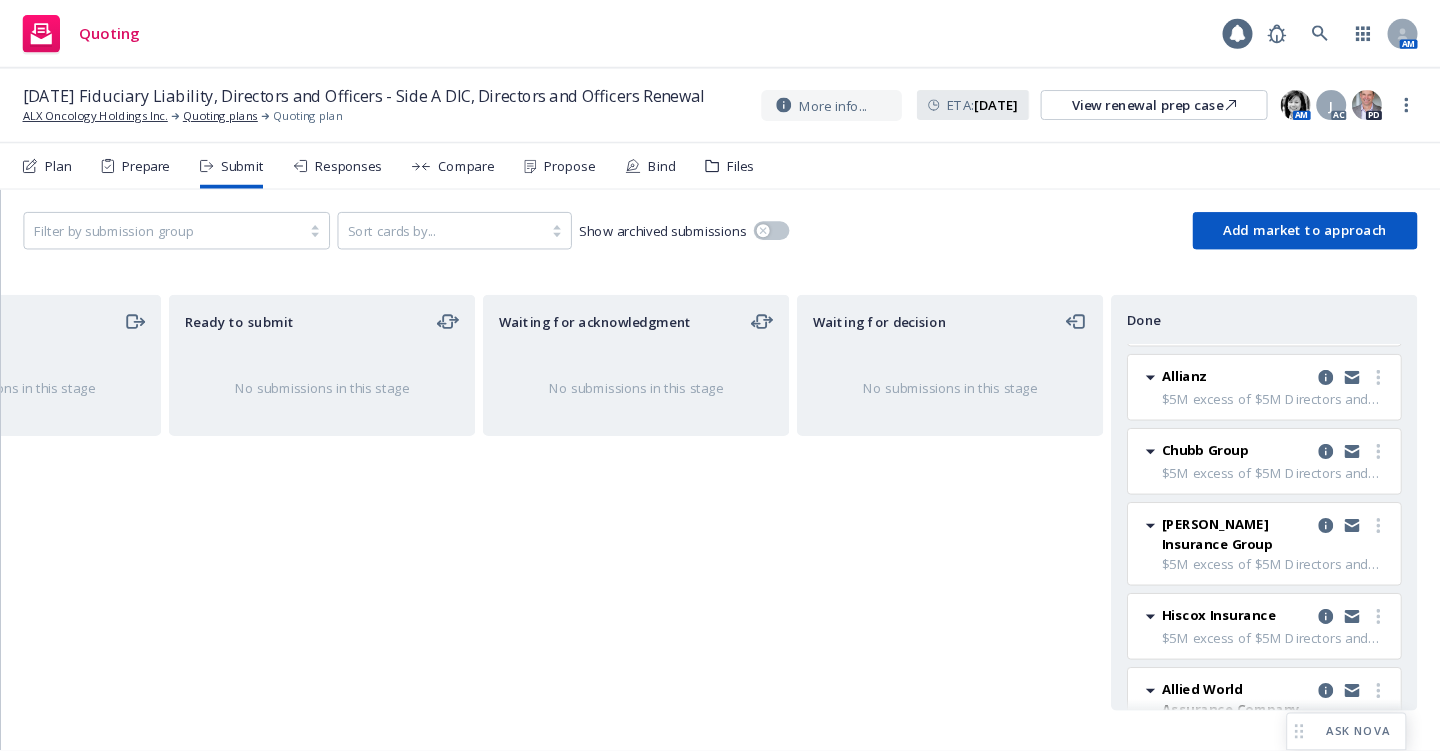 scroll, scrollTop: 412, scrollLeft: 0, axis: vertical 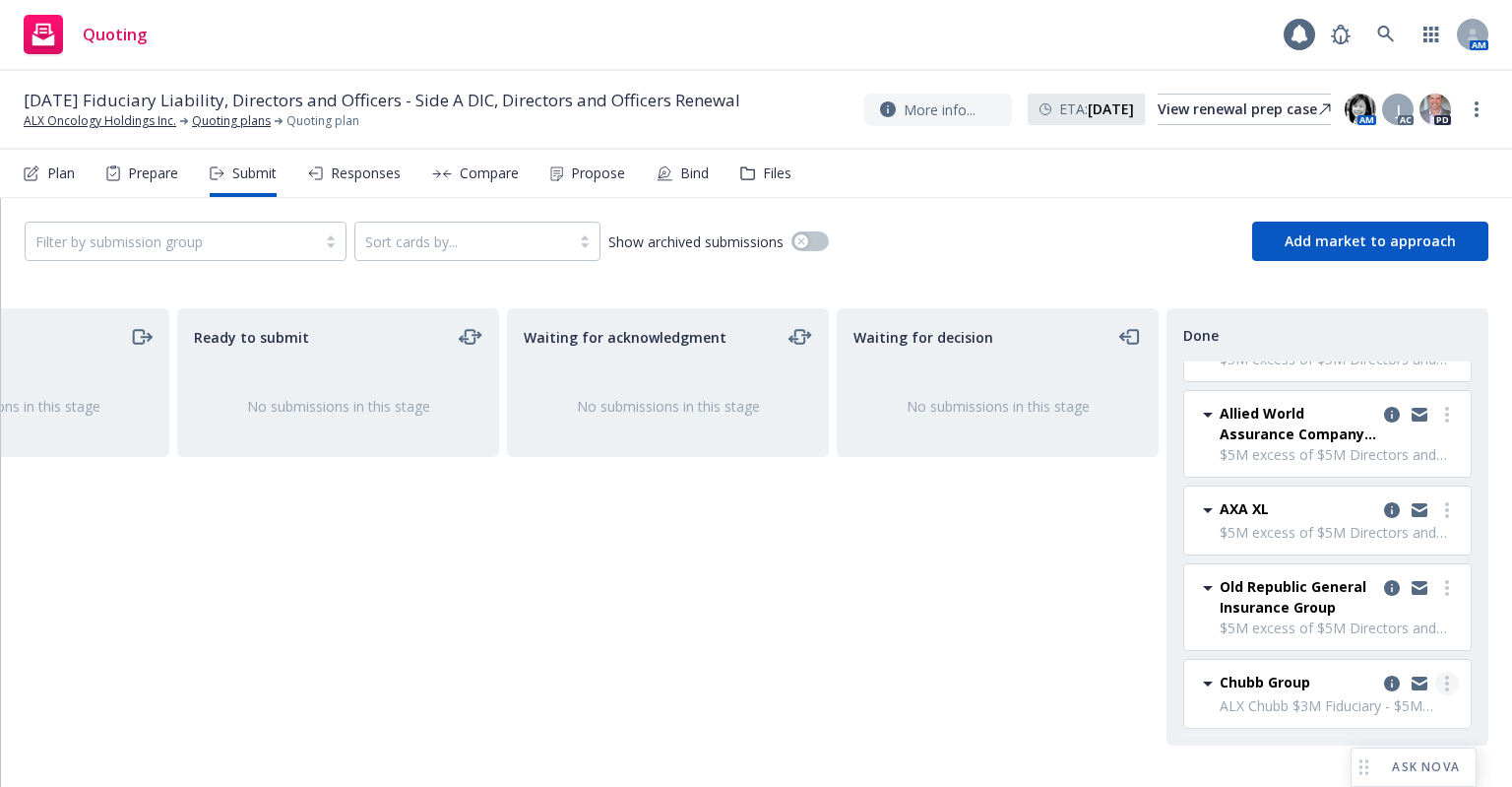 click 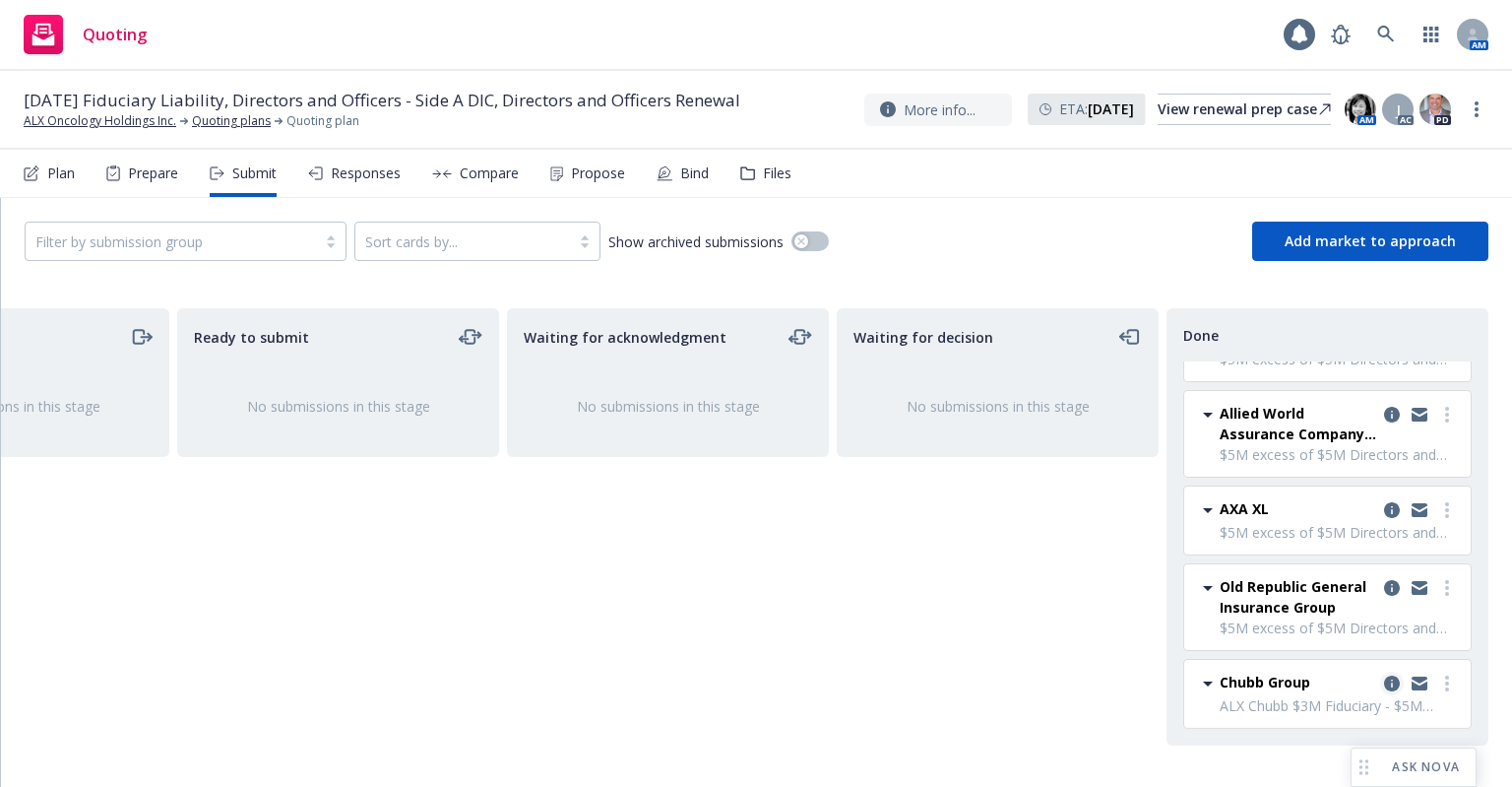 click 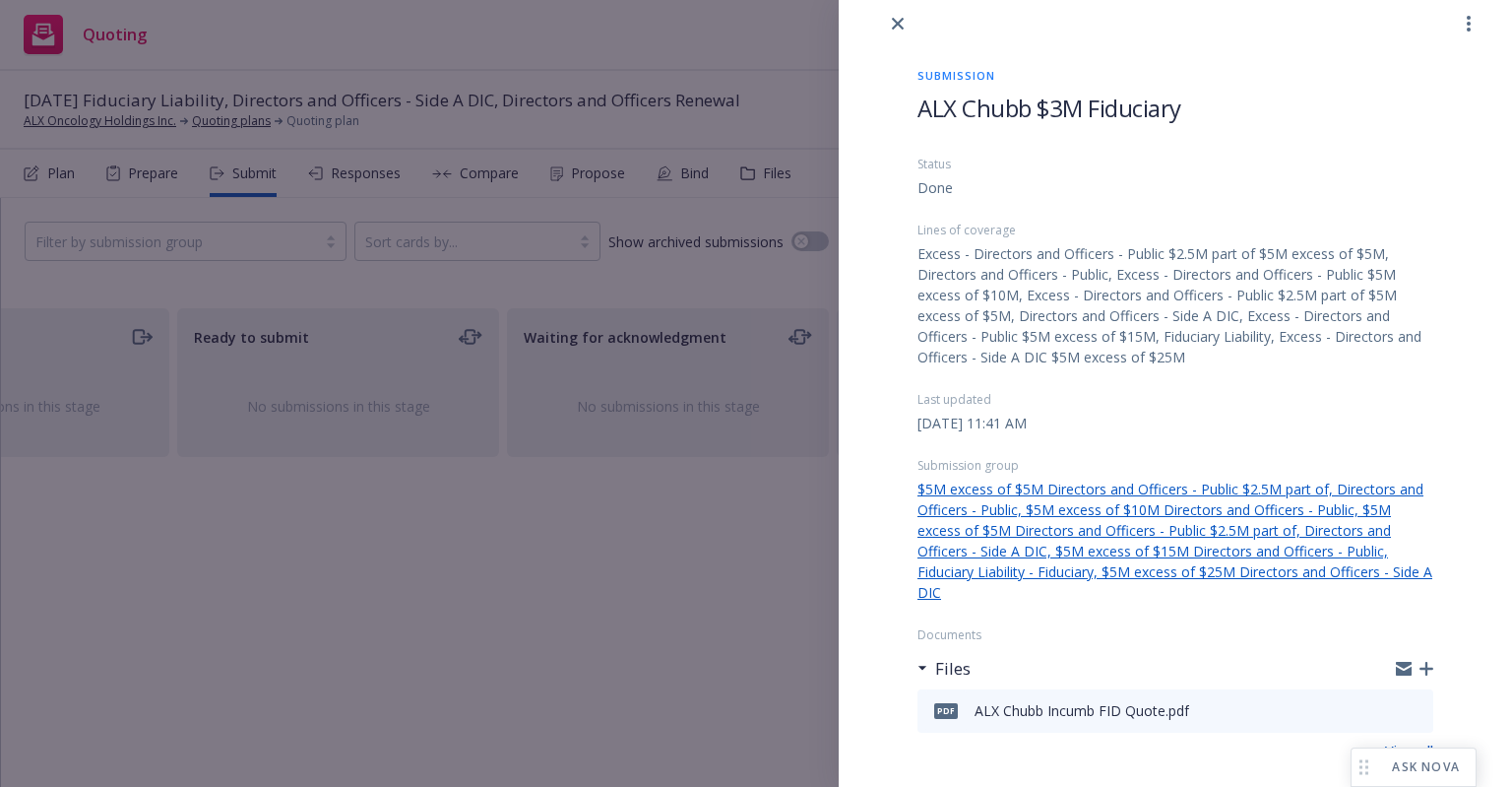 scroll, scrollTop: 0, scrollLeft: 0, axis: both 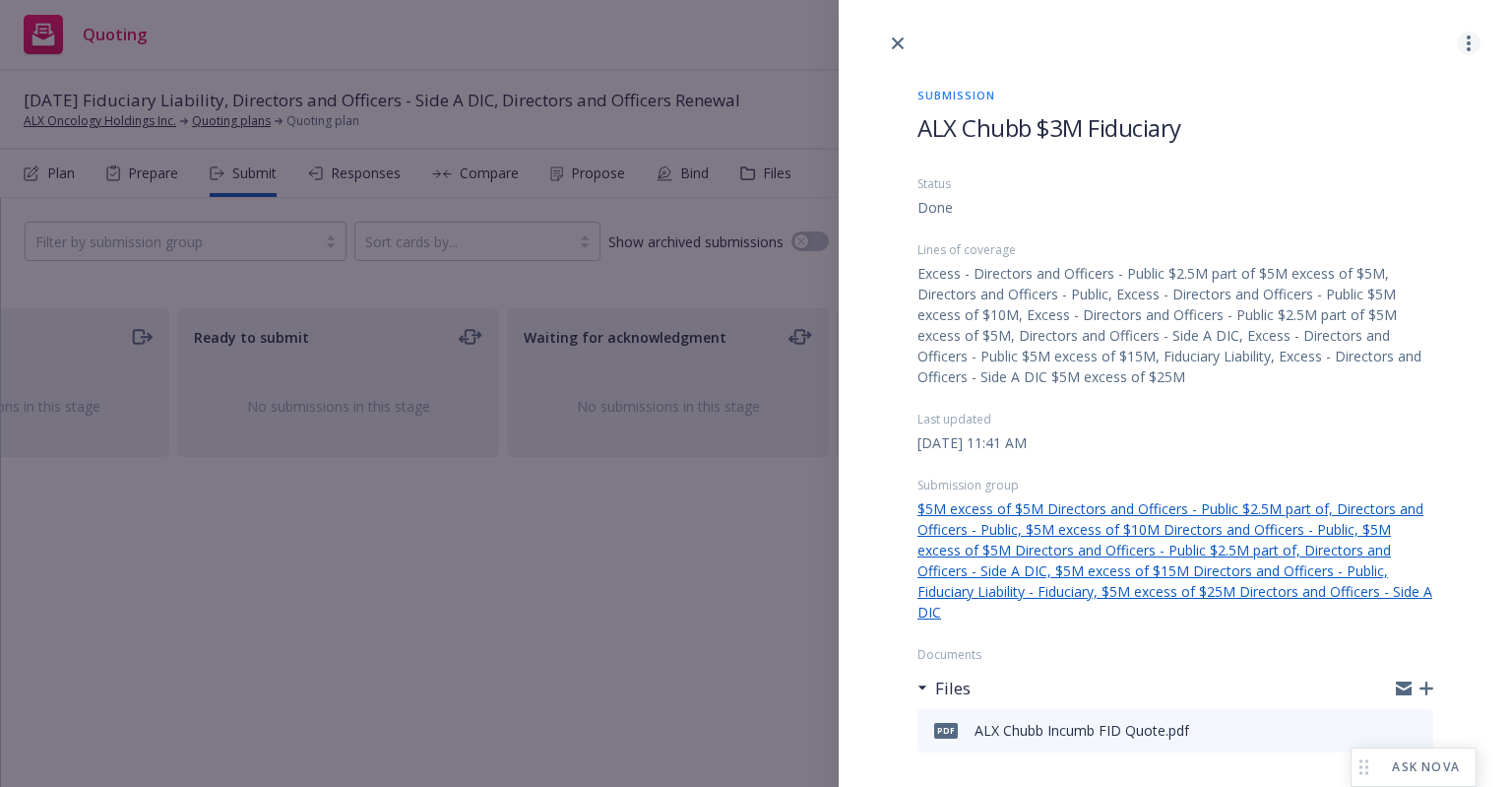 click at bounding box center [1469, 43] 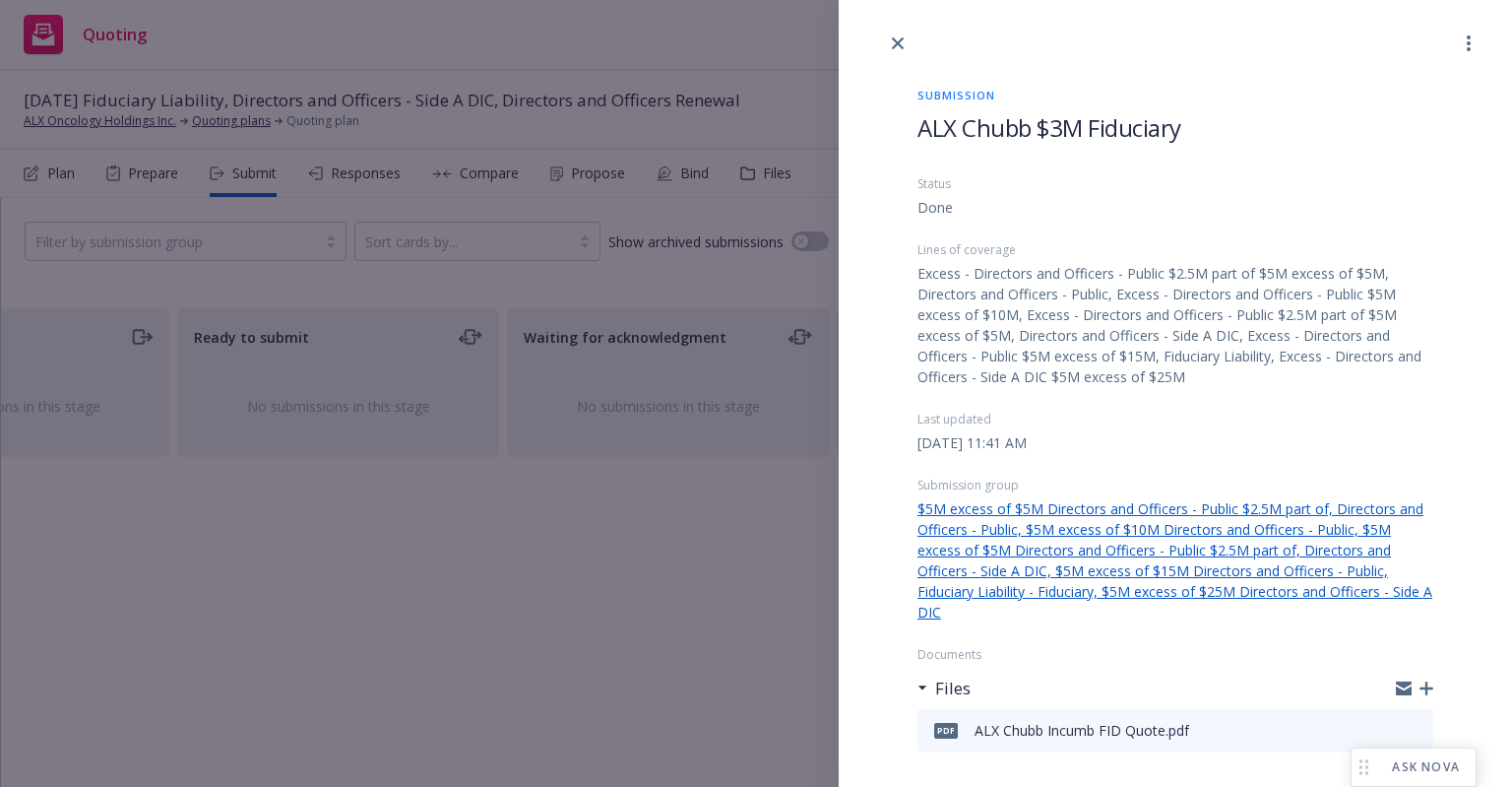 click on "Submission ALX Chubb $3M Fiduciary Status Done Lines of coverage Excess - Directors and Officers - Public $2.5M part of $5M excess of $5M, Directors and Officers - Public, Excess - Directors and Officers - Public $5M excess of $10M, Excess - Directors and Officers - Public $2.5M part of $5M excess of $5M, Directors and Officers - Side A DIC, Excess - Directors and Officers - Public $5M excess of $15M, Fiduciary Liability, Excess - Directors and Officers - Side A DIC $5M excess of $25M Last updated Monday, July 14, 2025 at 11:41 AM Submission group $5M excess of $5M Directors and Officers - Public $2.5M part of, Directors and Officers - Public, $5M excess of $10M Directors and Officers - Public, $5M excess of $5M Directors and Officers - Public $2.5M part of, Directors and Officers - Side A DIC, $5M excess of $15M Directors and Officers - Public, Fiduciary Liability - Fiduciary, $5M excess of $25M Directors and Officers - Side A DIC Documents Files pdf ALX Chubb Incumb FID Quote.pdf View all Description" at bounding box center [1175, 451] 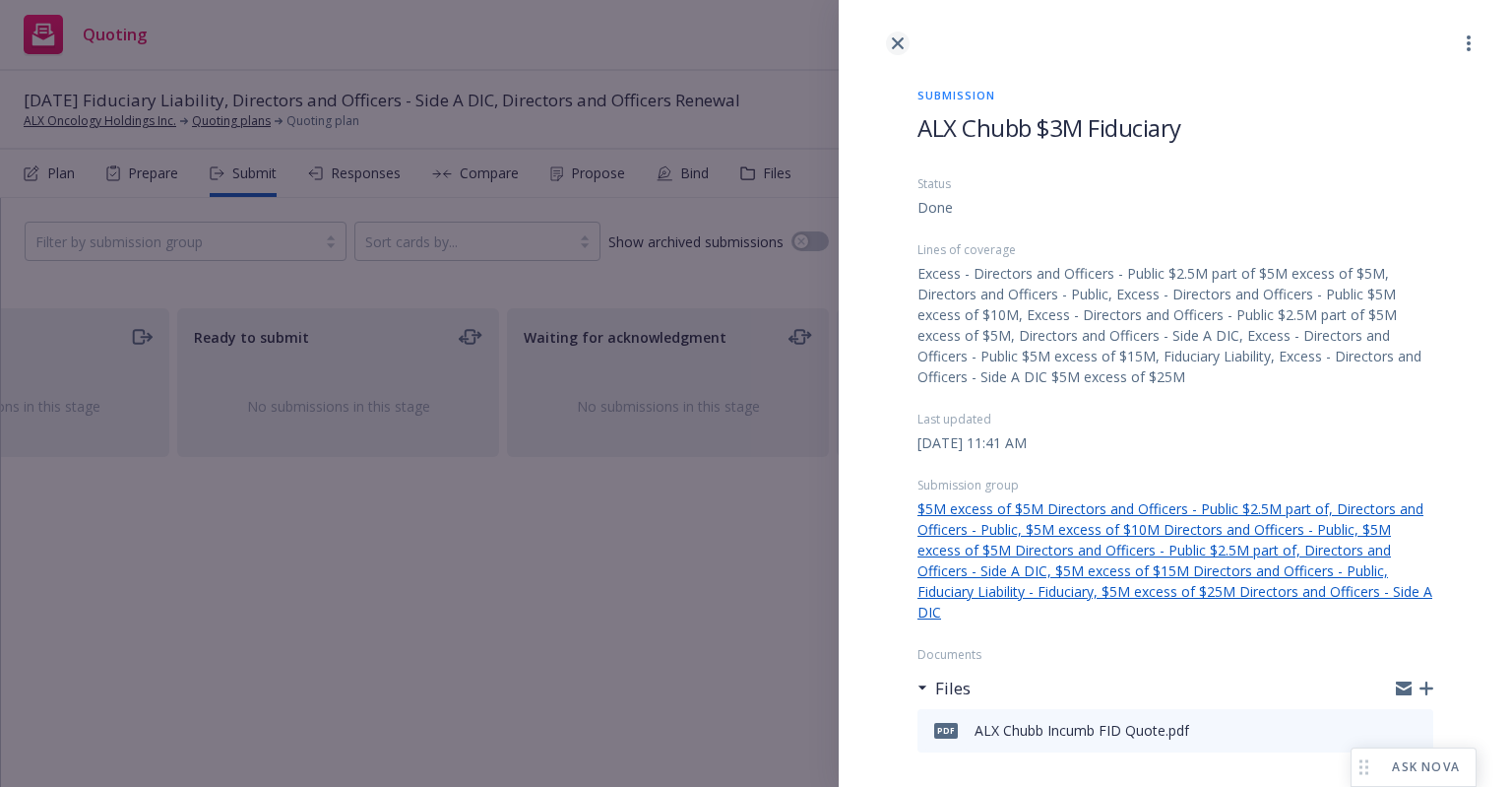 click 